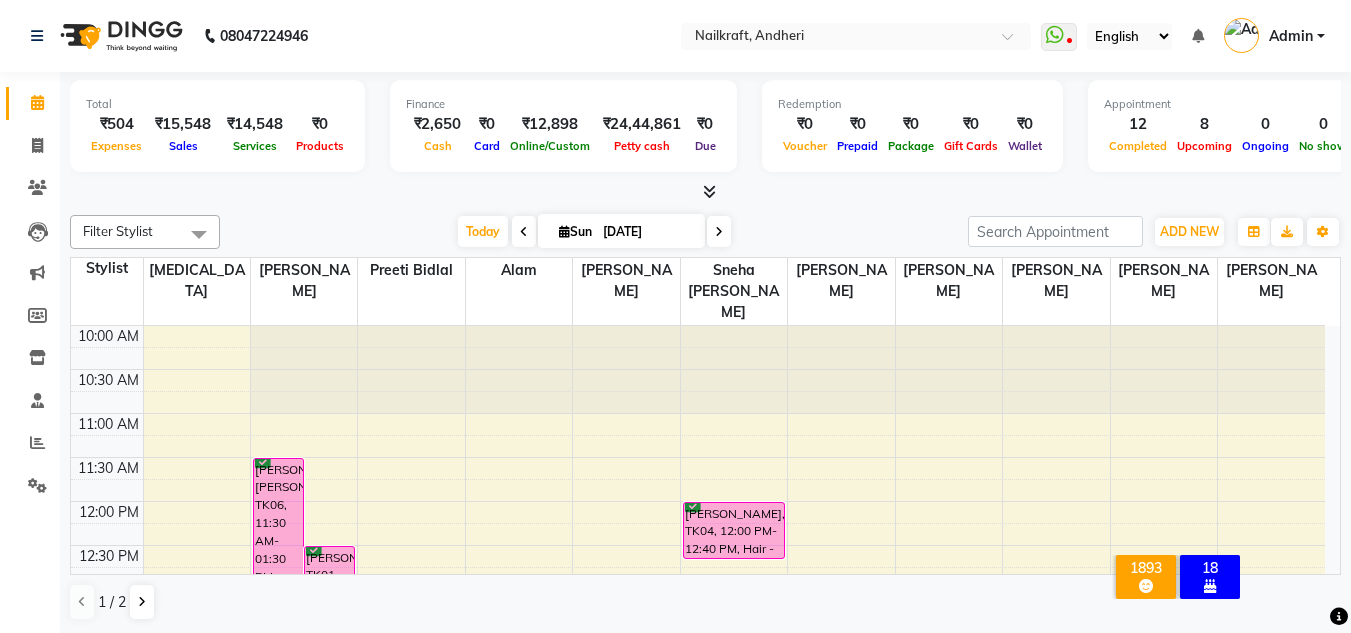 scroll, scrollTop: 0, scrollLeft: 0, axis: both 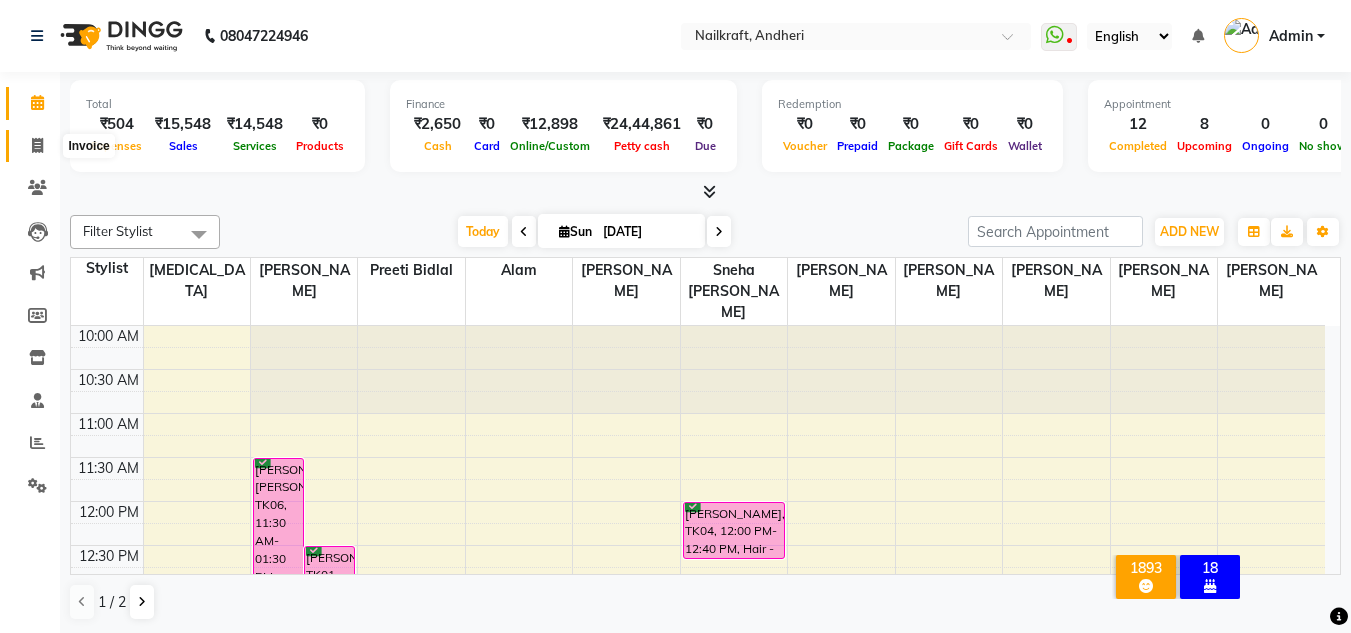 click 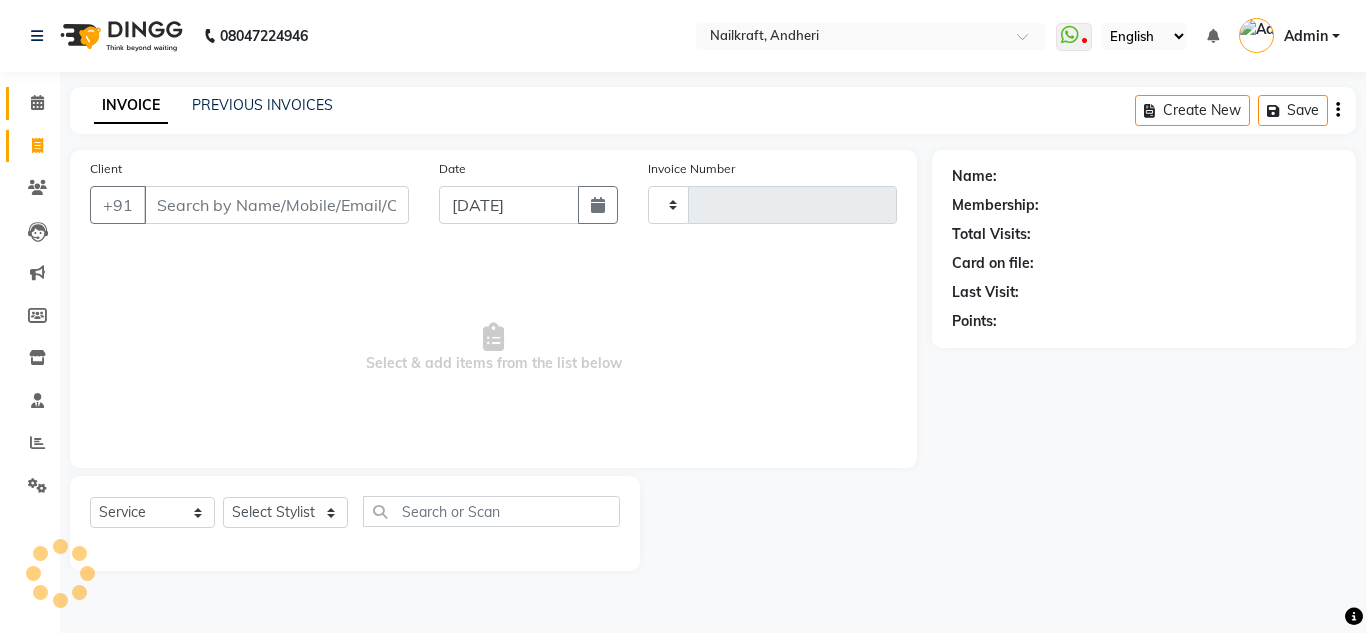 type on "1497" 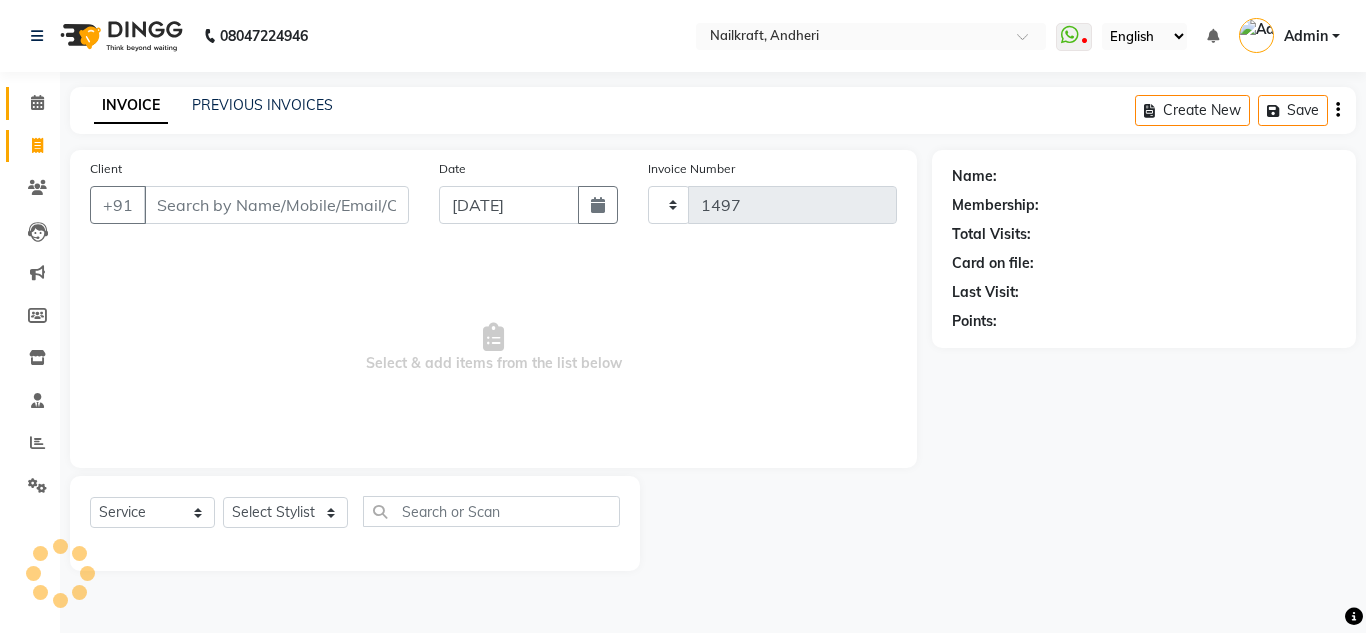 select on "6081" 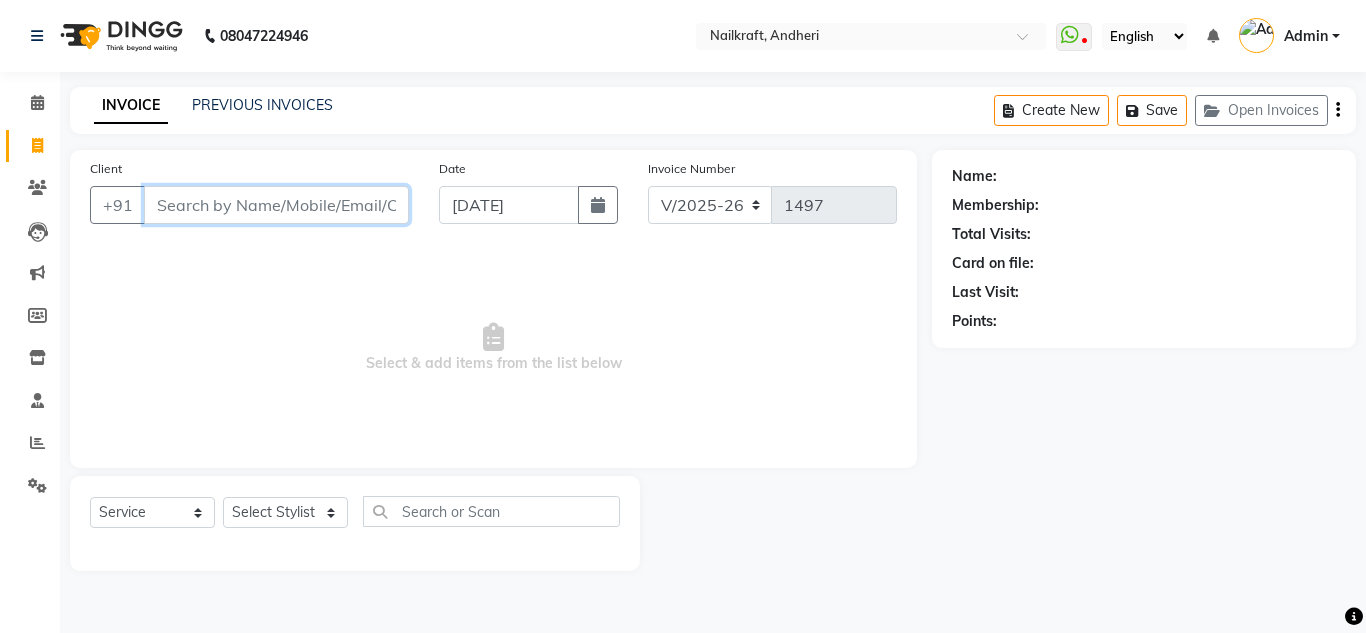 click on "Client" at bounding box center (276, 205) 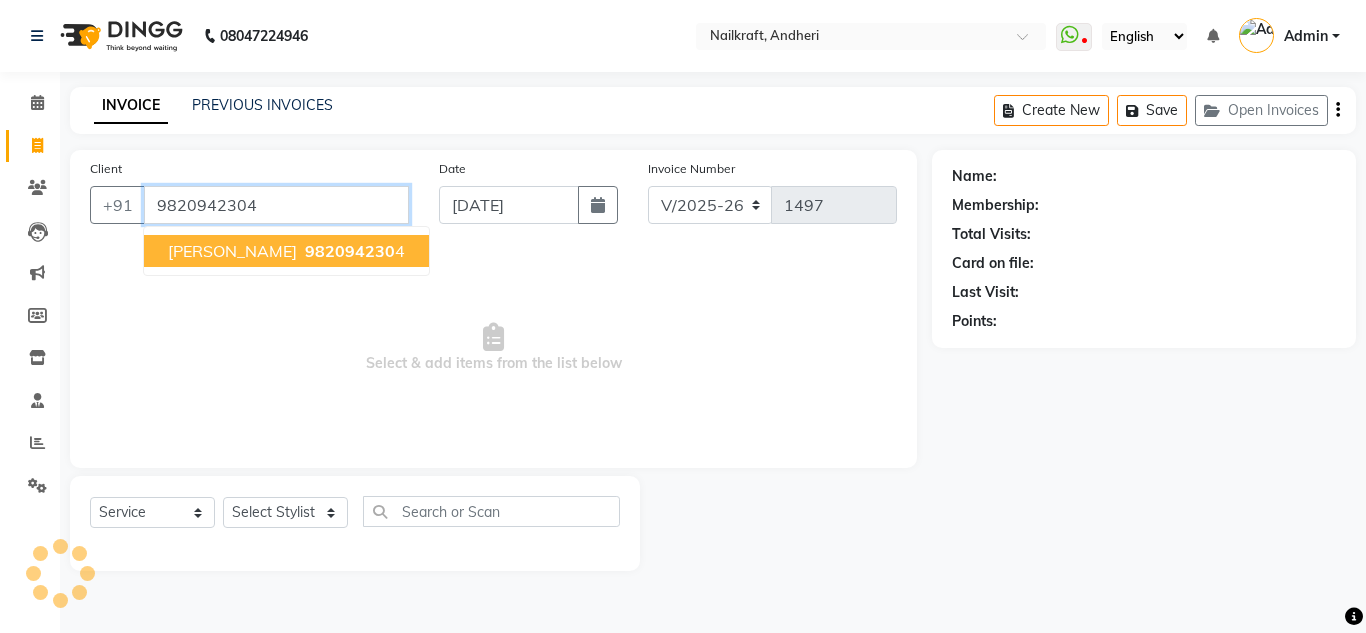 type on "9820942304" 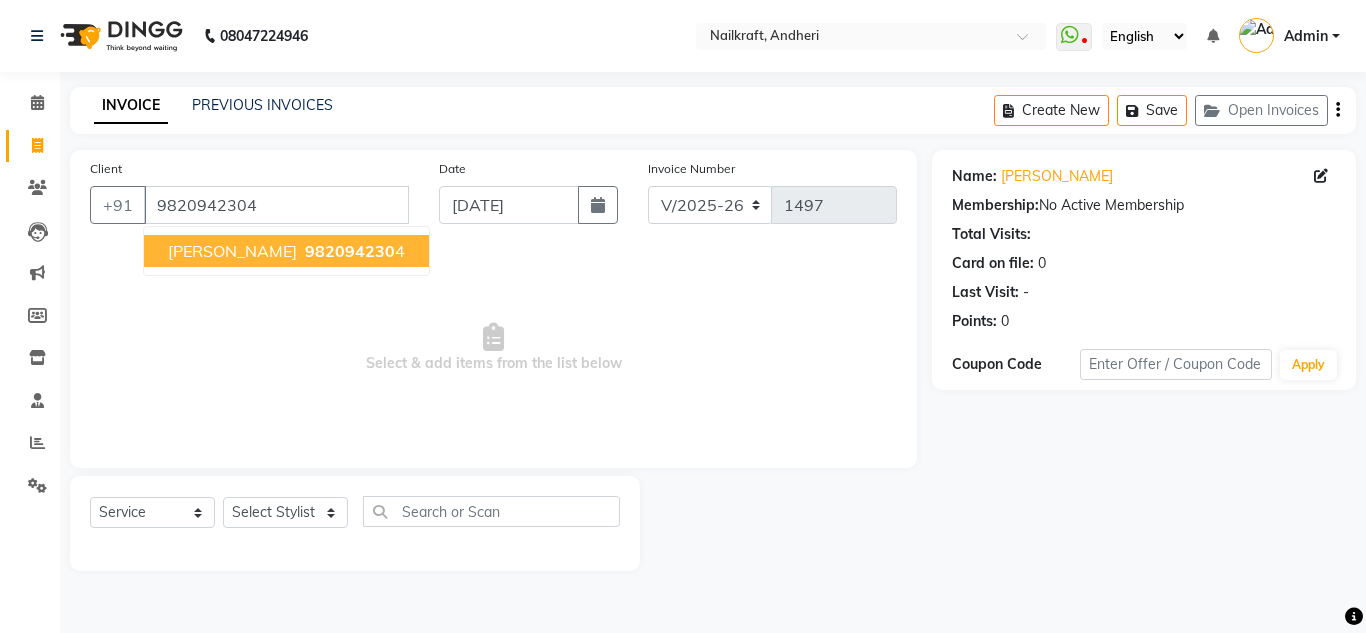 drag, startPoint x: 304, startPoint y: 271, endPoint x: 303, endPoint y: 260, distance: 11.045361 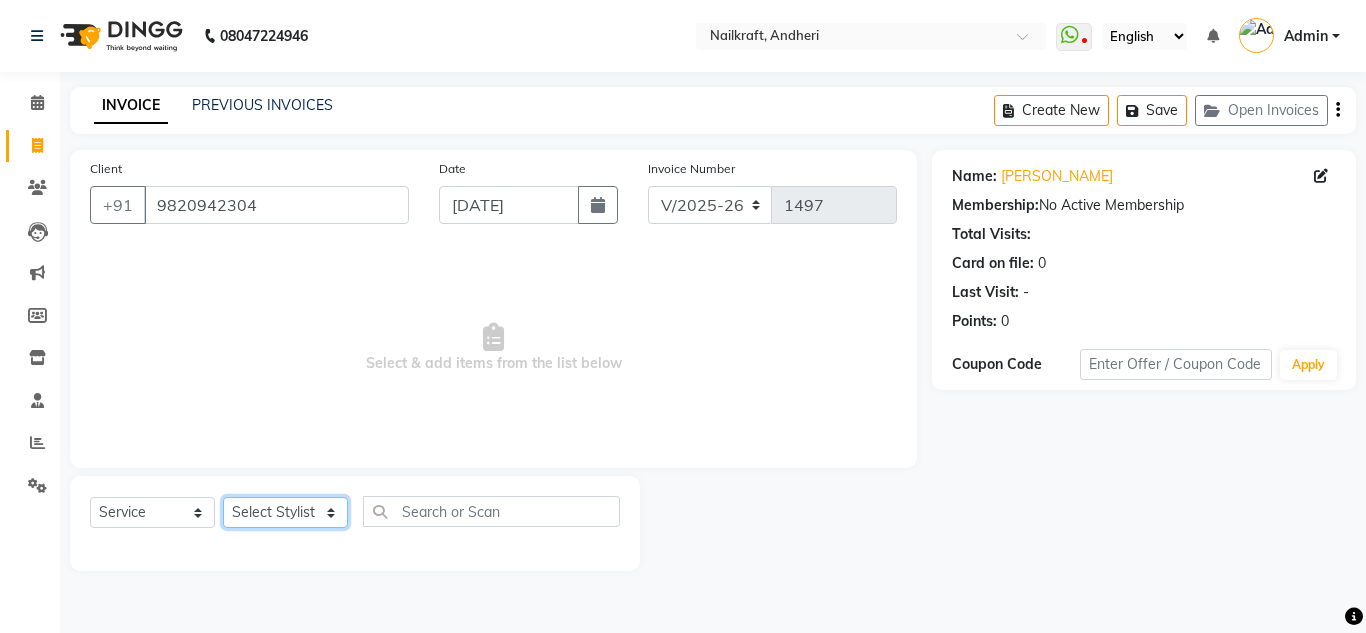 click on "Select Stylist [PERSON_NAME] [PERSON_NAME] [PERSON_NAME] NailKraft [PERSON_NAME] [MEDICAL_DATA] [PERSON_NAME]  Pooja Mehral Preeti Bidlal [PERSON_NAME] [PERSON_NAME] [PERSON_NAME] [PERSON_NAME]" 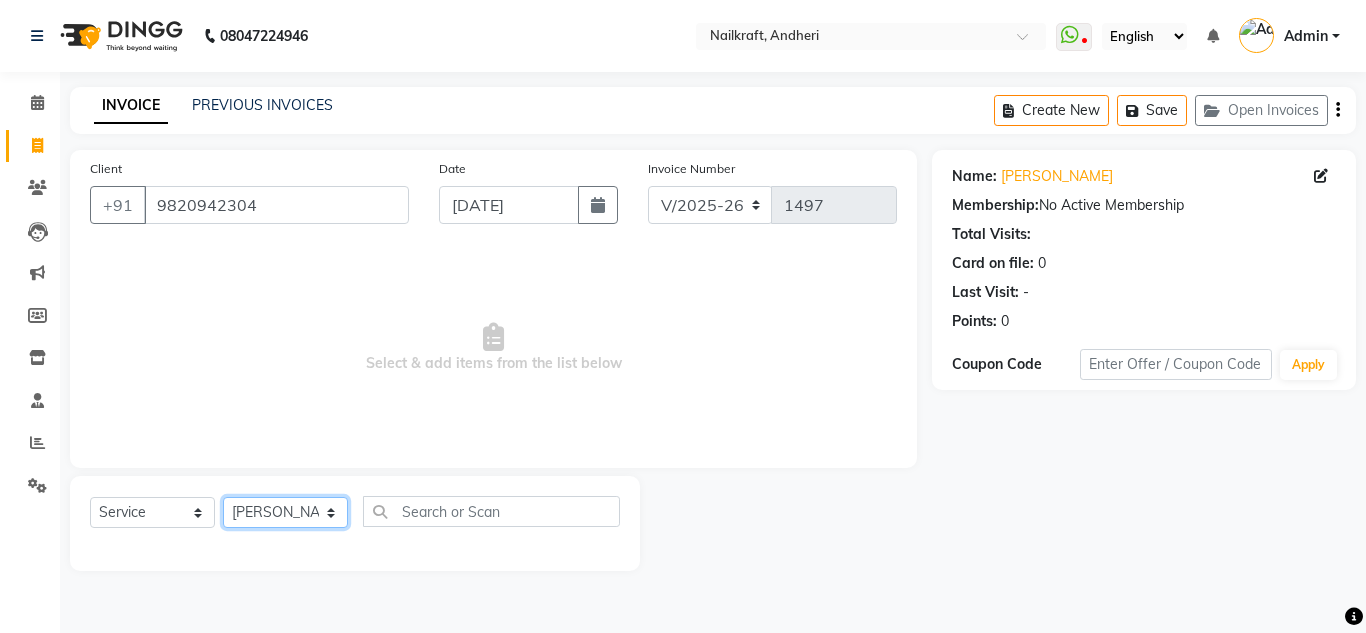 click on "Select Stylist [PERSON_NAME] [PERSON_NAME] [PERSON_NAME] NailKraft [PERSON_NAME] [MEDICAL_DATA] [PERSON_NAME]  Pooja Mehral Preeti Bidlal [PERSON_NAME] [PERSON_NAME] [PERSON_NAME] [PERSON_NAME]" 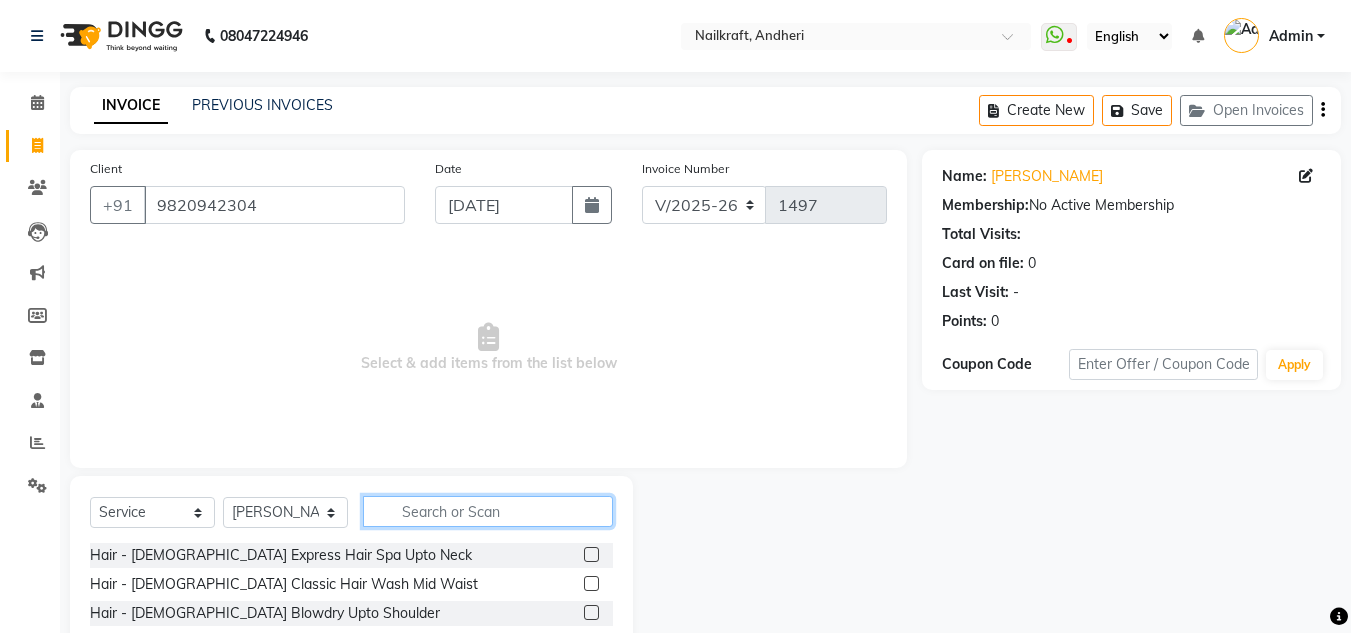 click 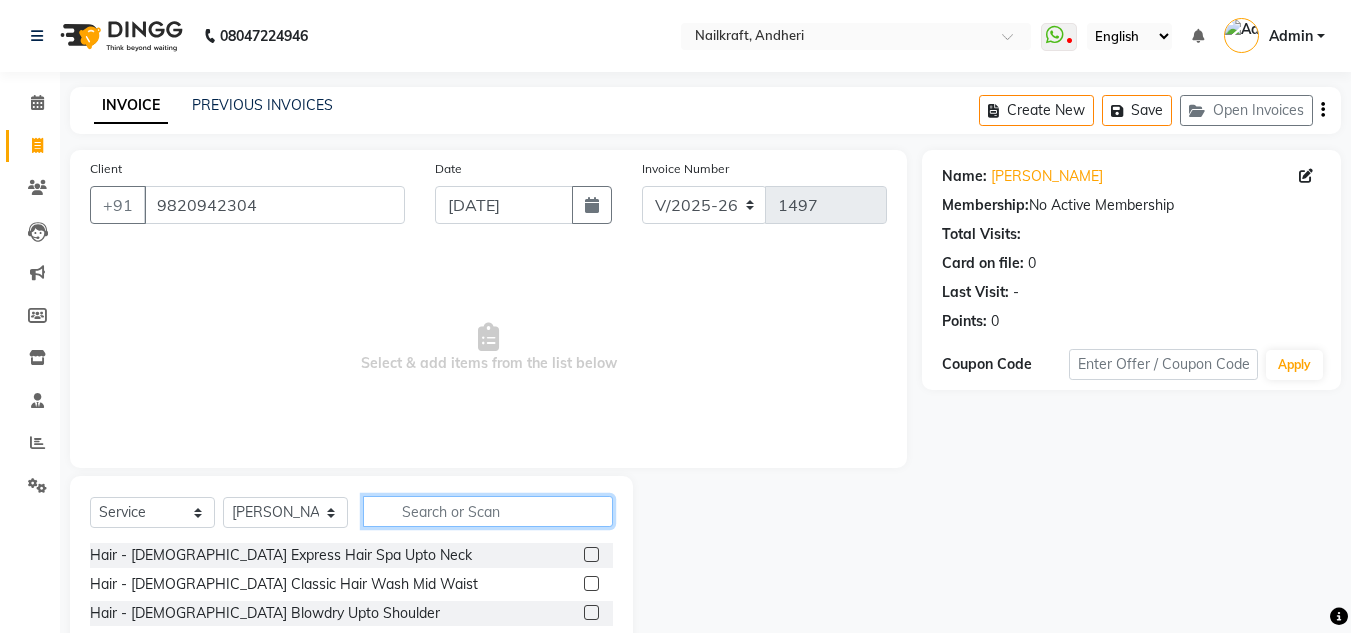 scroll, scrollTop: 168, scrollLeft: 0, axis: vertical 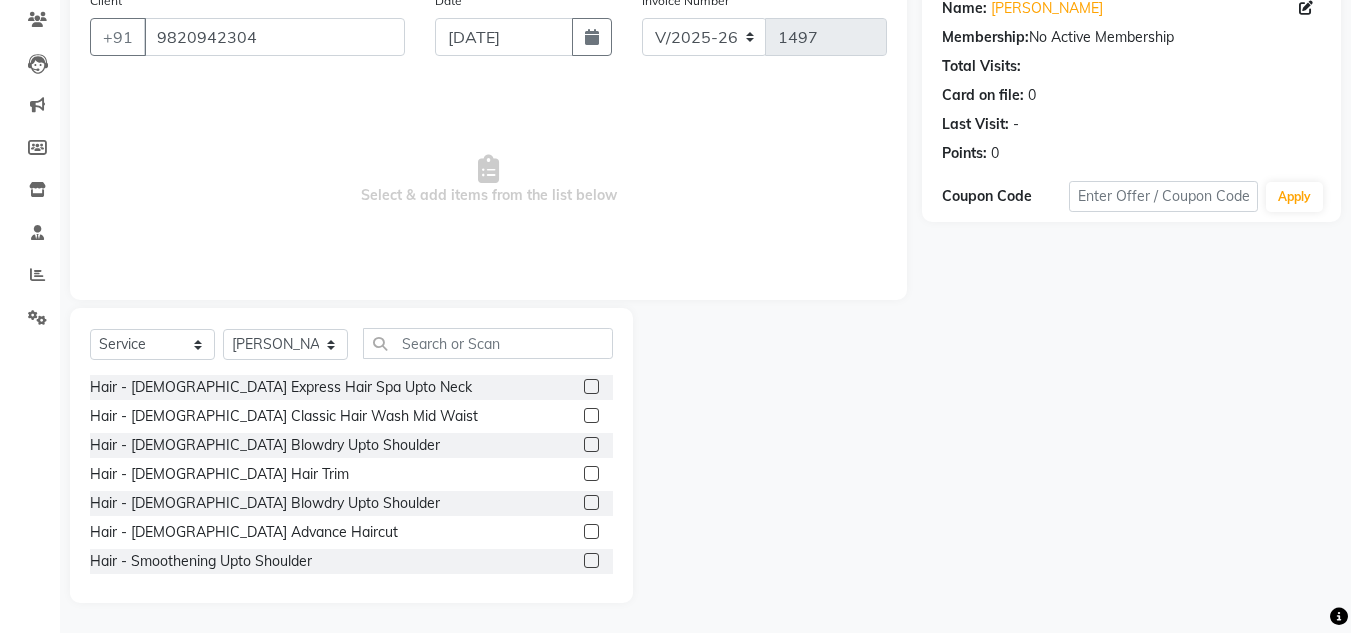 click 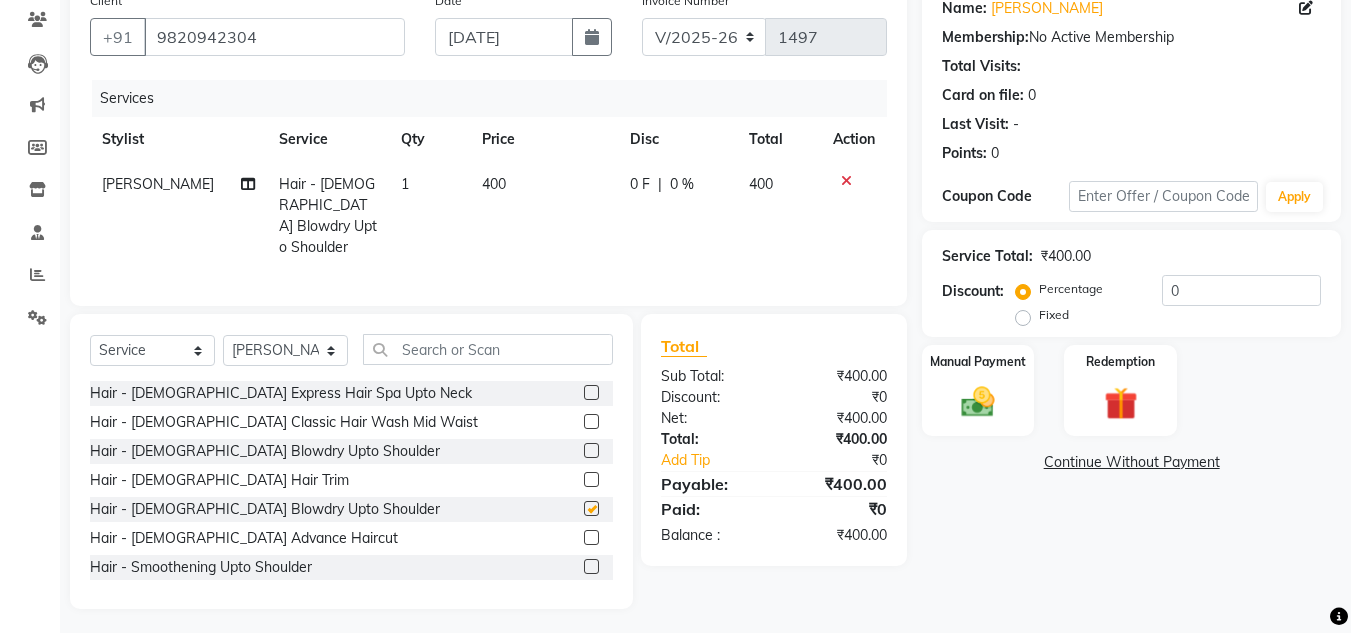 checkbox on "false" 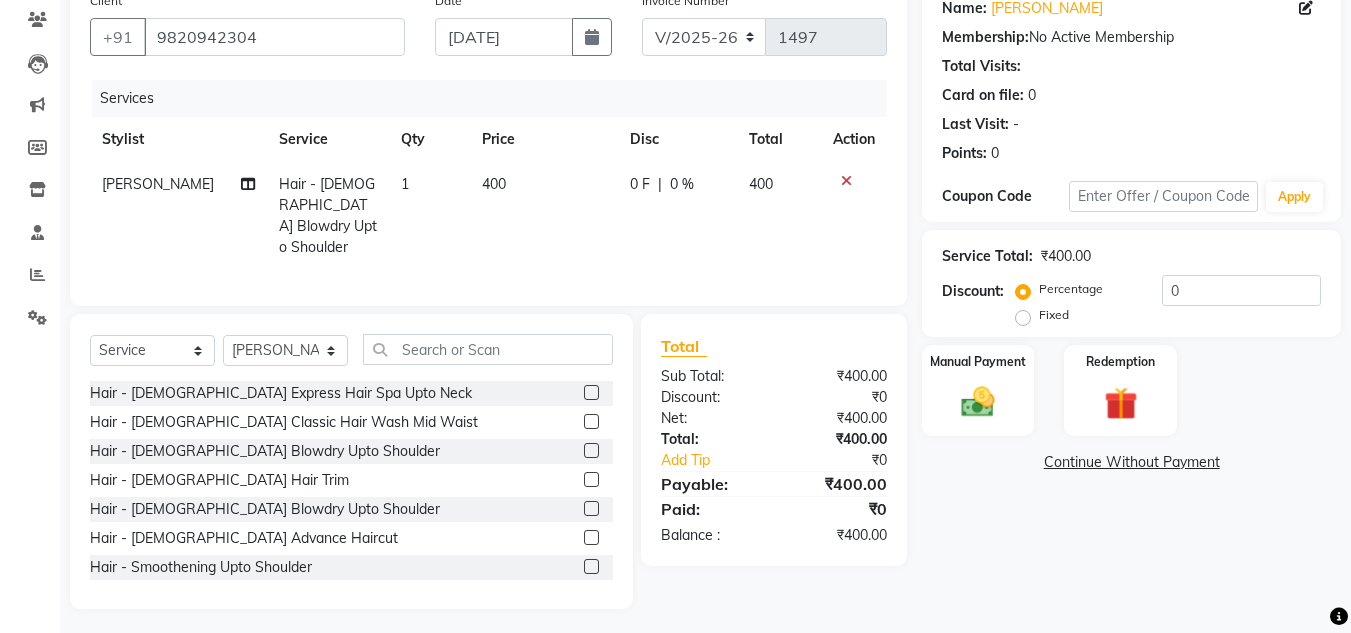 drag, startPoint x: 497, startPoint y: 171, endPoint x: 509, endPoint y: 182, distance: 16.27882 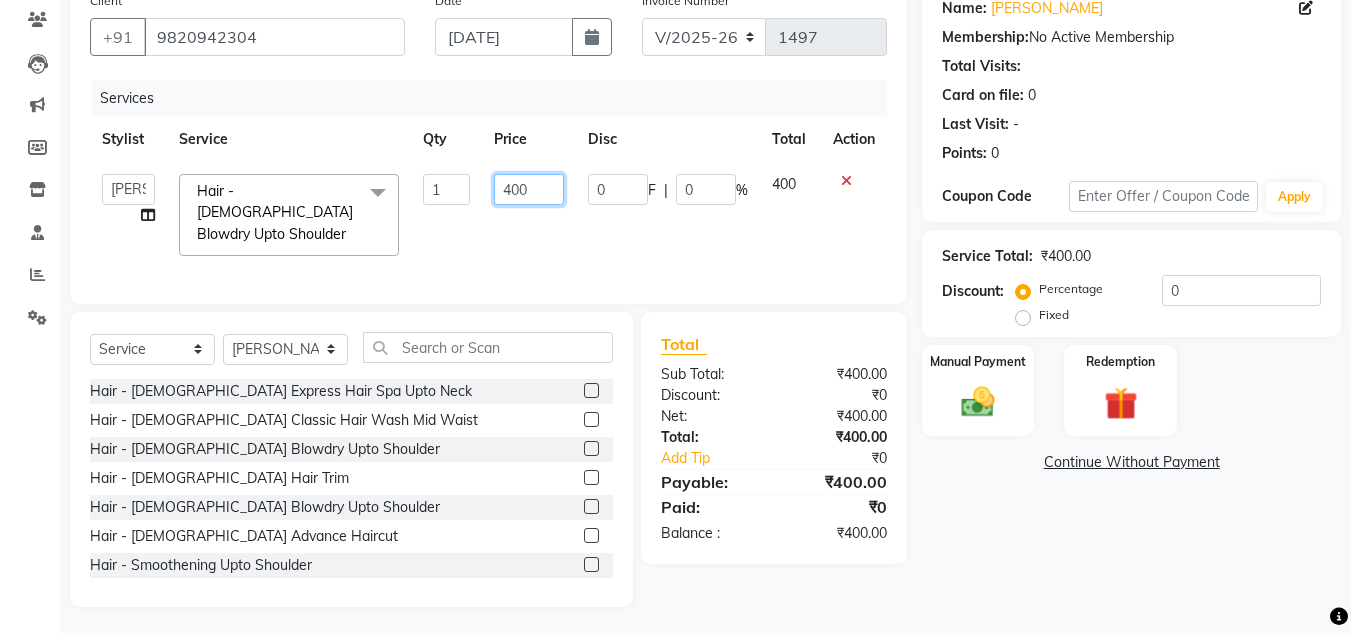 click on "400" 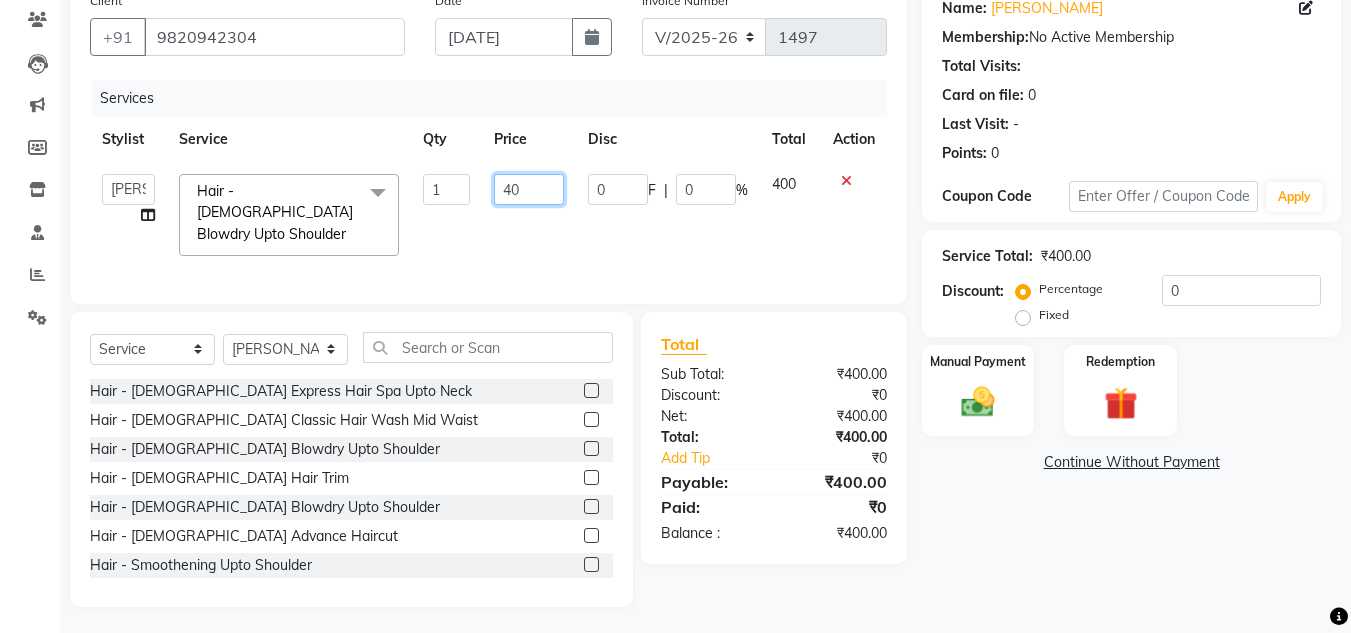 type on "4" 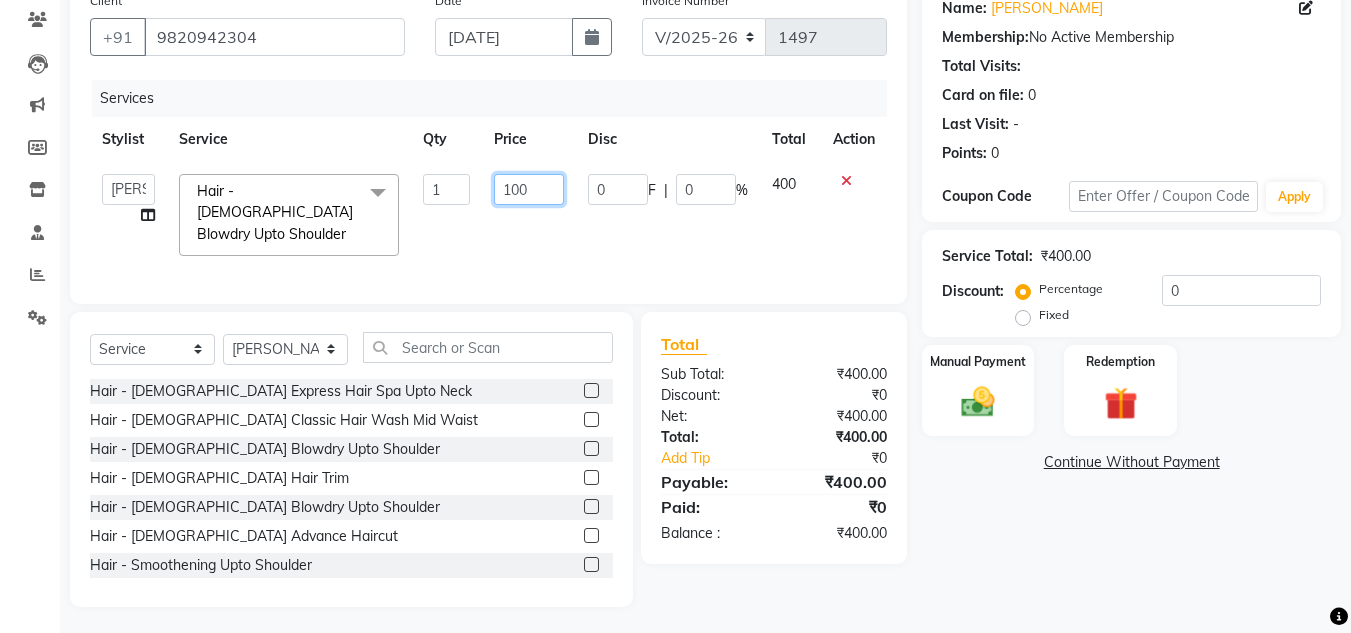 type on "1000" 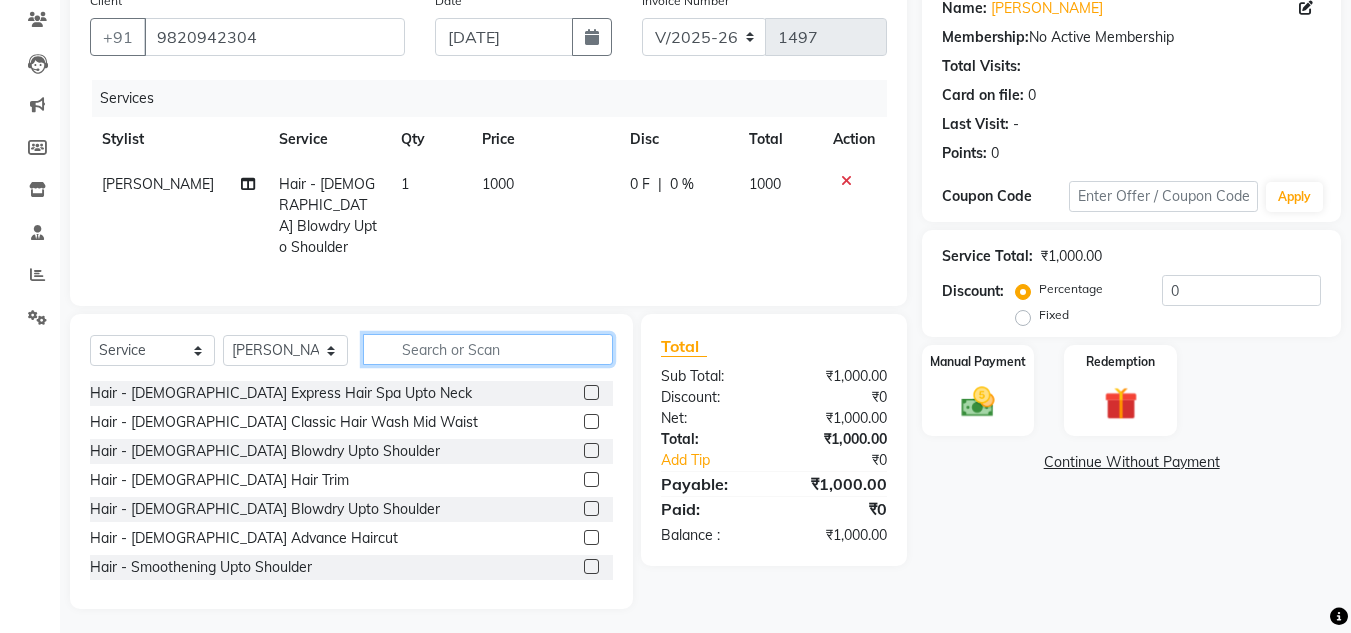 click 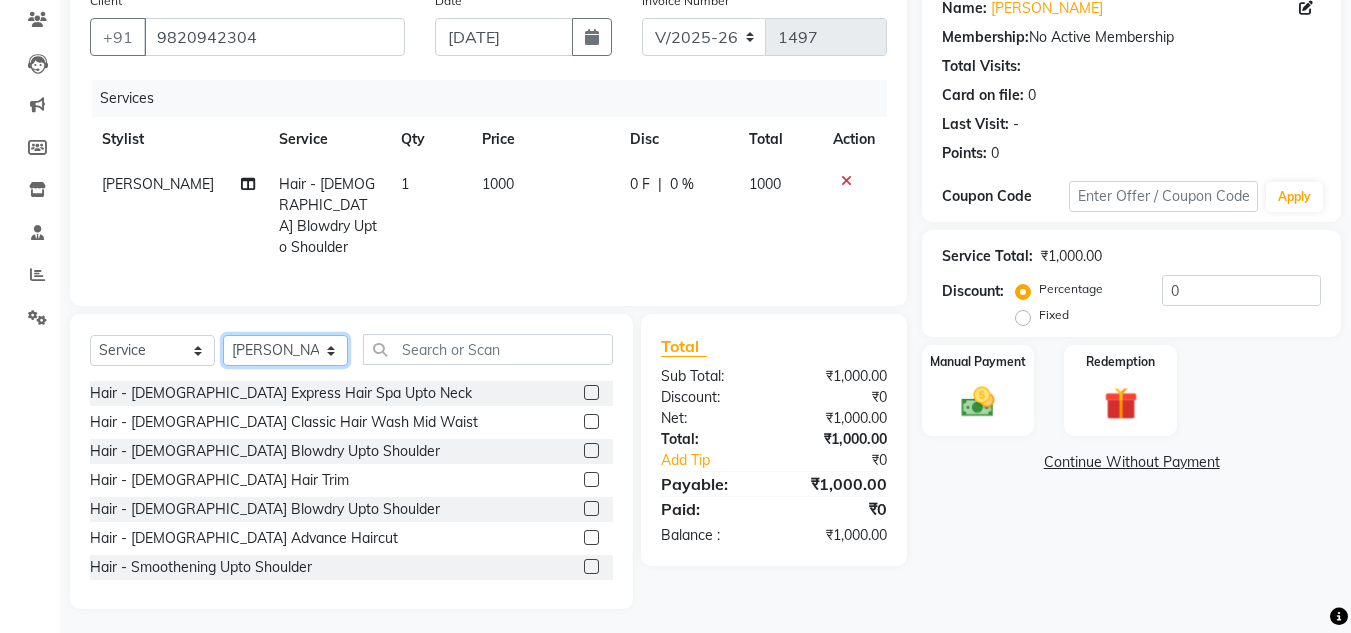 click on "Select Stylist Alam Arshad shaikh Deepali Deepu Chatry NailKraft Neetu Nikita NITA  CHAHAL  Pooja Mehral Preeti Bidlal Sanya Shaikh Sneha Balu Ichake Vaishali Vinod Yadav" 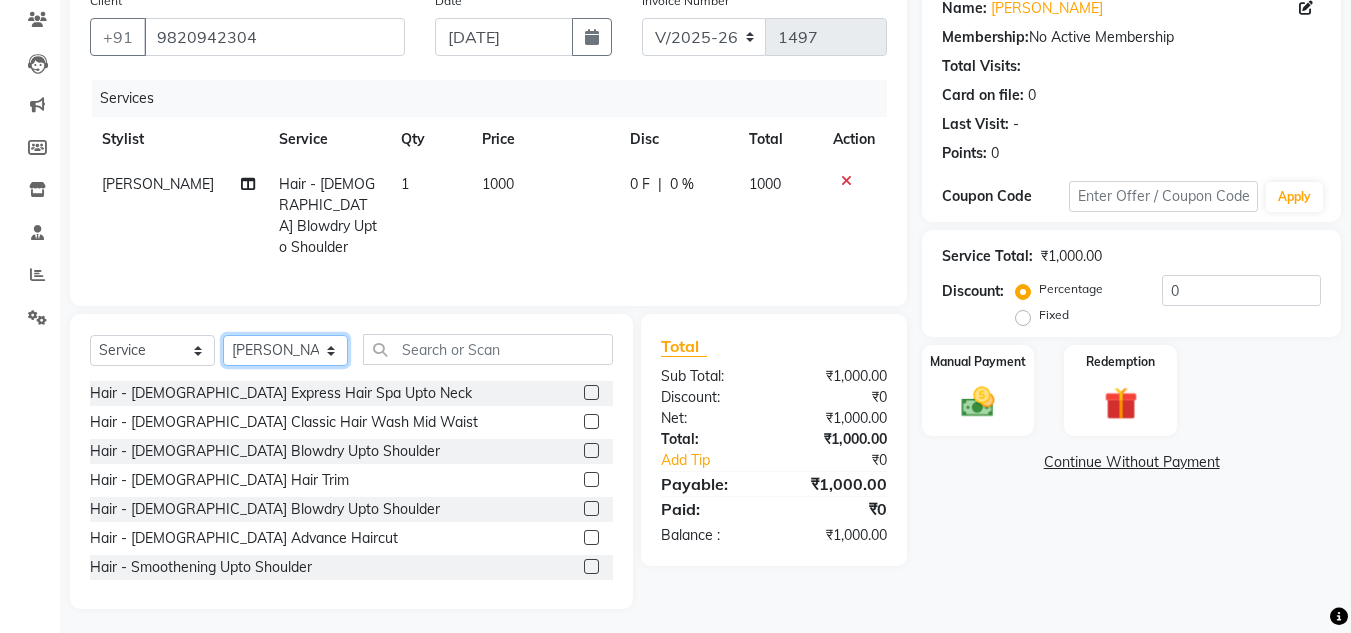 select on "85686" 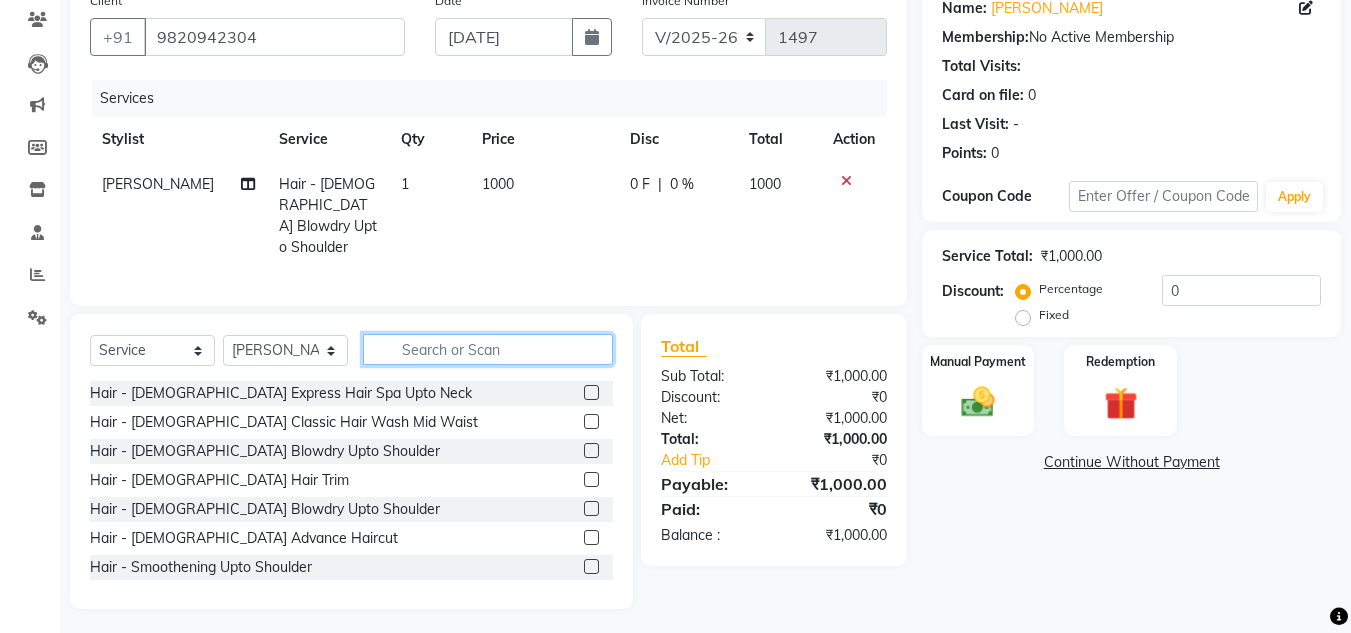 click 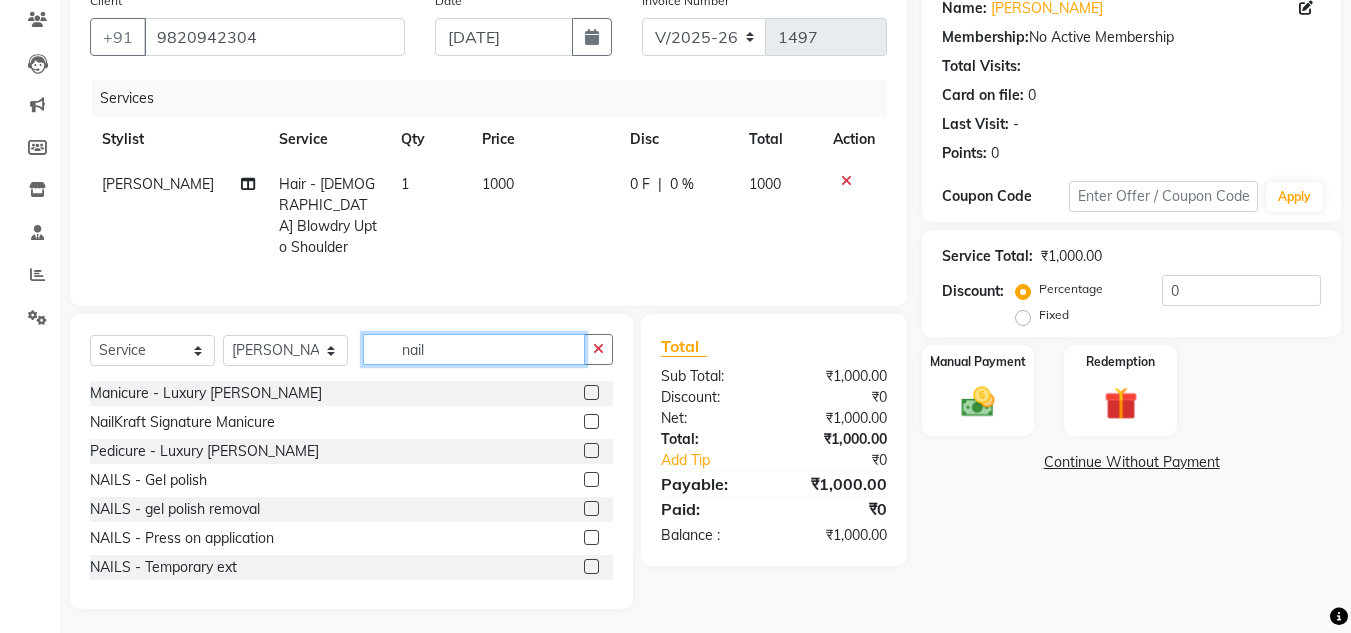 type on "nail" 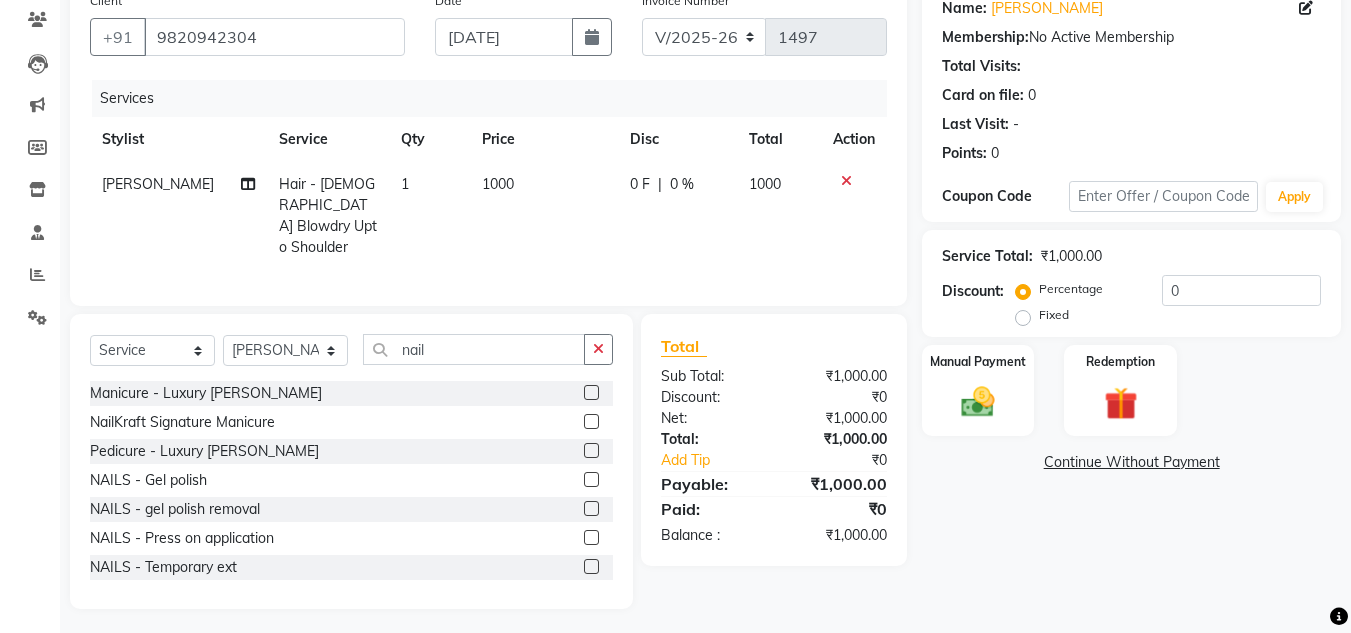 click 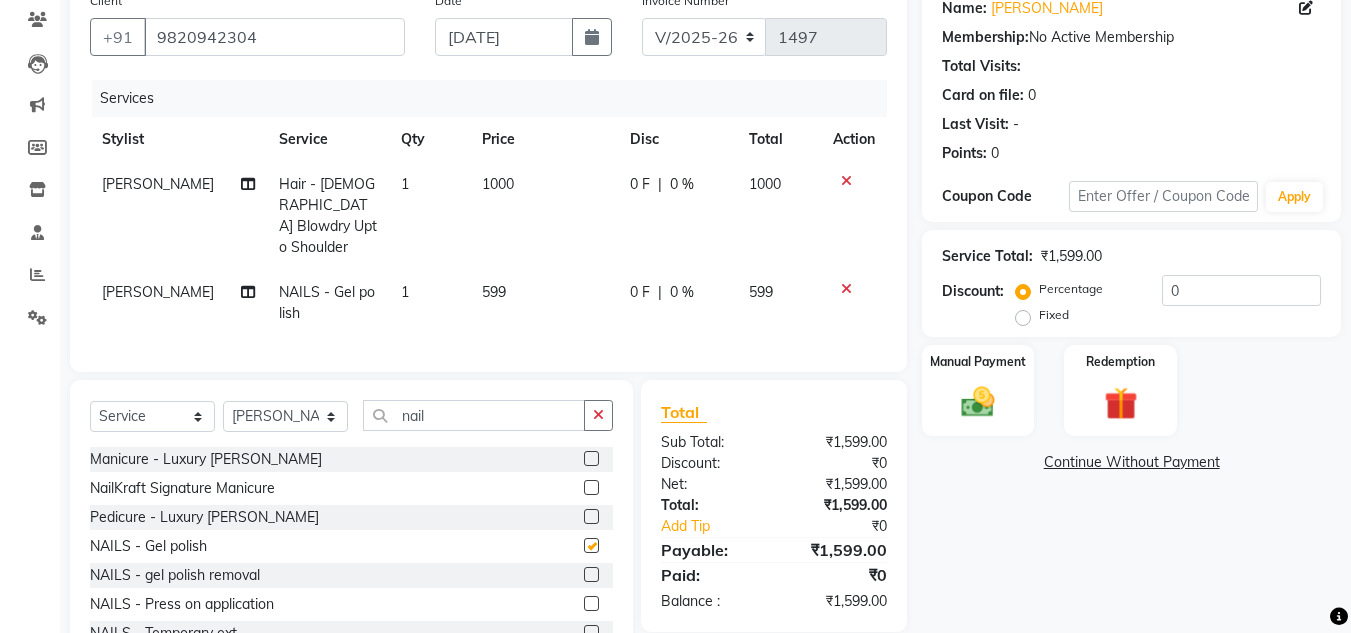checkbox on "false" 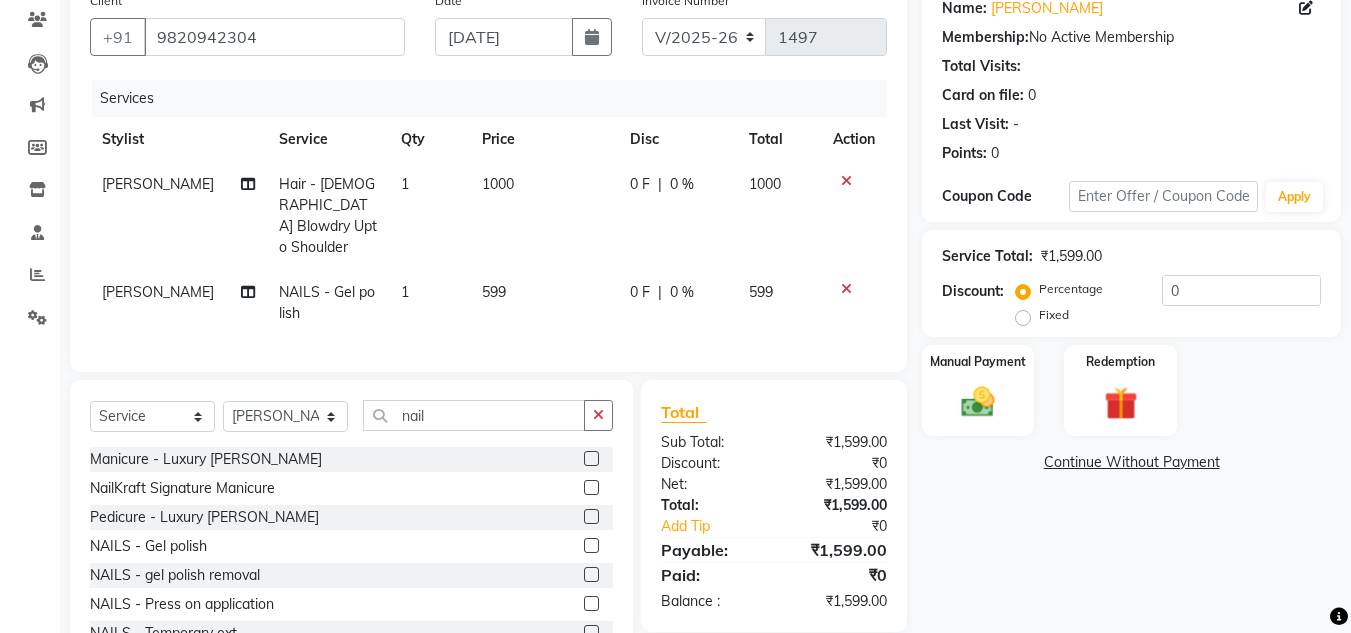 click on "599" 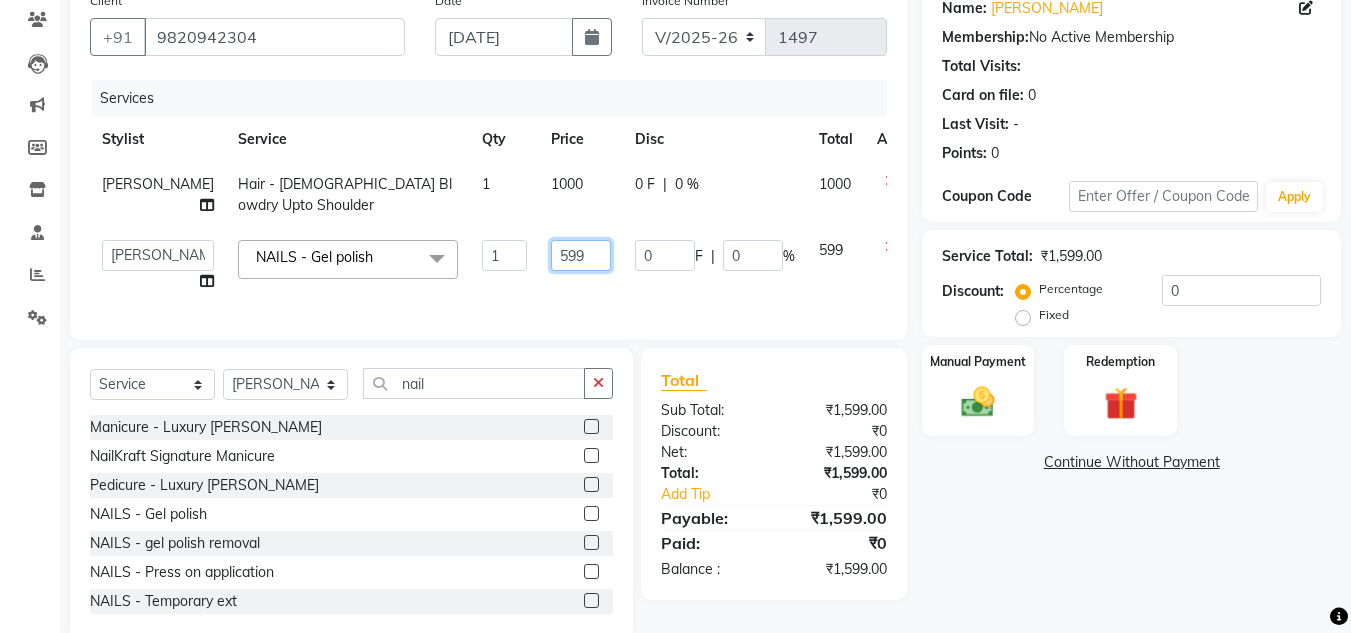 click on "599" 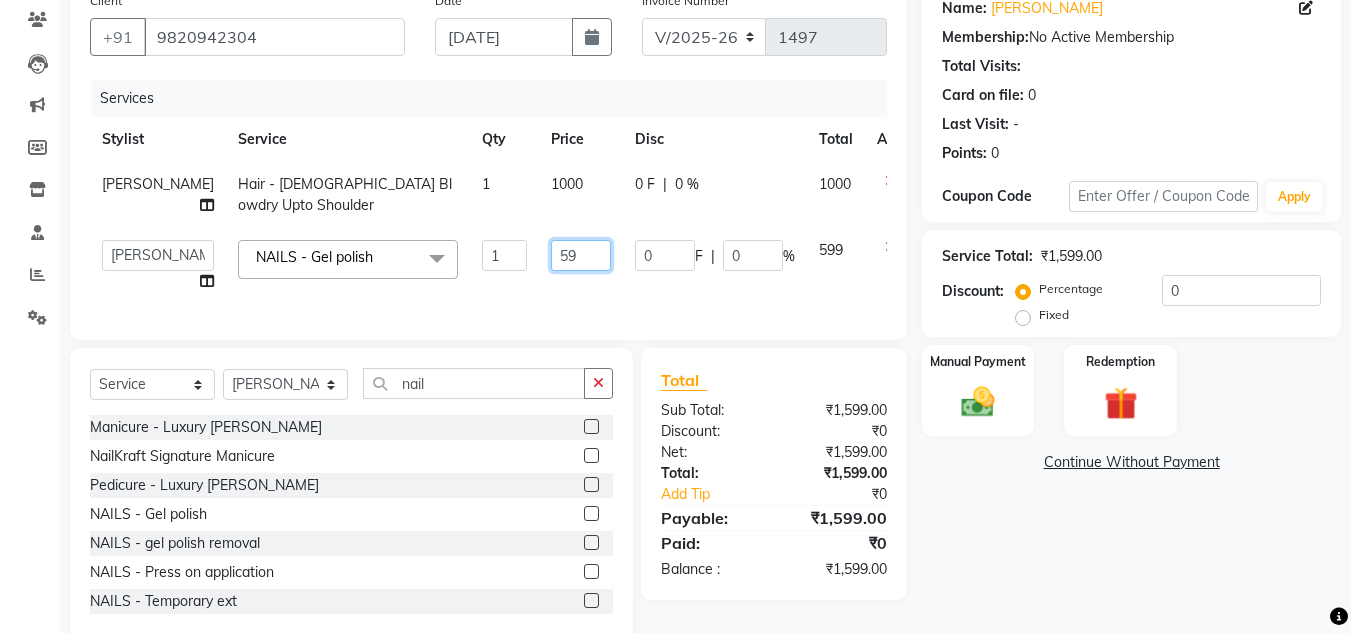 type on "5" 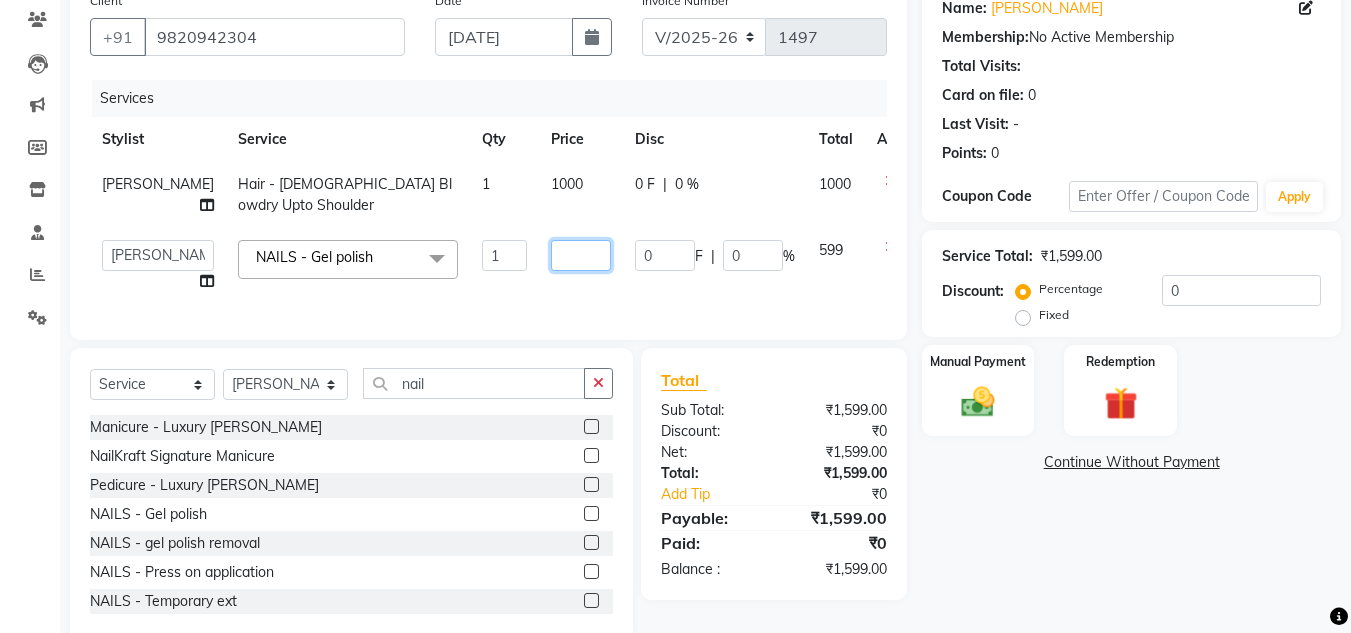 type on "2" 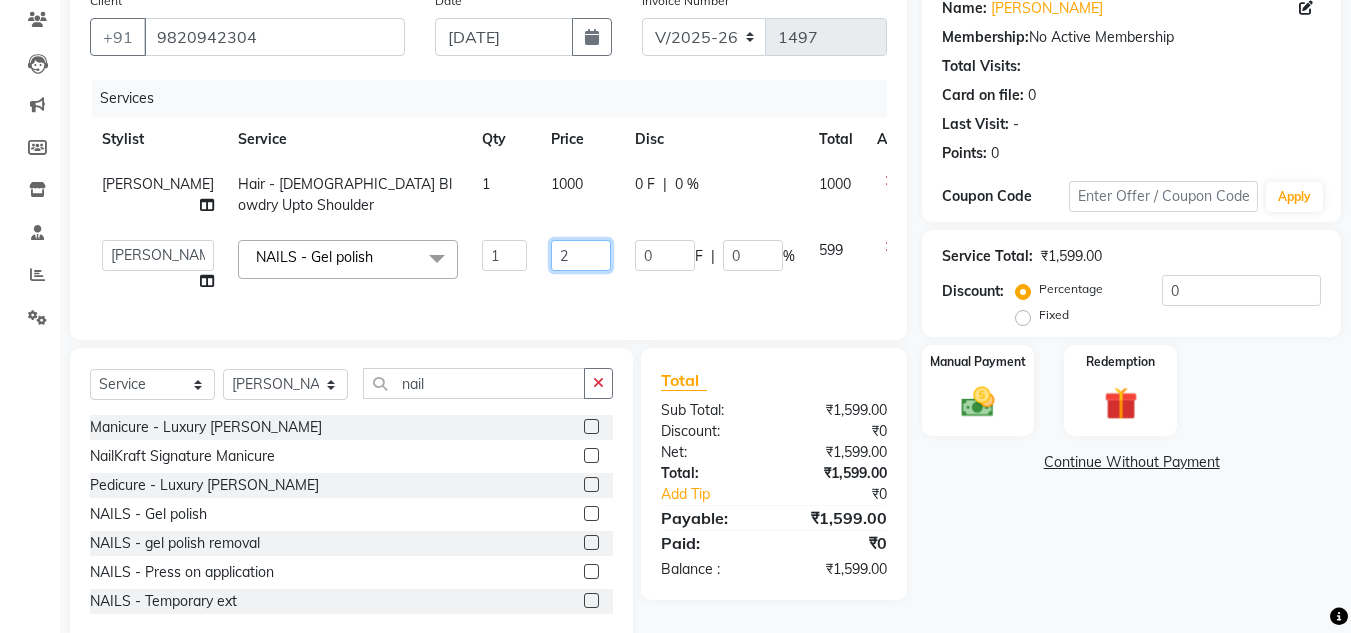 type 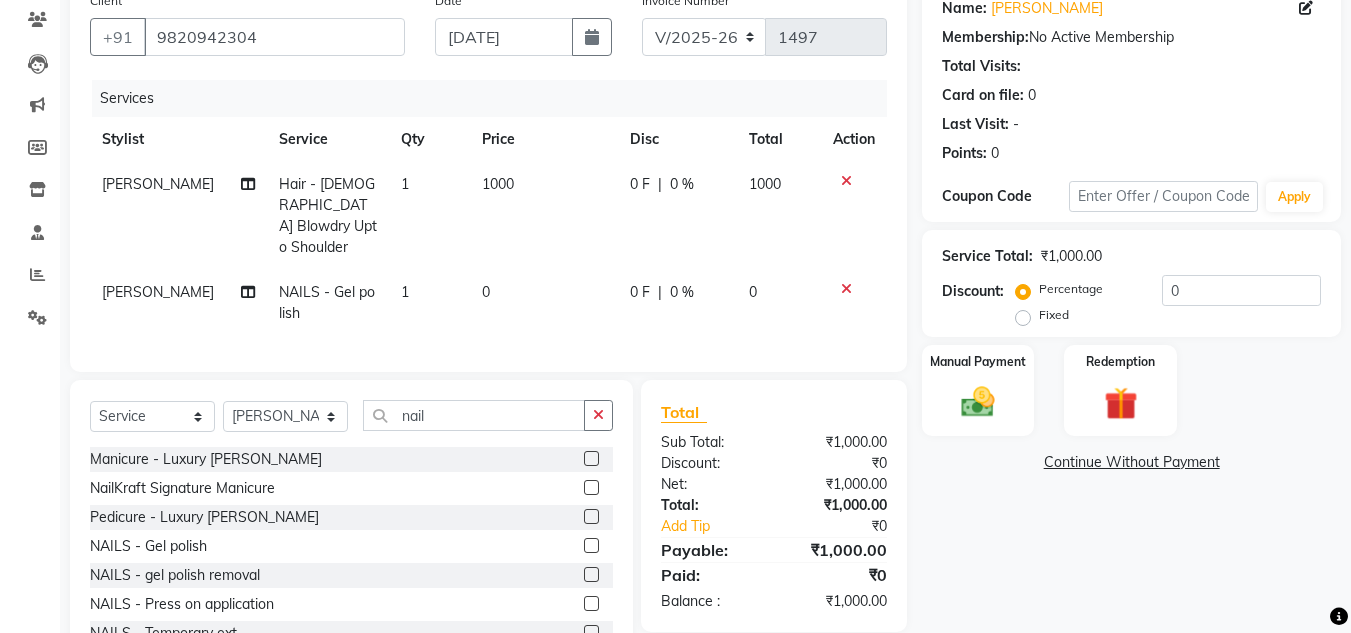 click 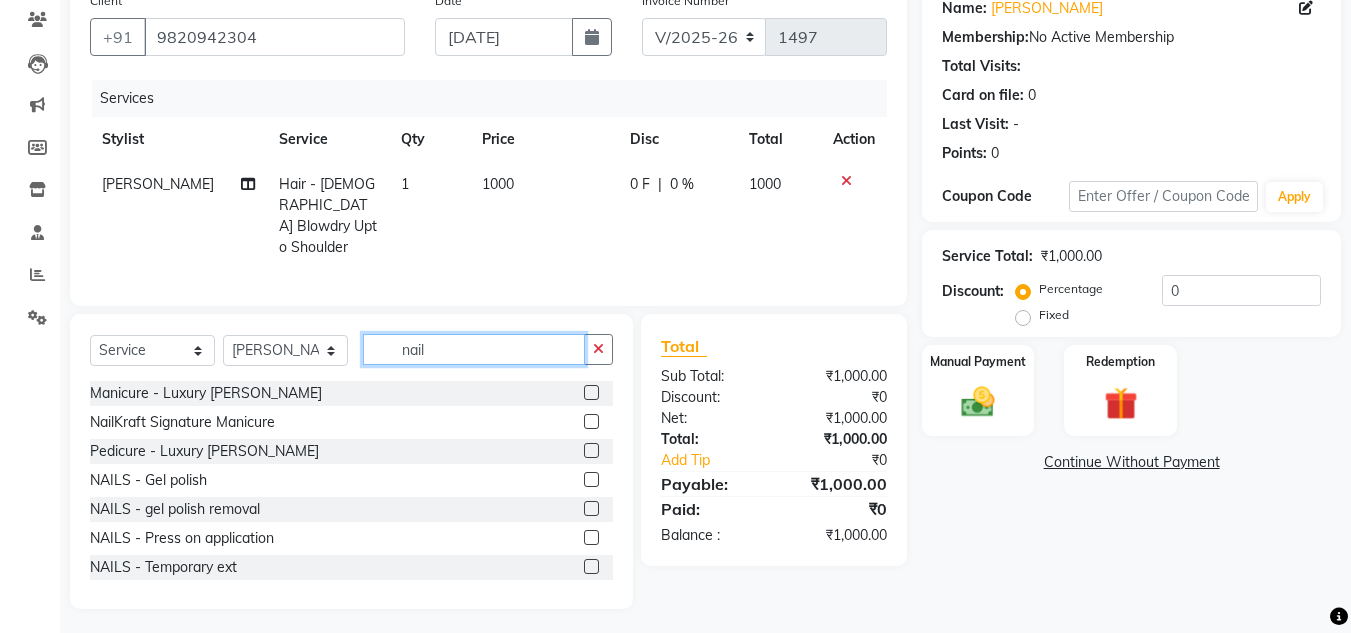 click on "nail" 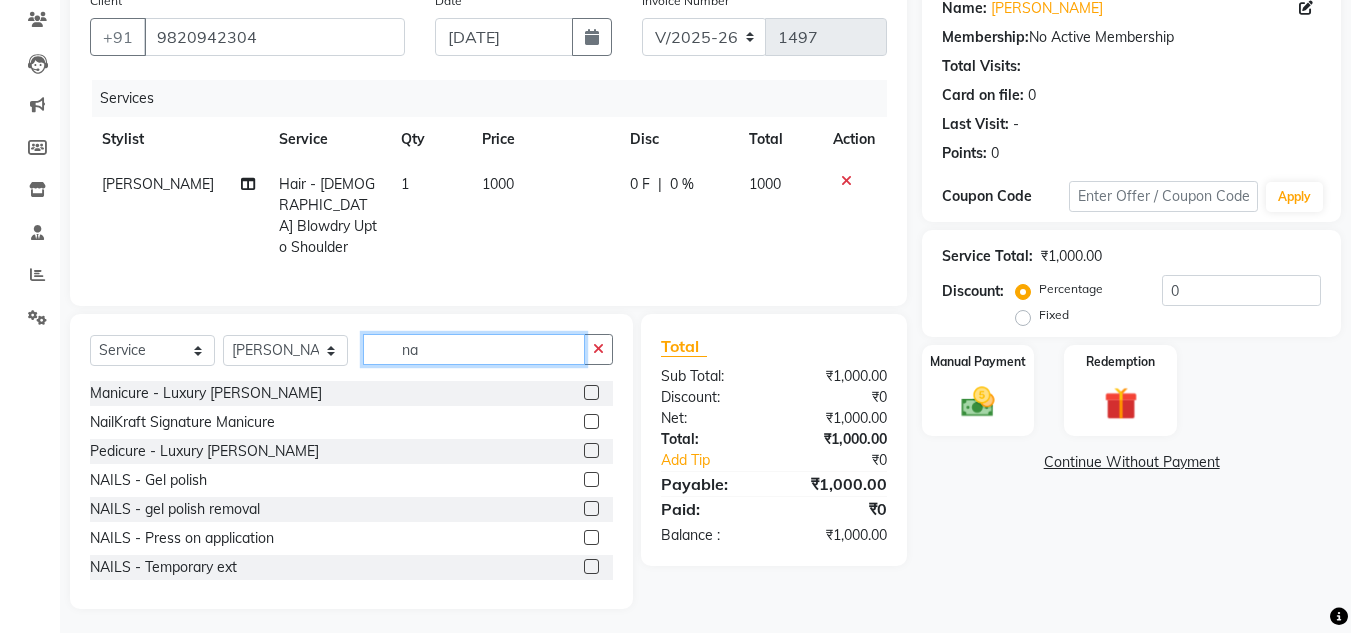 type on "n" 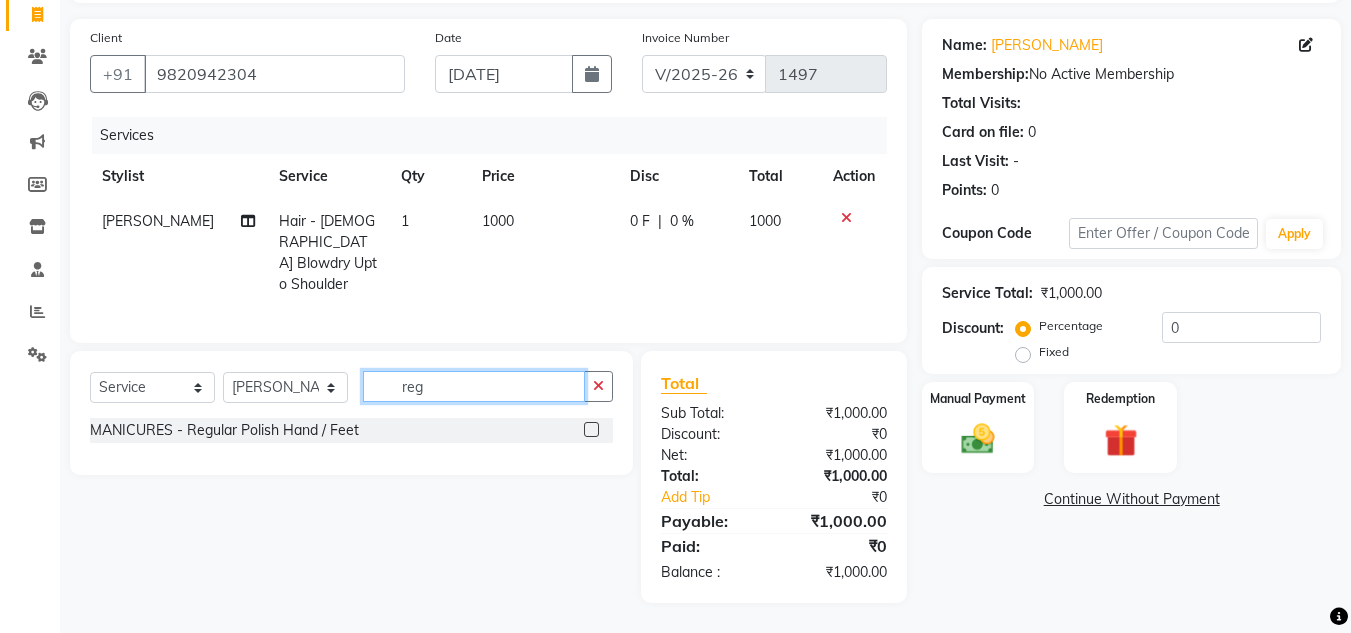 scroll, scrollTop: 125, scrollLeft: 0, axis: vertical 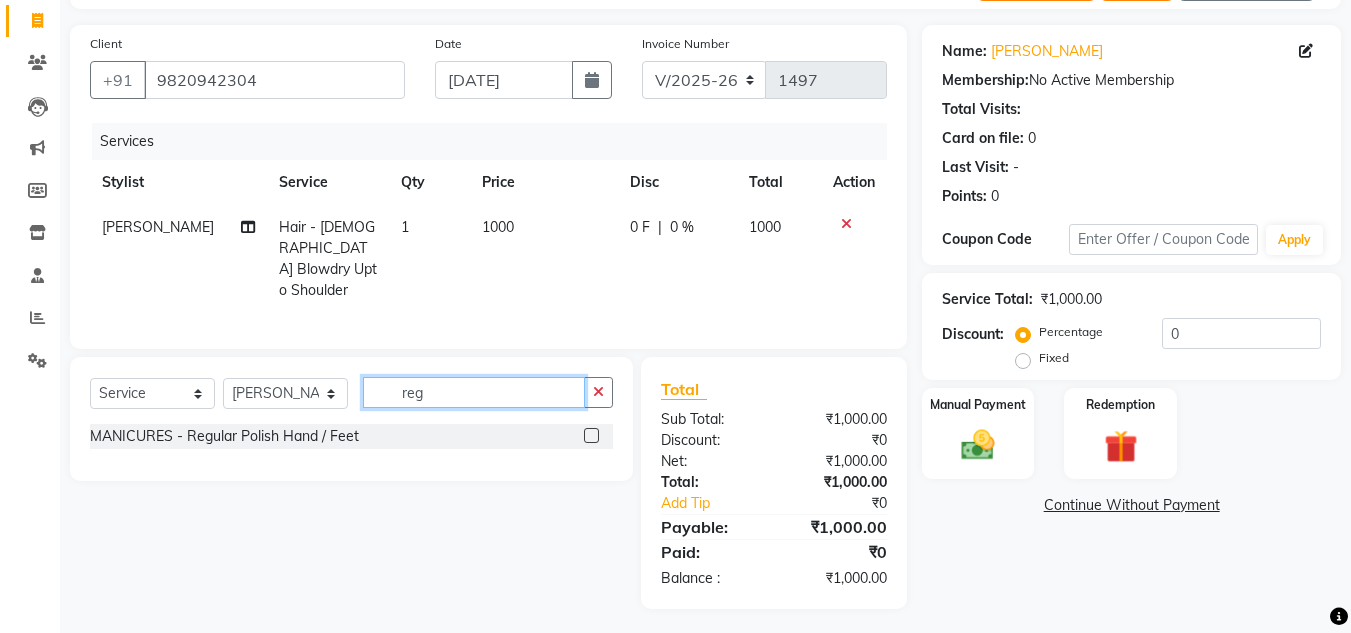 type on "reg" 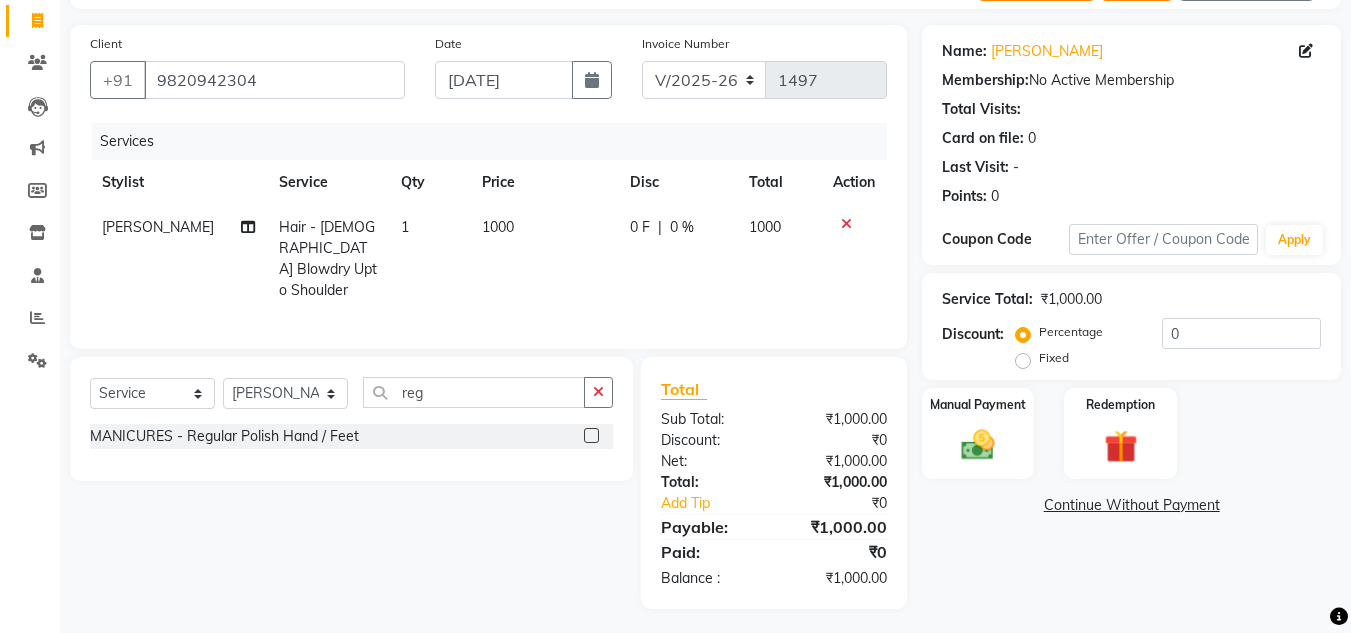 click 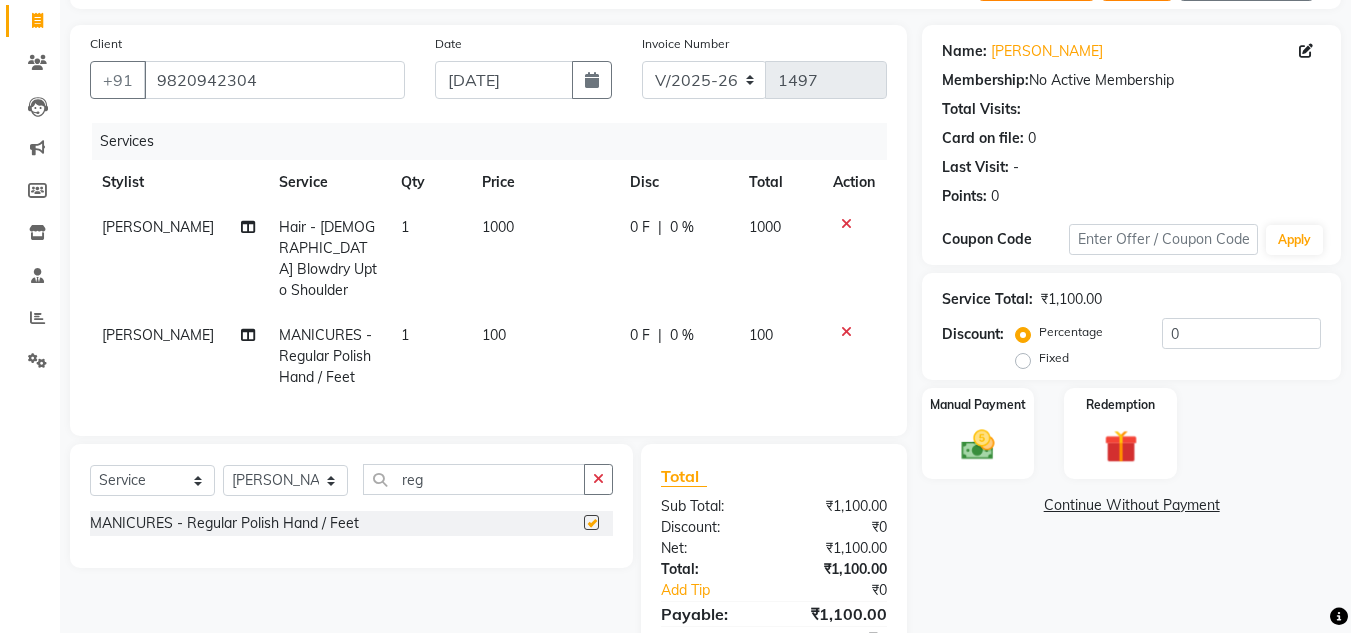 checkbox on "false" 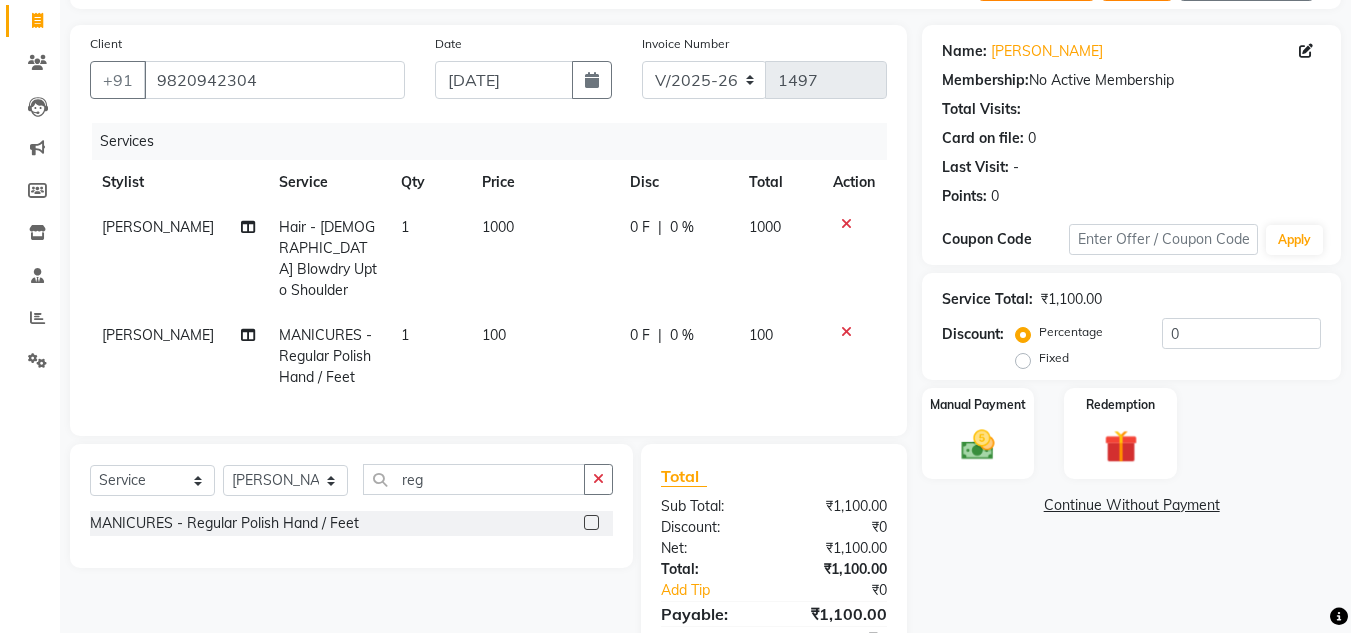 click on "100" 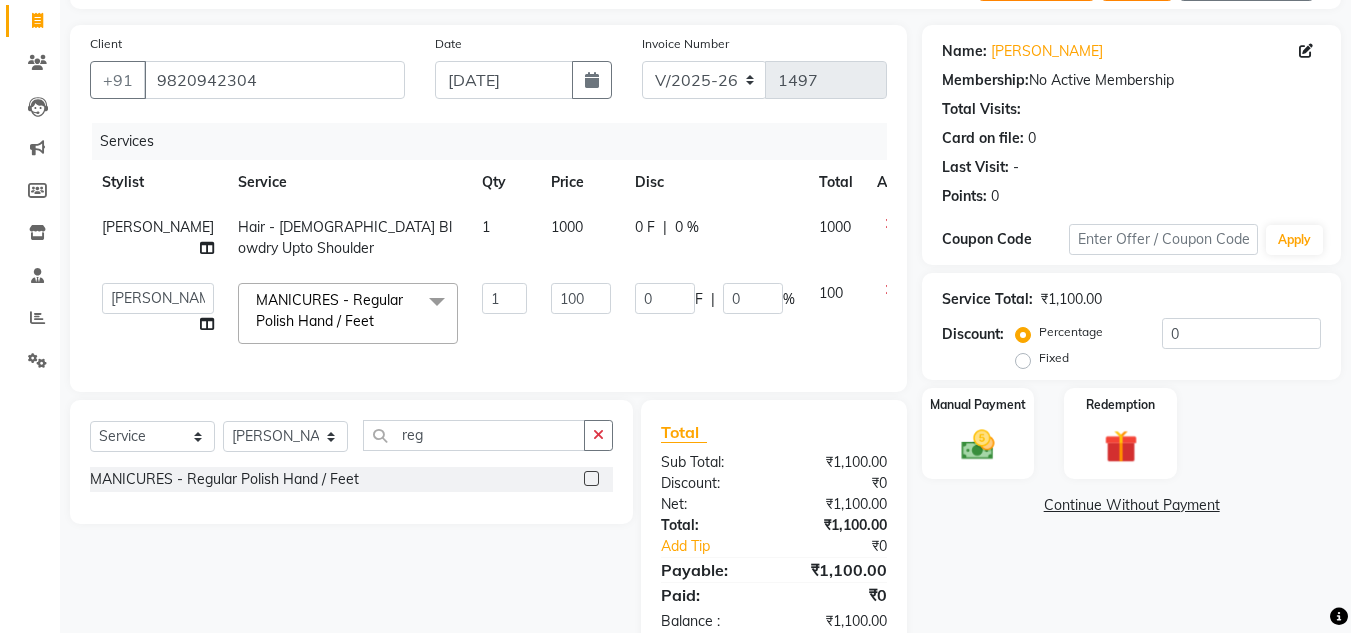 click on "100" 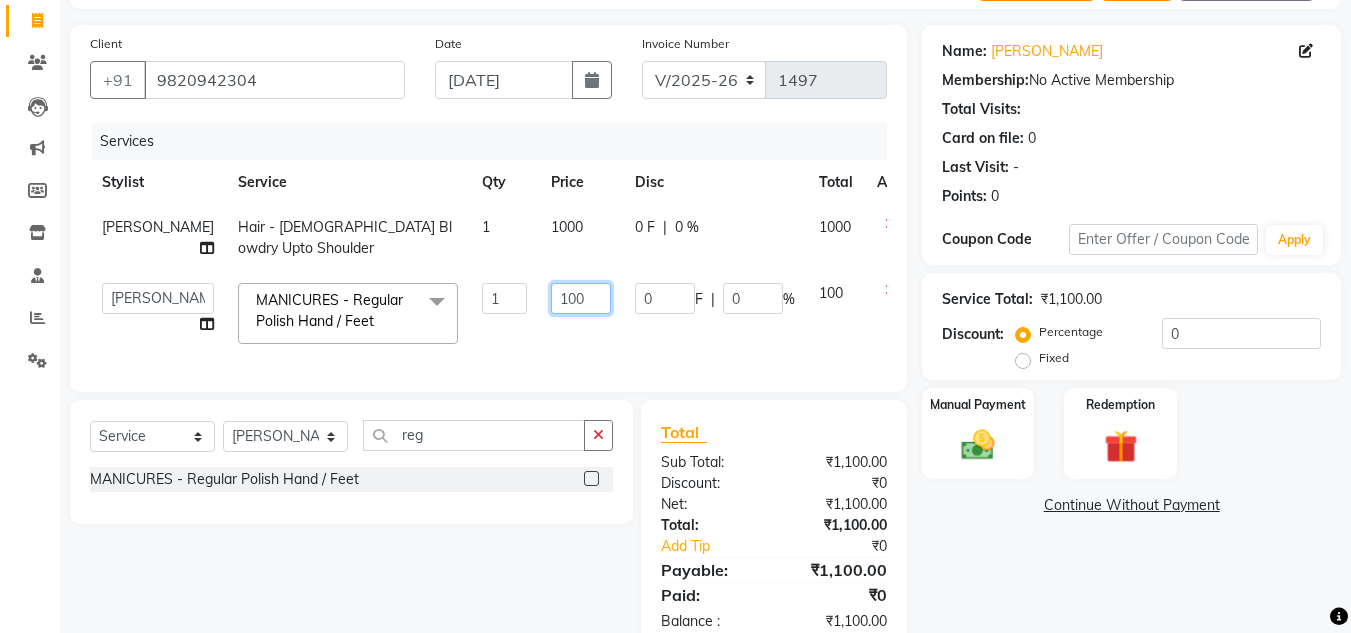 click on "100" 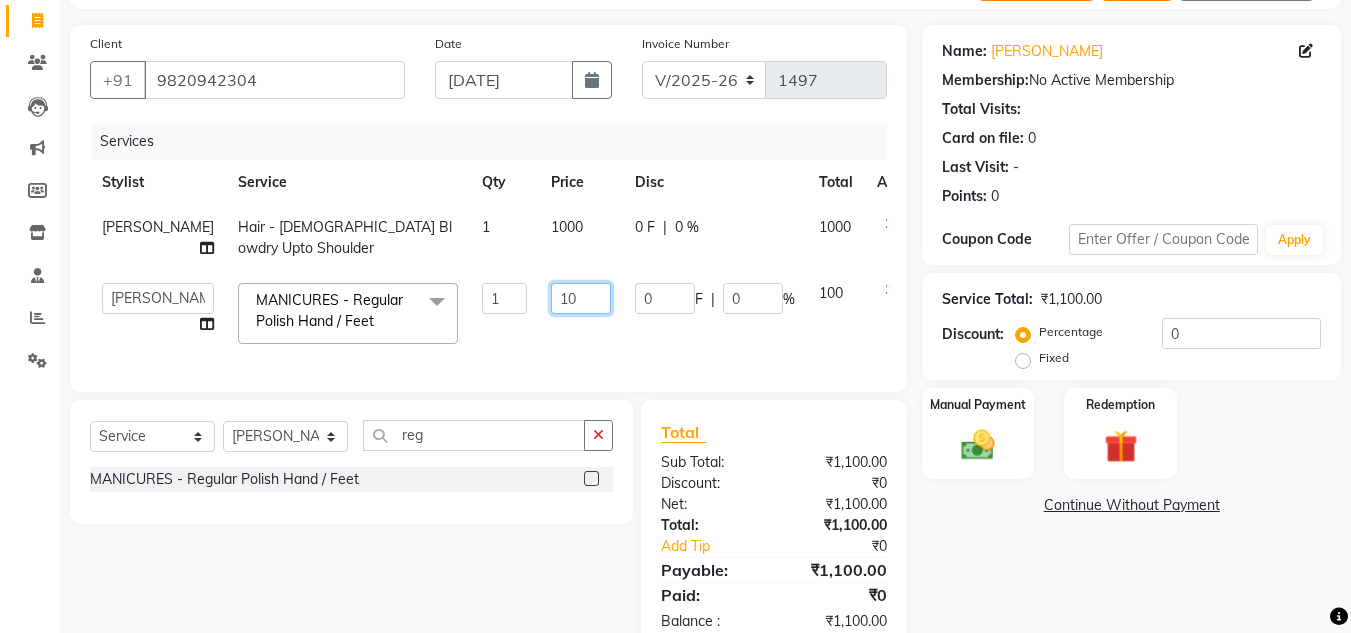 type on "1" 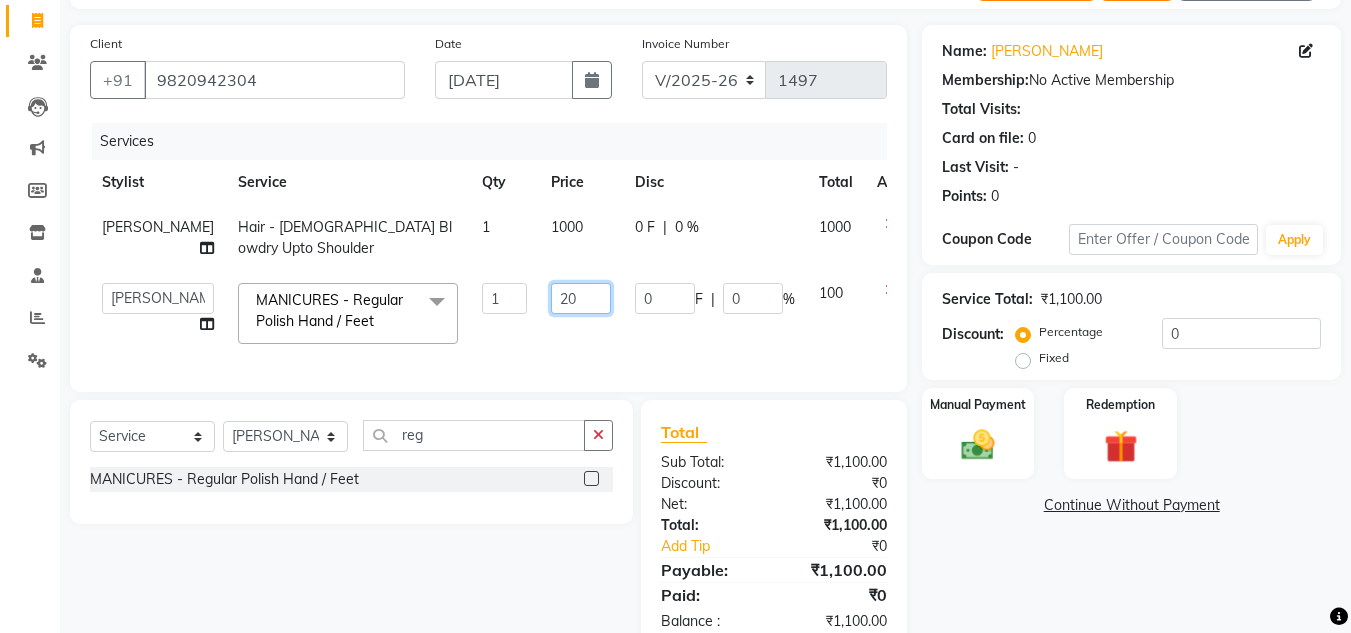 type on "200" 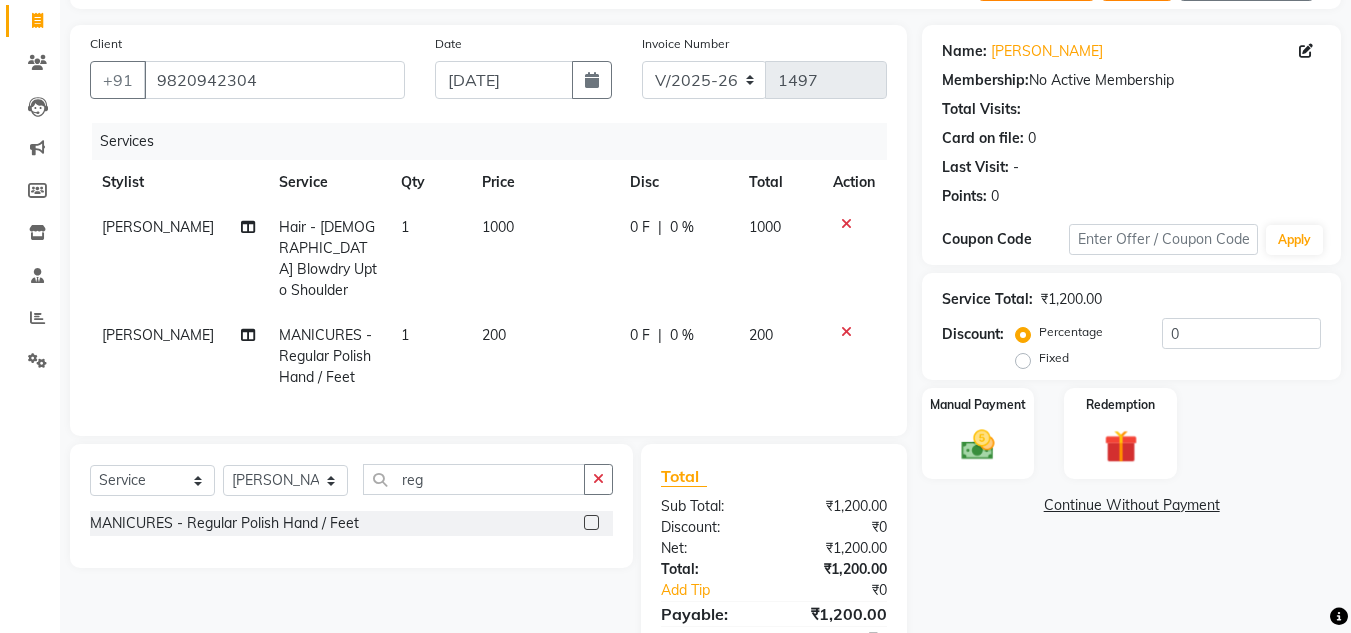 click on "Name: Bijal Desai Membership:  No Active Membership  Total Visits:   Card on file:  0 Last Visit:   - Points:   0  Coupon Code Apply Service Total:  ₹1,200.00  Discount:  Percentage   Fixed  0 Manual Payment Redemption  Continue Without Payment" 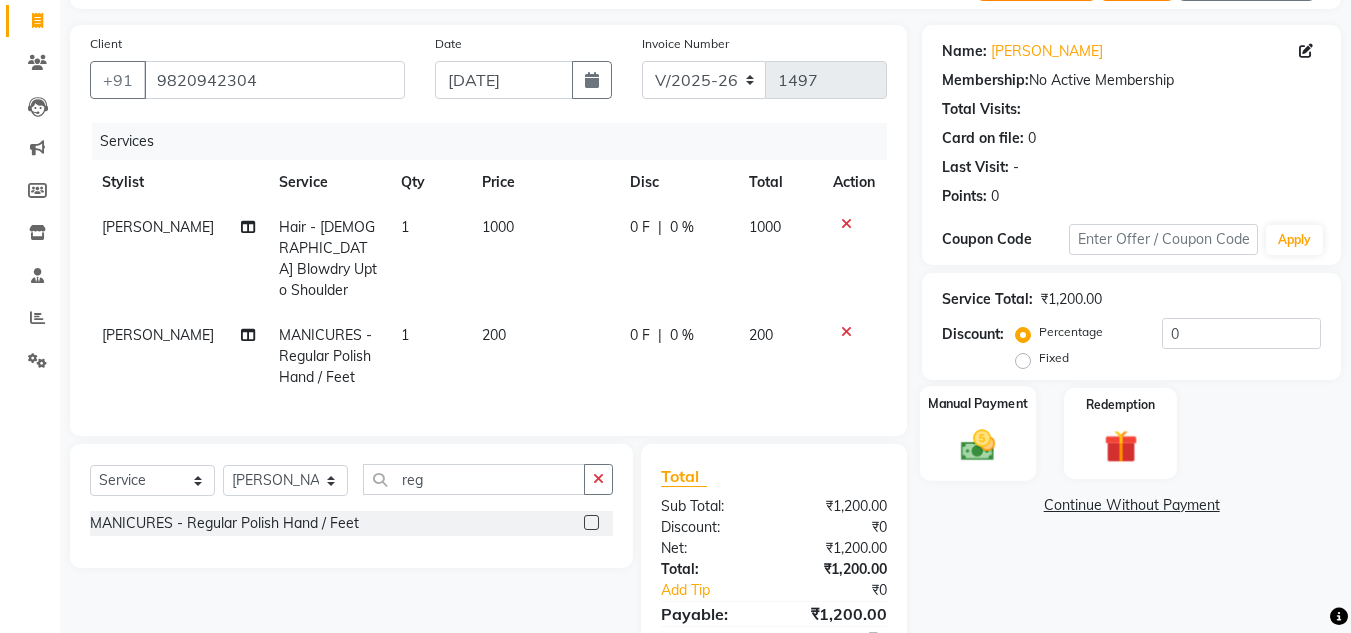click 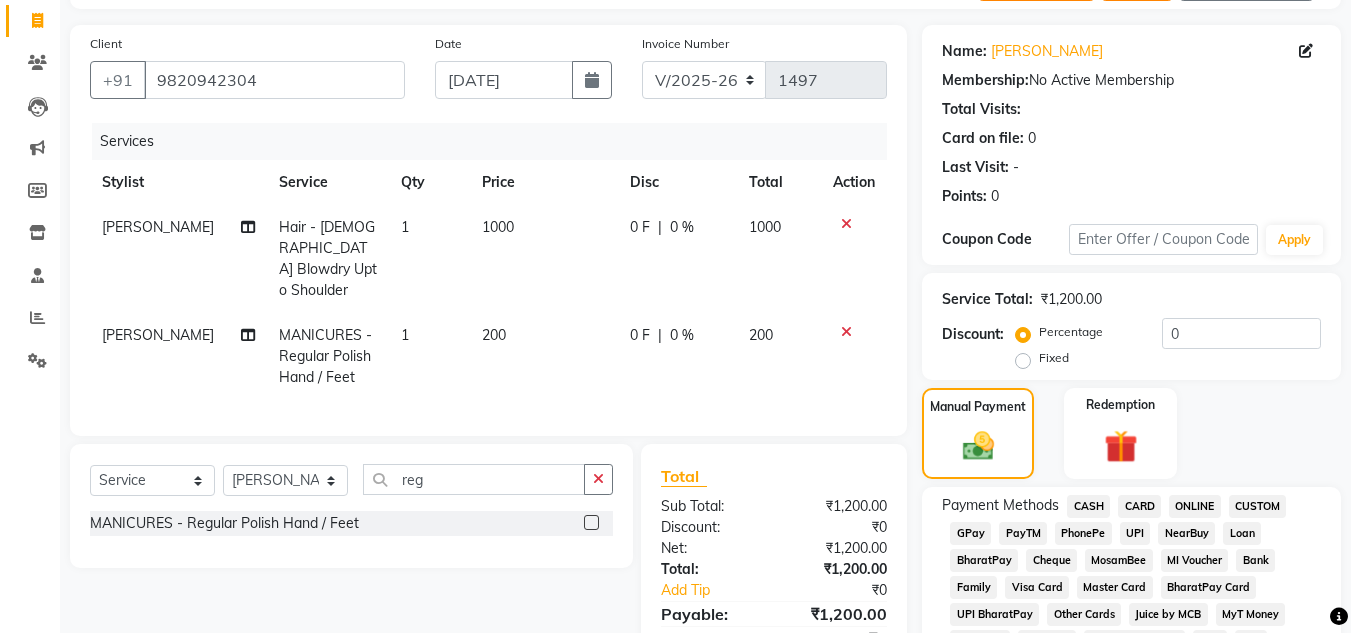 click on "200" 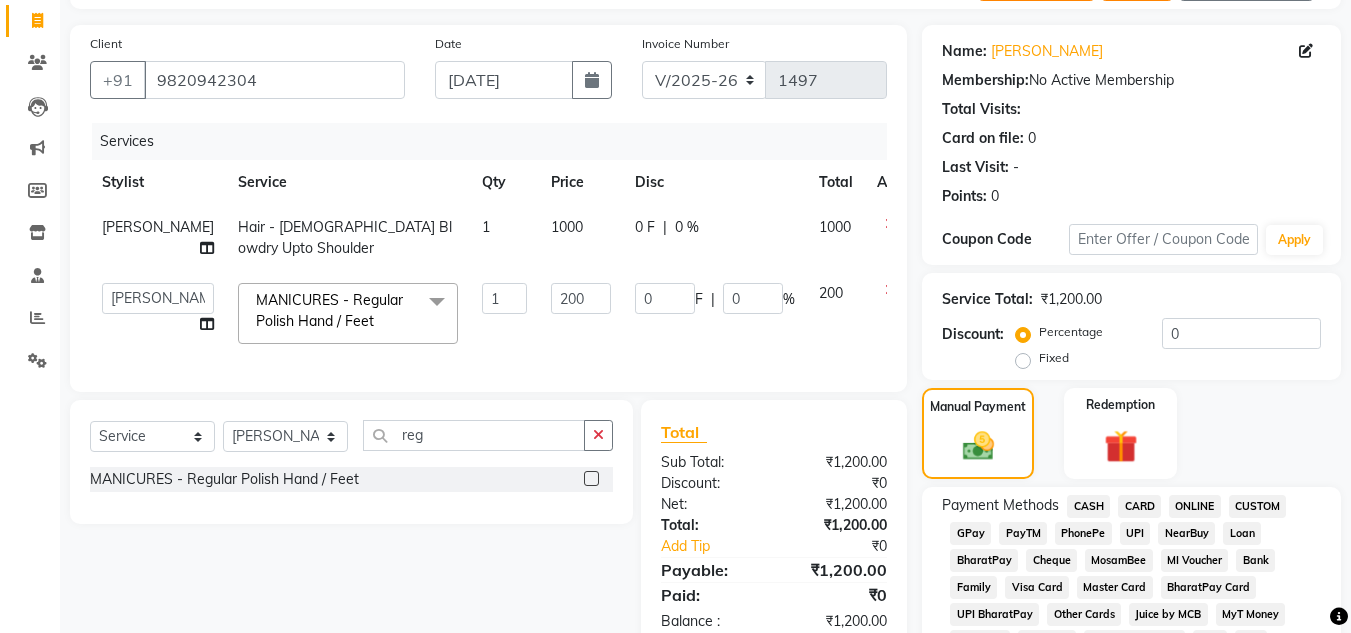 click on "200" 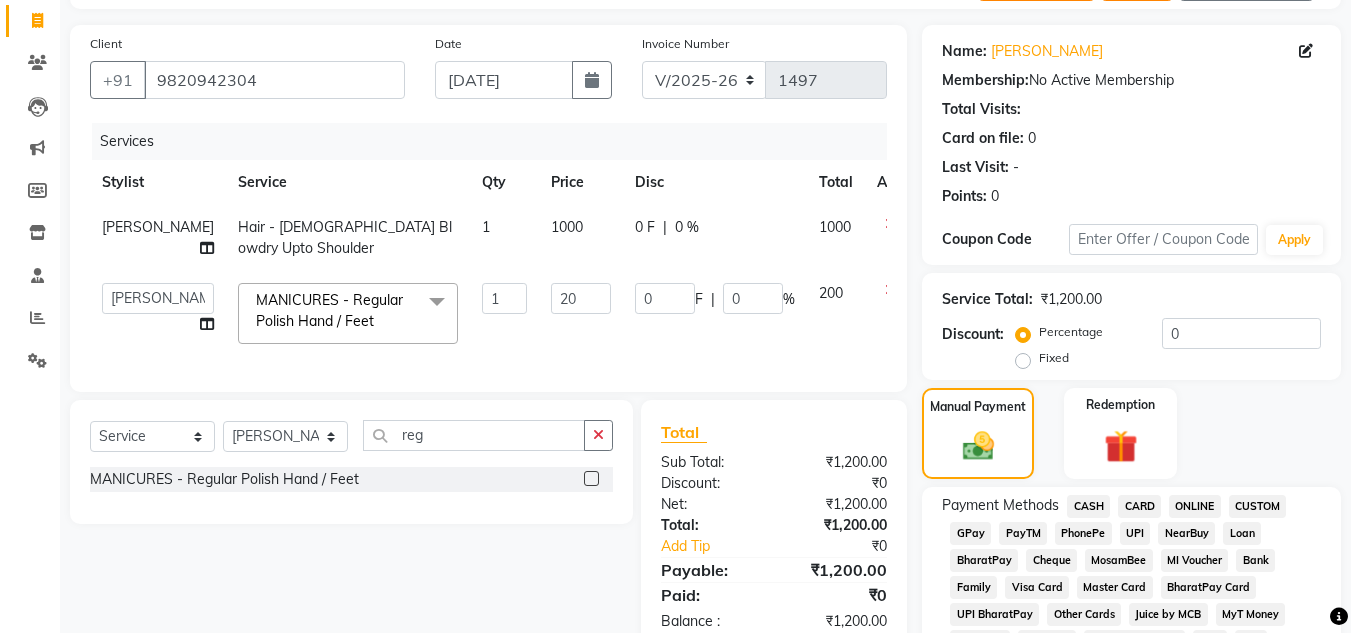 type on "2" 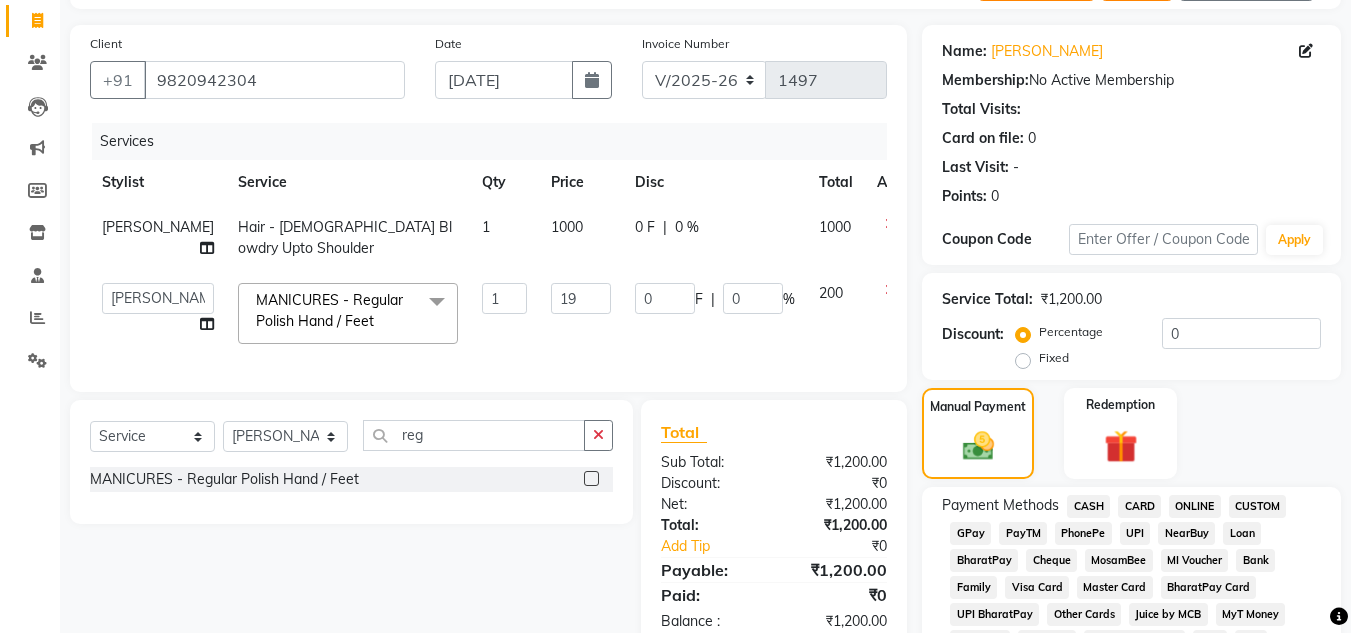 type on "199" 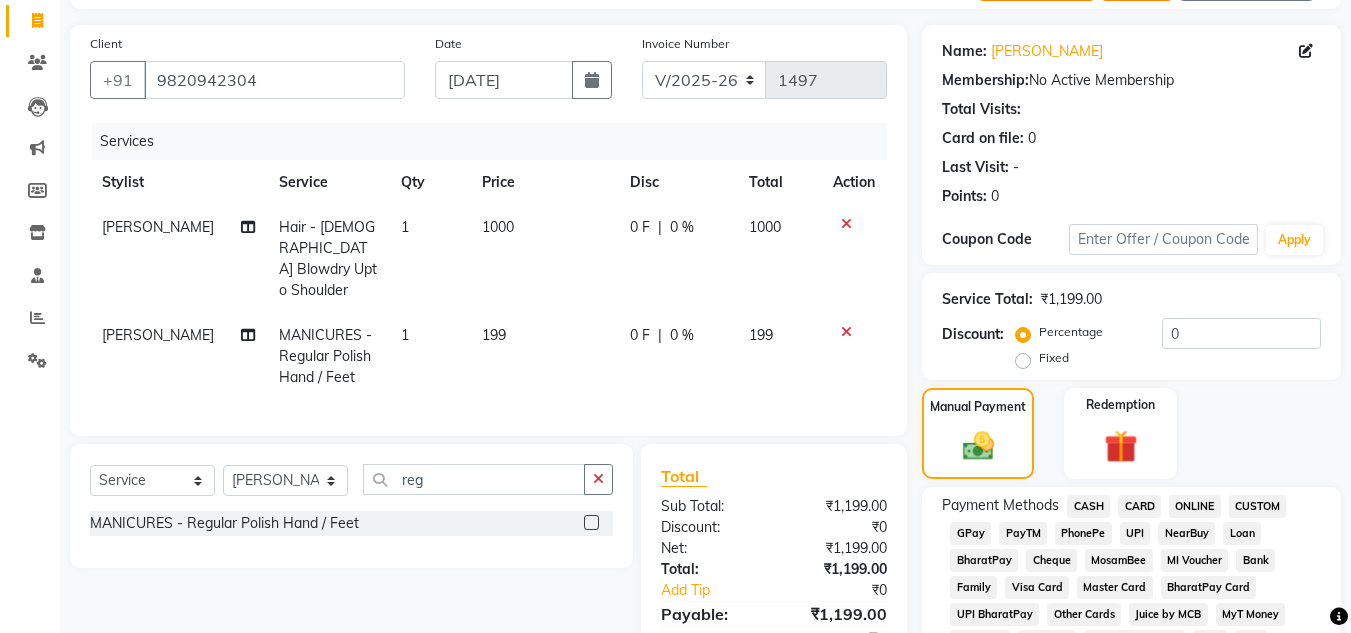click on "Manual Payment Redemption" 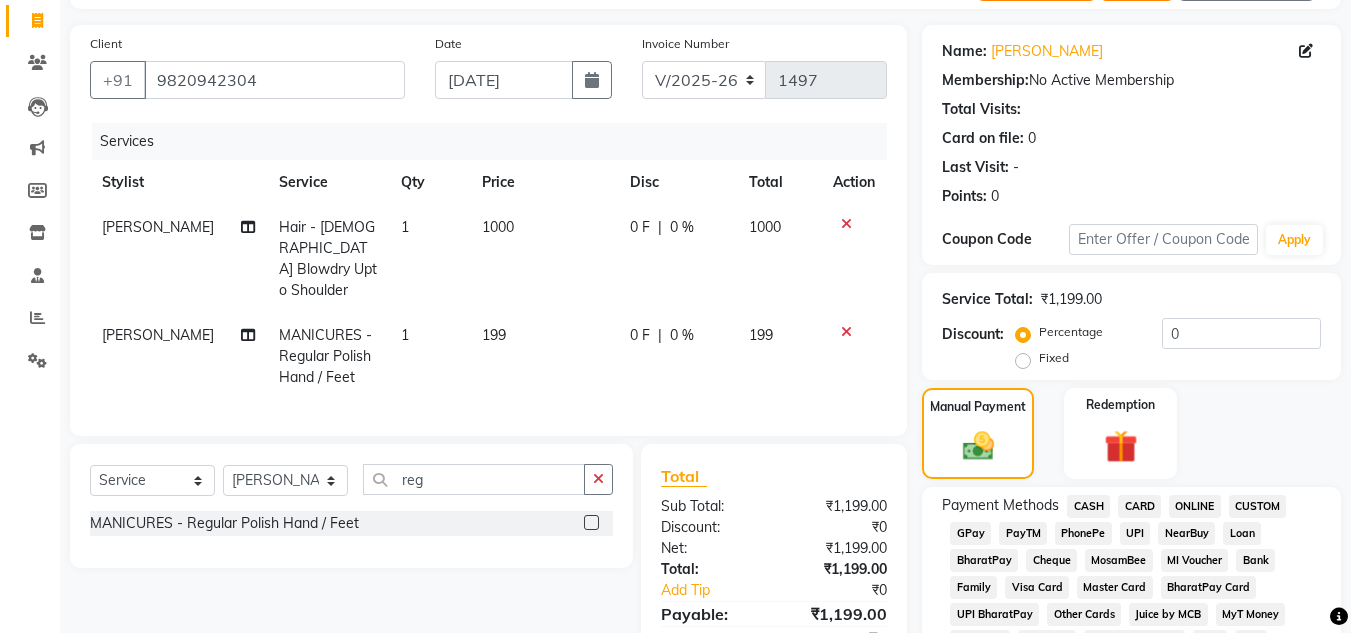 scroll, scrollTop: 202, scrollLeft: 0, axis: vertical 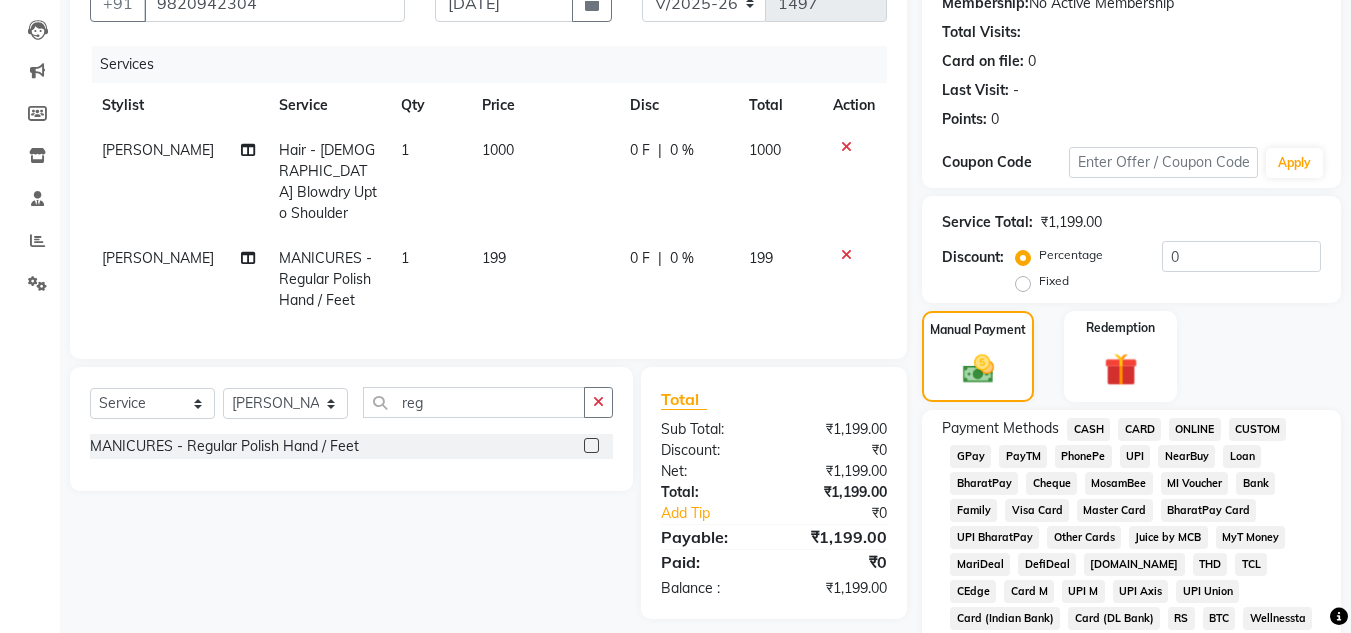 click on "GPay" 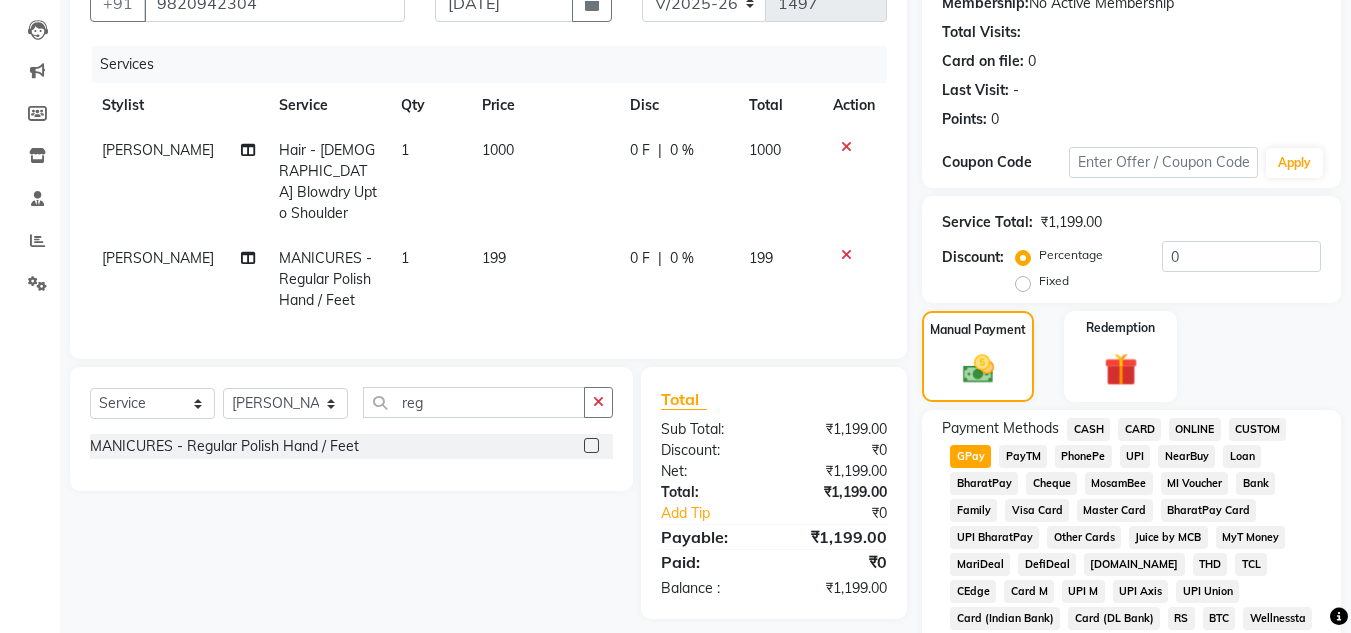 scroll, scrollTop: 834, scrollLeft: 0, axis: vertical 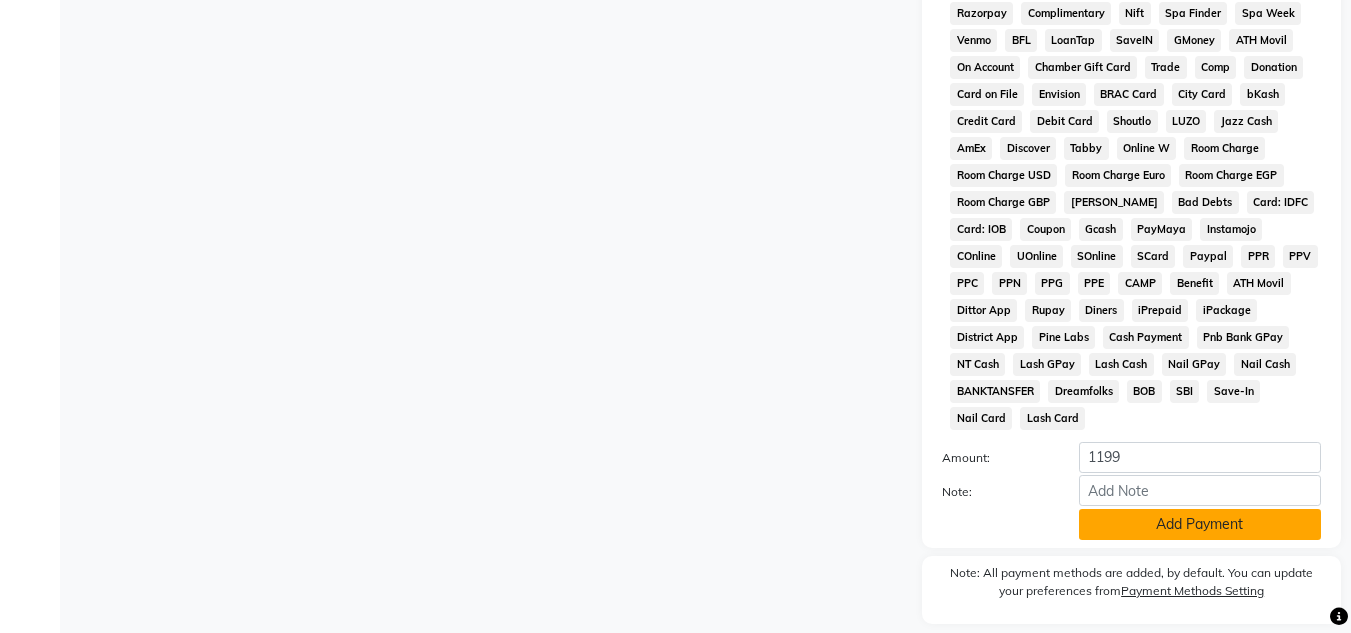 click on "Add Payment" 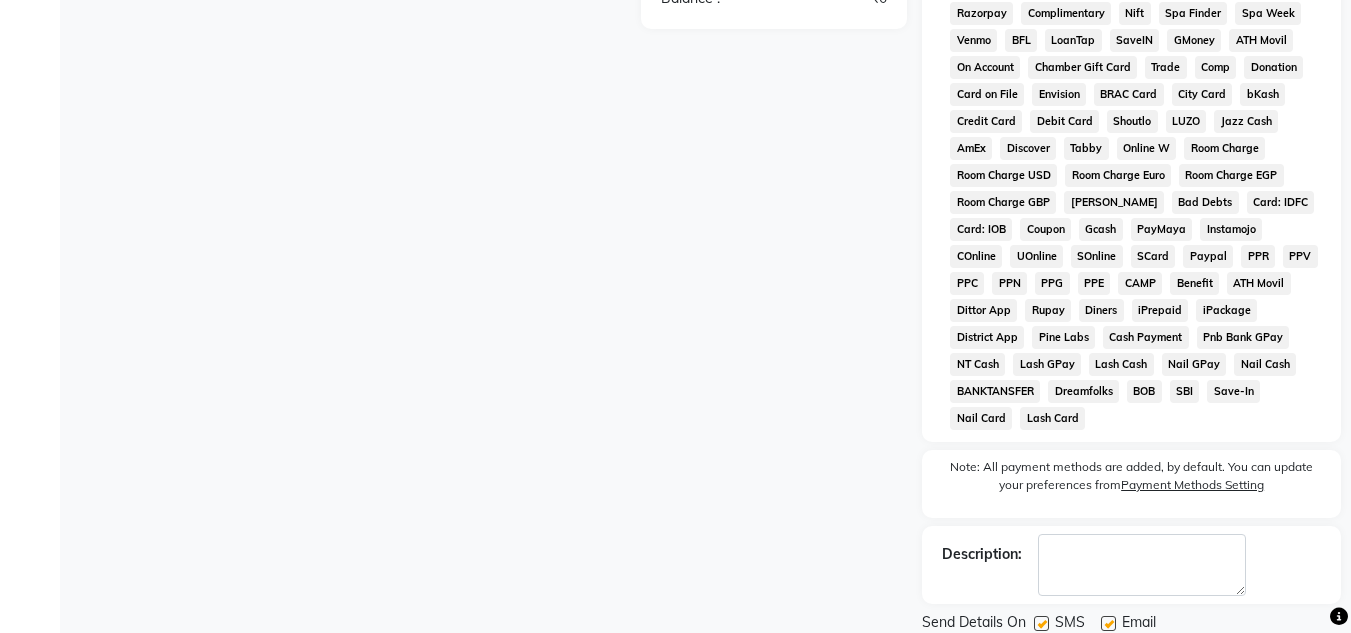 click on "Checkout" 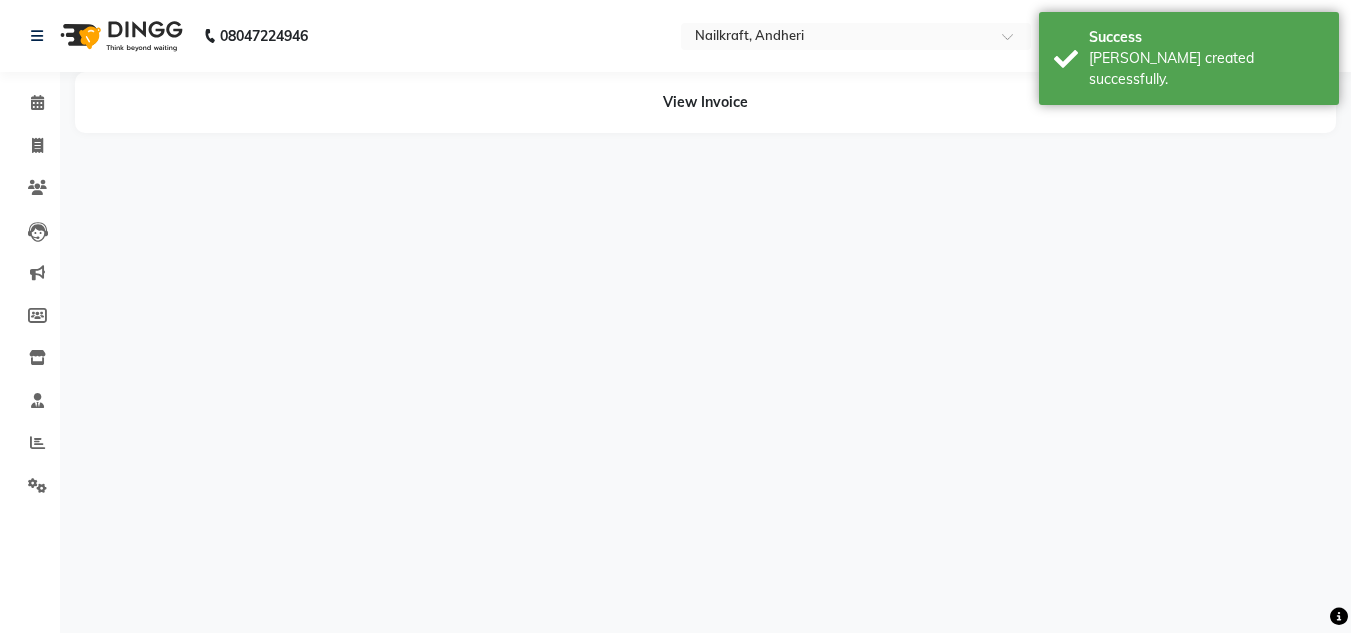 scroll, scrollTop: 0, scrollLeft: 0, axis: both 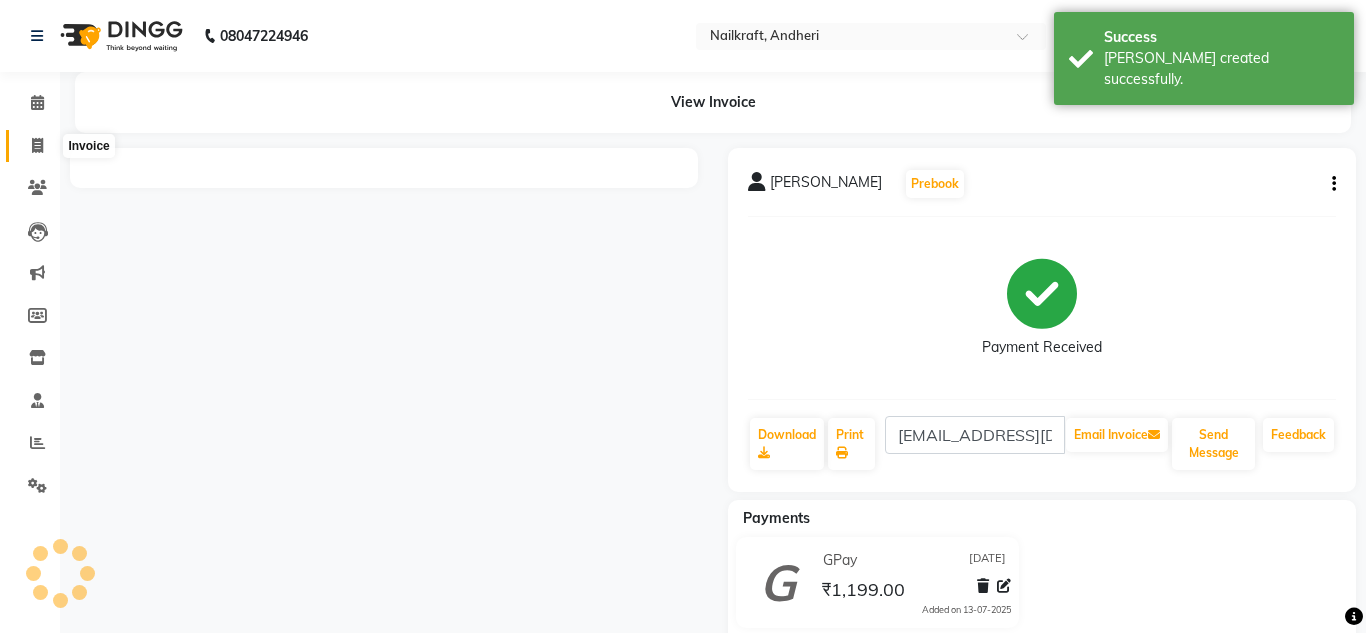 click 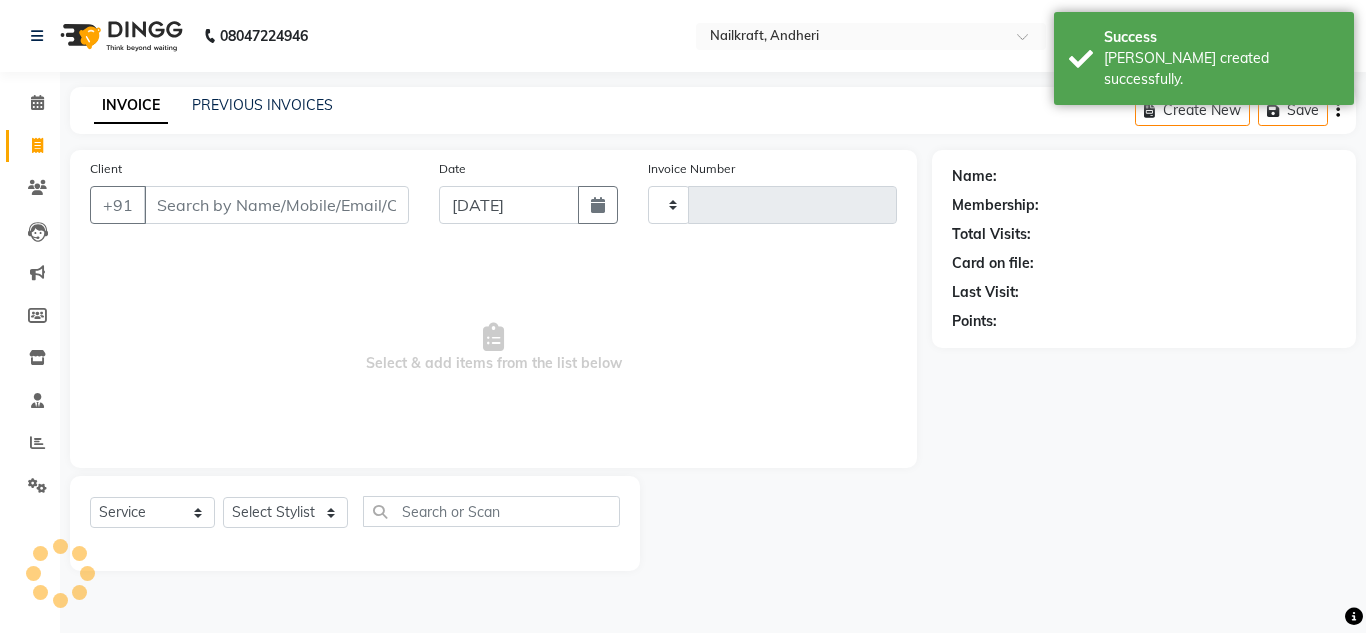 type on "1498" 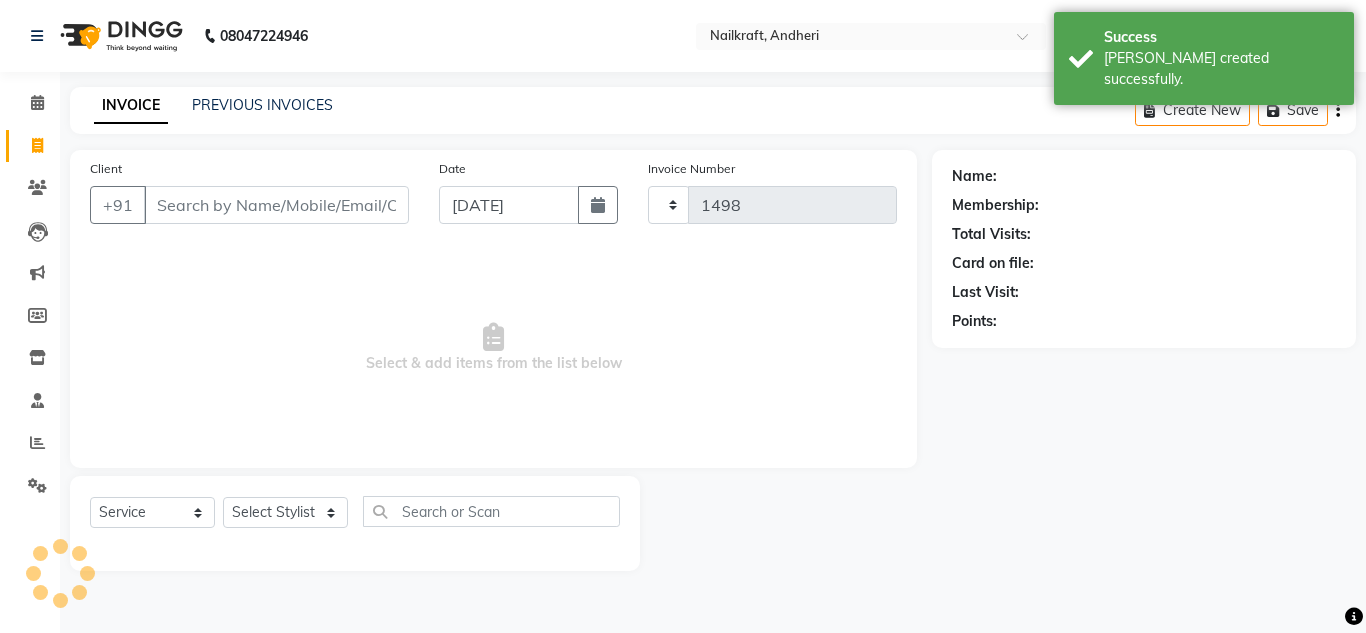 select on "6081" 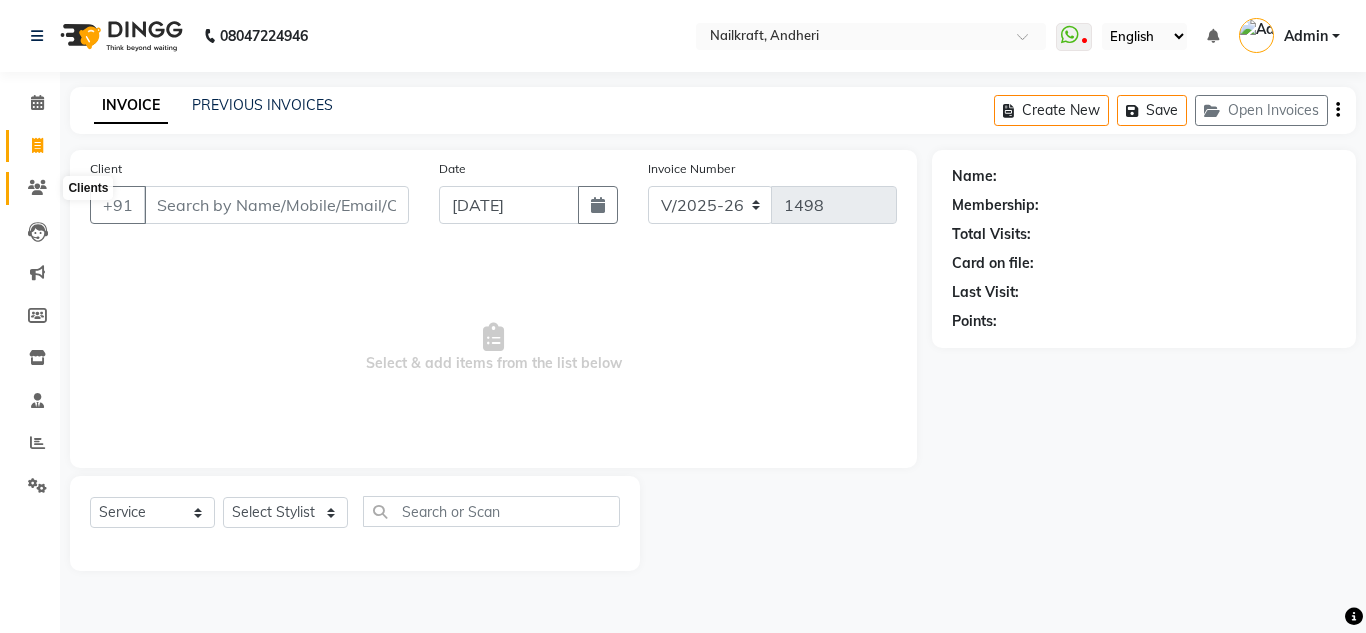 click 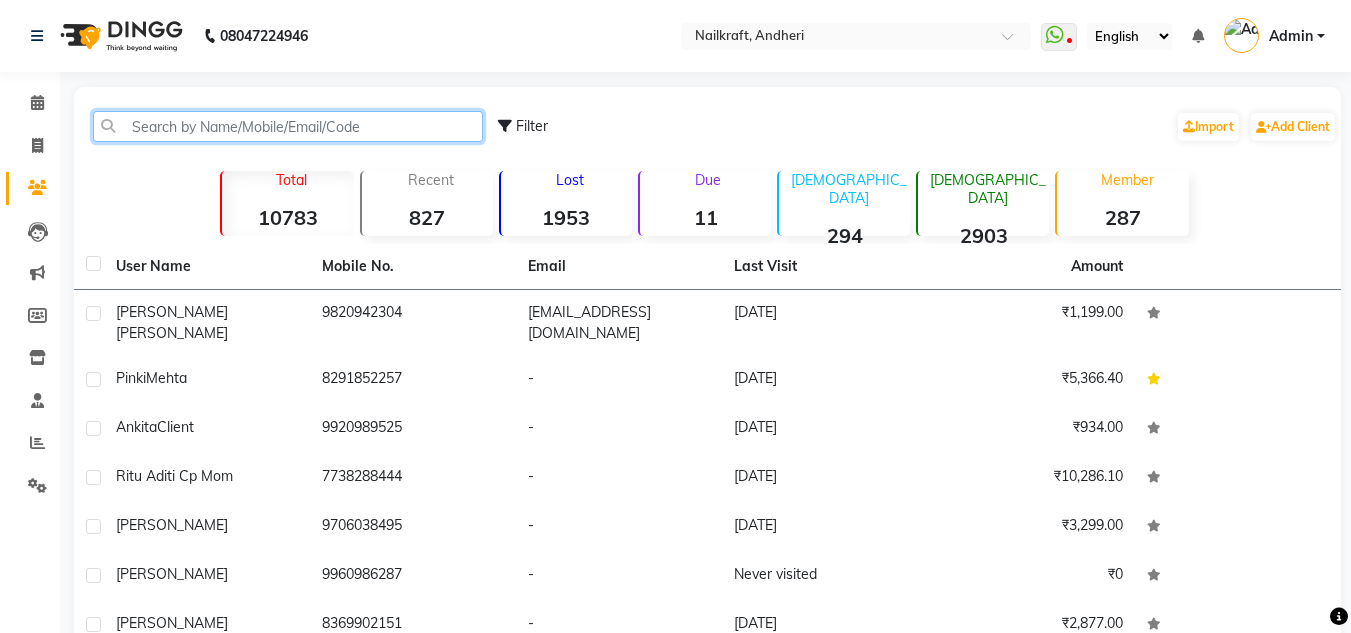 click 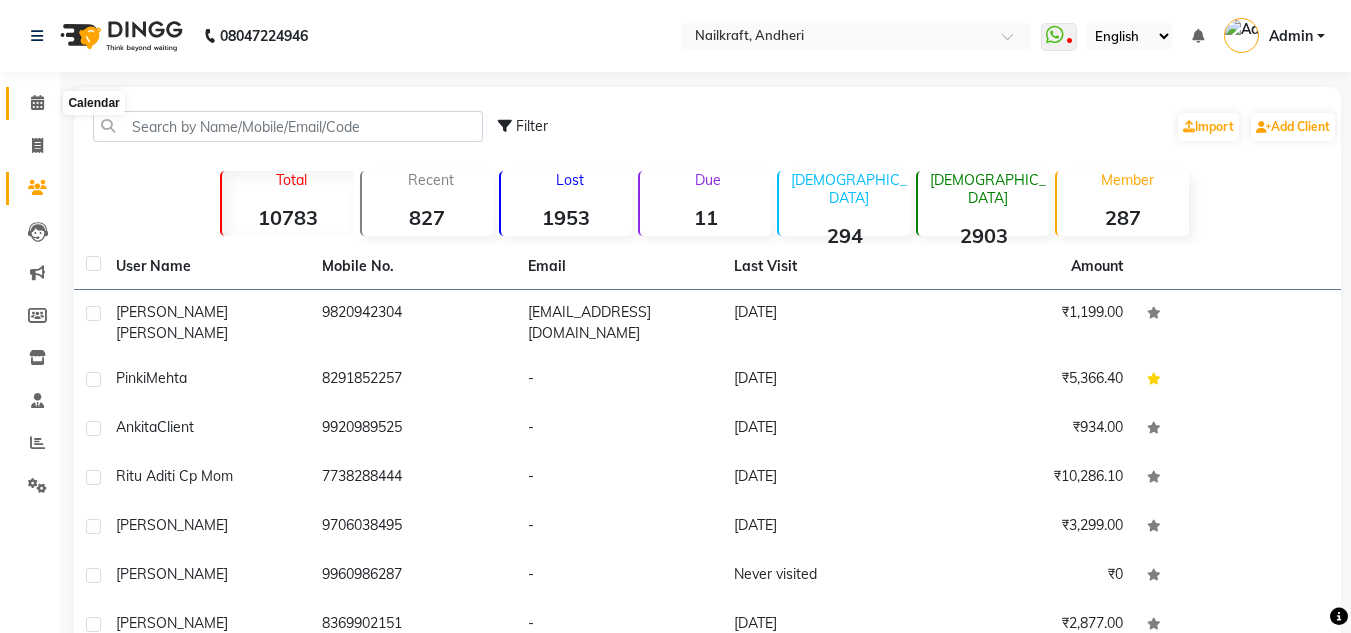 click 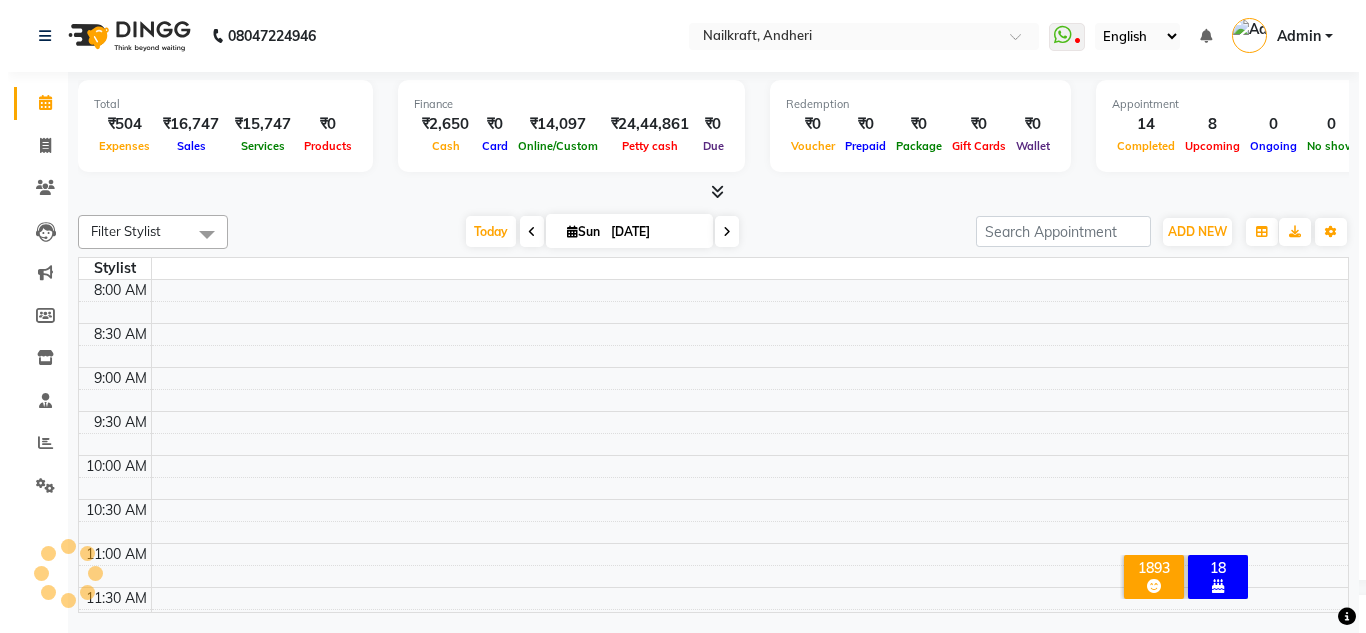 scroll, scrollTop: 0, scrollLeft: 0, axis: both 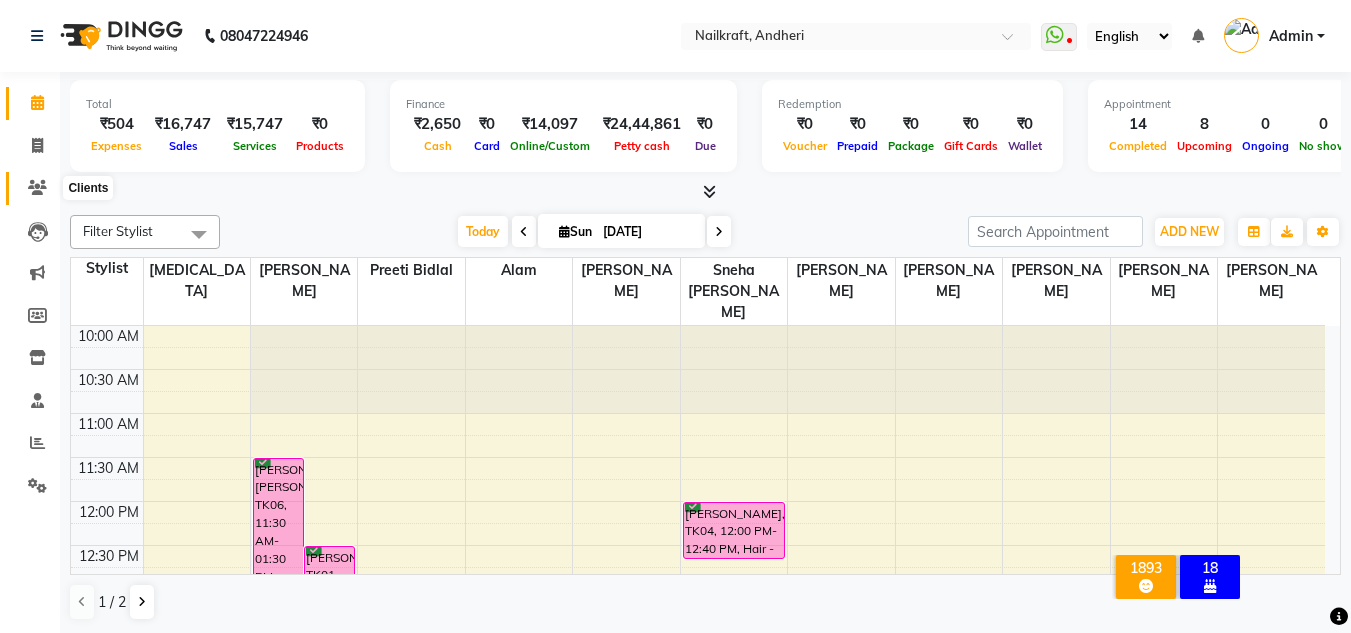 click 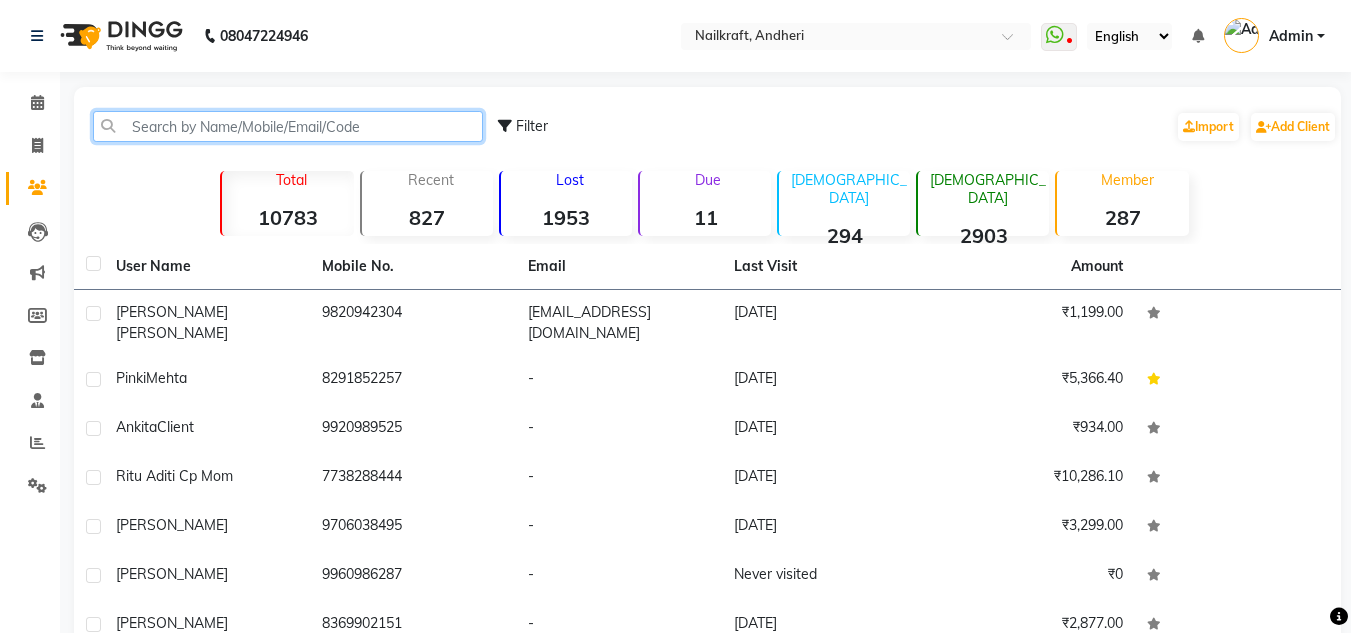 click 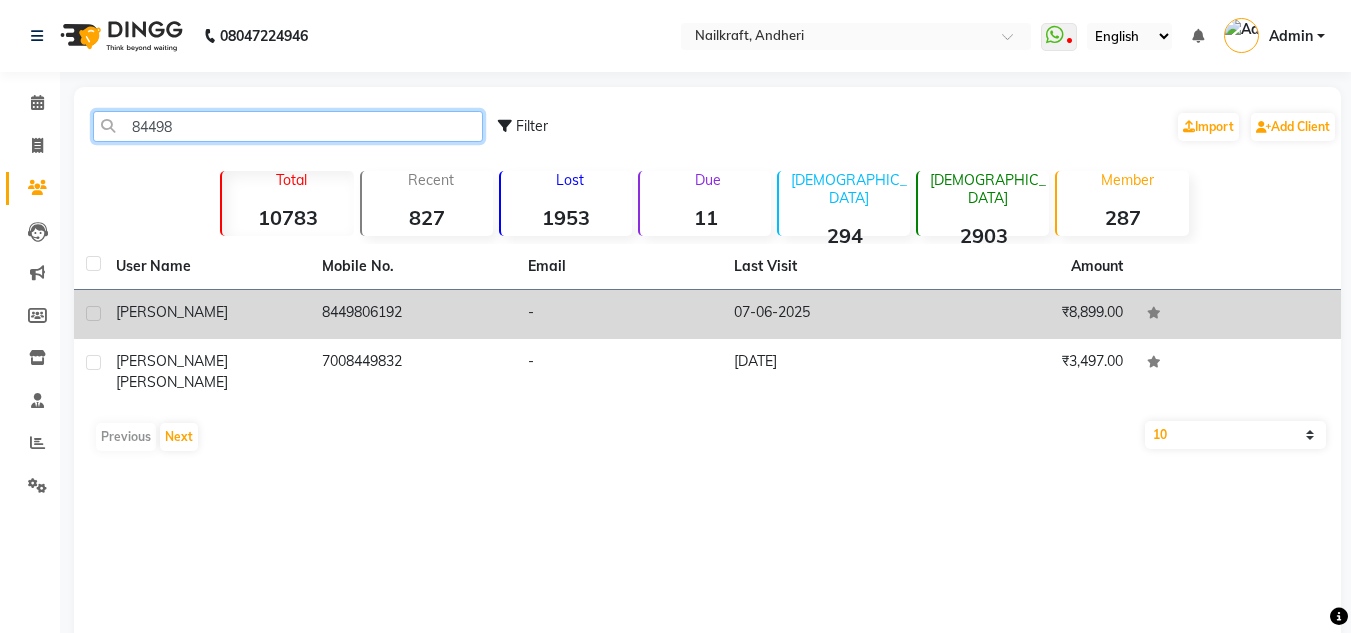 type on "84498" 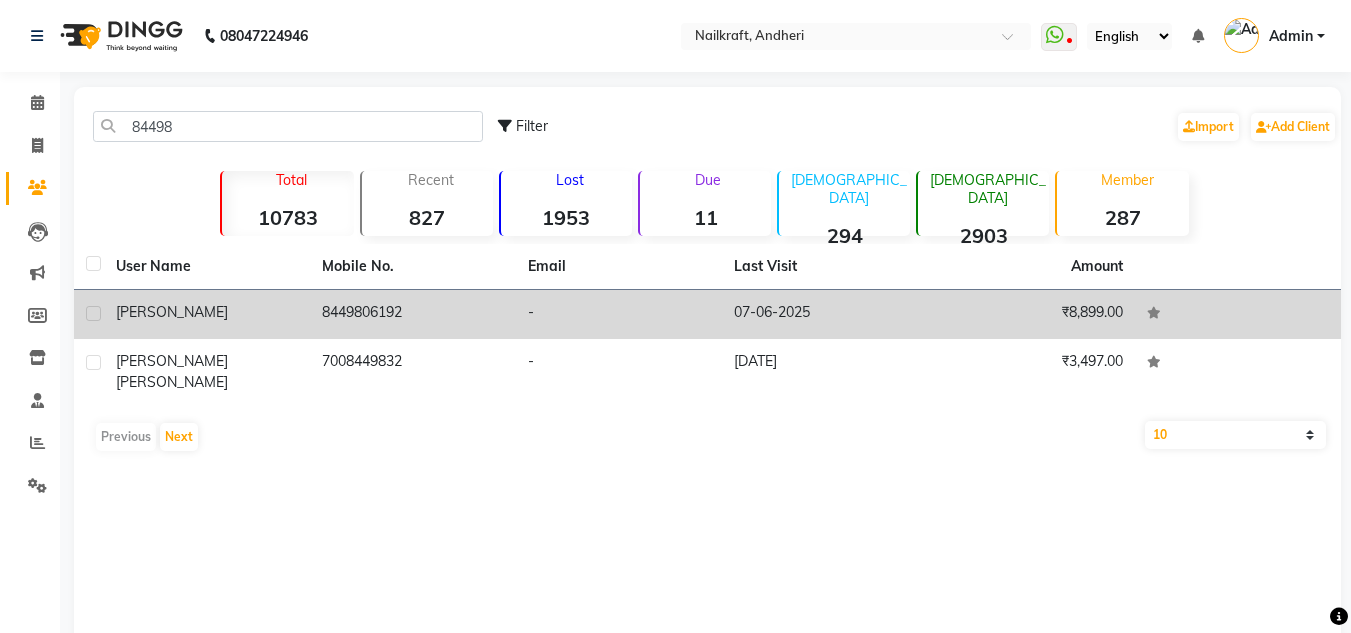 click on "8449806192" 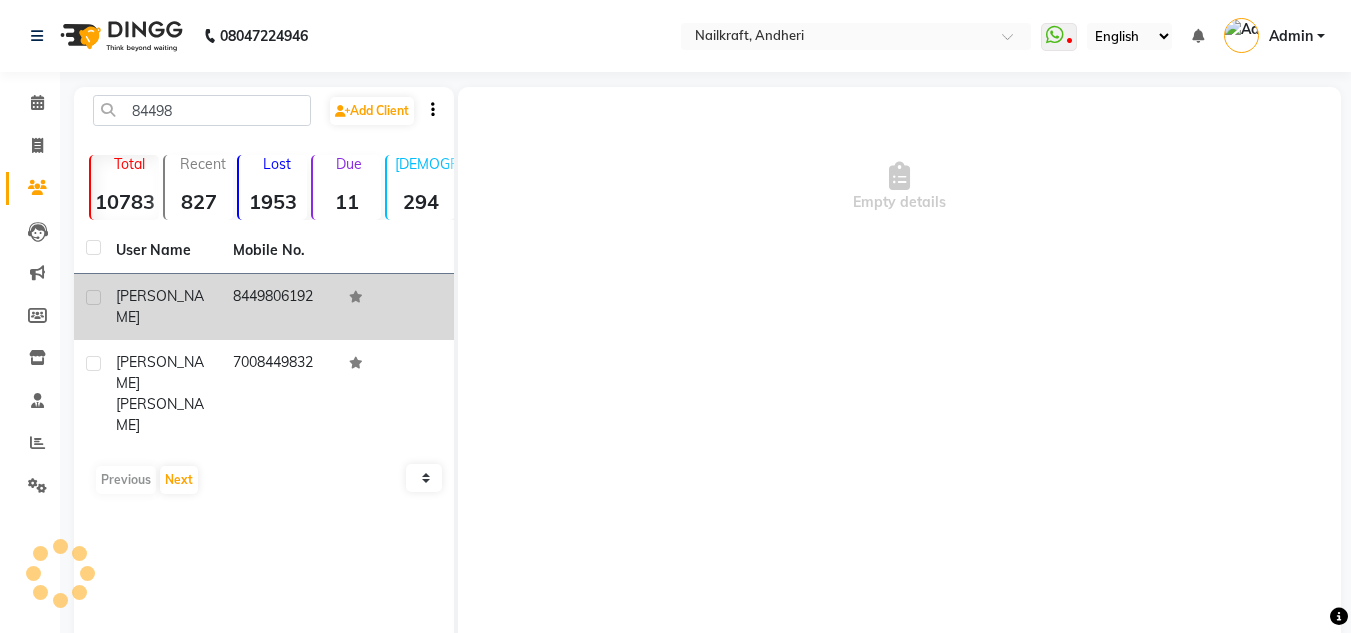 click 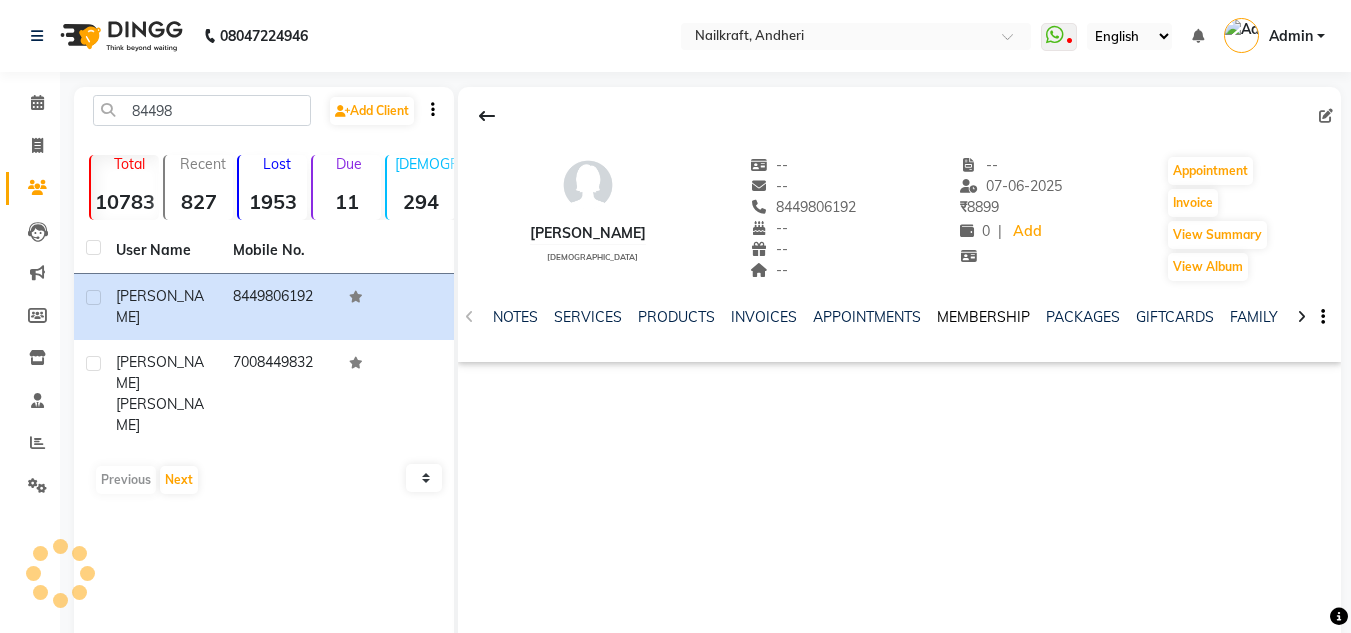 click on "MEMBERSHIP" 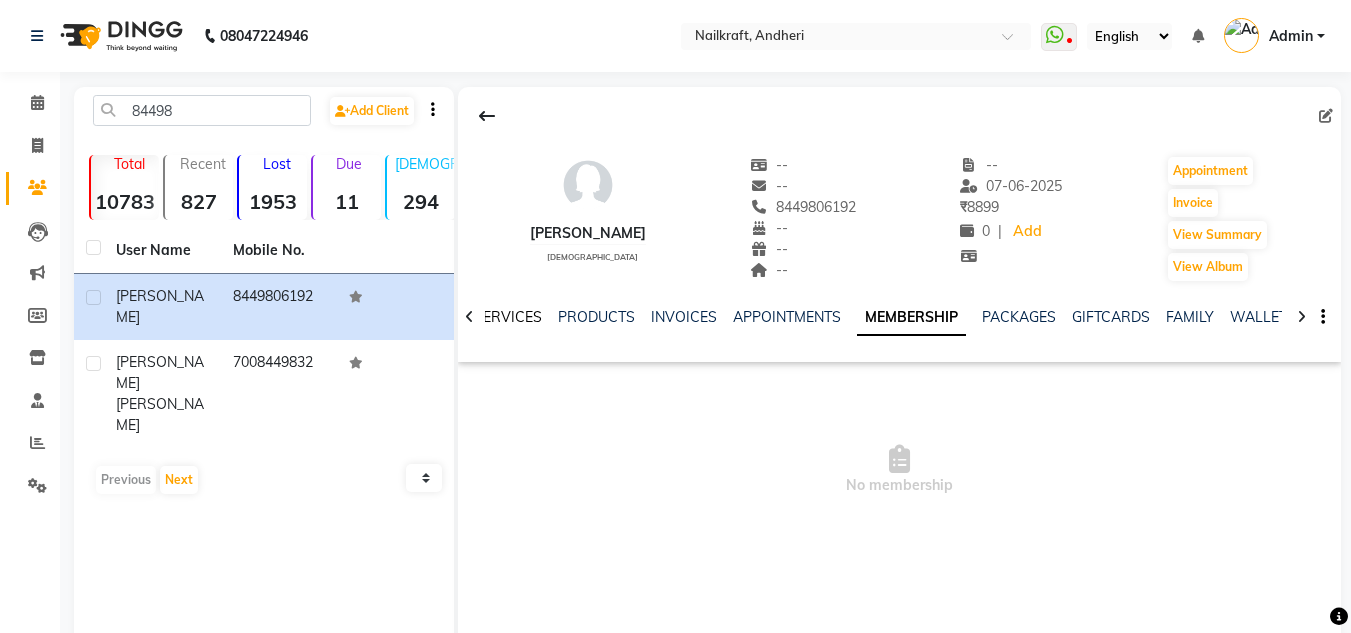 click on "SERVICES" 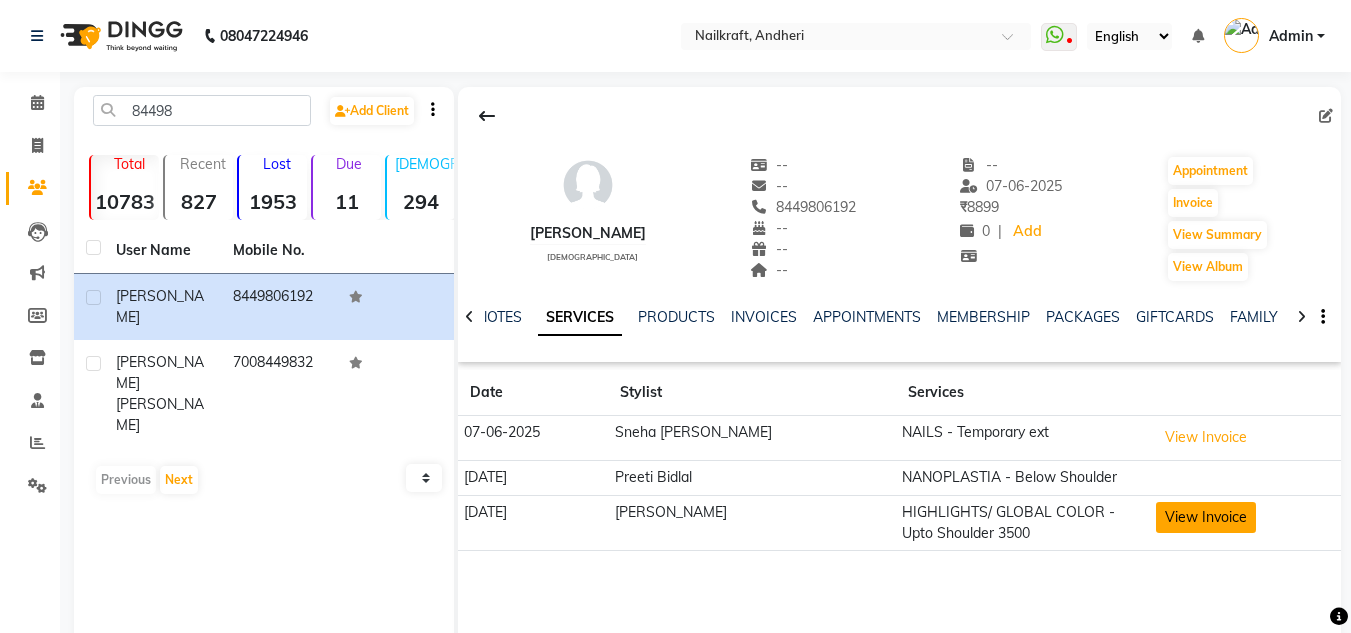 click on "View Invoice" 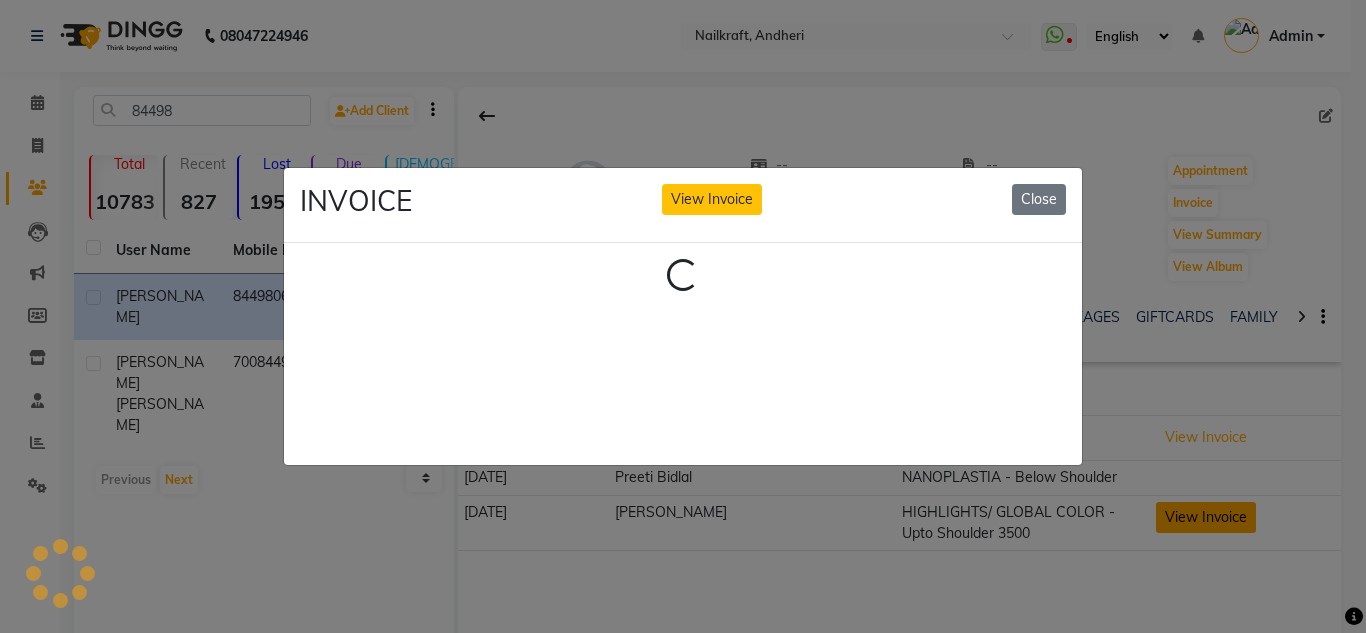 click on "INVOICE View Invoice Close Loading..." 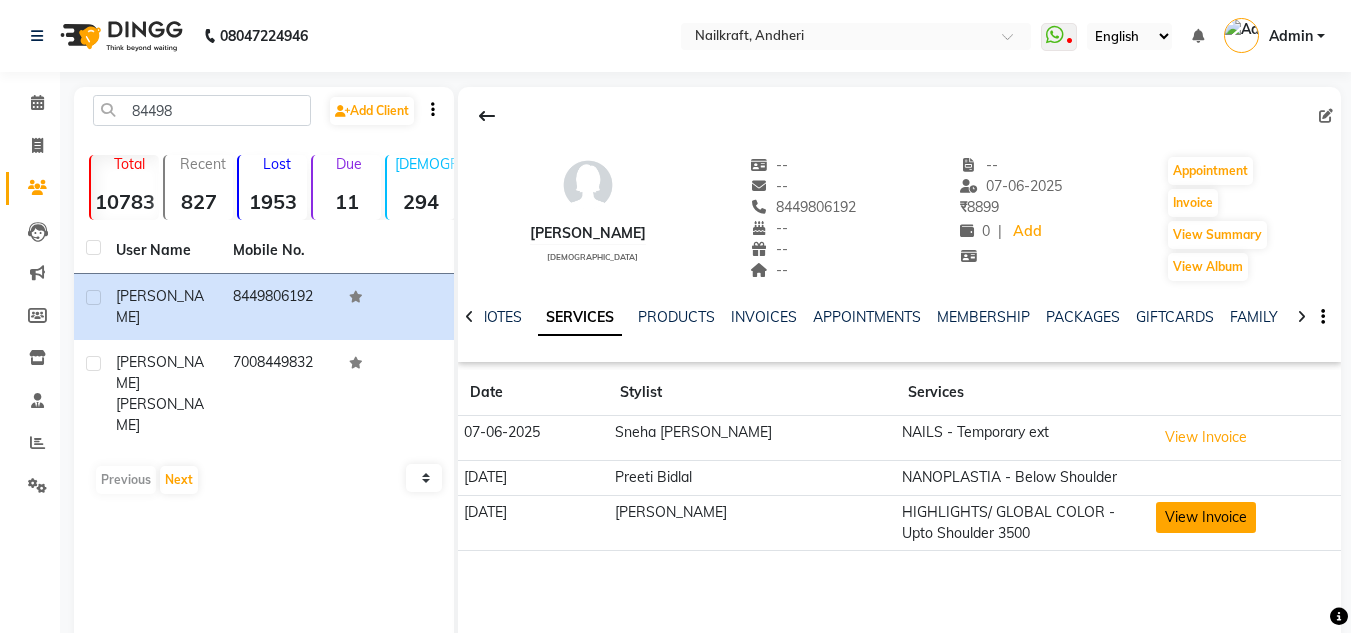 click on "View Invoice" 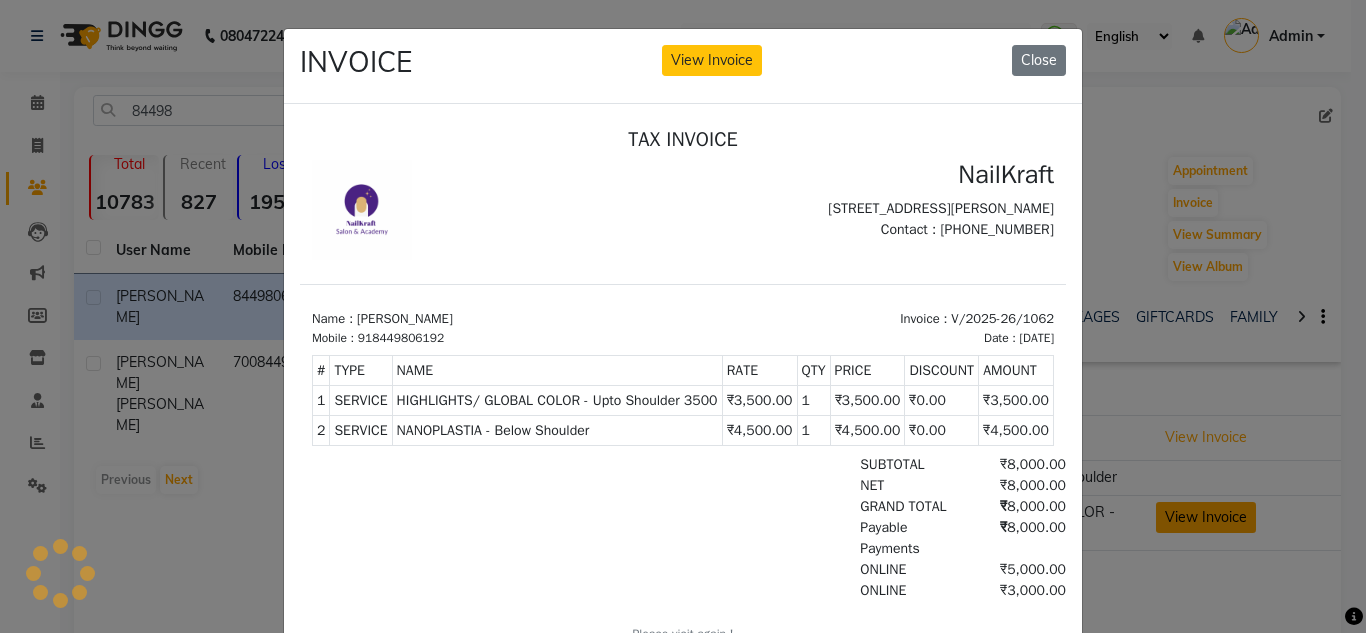 scroll, scrollTop: 0, scrollLeft: 0, axis: both 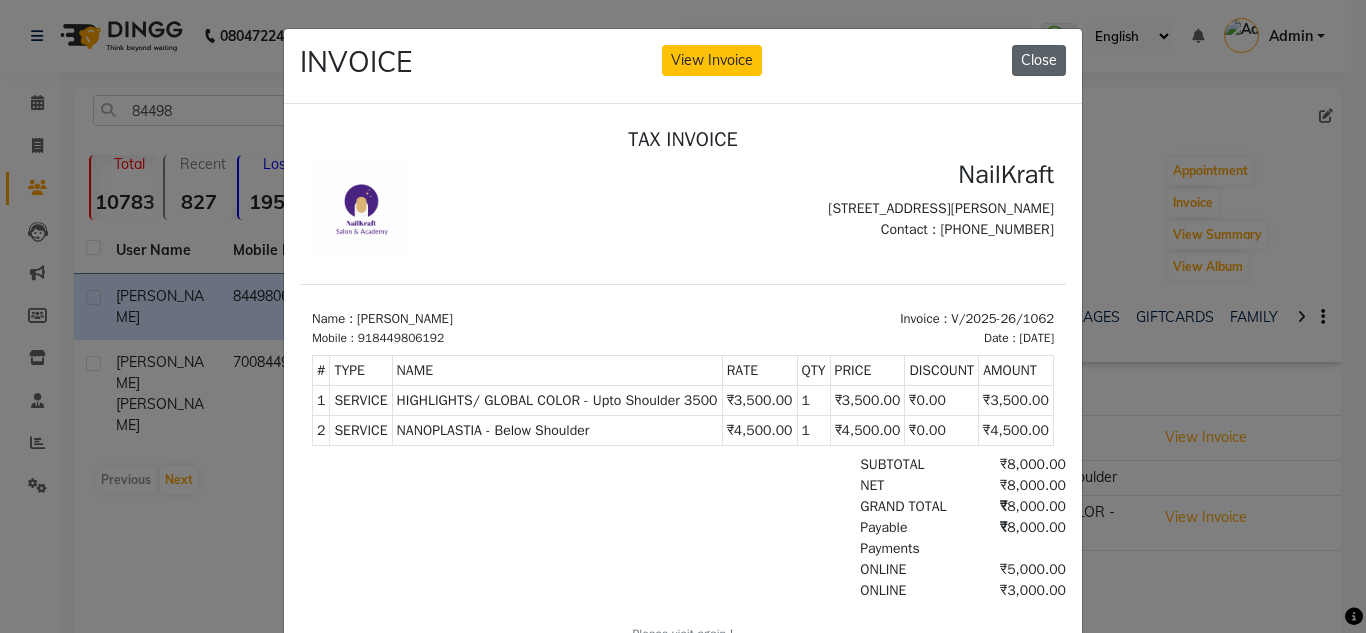 click on "Close" 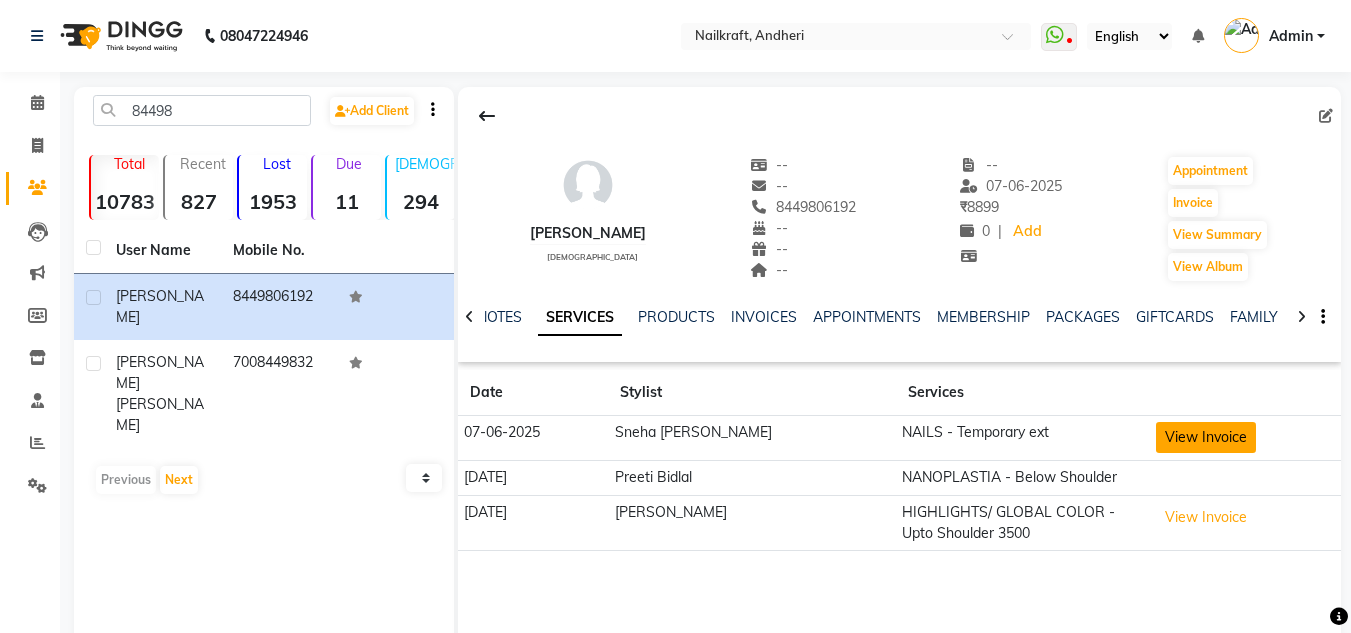click on "View Invoice" 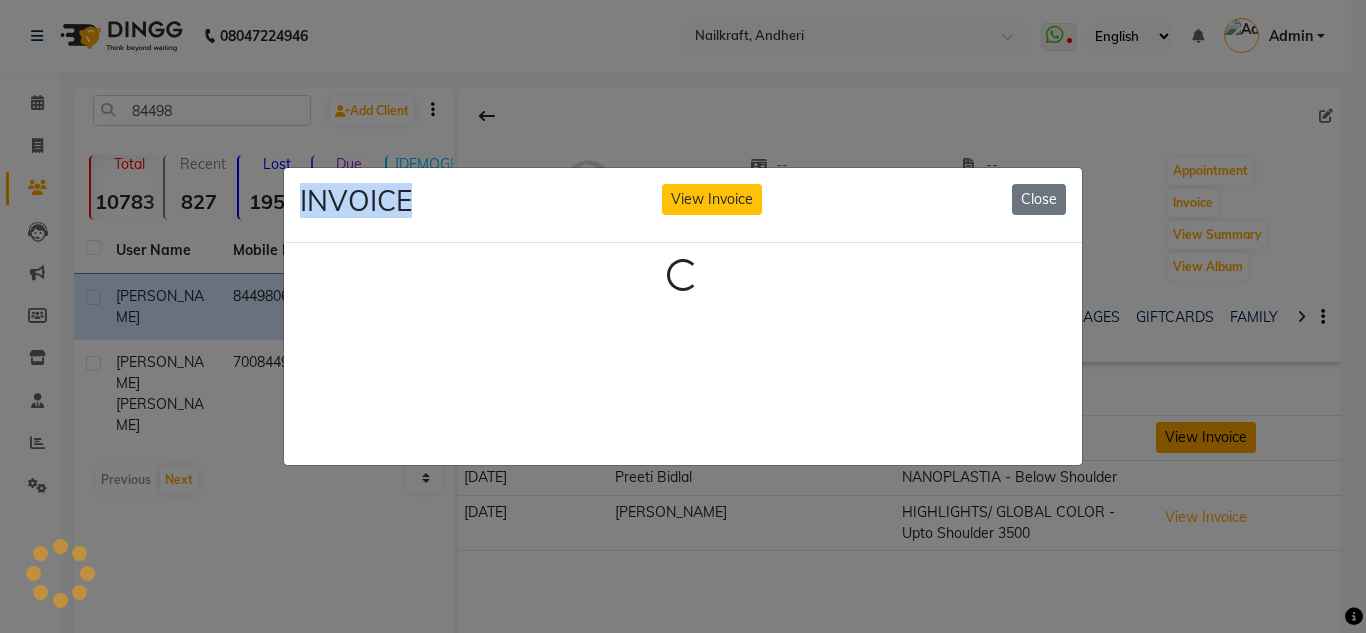 click on "INVOICE View Invoice Close Loading..." 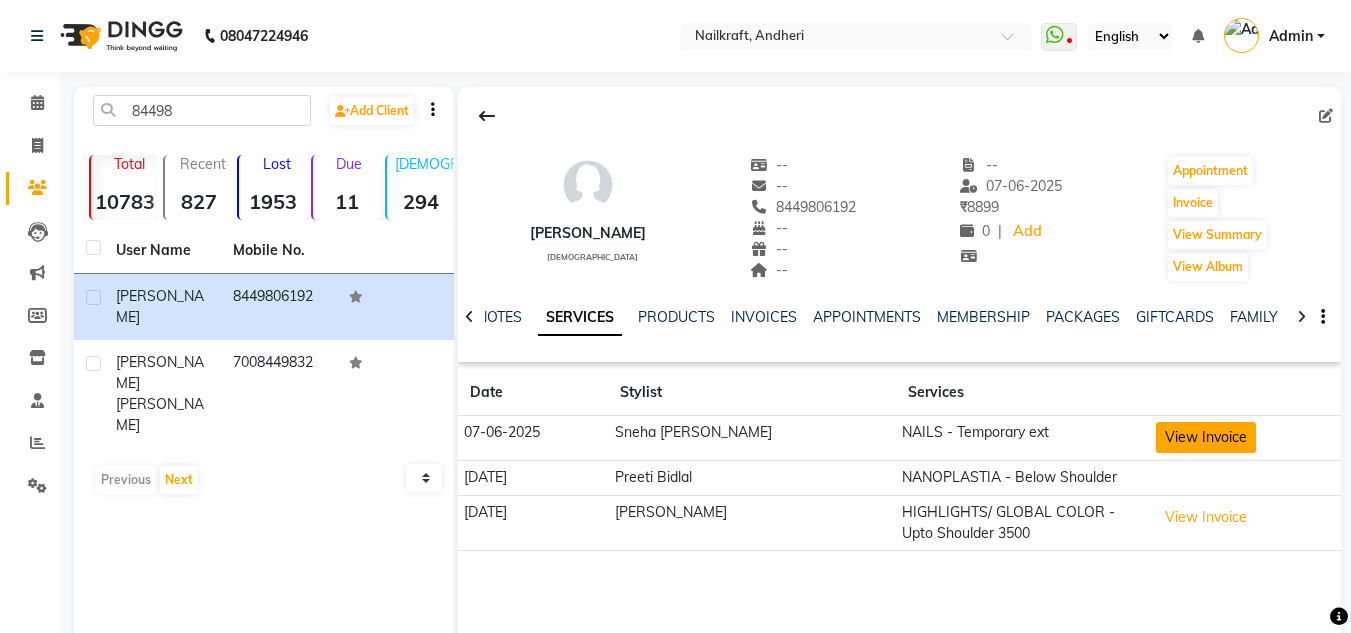 click on "View Invoice" 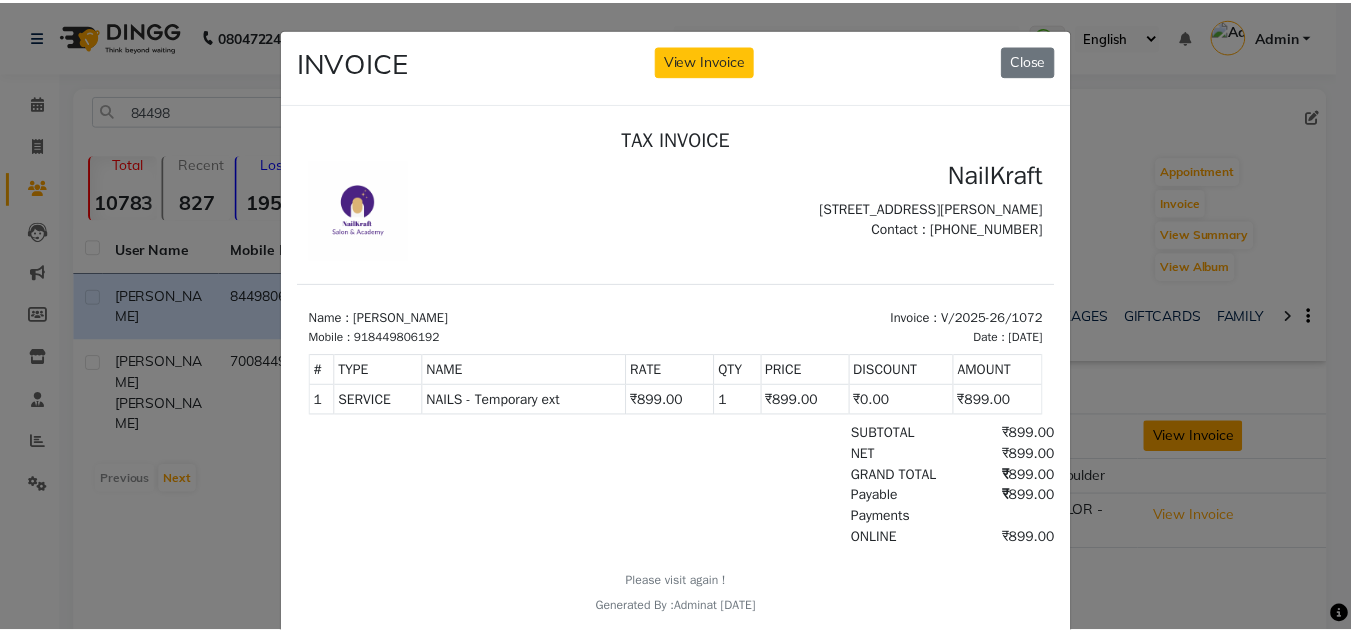 scroll, scrollTop: 0, scrollLeft: 0, axis: both 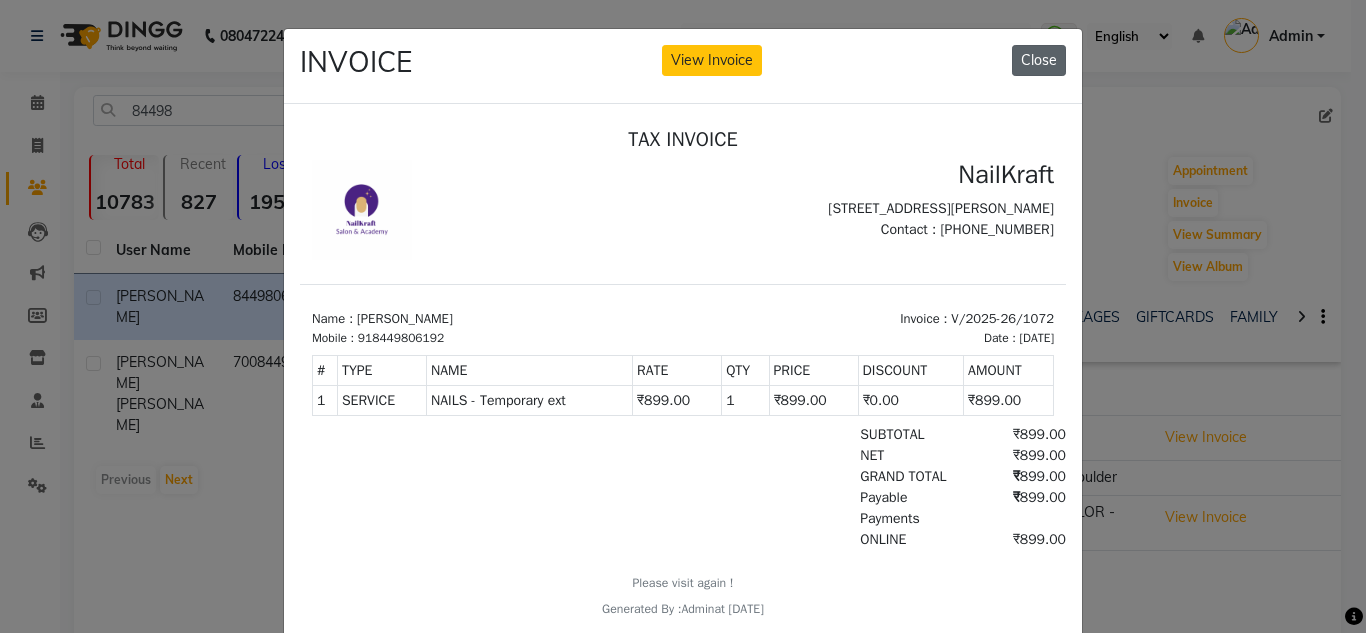 click on "Close" 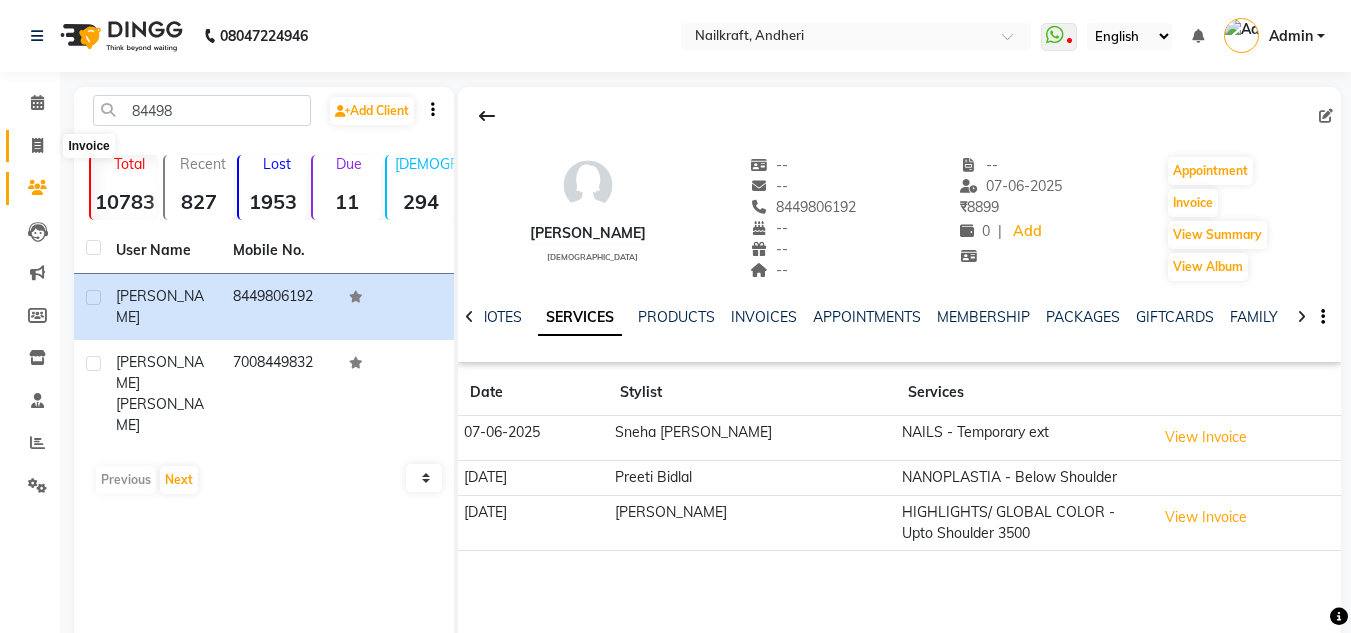 click 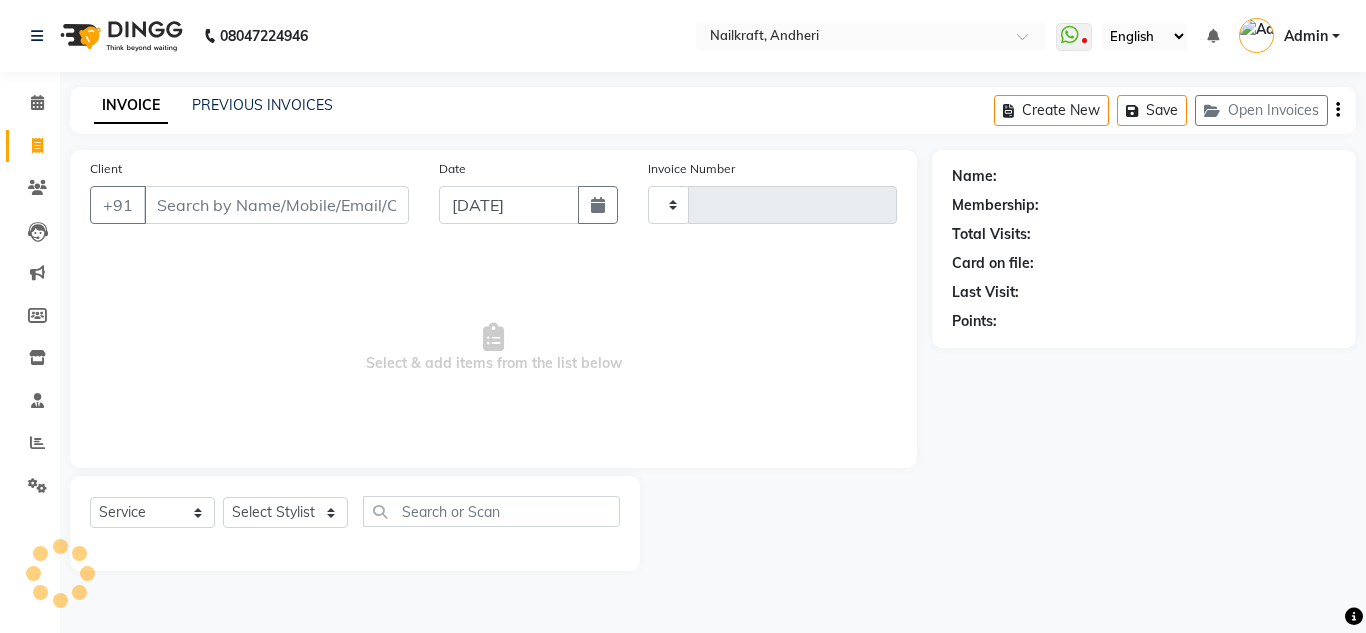 type on "1498" 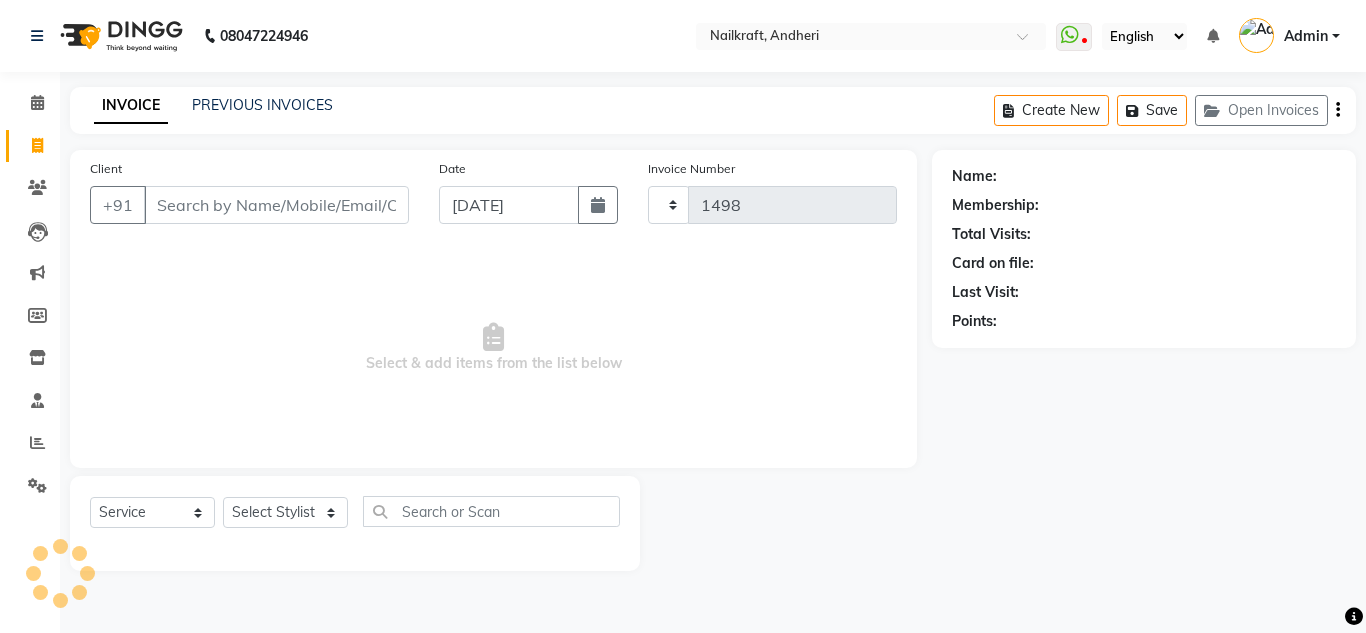 select on "6081" 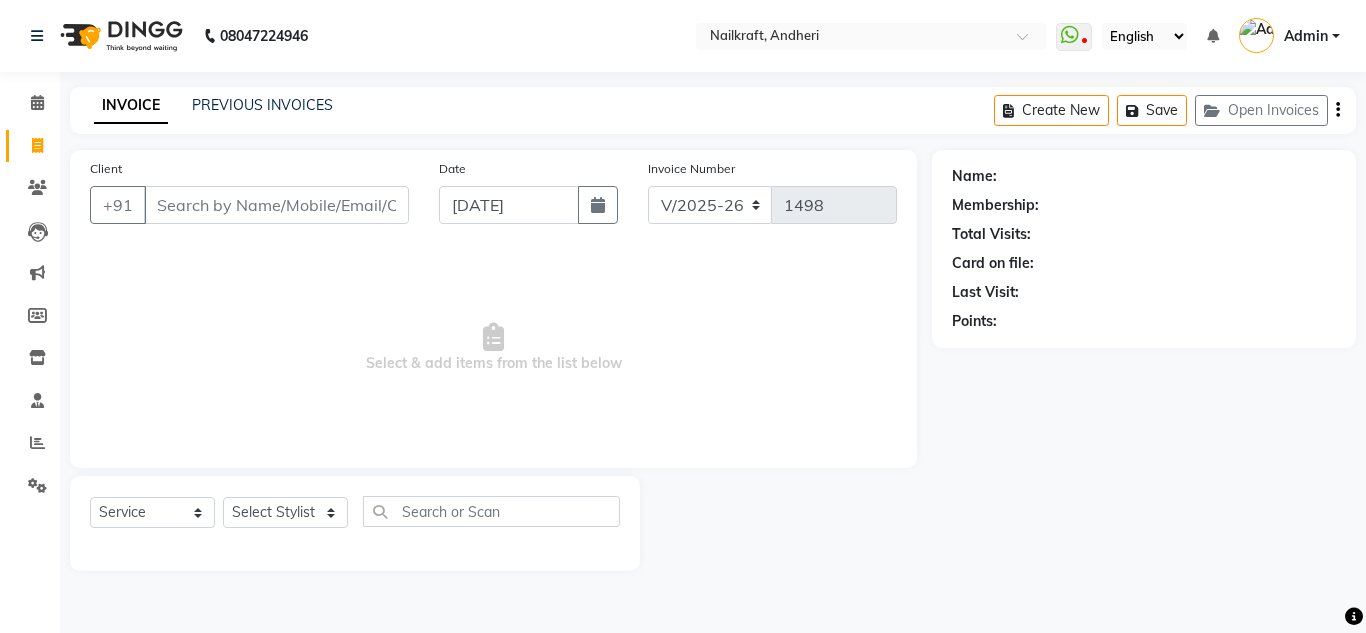 click on "Client" at bounding box center [276, 205] 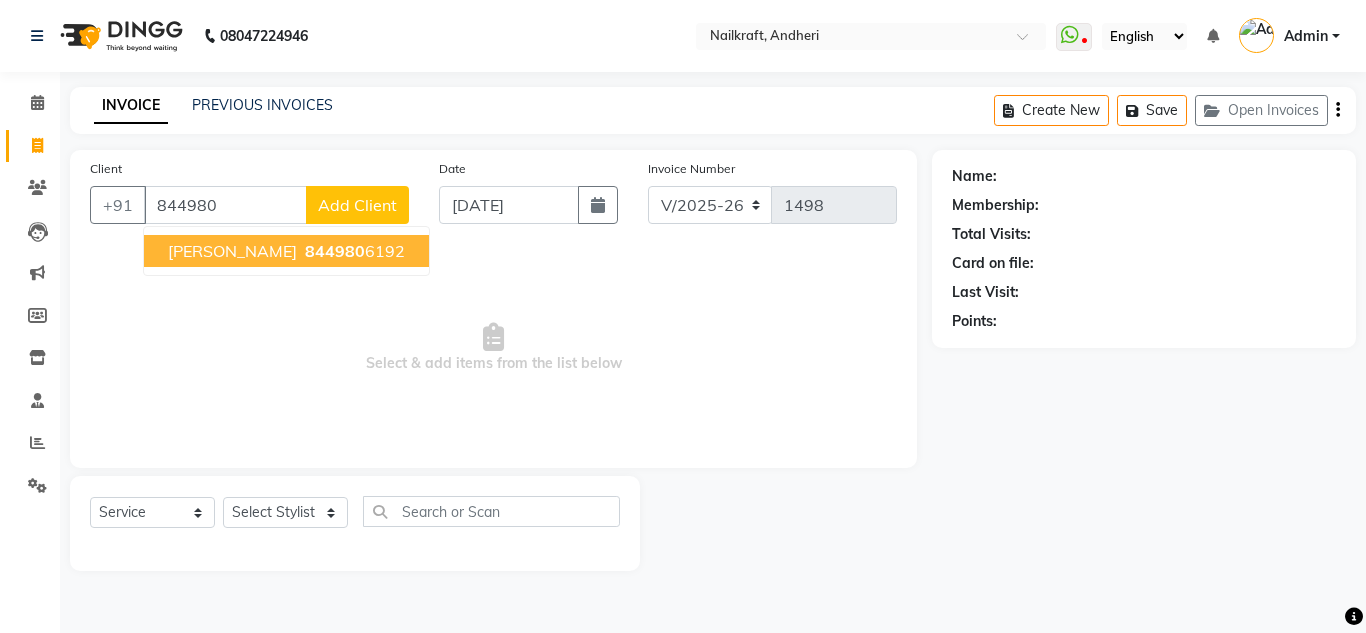 click on "Mantisha Qureshi   844980 6192" at bounding box center [286, 251] 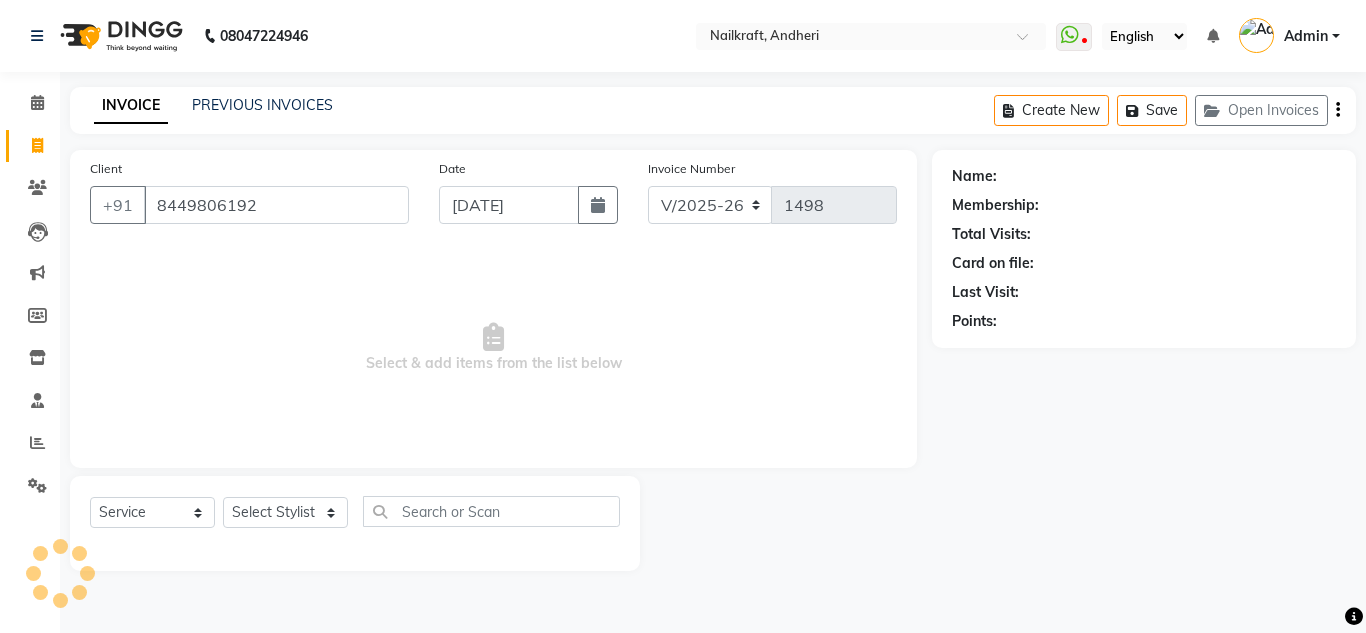 type on "8449806192" 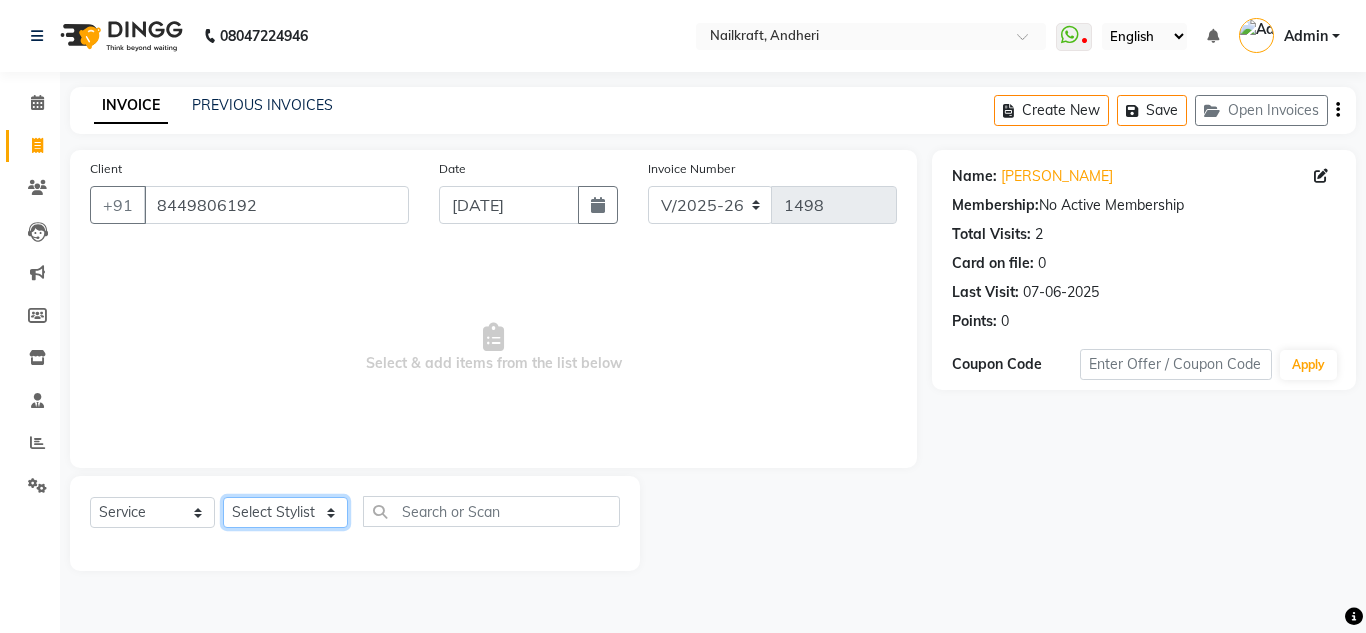 click on "Select Stylist [PERSON_NAME] [PERSON_NAME] [PERSON_NAME] NailKraft [PERSON_NAME] [MEDICAL_DATA] [PERSON_NAME]  Pooja Mehral Preeti Bidlal [PERSON_NAME] [PERSON_NAME] [PERSON_NAME] [PERSON_NAME]" 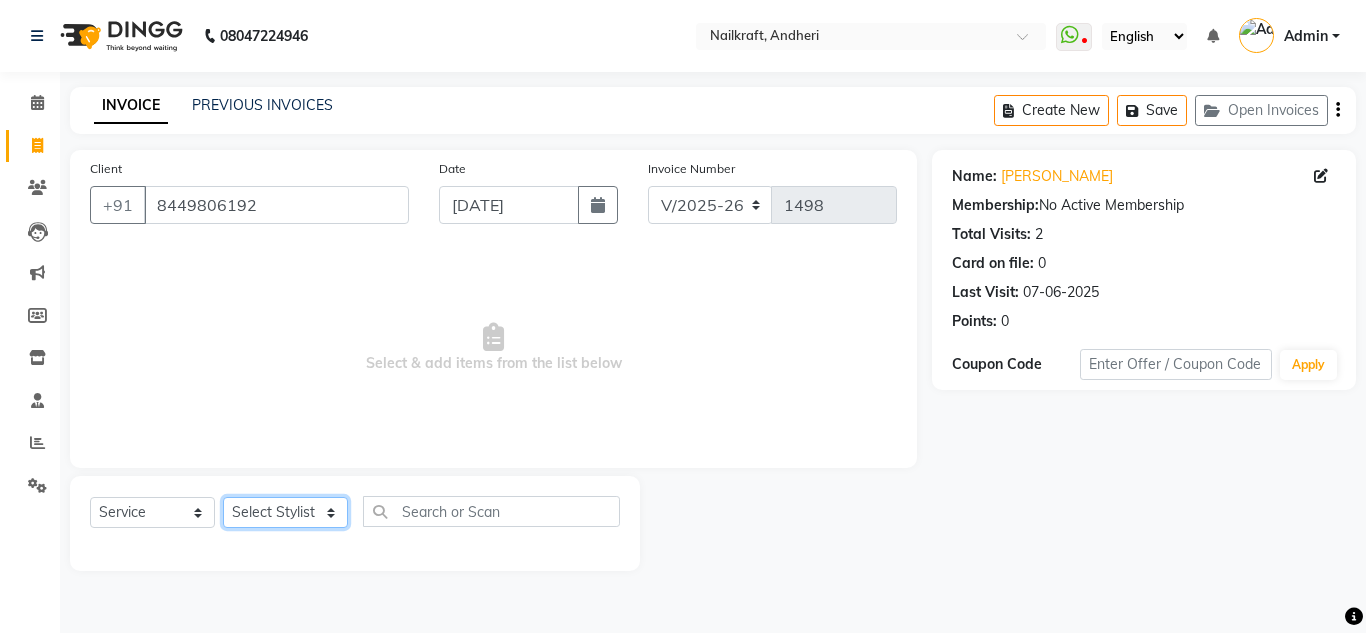 select on "85686" 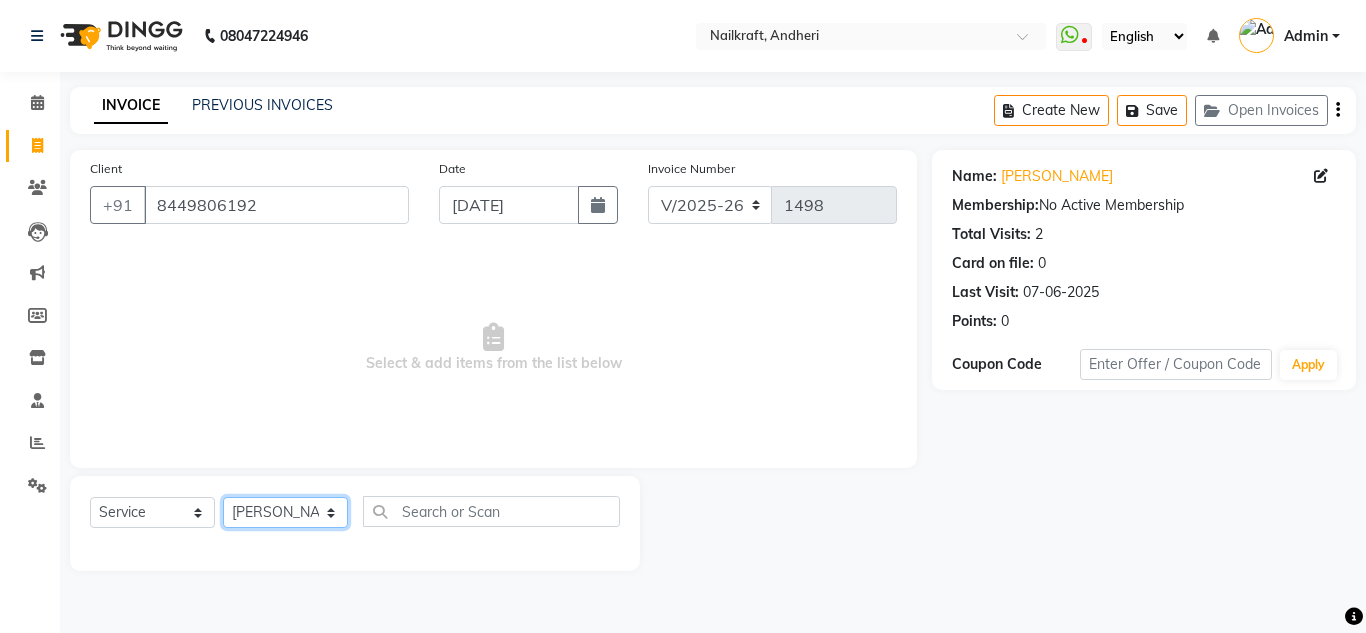 click on "Select Stylist [PERSON_NAME] [PERSON_NAME] [PERSON_NAME] NailKraft [PERSON_NAME] [MEDICAL_DATA] [PERSON_NAME]  Pooja Mehral Preeti Bidlal [PERSON_NAME] [PERSON_NAME] [PERSON_NAME] [PERSON_NAME]" 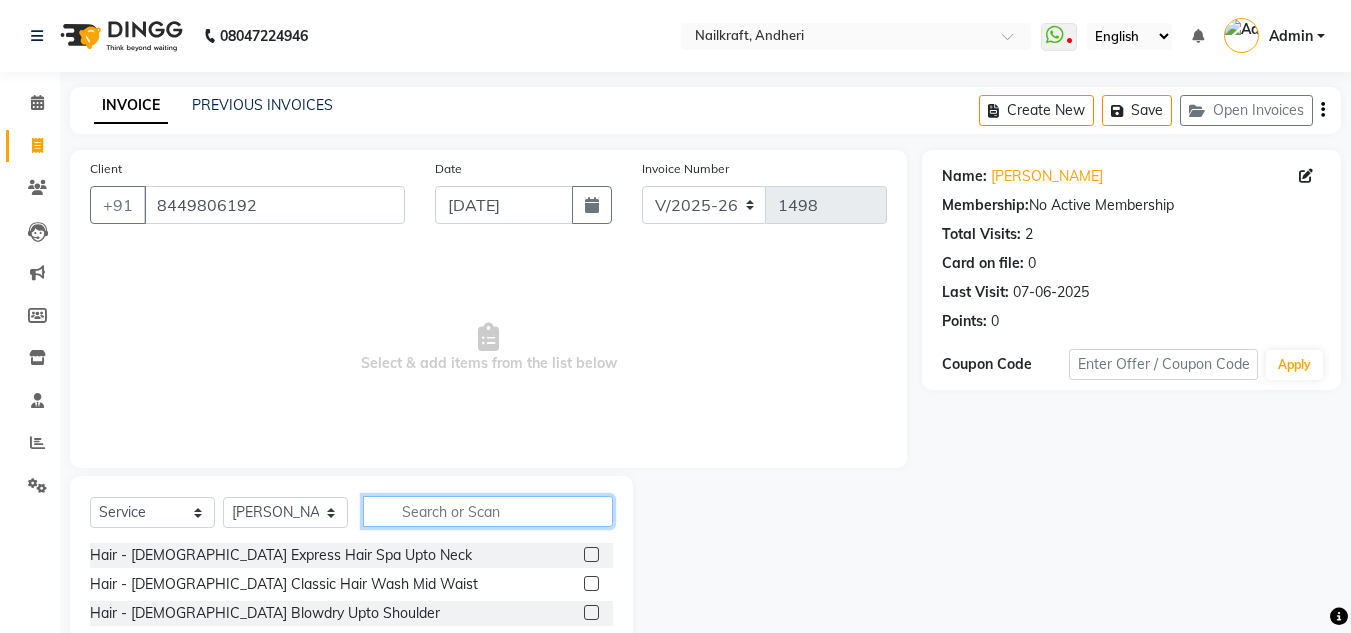 click 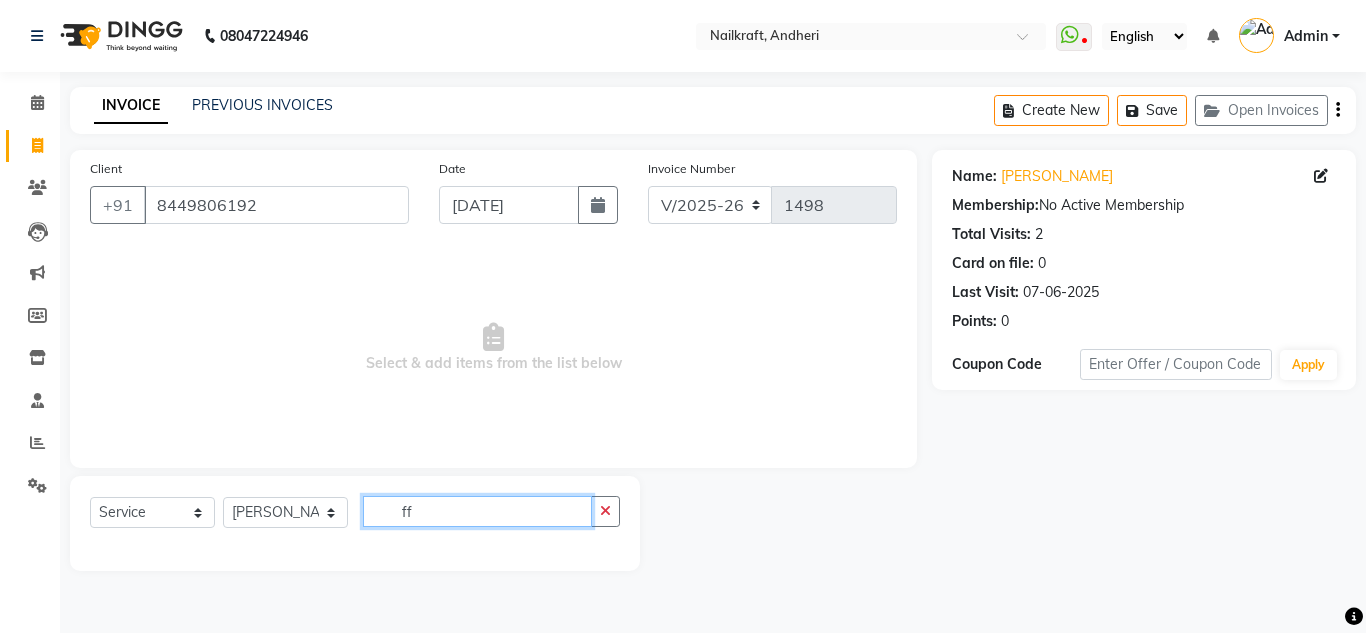 type on "f" 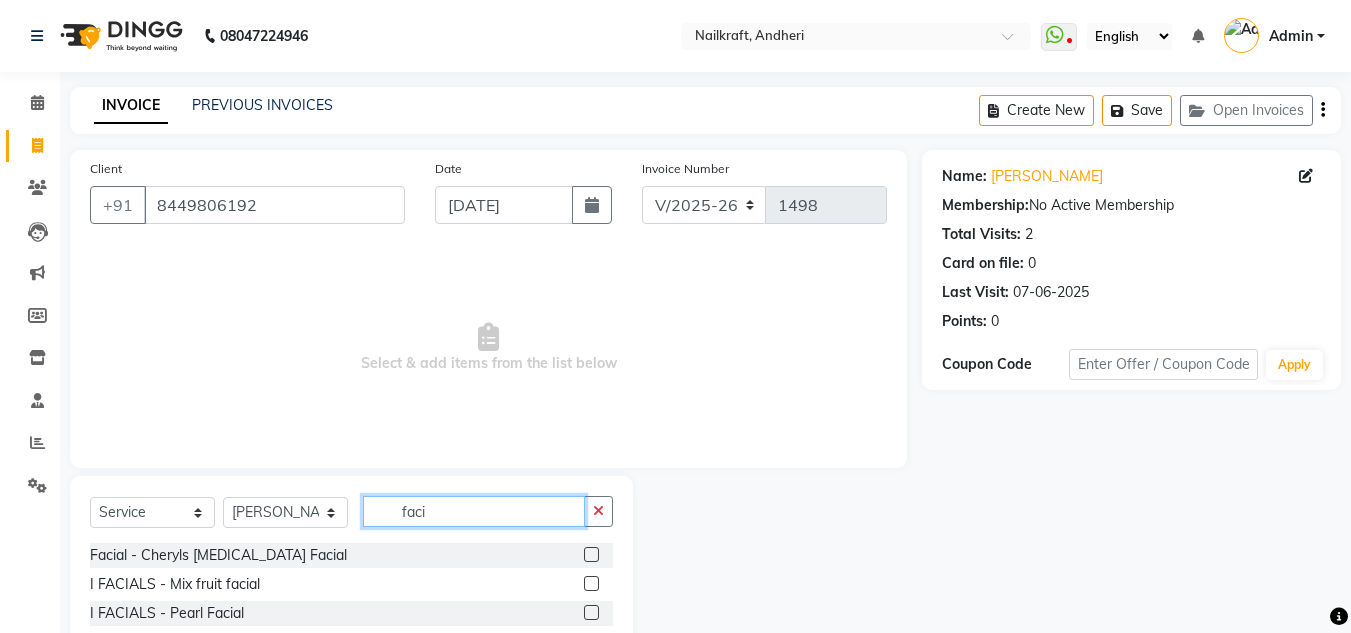 scroll, scrollTop: 160, scrollLeft: 0, axis: vertical 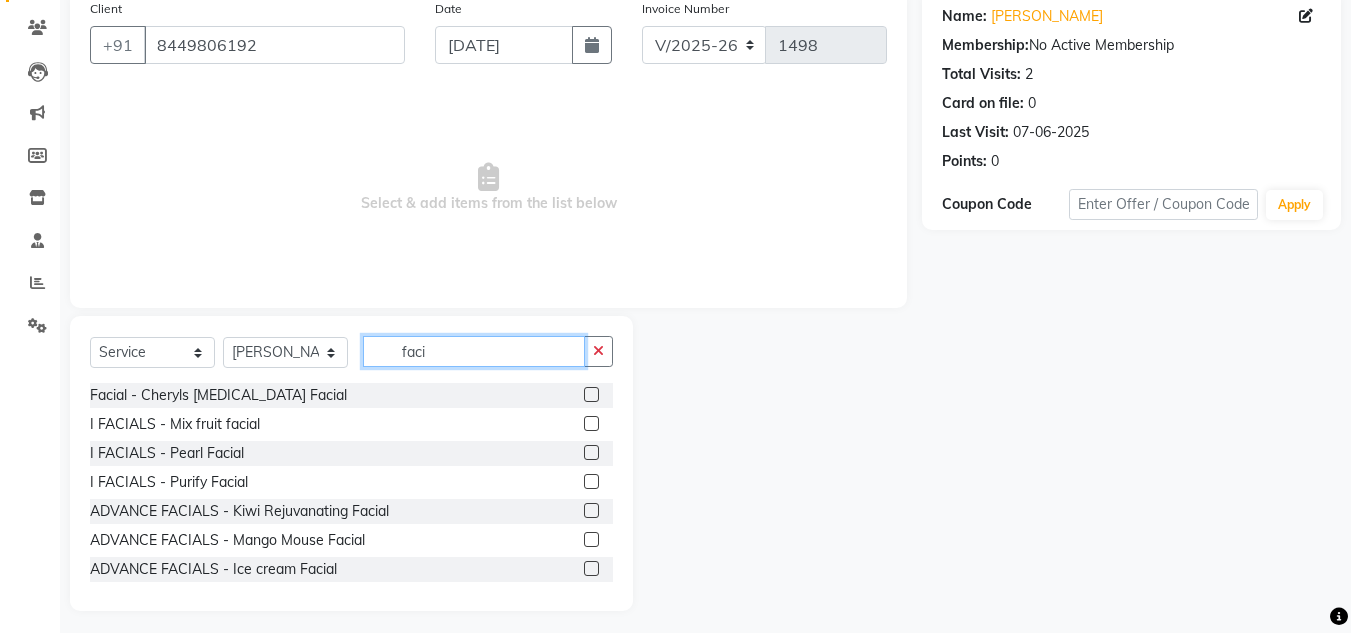 type on "faci" 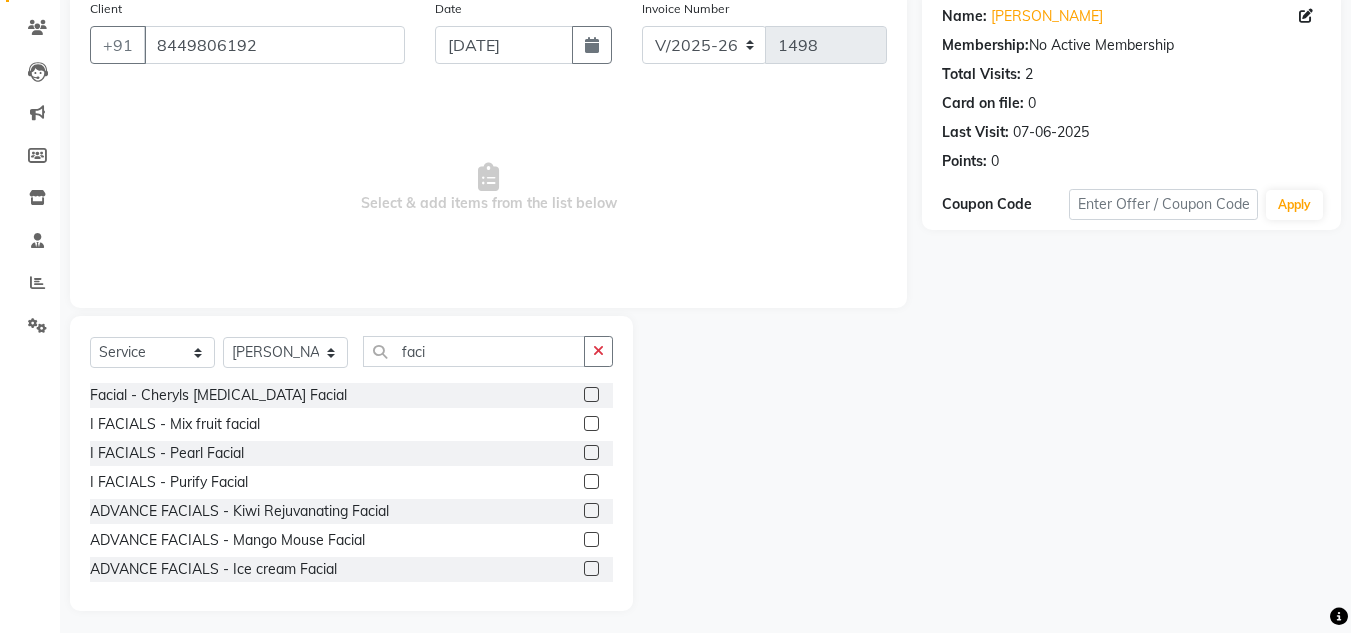 click 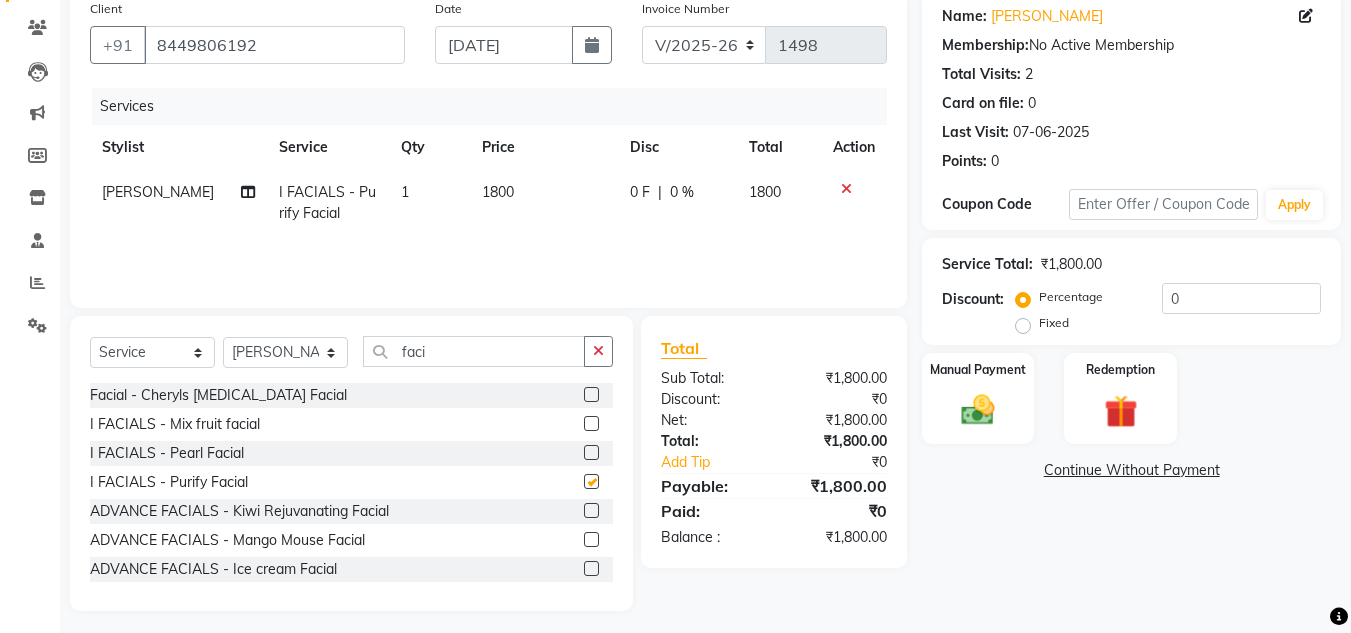 checkbox on "false" 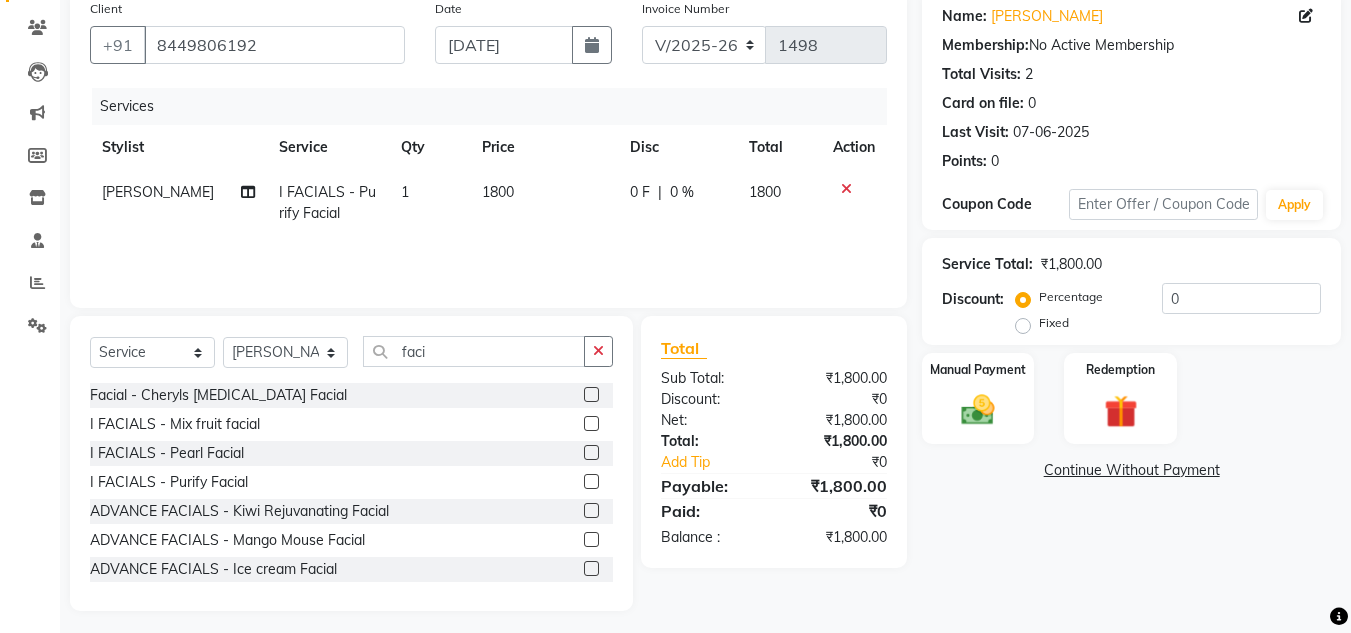 click 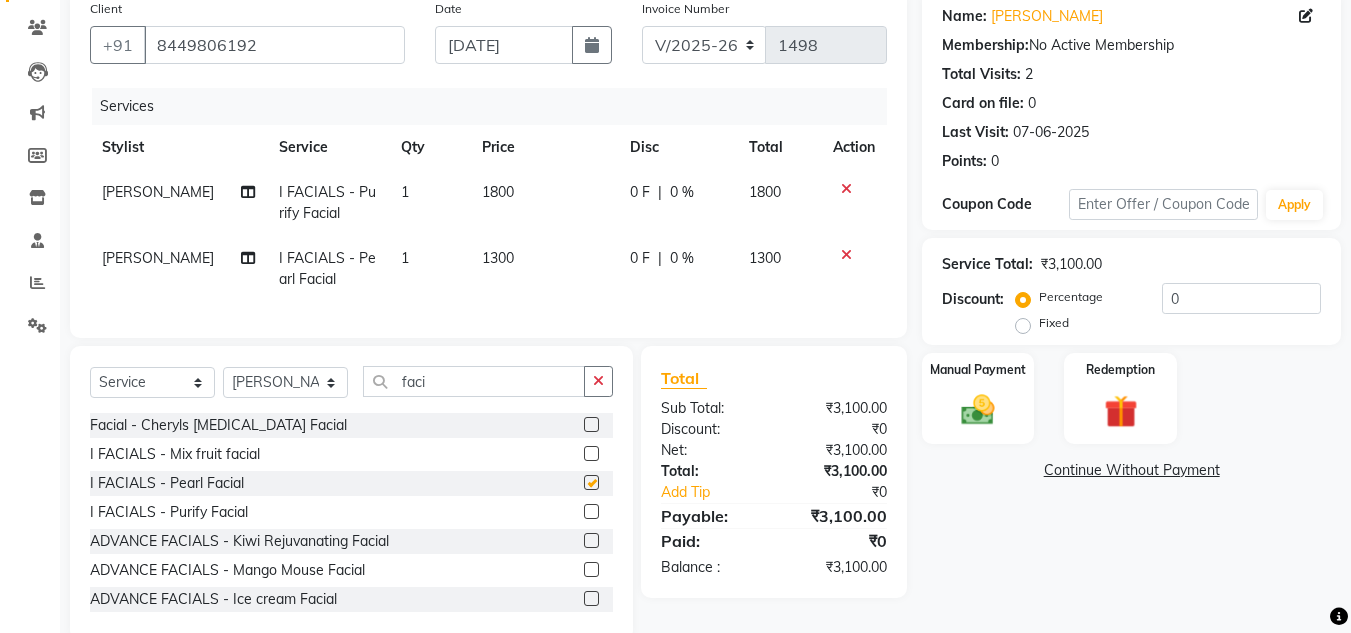 checkbox on "false" 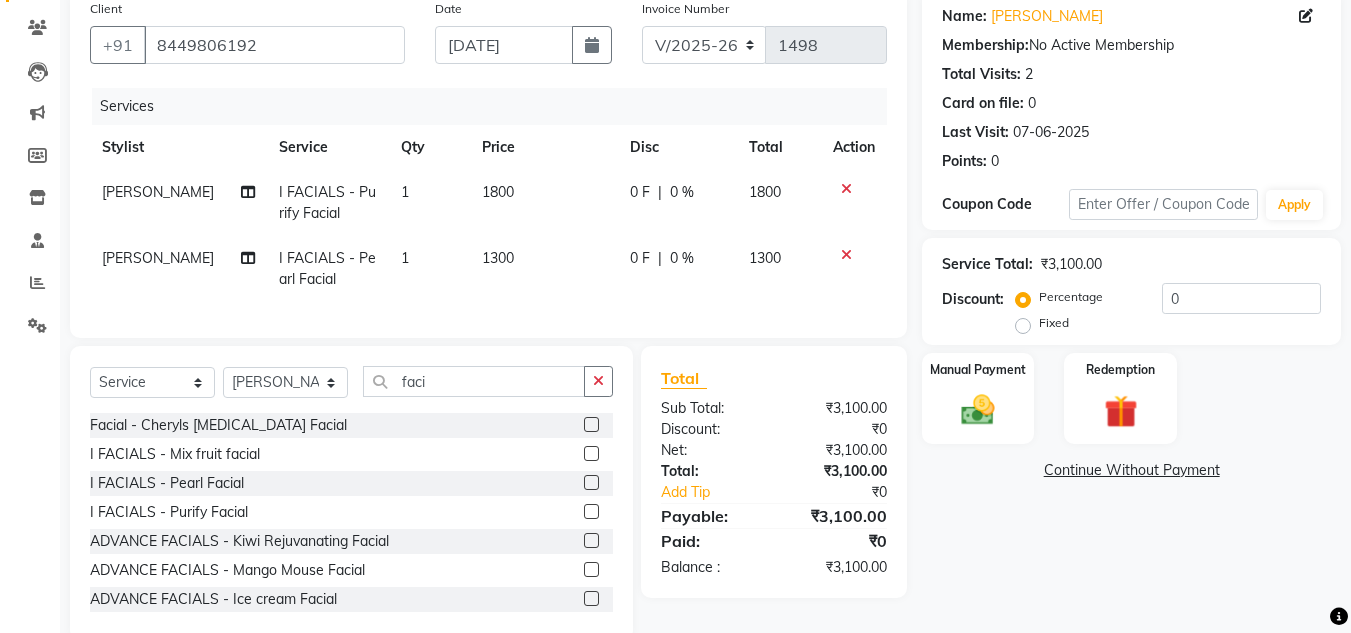 click 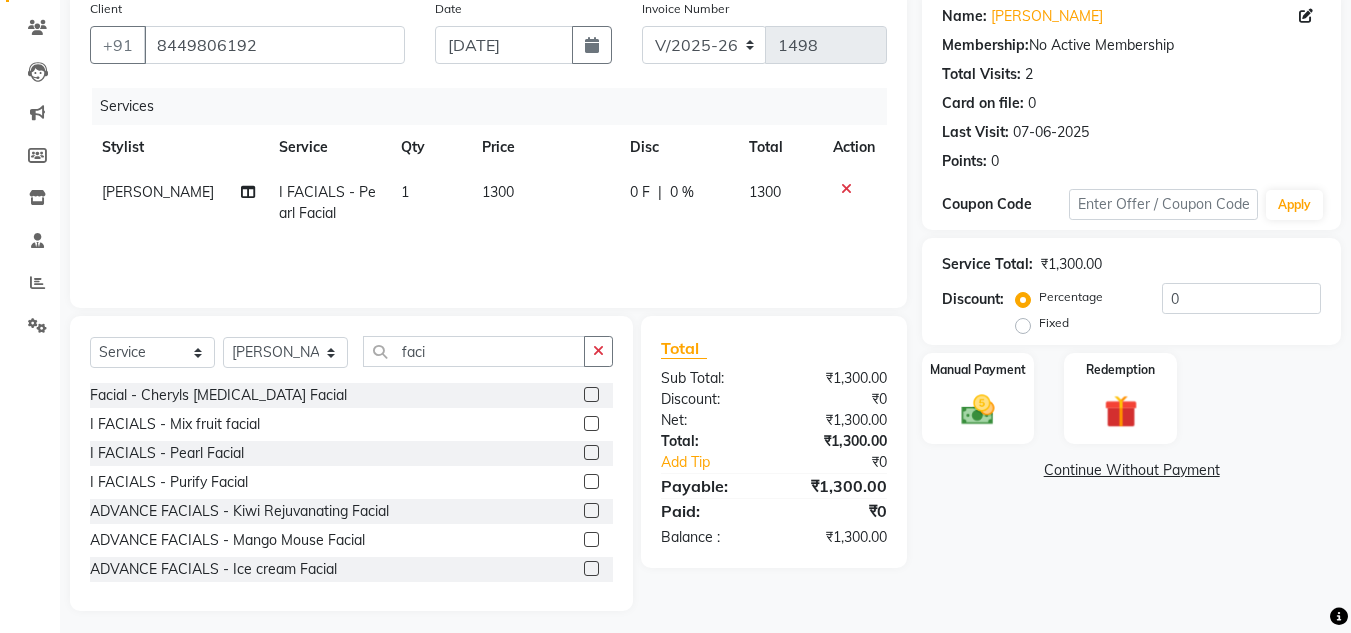 click on "1300" 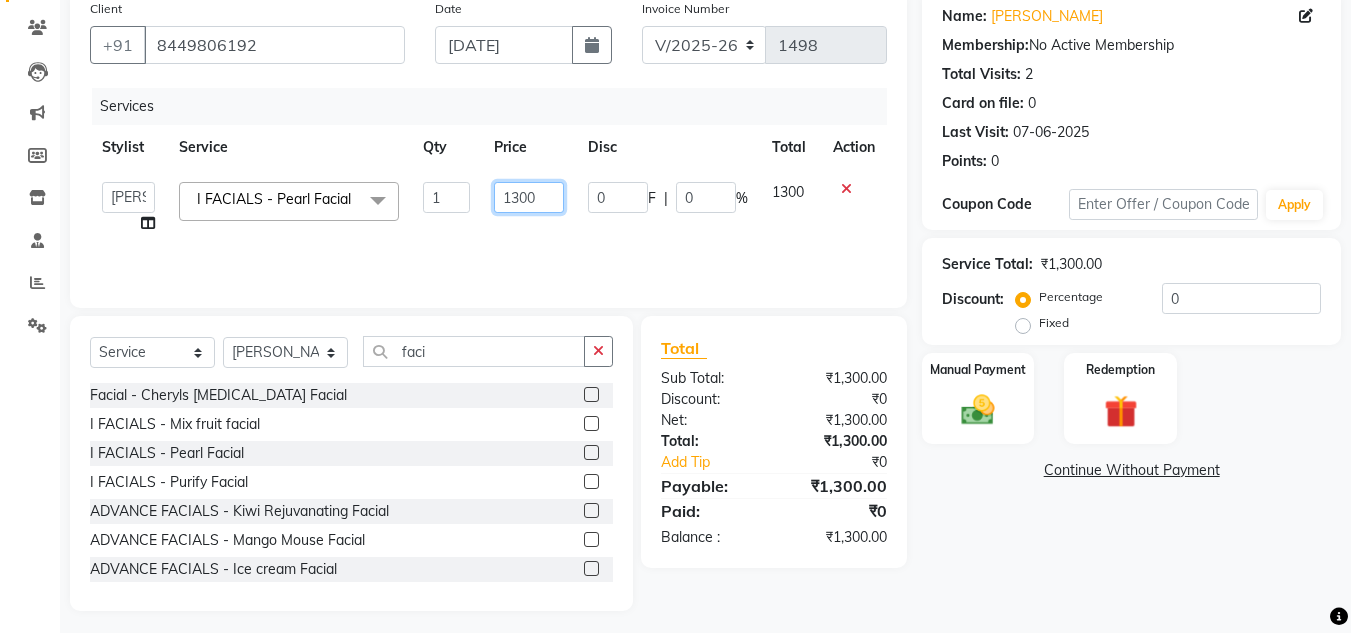 click on "1300" 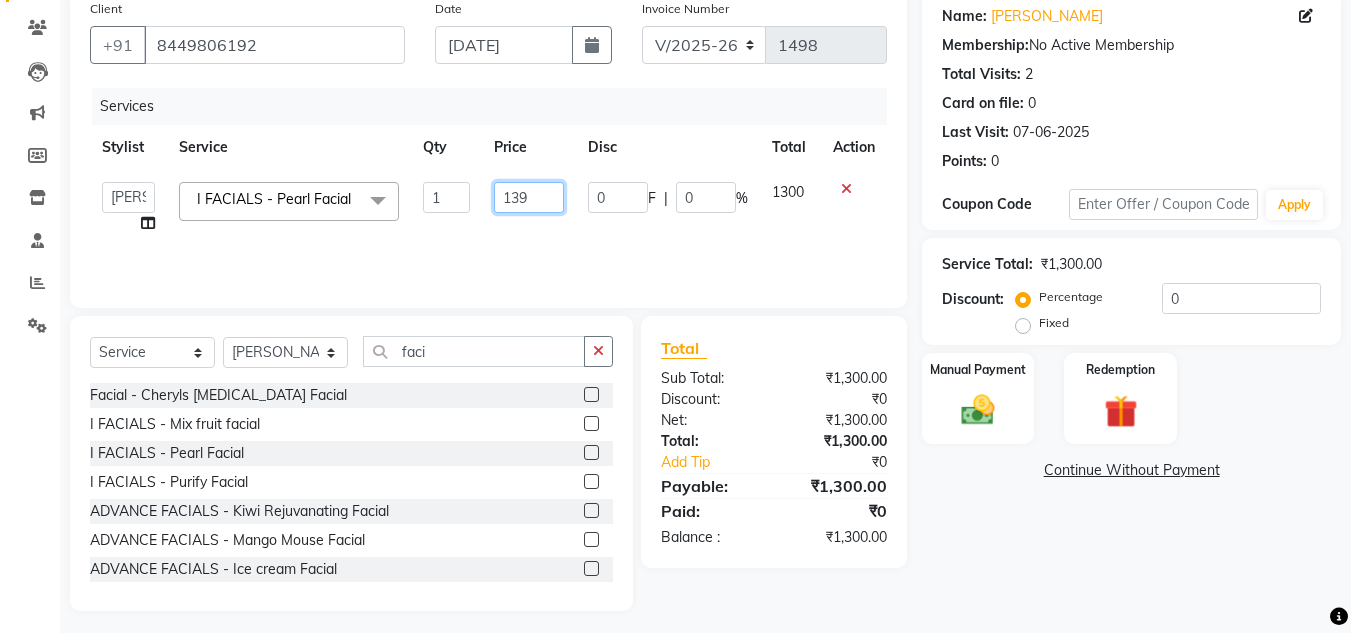type on "1399" 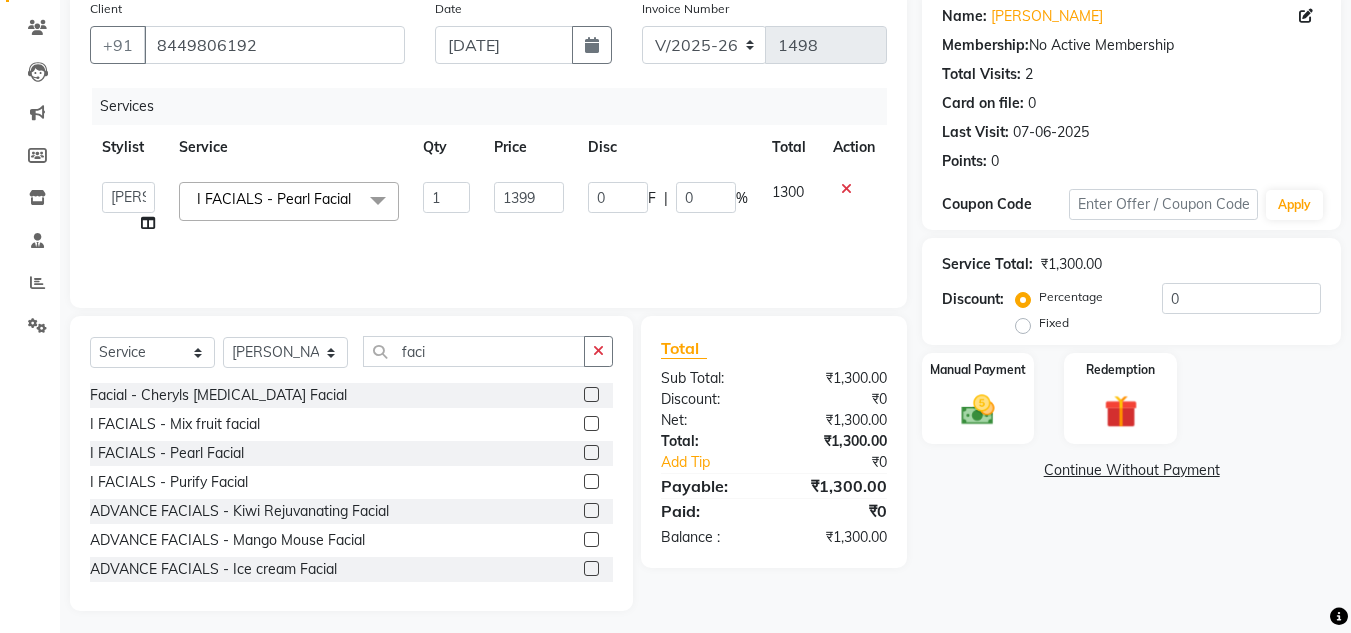 click on "Name: Mantisha Qureshi  Membership:  No Active Membership  Total Visits:  2 Card on file:  0 Last Visit:   07-06-2025 Points:   0  Coupon Code Apply Service Total:  ₹1,300.00  Discount:  Percentage   Fixed  0 Manual Payment Redemption  Continue Without Payment" 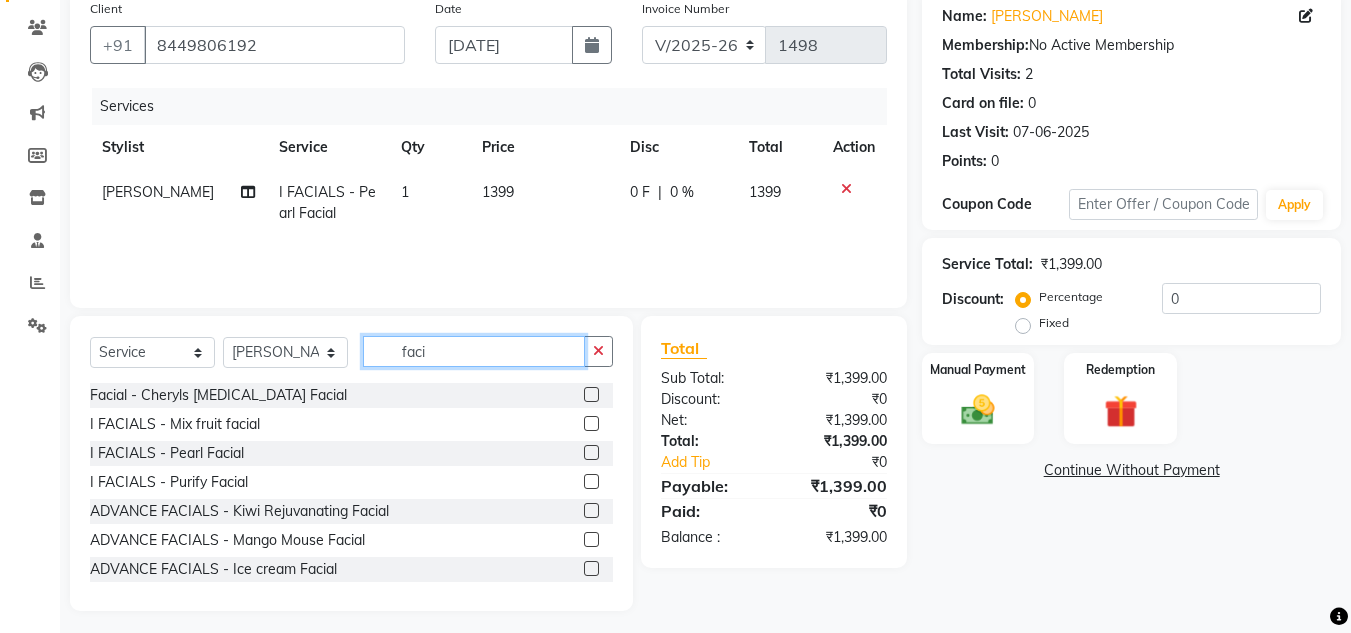 click on "faci" 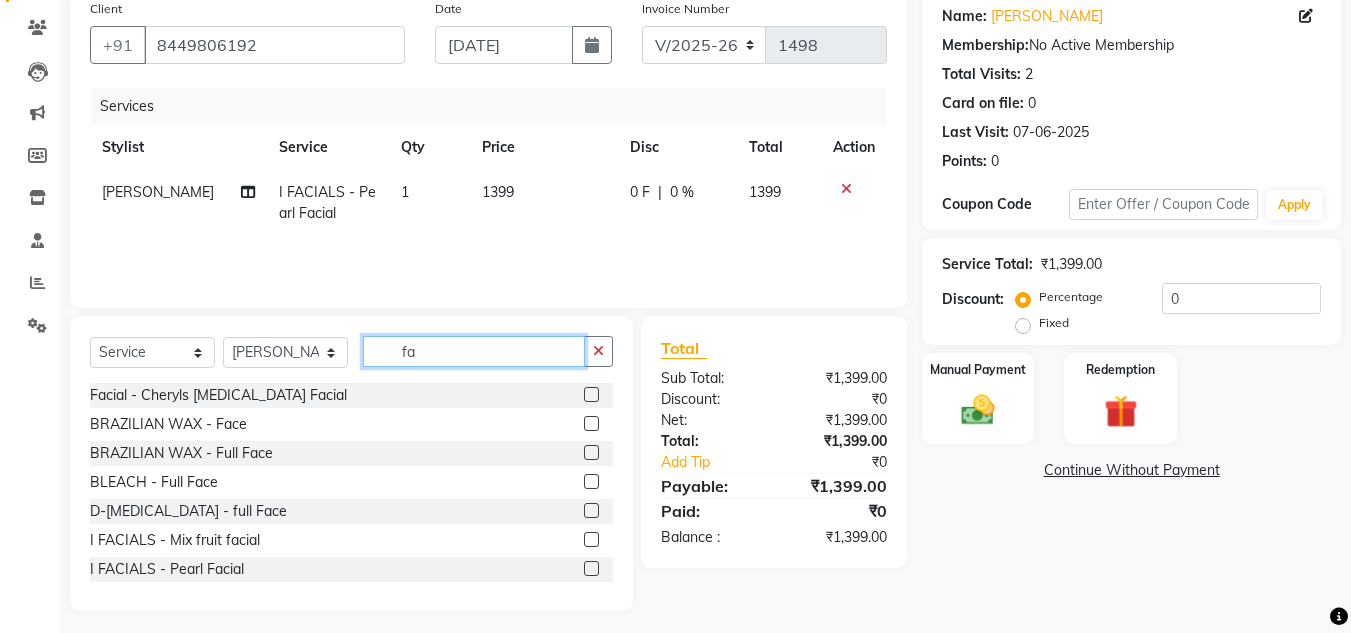 type on "f" 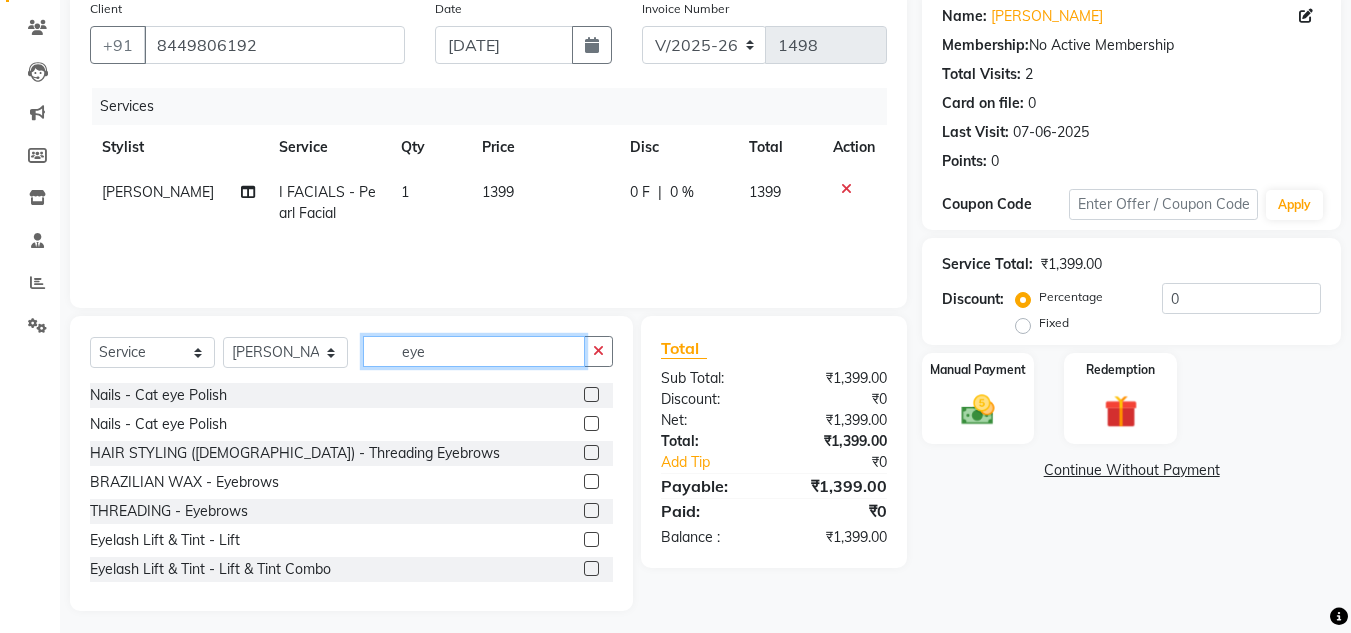 type on "eye" 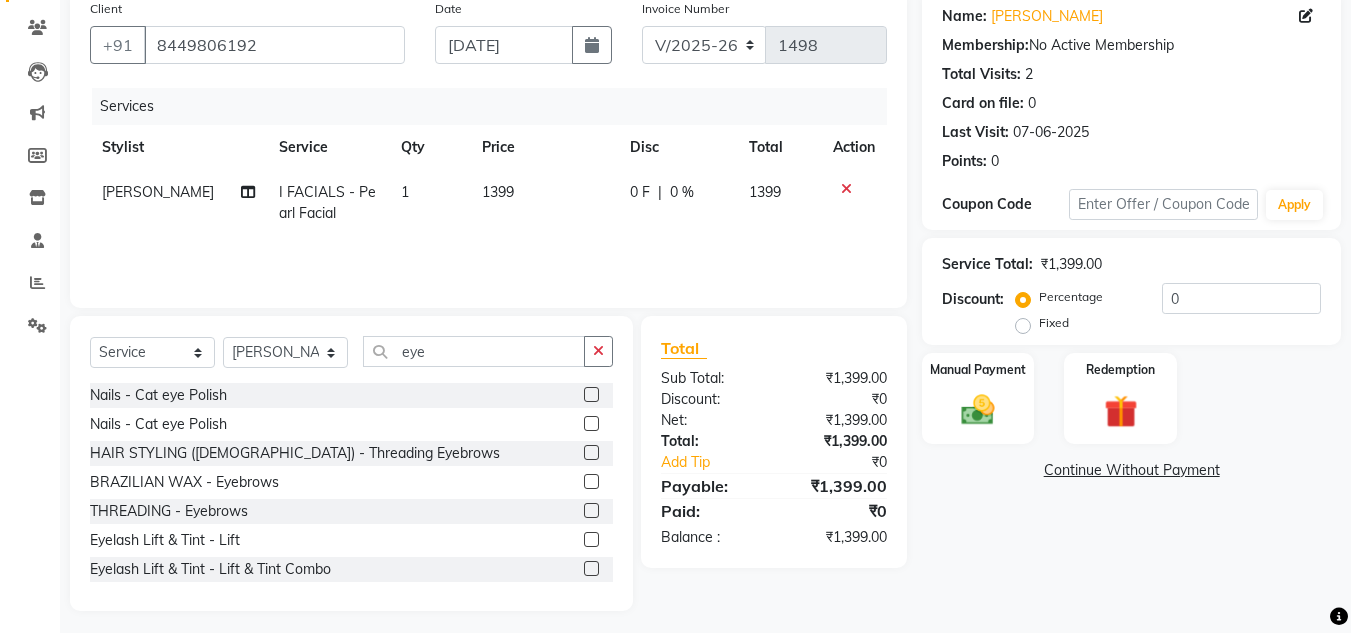 click 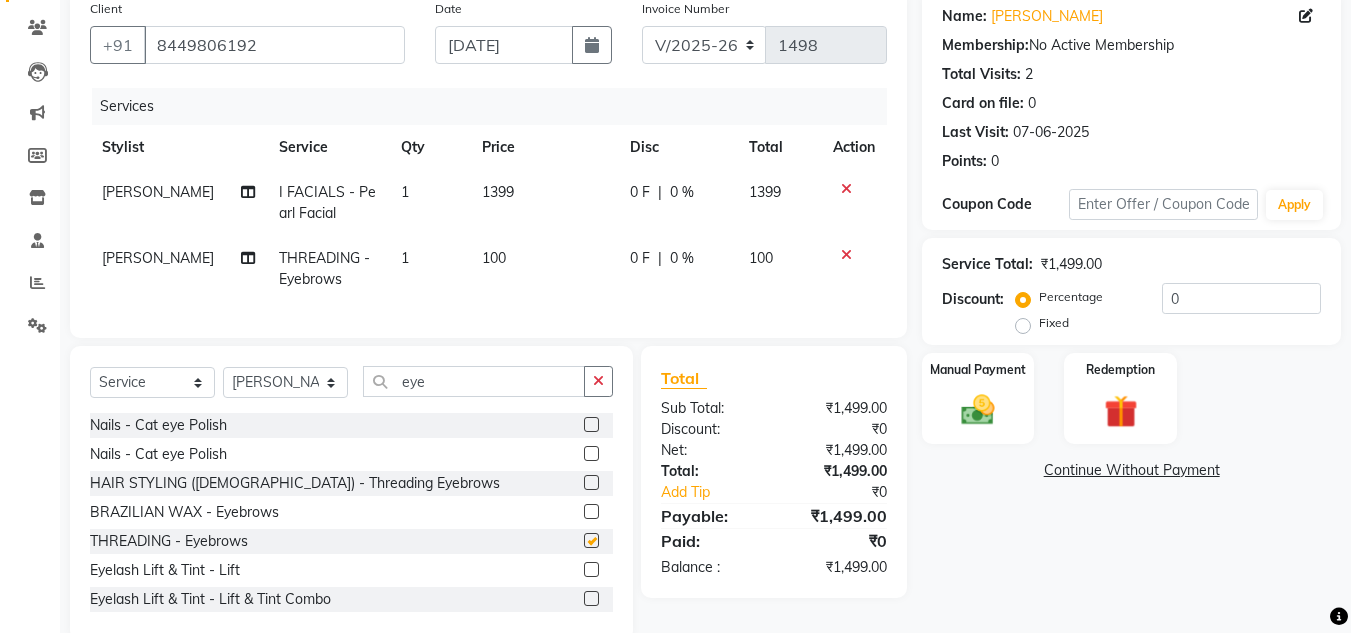 checkbox on "false" 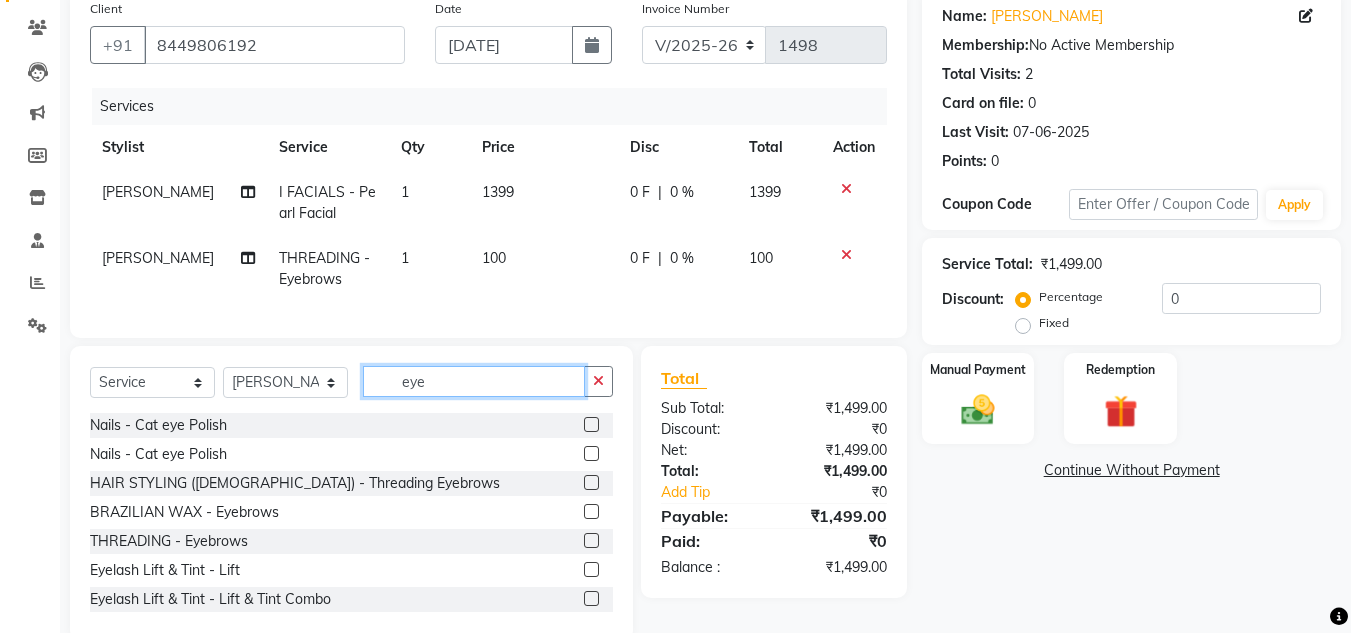 click on "eye" 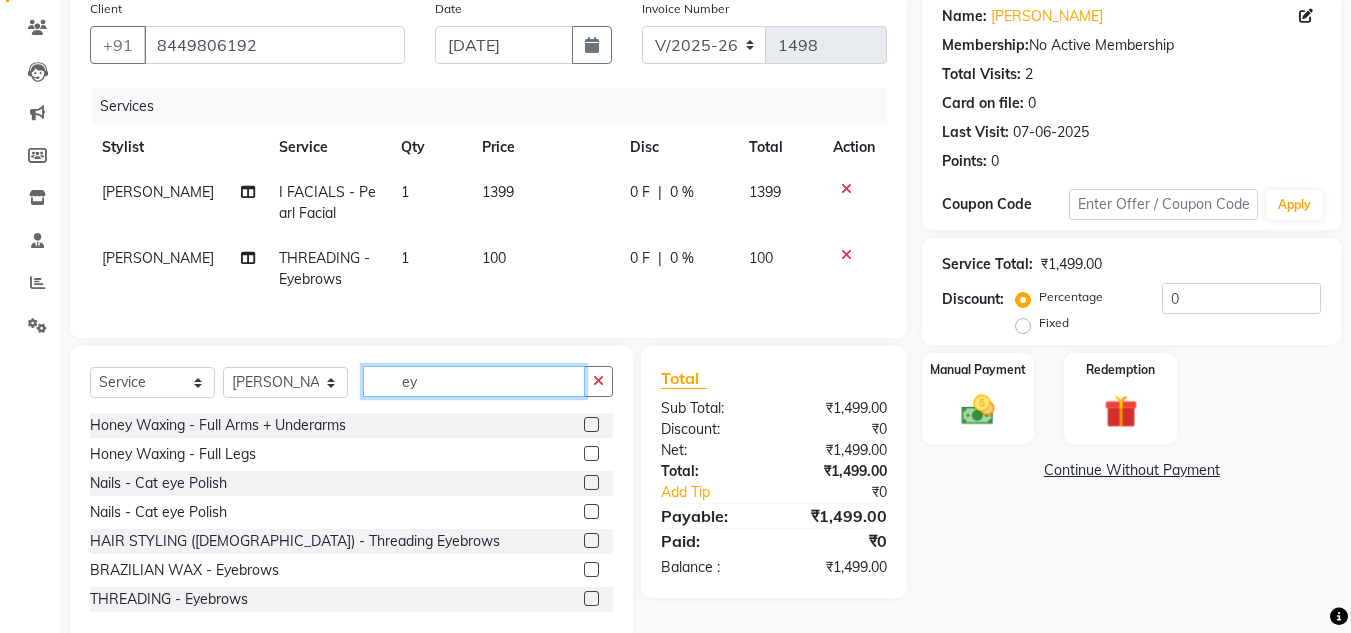 type on "e" 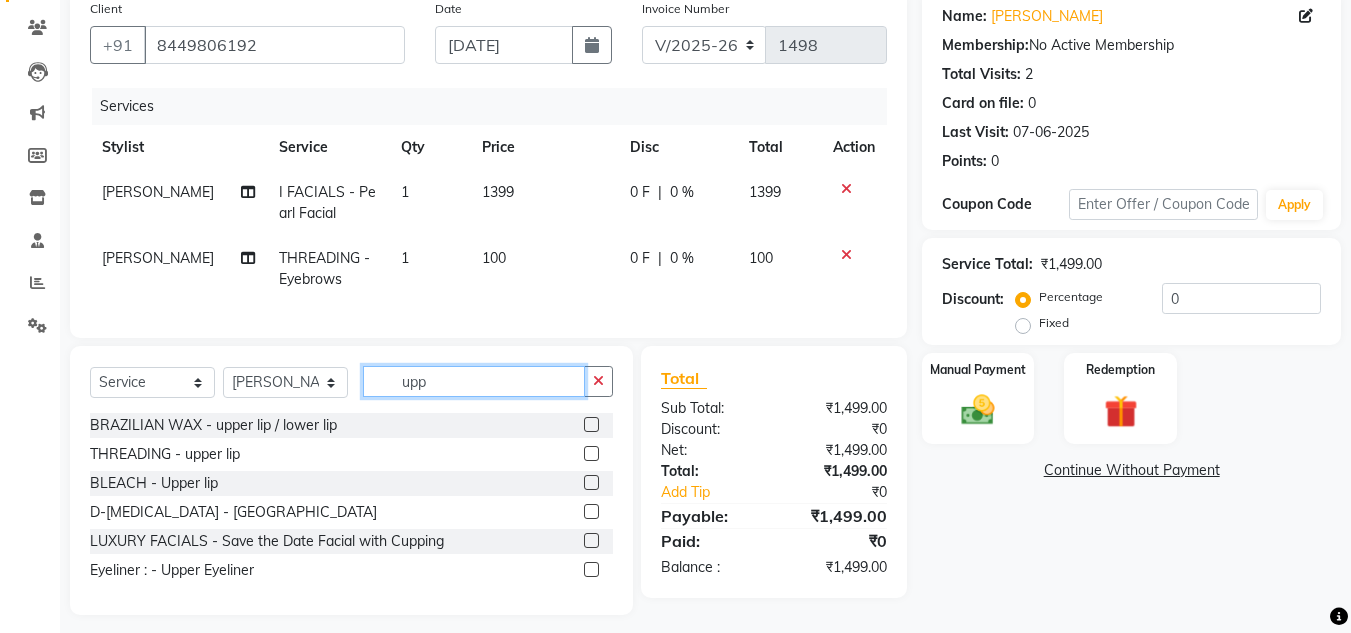 type on "upp" 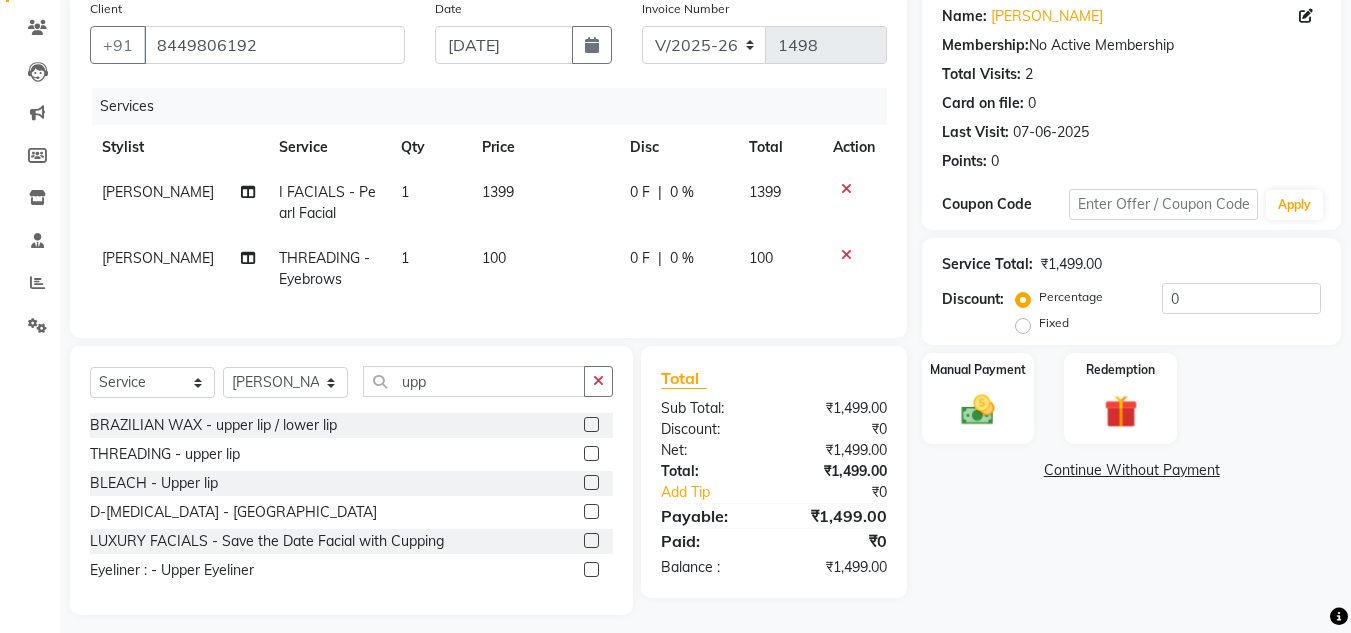 click 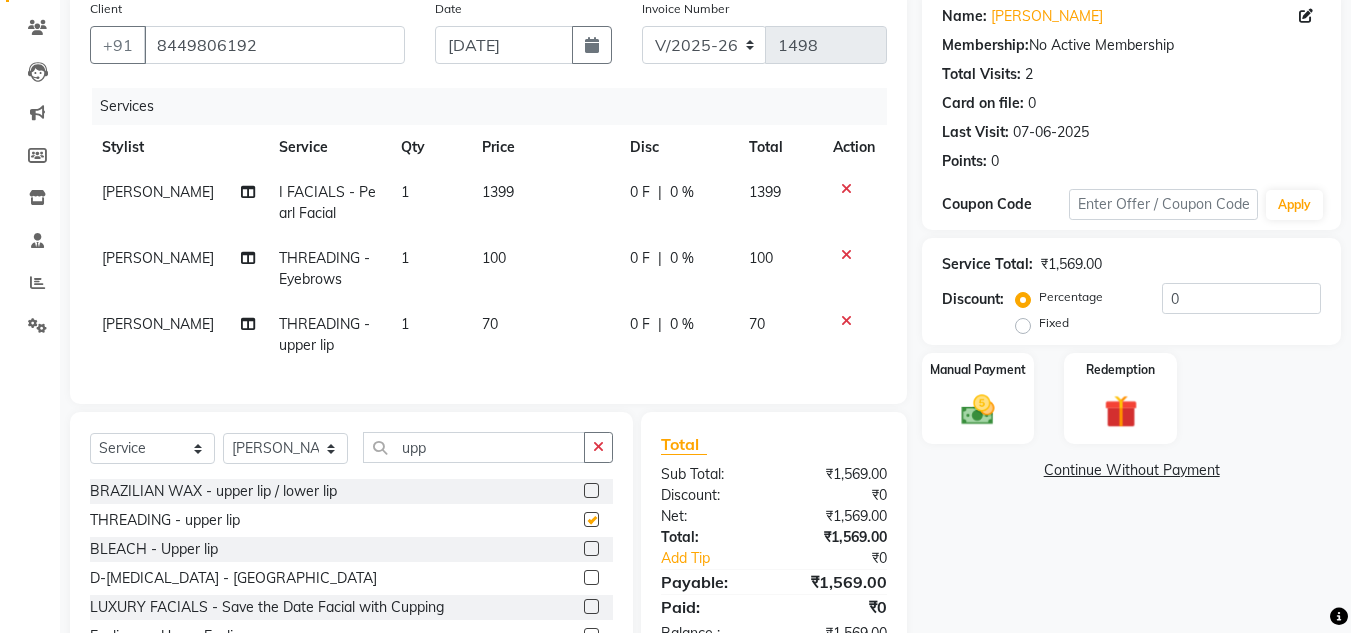 checkbox on "false" 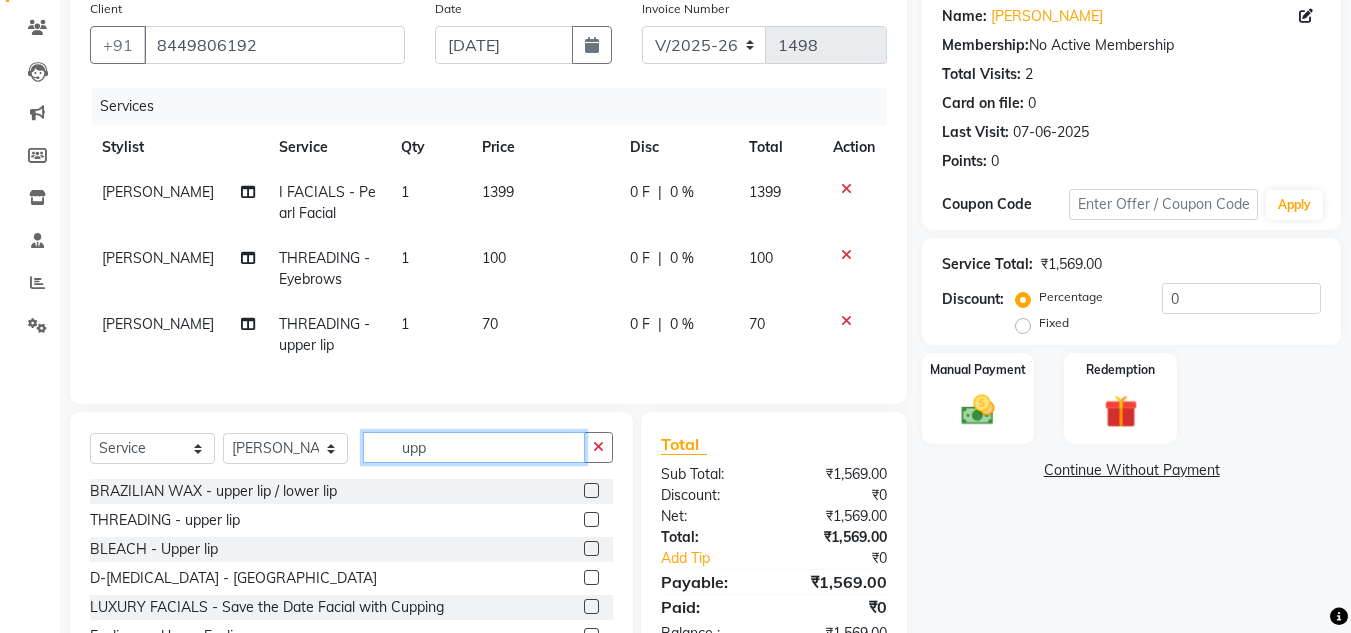 click on "upp" 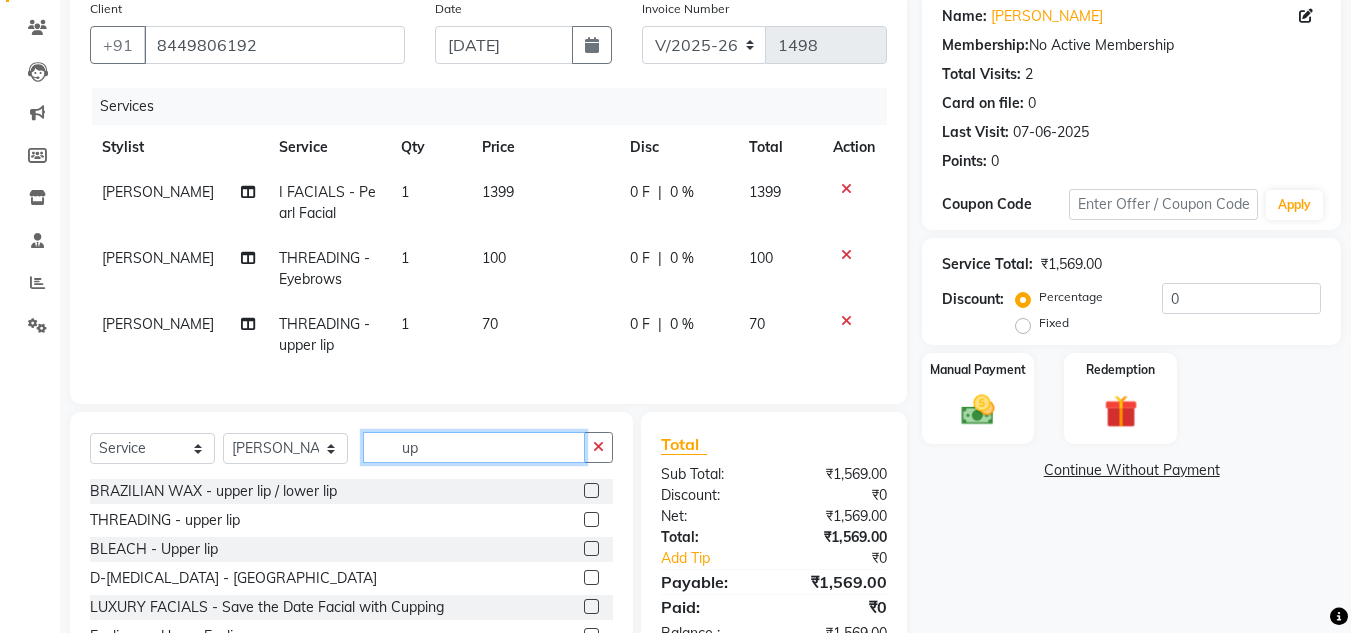 type on "u" 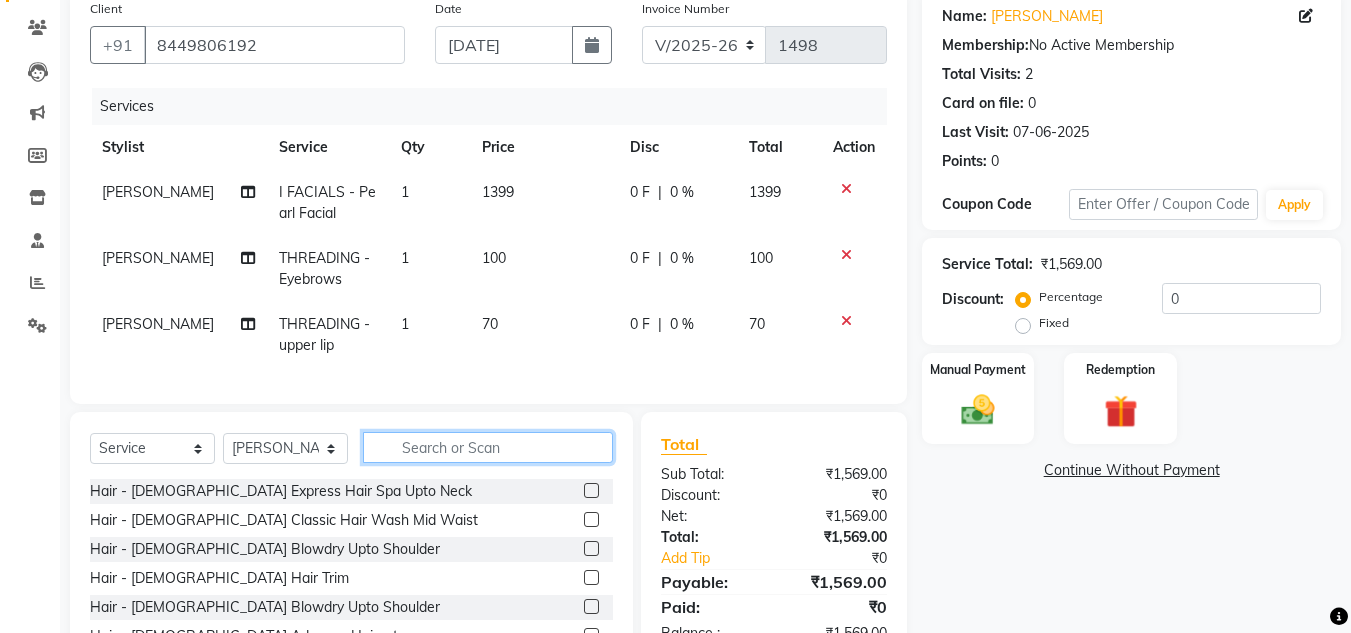 type 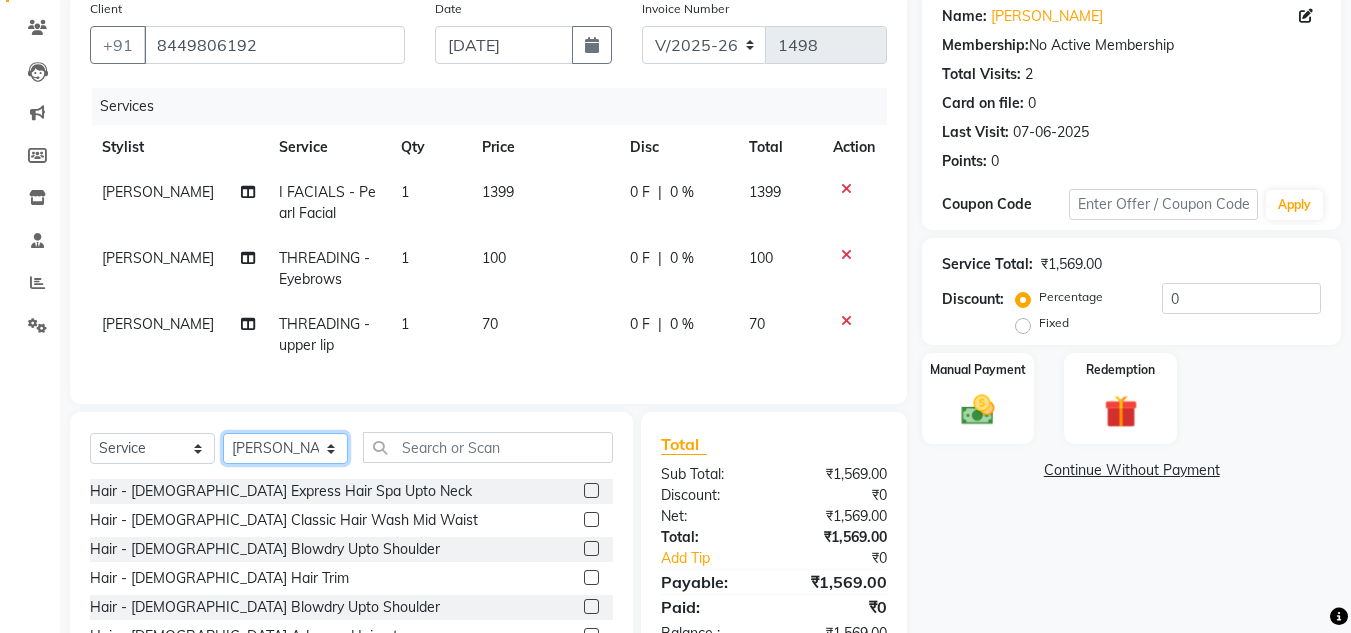 click on "Select Stylist [PERSON_NAME] [PERSON_NAME] [PERSON_NAME] NailKraft [PERSON_NAME] [MEDICAL_DATA] [PERSON_NAME]  Pooja Mehral Preeti Bidlal [PERSON_NAME] [PERSON_NAME] [PERSON_NAME] [PERSON_NAME]" 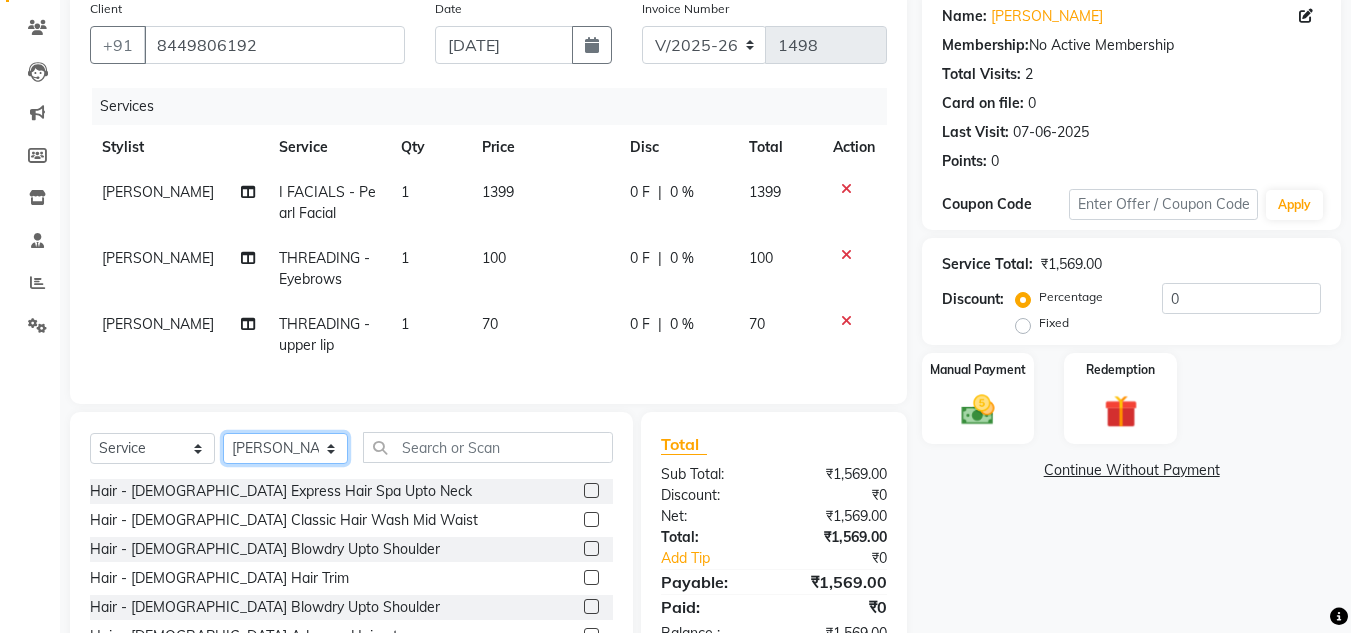 select on "85505" 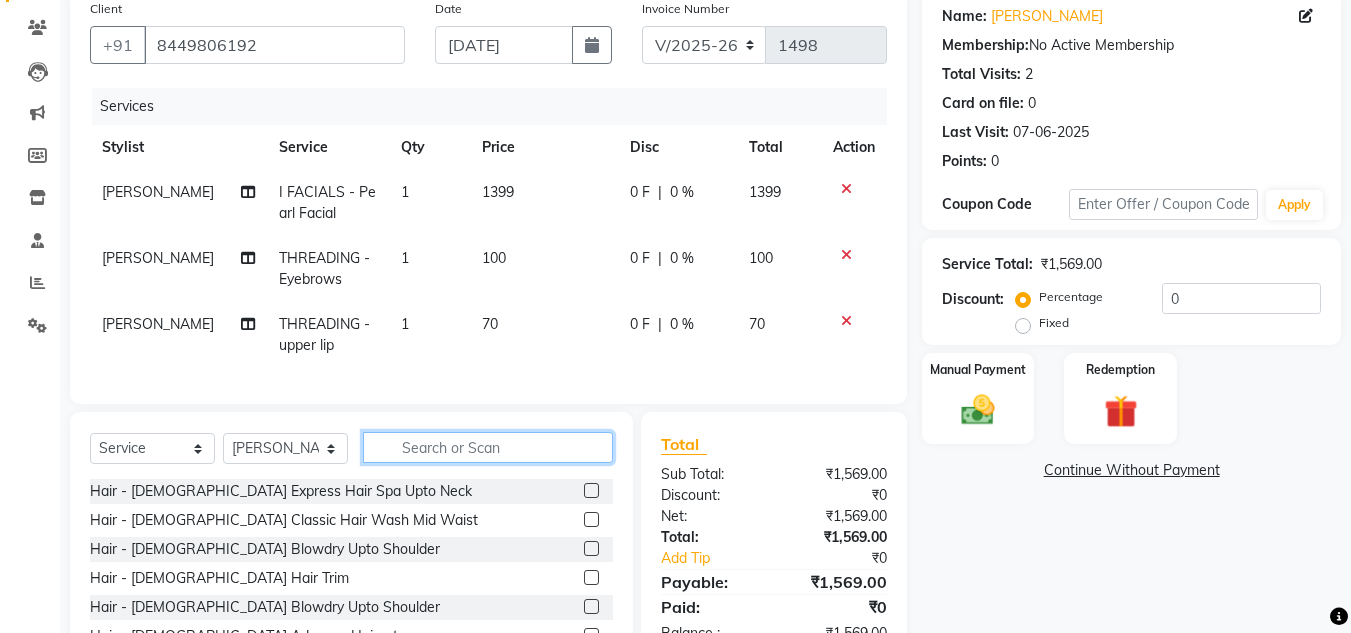 click 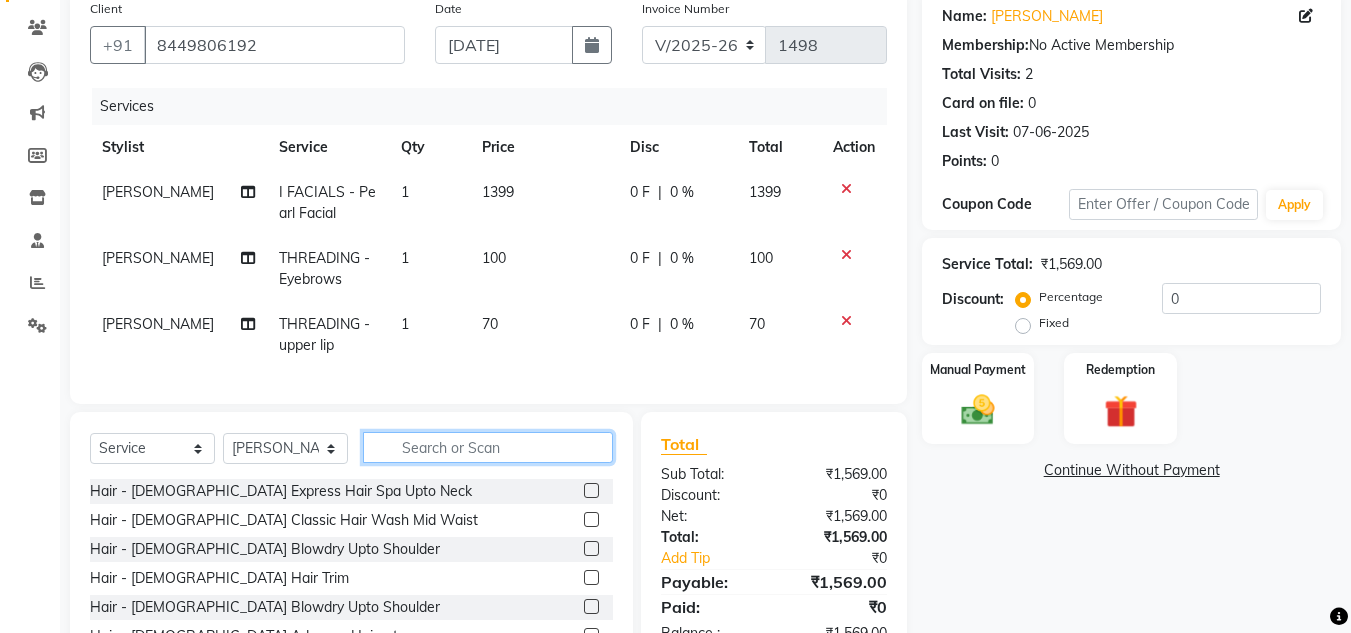 type on "t" 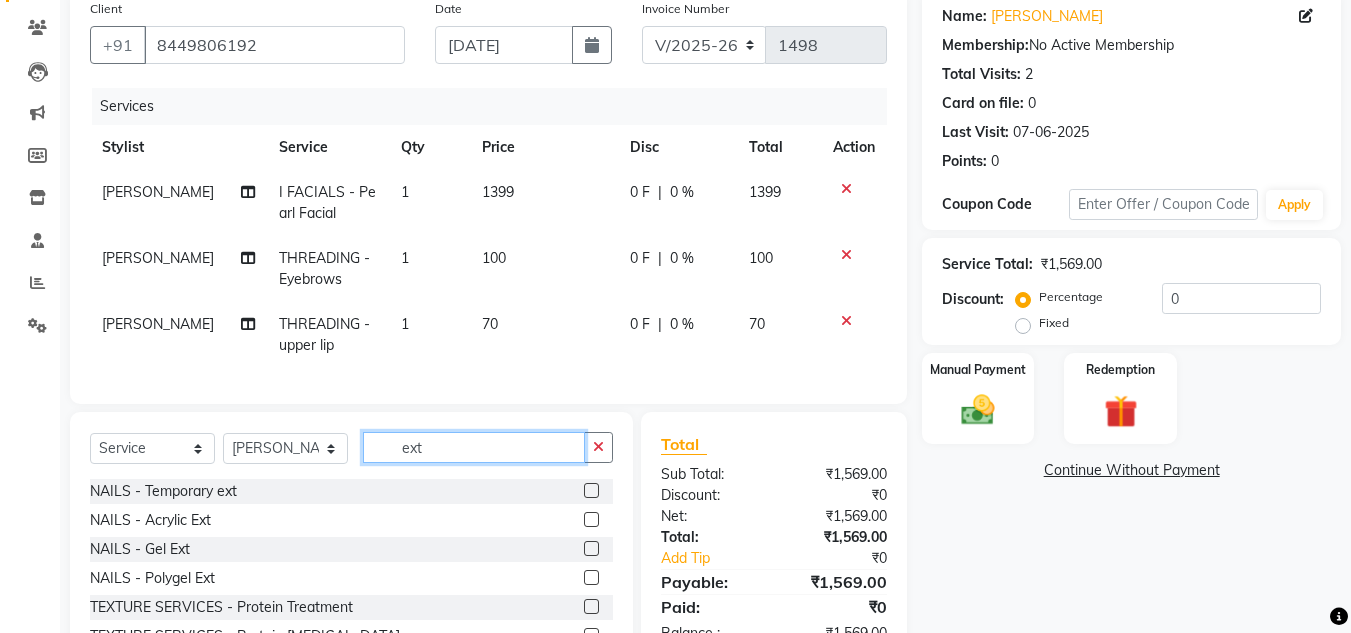 type on "ext" 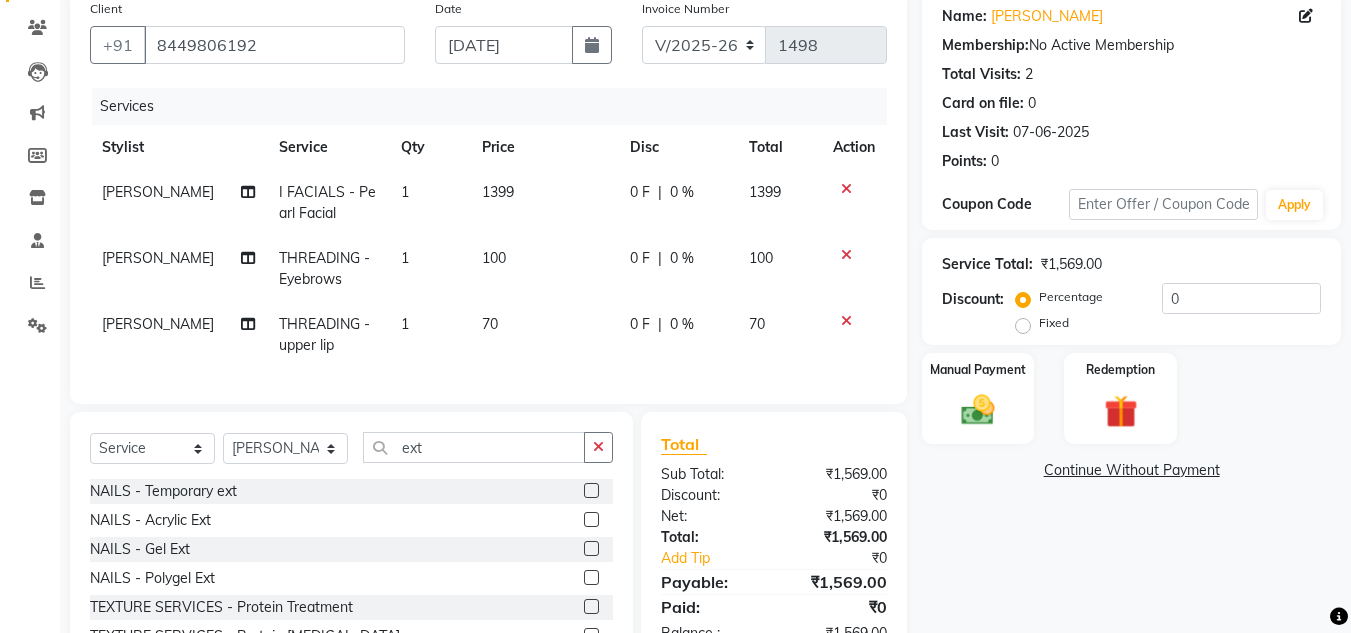 click 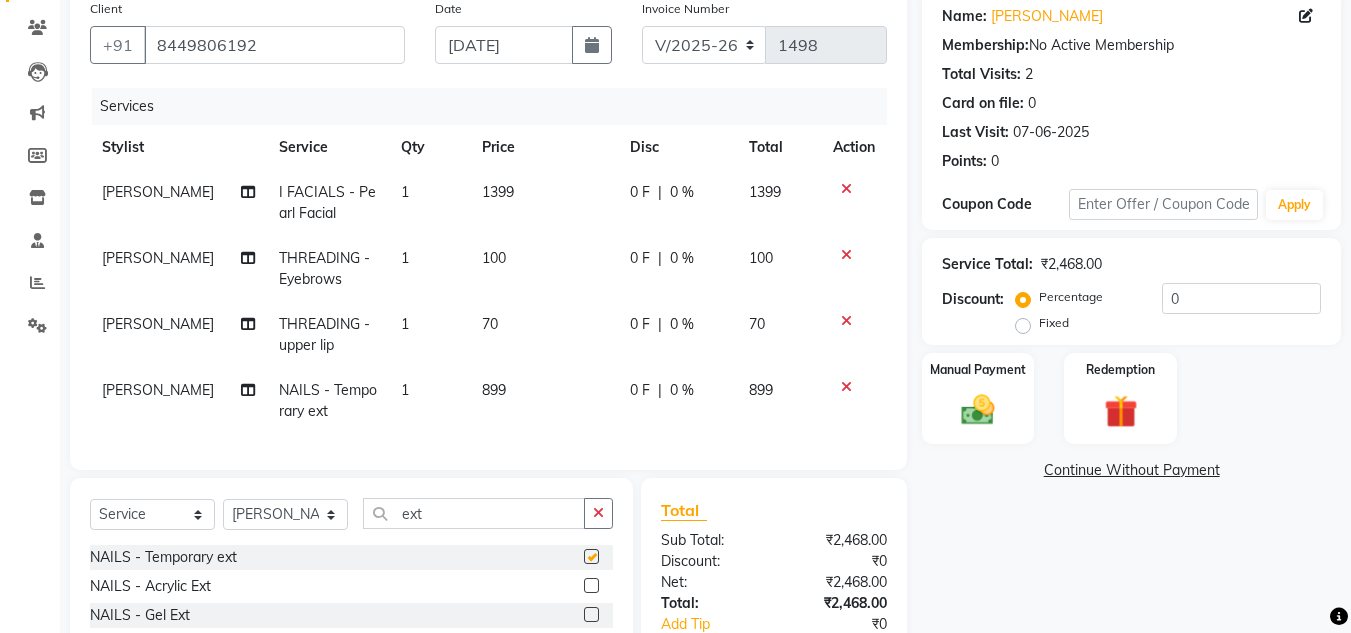 checkbox on "false" 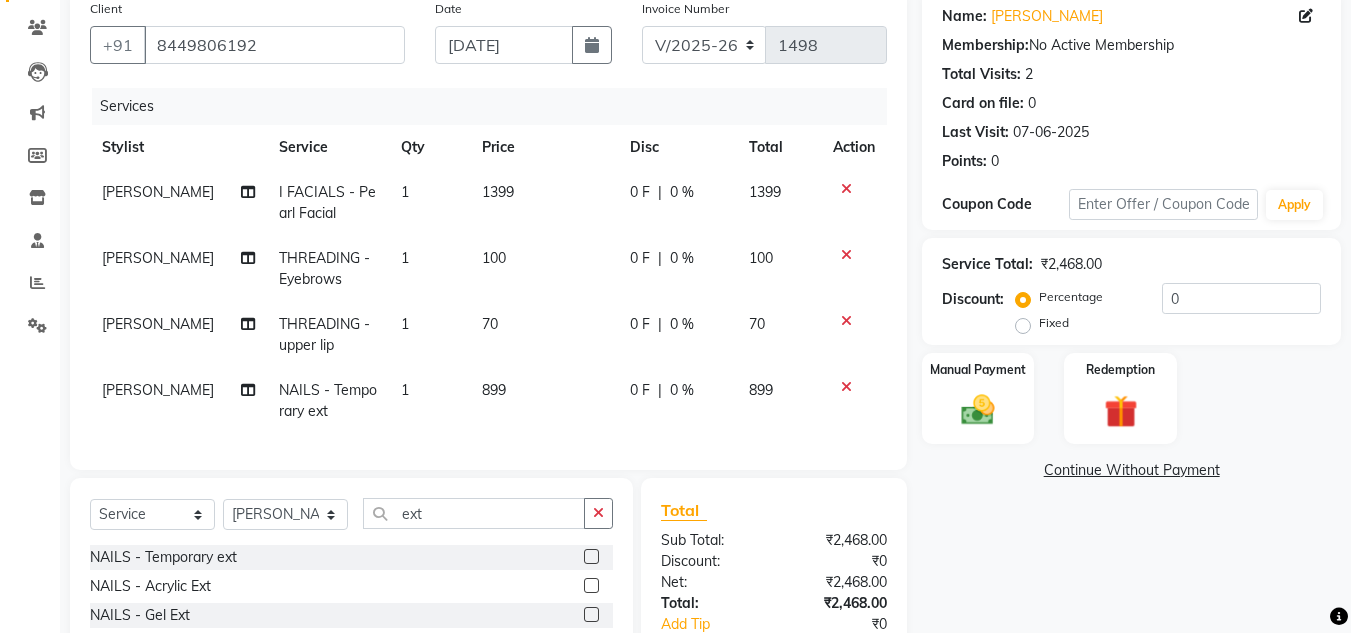 click on "Select  Service  Product  Membership  Package Voucher Prepaid Gift Card  Select Stylist Alam Arshad shaikh Deepali Deepu Chatry NailKraft Neetu Nikita NITA  CHAHAL  Pooja Mehral Preeti Bidlal Sanya Shaikh Sneha Balu Ichake Vaishali Vinod Yadav ext NAILS - Temporary ext  NAILS - Acrylic Ext  NAILS - Gel Ext  NAILS - Polygel Ext  TEXTURE SERVICES - Protein  Treatment  TEXTURE SERVICES - Protein botox  LASH CLASSIC EXTENSIONS  - Refill  LASH CLASSIC EXTENSIONS  - Fullset  Volume lash Extensions - Full set  Volume Lash Extensions - Refill  Hybrid Lash Extensions  - Full set  Hybrid Lash Extensions  - Refill  Hybrid Lash Extensions  - Add on Stacylash 8 Week Retention Glue" 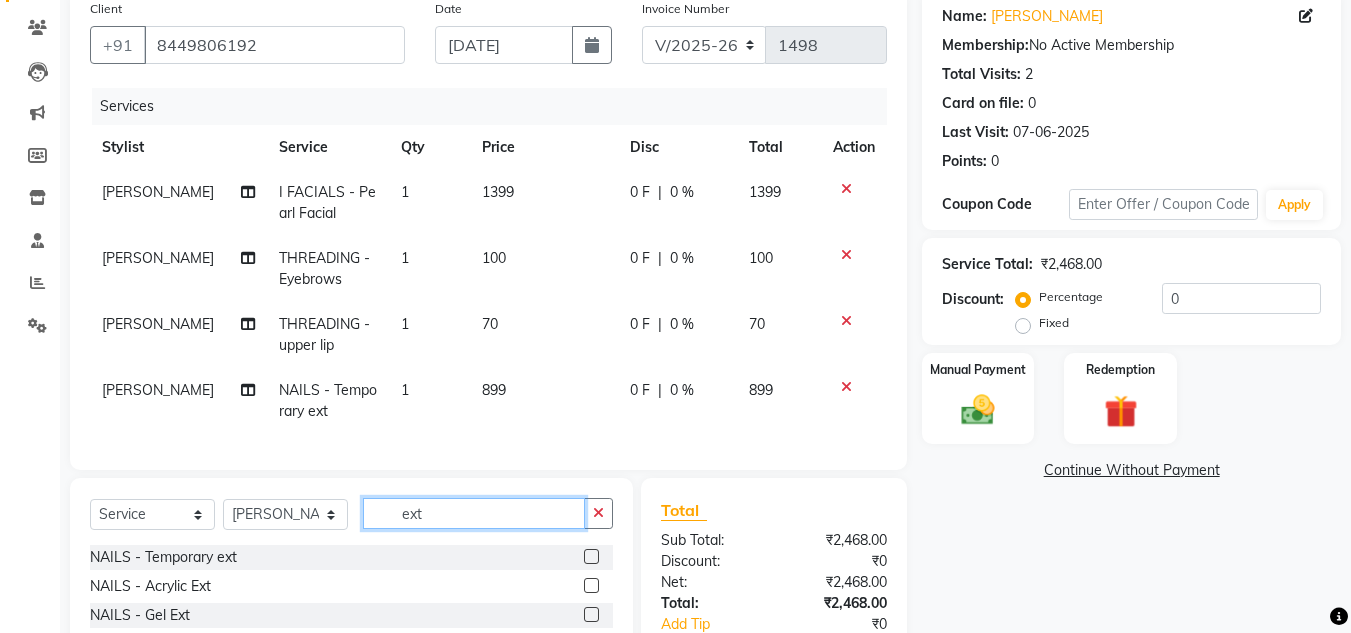 click on "ext" 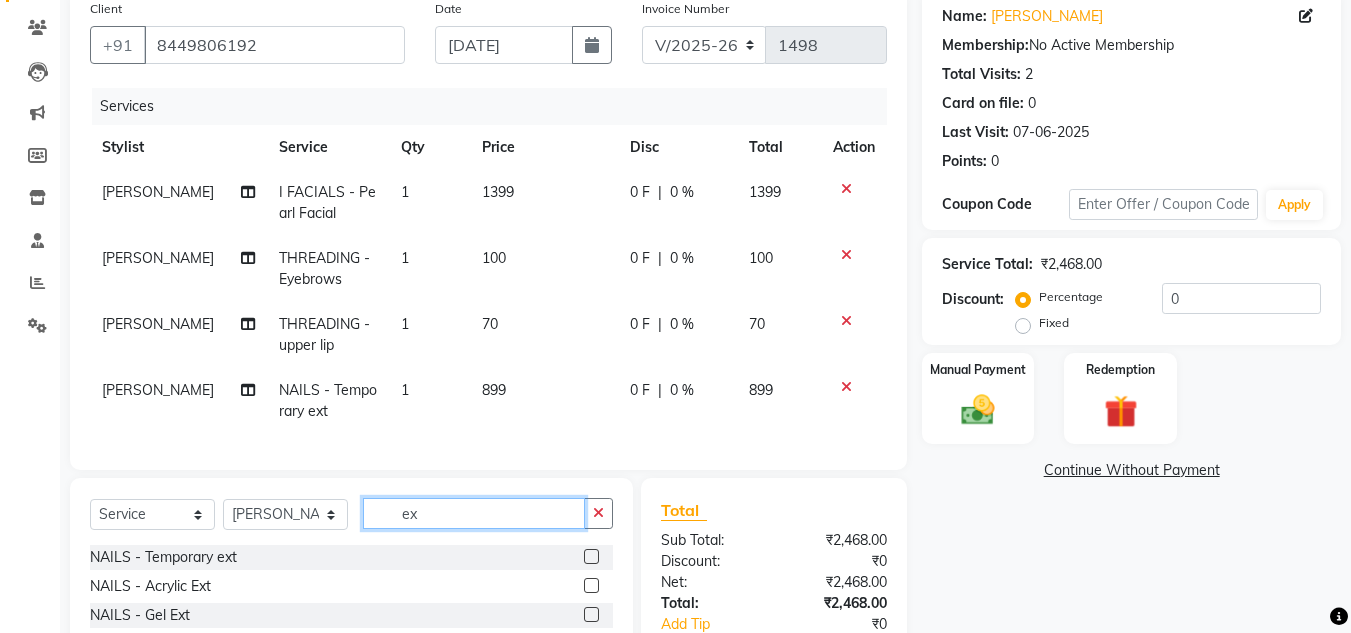type on "e" 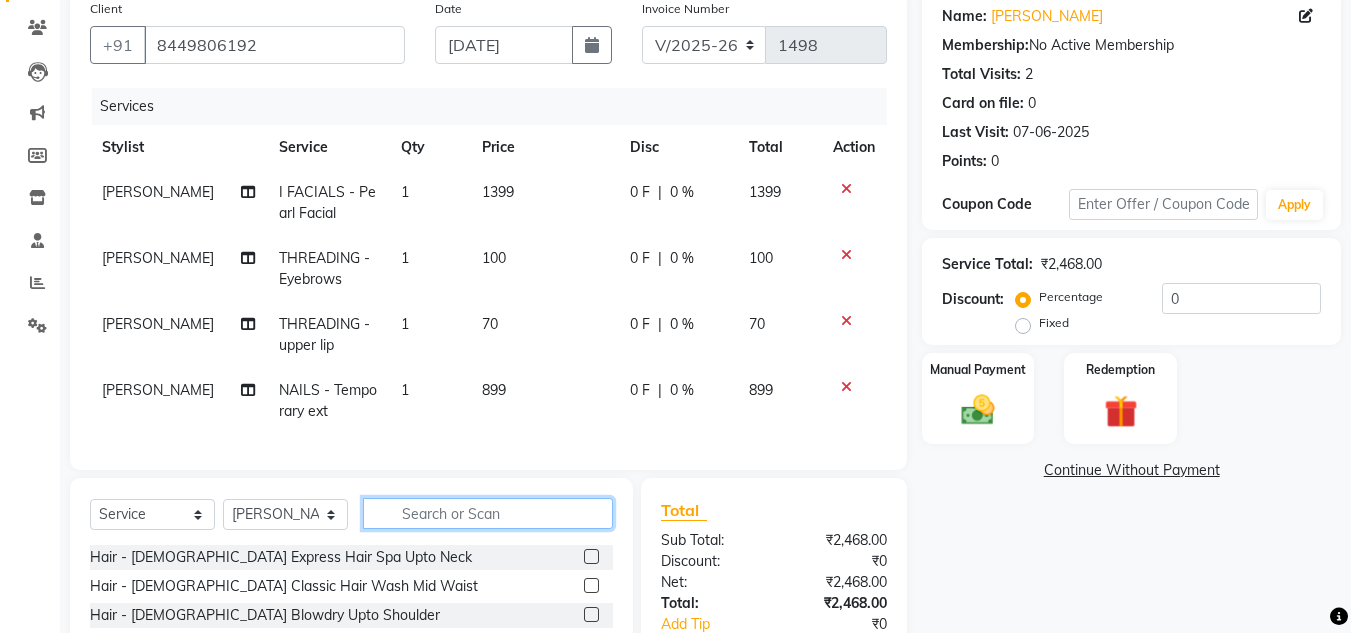 type 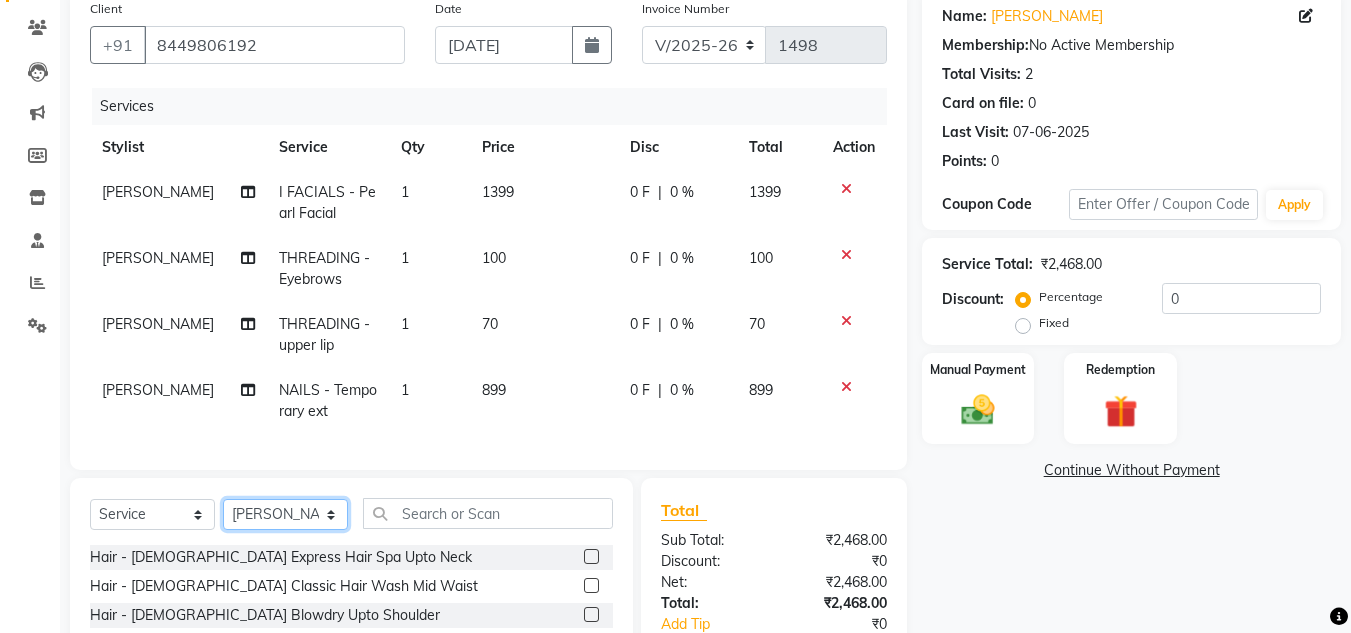 click on "Select Stylist [PERSON_NAME] [PERSON_NAME] [PERSON_NAME] NailKraft [PERSON_NAME] [MEDICAL_DATA] [PERSON_NAME]  Pooja Mehral Preeti Bidlal [PERSON_NAME] [PERSON_NAME] [PERSON_NAME] [PERSON_NAME]" 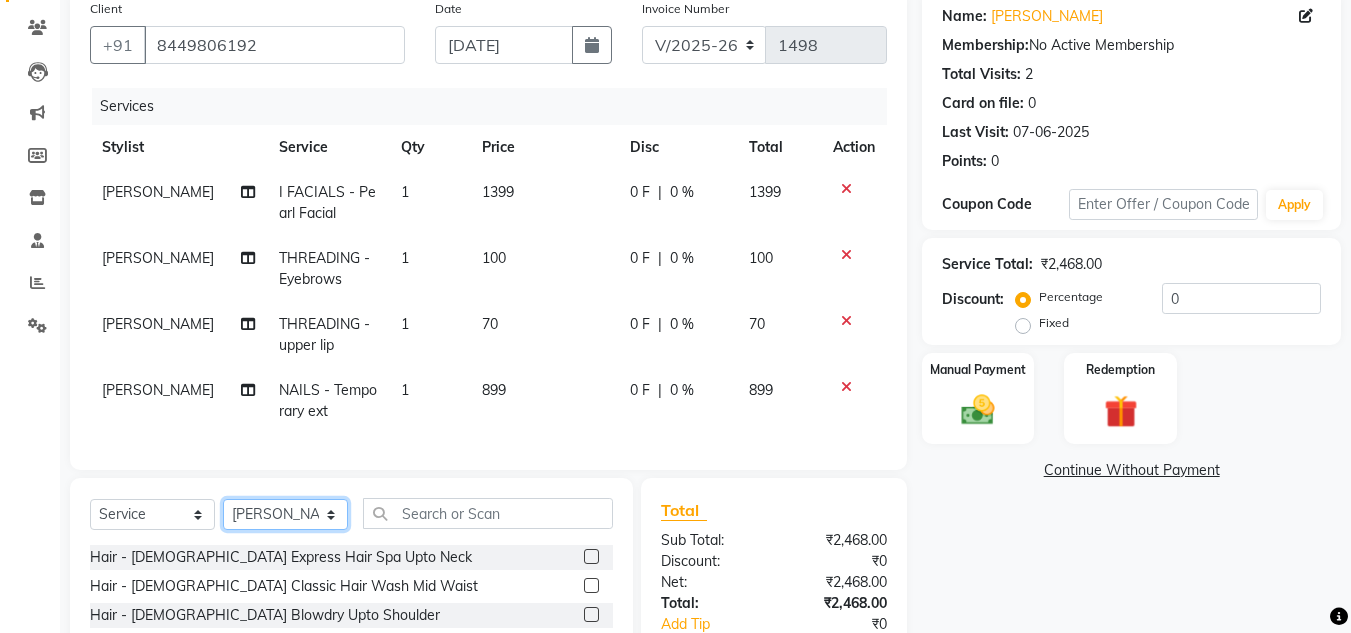 select on "76535" 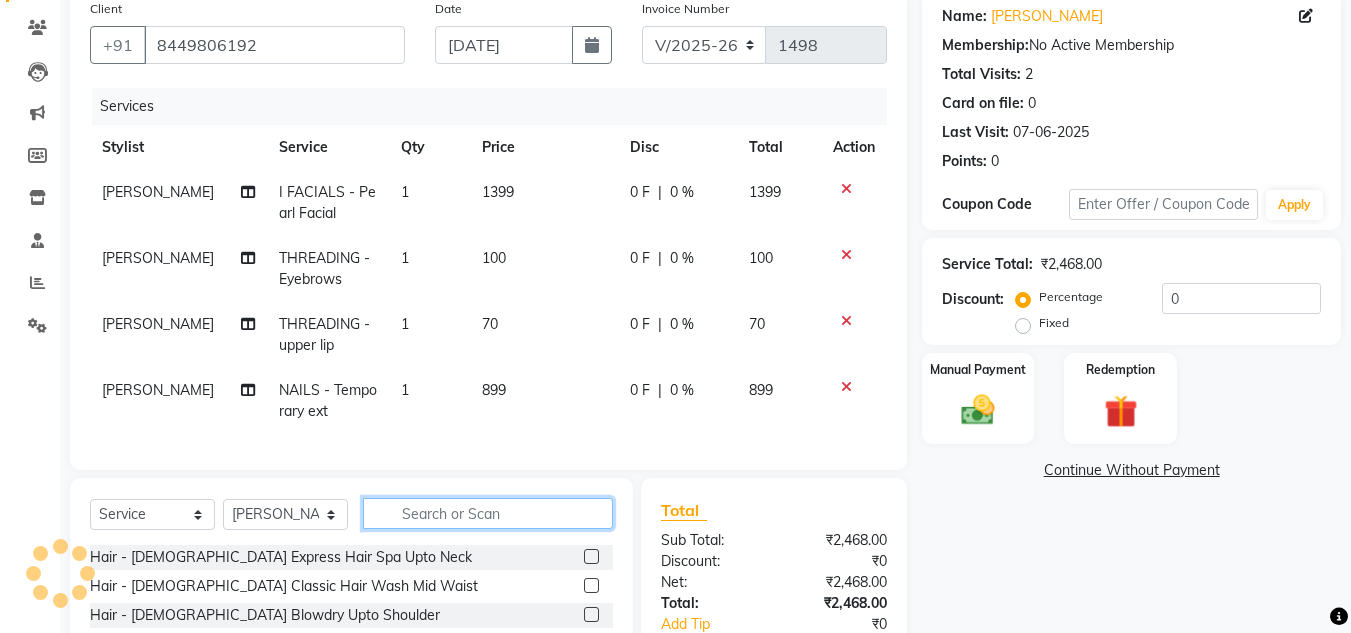 click 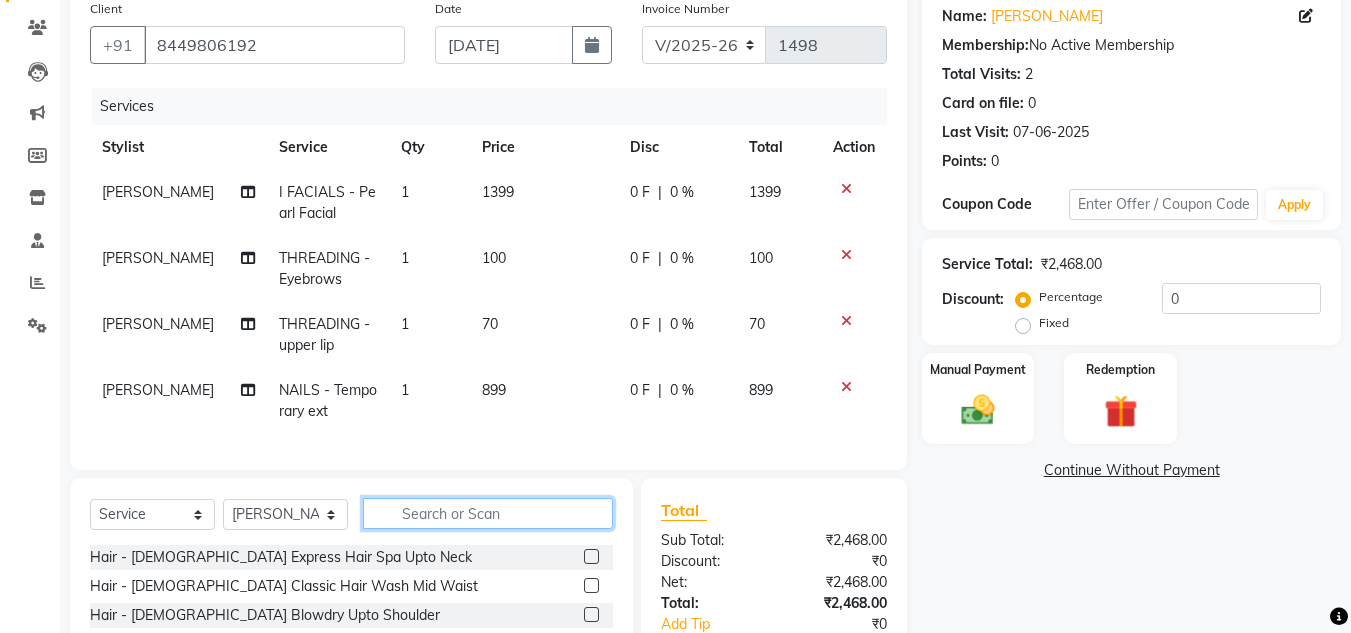click 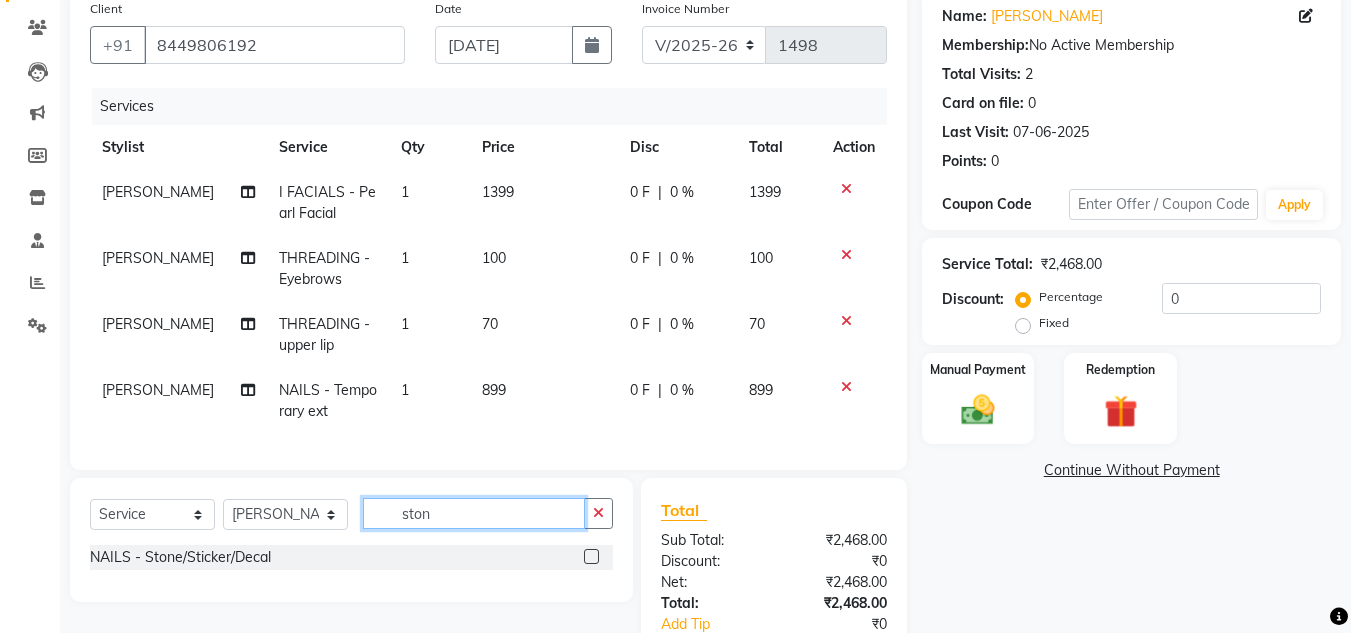 type on "ston" 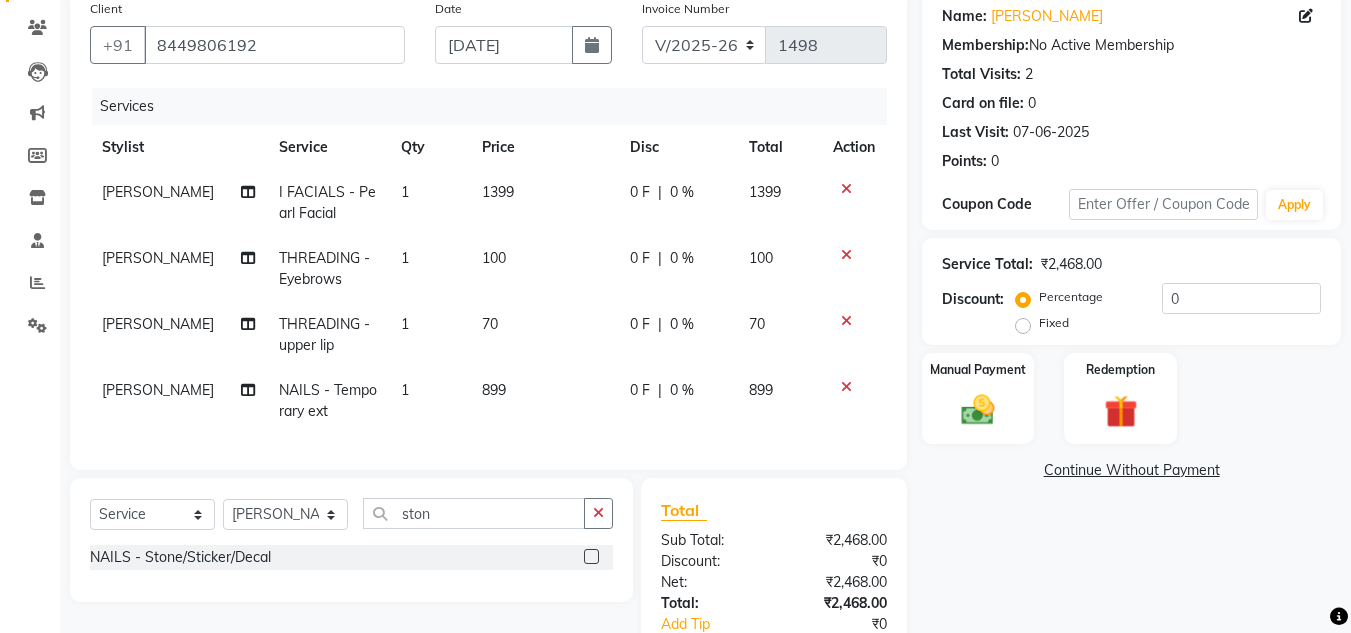 click 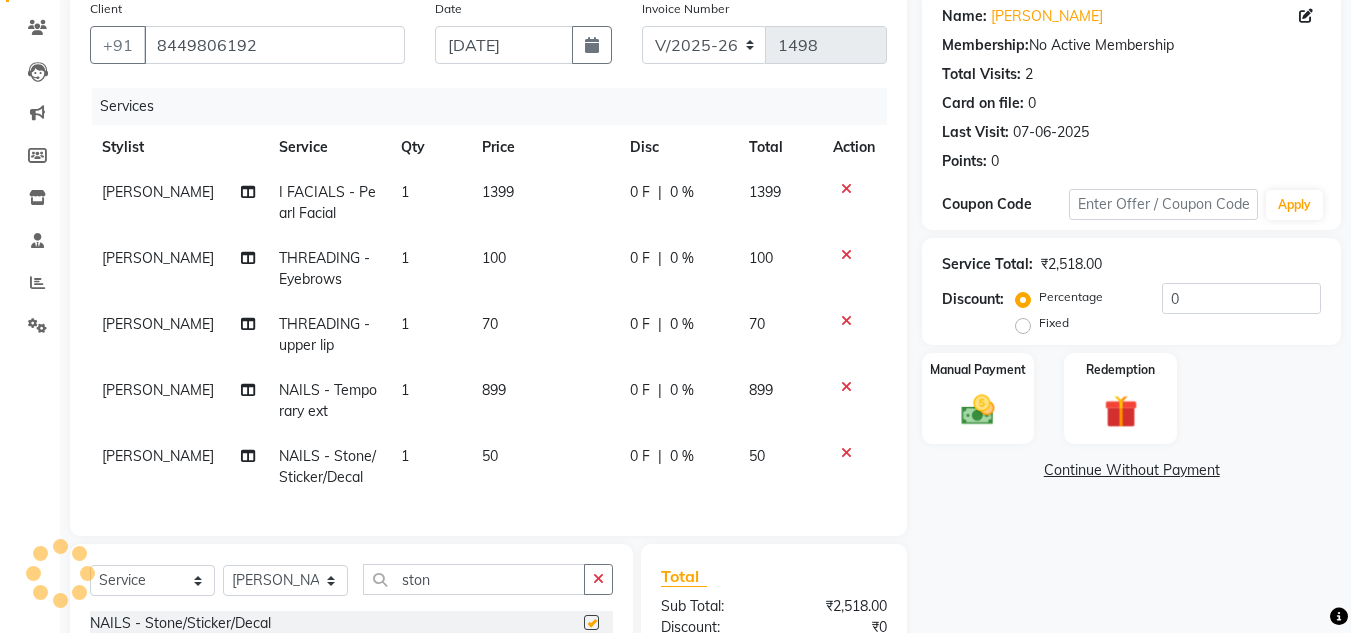checkbox on "false" 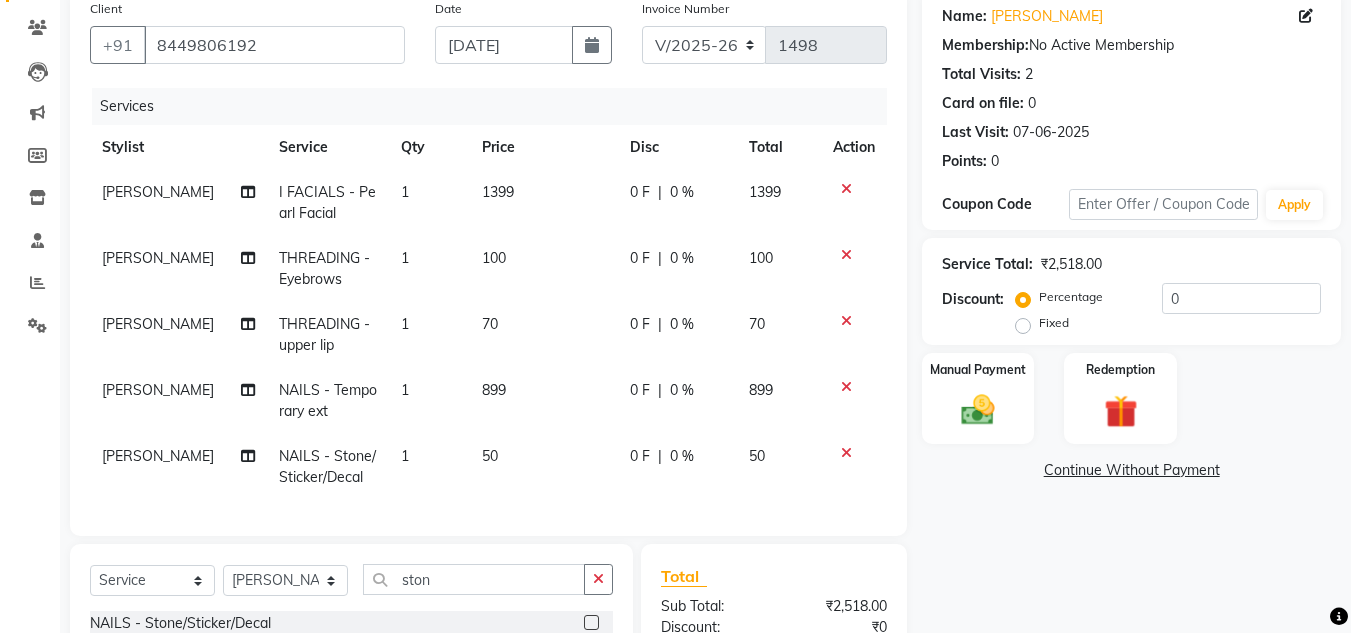 click on "50" 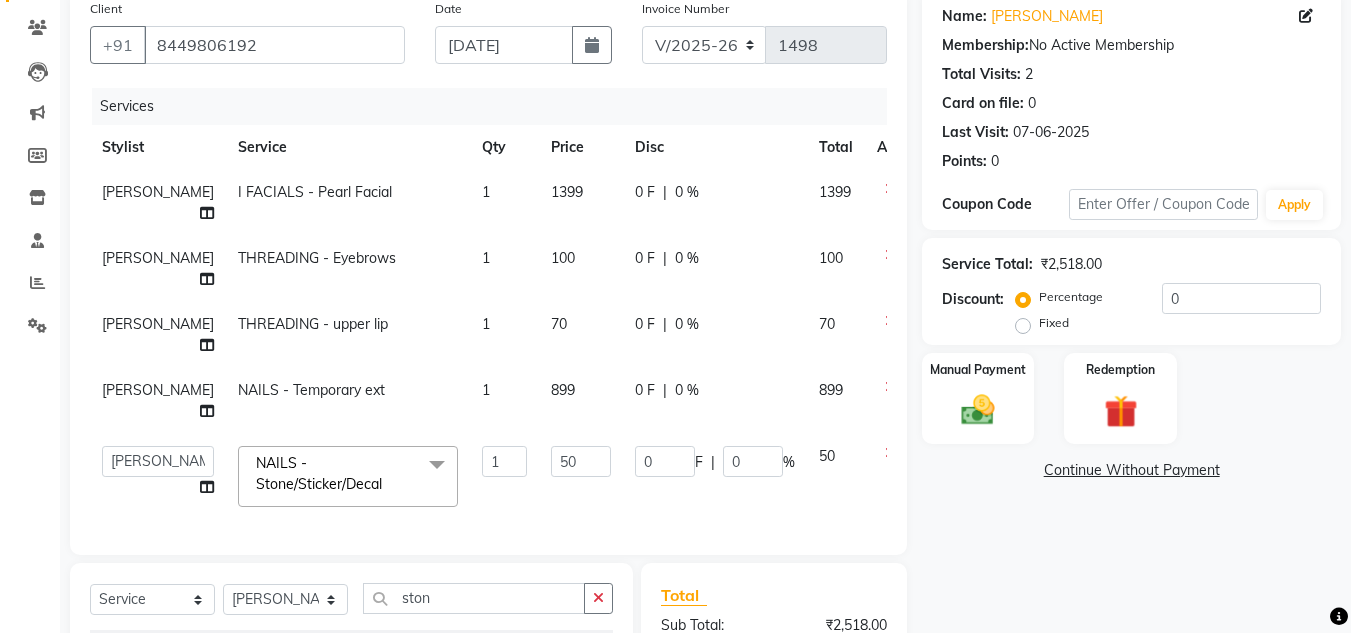 click on "70" 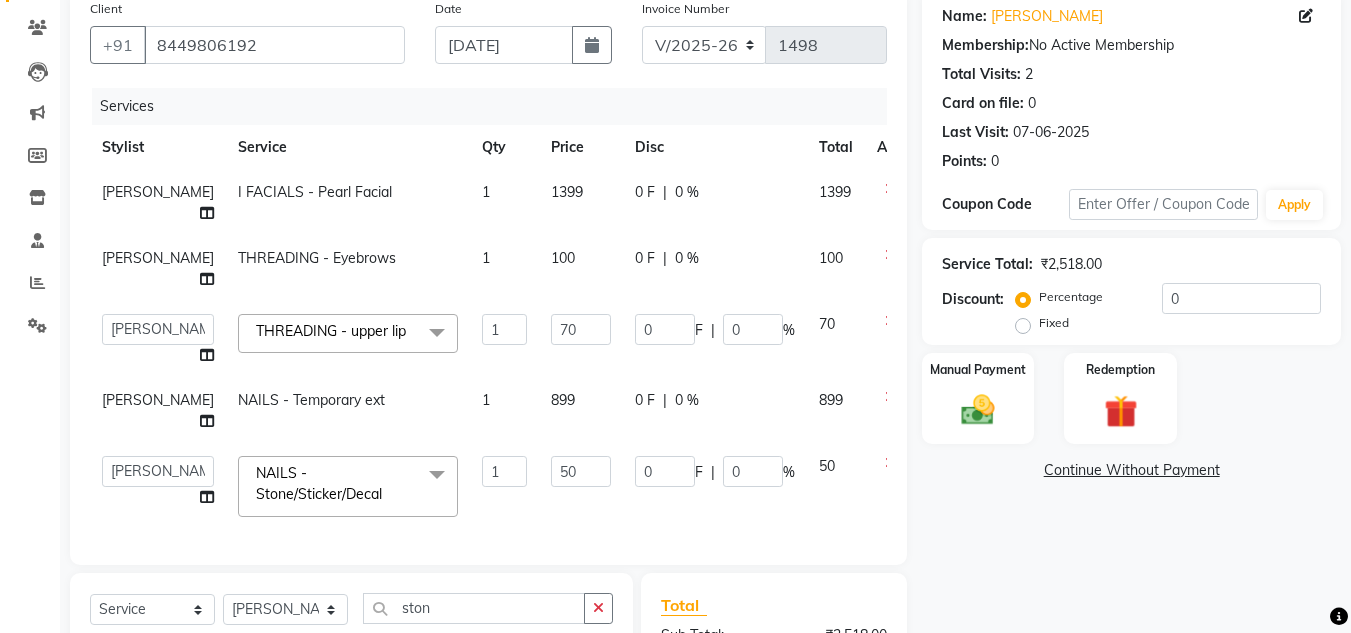 scroll, scrollTop: 77, scrollLeft: 0, axis: vertical 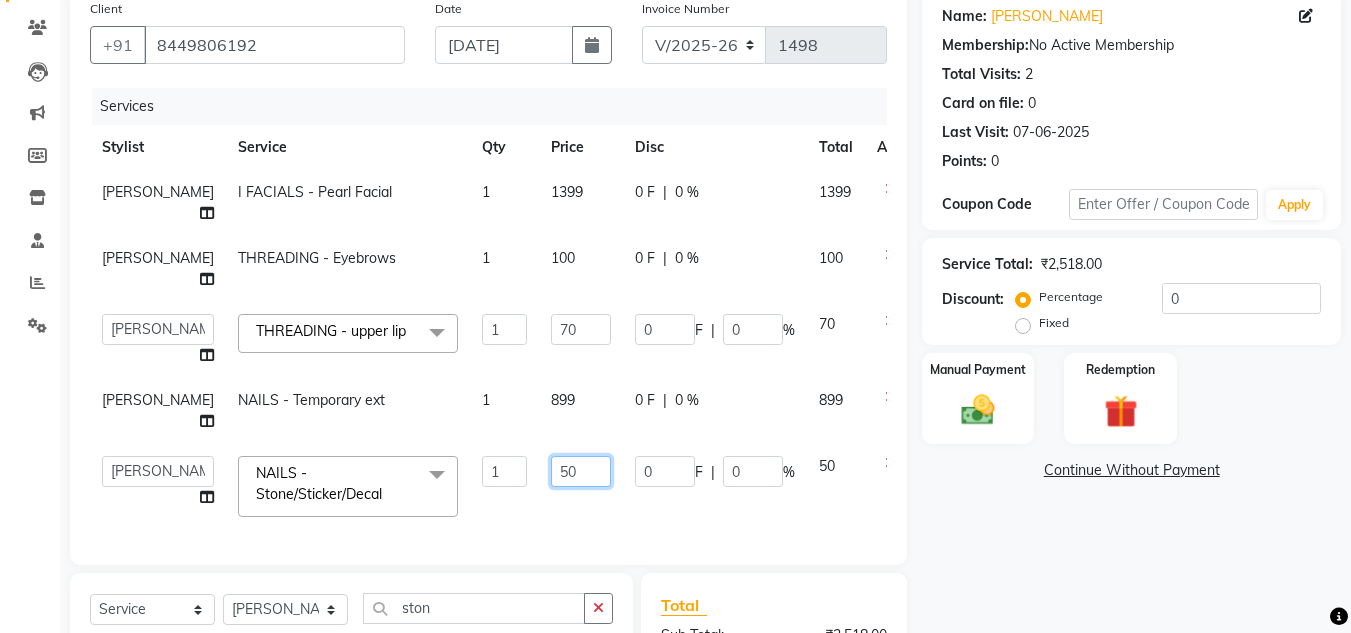 click on "50" 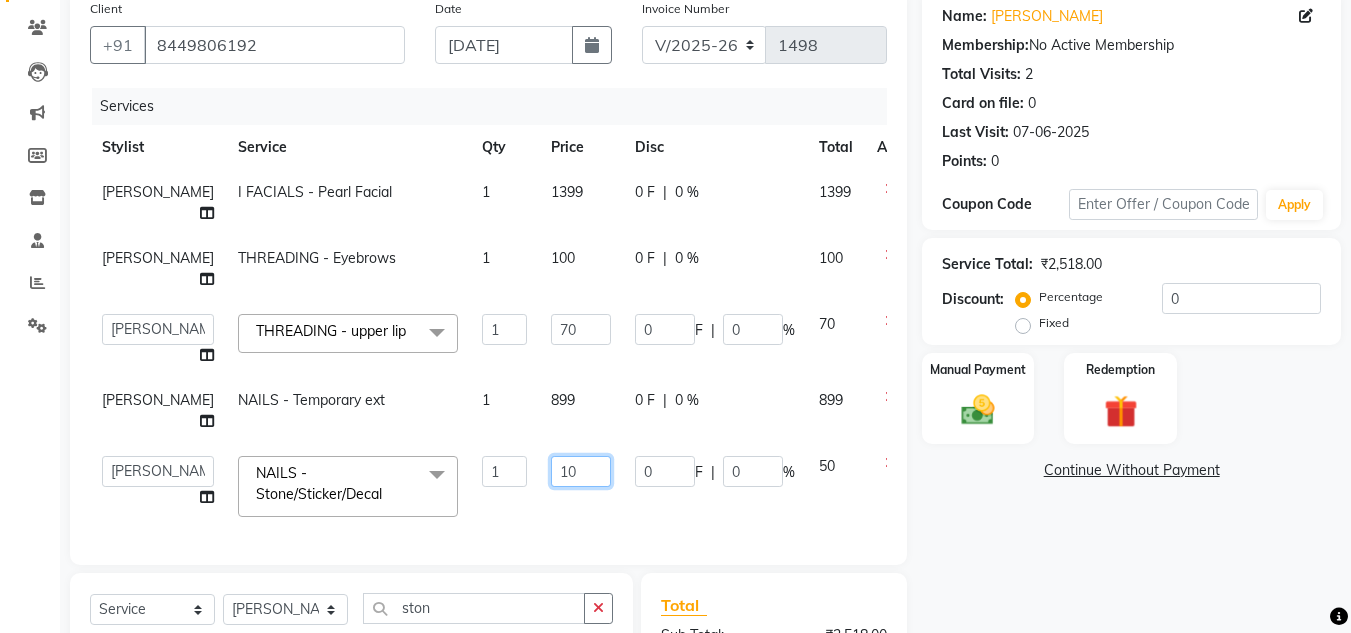 type on "100" 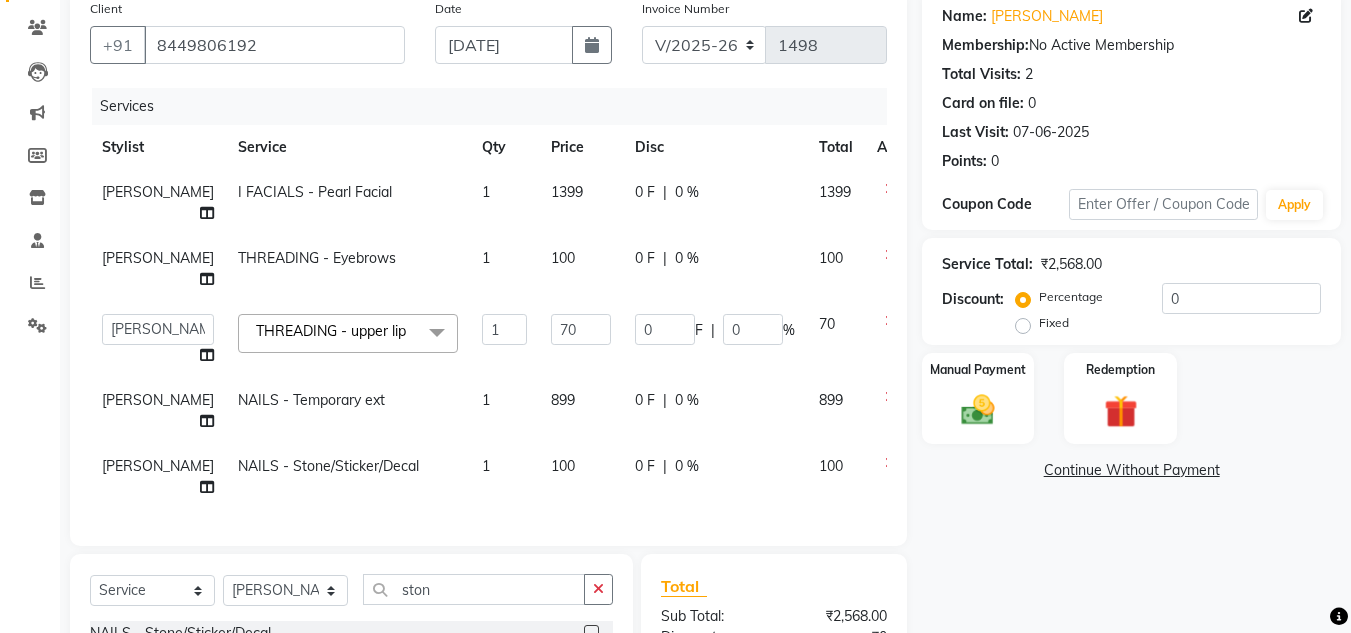 click on "Name: Mantisha Qureshi  Membership:  No Active Membership  Total Visits:  2 Card on file:  0 Last Visit:   07-06-2025 Points:   0  Coupon Code Apply Service Total:  ₹2,568.00  Discount:  Percentage   Fixed  0 Manual Payment Redemption  Continue Without Payment" 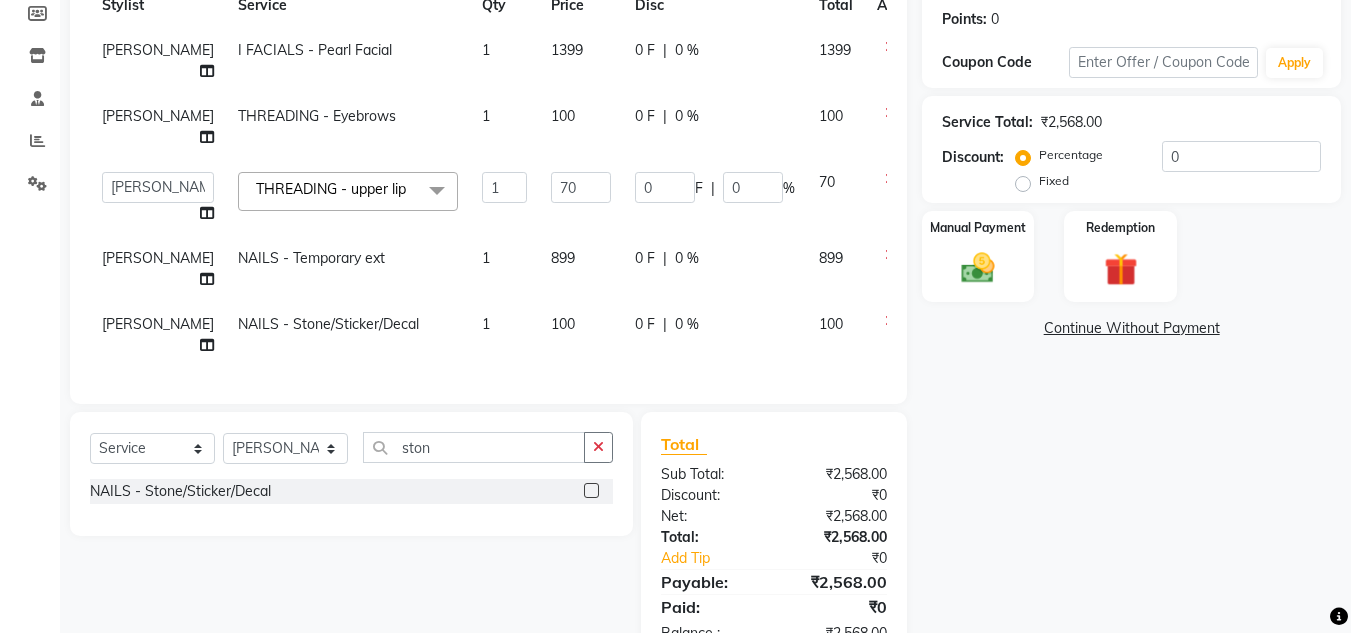 scroll, scrollTop: 425, scrollLeft: 0, axis: vertical 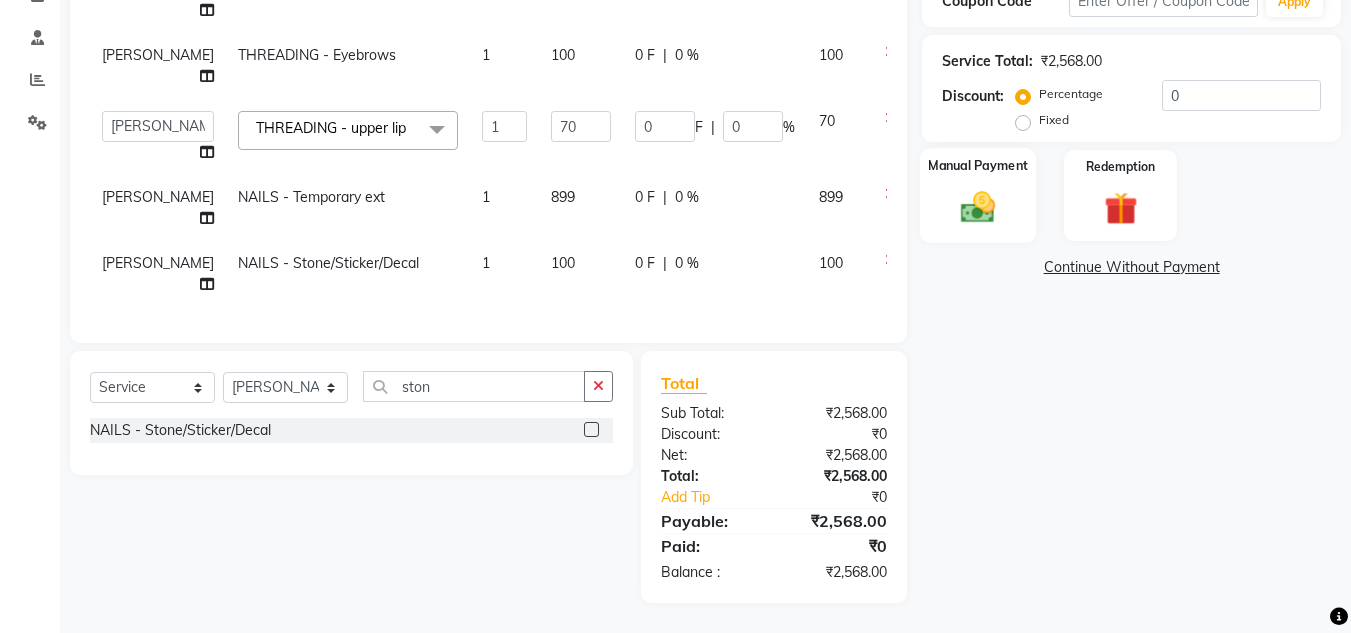 click on "Manual Payment" 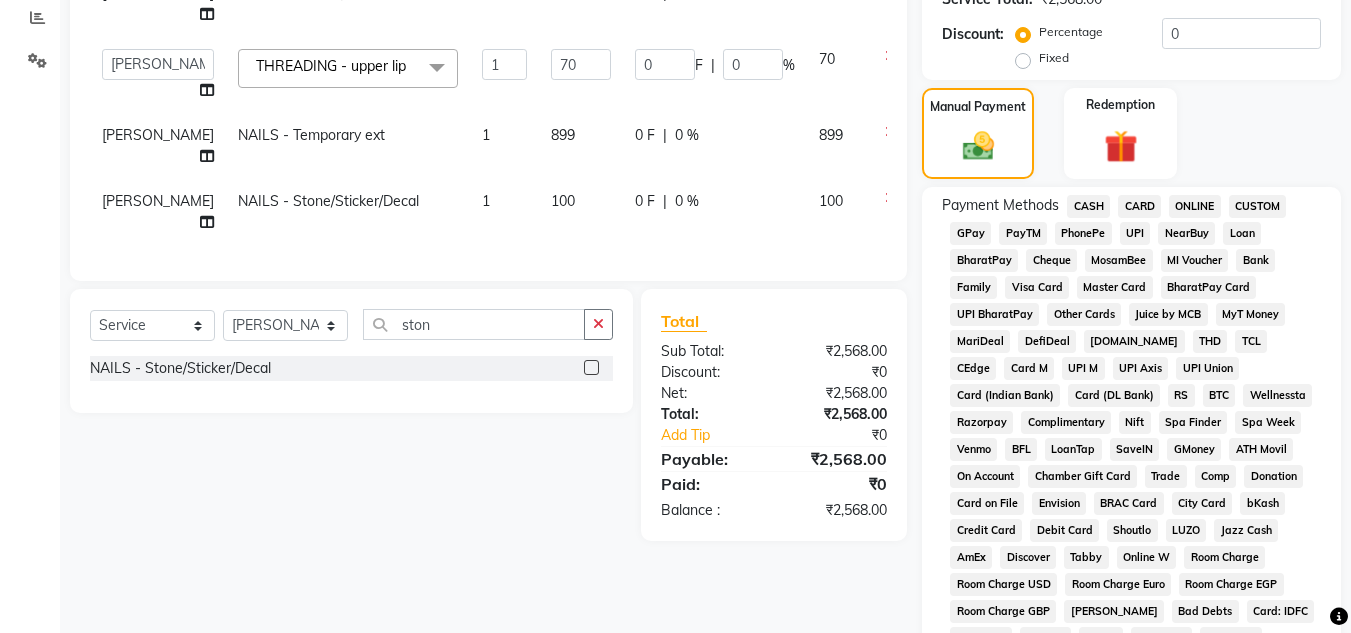 click on "GPay" 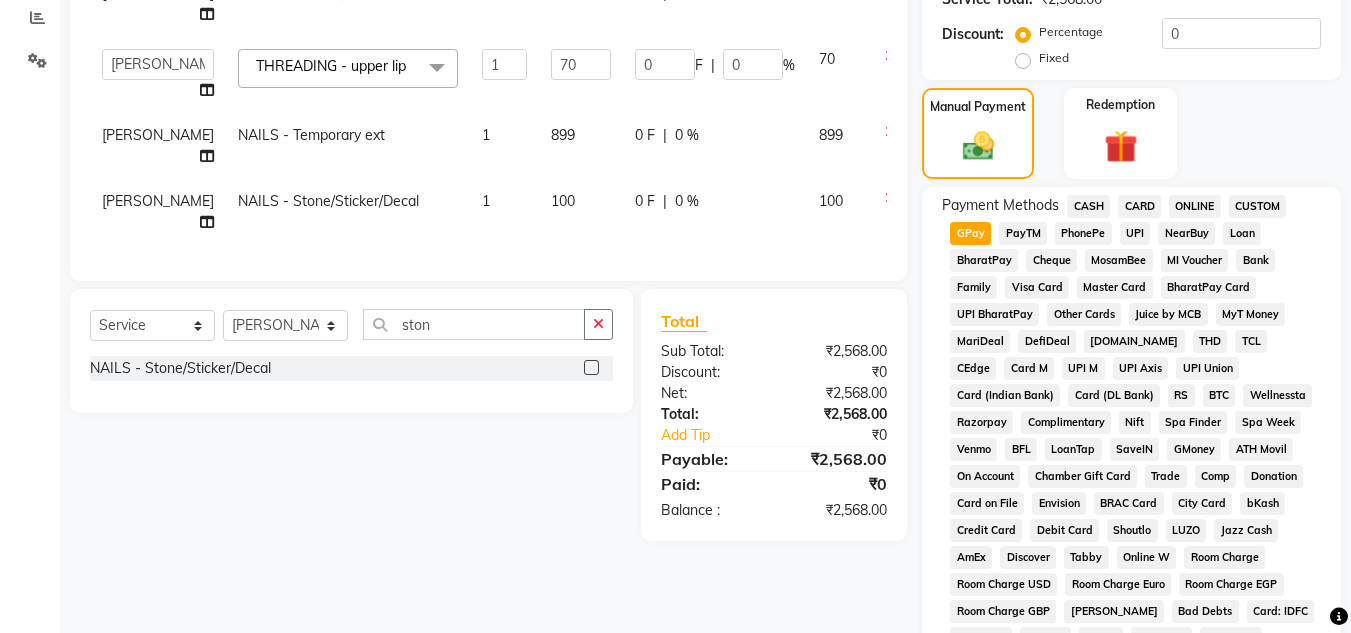 scroll, scrollTop: 869, scrollLeft: 0, axis: vertical 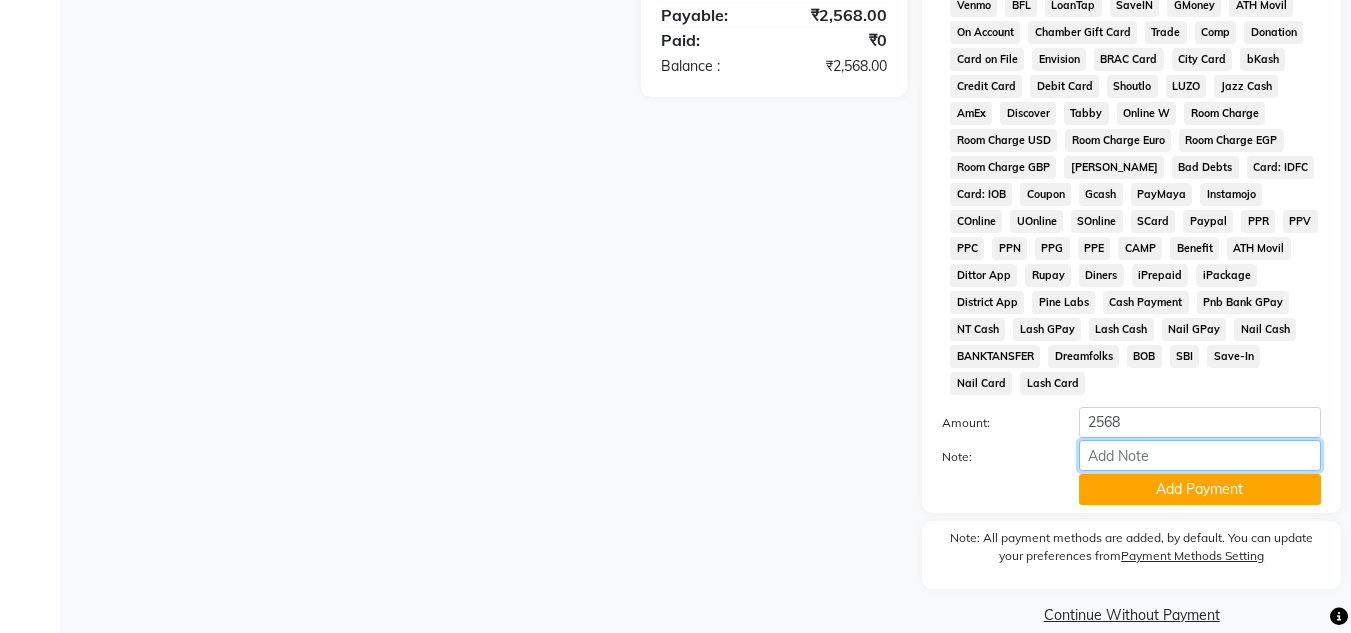 click on "Note:" at bounding box center (1200, 455) 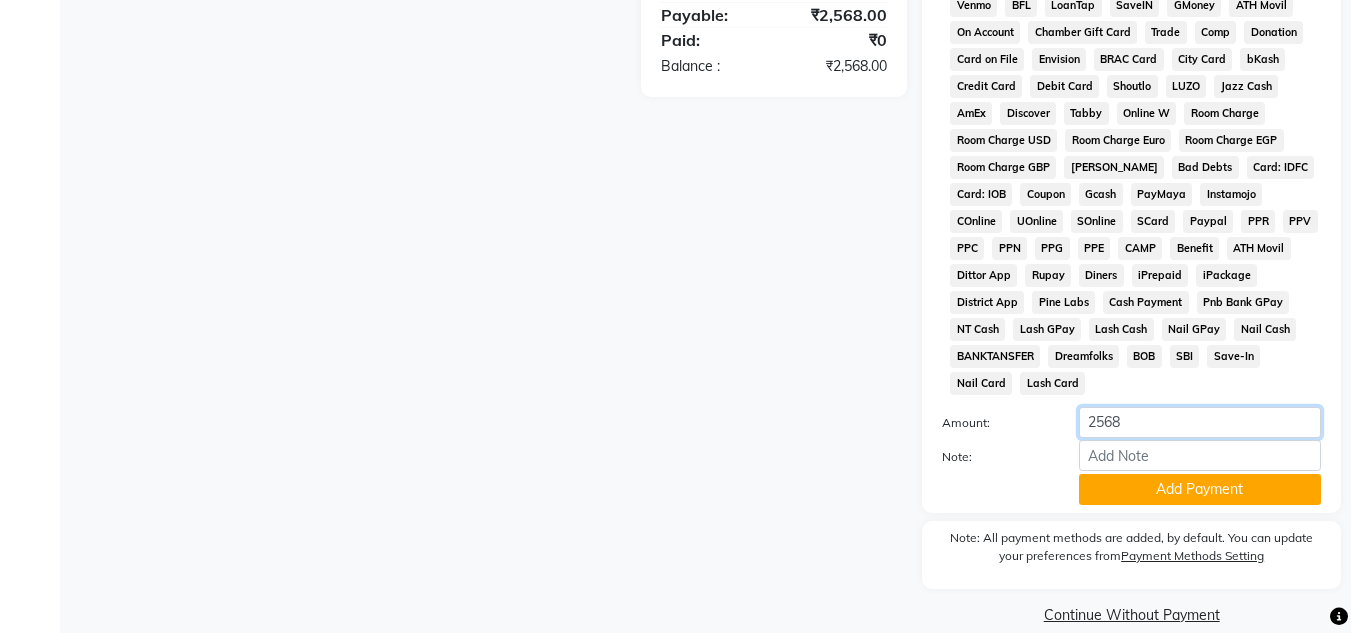 click on "2568" 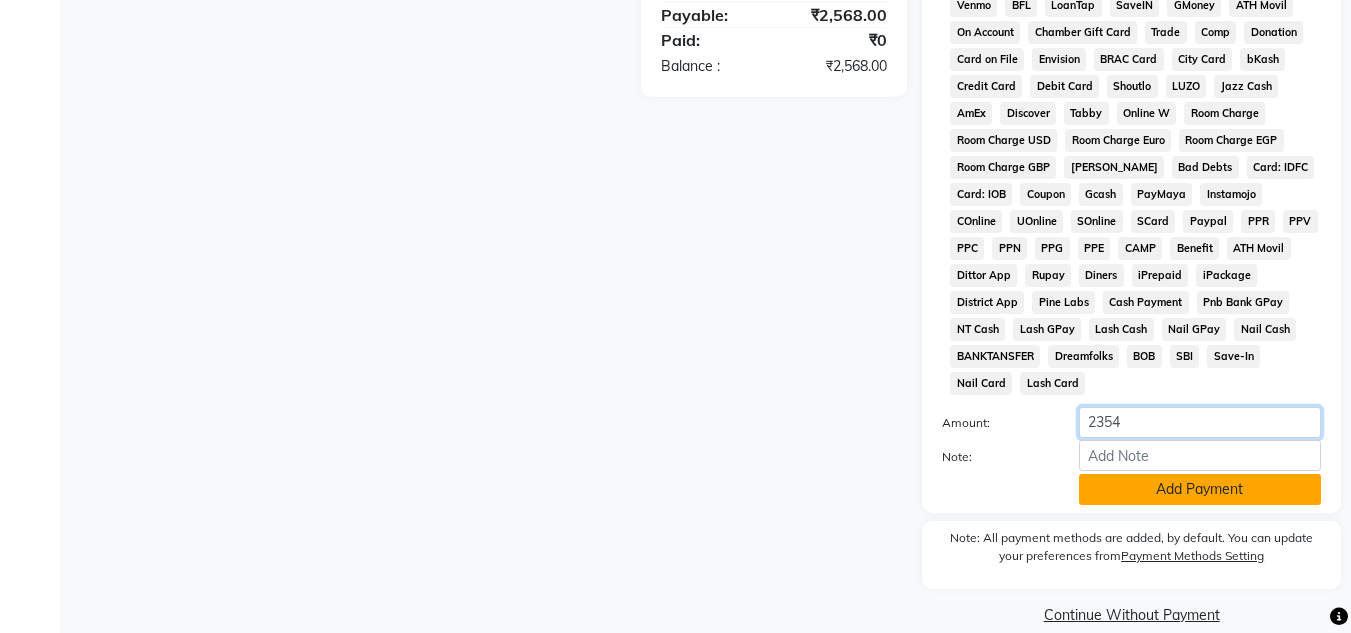 type on "2354" 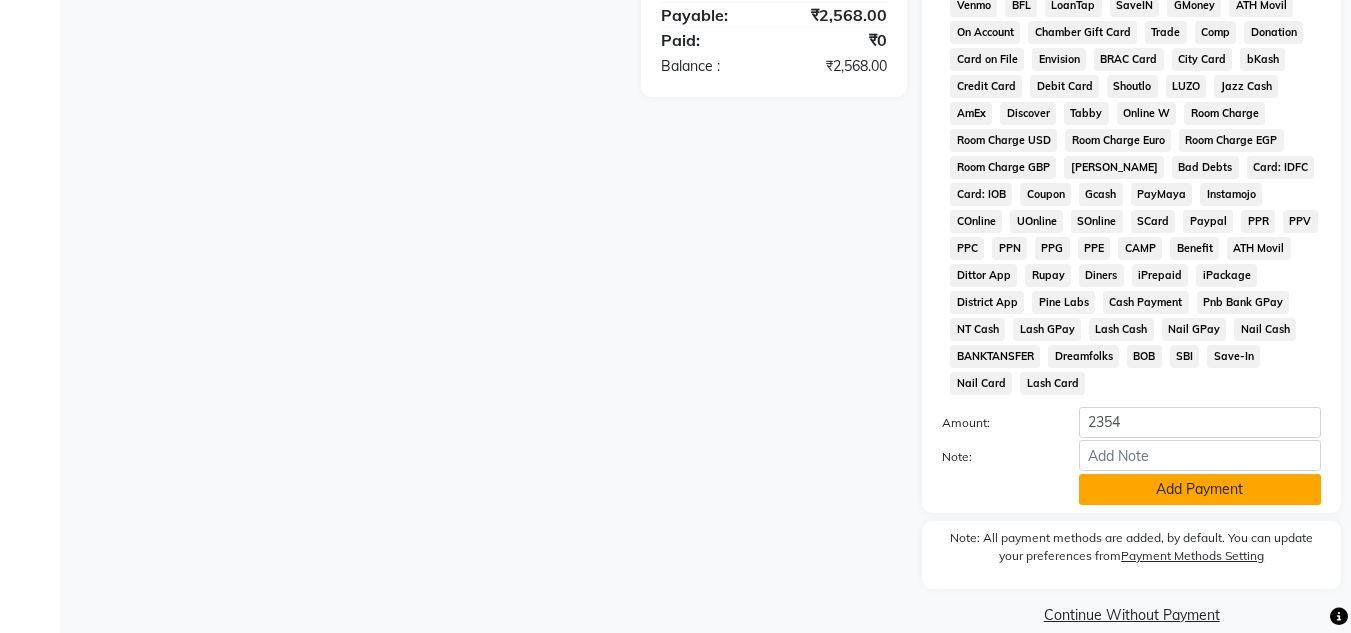 click on "Add Payment" 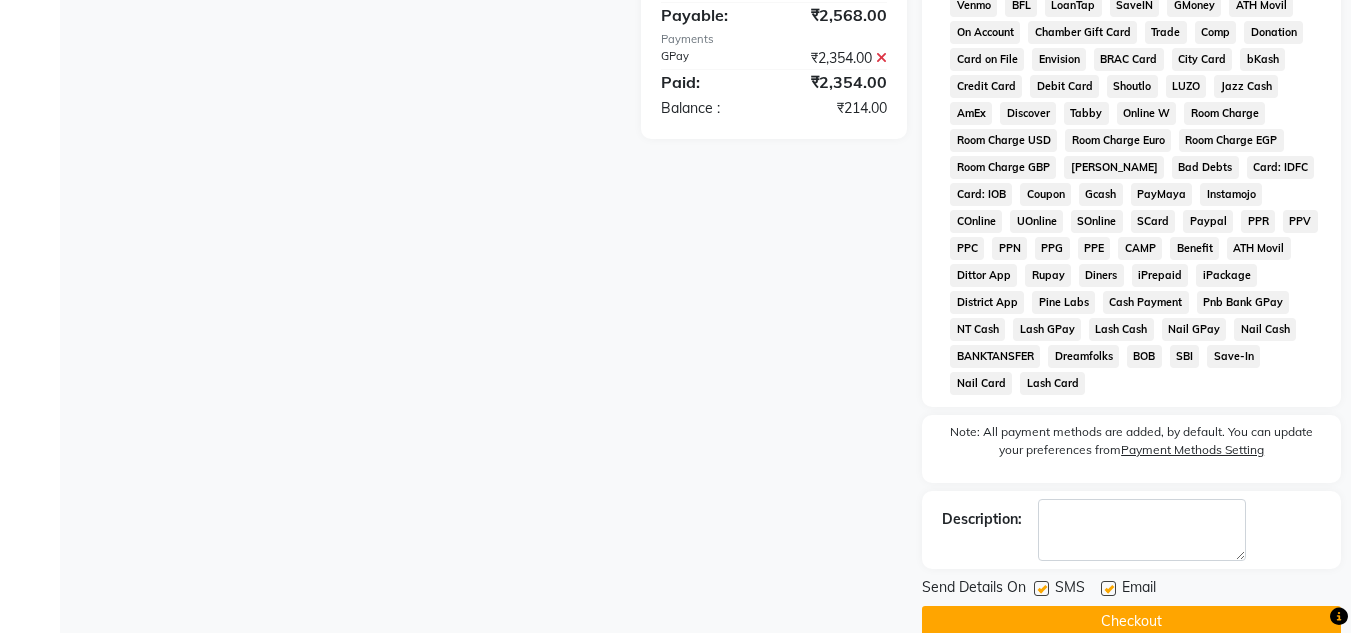 click on "Checkout" 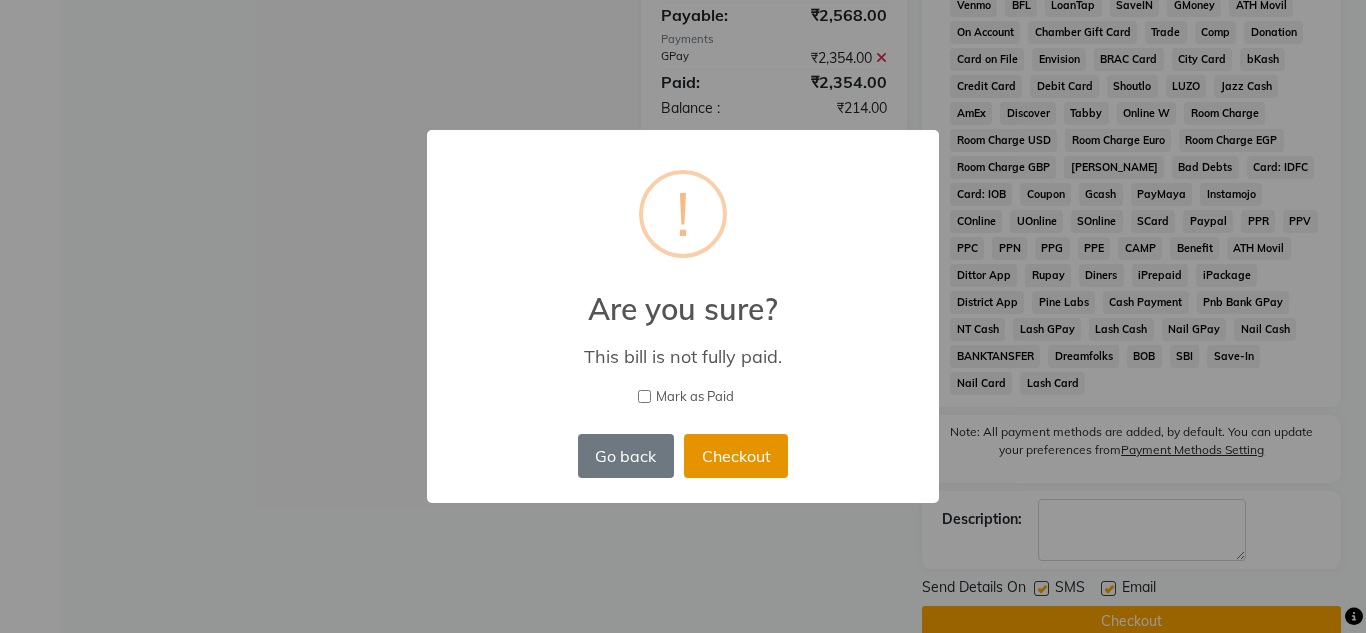 click on "Checkout" at bounding box center [736, 456] 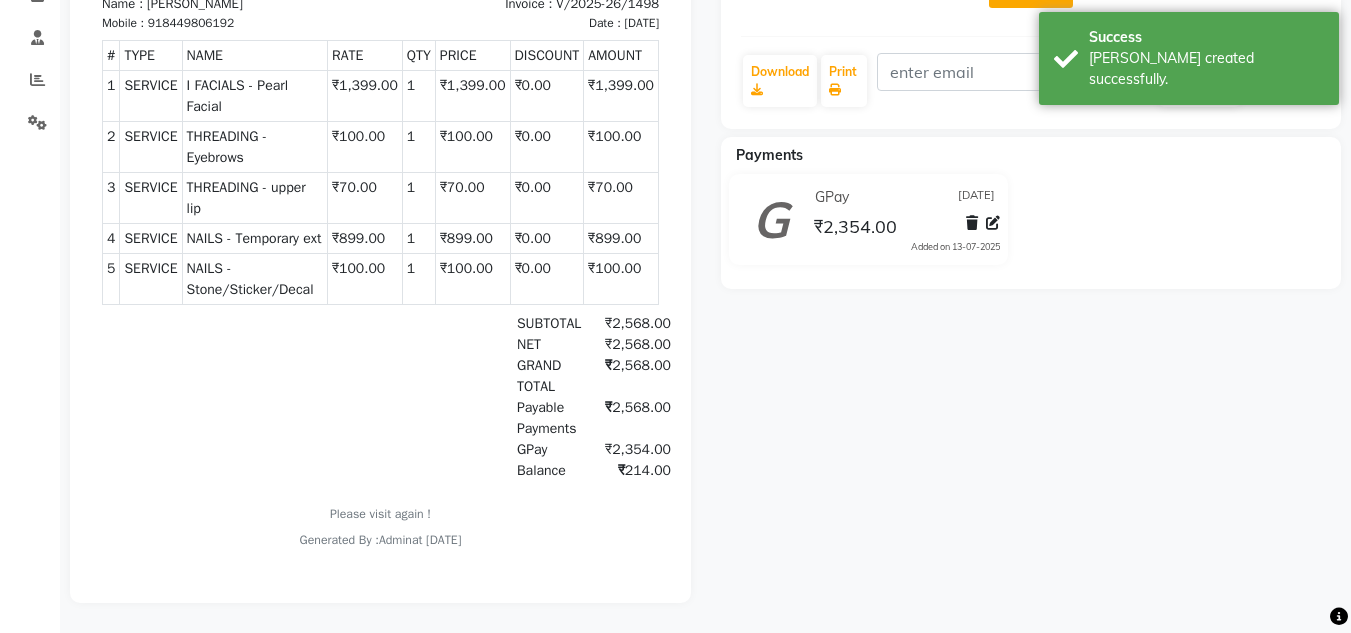 scroll, scrollTop: 100, scrollLeft: 0, axis: vertical 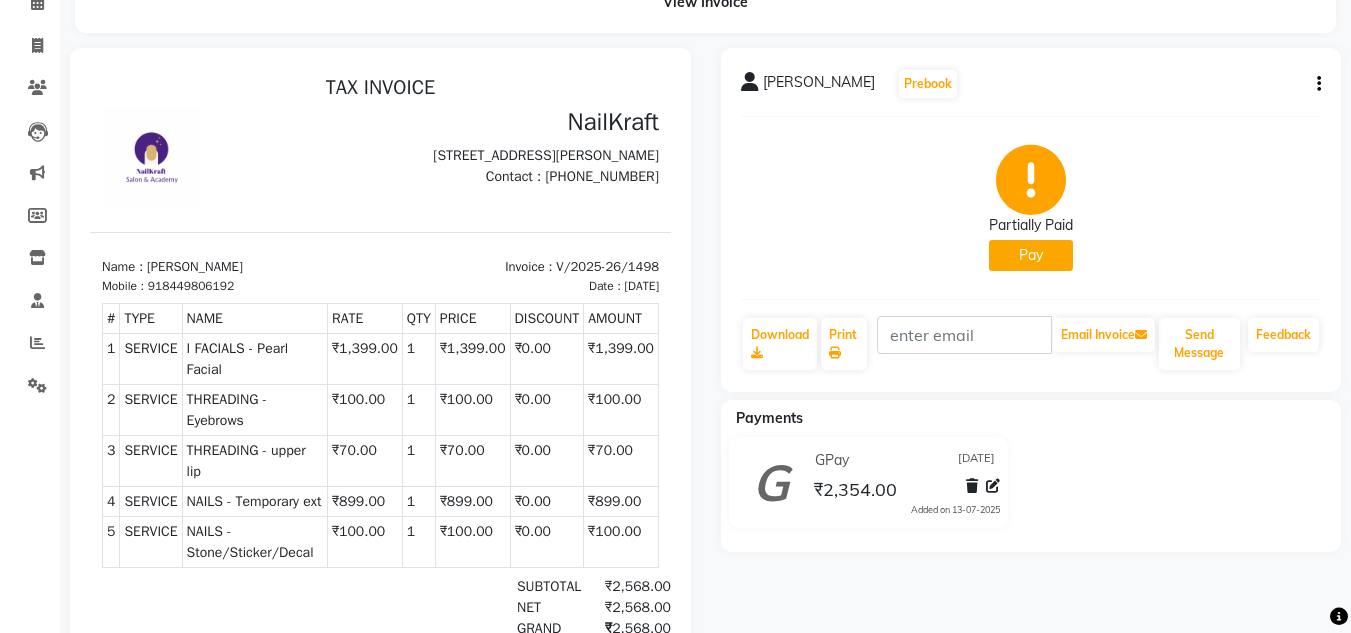 click on "Pay" 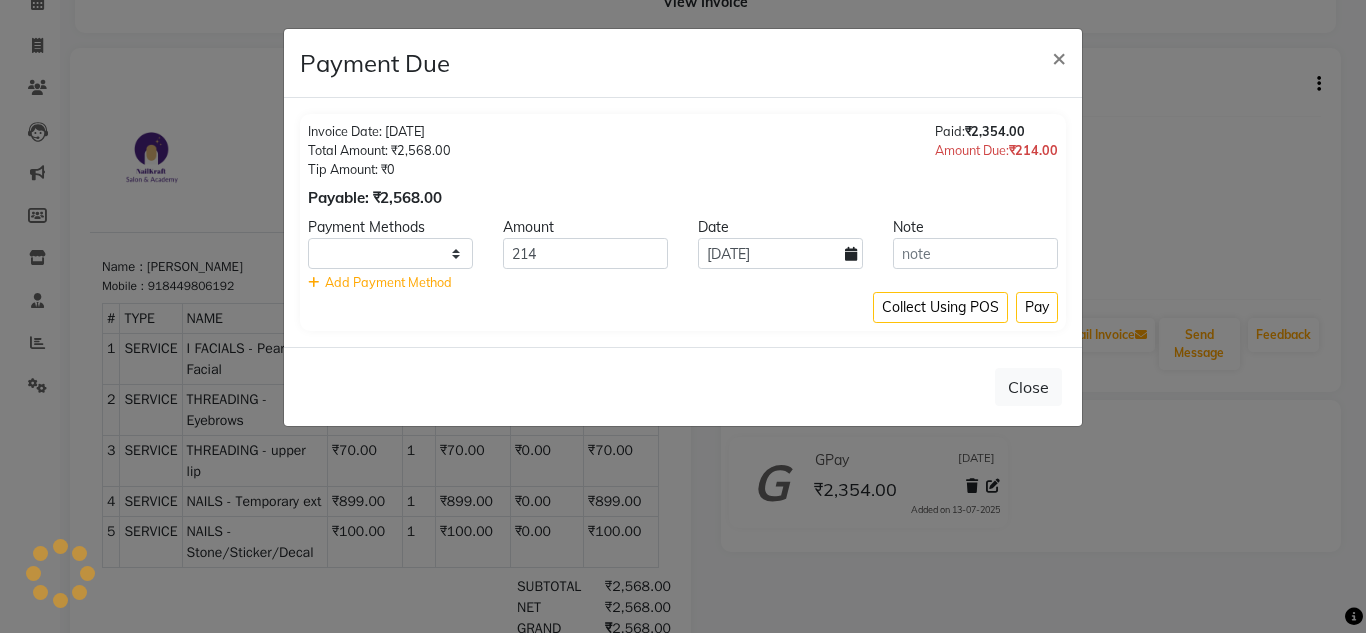select on "1" 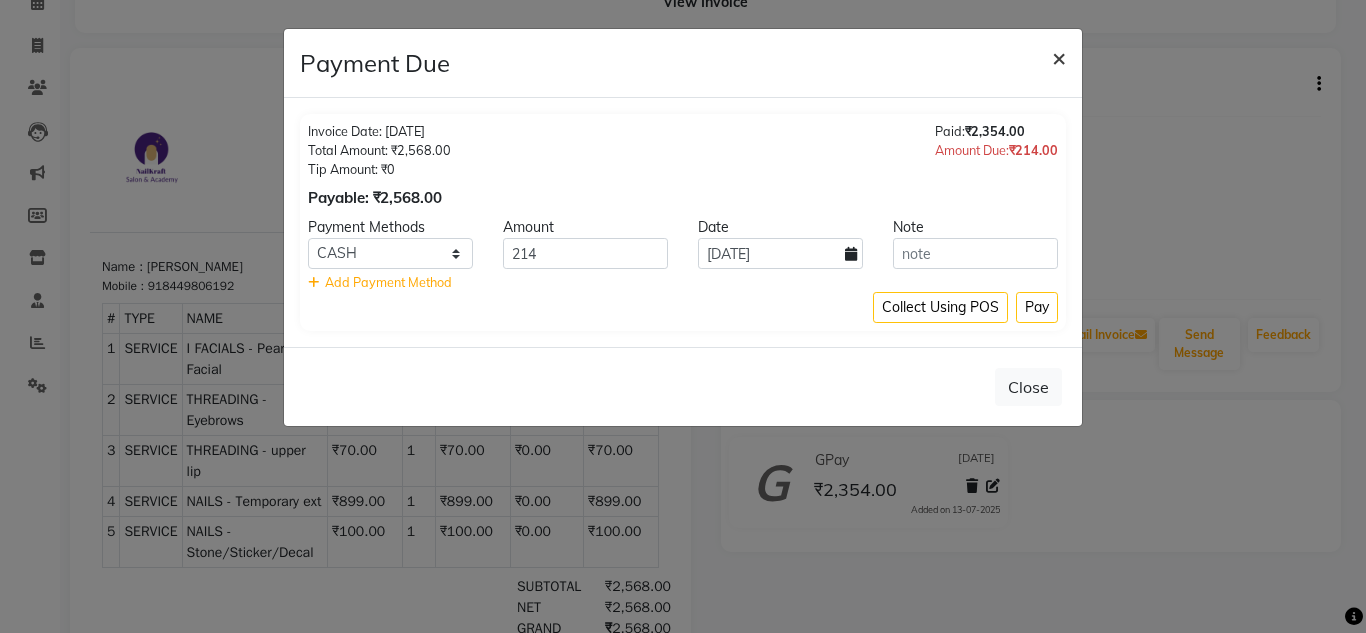 click on "×" 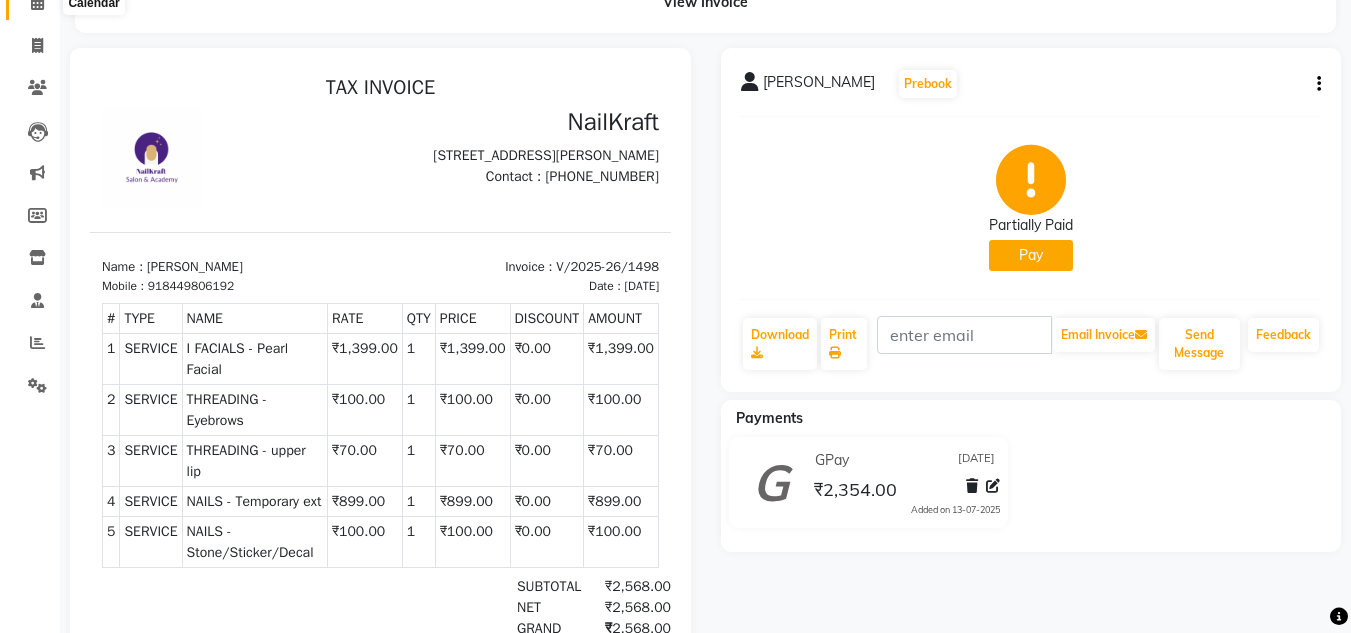 click 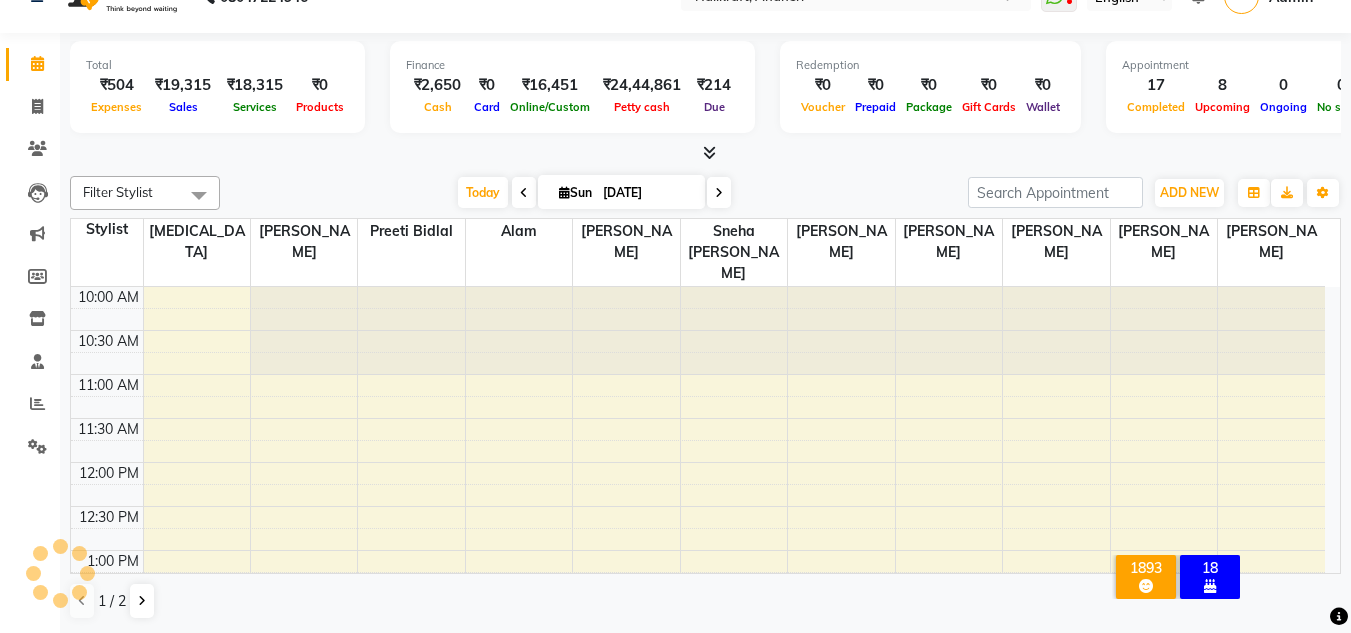 scroll, scrollTop: 0, scrollLeft: 0, axis: both 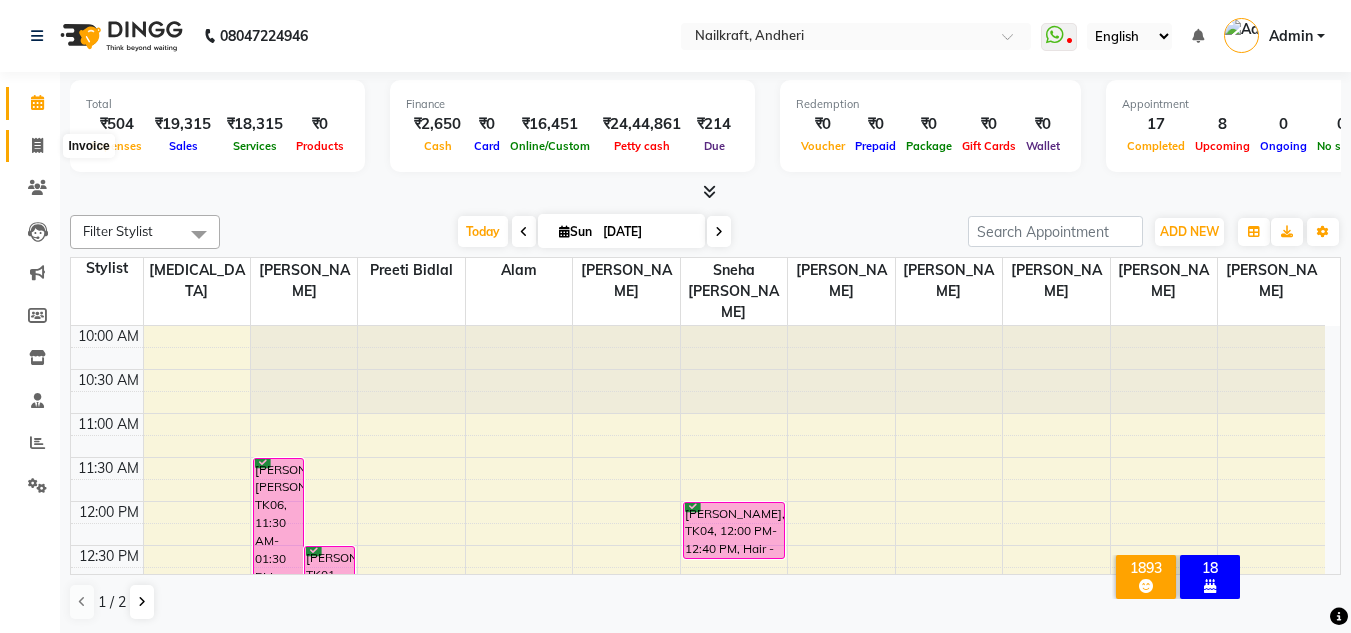 click 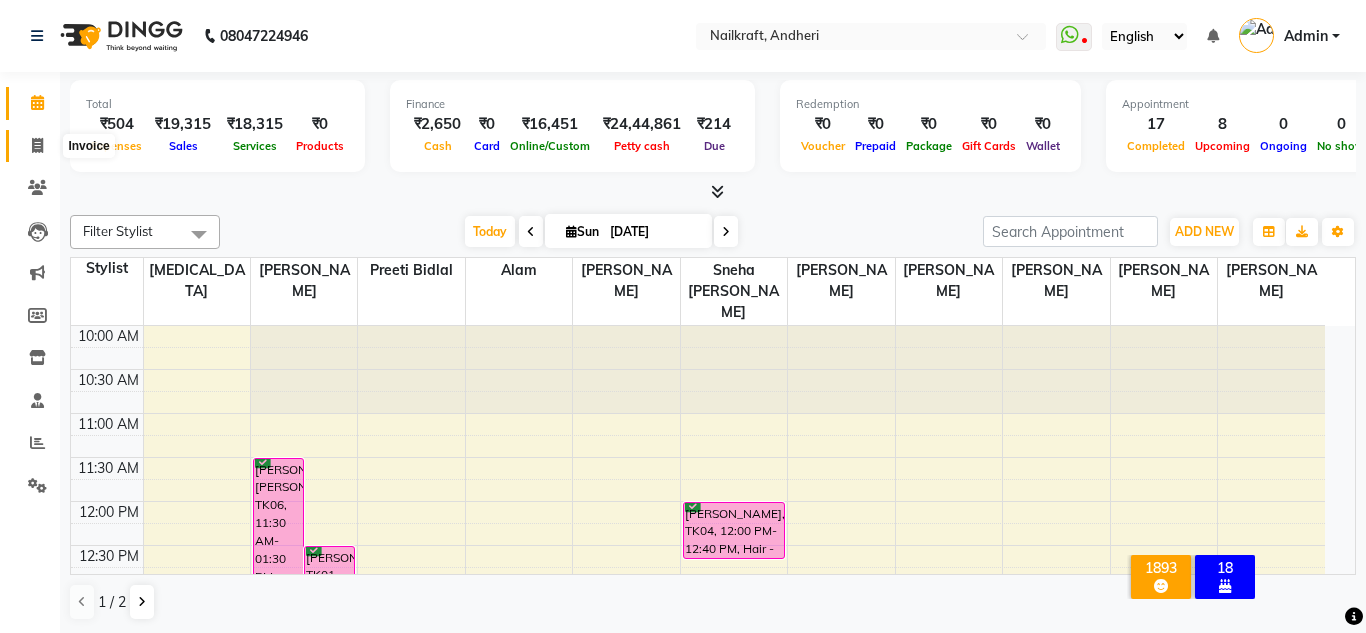 select on "service" 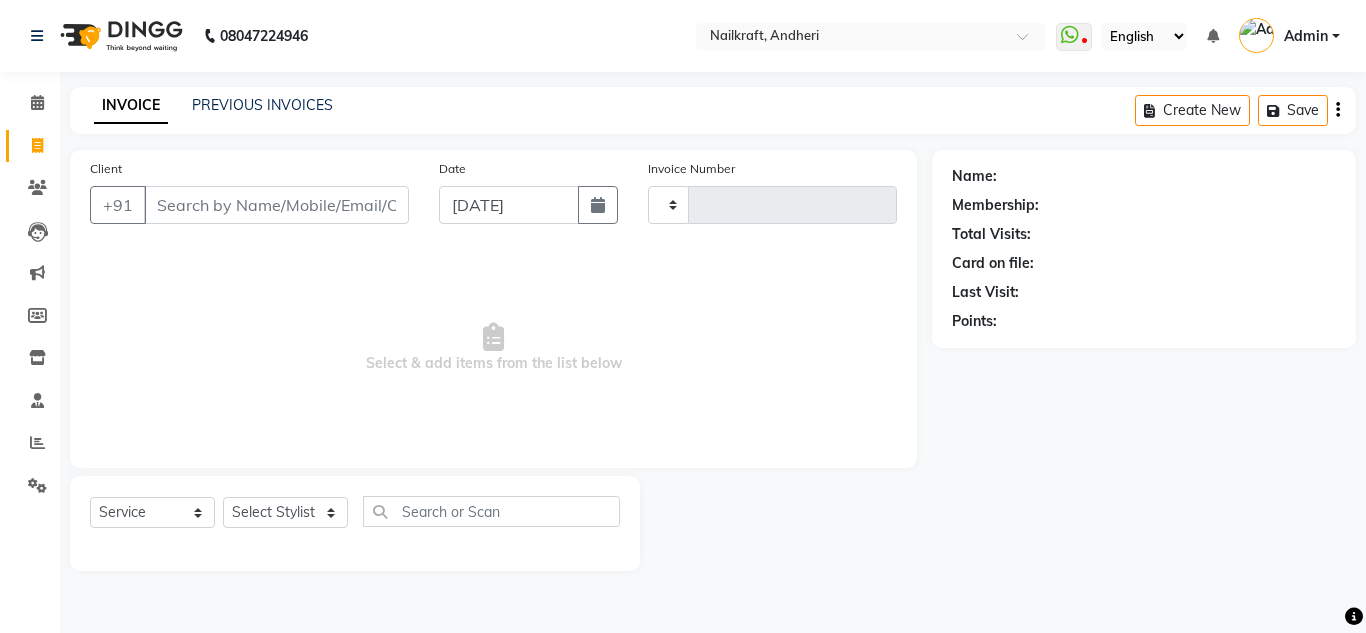 type on "1499" 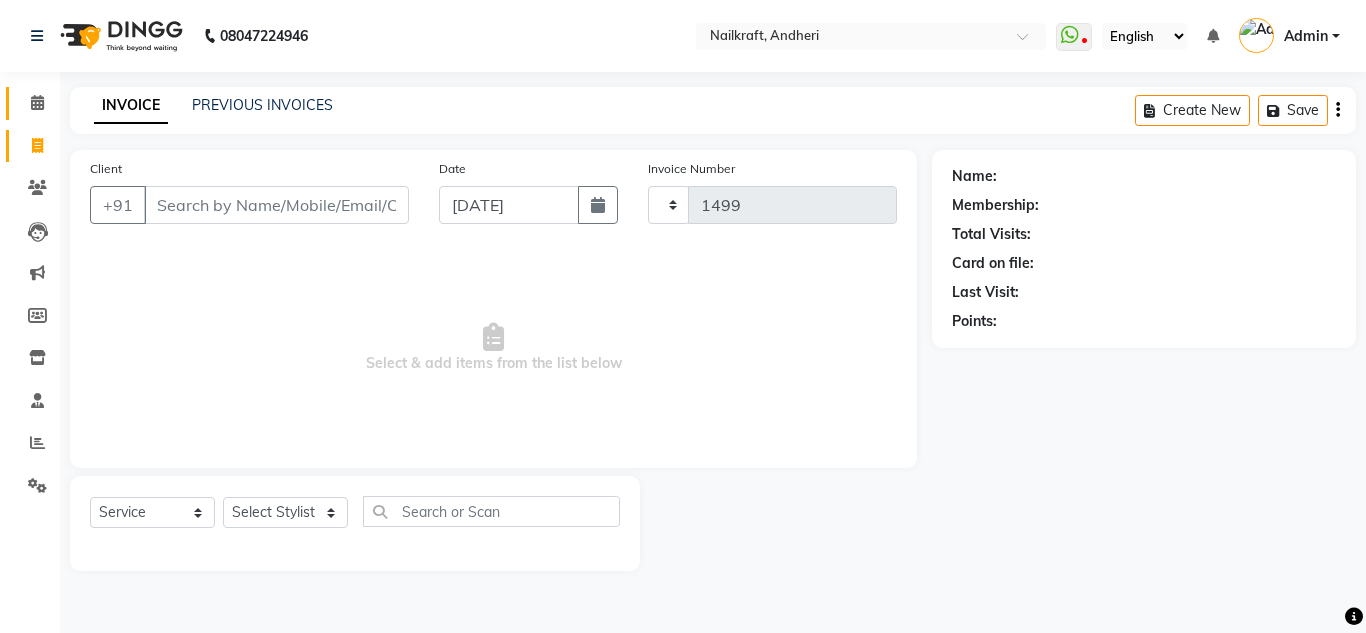 select on "6081" 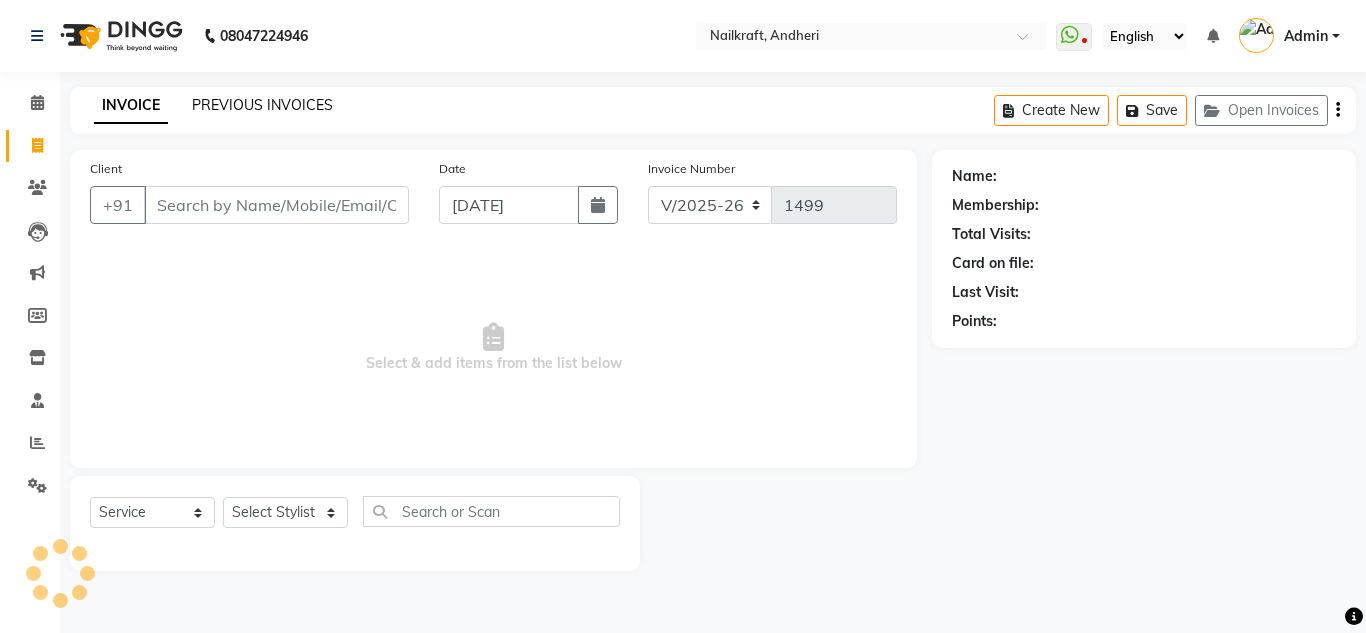 click on "PREVIOUS INVOICES" 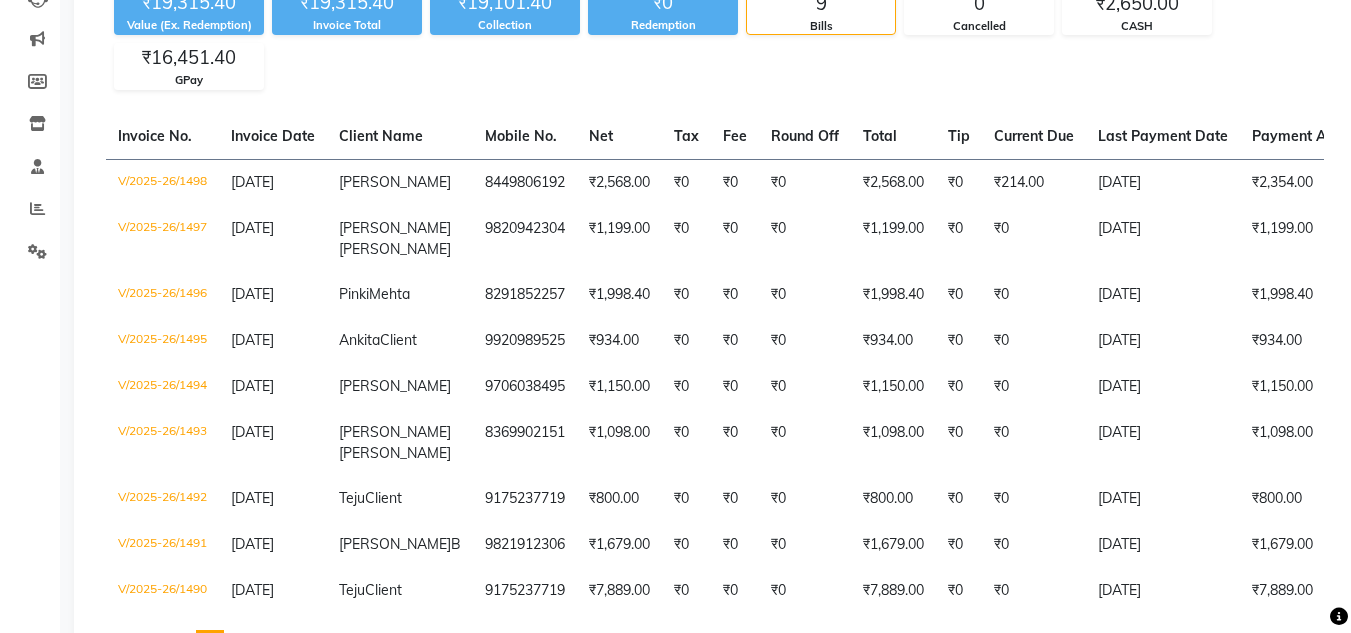scroll, scrollTop: 337, scrollLeft: 0, axis: vertical 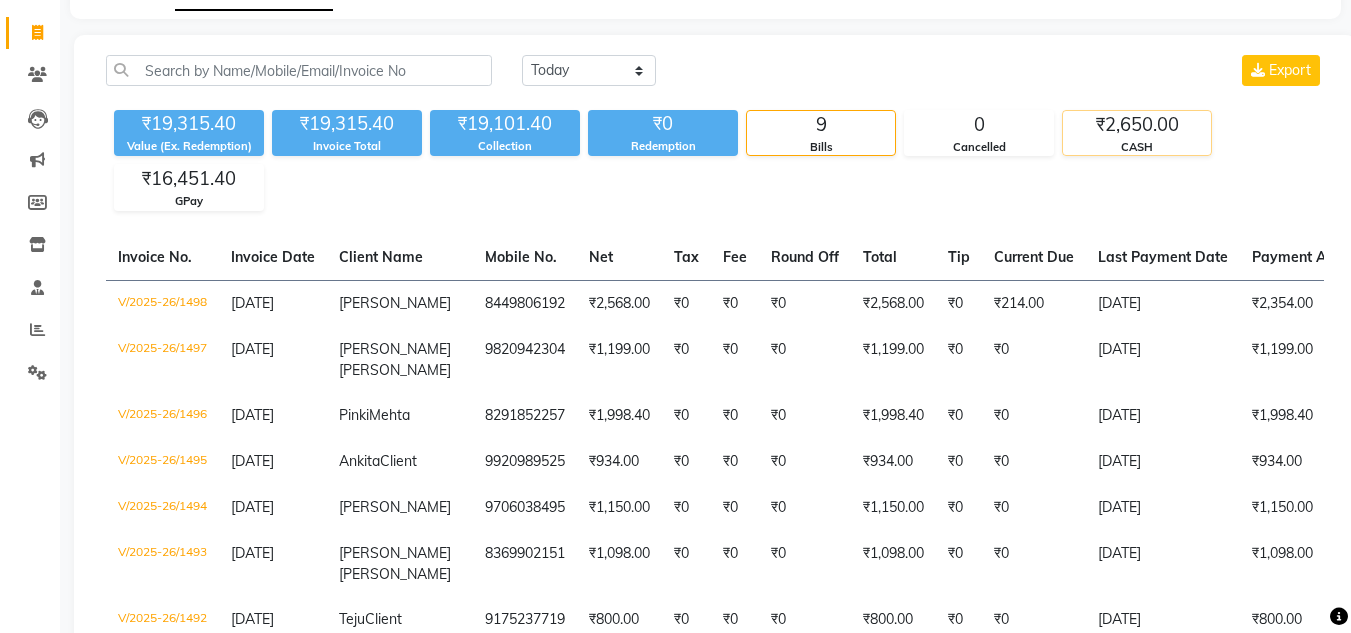 click on "₹2,650.00" 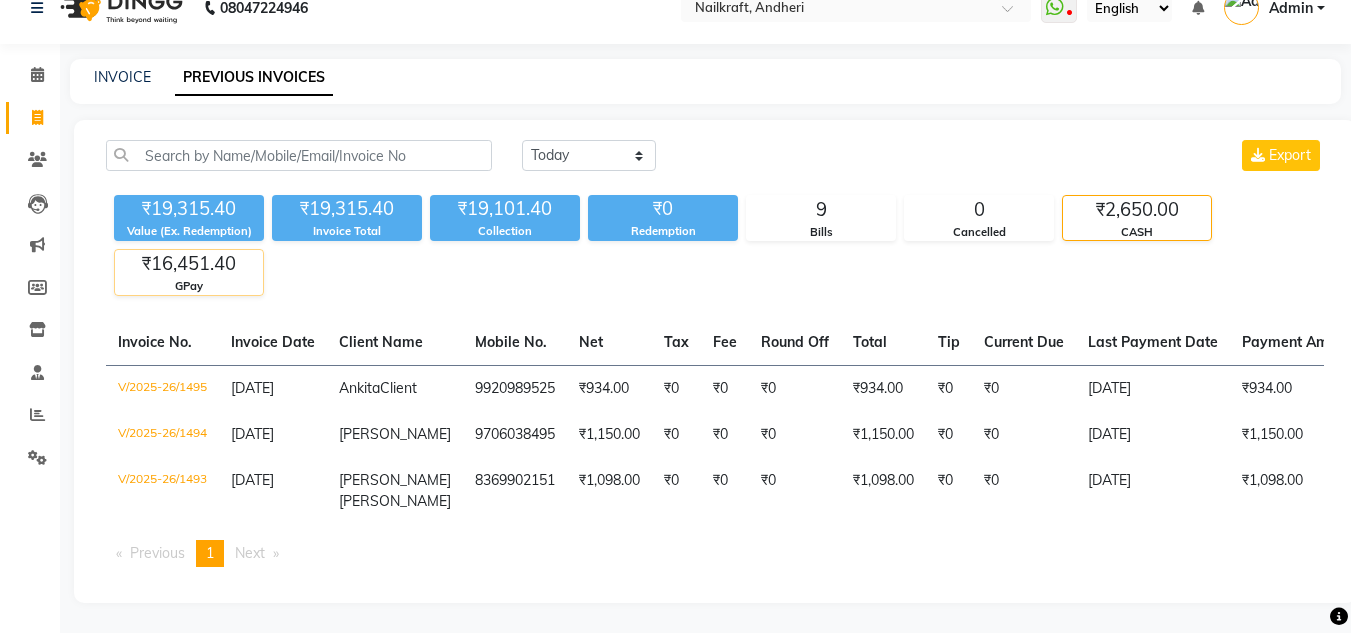 click on "GPay" 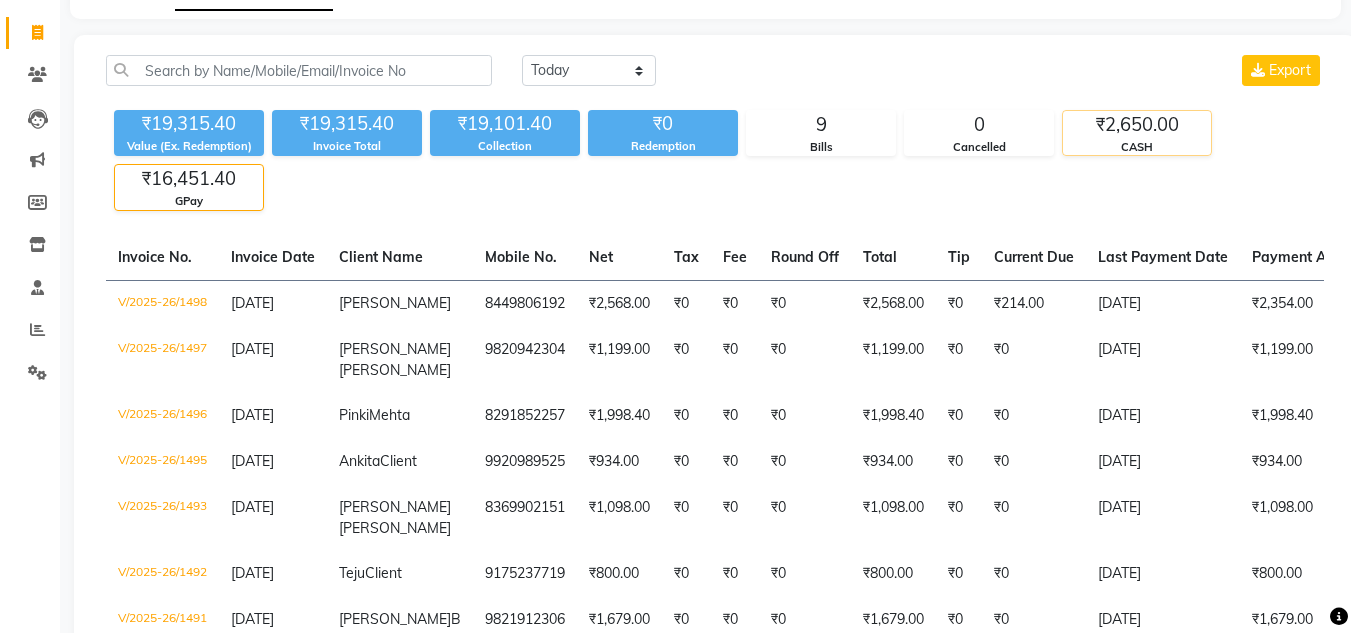 click on "₹2,650.00" 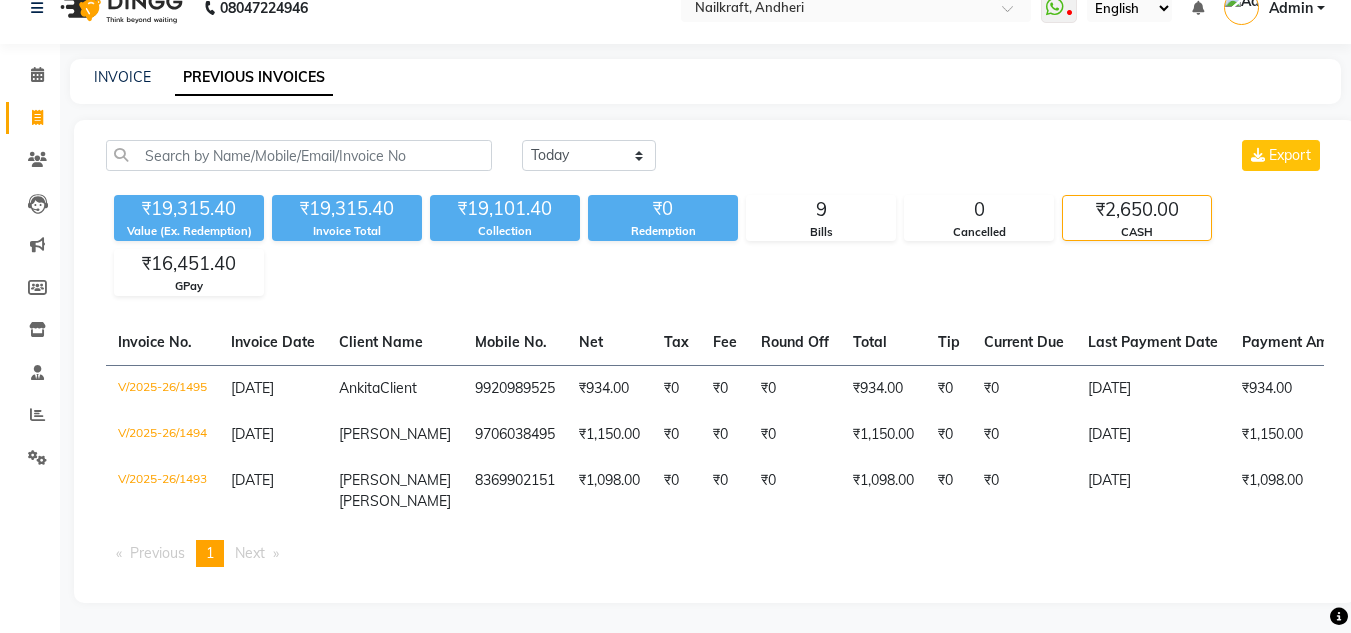 scroll, scrollTop: 43, scrollLeft: 0, axis: vertical 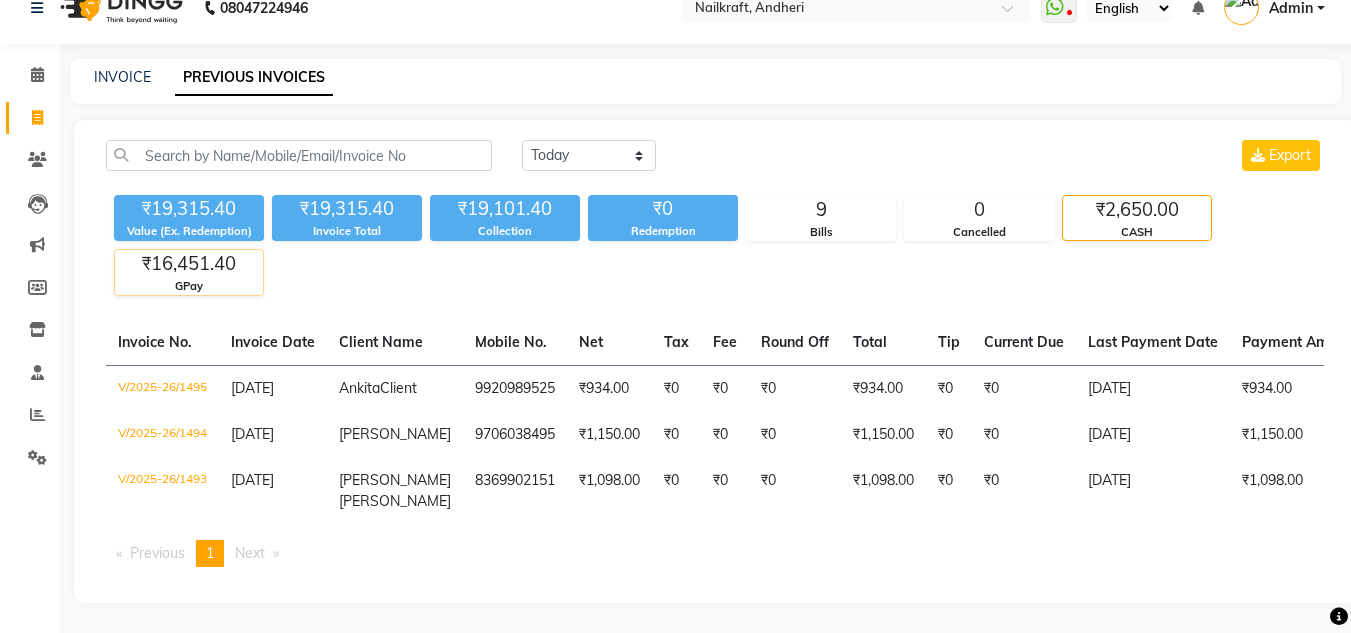 click on "₹16,451.40" 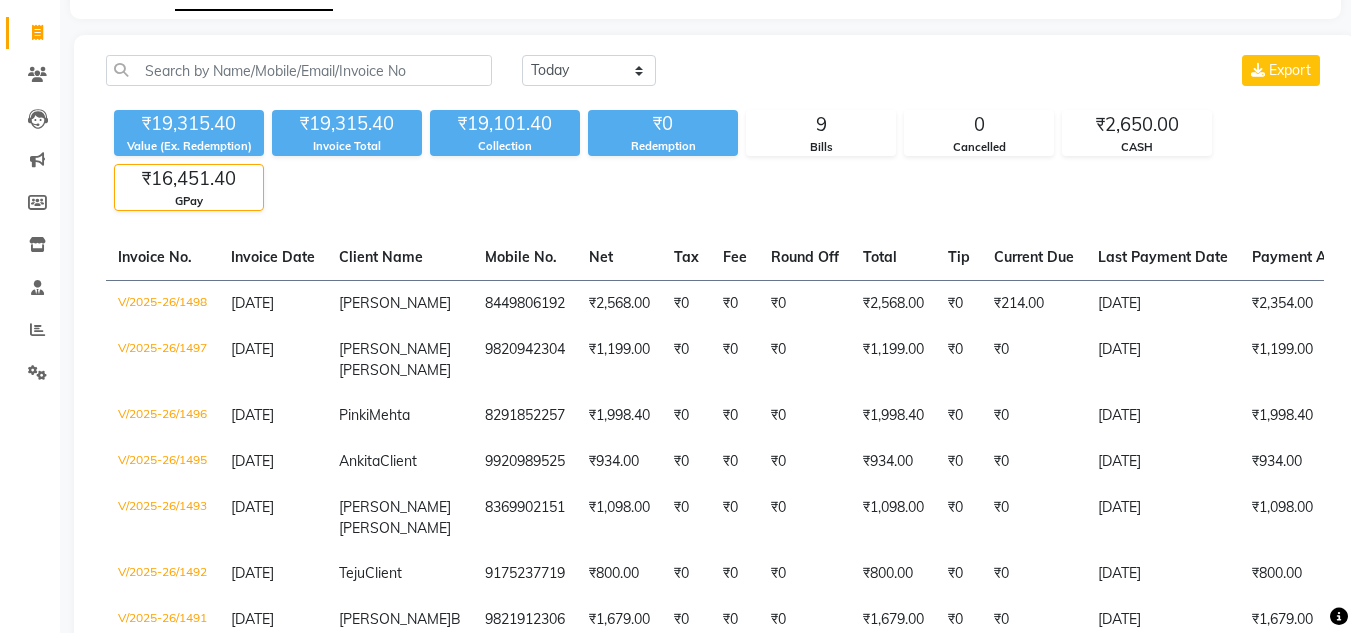 click on "₹16,451.40" 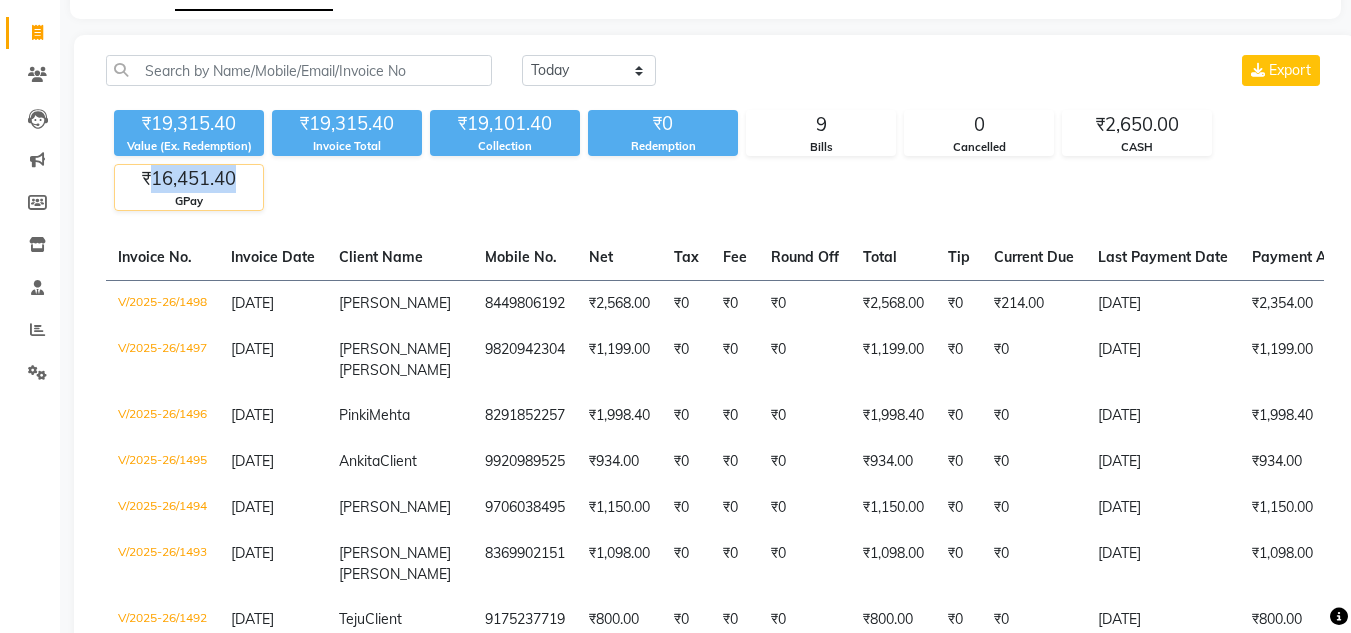 click on "₹16,451.40" 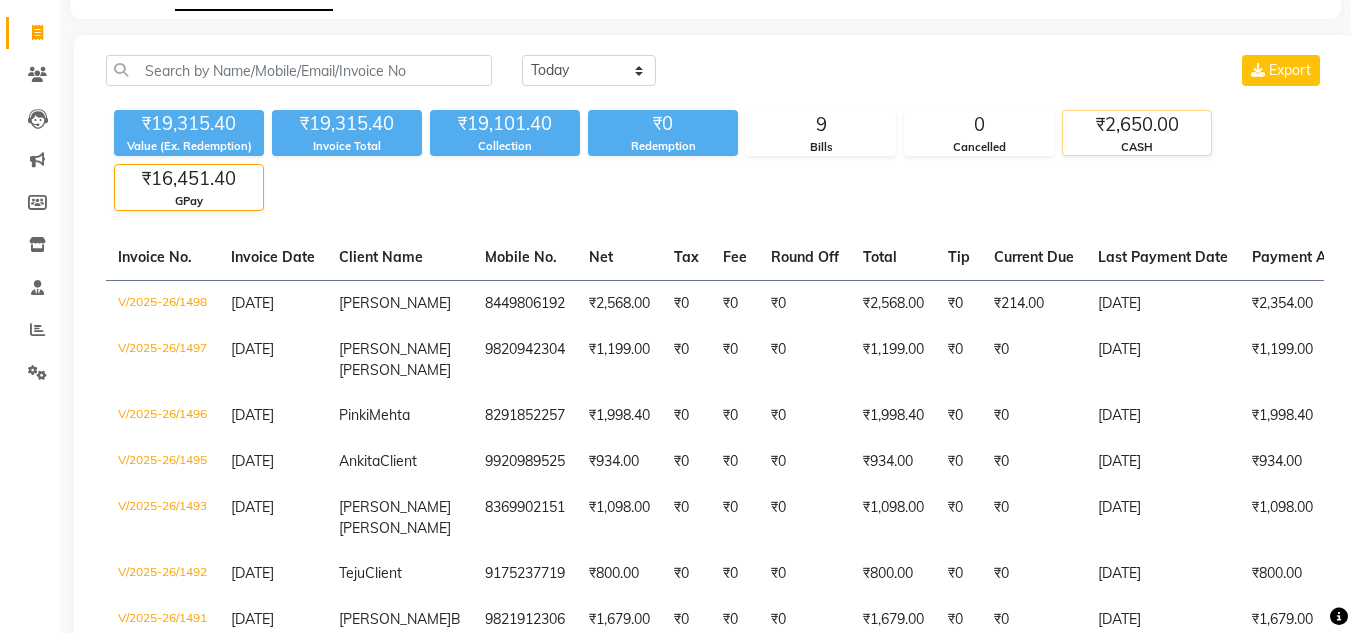 click on "CASH" 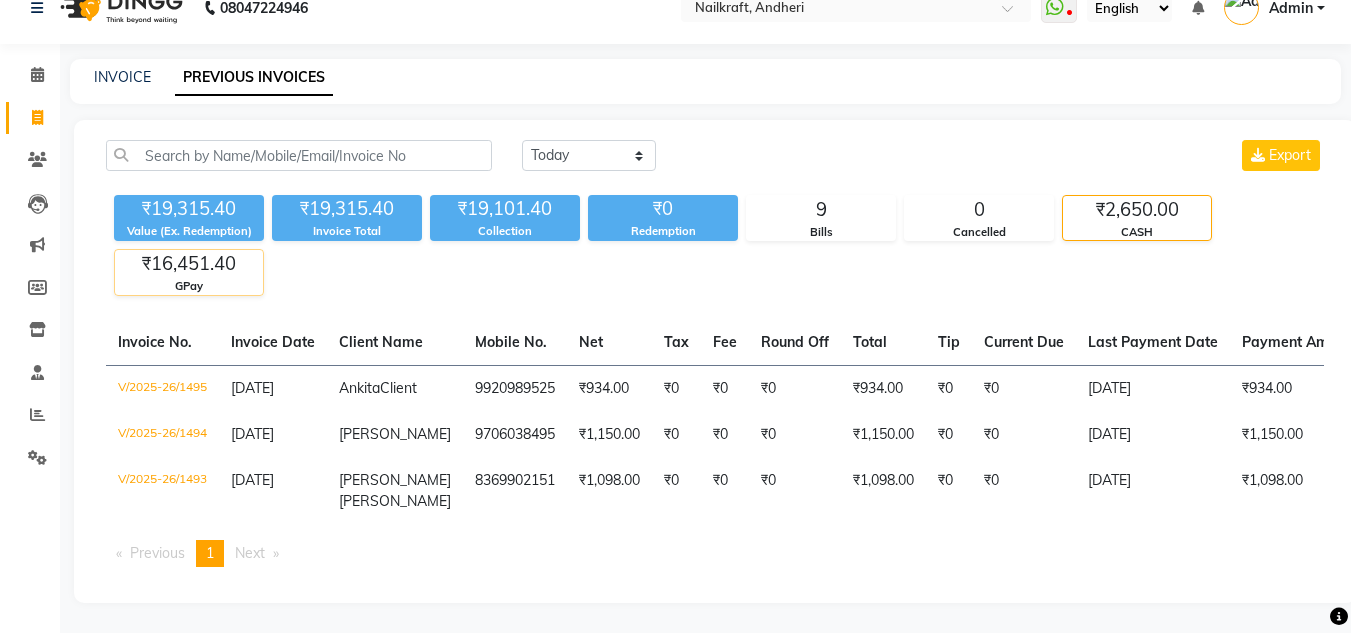 click on "GPay" 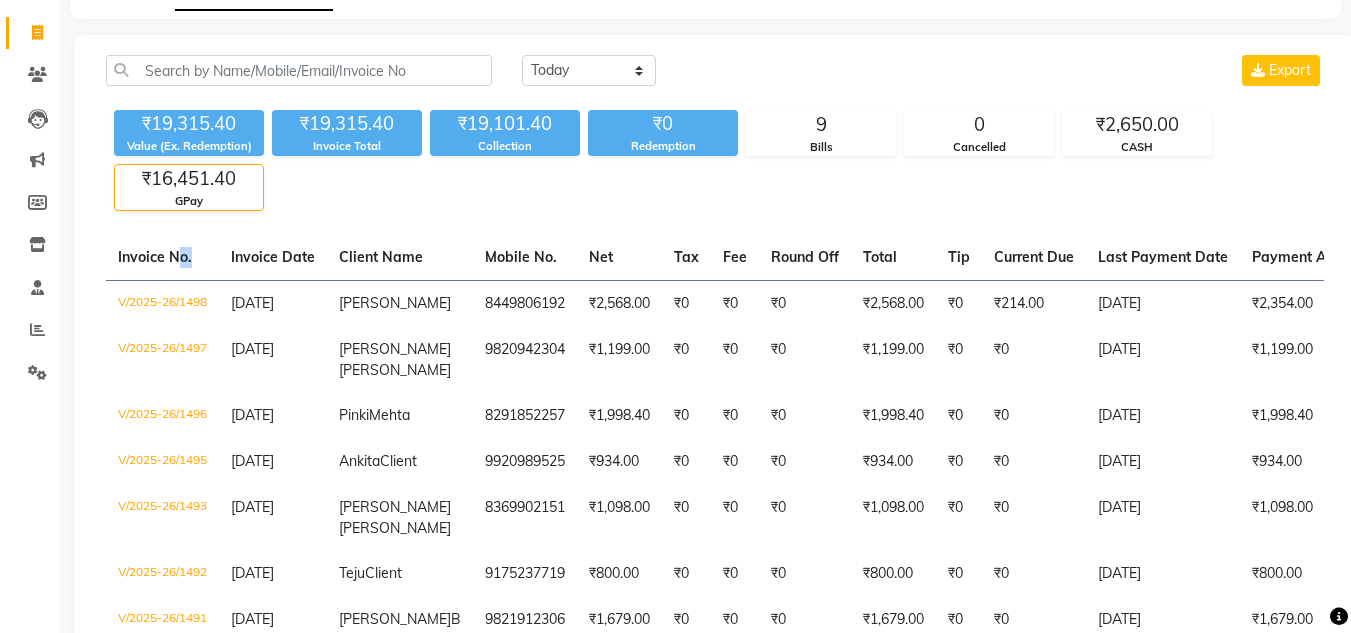click on "Invoice No." 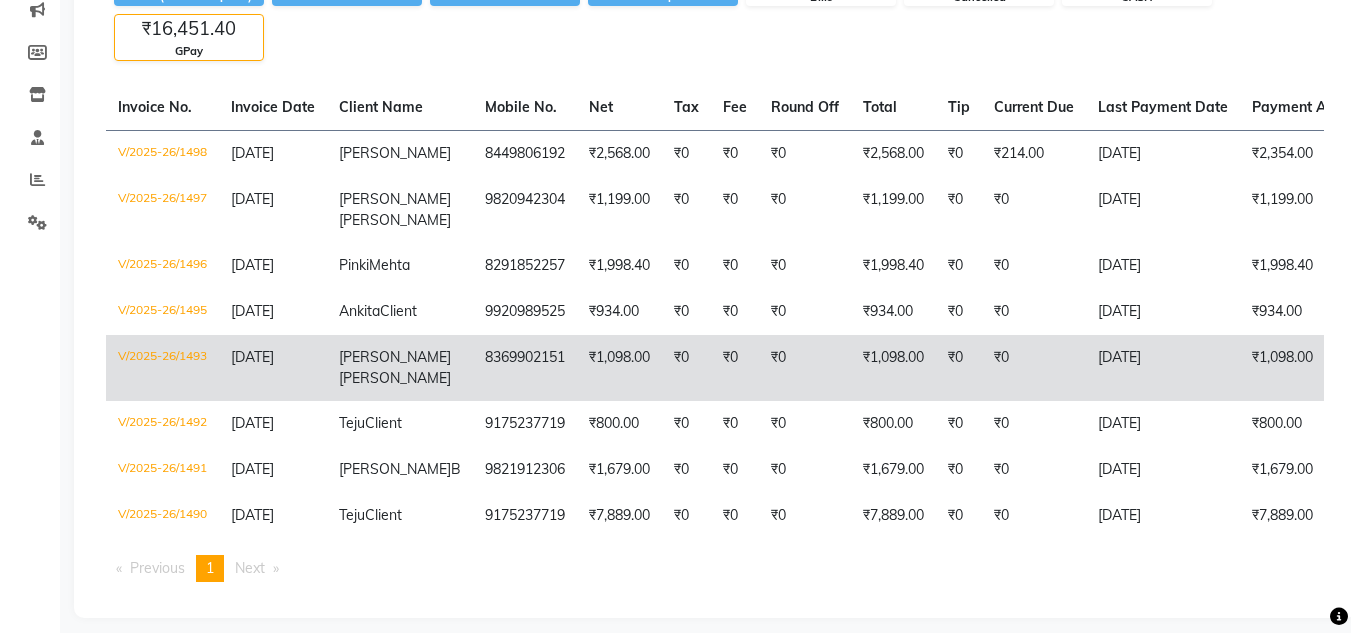 click on "8369902151" 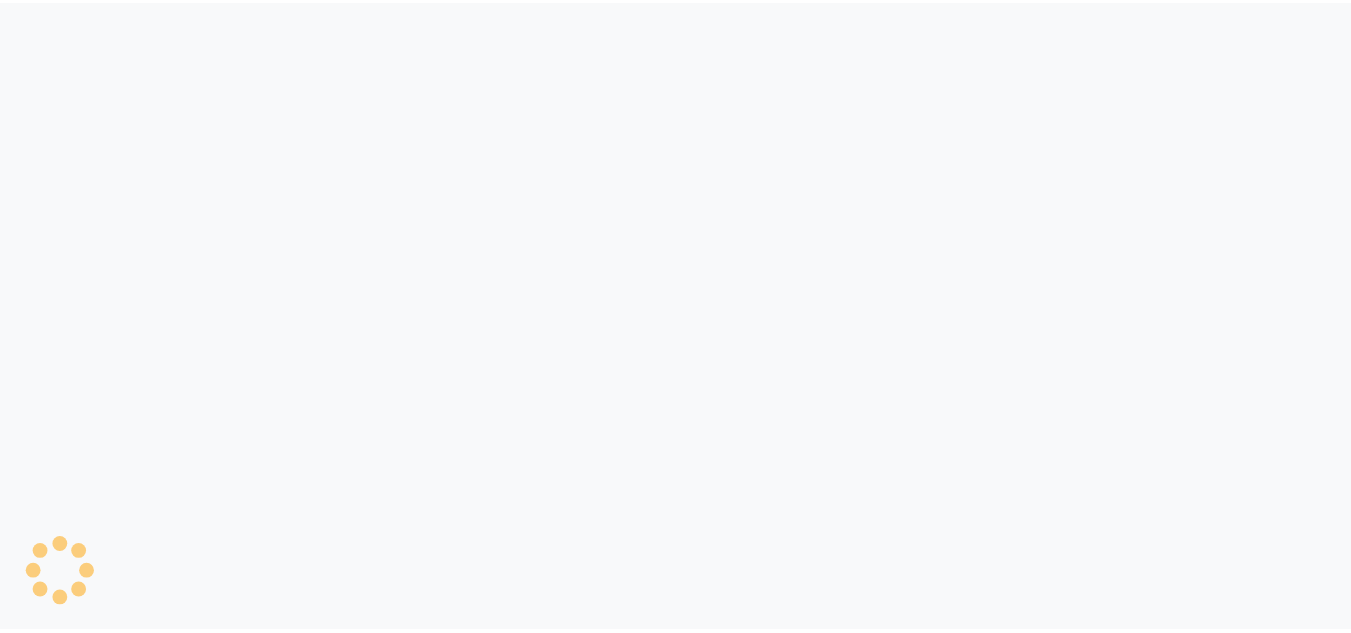 scroll, scrollTop: 0, scrollLeft: 0, axis: both 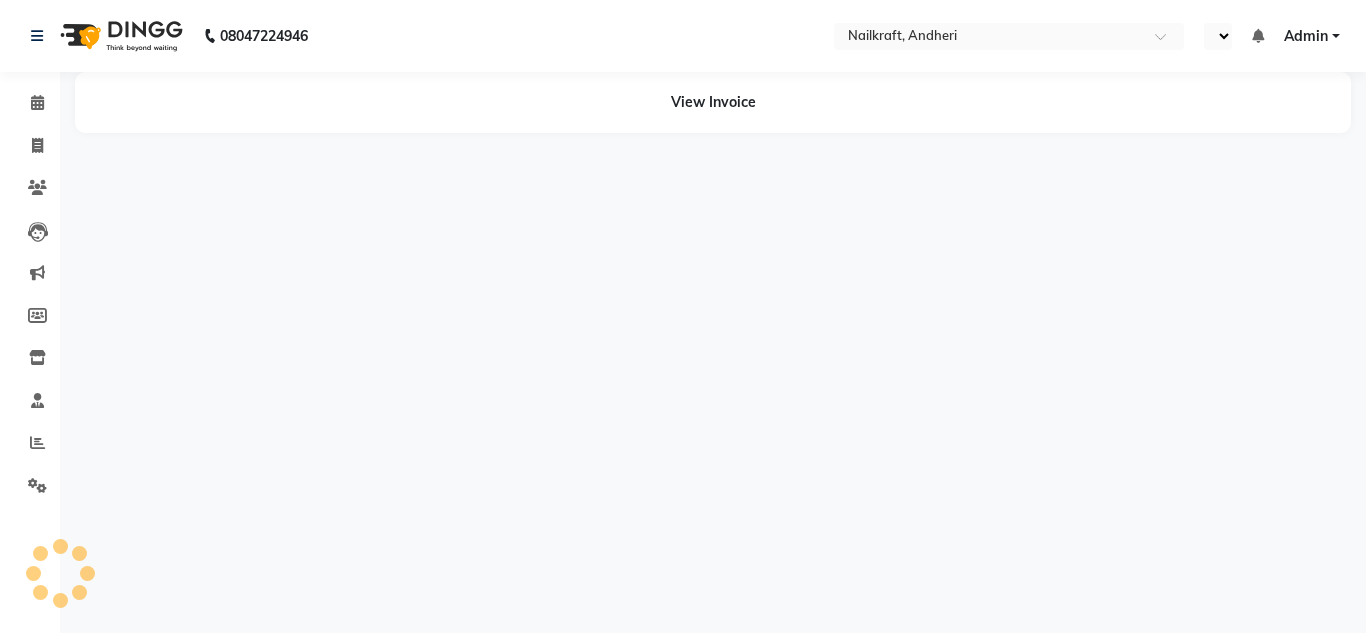 select on "en" 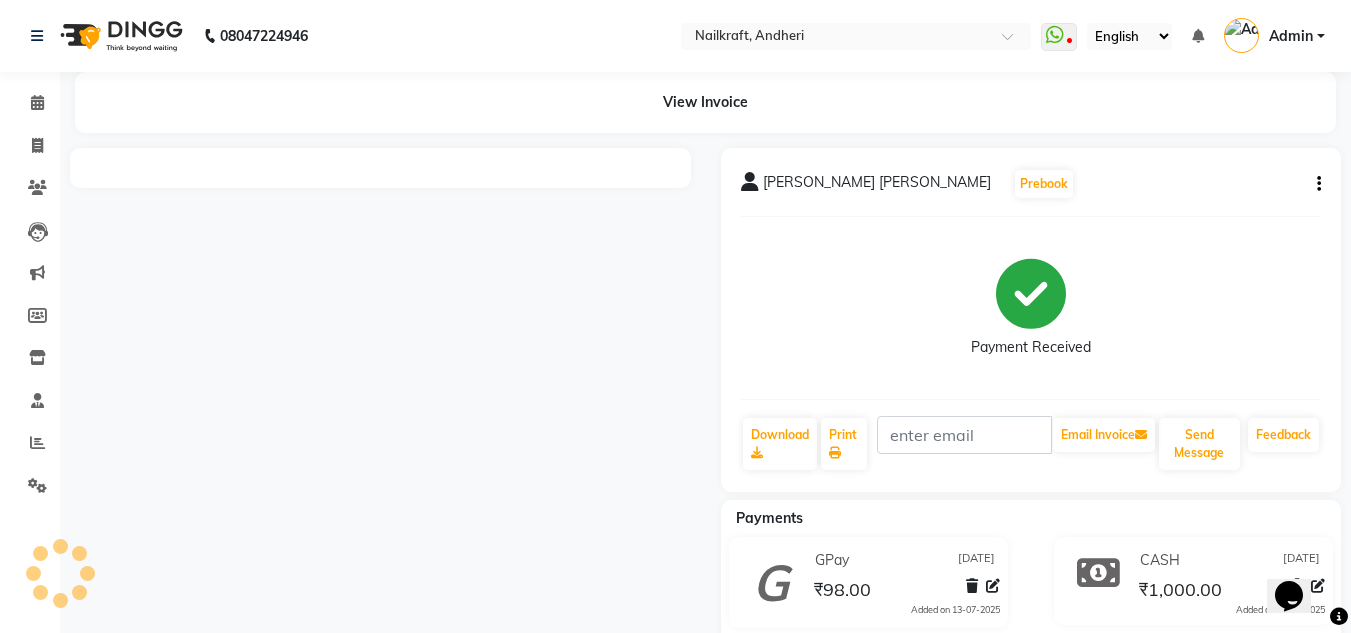 scroll, scrollTop: 0, scrollLeft: 0, axis: both 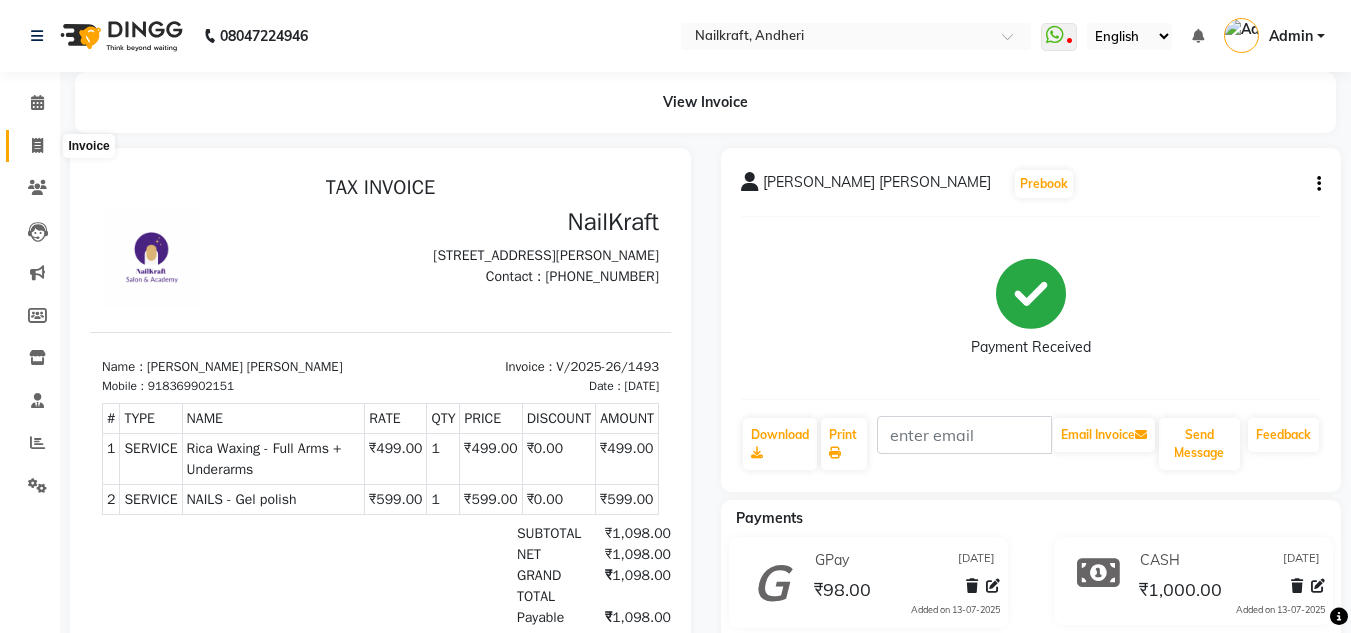 click 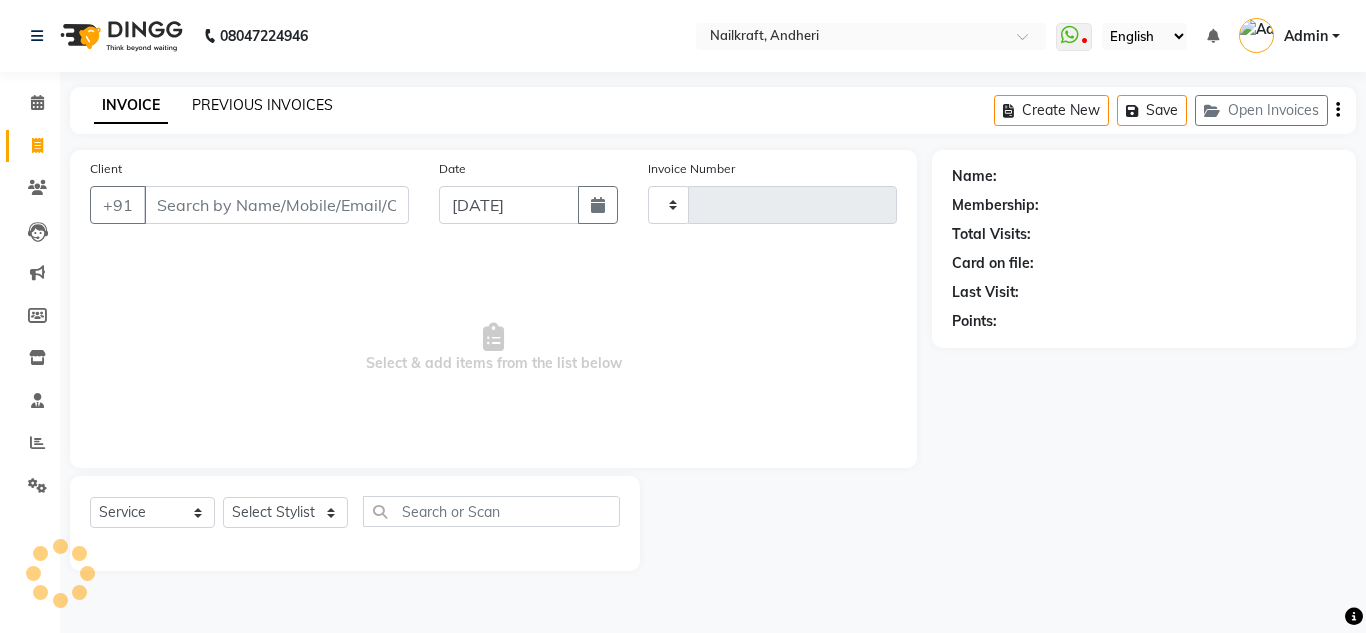 type on "1499" 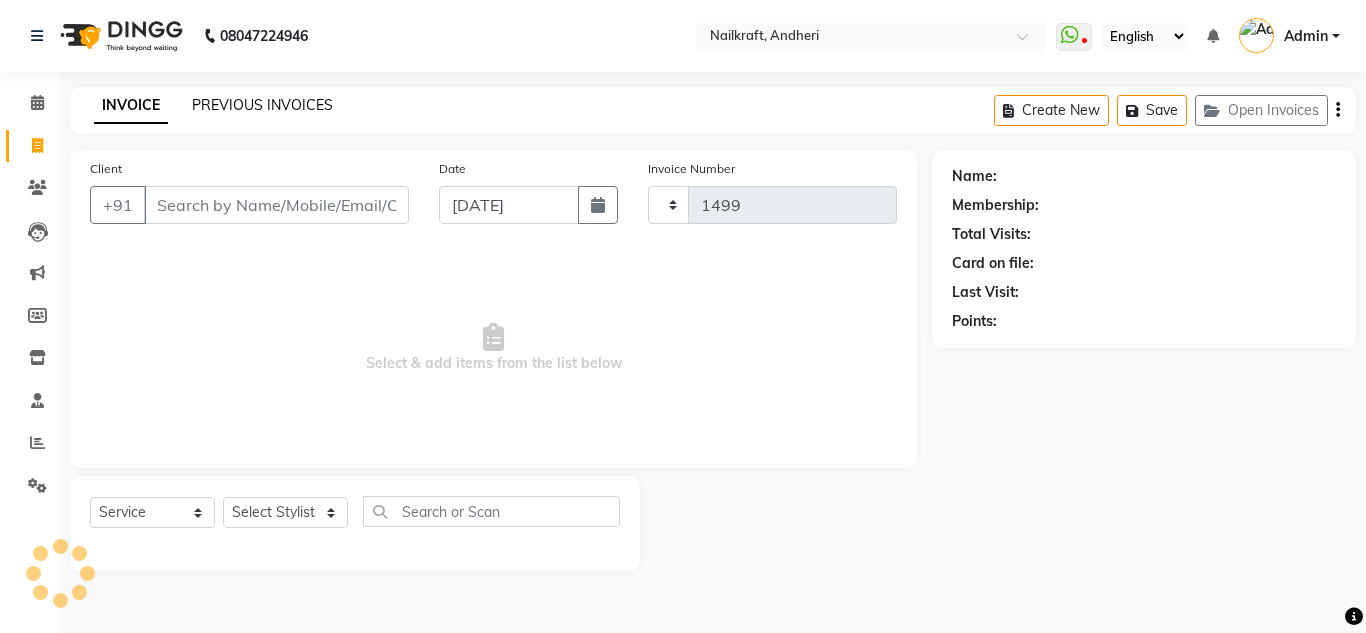 select on "6081" 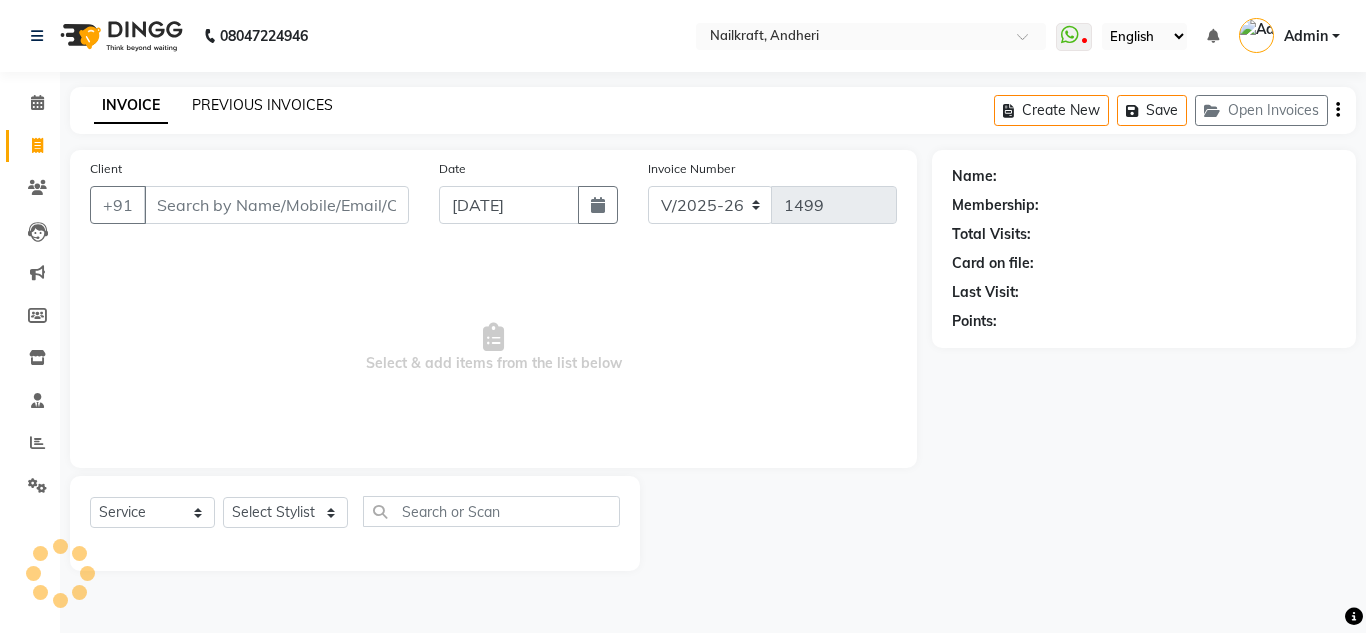 click on "PREVIOUS INVOICES" 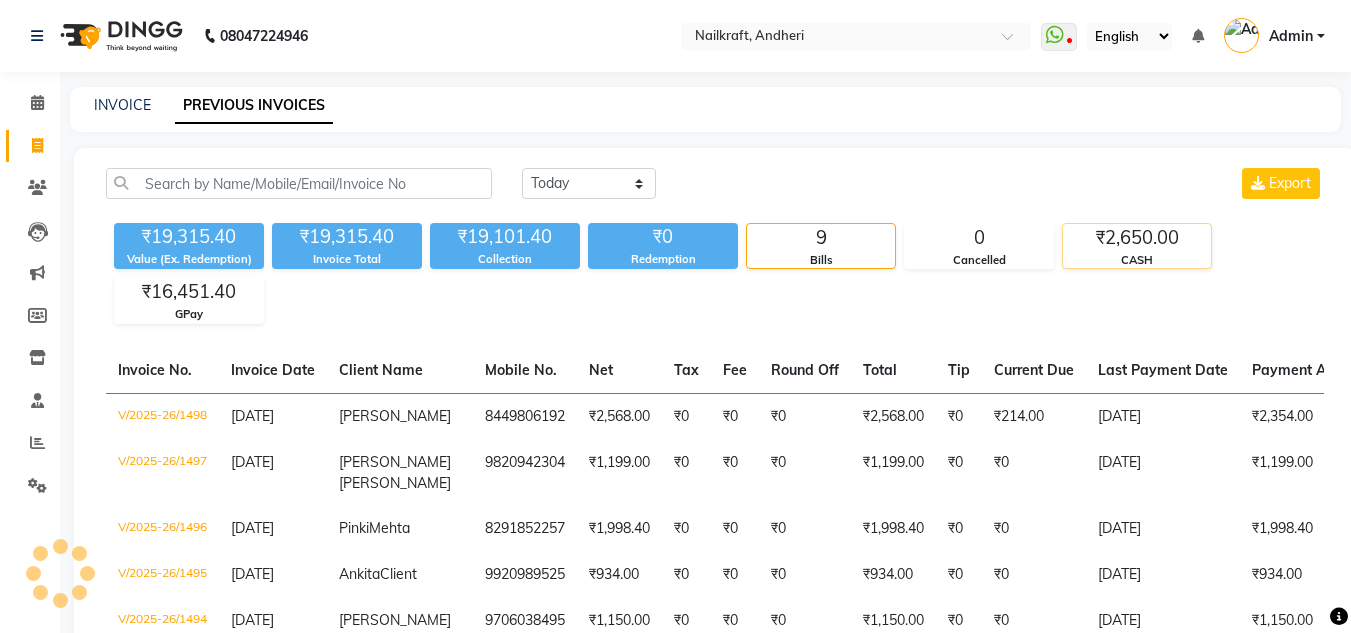 click on "₹2,650.00" 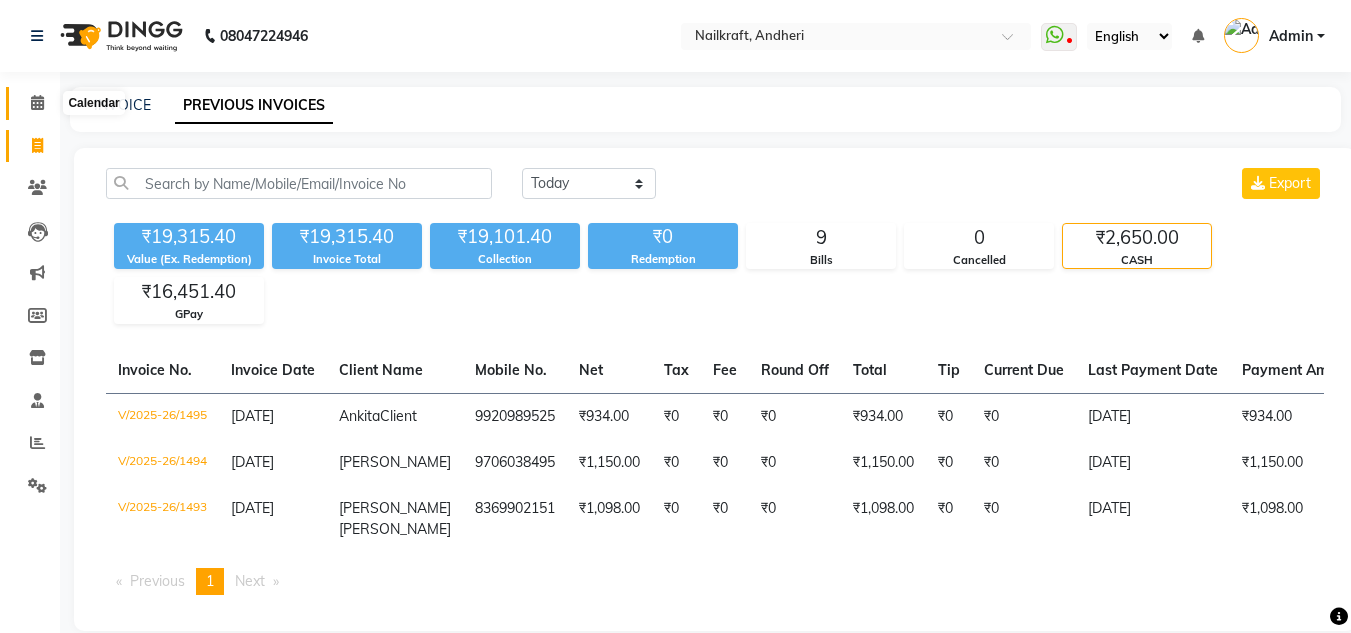 click 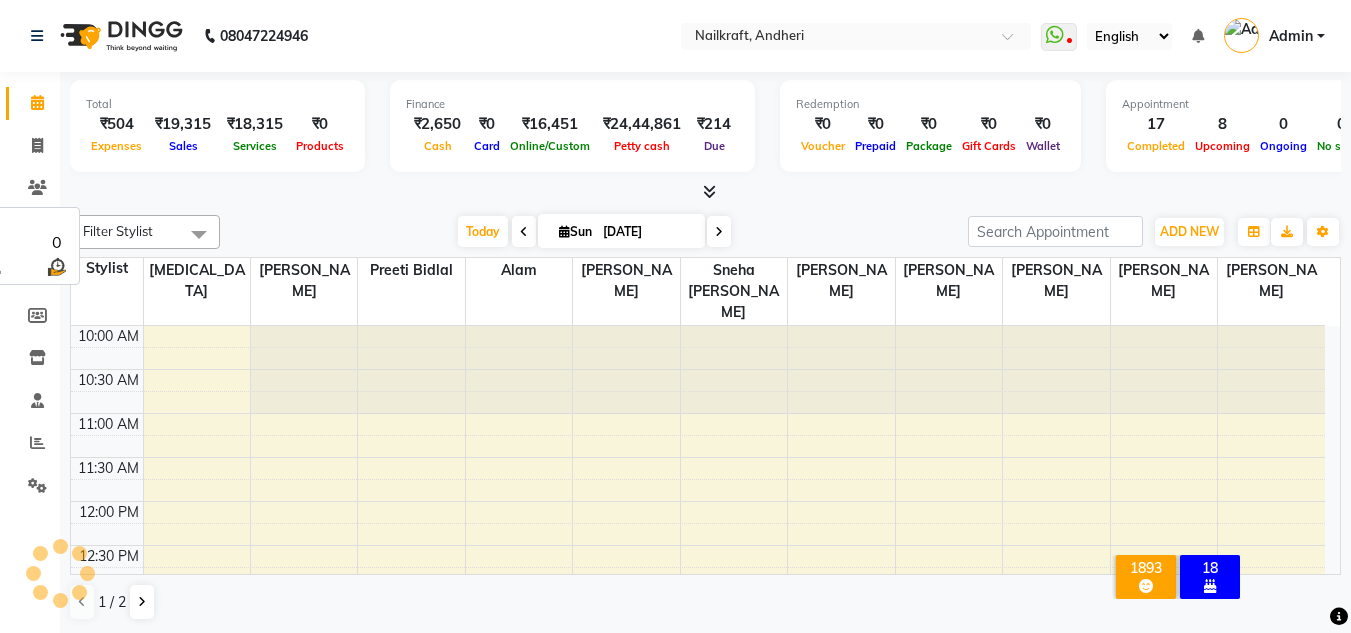 scroll, scrollTop: 705, scrollLeft: 0, axis: vertical 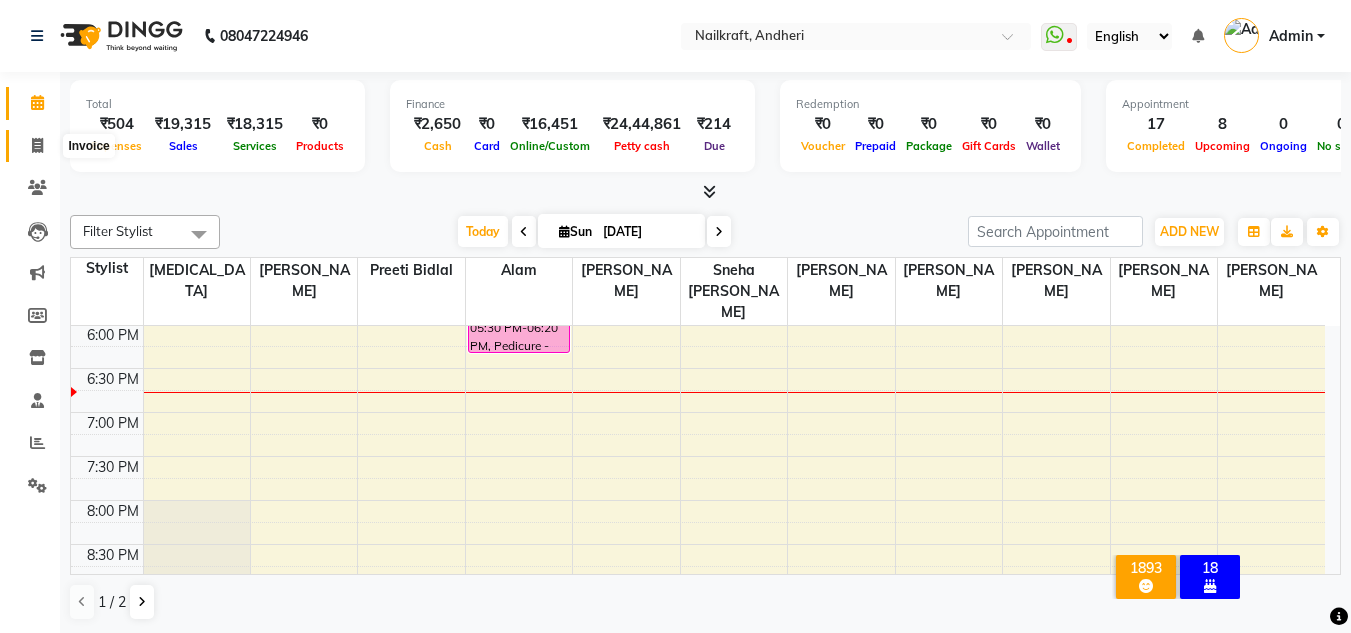 click 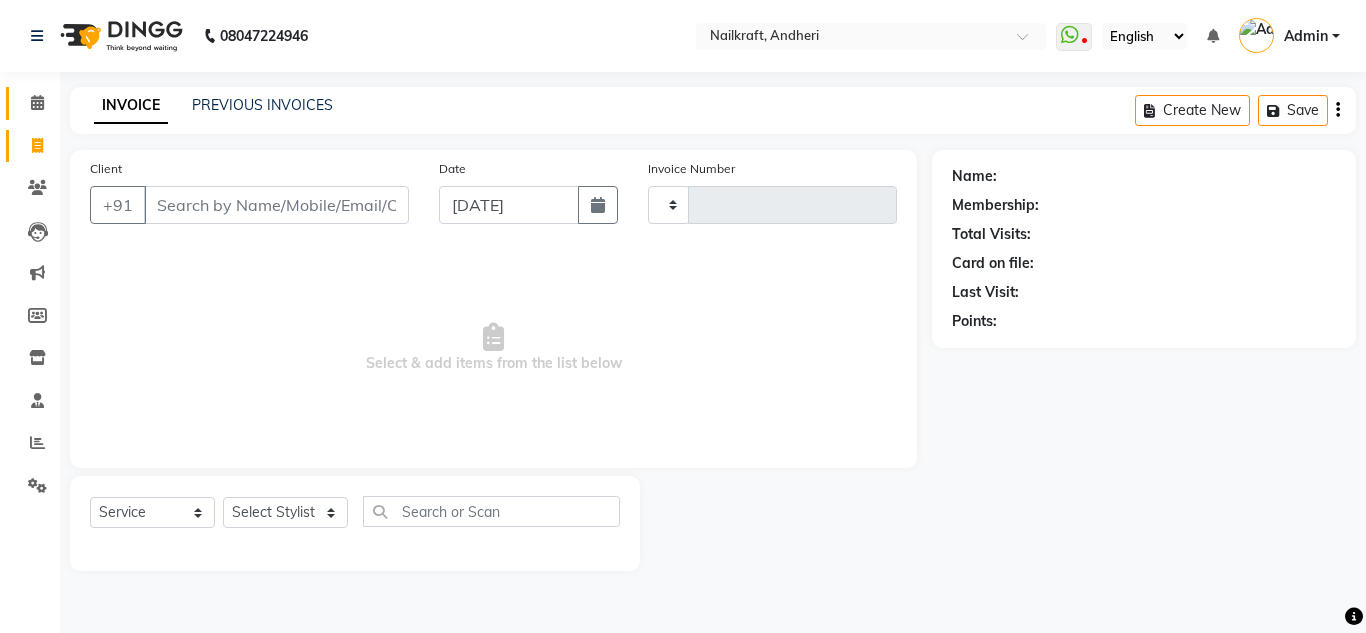 type on "1499" 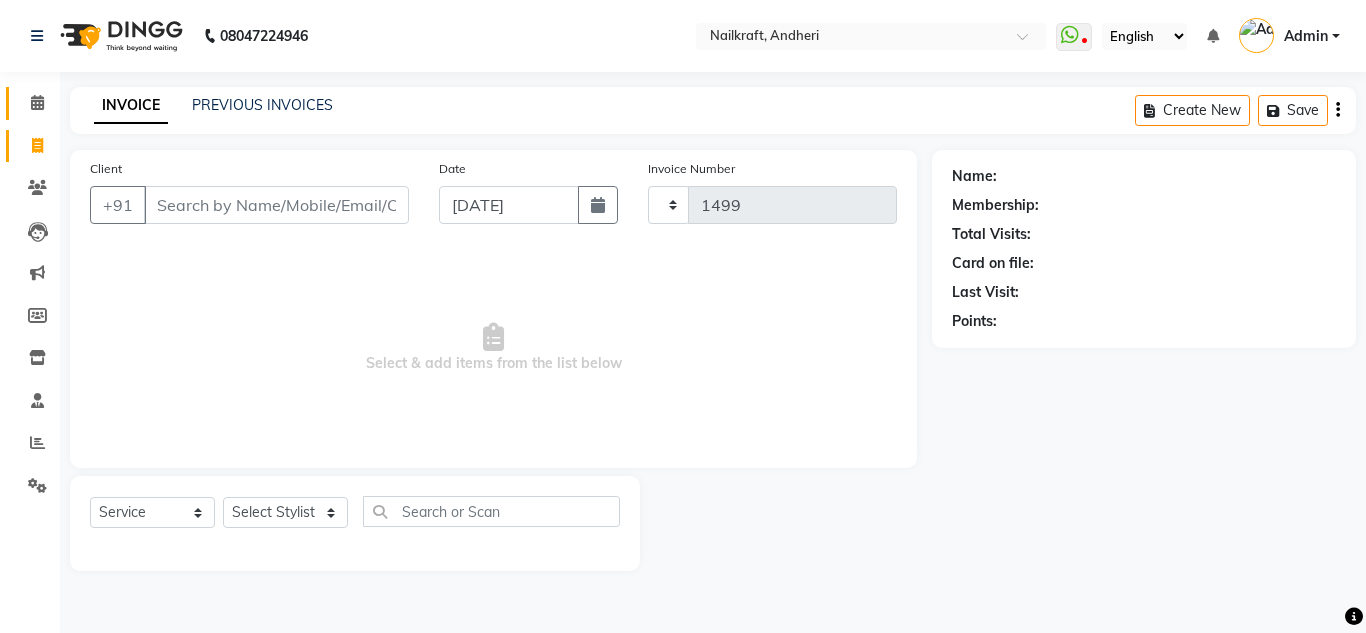 select on "6081" 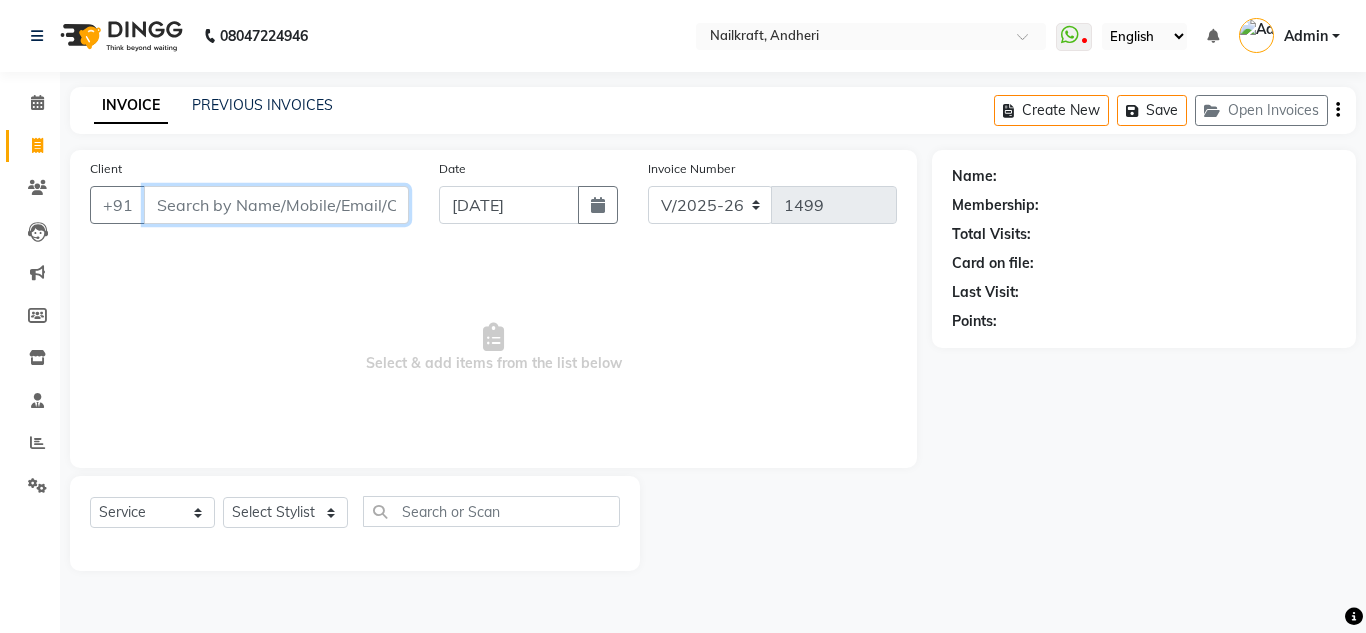 click on "Client" at bounding box center (276, 205) 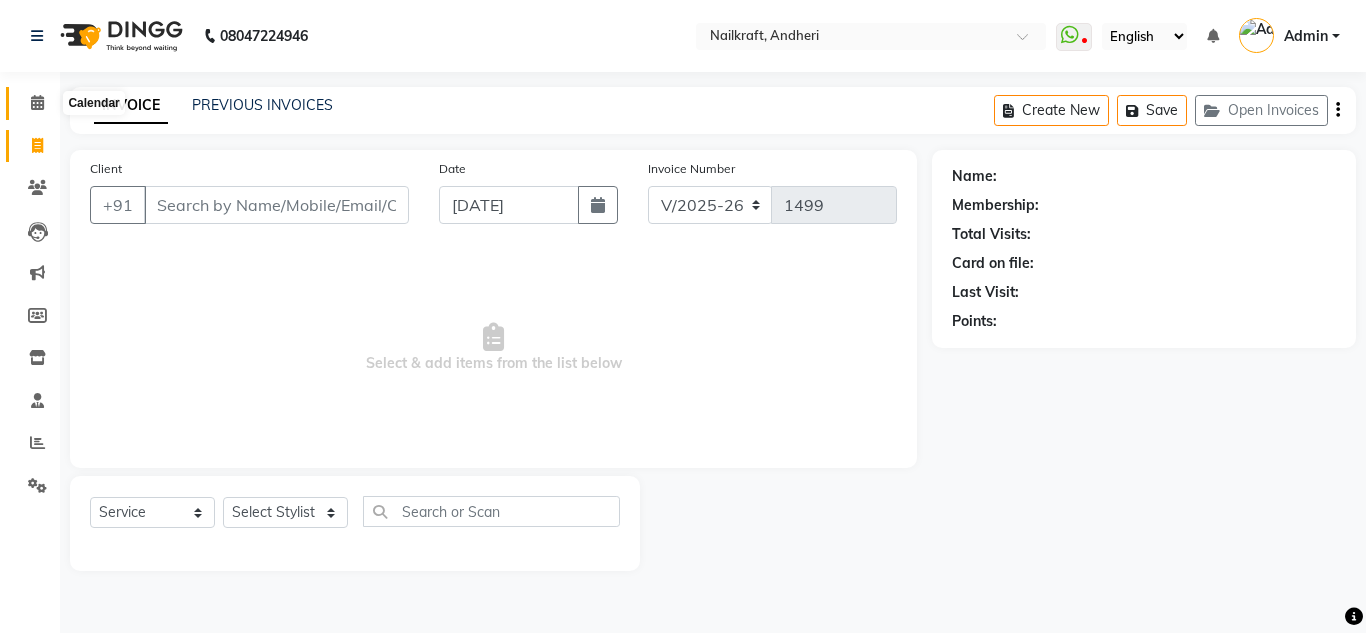 click 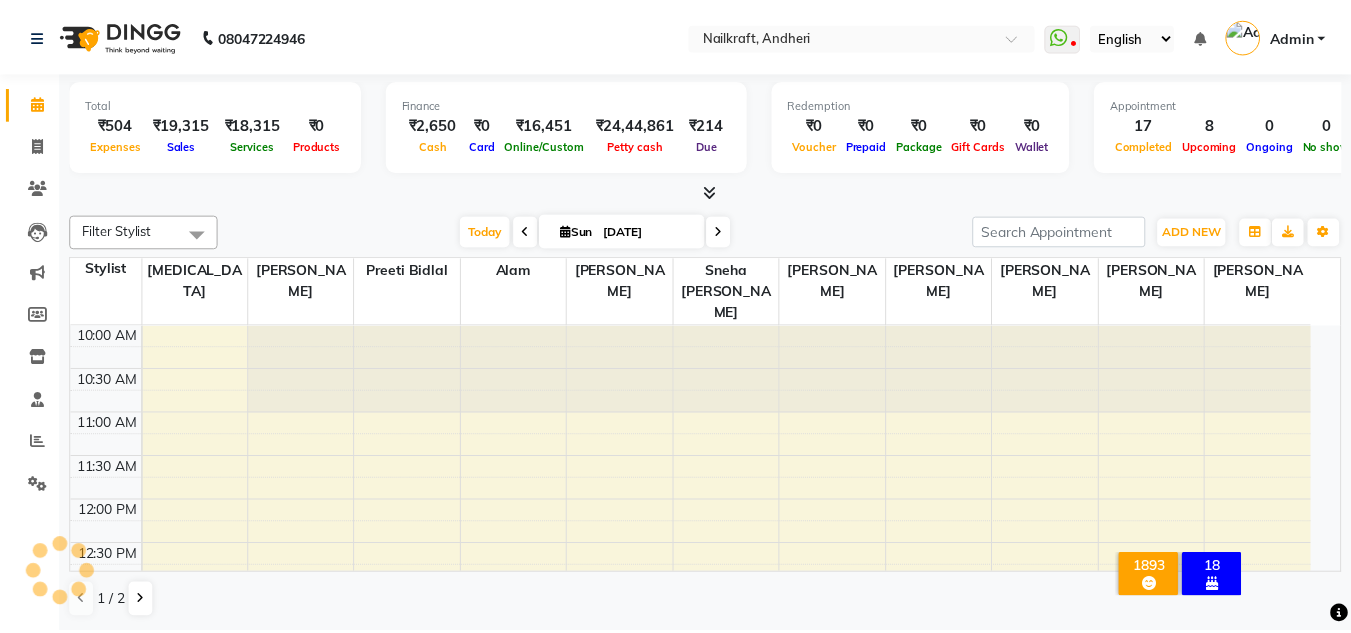 scroll, scrollTop: 0, scrollLeft: 0, axis: both 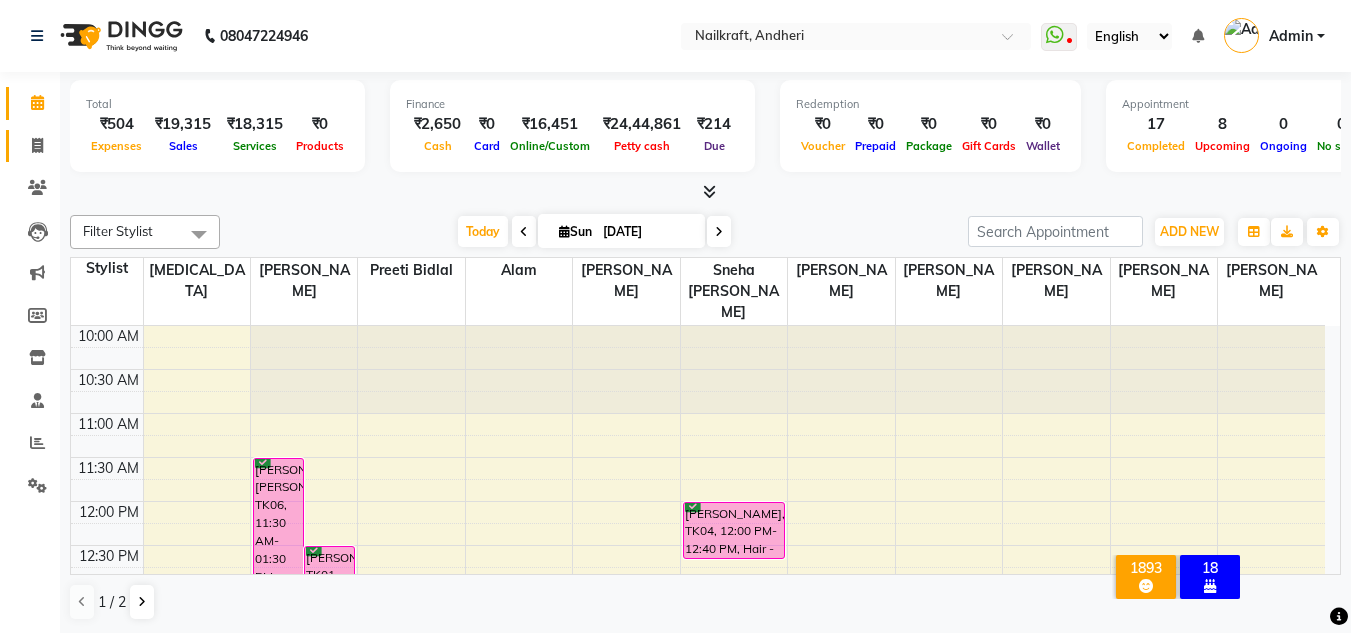click on "Invoice" 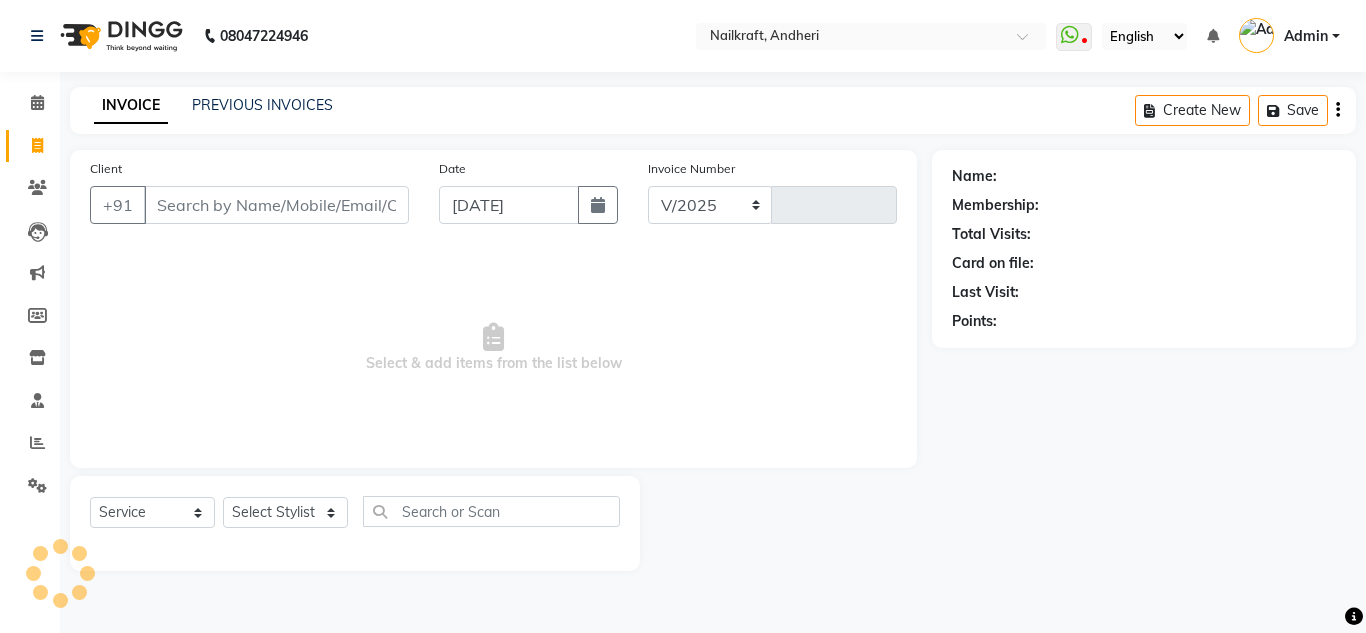 select on "6081" 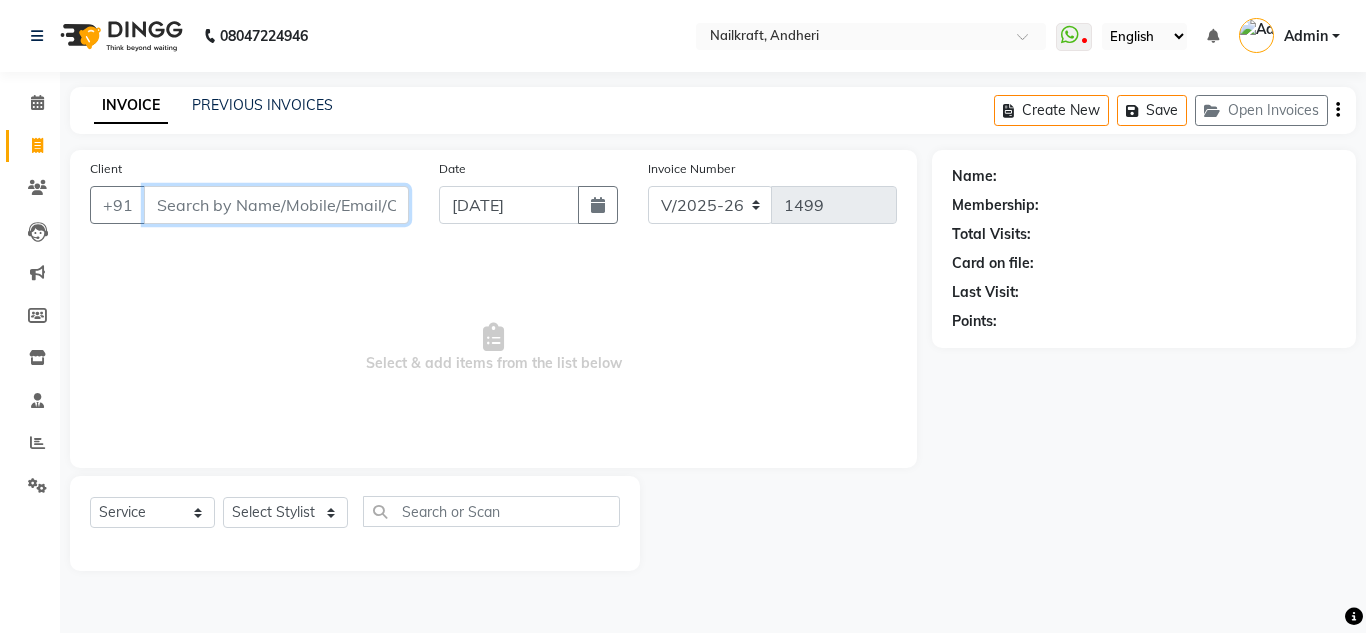 click on "Client" at bounding box center (276, 205) 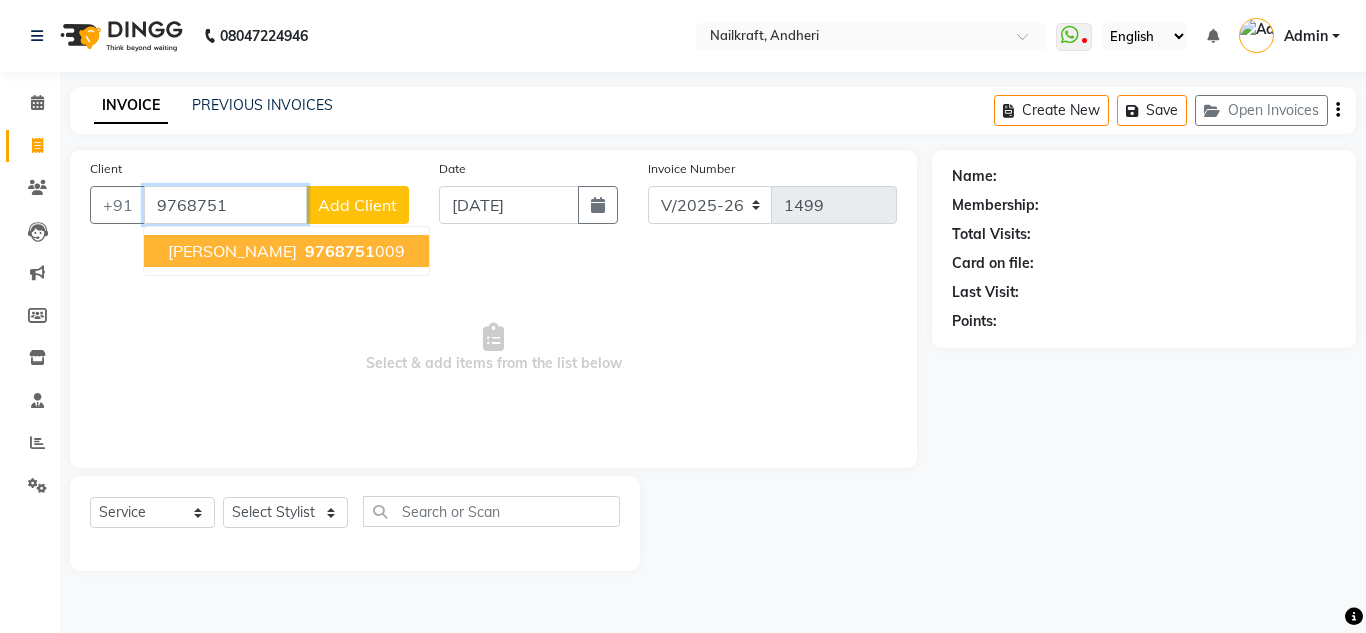 click on "9768751" at bounding box center [340, 251] 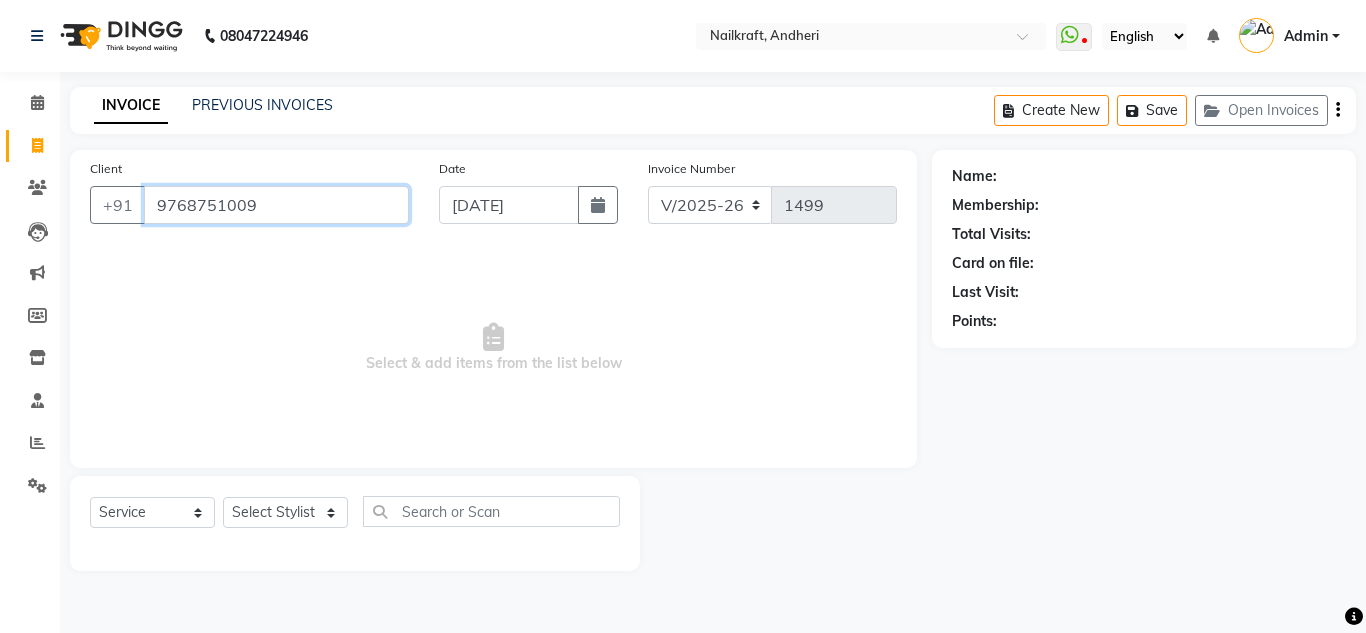 type on "9768751009" 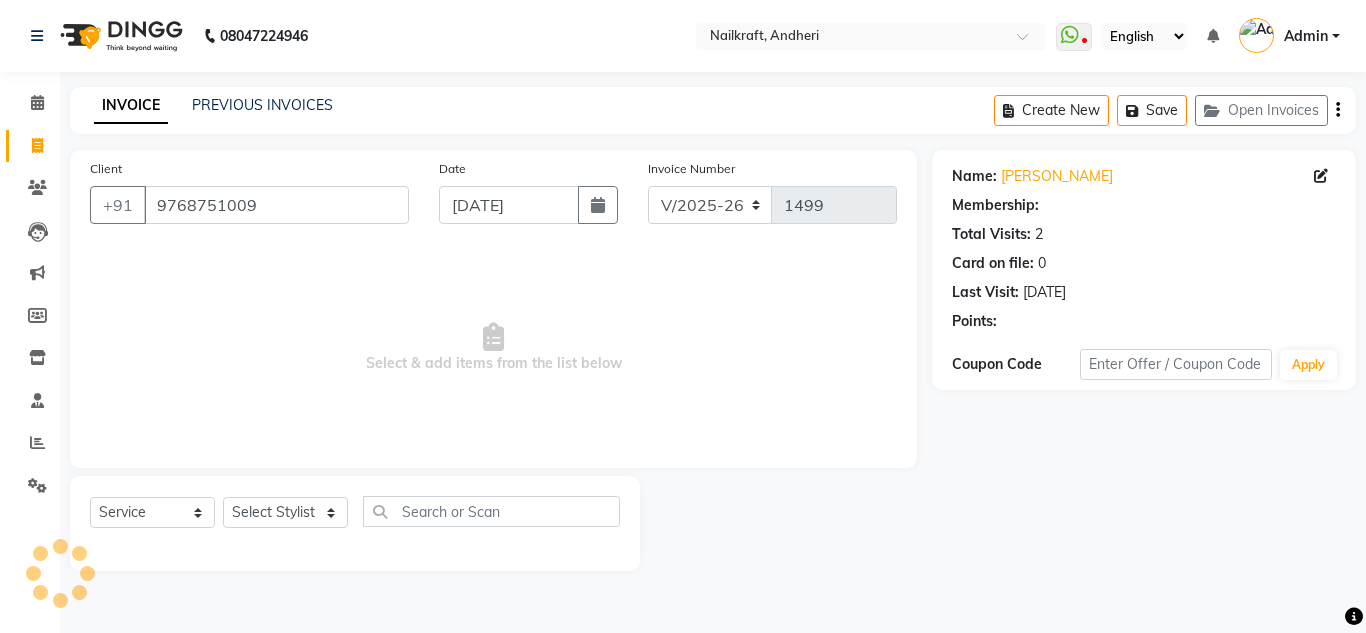 select on "1: Object" 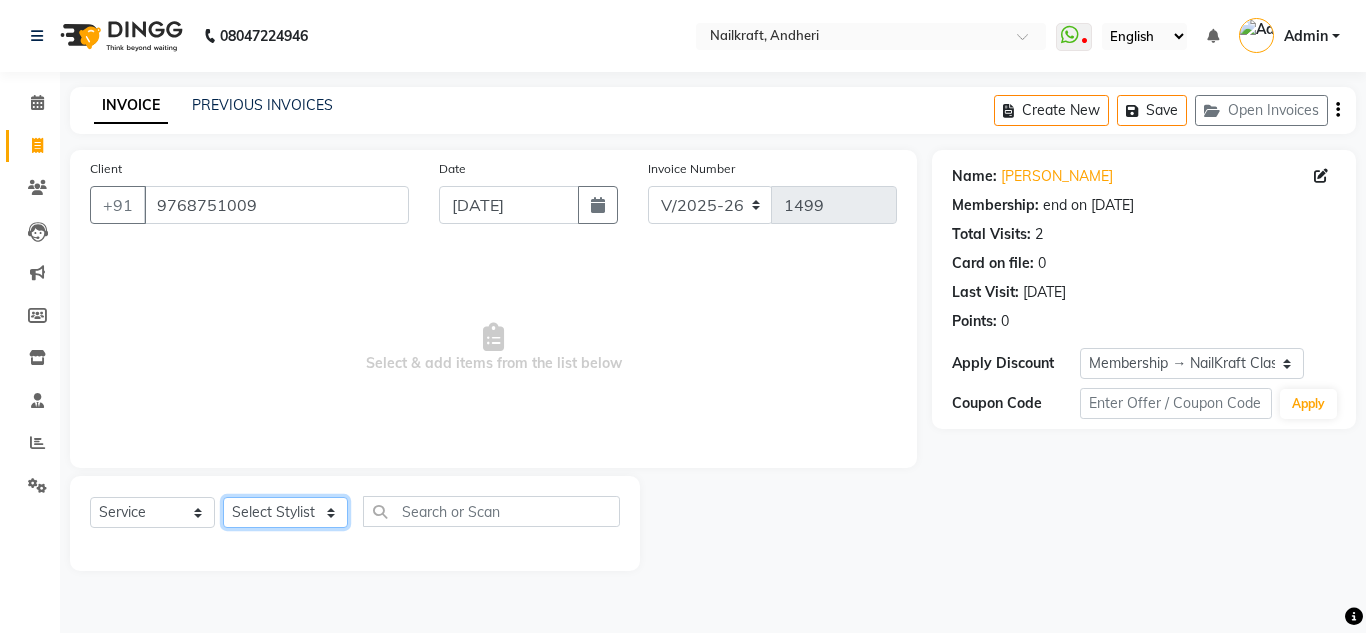 click on "Select Stylist Alam Arshad shaikh Deepali Deepu Chatry NailKraft Neetu Nikita NITA  CHAHAL  Pooja Mehral Preeti Bidlal Sanya Shaikh Sneha Balu Ichake Vaishali Vinod Yadav" 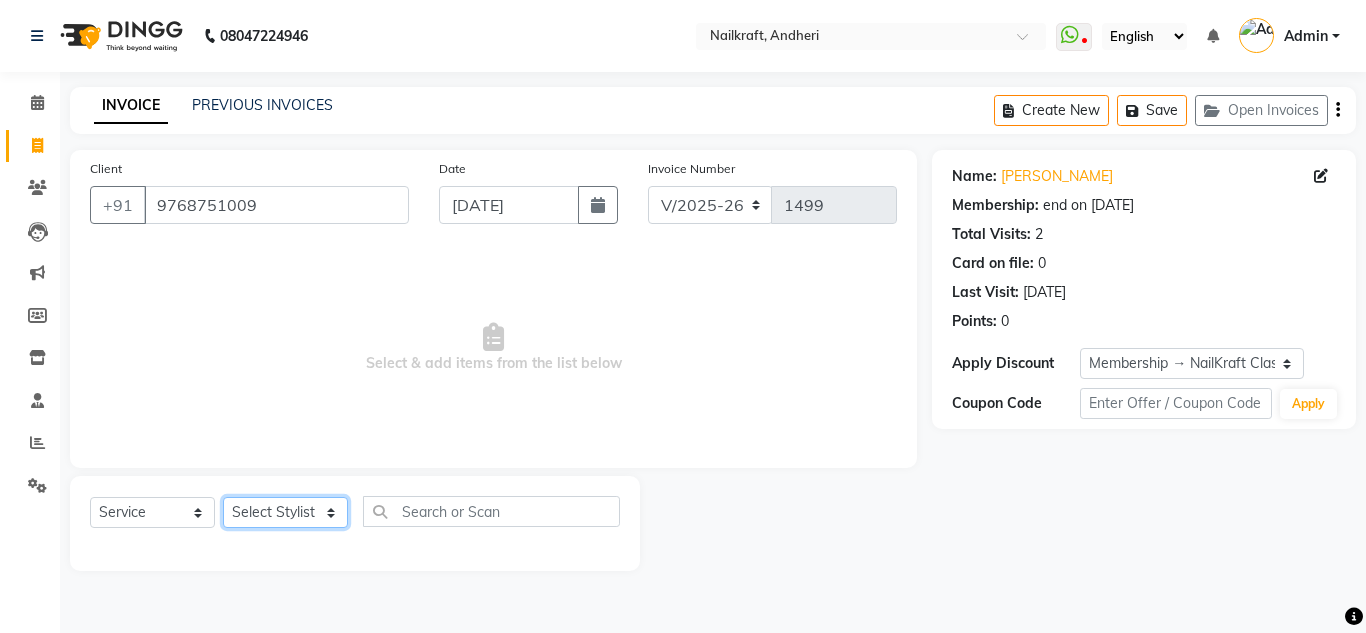 select on "76415" 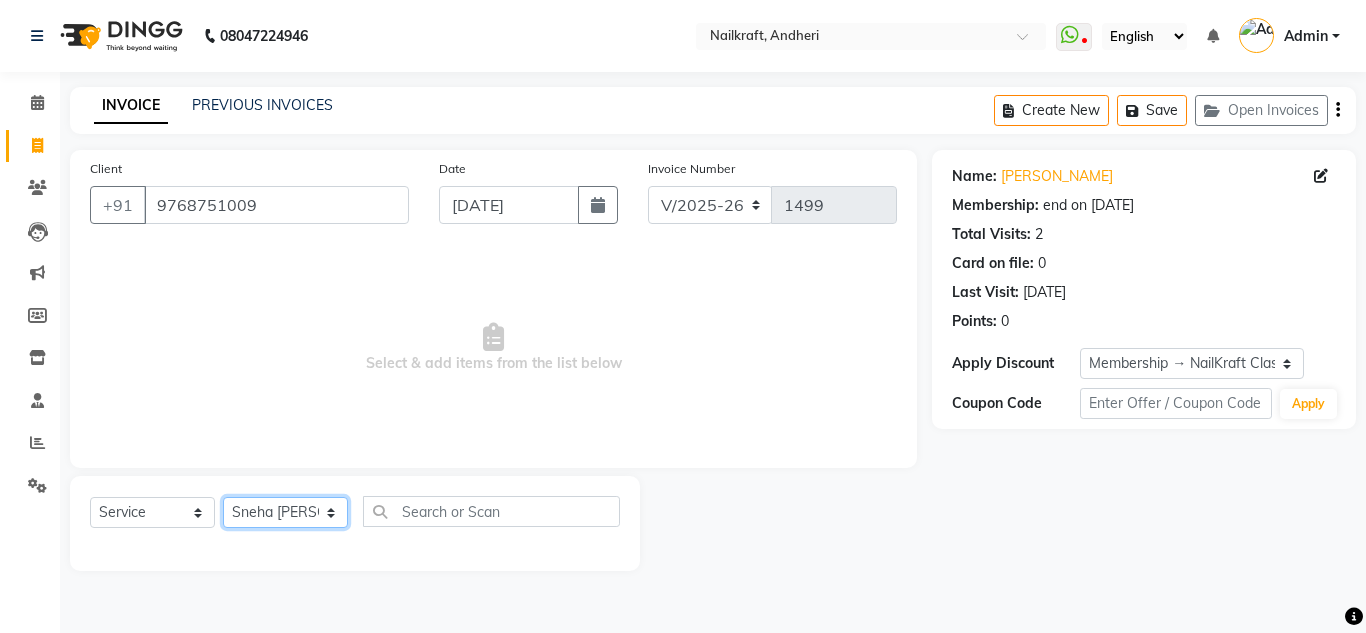 click on "Select Stylist Alam Arshad shaikh Deepali Deepu Chatry NailKraft Neetu Nikita NITA  CHAHAL  Pooja Mehral Preeti Bidlal Sanya Shaikh Sneha Balu Ichake Vaishali Vinod Yadav" 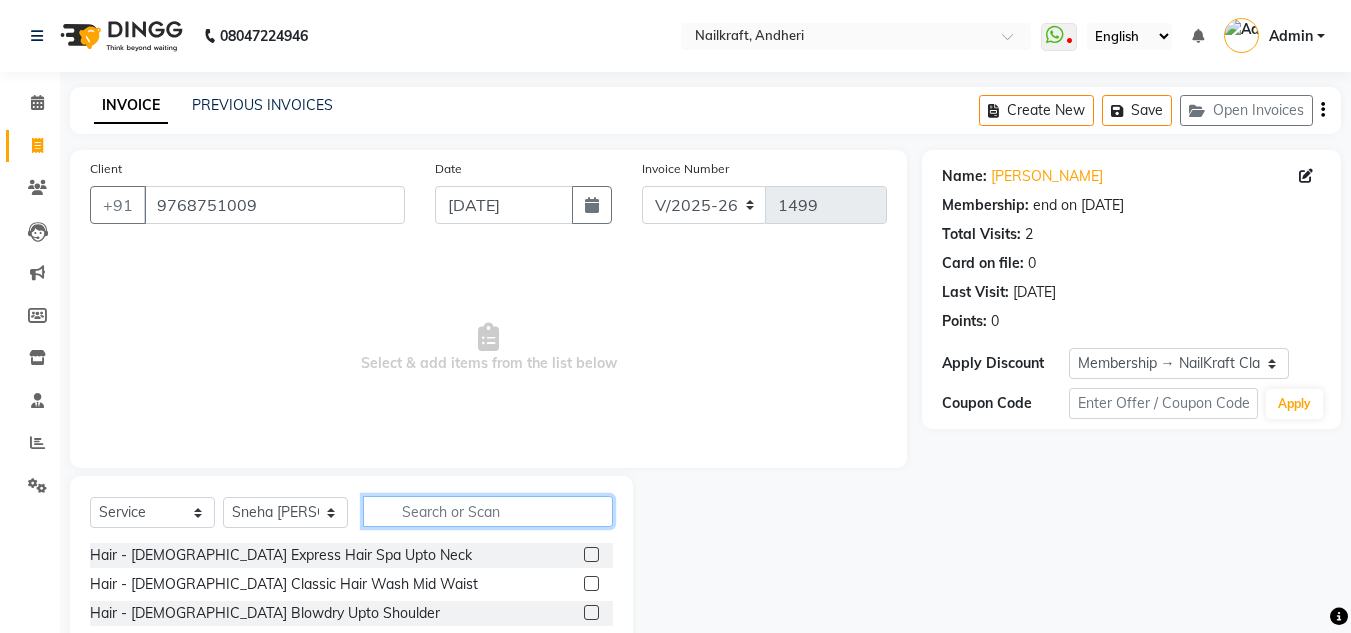 click 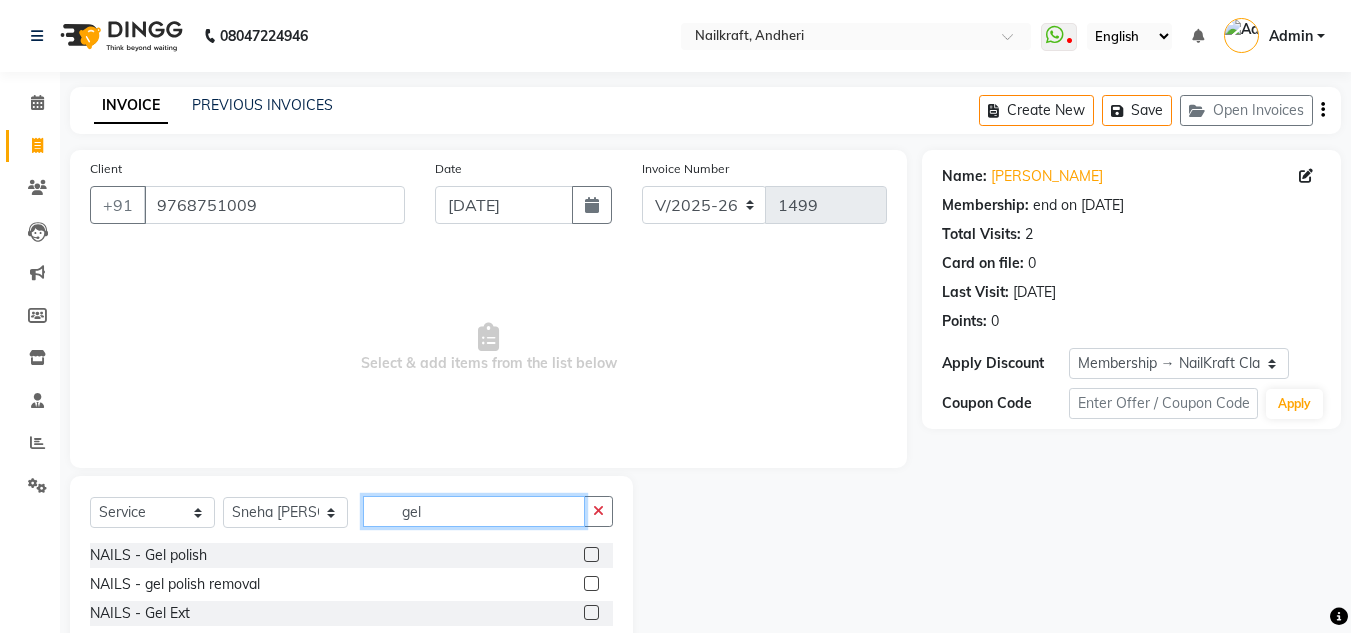 type on "gel" 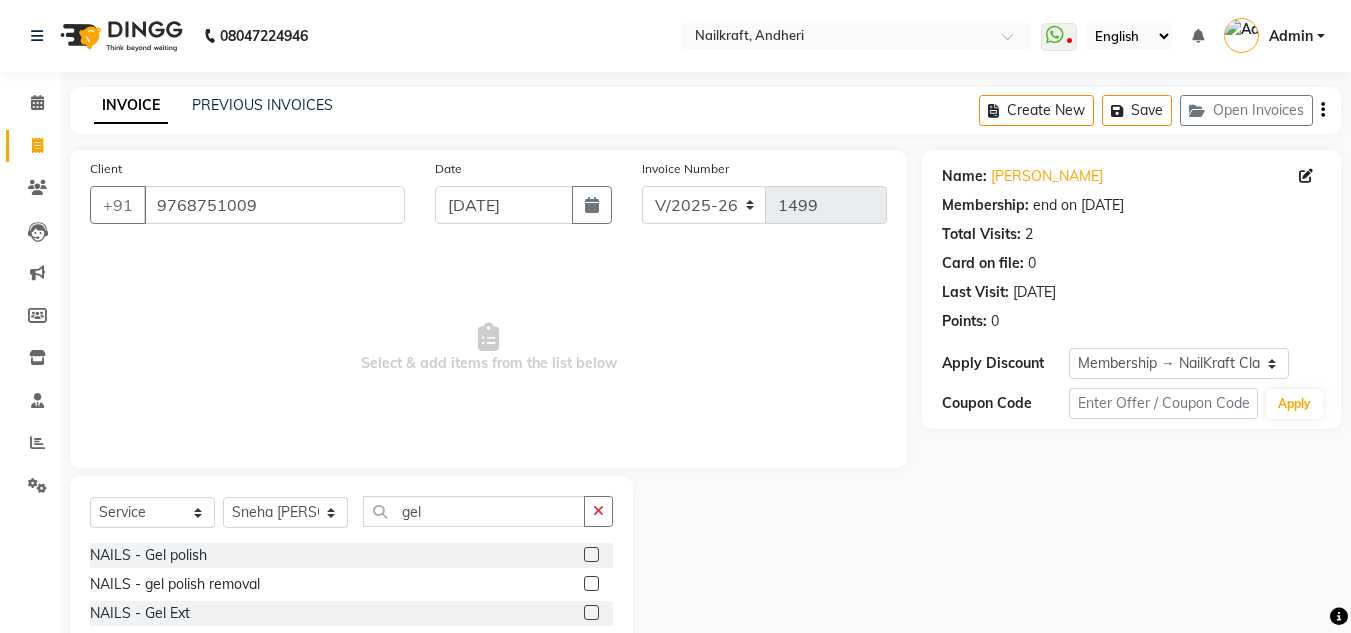 click 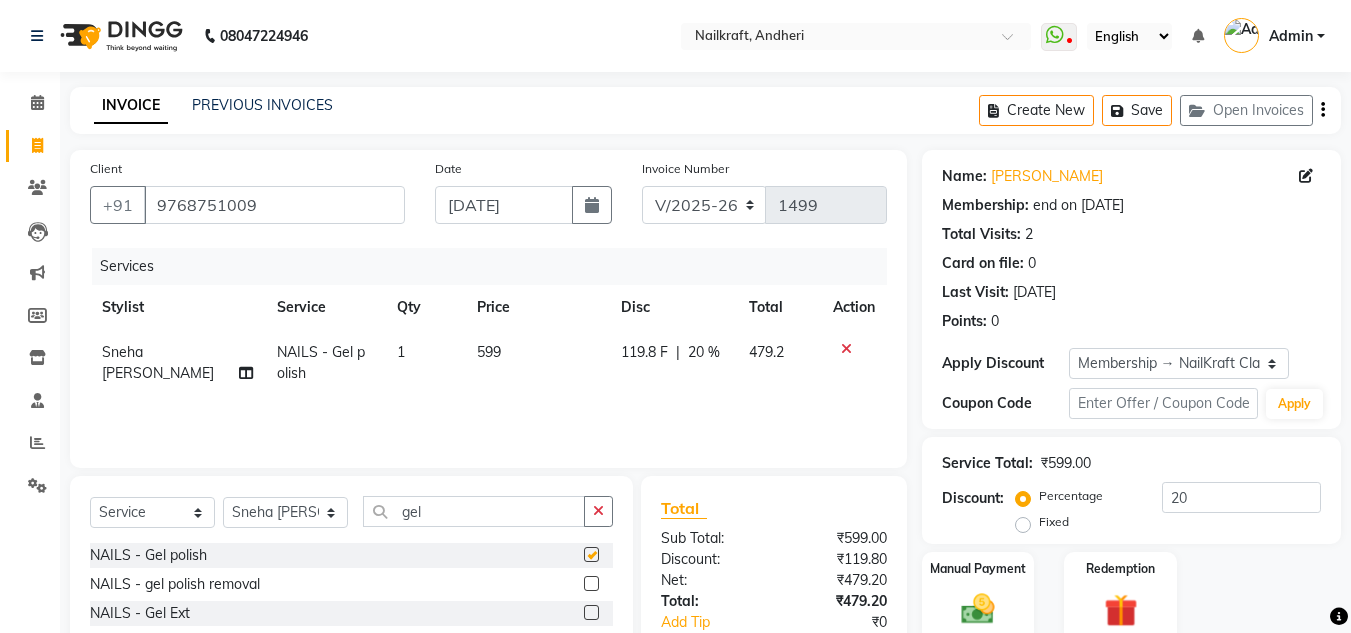 checkbox on "false" 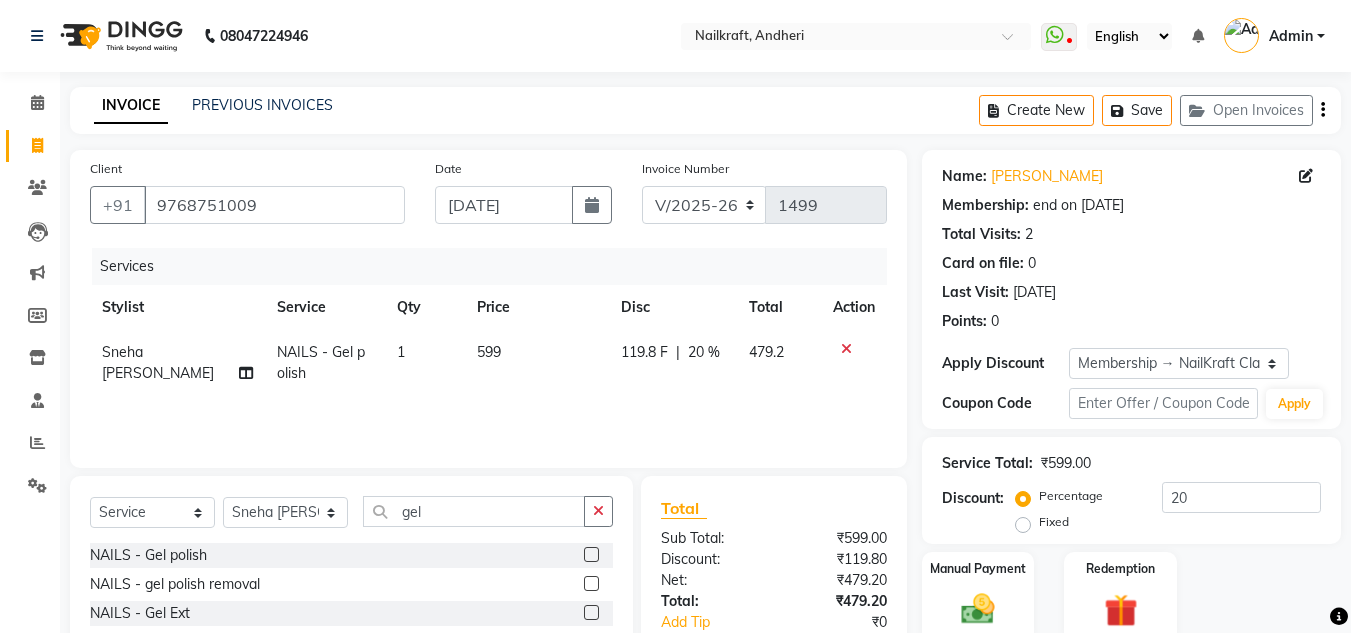 click on "599" 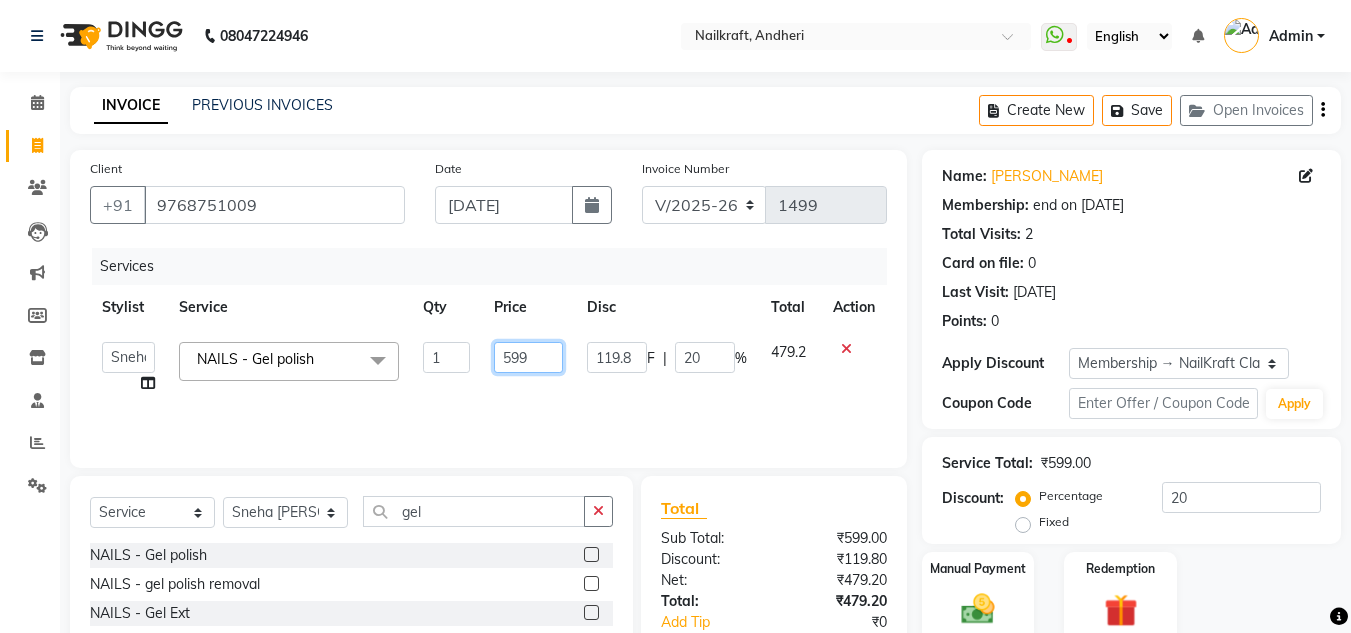 click on "599" 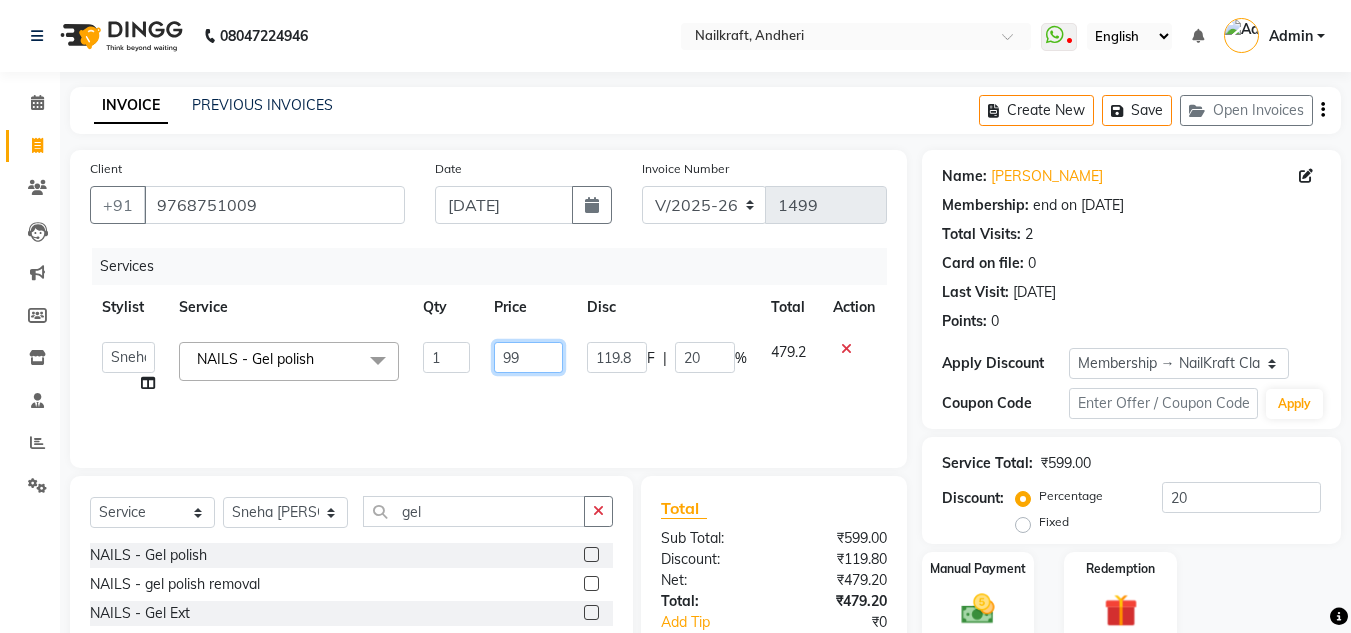type on "699" 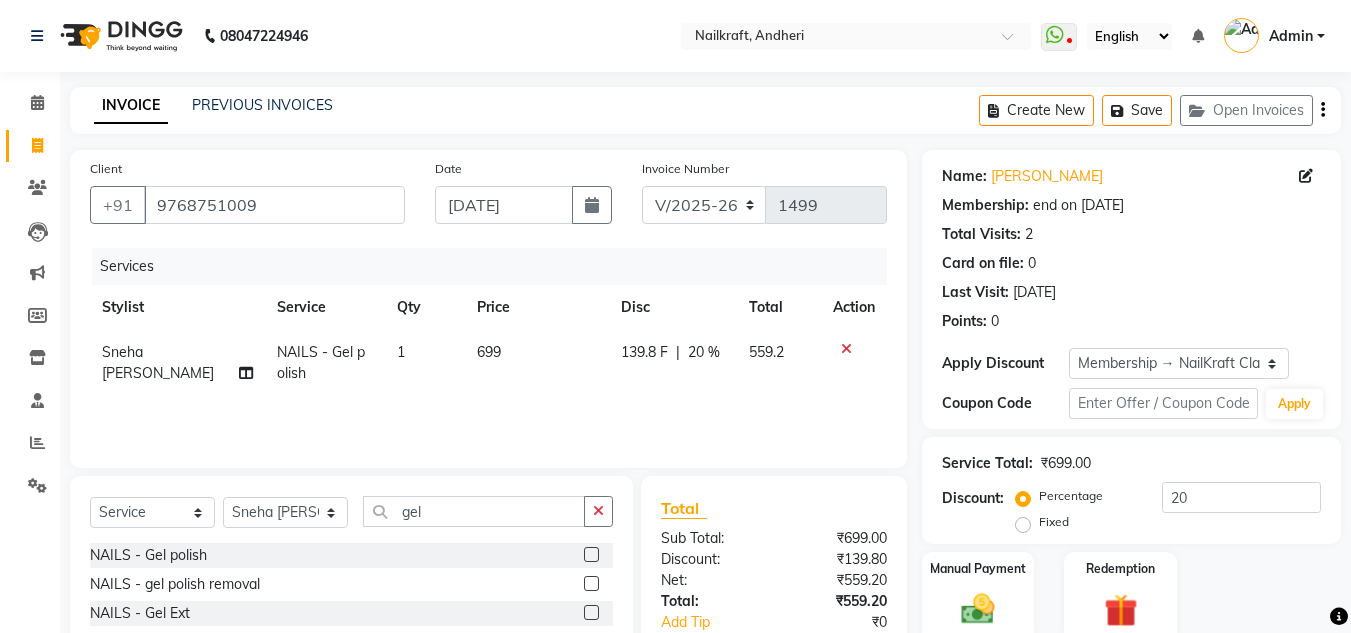 click on "Manual Payment Redemption" 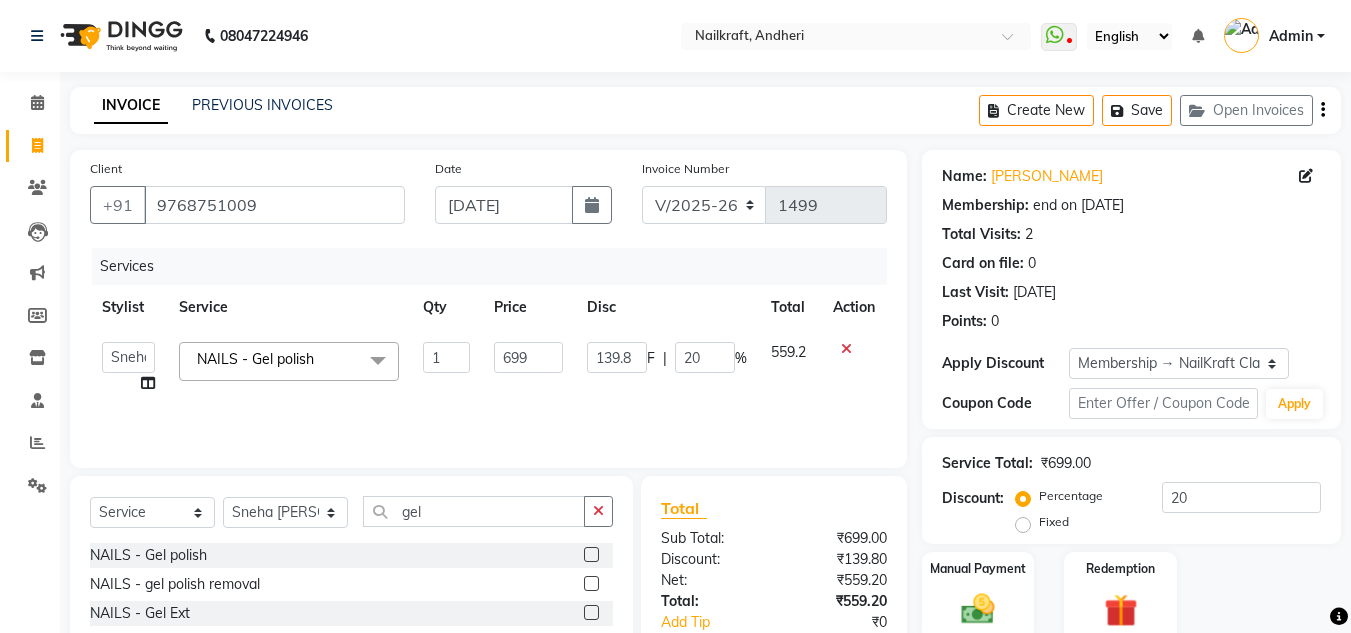 click on "699" 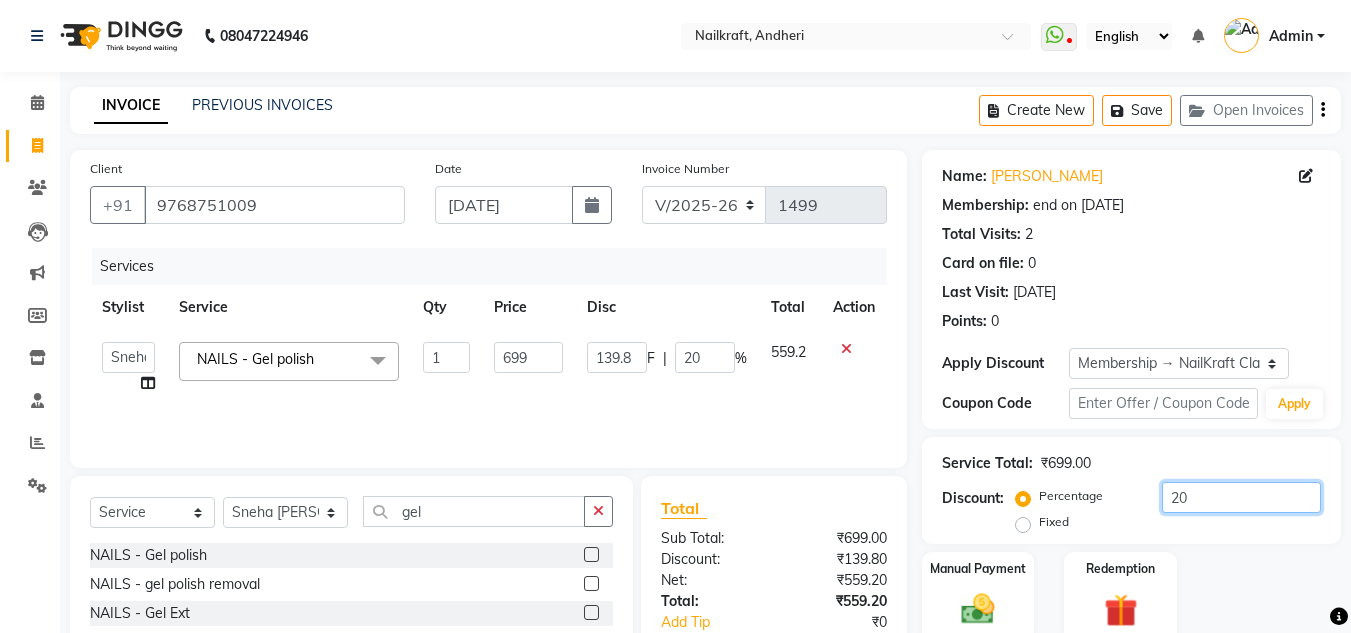 click on "20" 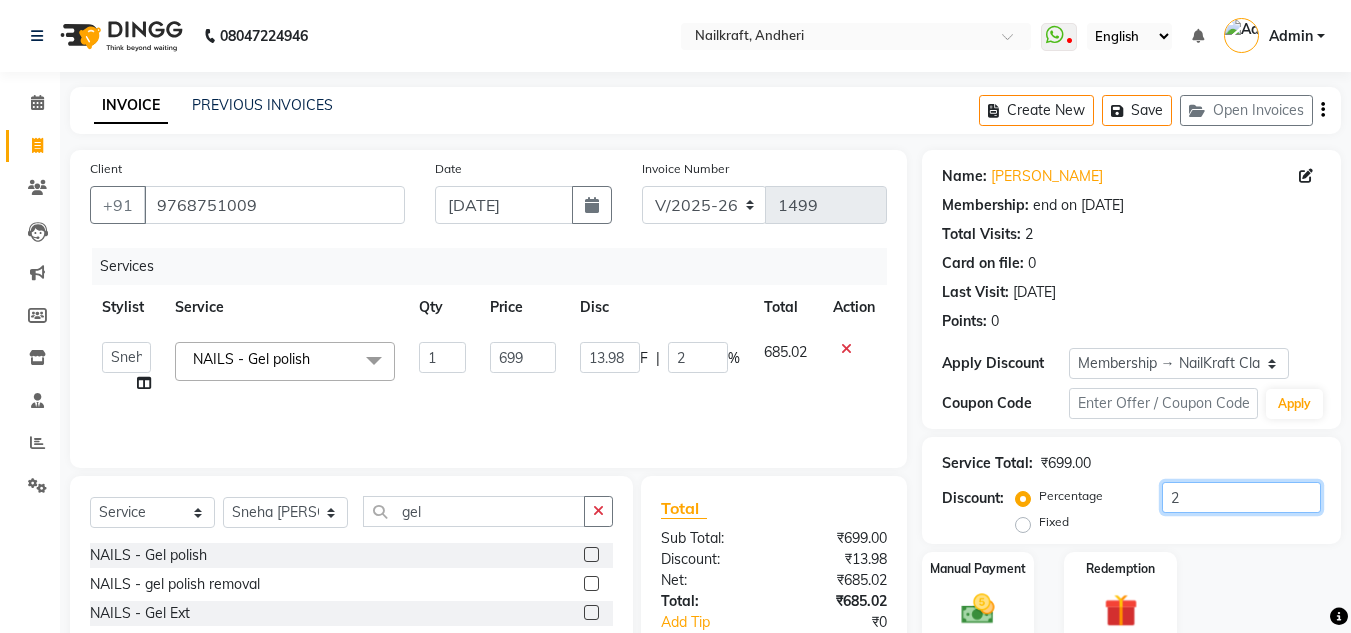 type 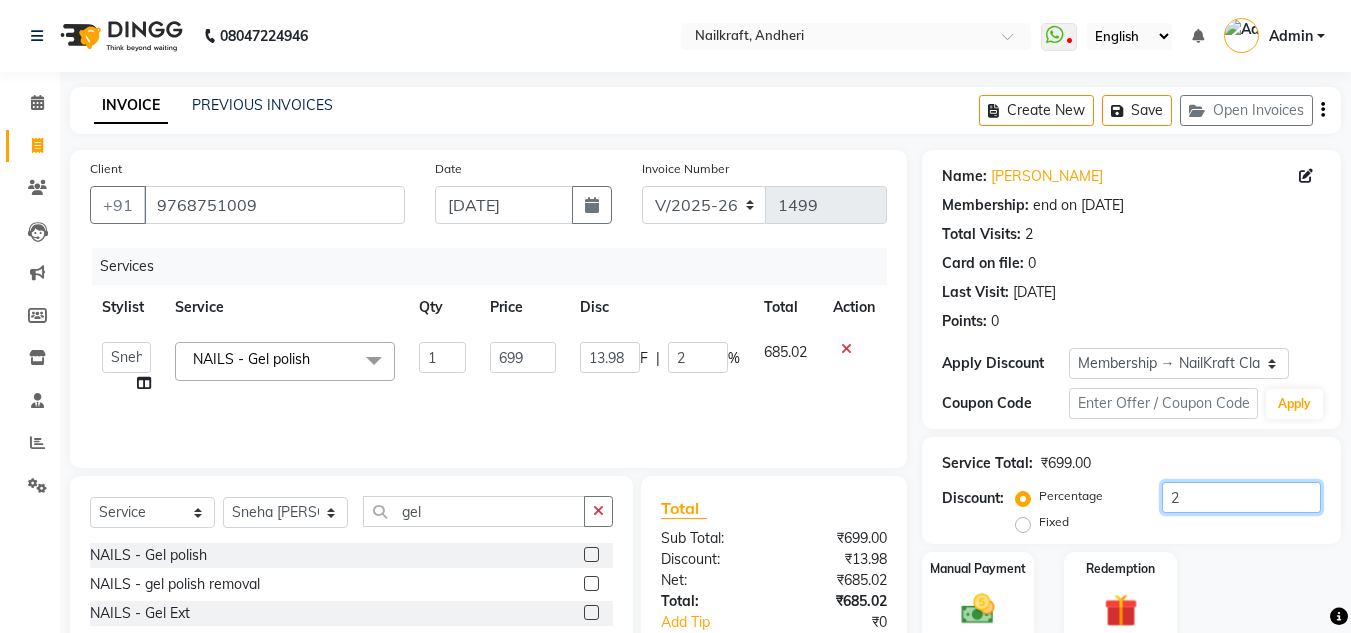 type on "0" 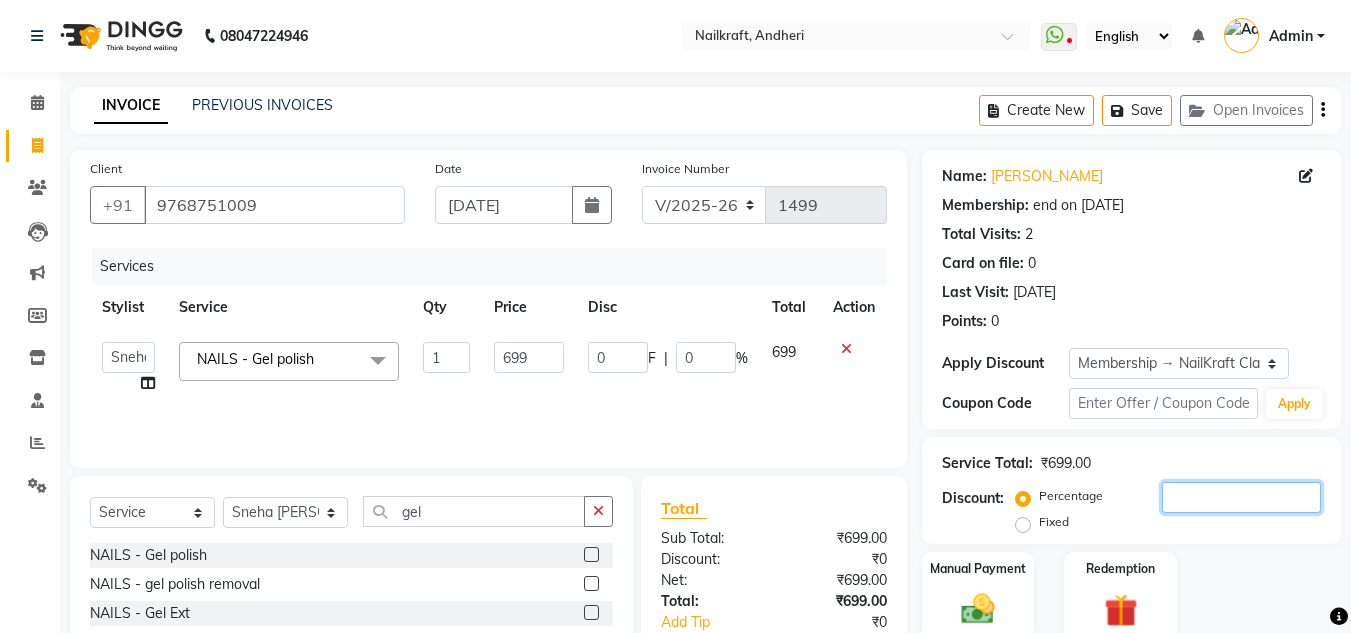 type 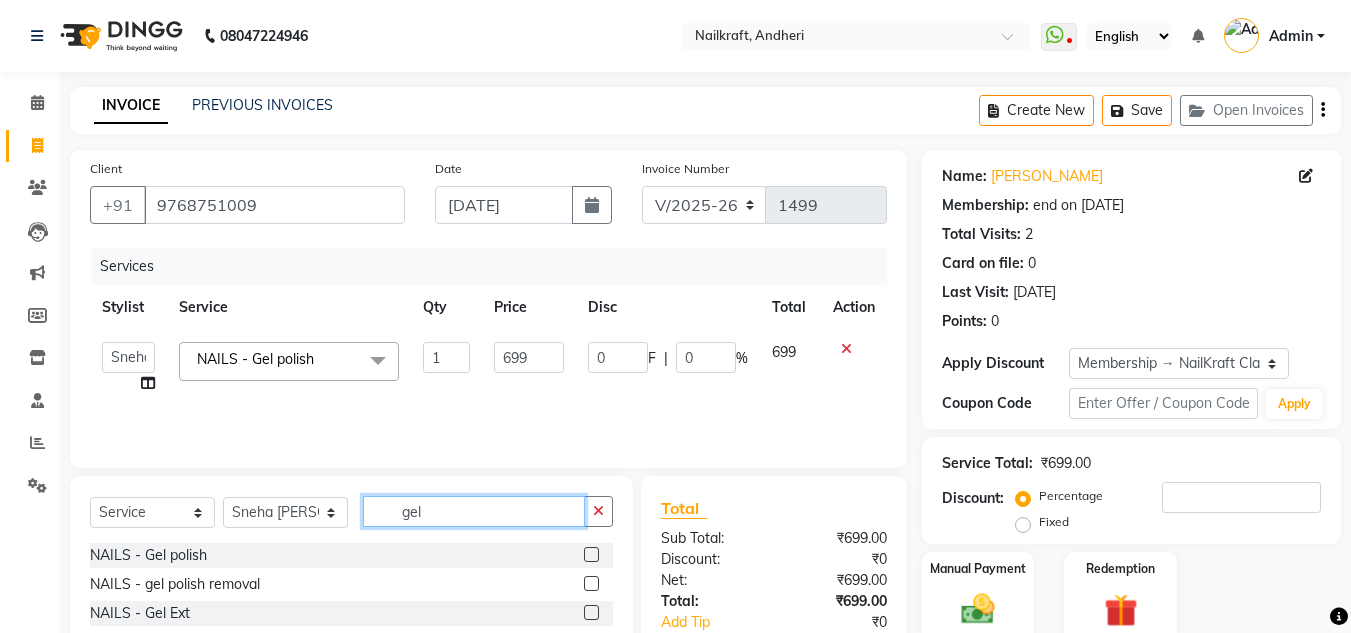 click on "gel" 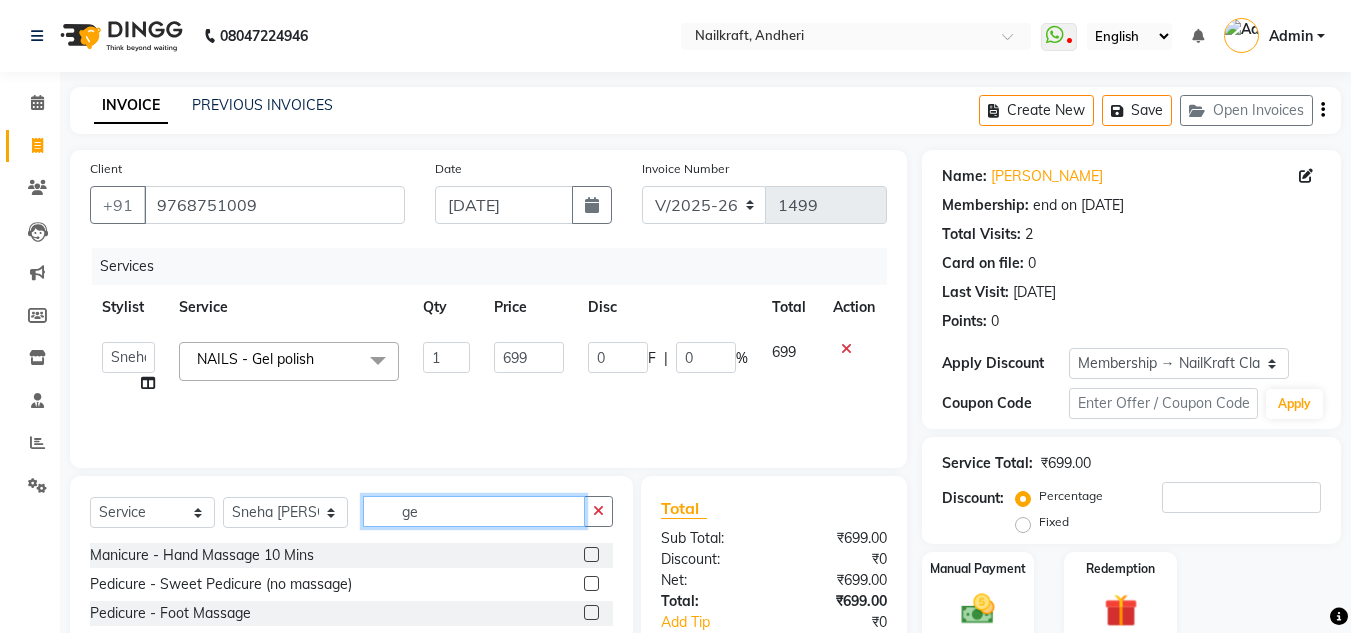 type on "g" 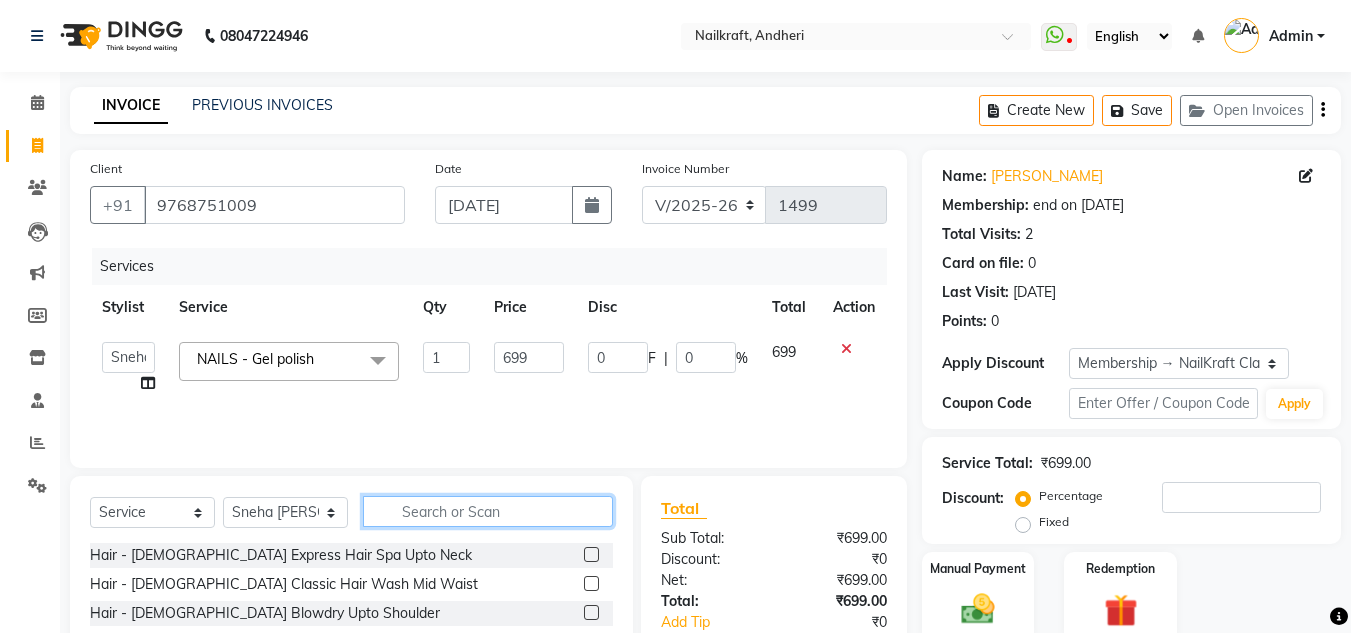 type 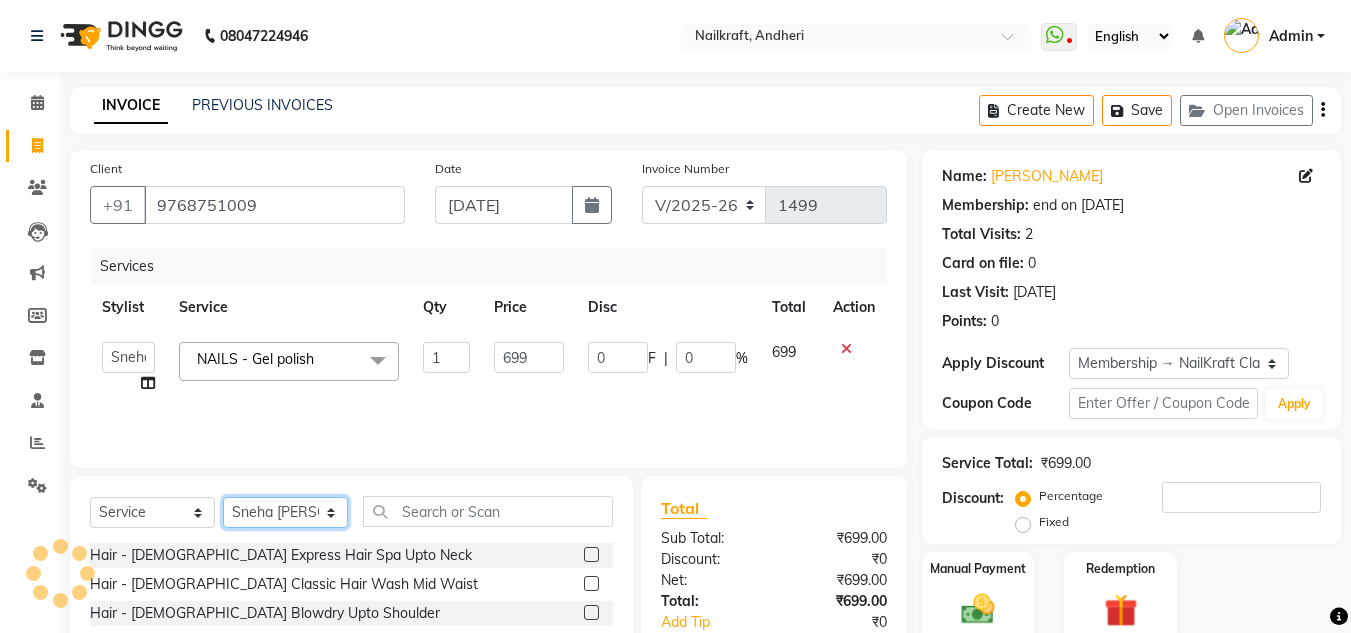 click on "Select Stylist [PERSON_NAME] [PERSON_NAME] [PERSON_NAME] NailKraft [PERSON_NAME] [MEDICAL_DATA] [PERSON_NAME]  Pooja Mehral Preeti Bidlal [PERSON_NAME] [PERSON_NAME] [PERSON_NAME] [PERSON_NAME]" 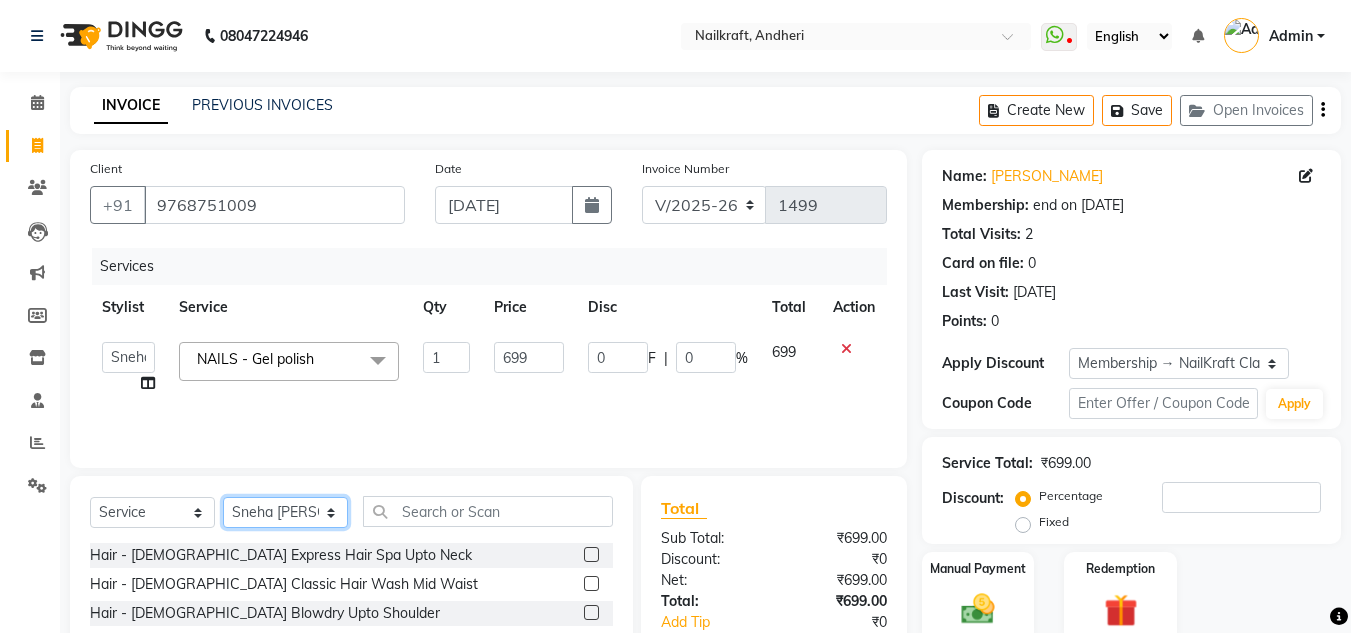 select on "85686" 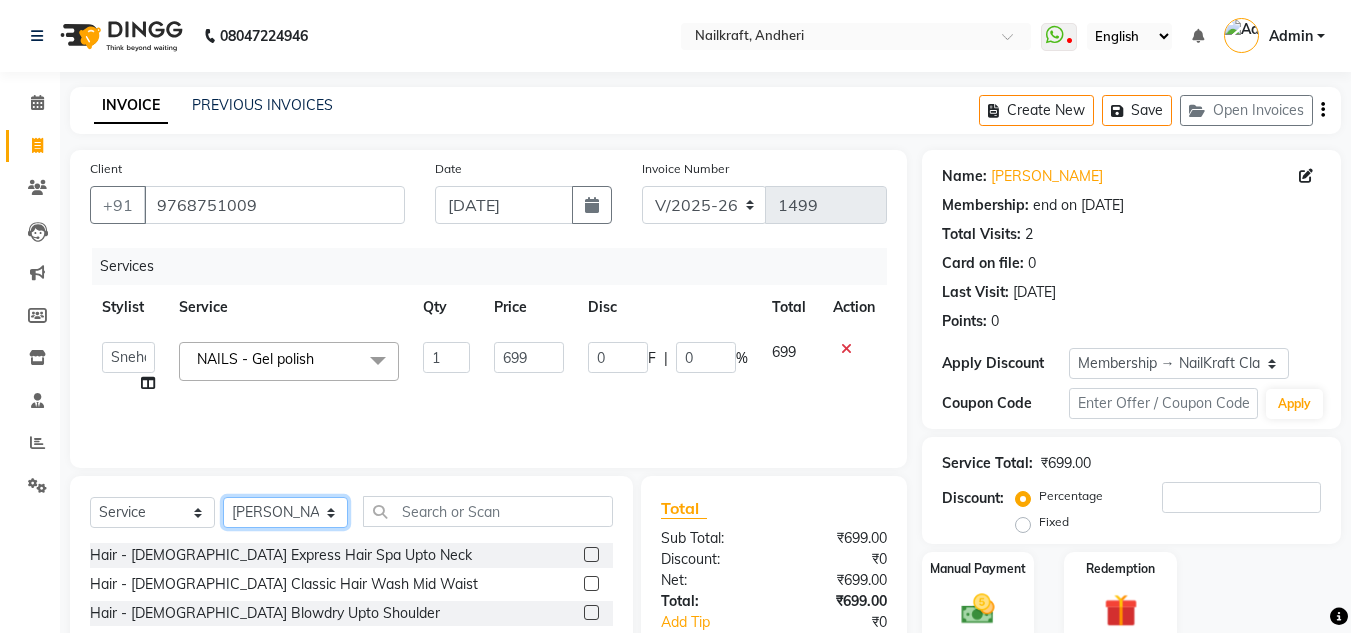 click on "Select Stylist [PERSON_NAME] [PERSON_NAME] [PERSON_NAME] NailKraft [PERSON_NAME] [MEDICAL_DATA] [PERSON_NAME]  Pooja Mehral Preeti Bidlal [PERSON_NAME] [PERSON_NAME] [PERSON_NAME] [PERSON_NAME]" 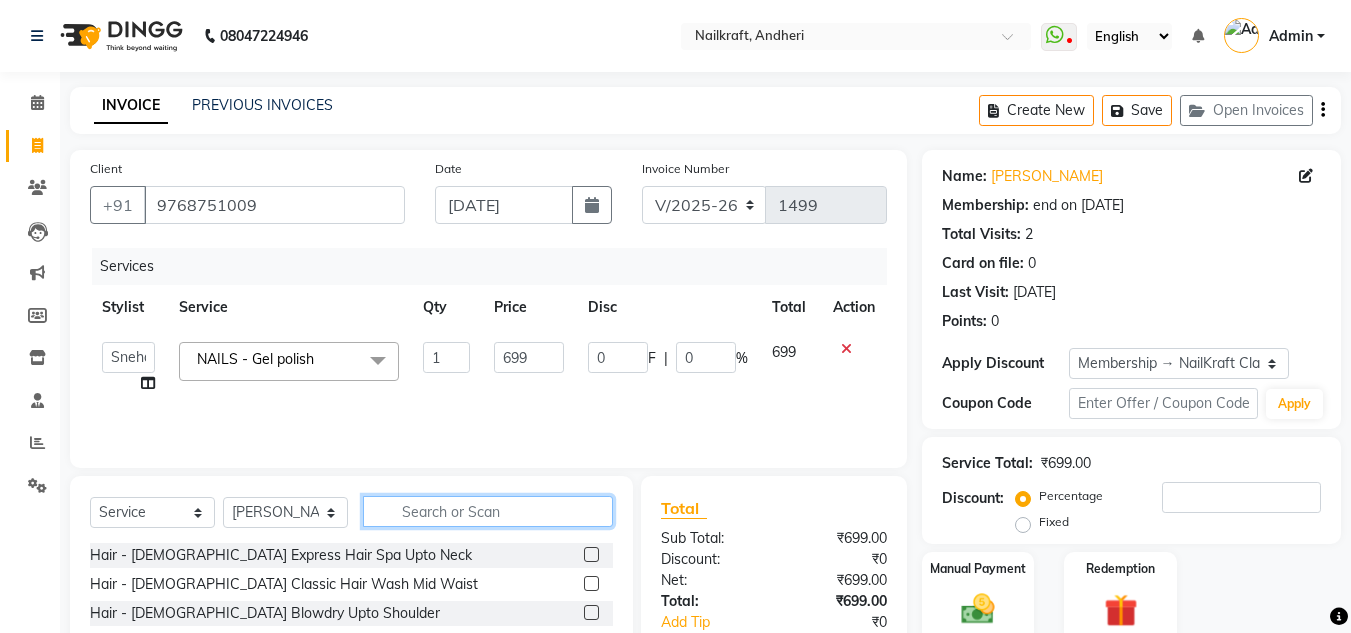 click 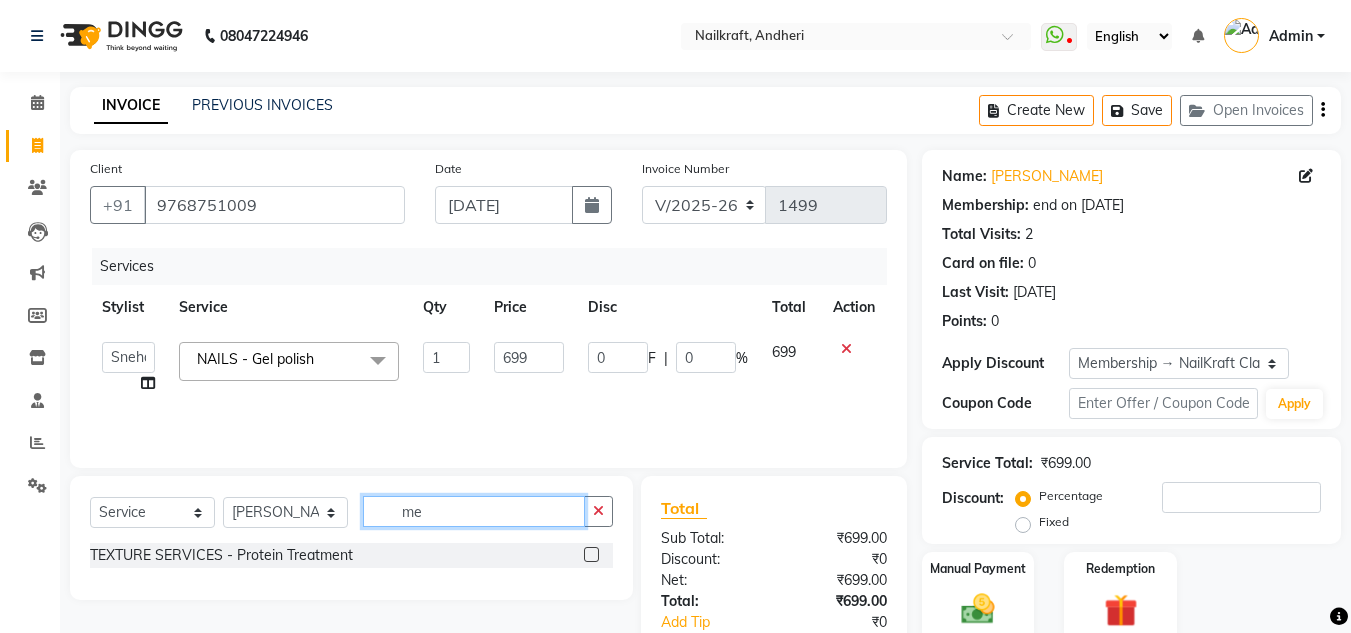 type on "m" 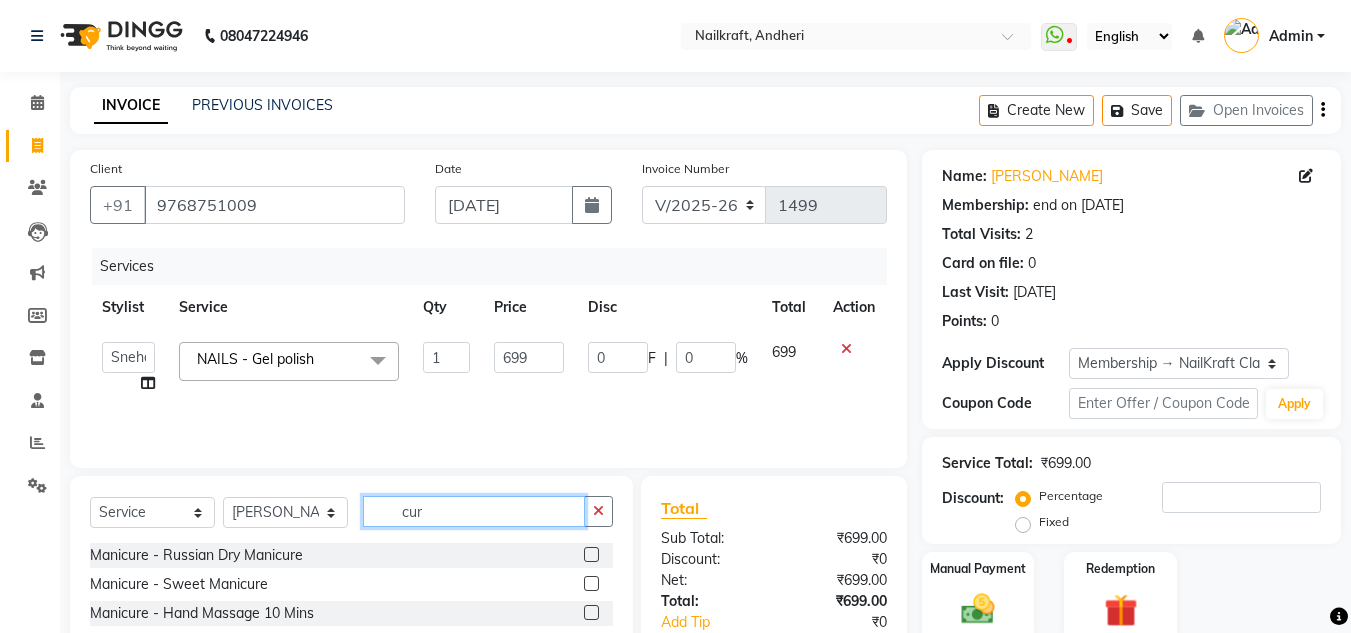 type on "cur" 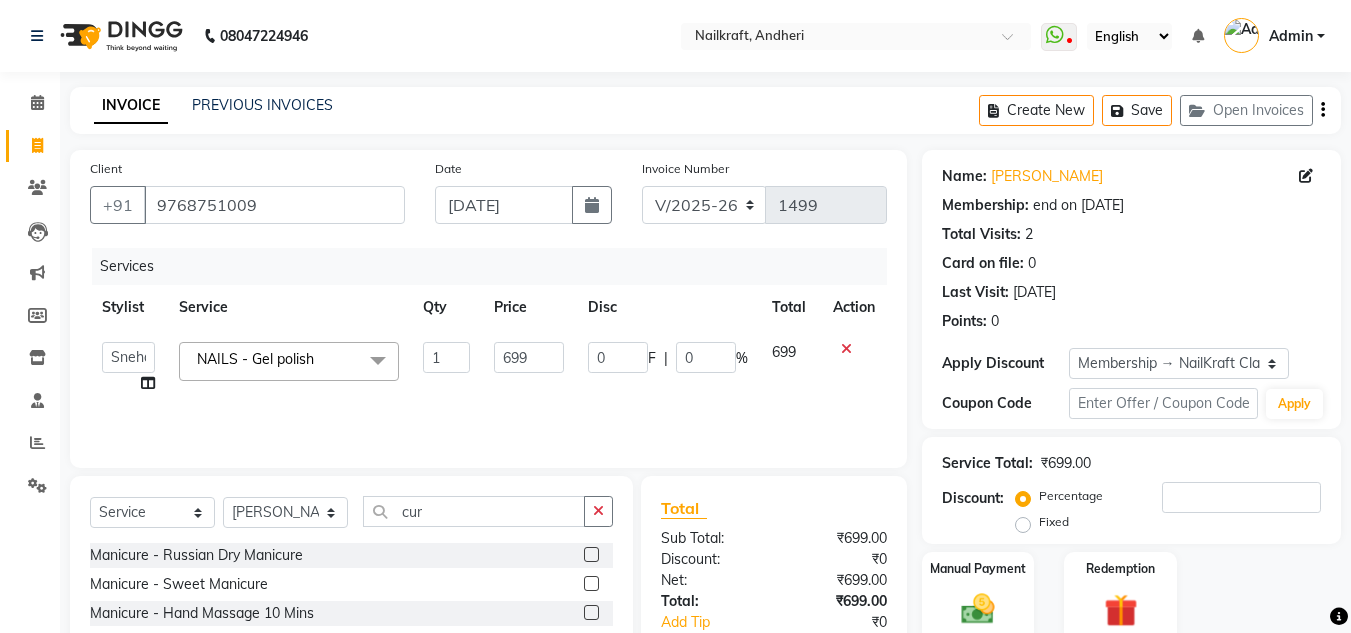 click 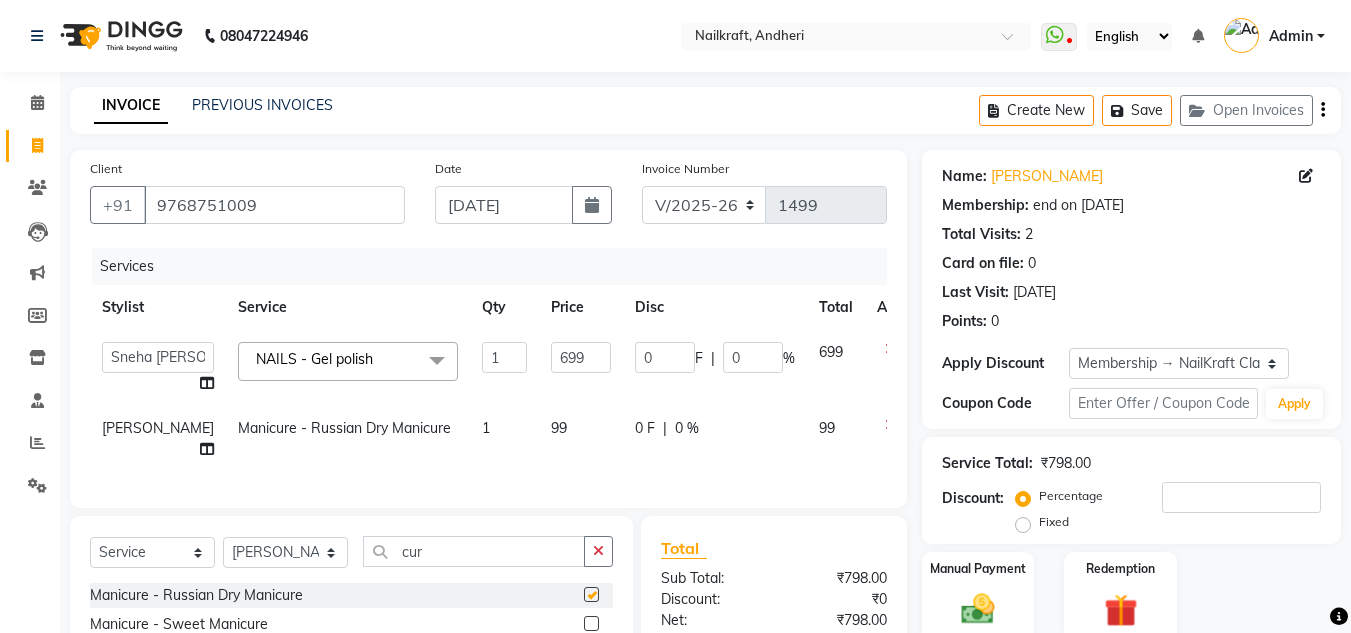checkbox on "false" 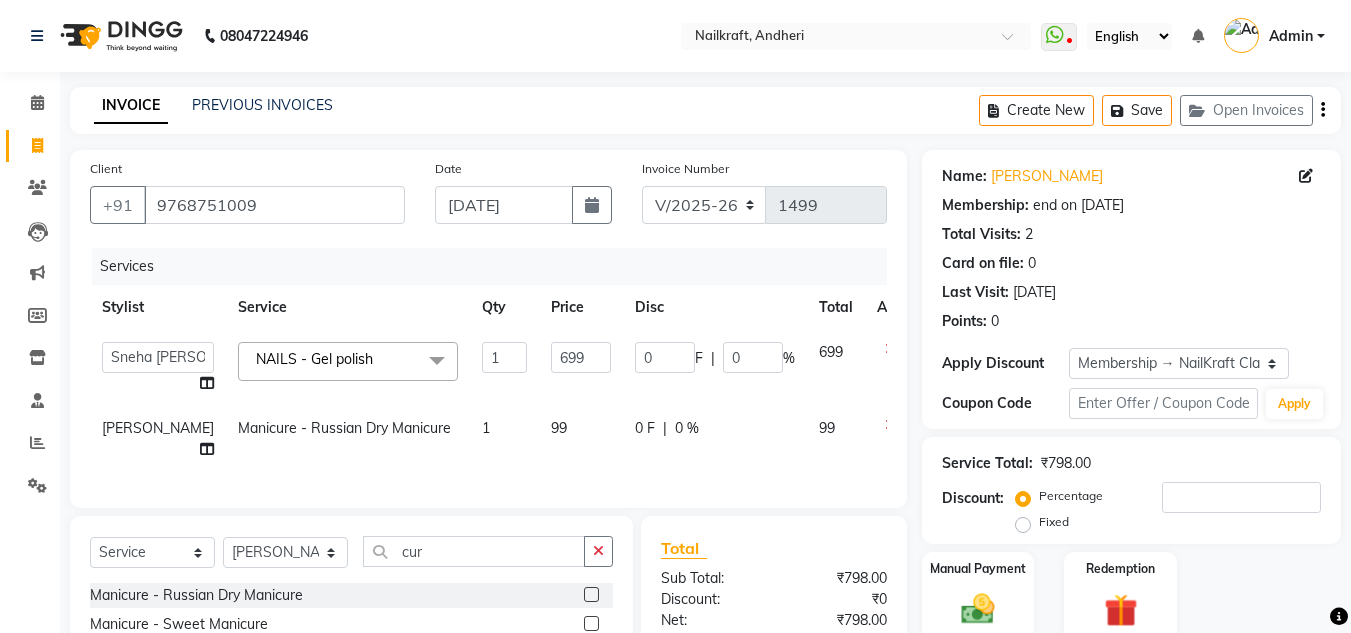 click on "99" 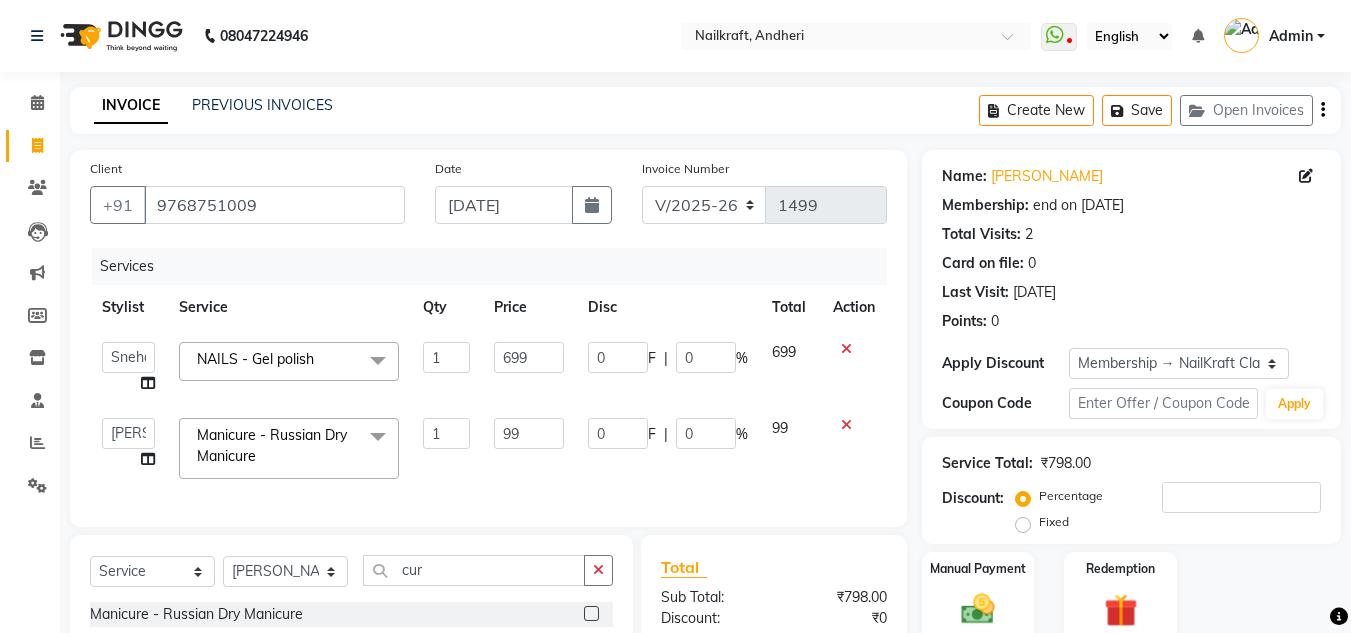 click on "99" 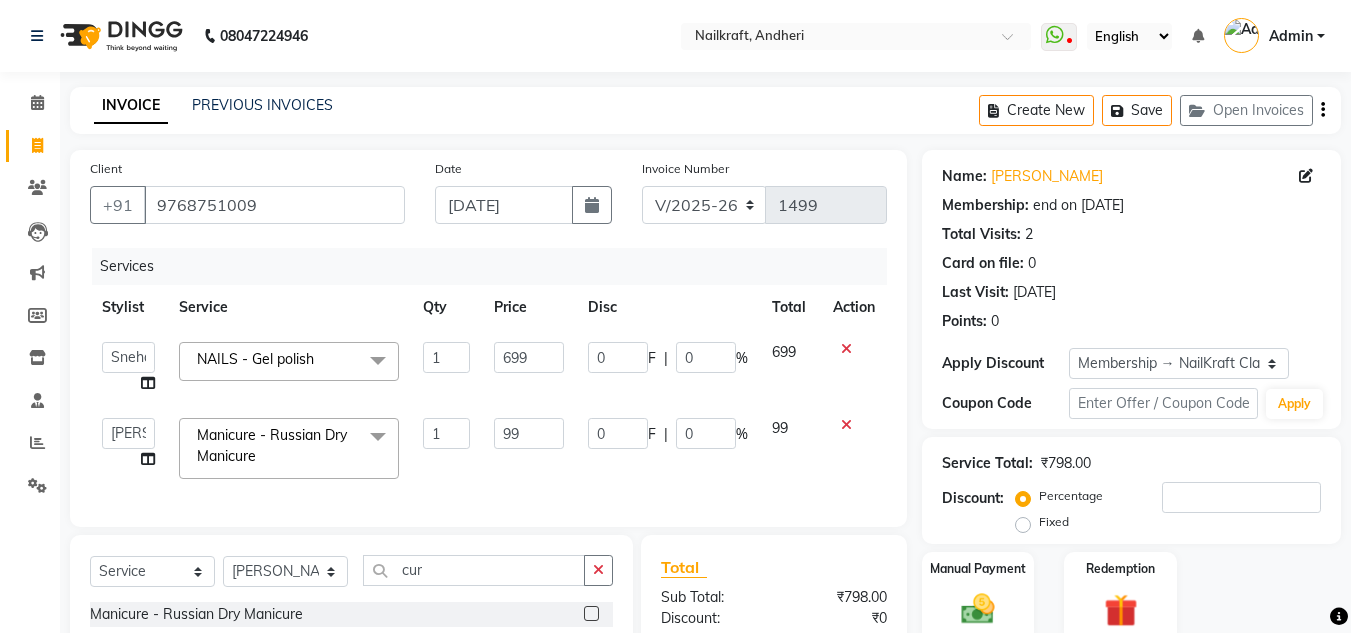 click on "99" 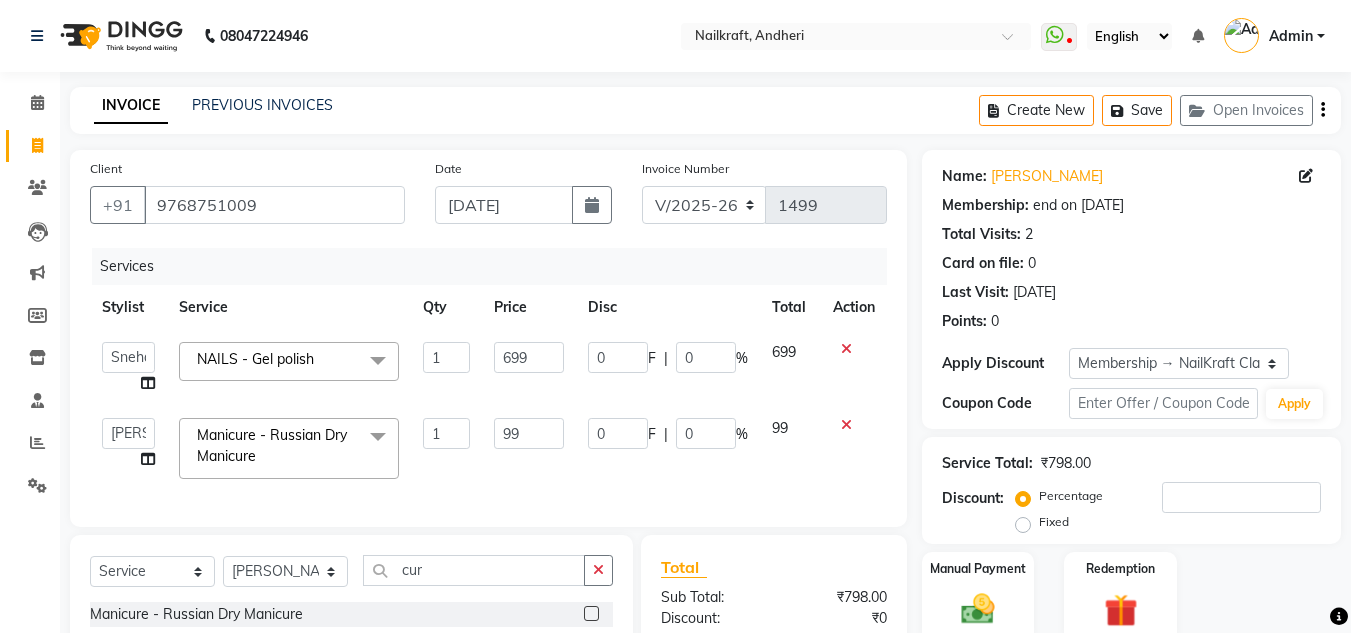 type on "299" 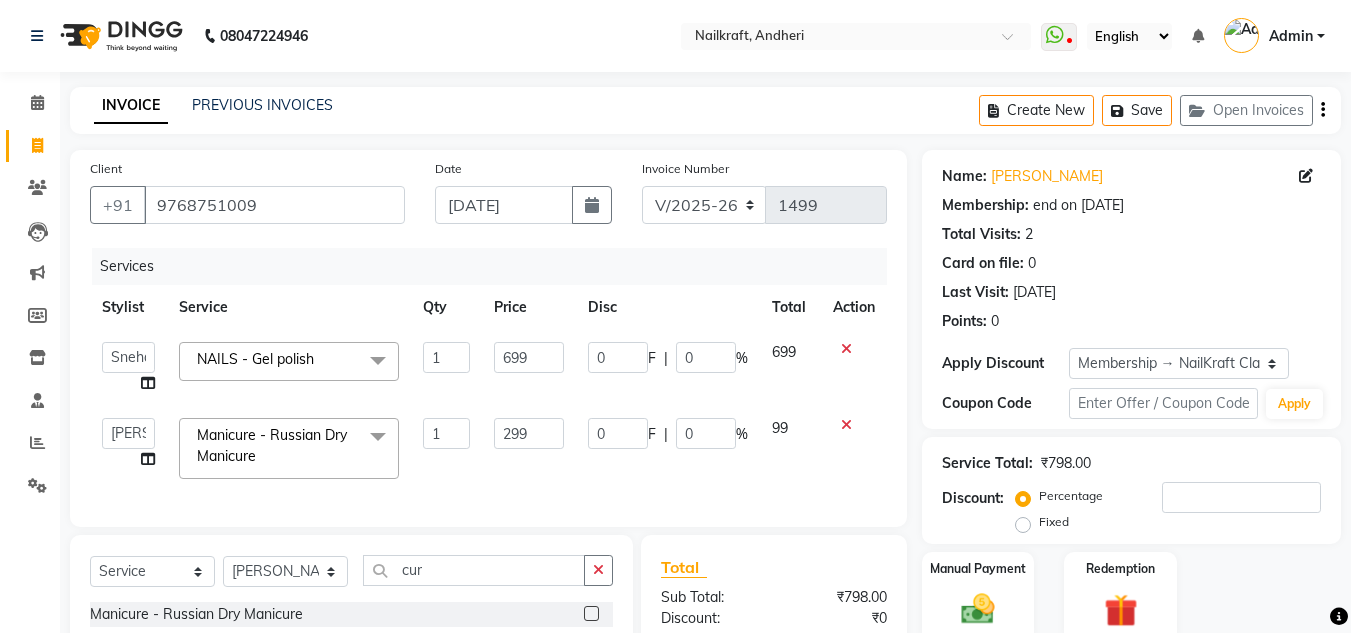 click on "Manual Payment Redemption" 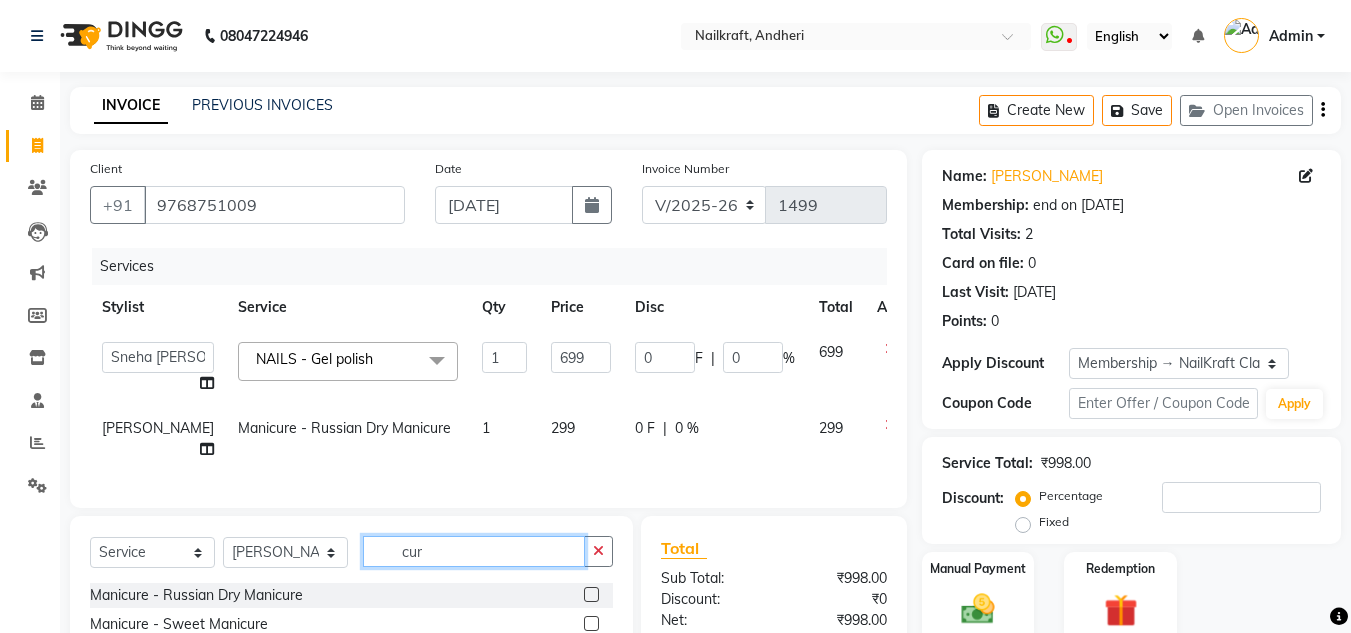click on "cur" 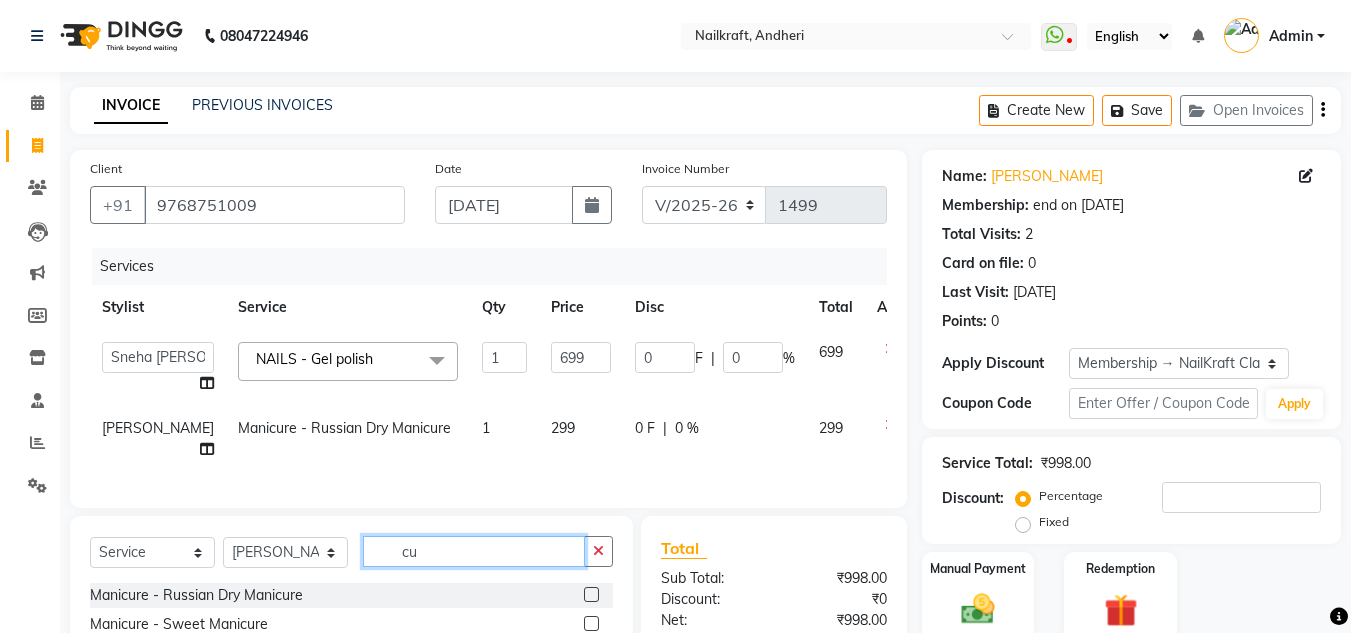 type on "c" 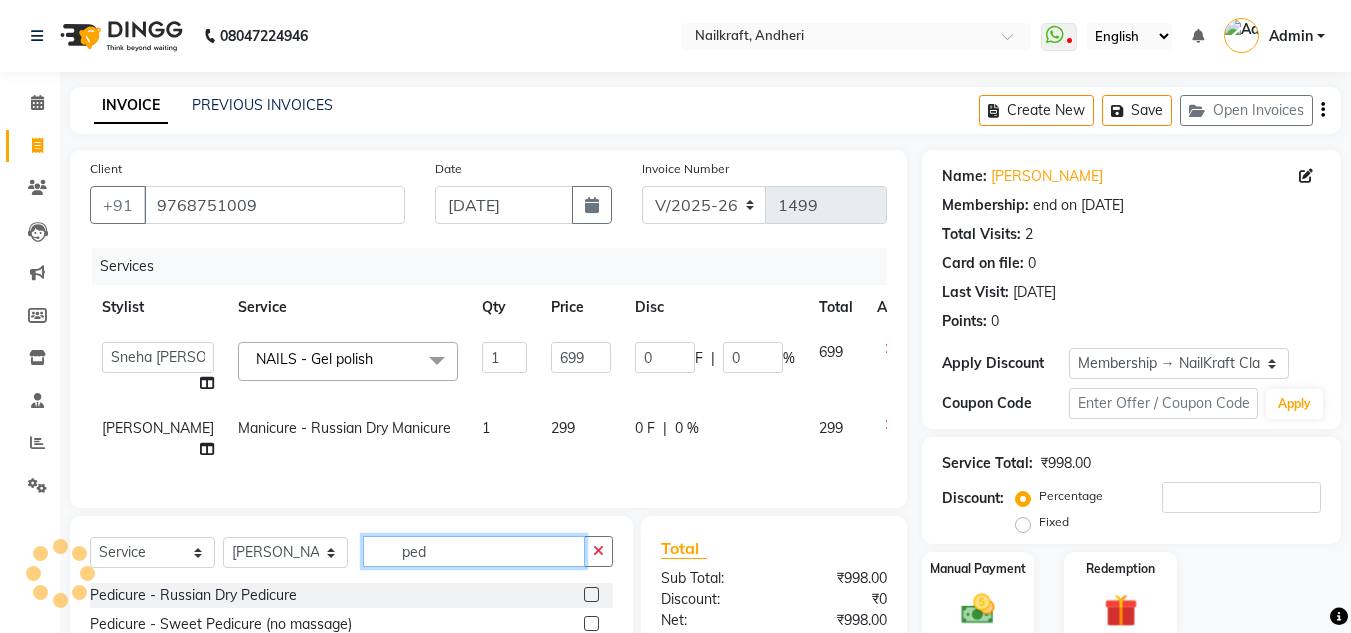 click on "ped" 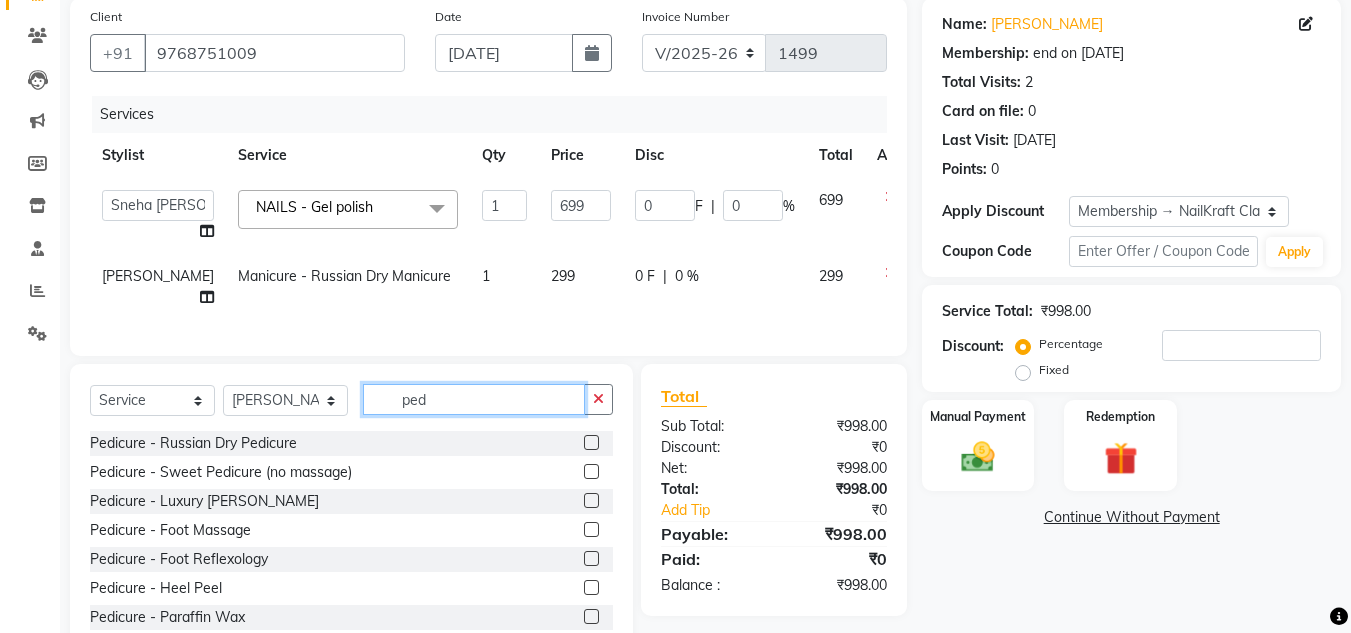 scroll, scrollTop: 200, scrollLeft: 0, axis: vertical 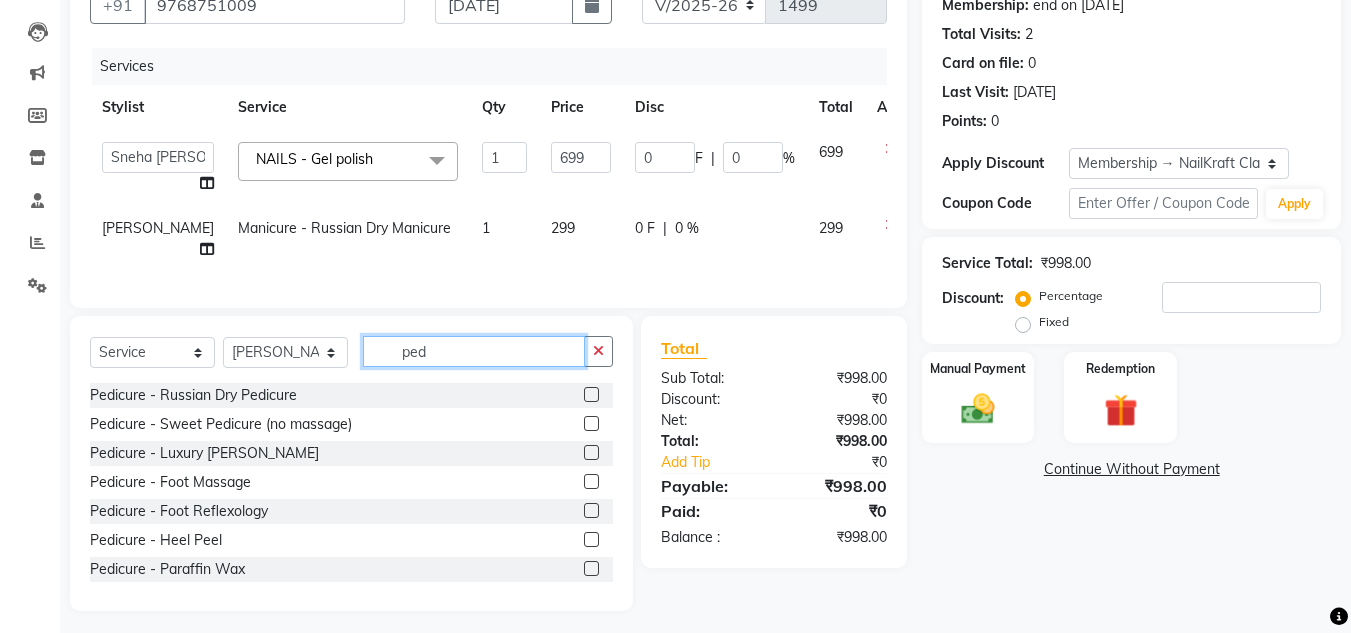 type on "ped" 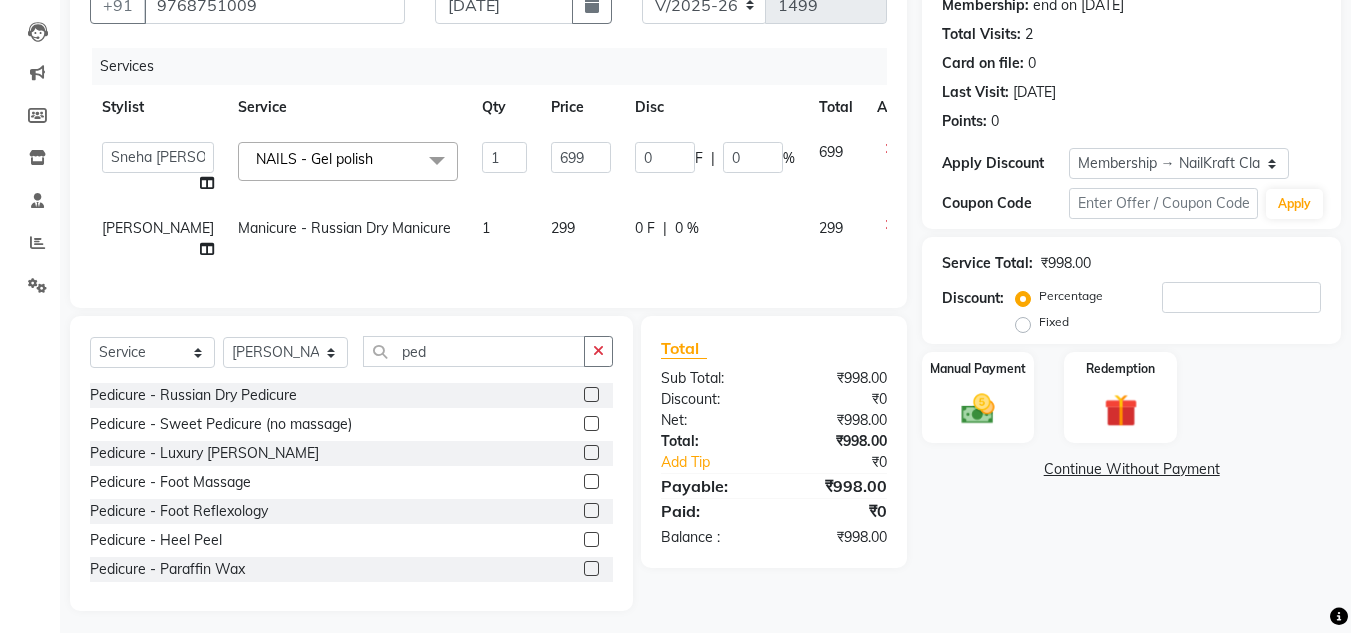 click 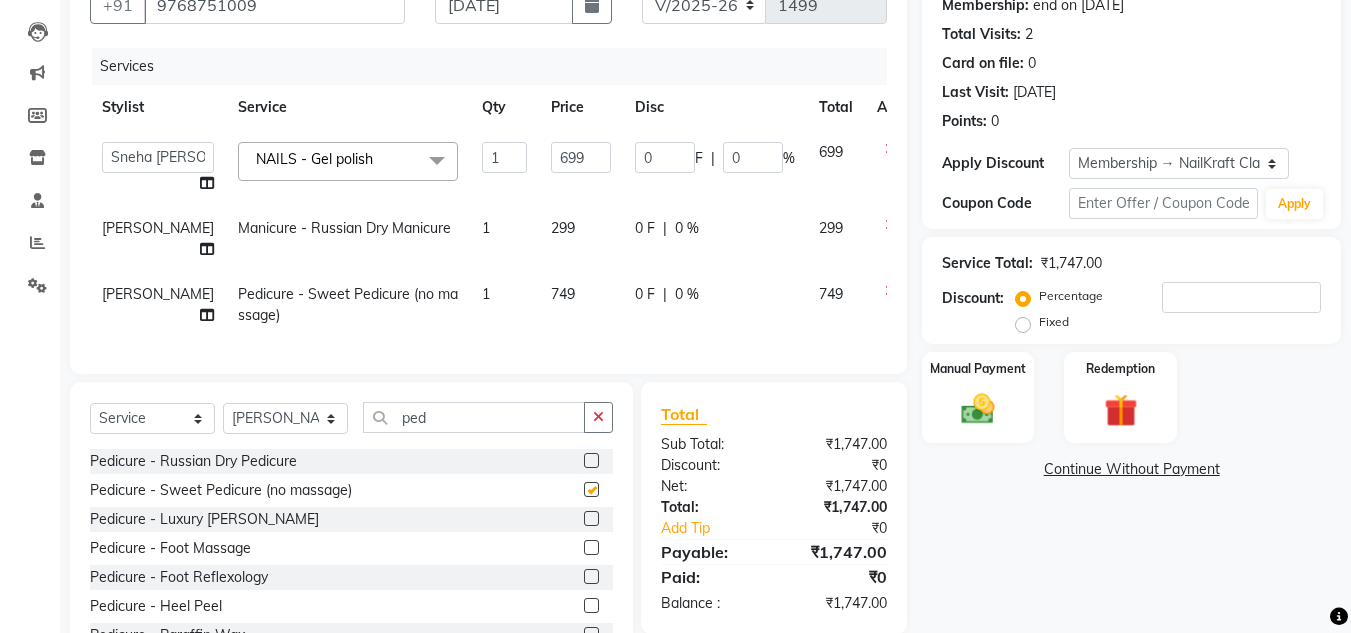 checkbox on "false" 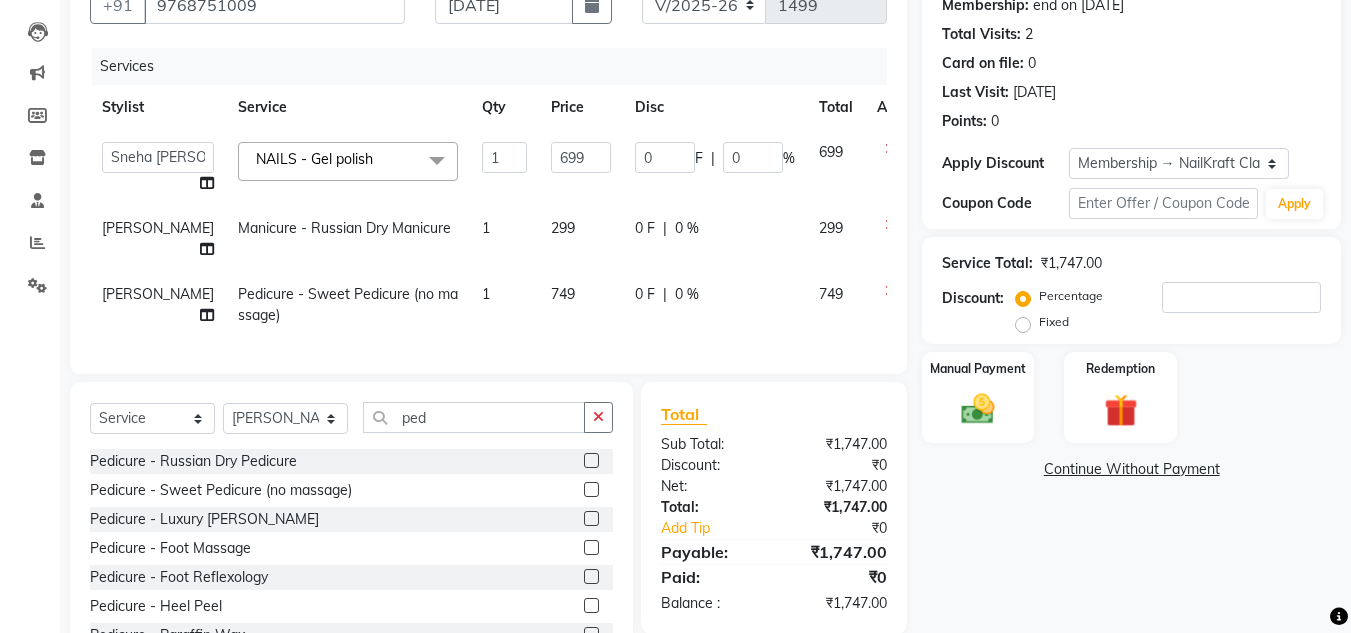 click on "749" 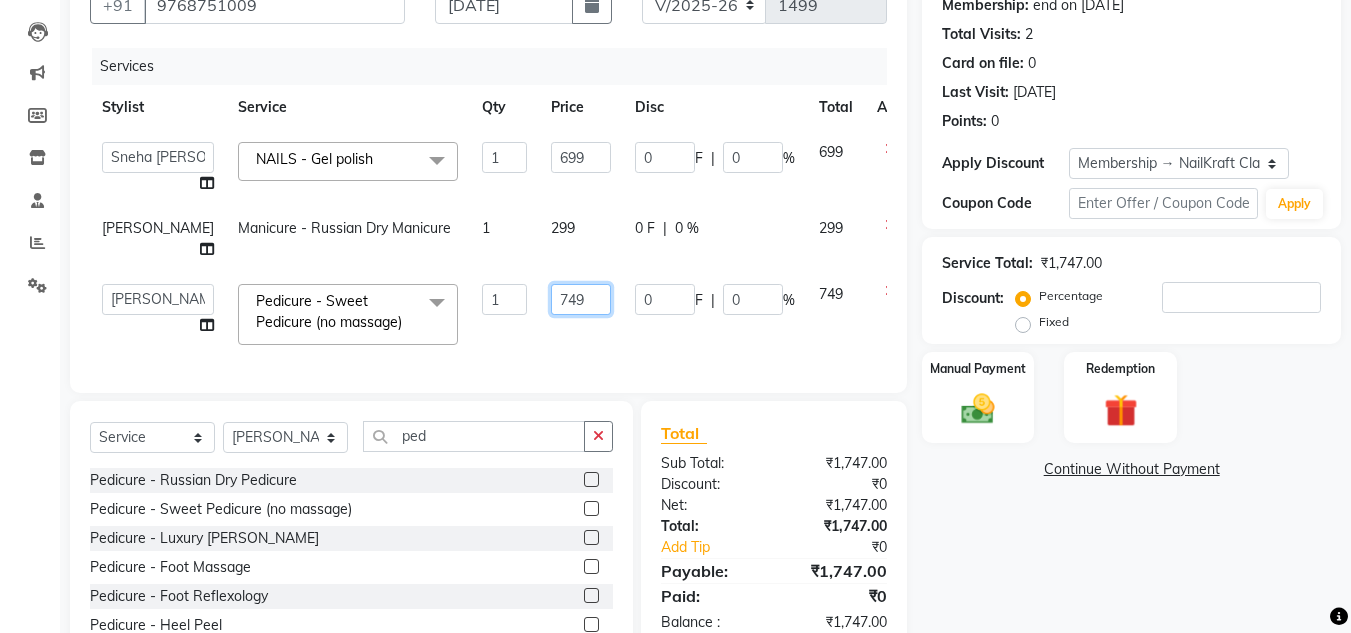 click on "749" 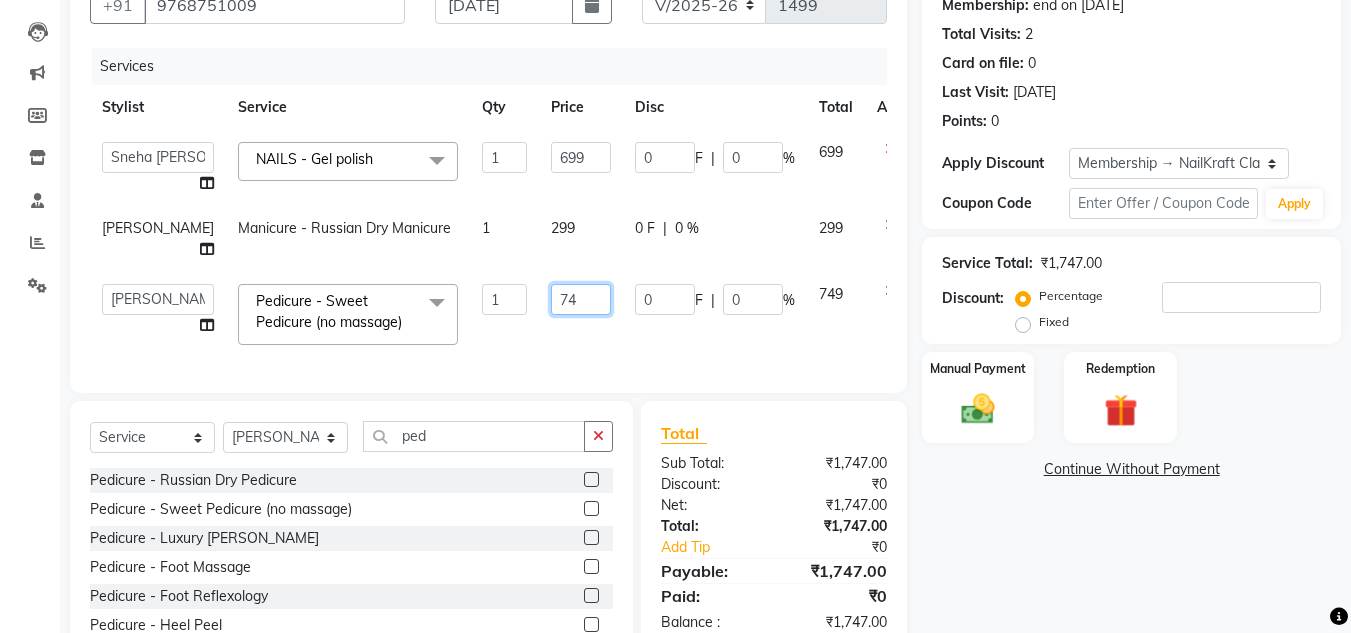 type on "7" 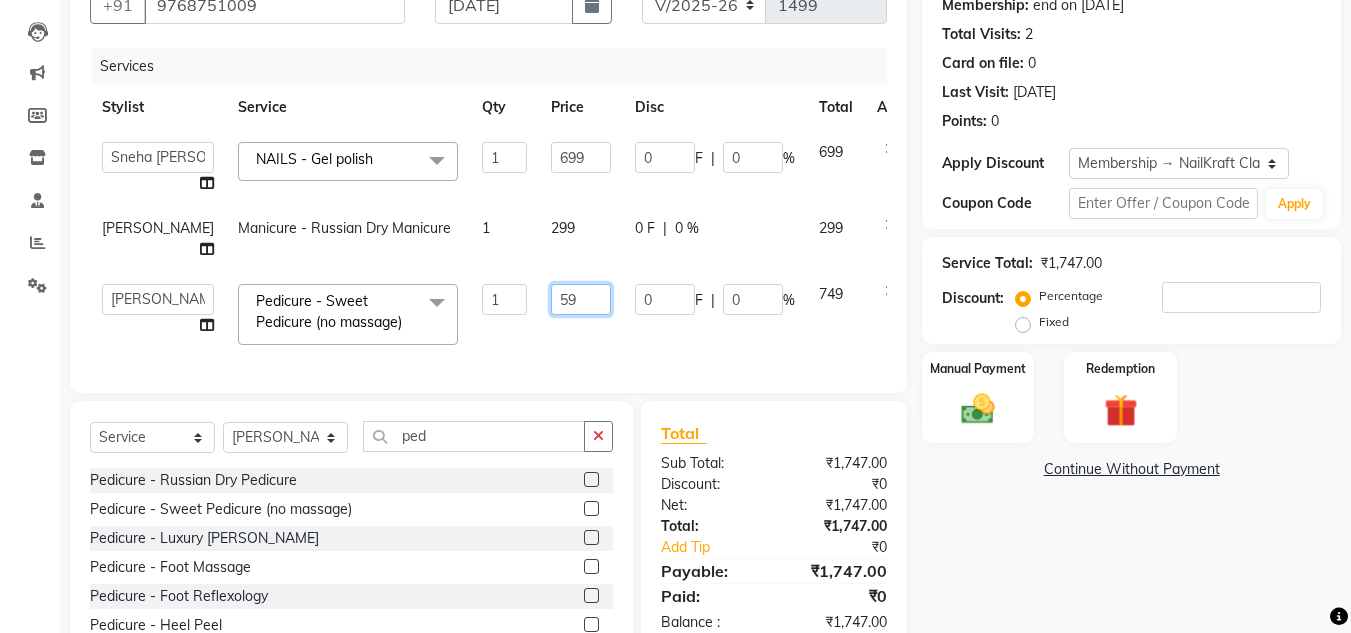 type on "599" 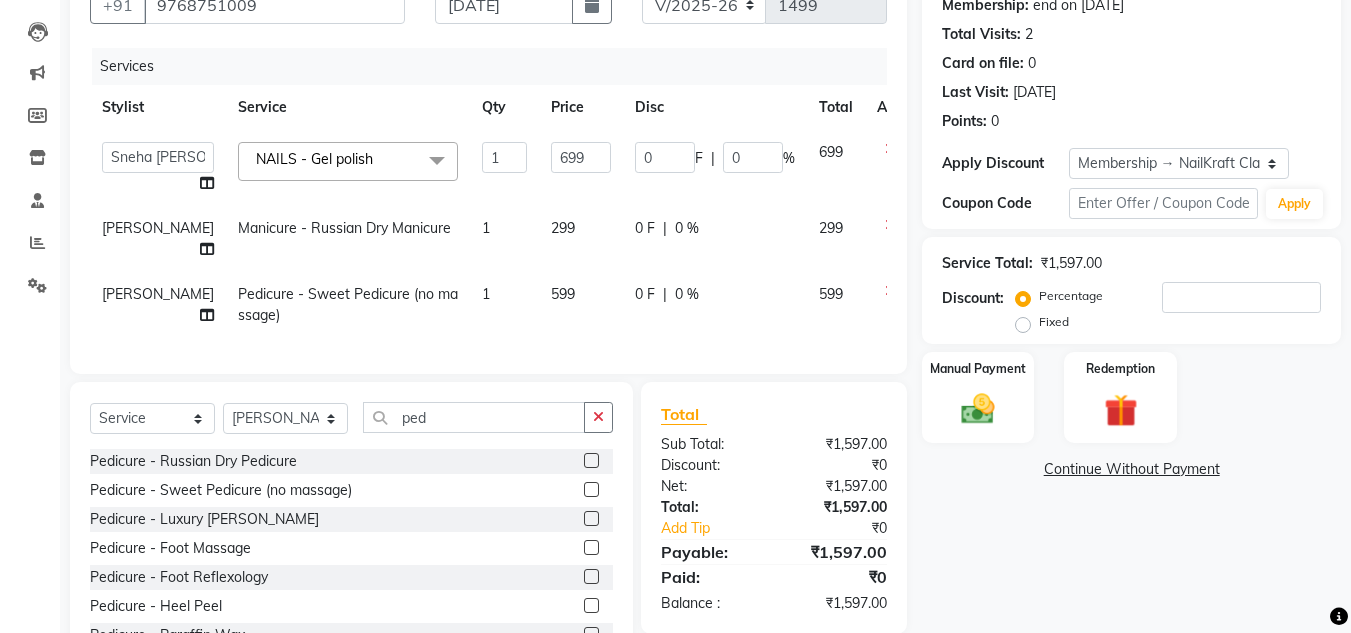 click on "Name: [PERSON_NAME] Membership: end on [DATE] Total Visits:  2 Card on file:  0 Last Visit:   [DATE] Points:   0  Apply Discount Select Membership → NailKraft ClassicMembership Coupon Code Apply Service Total:  ₹1,597.00  Discount:  Percentage   Fixed  Manual Payment Redemption  Continue Without Payment" 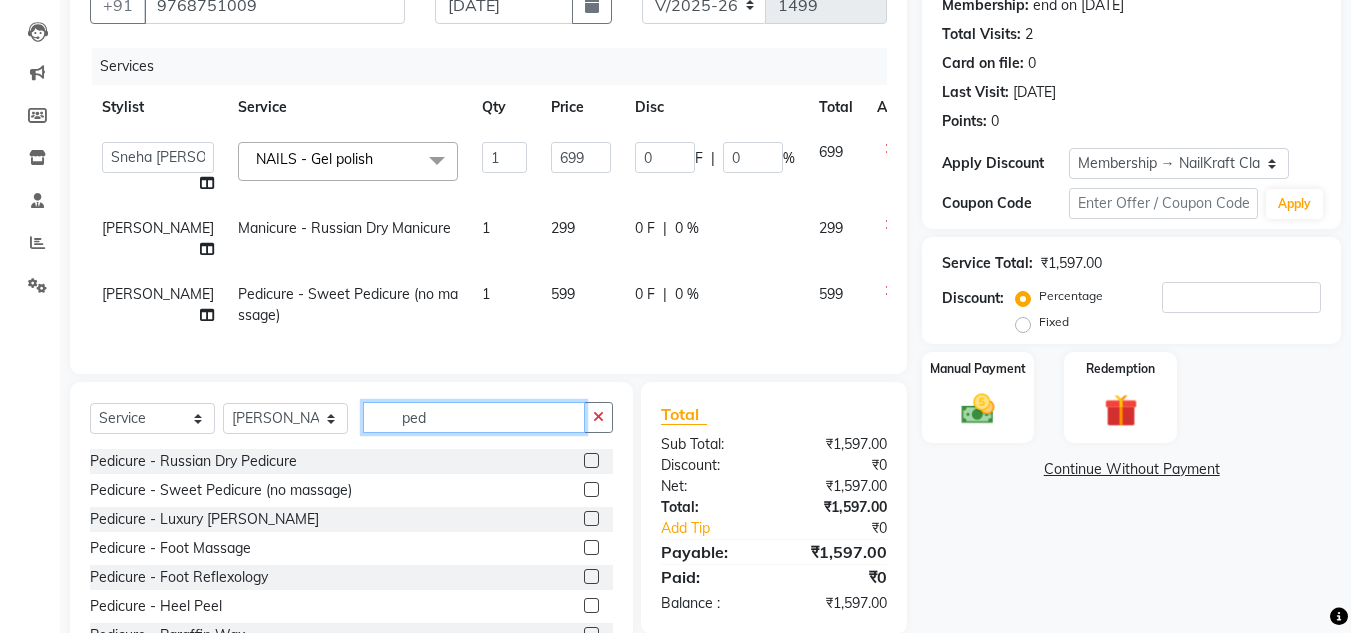 click on "ped" 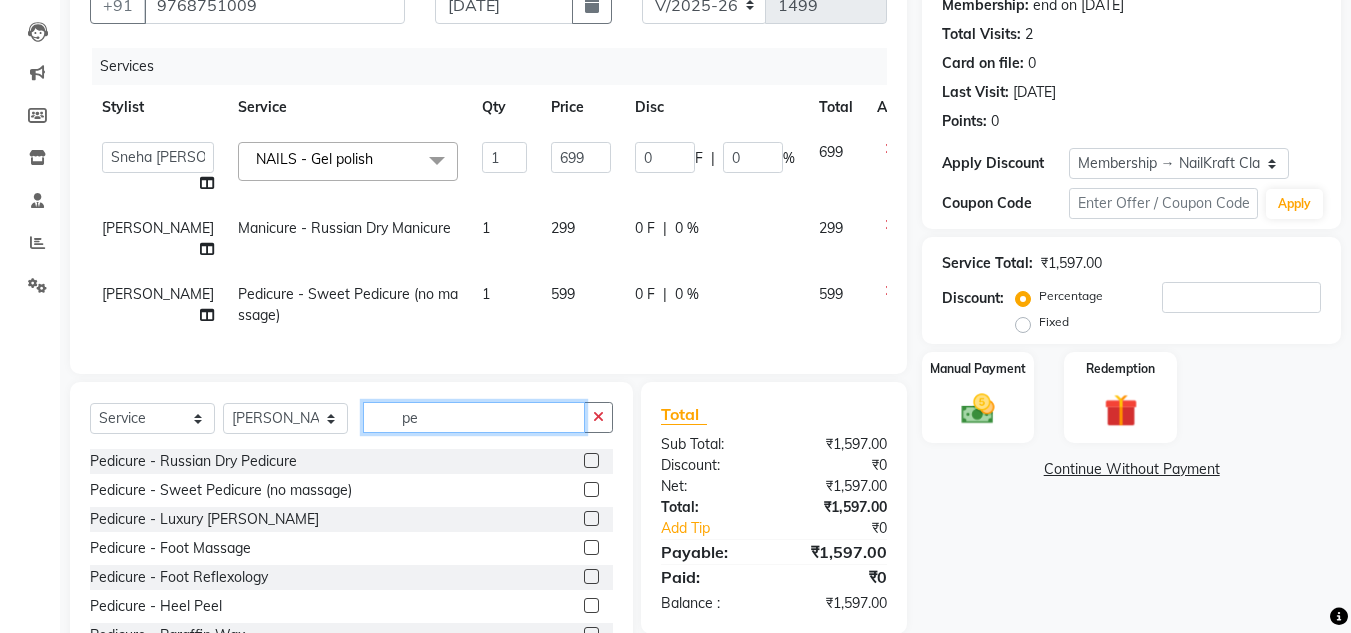 type on "p" 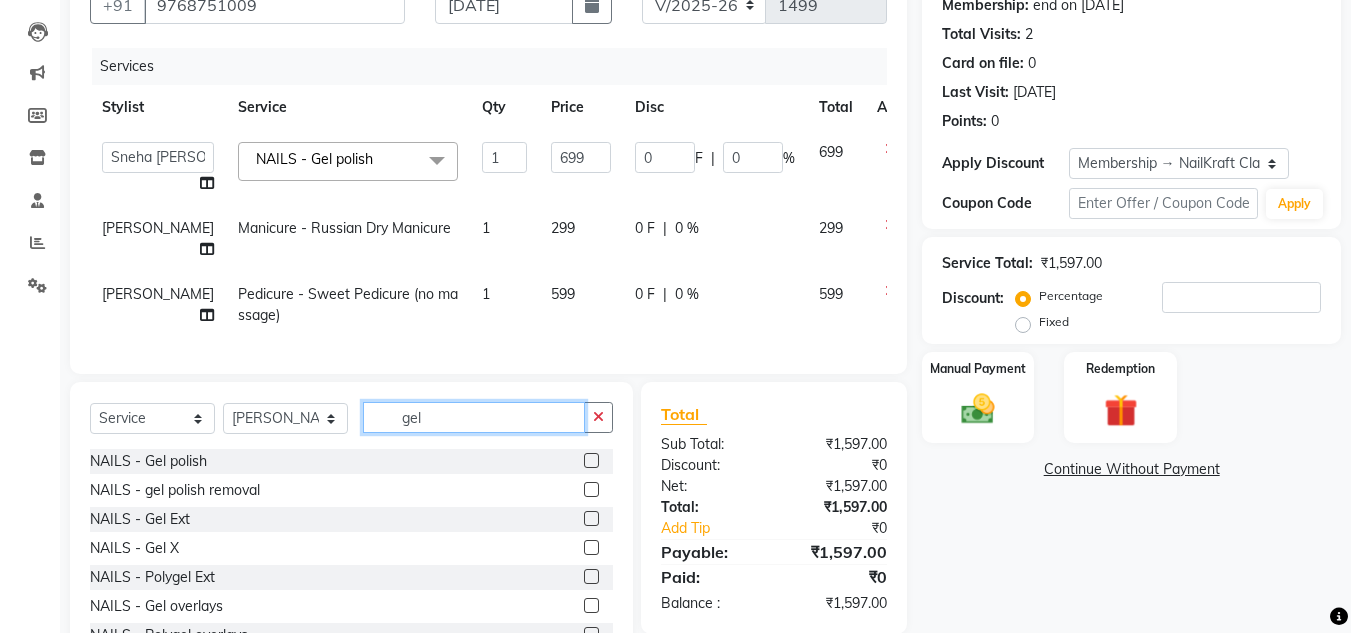 type on "gel" 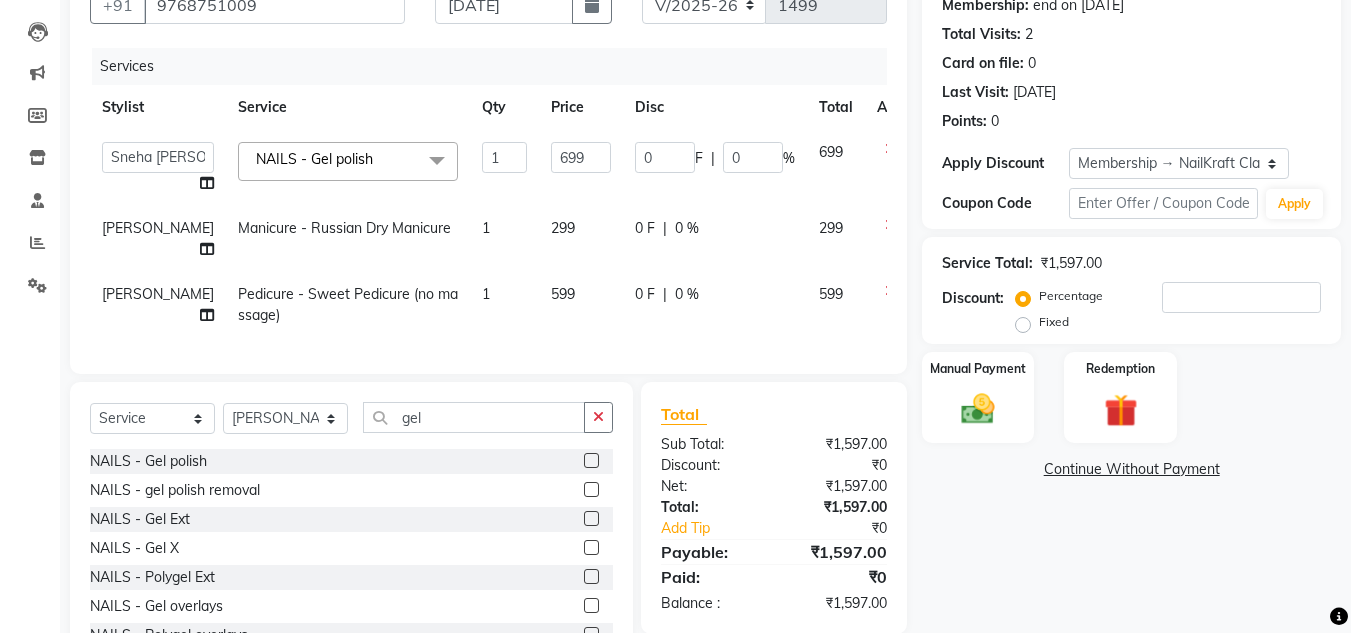 click 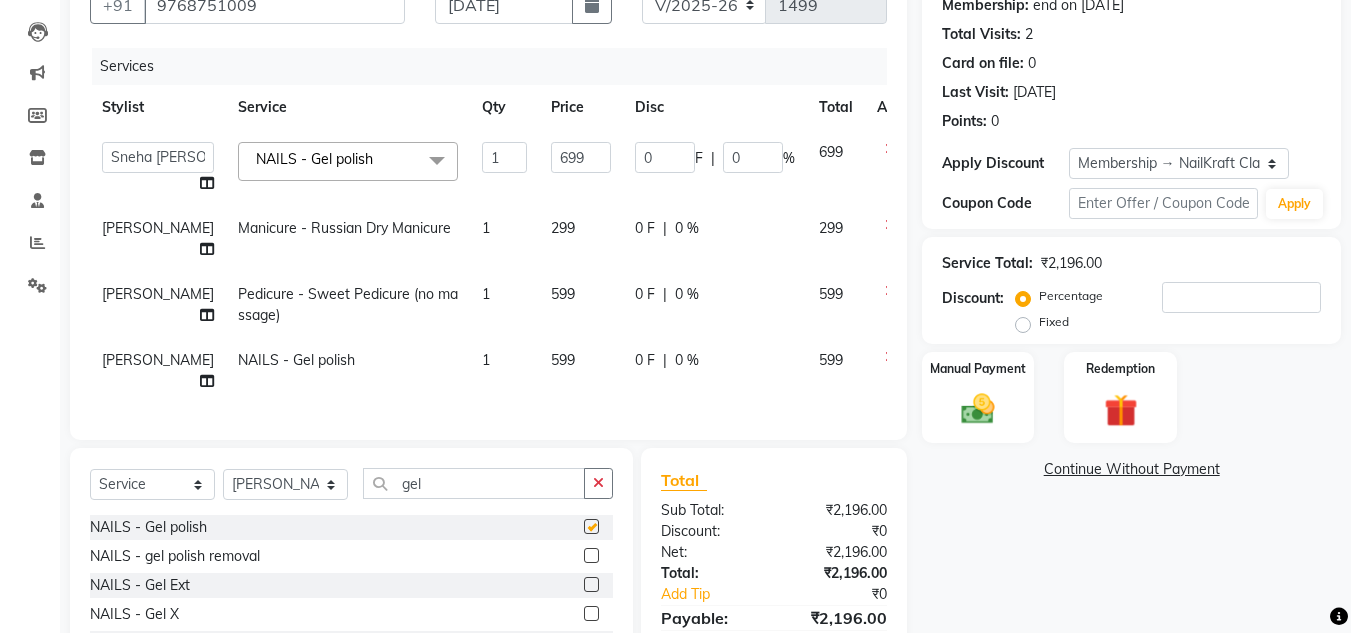 checkbox on "false" 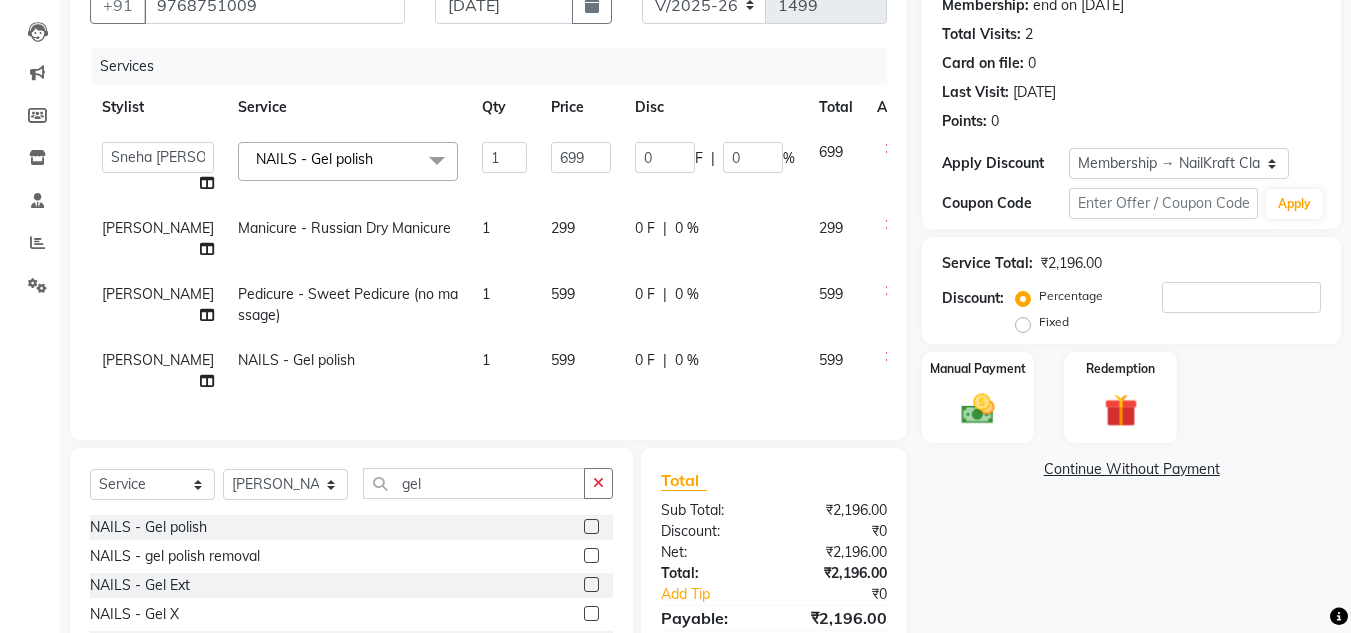 click on "599" 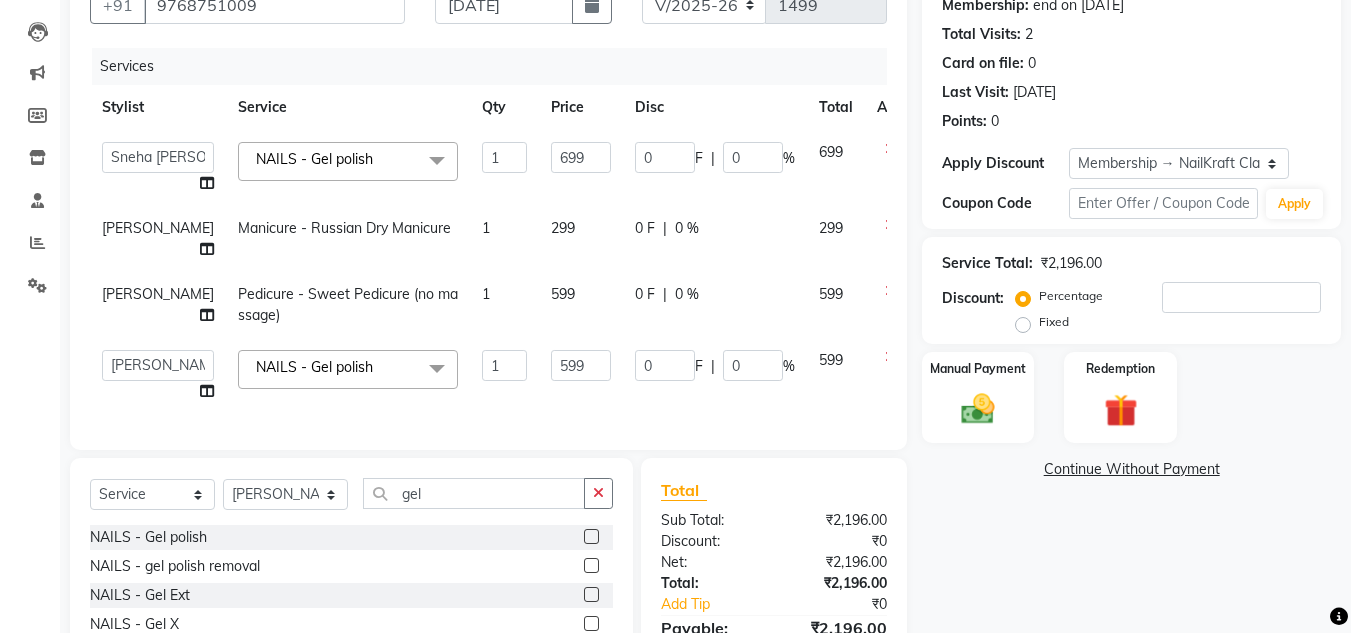 click on "599" 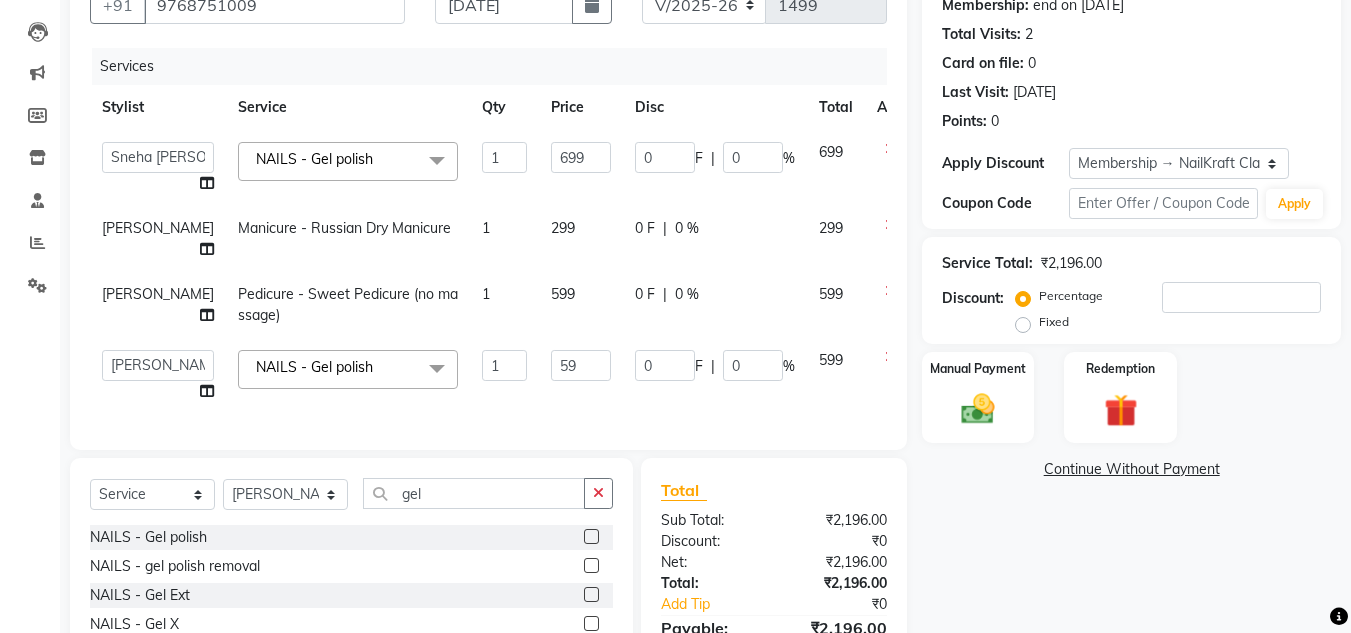 type on "5" 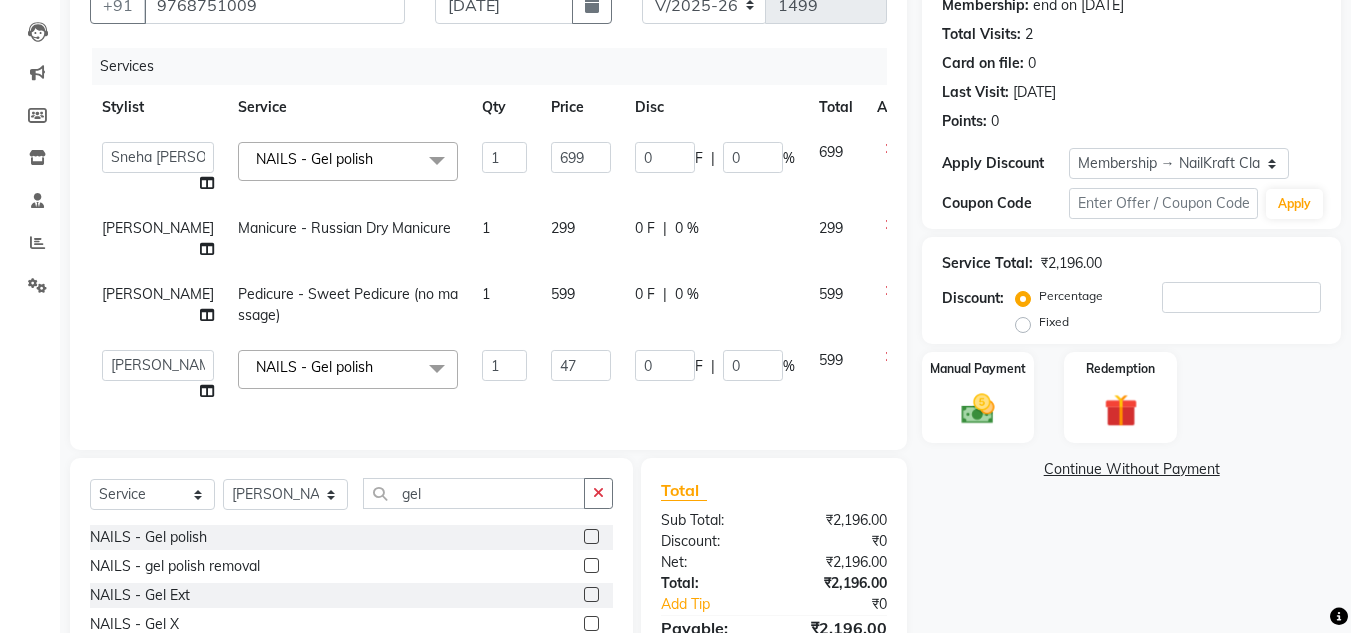 type on "479" 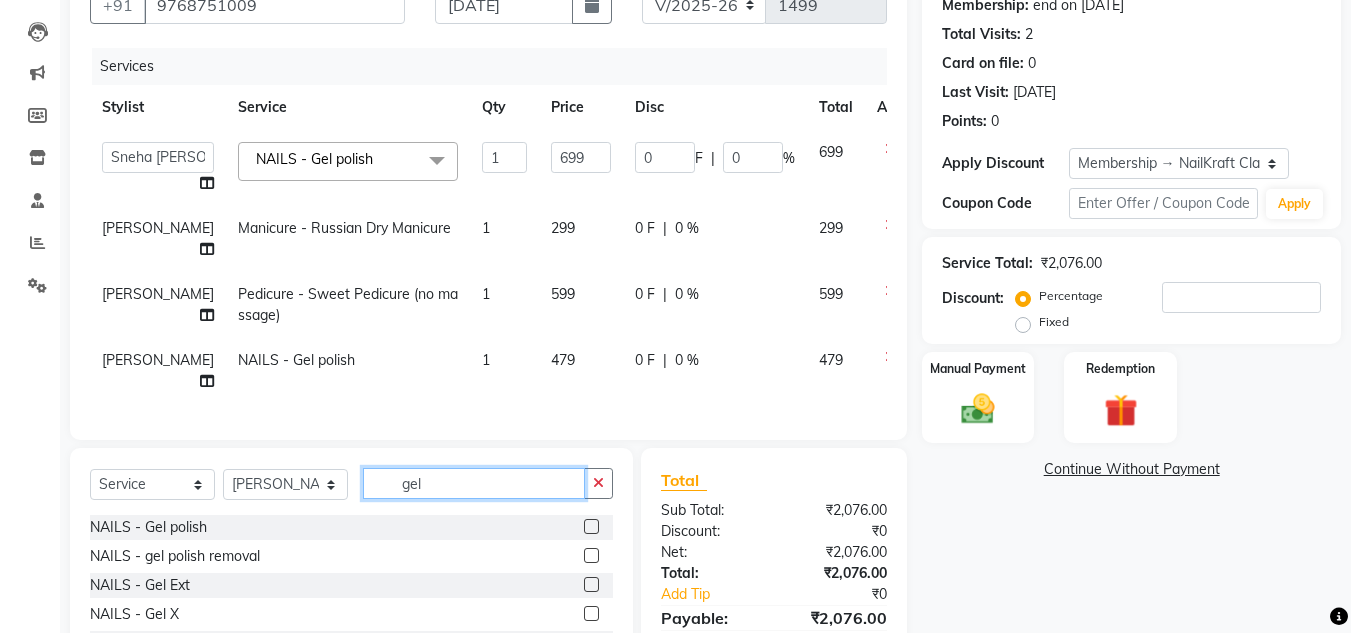 click on "Select  Service  Product  Membership  Package Voucher Prepaid Gift Card  Select Stylist Alam Arshad shaikh Deepali Deepu Chatry NailKraft Neetu Nikita NITA  CHAHAL  Pooja Mehral Preeti Bidlal Sanya Shaikh Sneha Balu Ichake Vaishali Vinod Yadav gel NAILS - Gel polish  NAILS - gel polish removal  NAILS - Gel Ext  NAILS - Gel X  NAILS - Polygel Ext  NAILS - Gel overlays  NAILS - Polygel overlays  NAILS - Gel refill  NAILS - Polygel Refill" 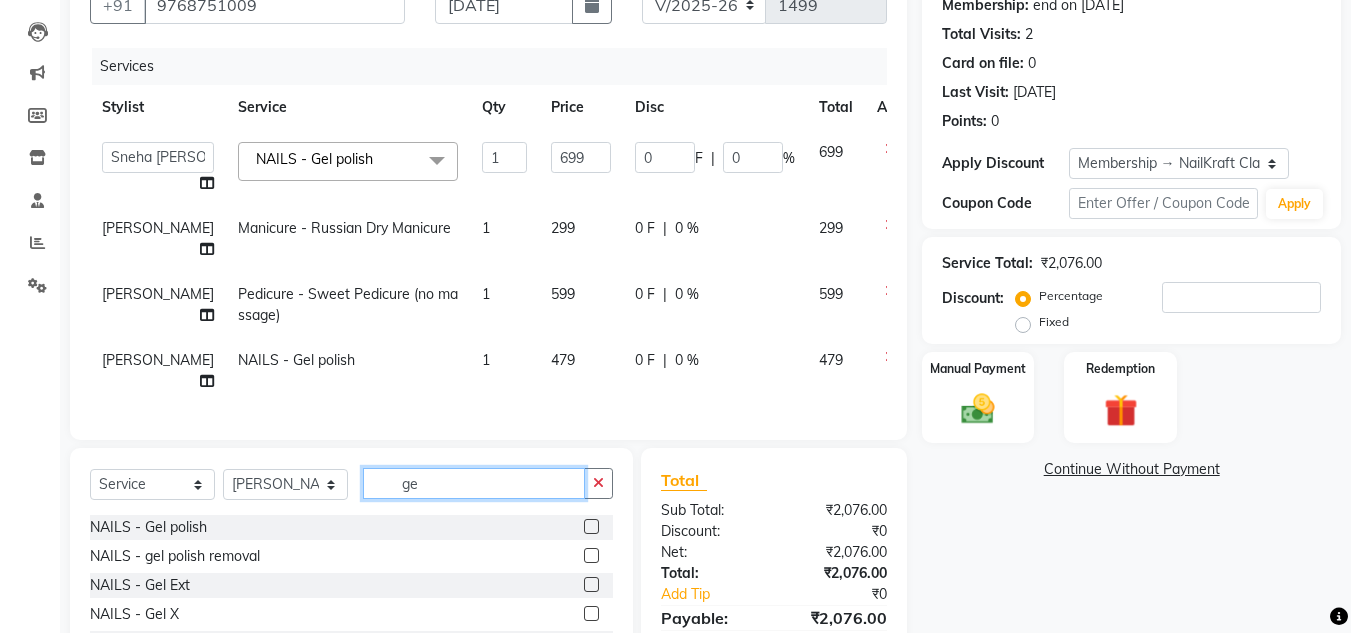 type on "g" 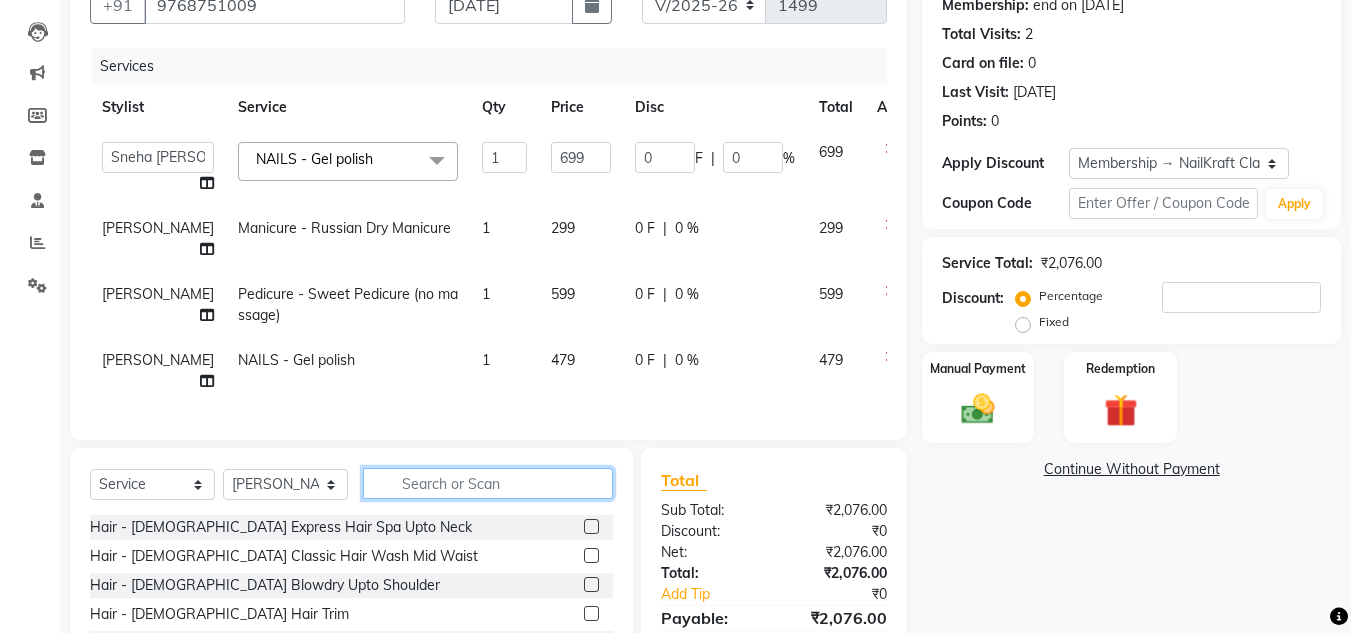 type 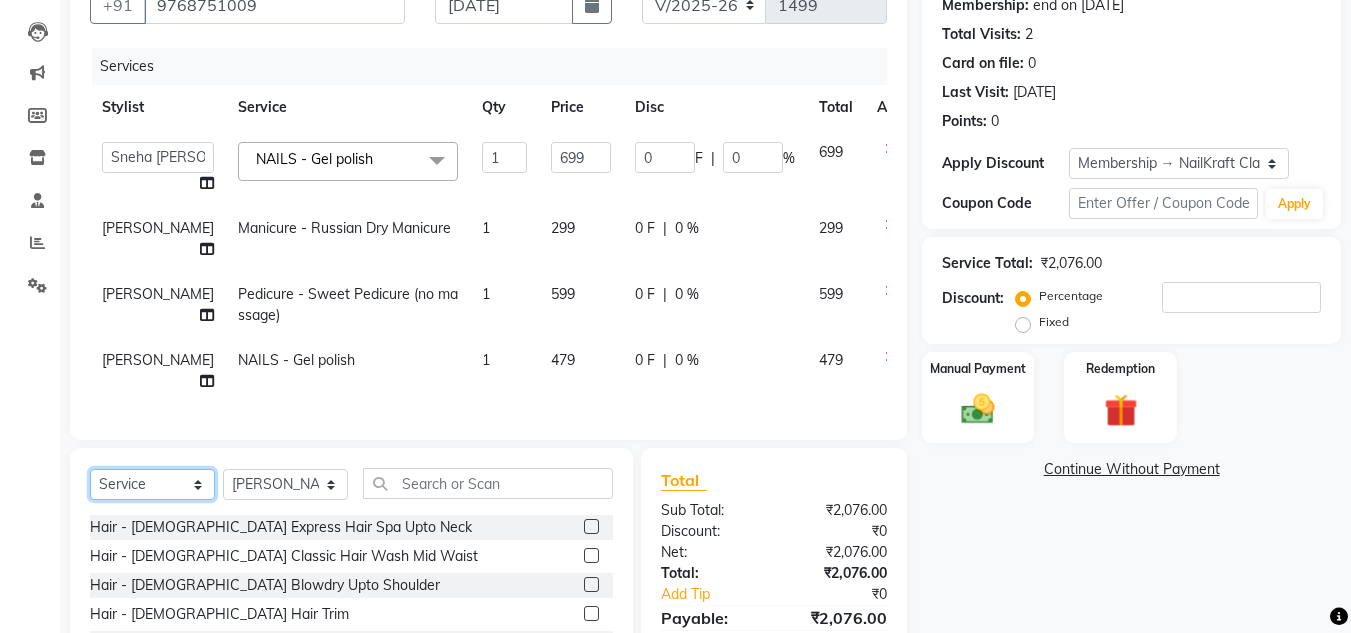 click on "Select  Service  Product  Membership  Package Voucher Prepaid Gift Card" 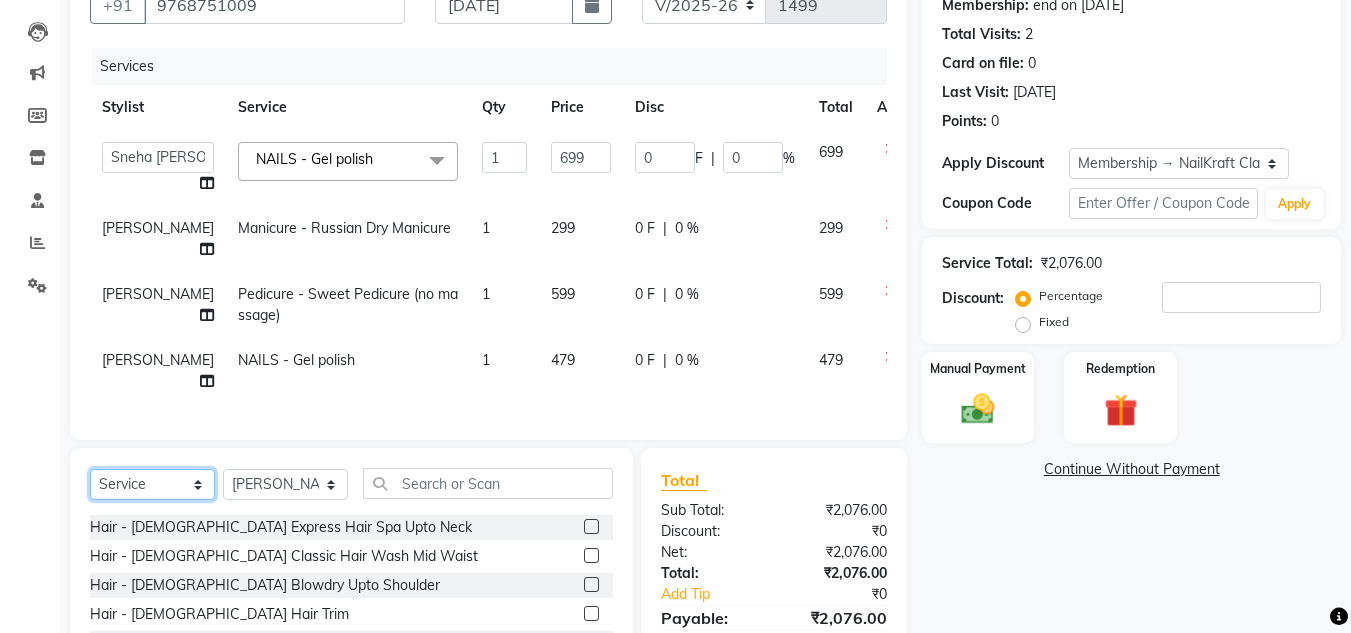 select on "product" 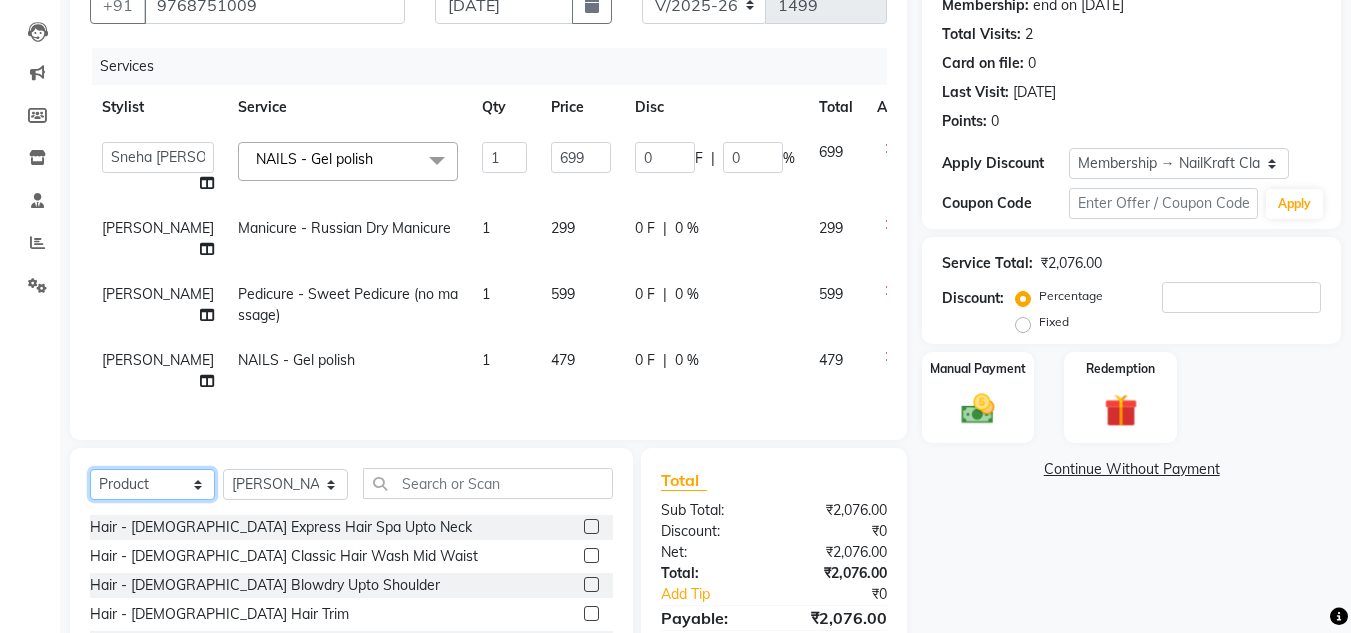 click on "Select  Service  Product  Membership  Package Voucher Prepaid Gift Card" 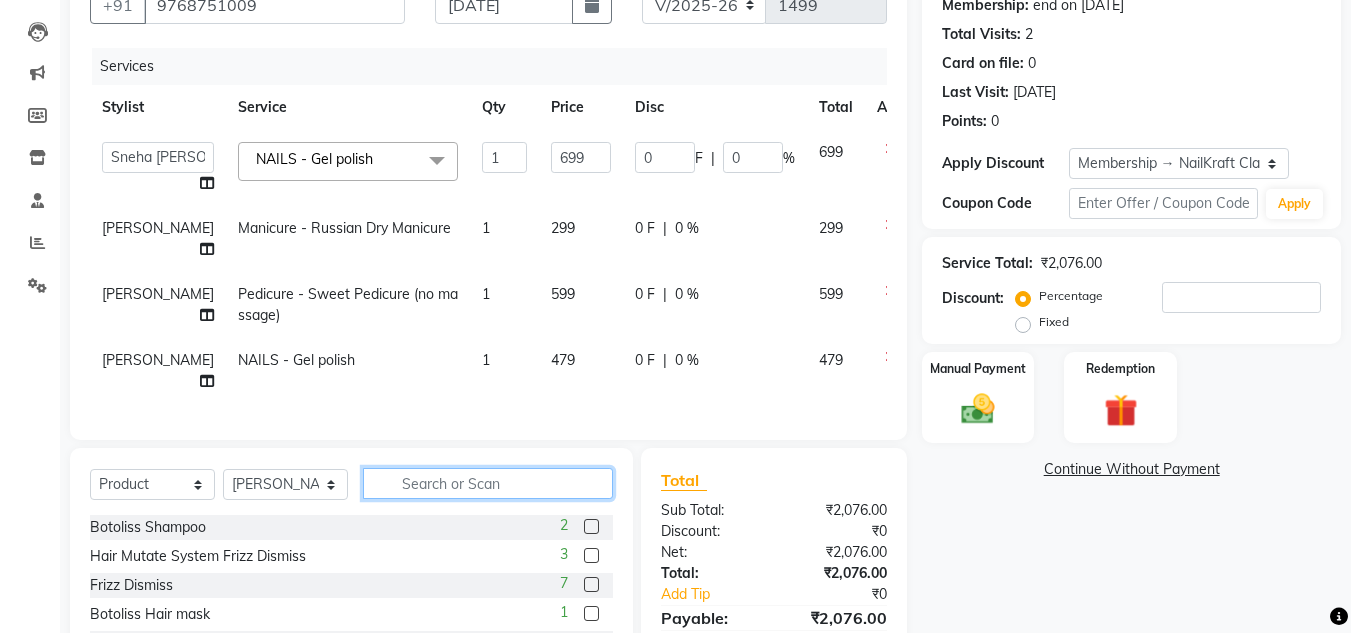 click 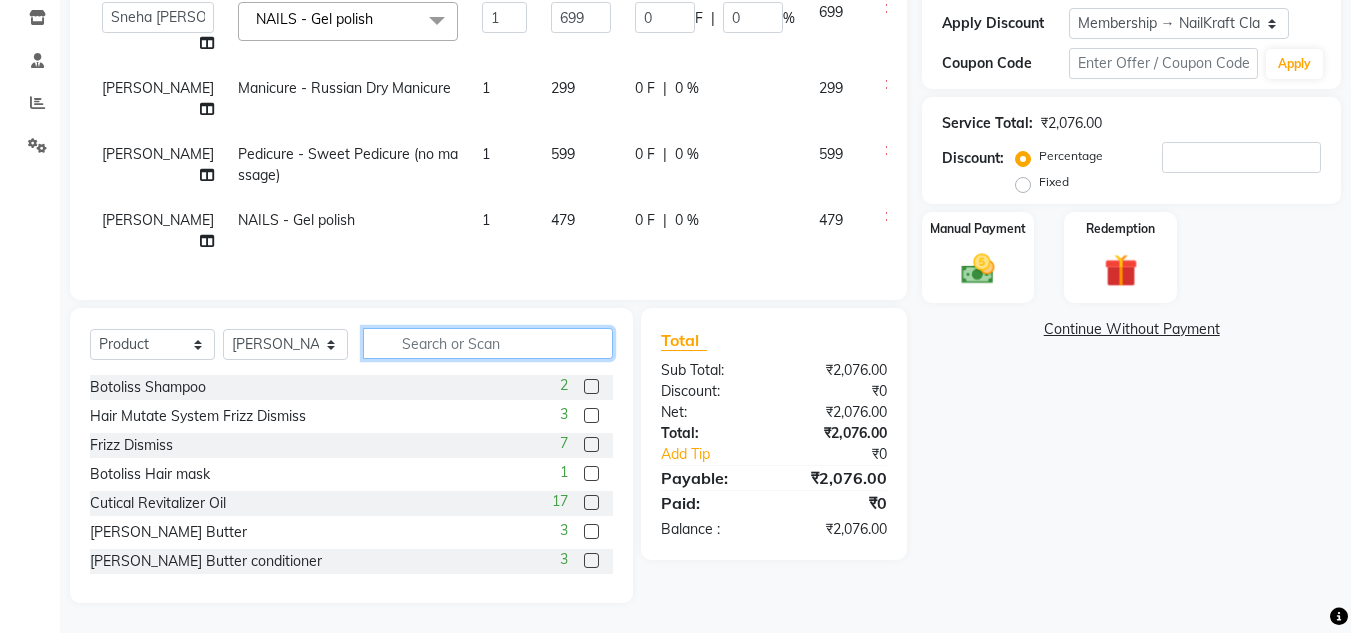 scroll, scrollTop: 418, scrollLeft: 0, axis: vertical 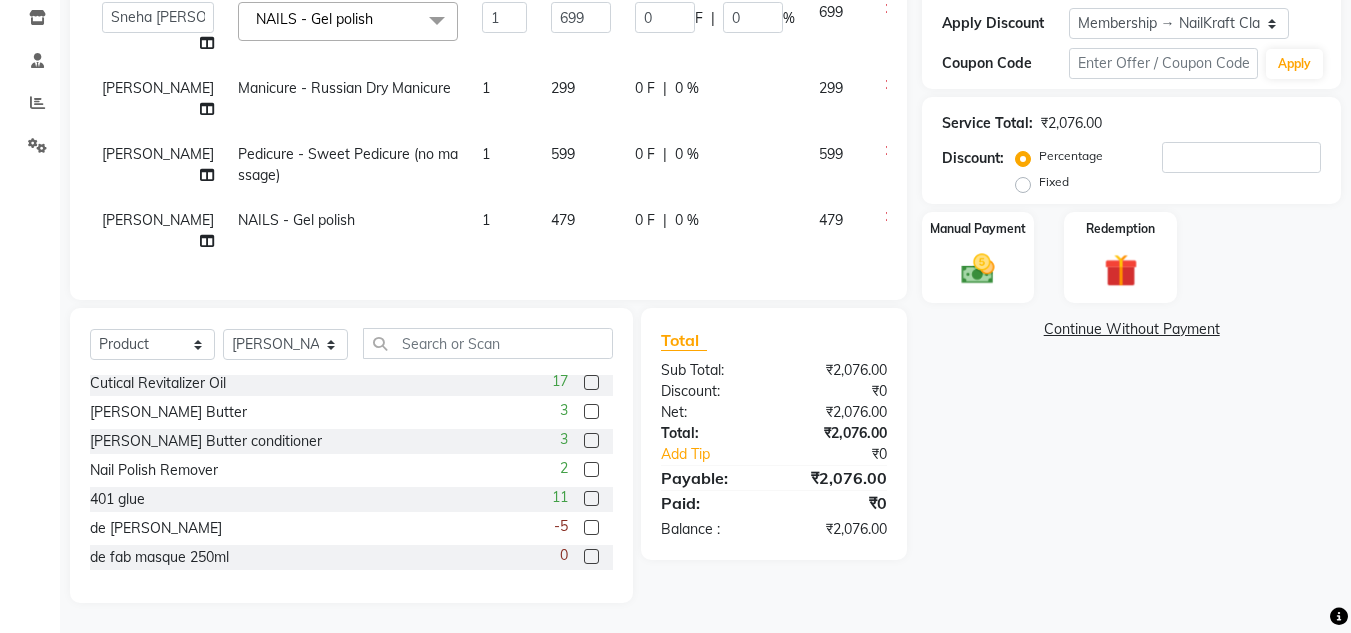 click 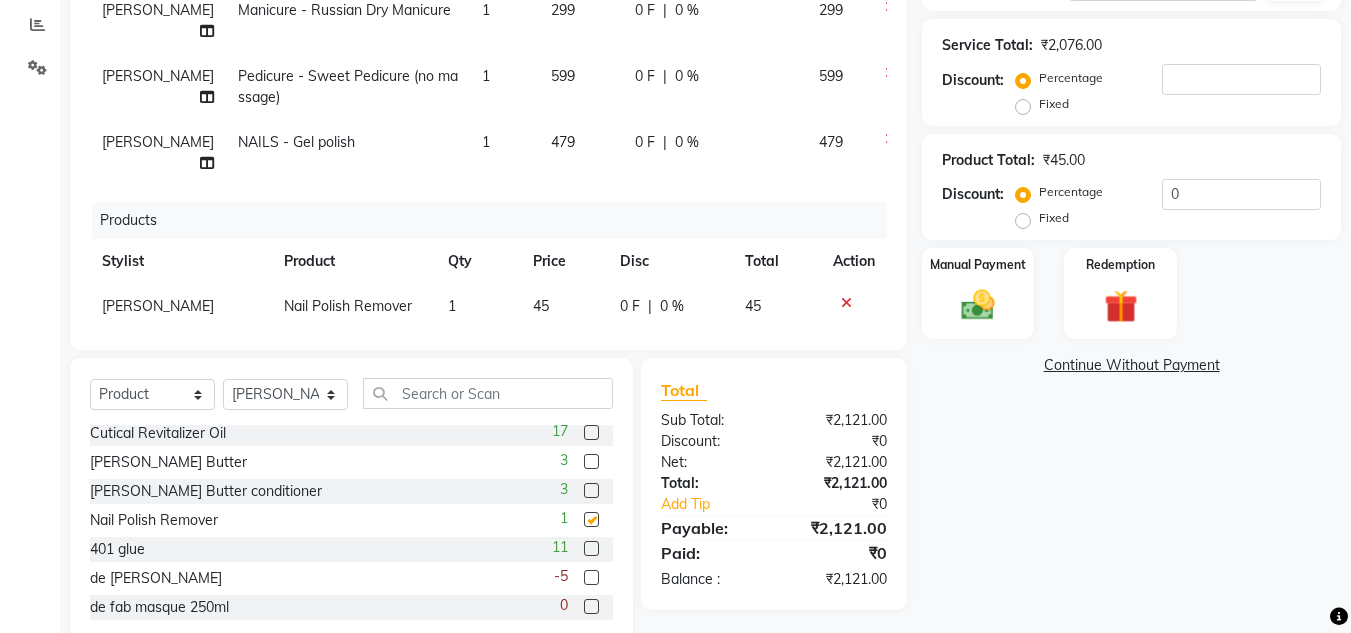 checkbox on "false" 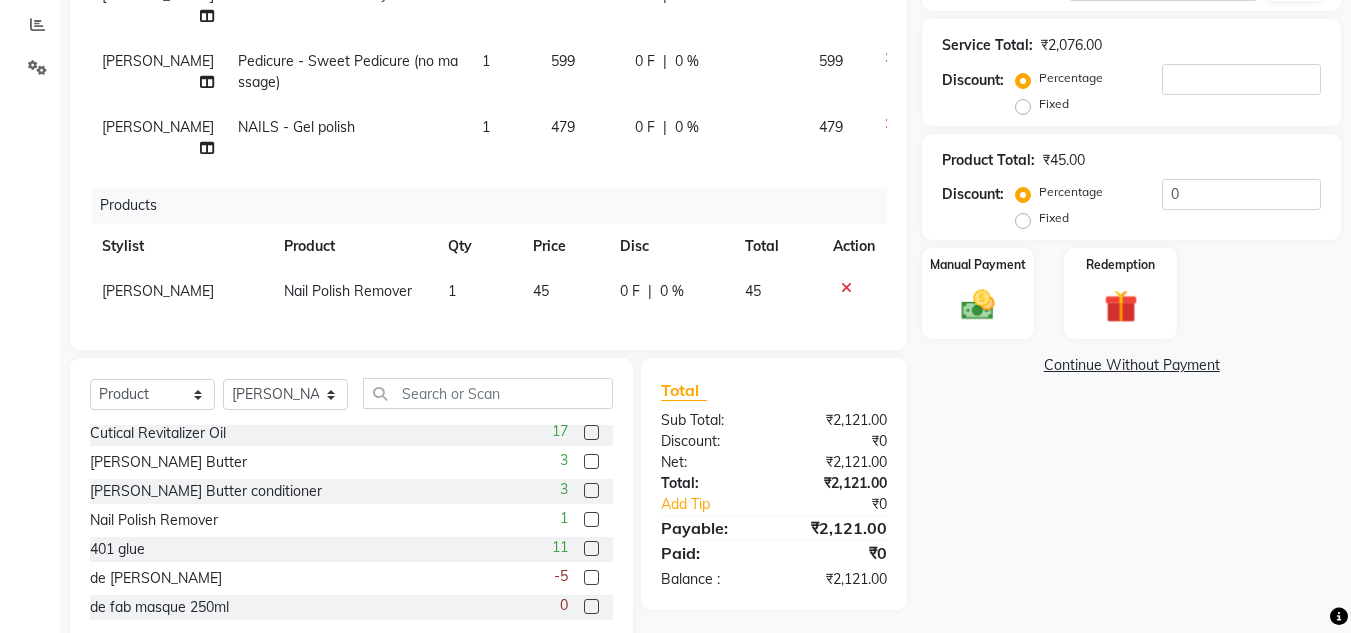 scroll, scrollTop: 156, scrollLeft: 0, axis: vertical 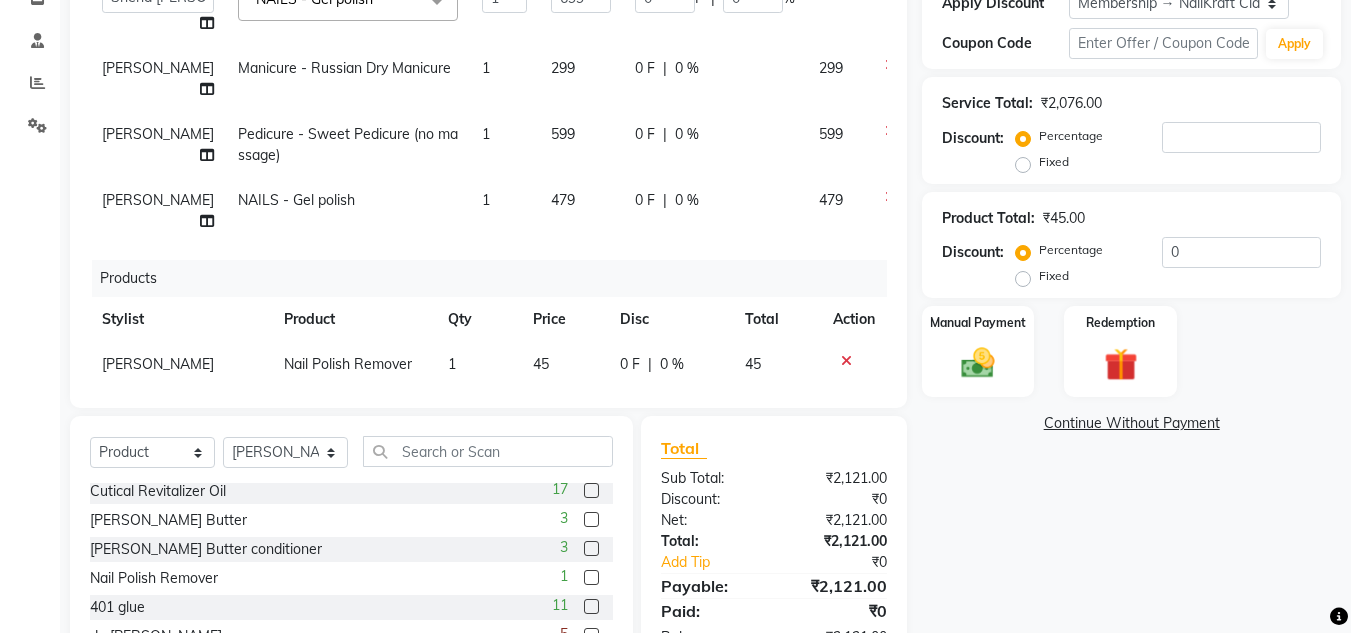 click on "[PERSON_NAME]" 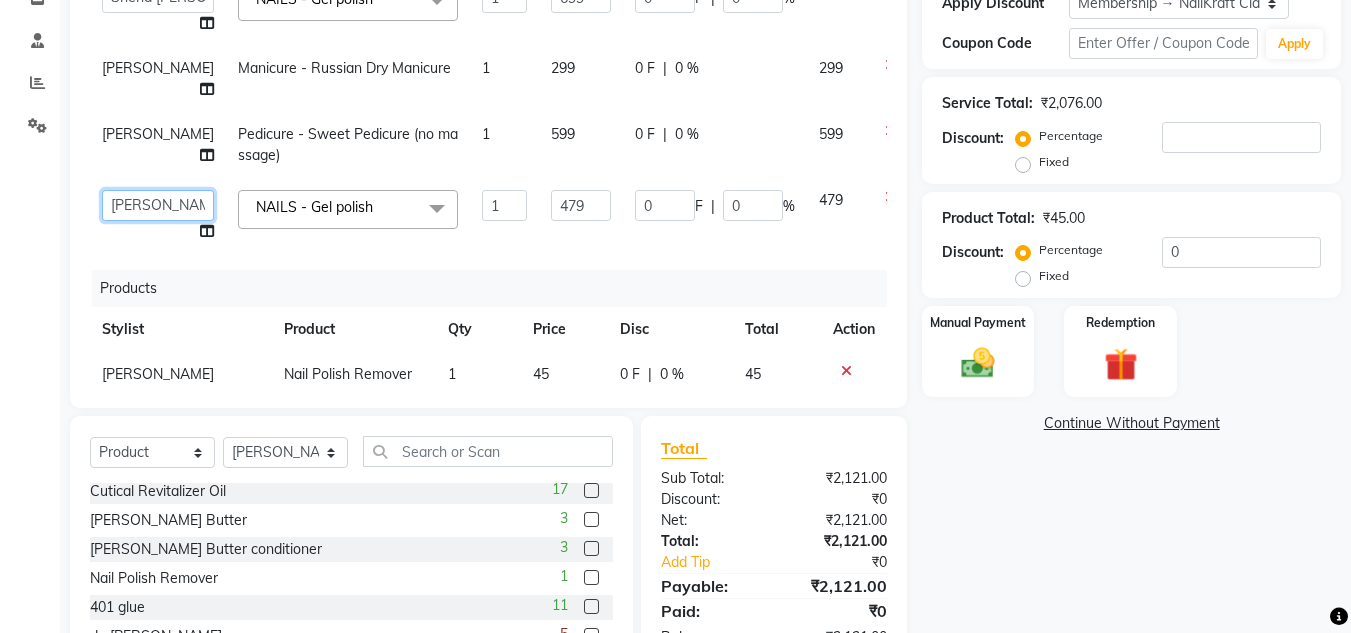 click on "Alam   Arshad shaikh   Deepali   Deepu Chatry   NailKraft   Neetu   Nikita   NITA  CHAHAL    Pooja Mehral   Preeti Bidlal   Sanya Shaikh   Sneha Balu Ichake   Vaishali Vinod Yadav" 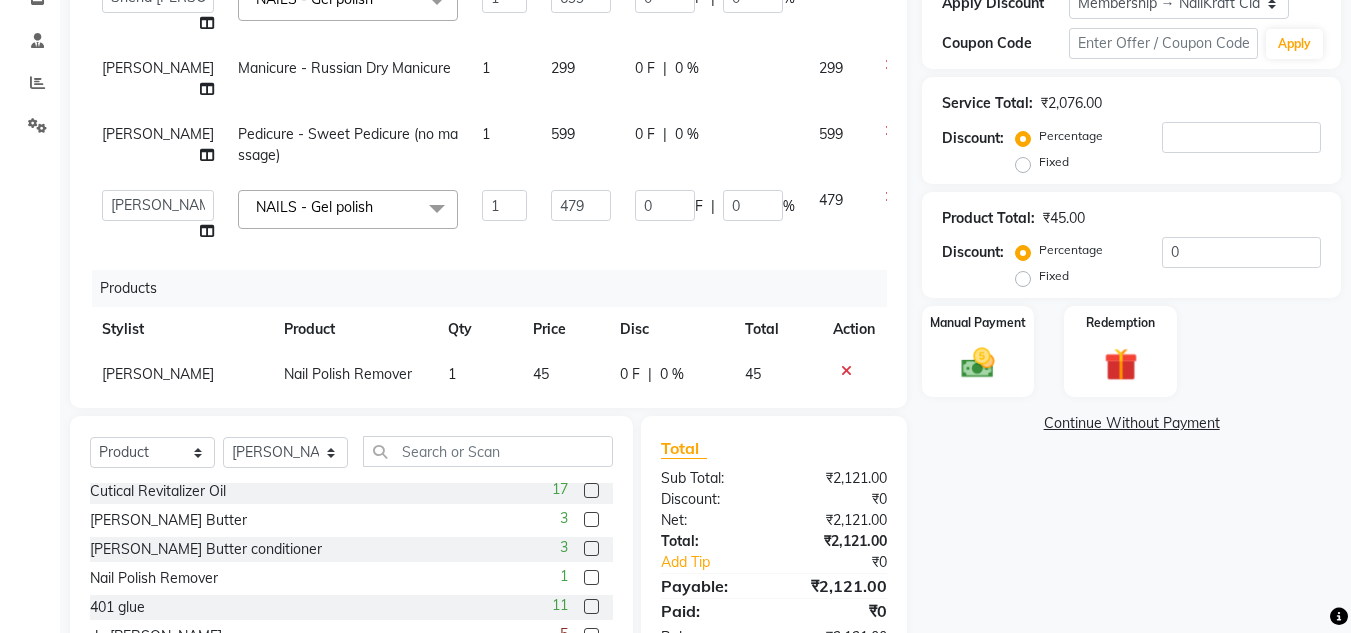 select on "85505" 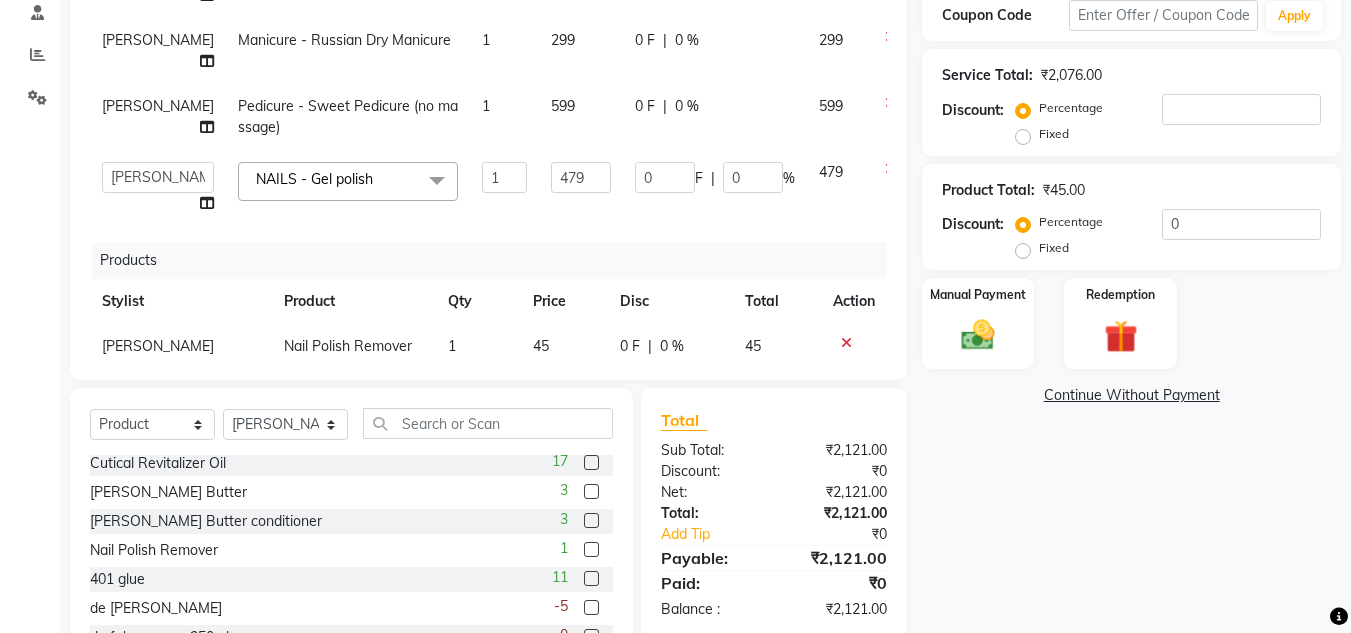 scroll, scrollTop: 399, scrollLeft: 0, axis: vertical 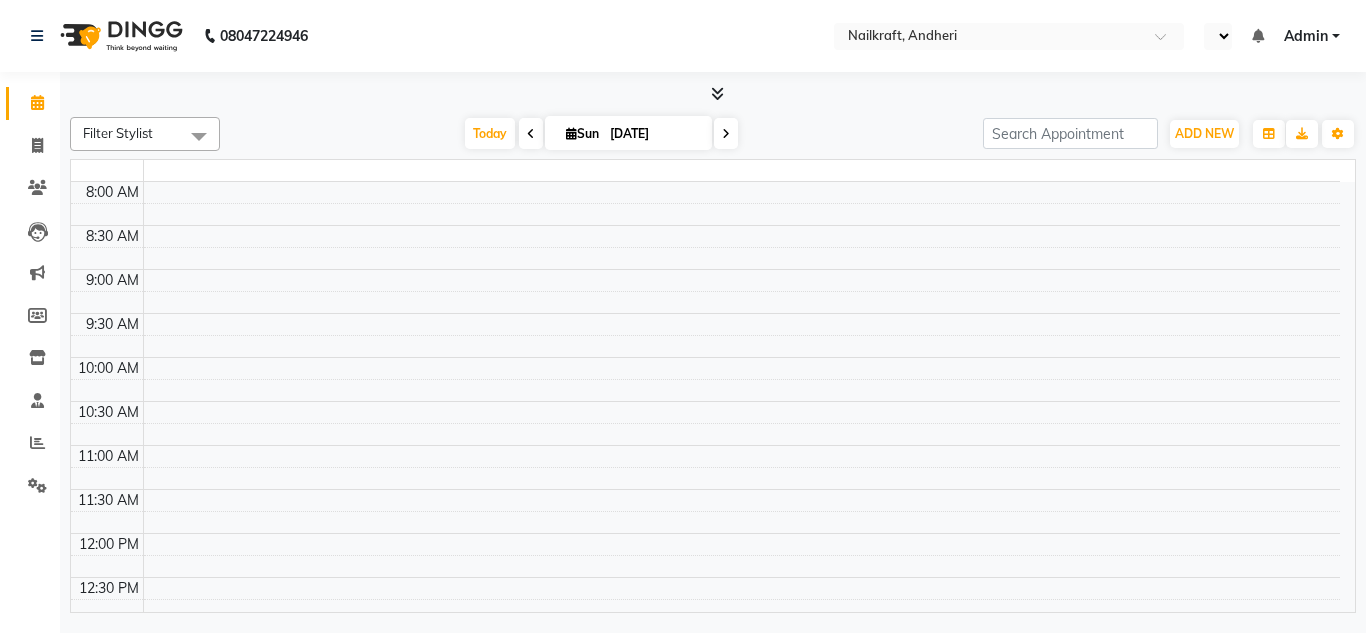 select on "en" 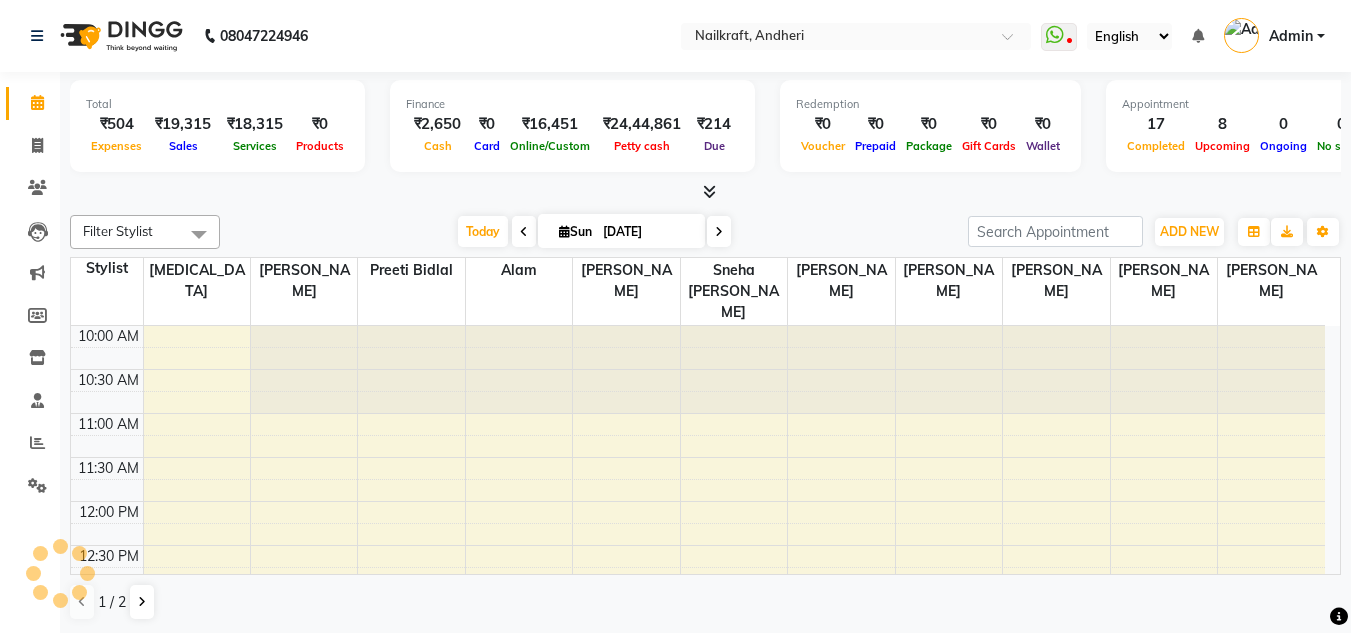 scroll, scrollTop: 0, scrollLeft: 0, axis: both 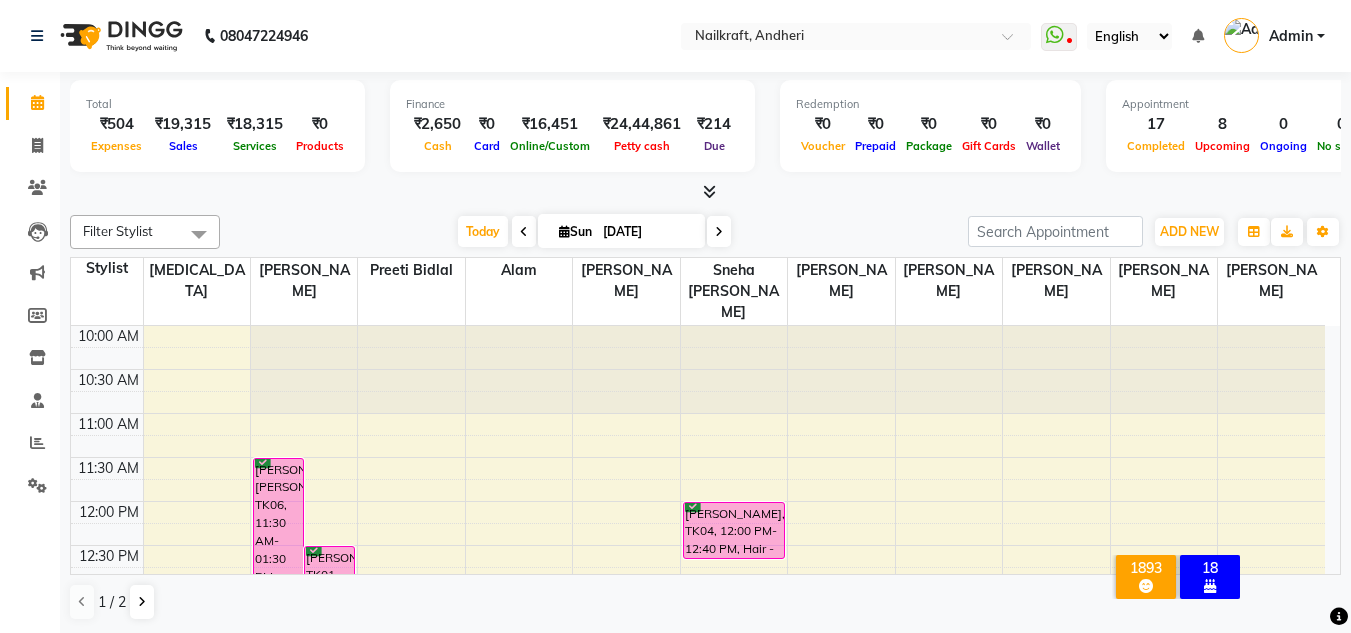 click on "Total  ₹504  Expenses ₹19,315  Sales ₹18,315  Services ₹0  Products" at bounding box center (217, 126) 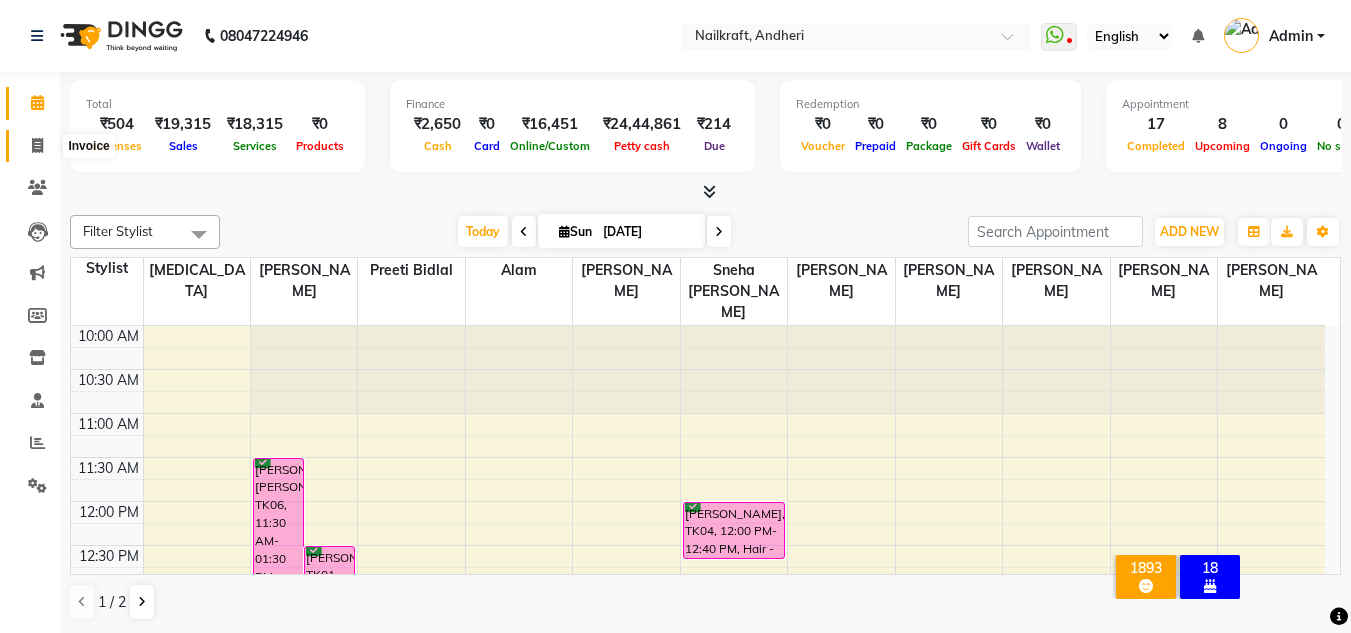 click 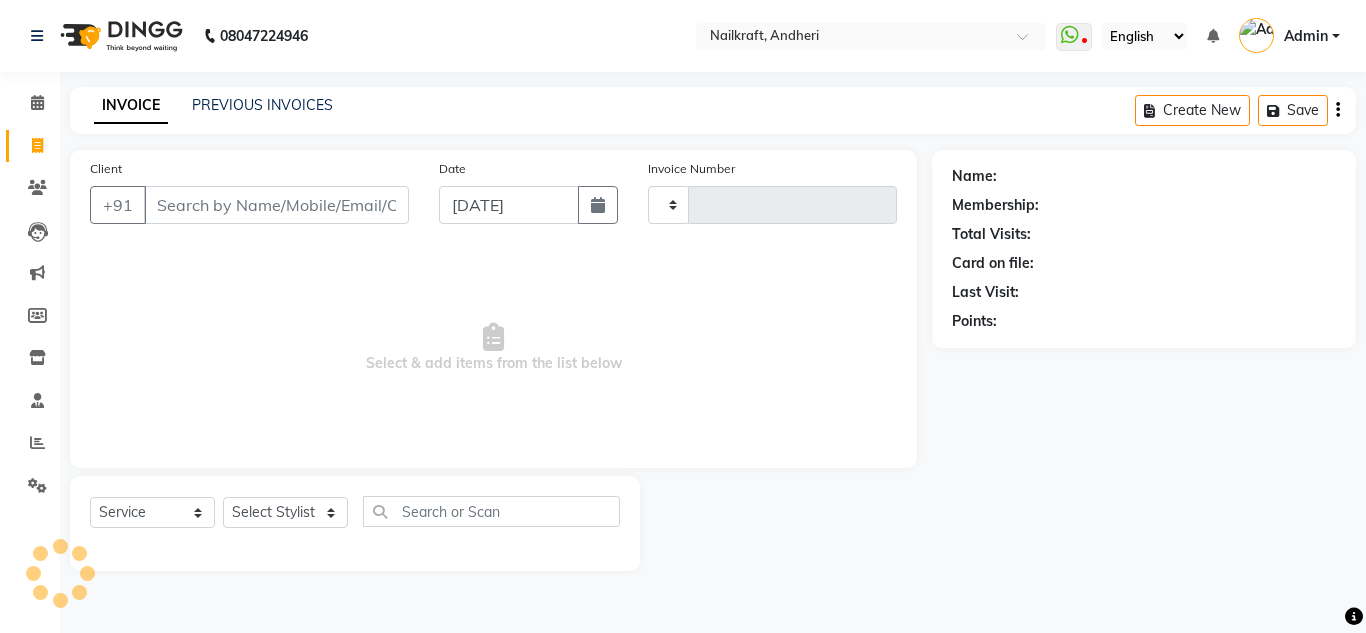 type on "1499" 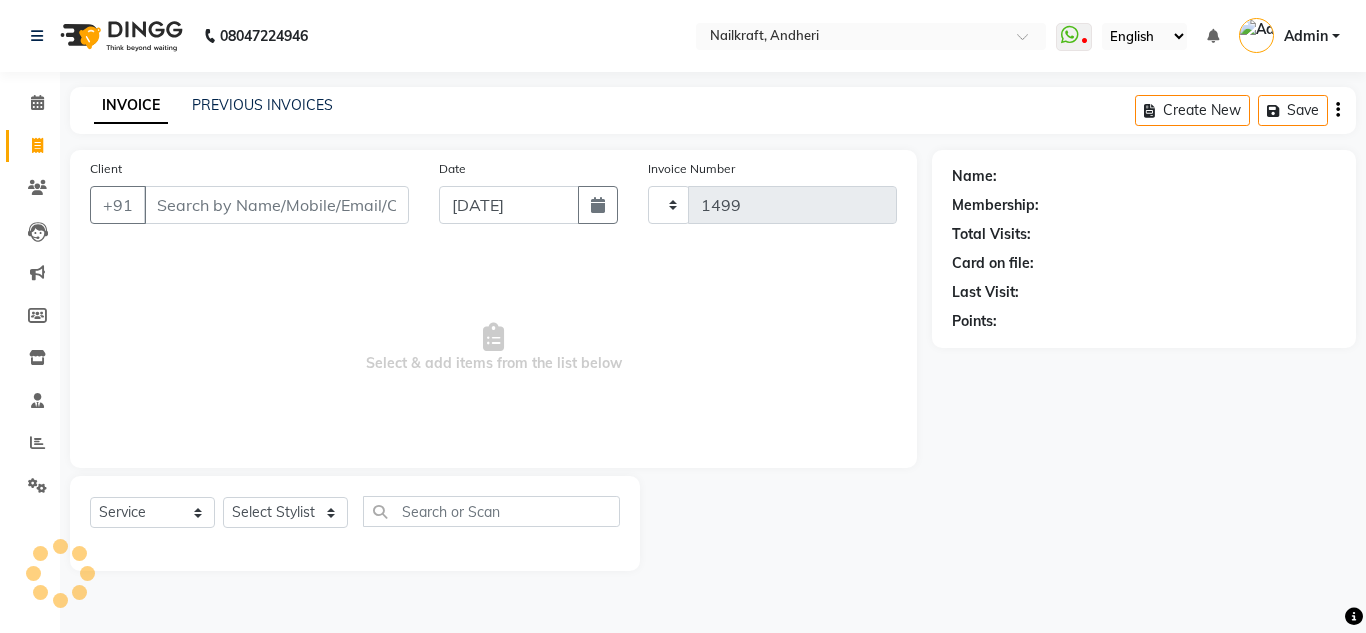 select on "6081" 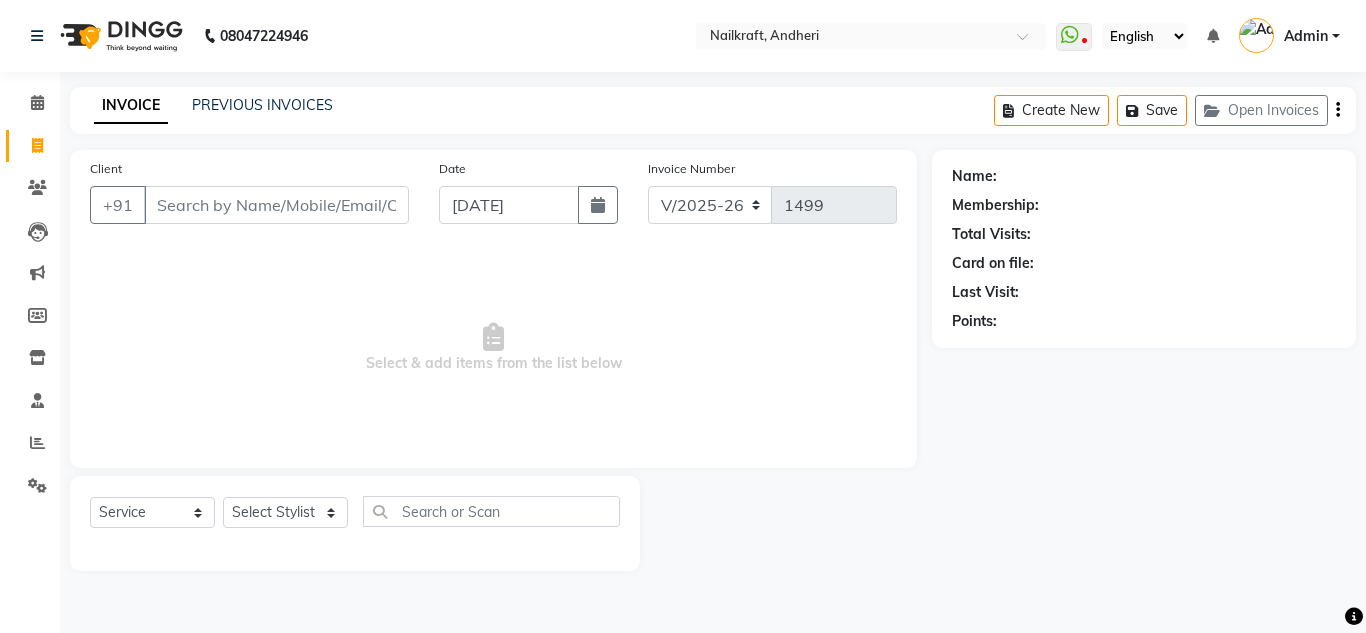click on "Client" at bounding box center (276, 205) 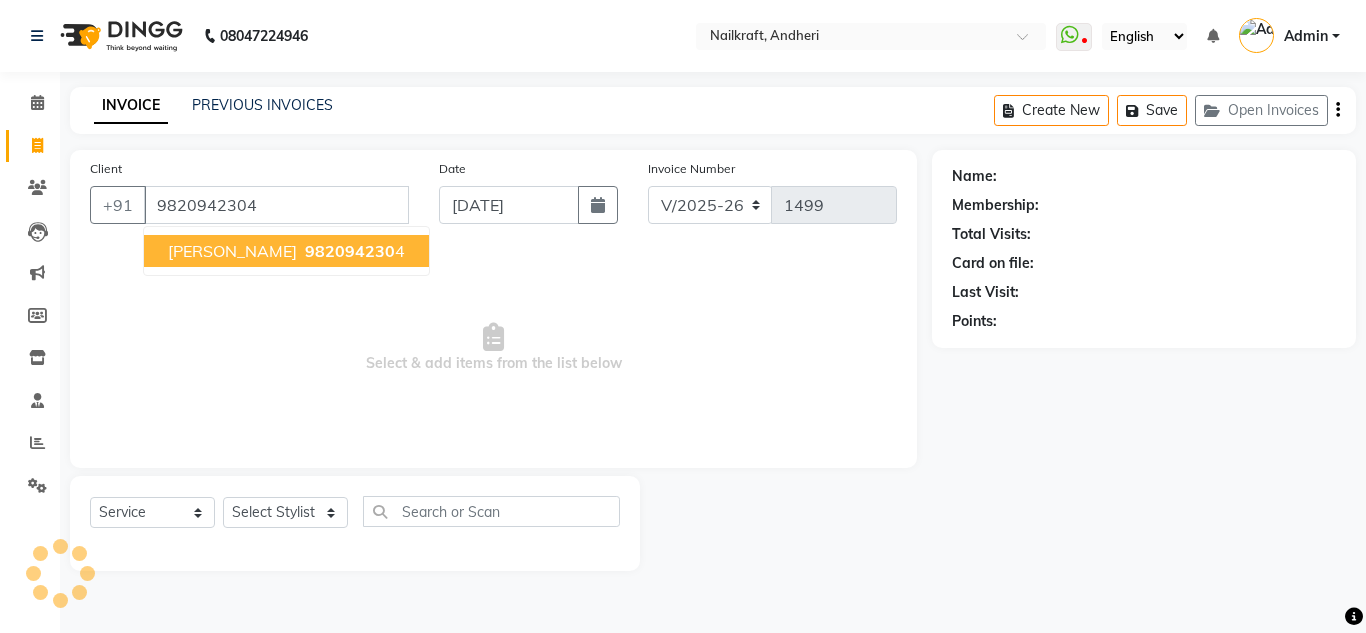 type on "9820942304" 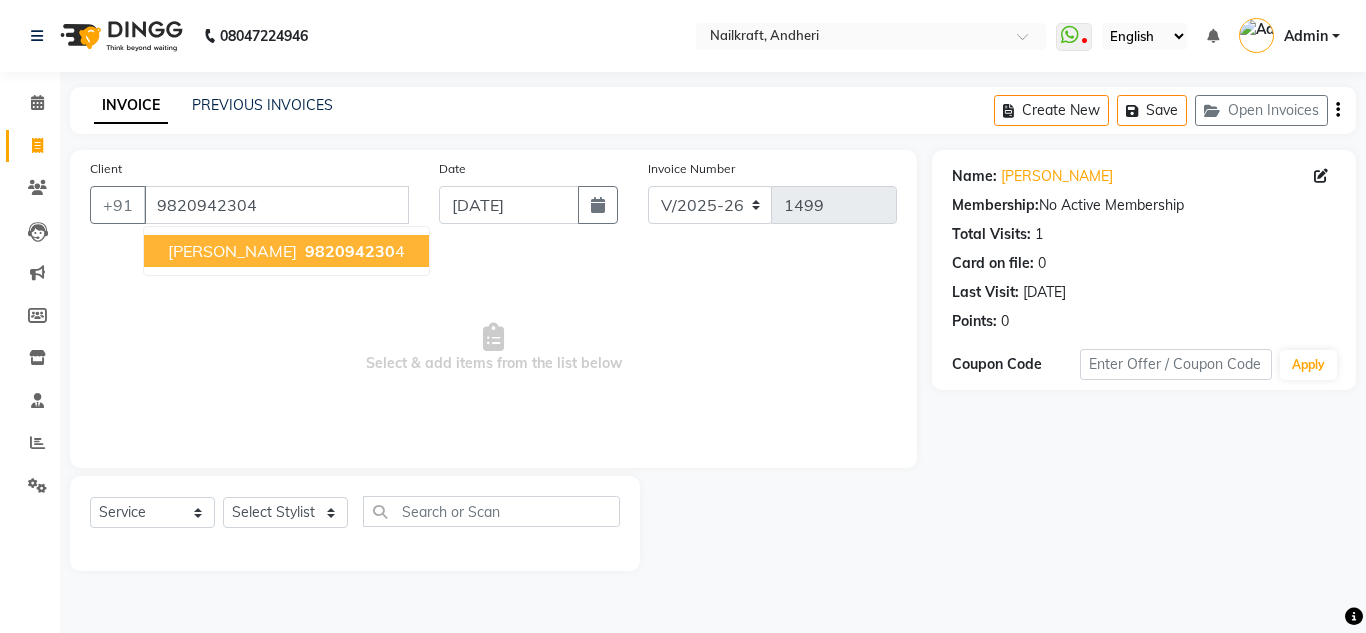 click on "982094230" at bounding box center [350, 251] 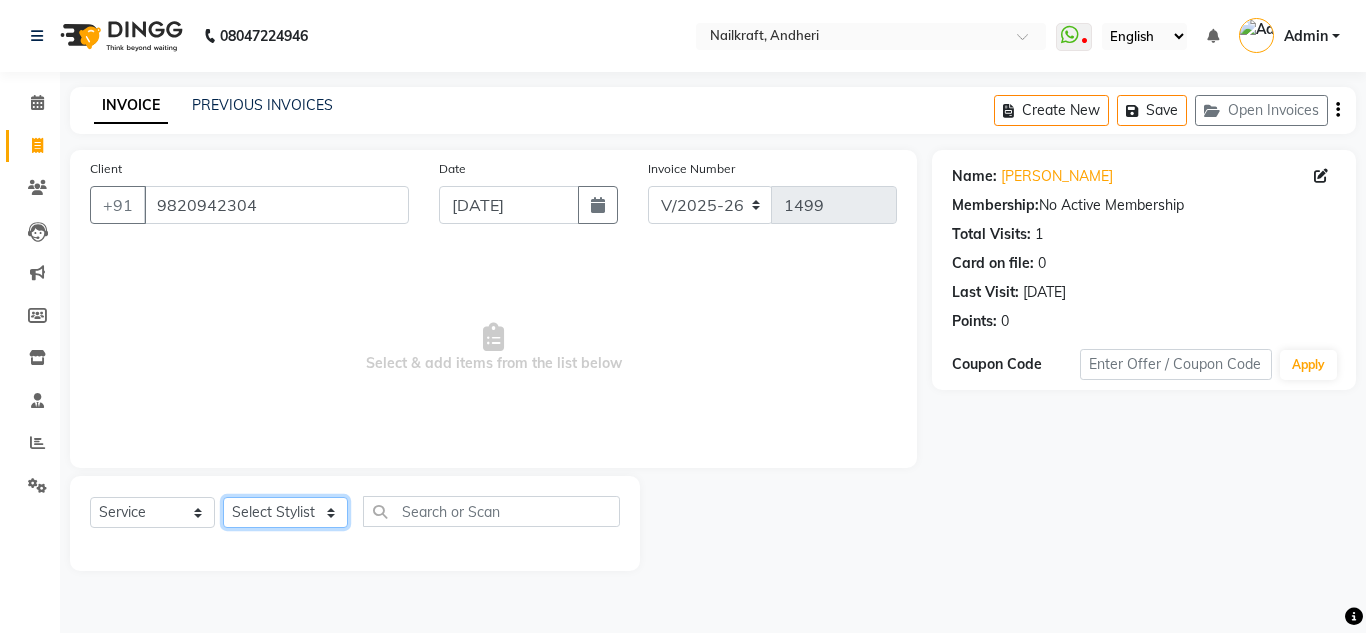click on "Select Stylist [PERSON_NAME] [PERSON_NAME] [PERSON_NAME] NailKraft [PERSON_NAME] [MEDICAL_DATA] [PERSON_NAME]  Pooja Mehral Preeti Bidlal [PERSON_NAME] [PERSON_NAME] [PERSON_NAME] [PERSON_NAME]" 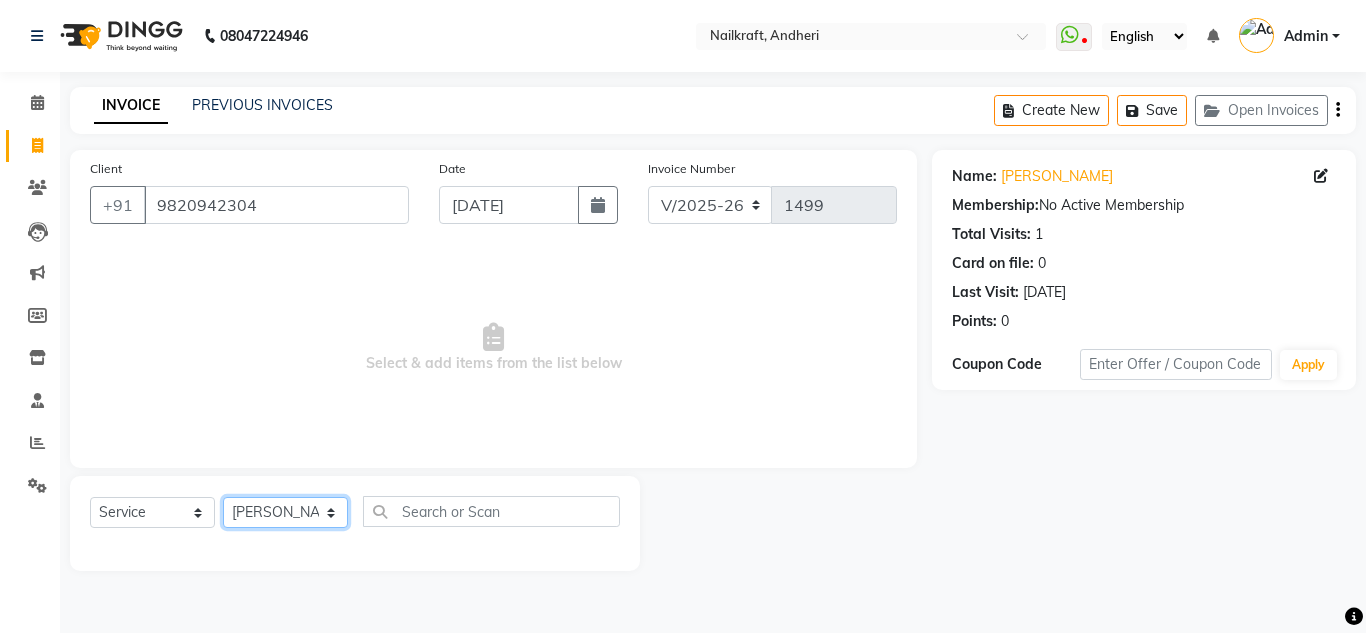 click on "Select Stylist [PERSON_NAME] [PERSON_NAME] [PERSON_NAME] NailKraft [PERSON_NAME] [MEDICAL_DATA] [PERSON_NAME]  Pooja Mehral Preeti Bidlal [PERSON_NAME] [PERSON_NAME] [PERSON_NAME] [PERSON_NAME]" 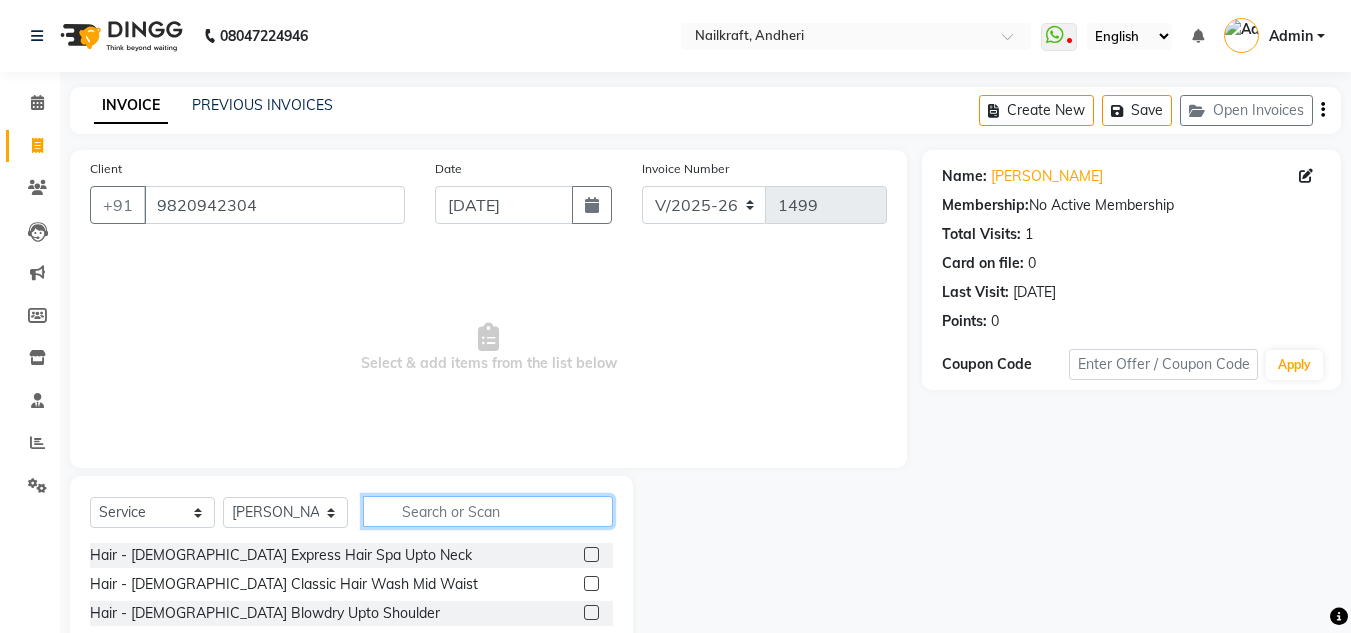 click 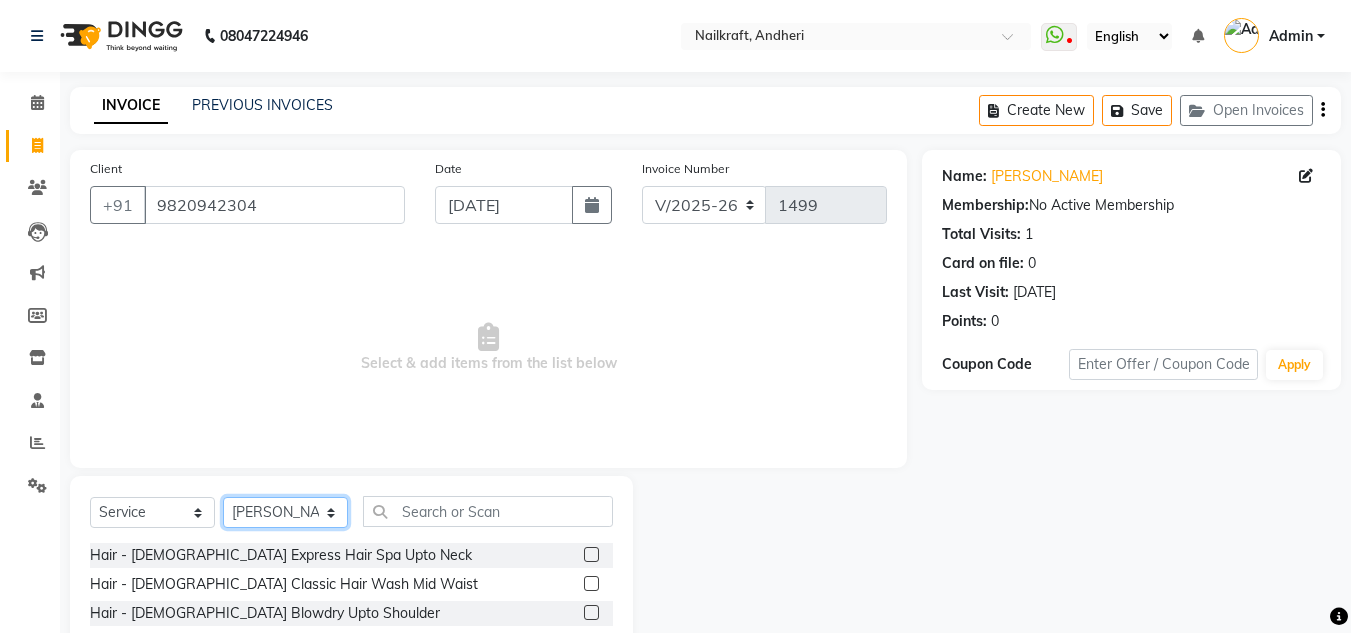 click on "Select Stylist Alam Arshad shaikh Deepali Deepu Chatry NailKraft Neetu Nikita NITA  CHAHAL  Pooja Mehral Preeti Bidlal Sanya Shaikh Sneha Balu Ichake Vaishali Vinod Yadav" 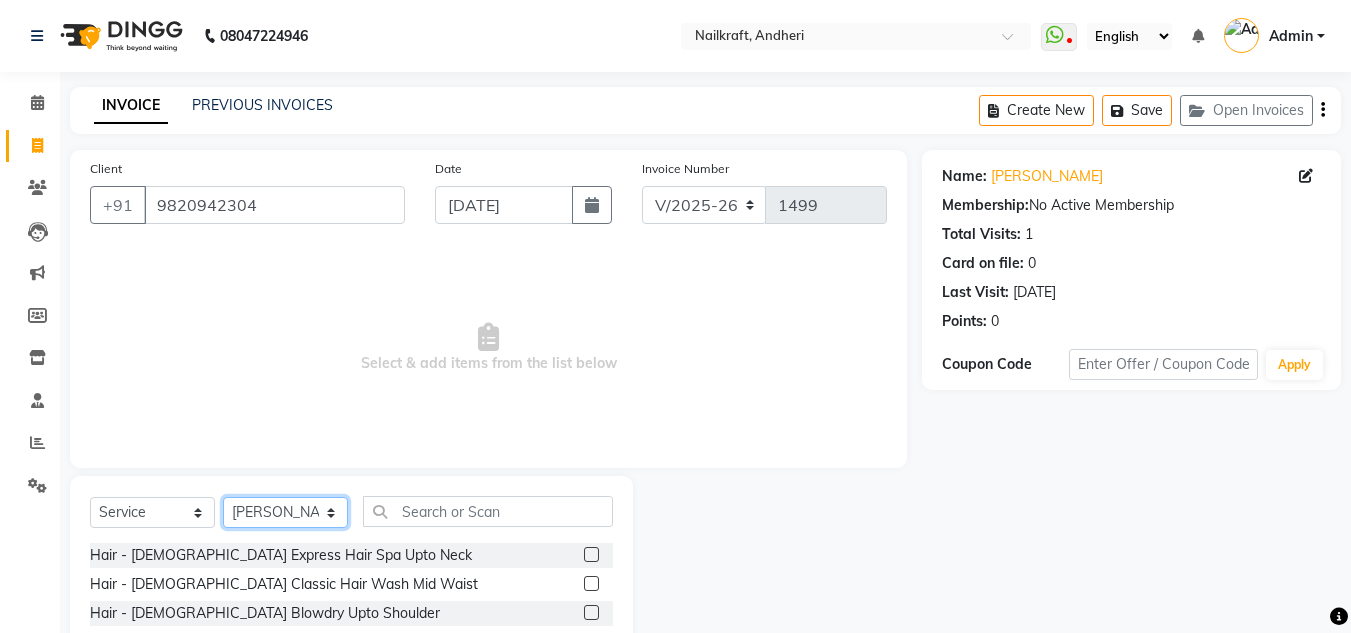 select on "77067" 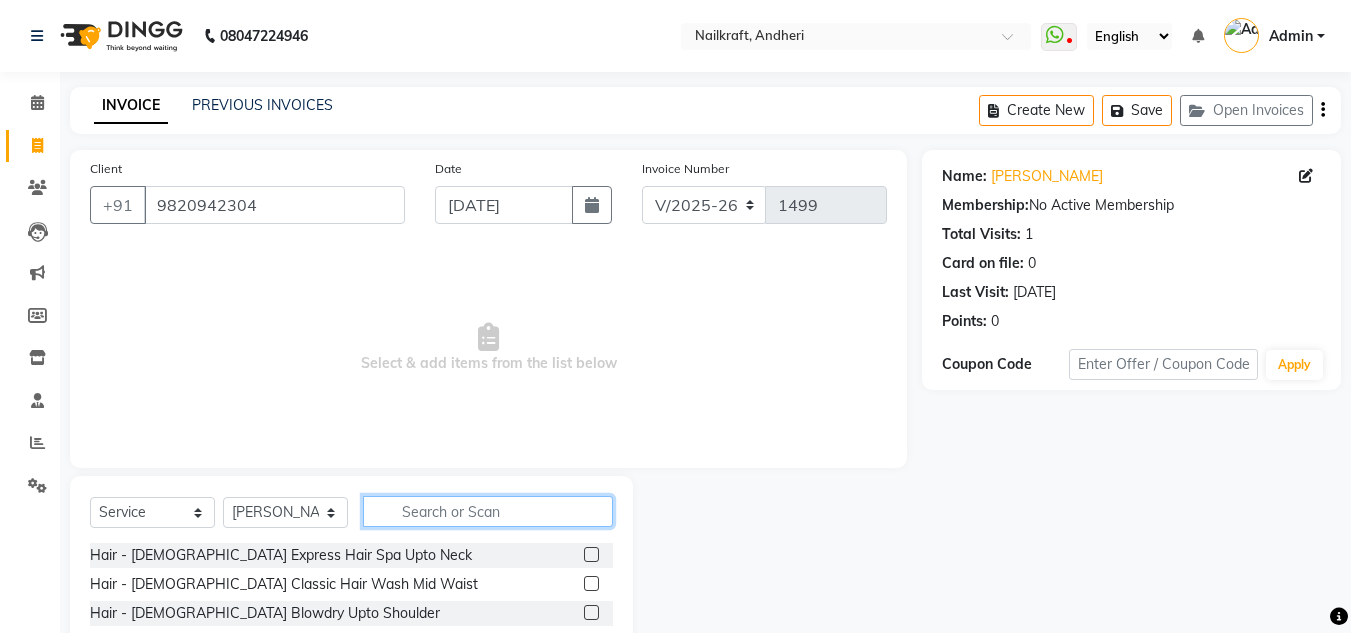 click 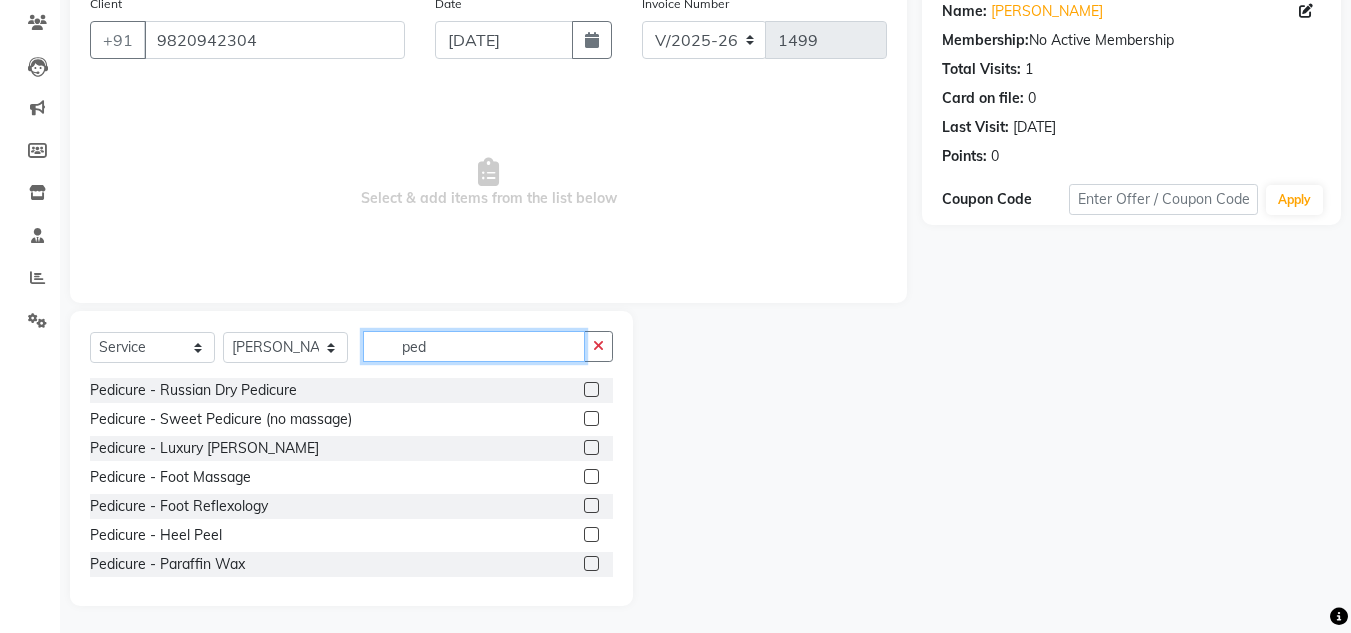scroll, scrollTop: 168, scrollLeft: 0, axis: vertical 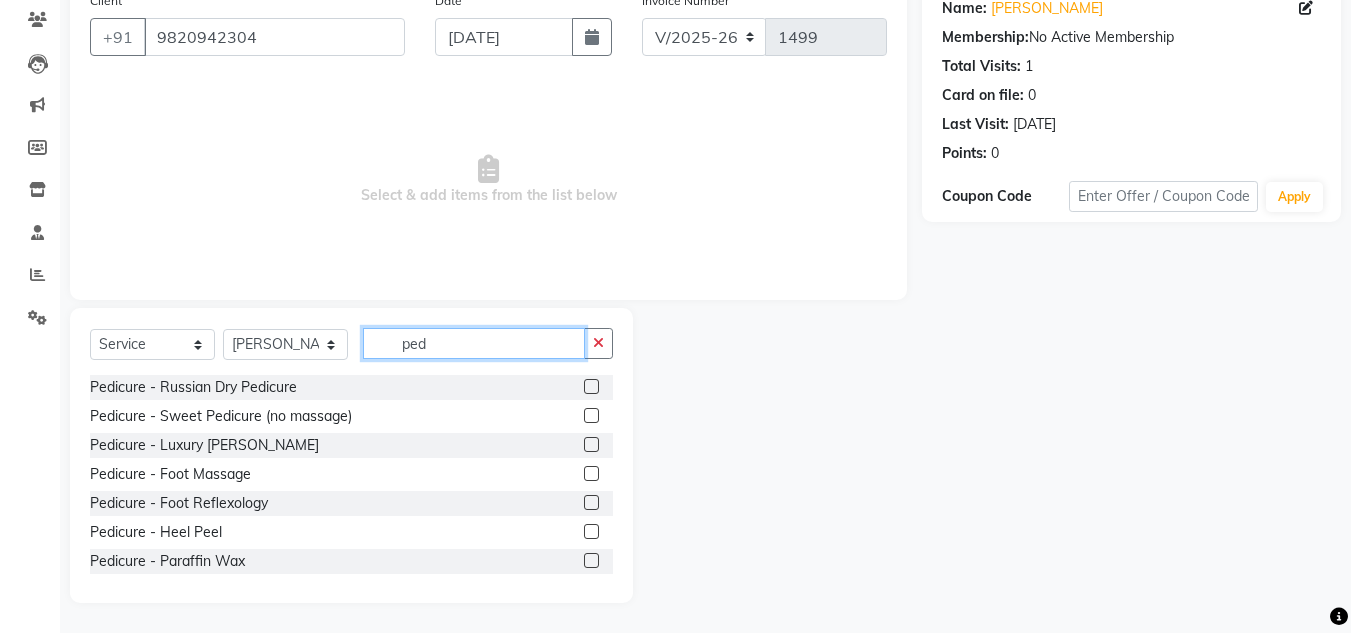 type on "ped" 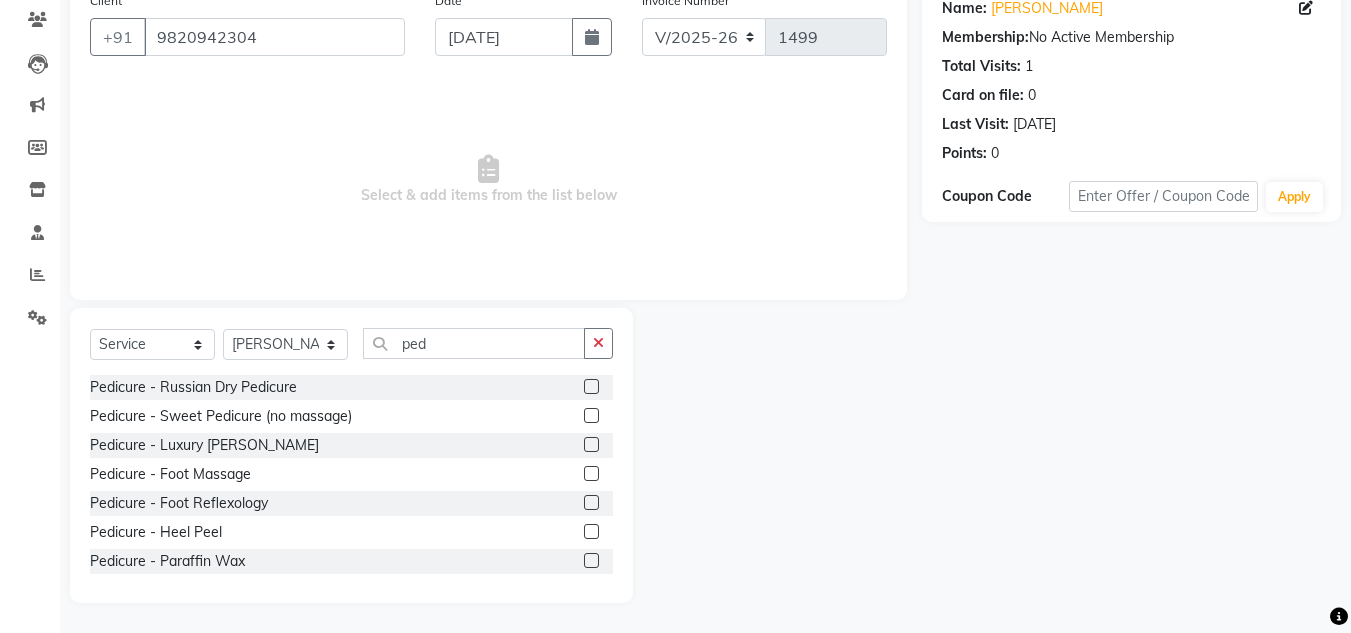 click 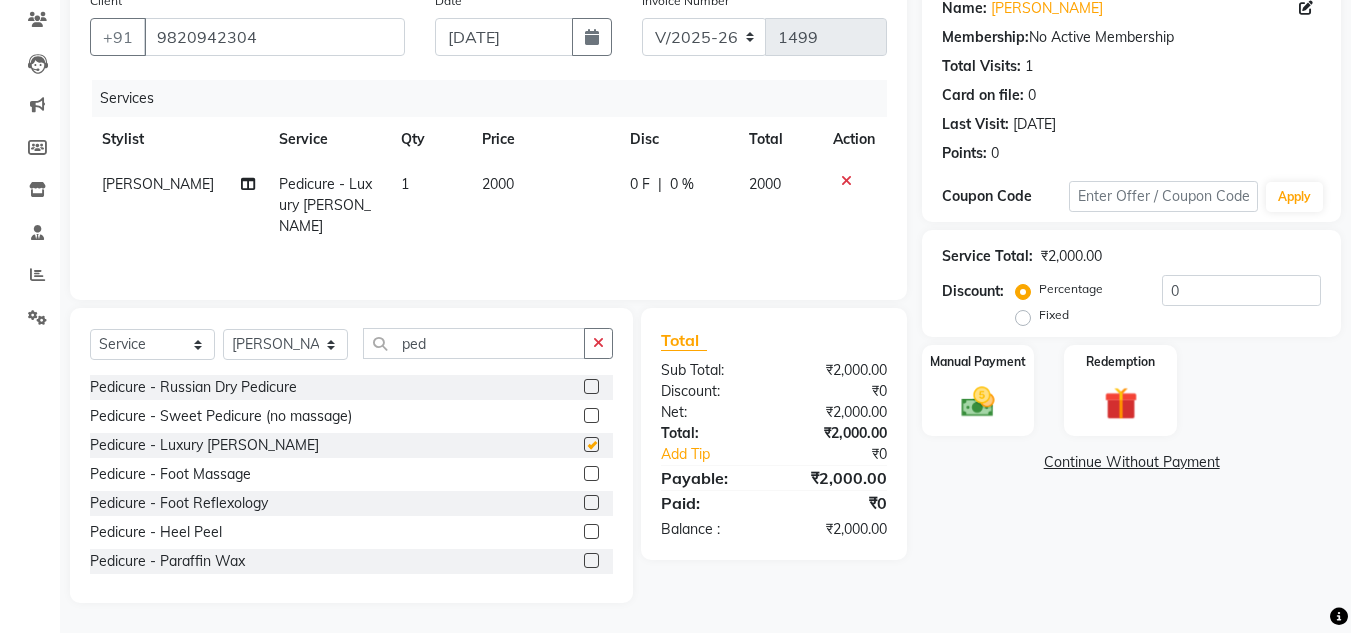 checkbox on "false" 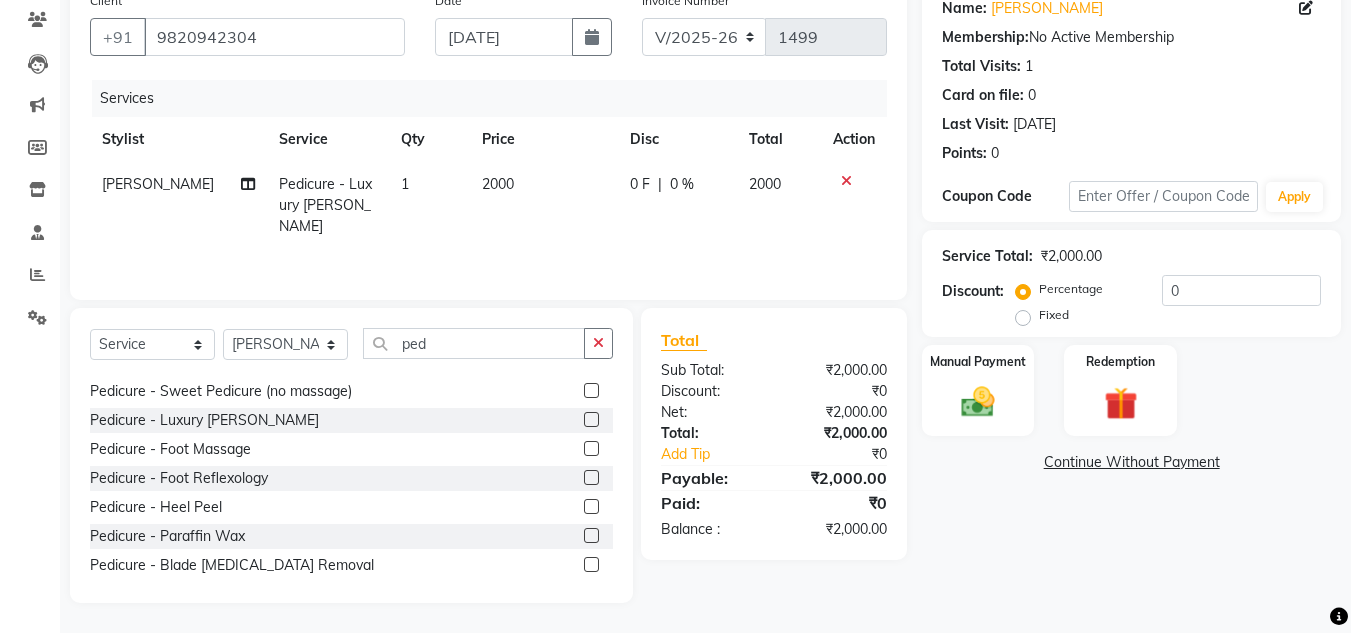 scroll, scrollTop: 0, scrollLeft: 0, axis: both 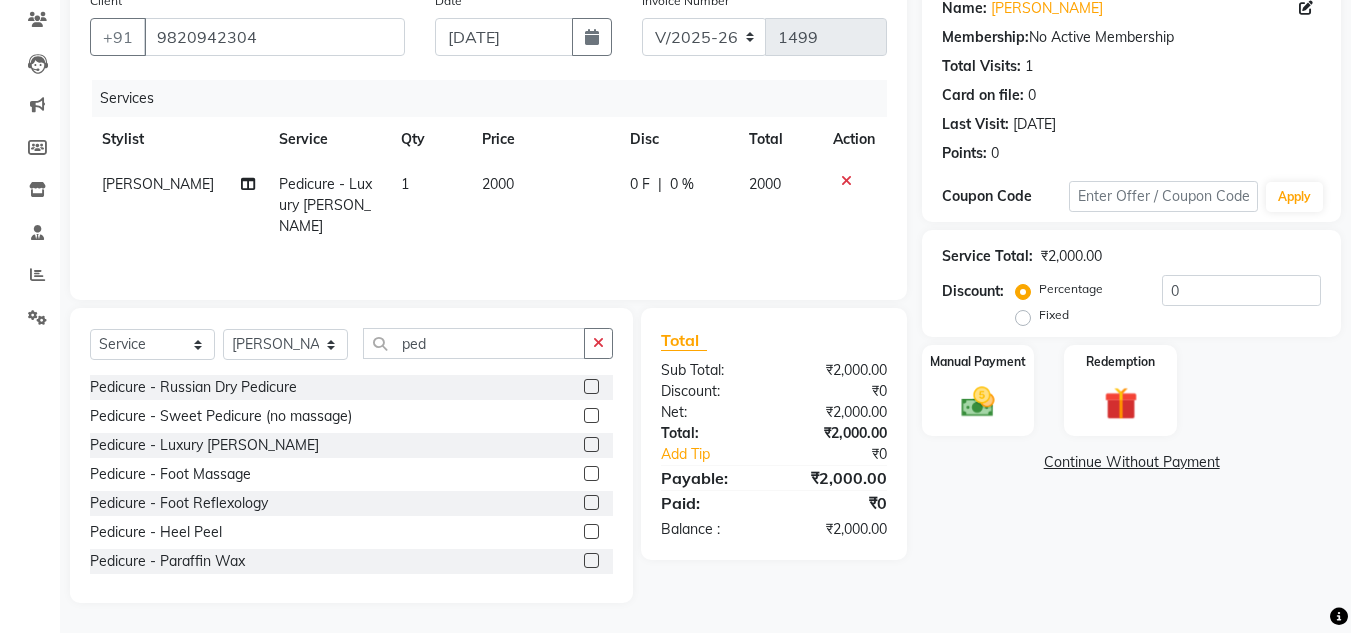click on "2000" 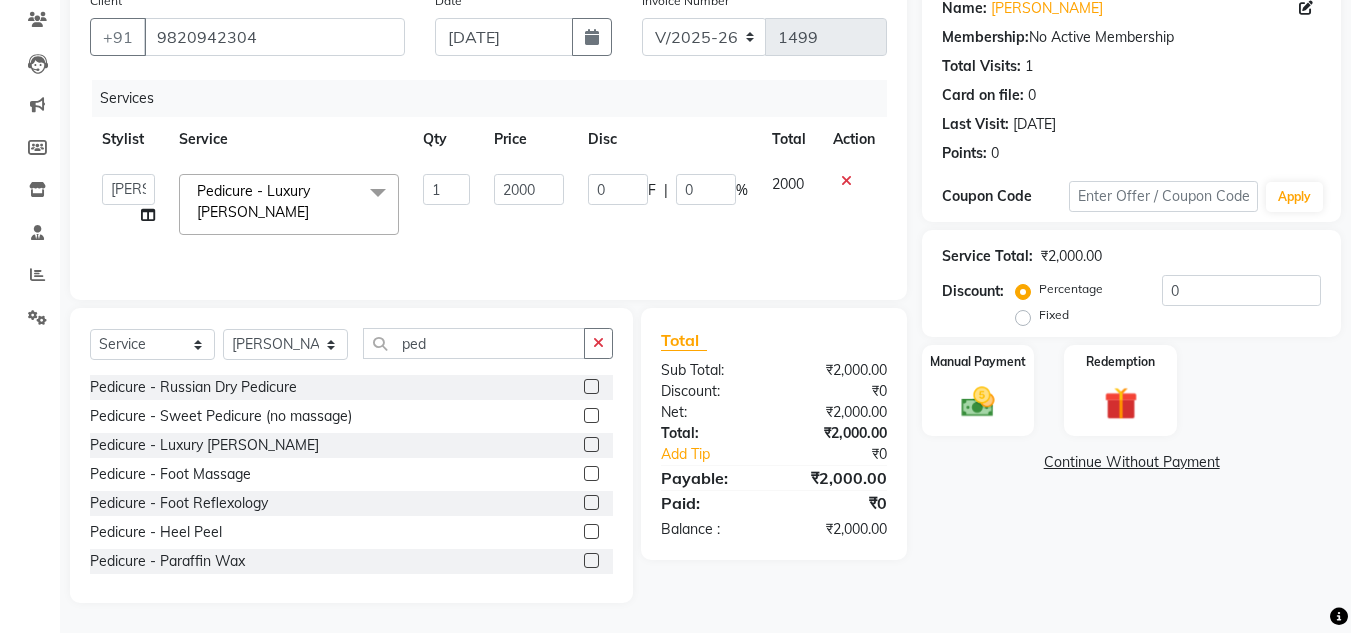 click on "2000" 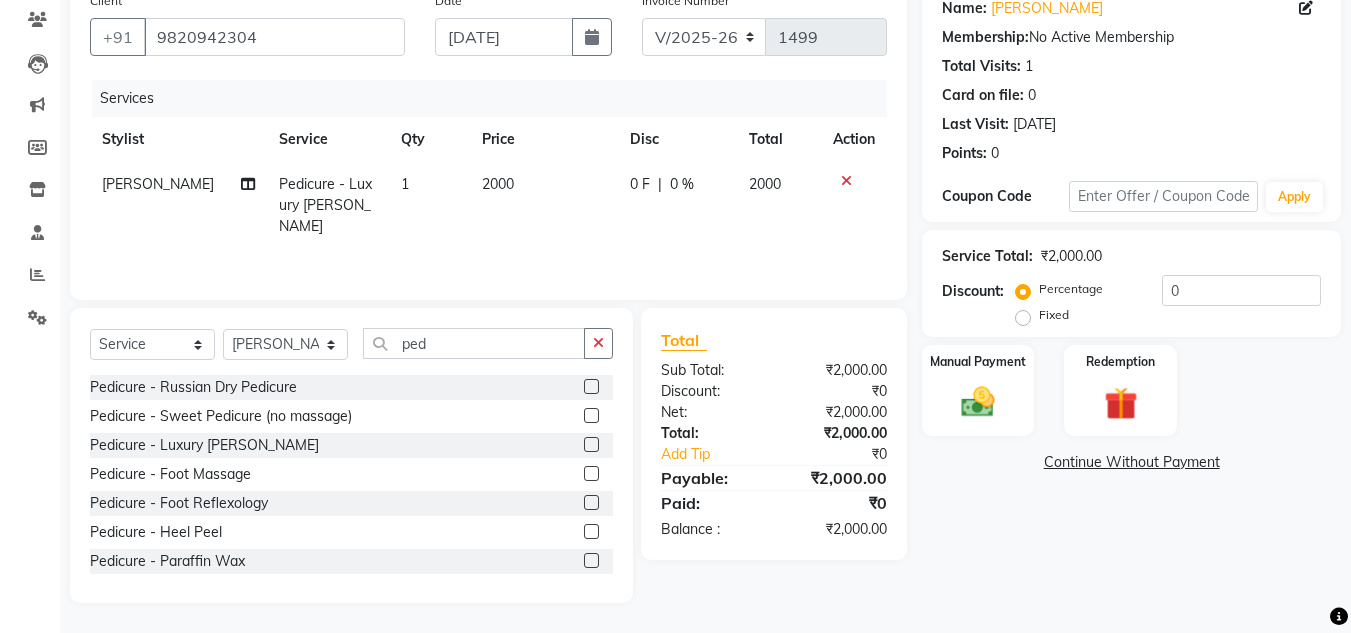 click 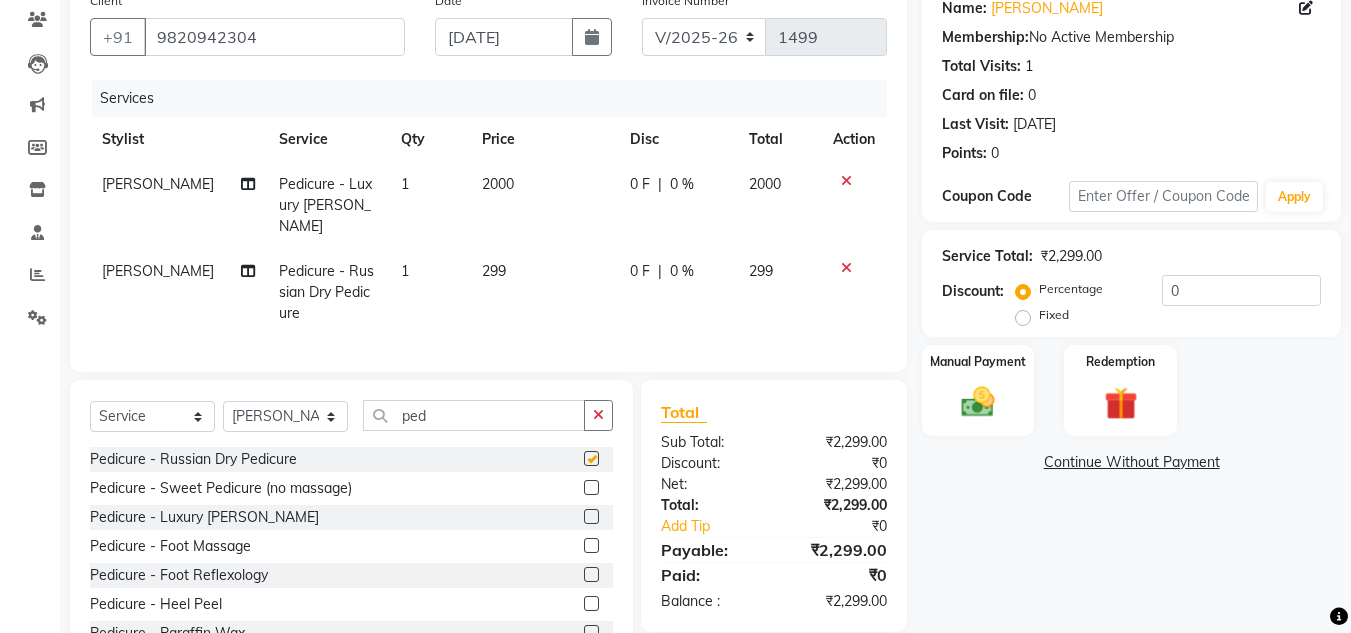 checkbox on "false" 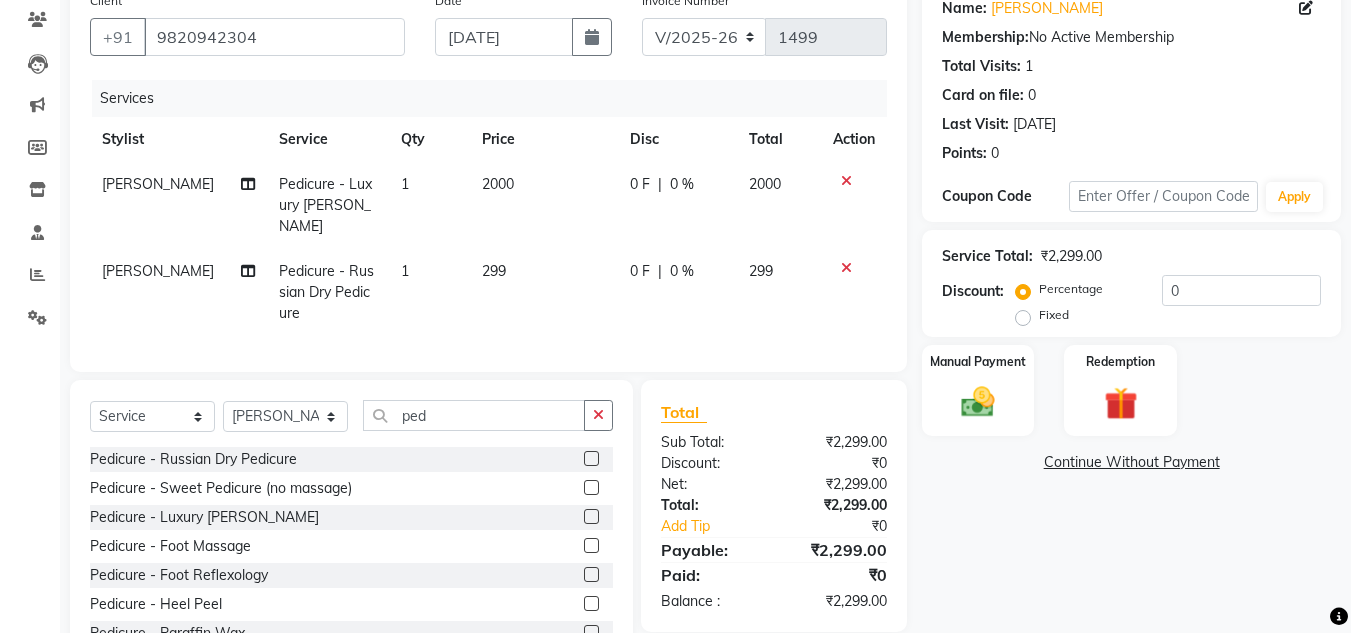 click 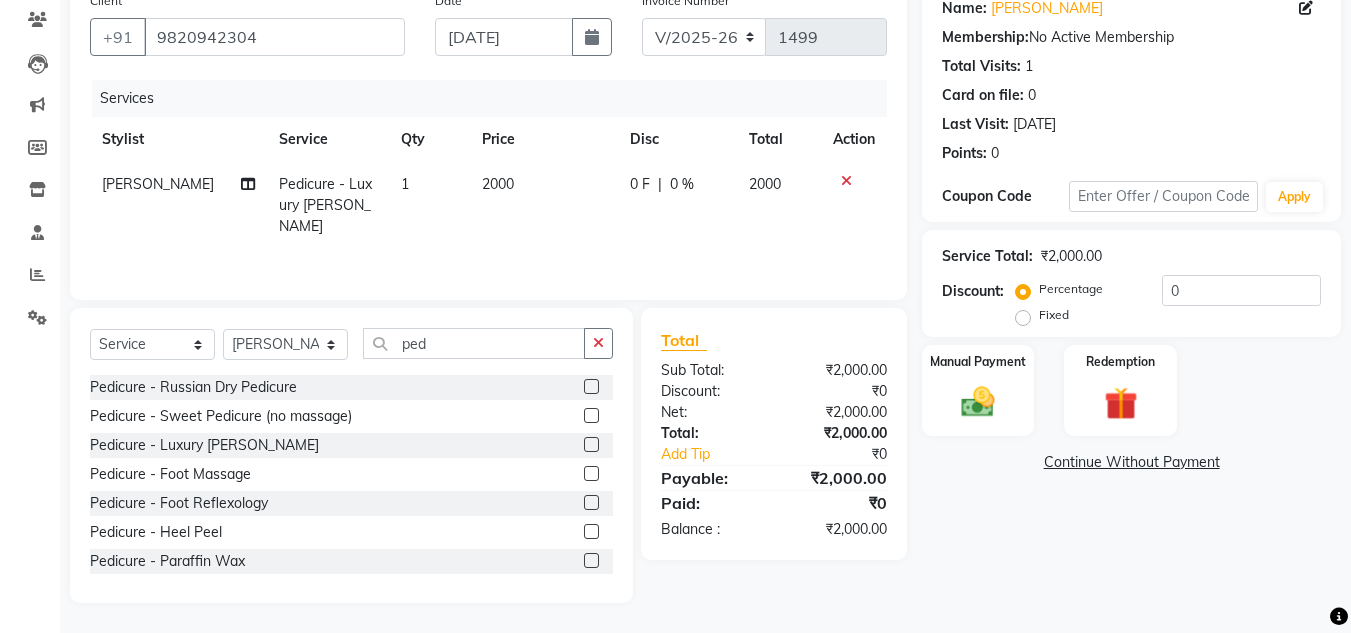 click on "2000" 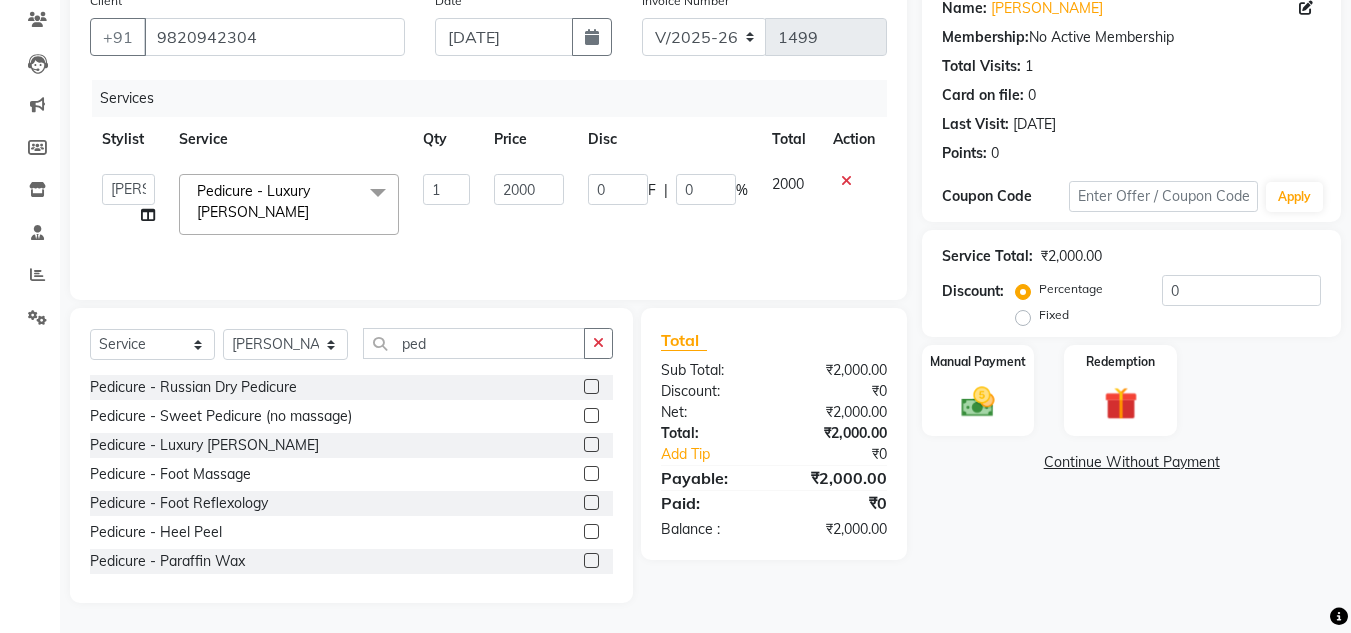 click on "2000" 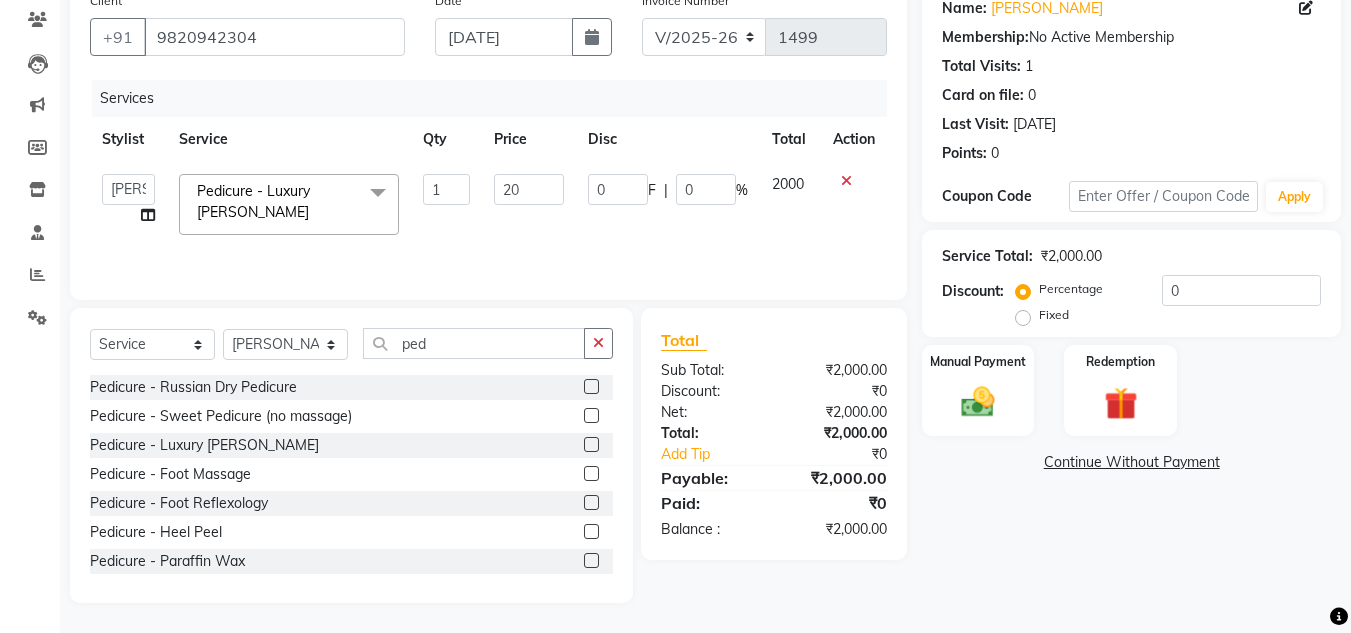 type on "2" 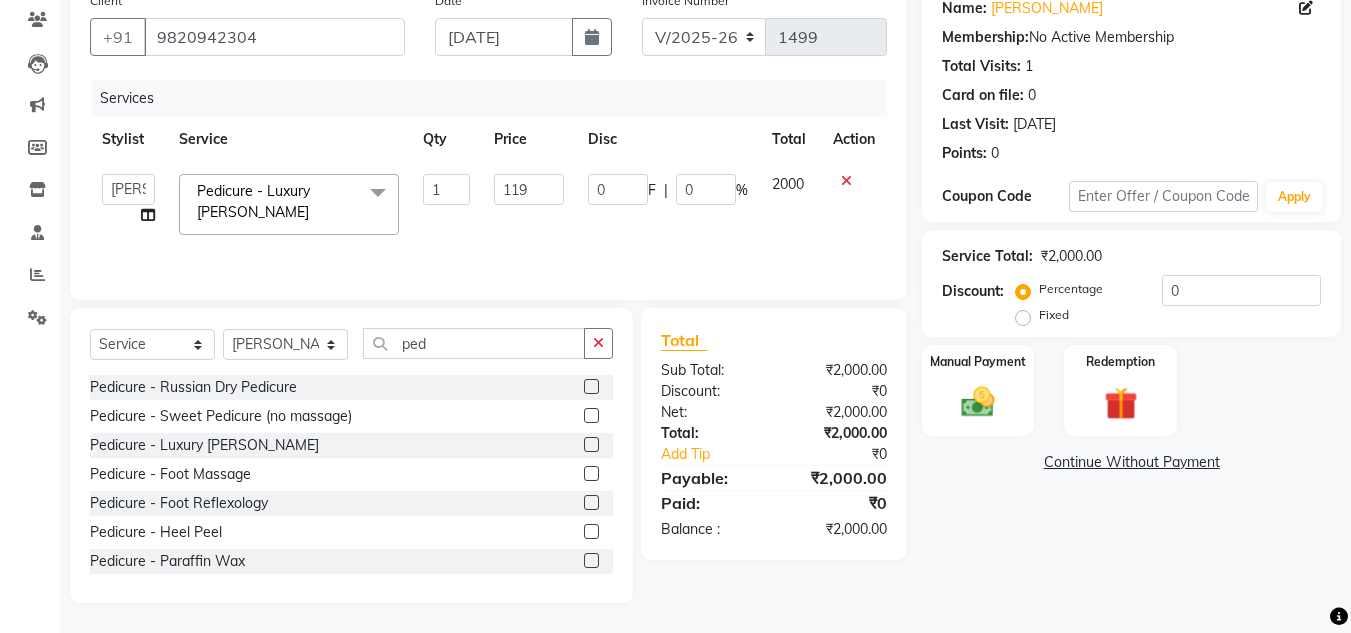 type on "1199" 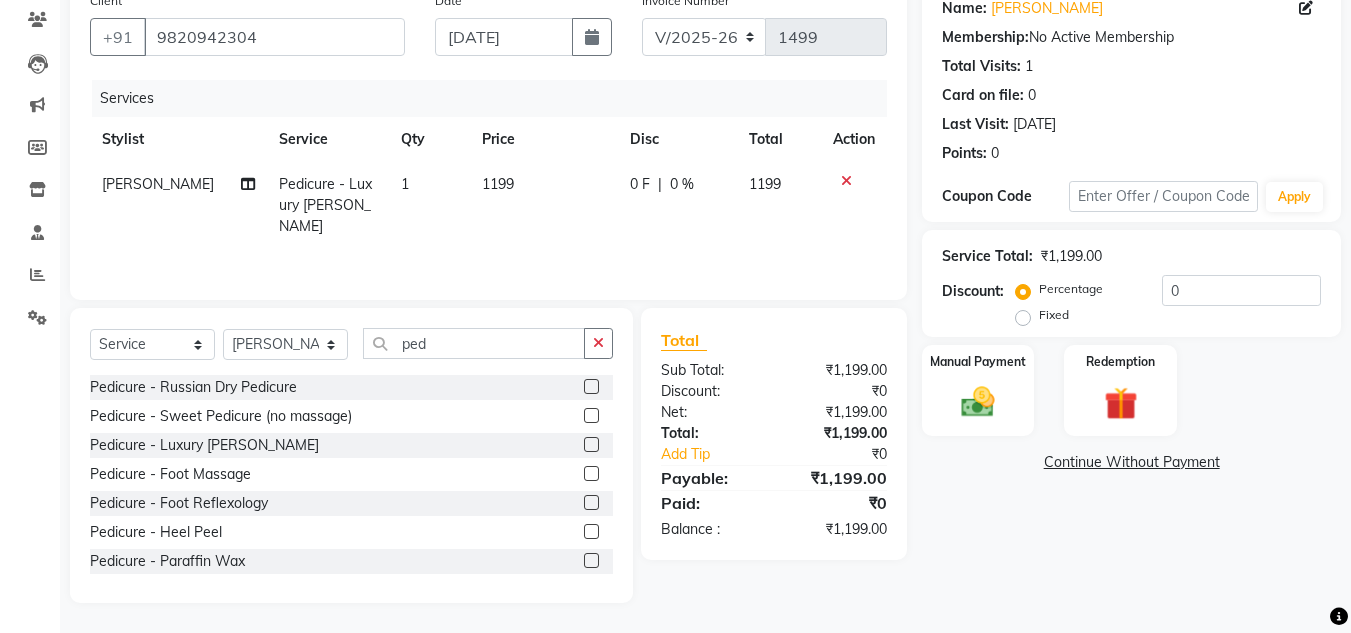 click on "Name: Bijal Desai Membership:  No Active Membership  Total Visits:  1 Card on file:  0 Last Visit:   13-07-2025 Points:   0  Coupon Code Apply Service Total:  ₹1,199.00  Discount:  Percentage   Fixed  0 Manual Payment Redemption  Continue Without Payment" 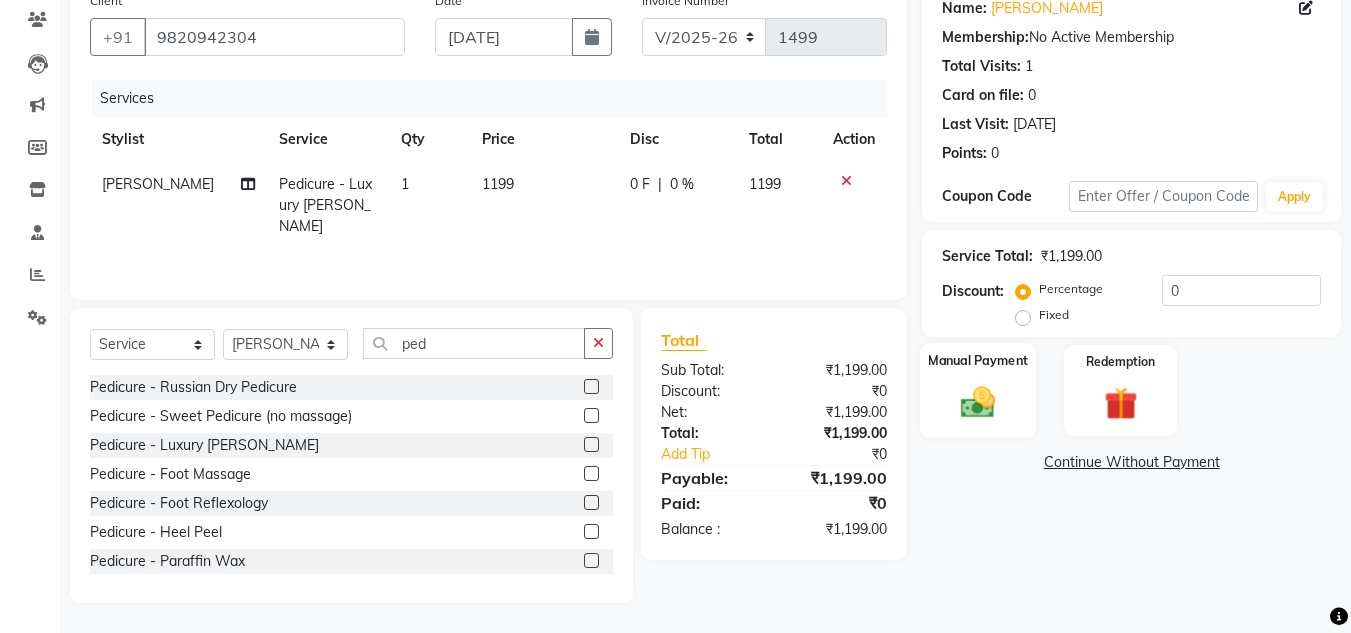 click 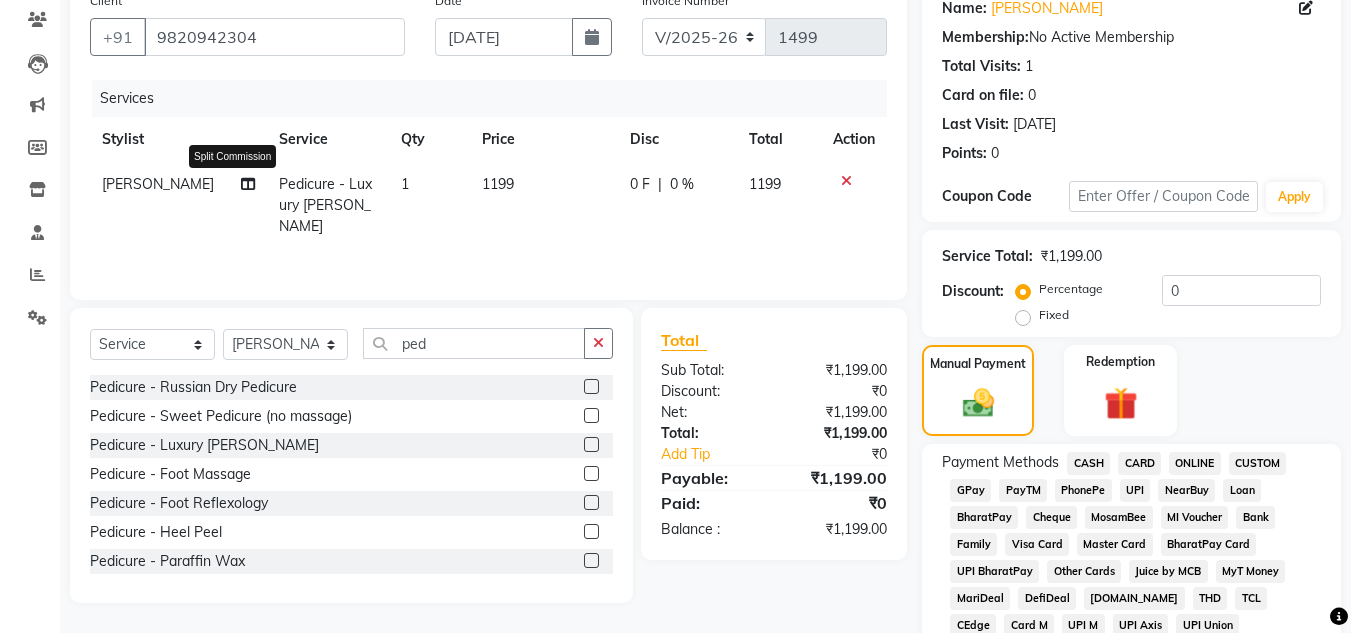 click 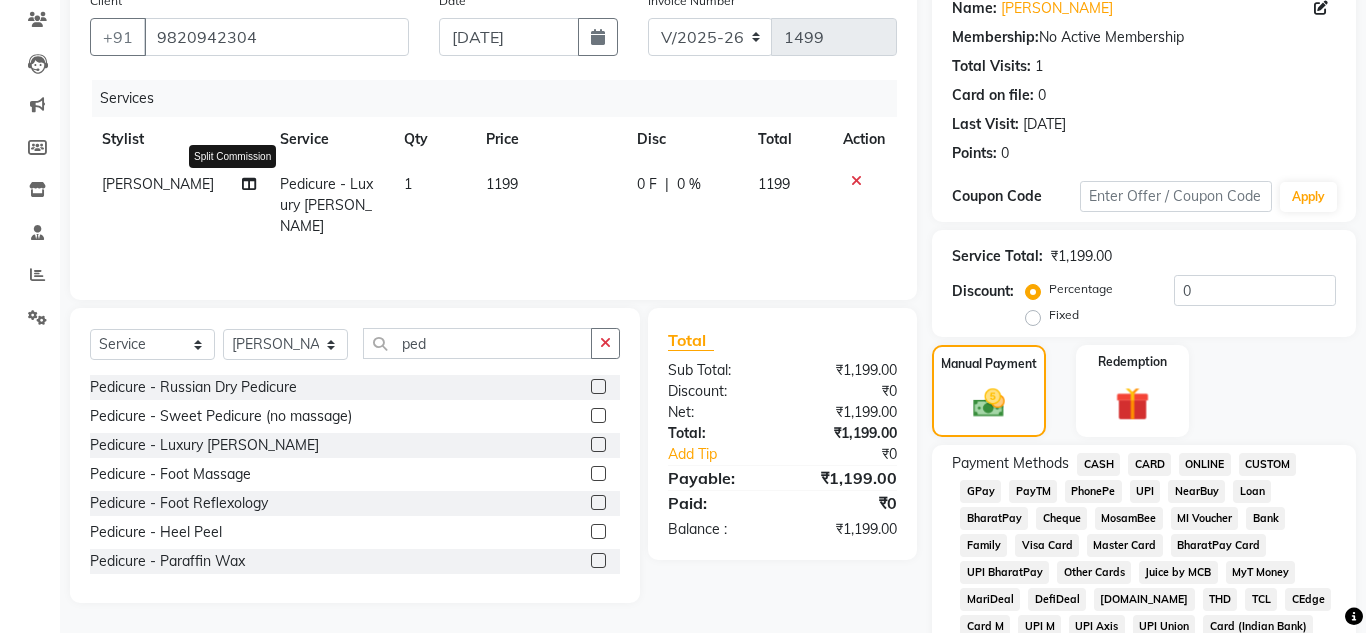 select on "77067" 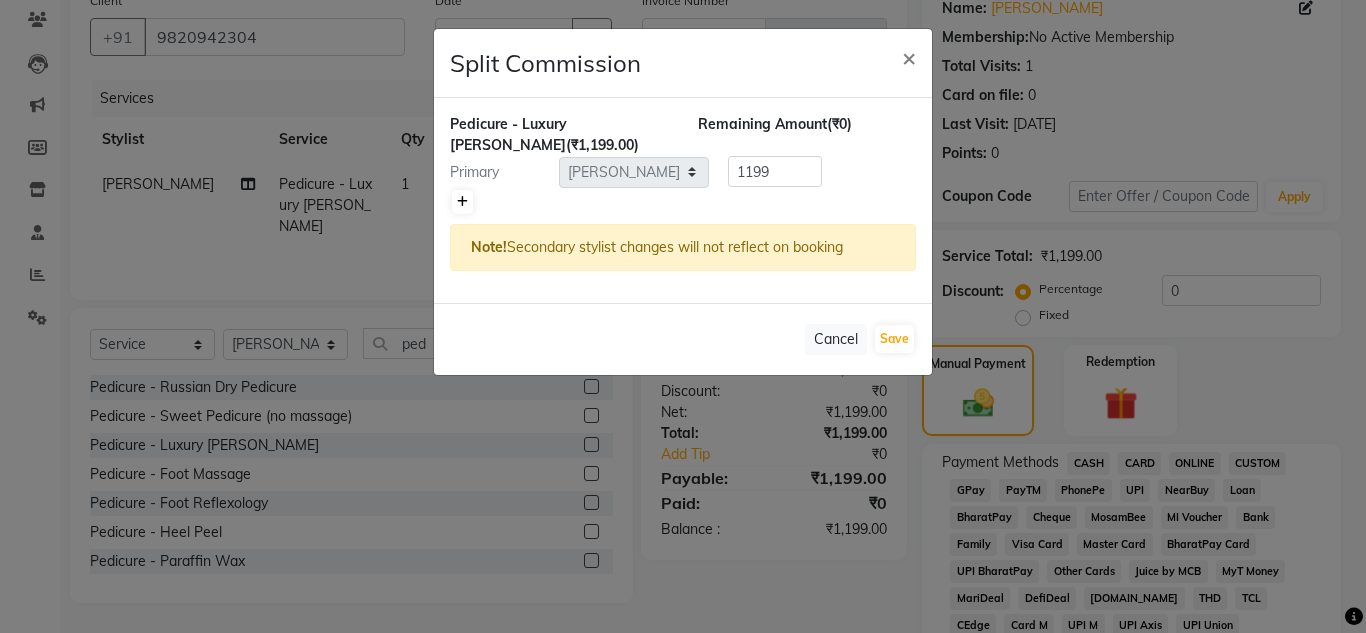 click 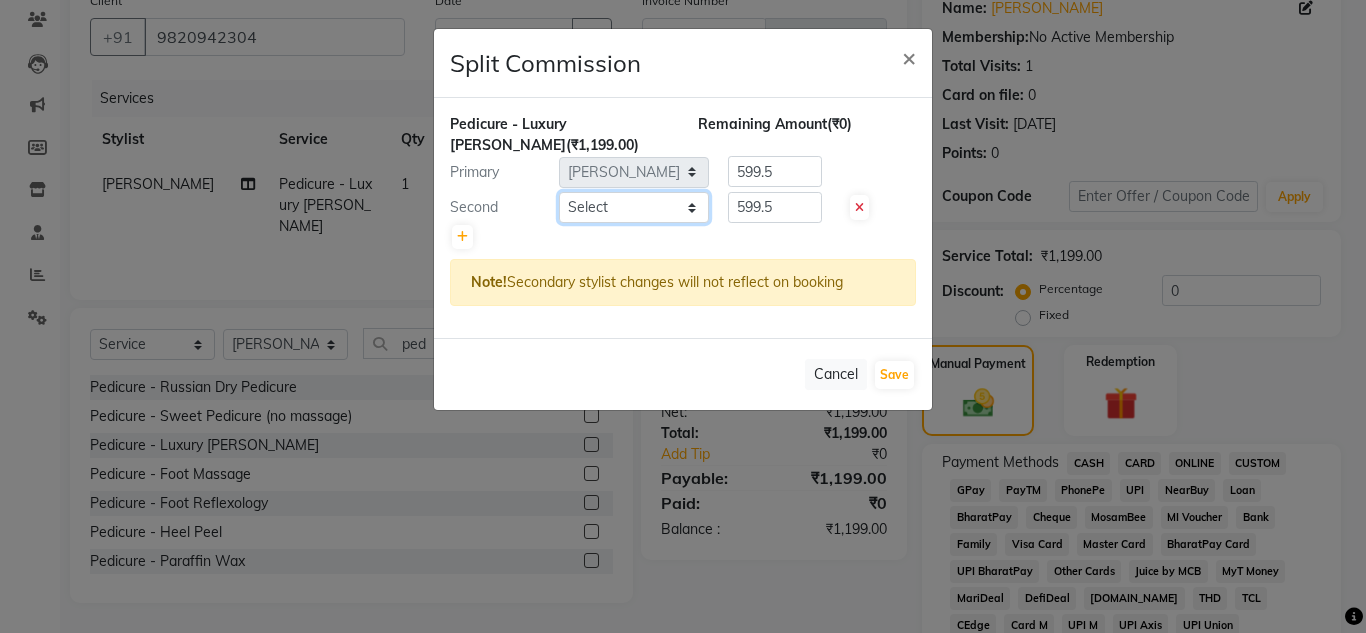 click on "Select  Alam   Arshad shaikh   Deepali   Deepu Chatry   NailKraft   Neetu   Nikita   NITA  CHAHAL    Pooja Mehral   Preeti Bidlal   Sanya Shaikh   Sneha Balu Ichake   Vaishali Vinod Yadav" 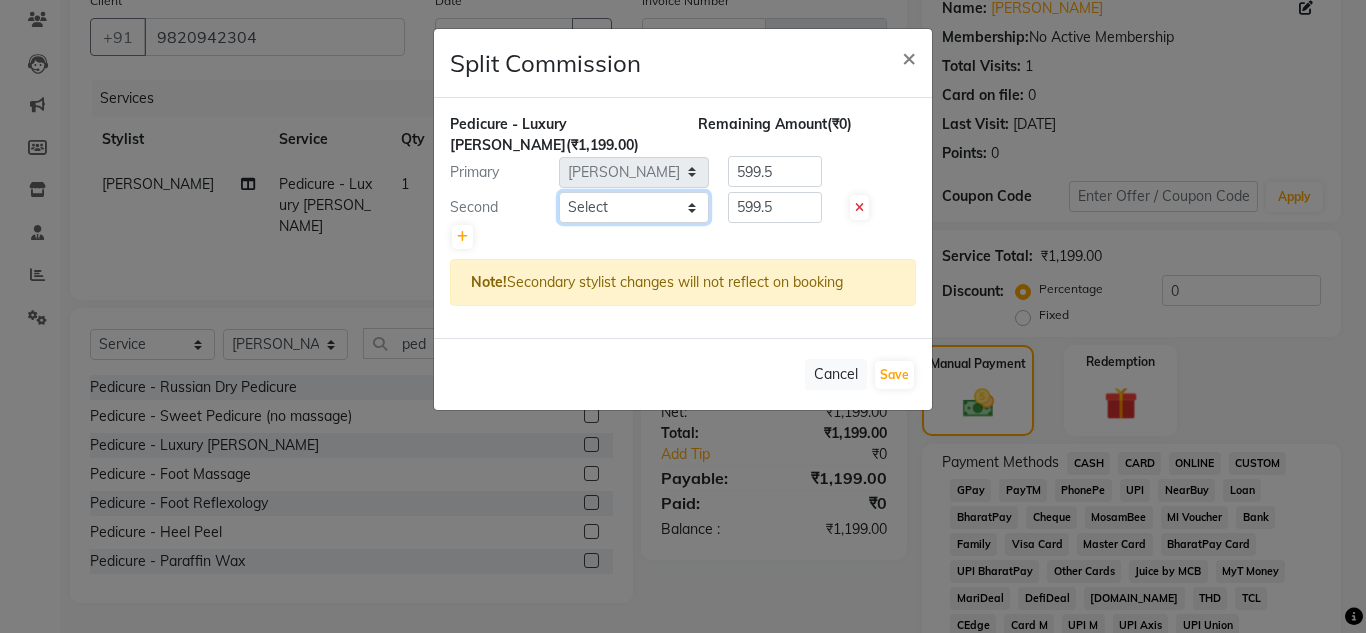 select on "85686" 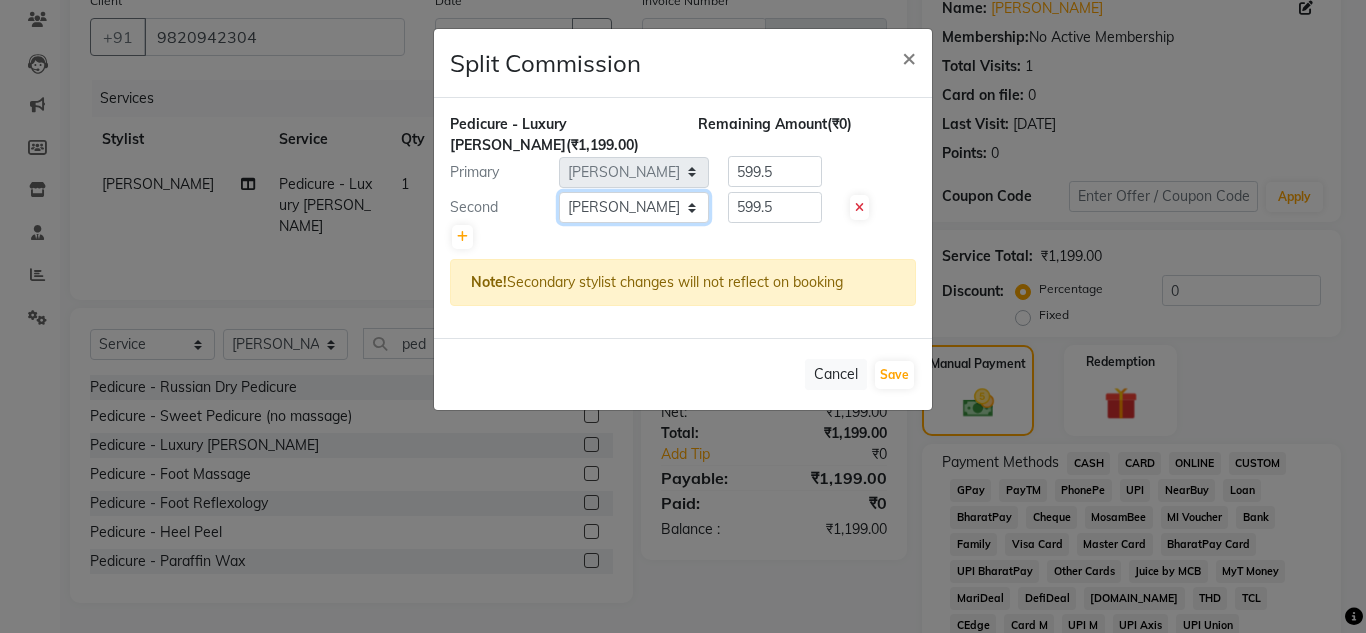 click on "Select  Alam   Arshad shaikh   Deepali   Deepu Chatry   NailKraft   Neetu   Nikita   NITA  CHAHAL    Pooja Mehral   Preeti Bidlal   Sanya Shaikh   Sneha Balu Ichake   Vaishali Vinod Yadav" 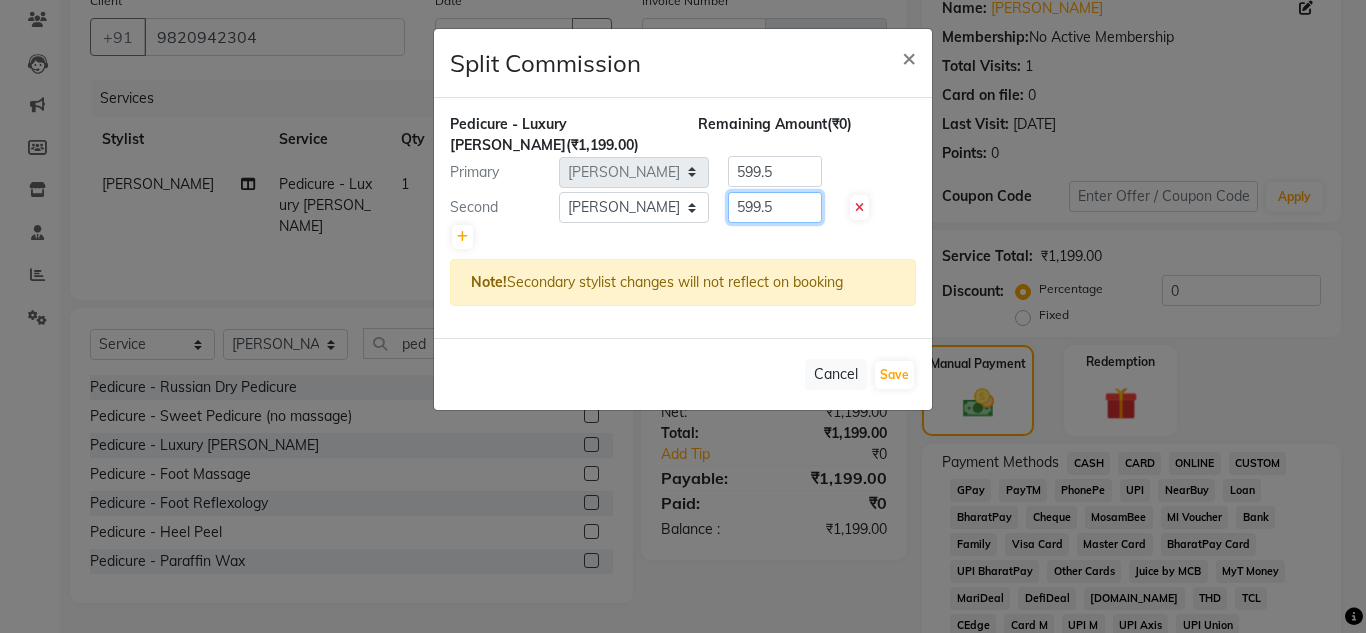 click on "599.5" 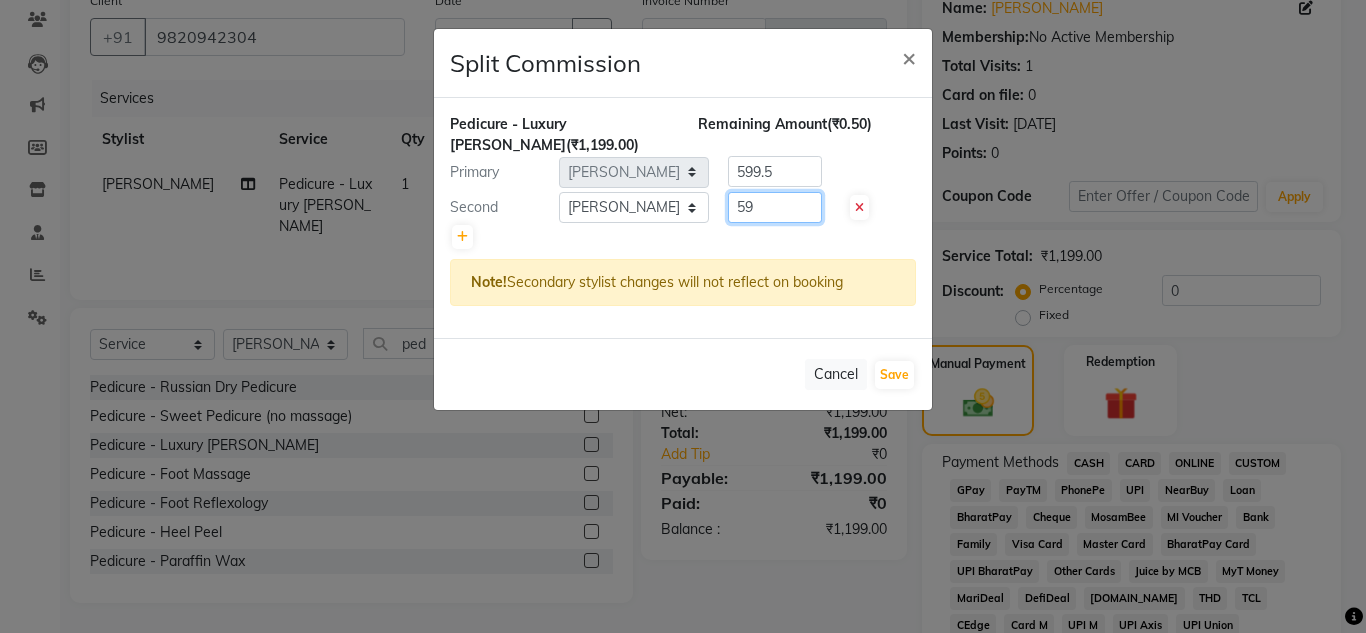 type on "5" 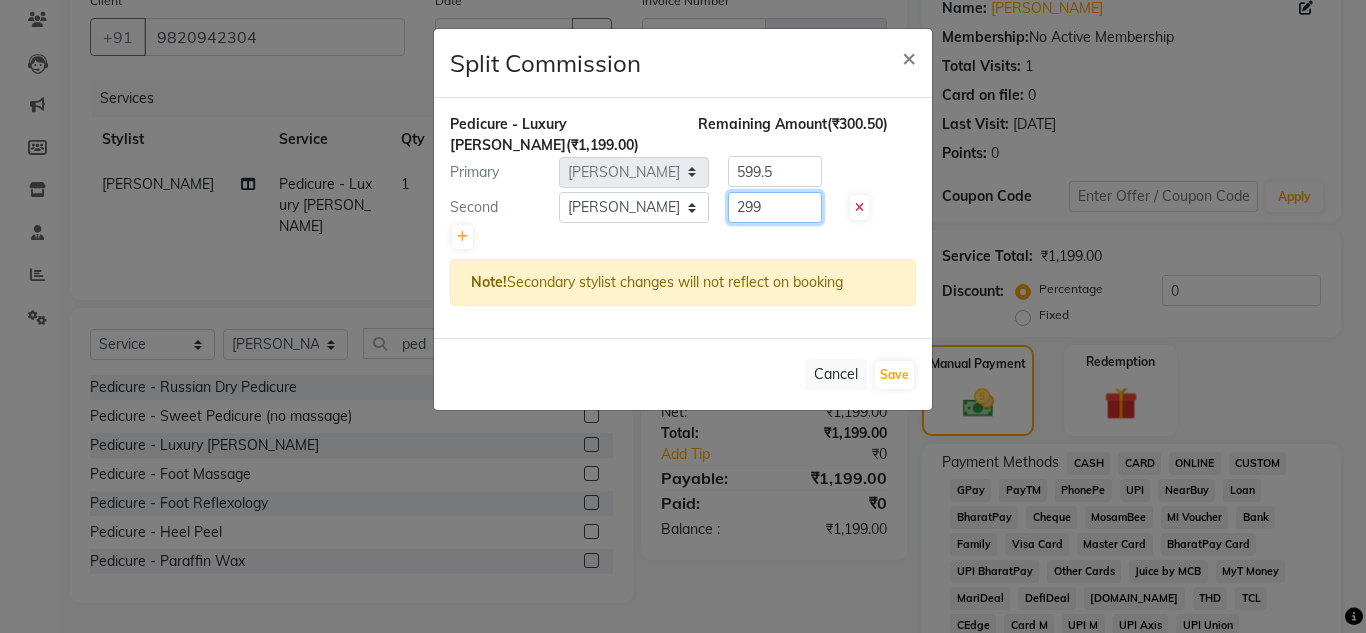 type on "299" 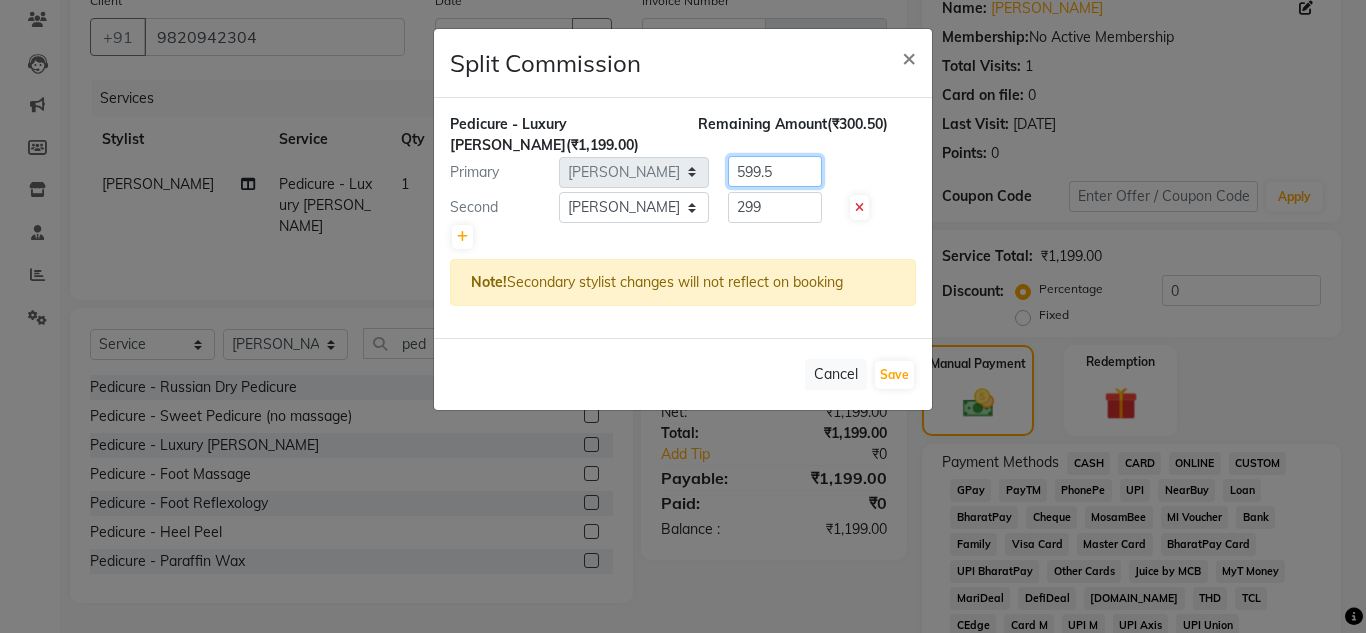 click on "599.5" 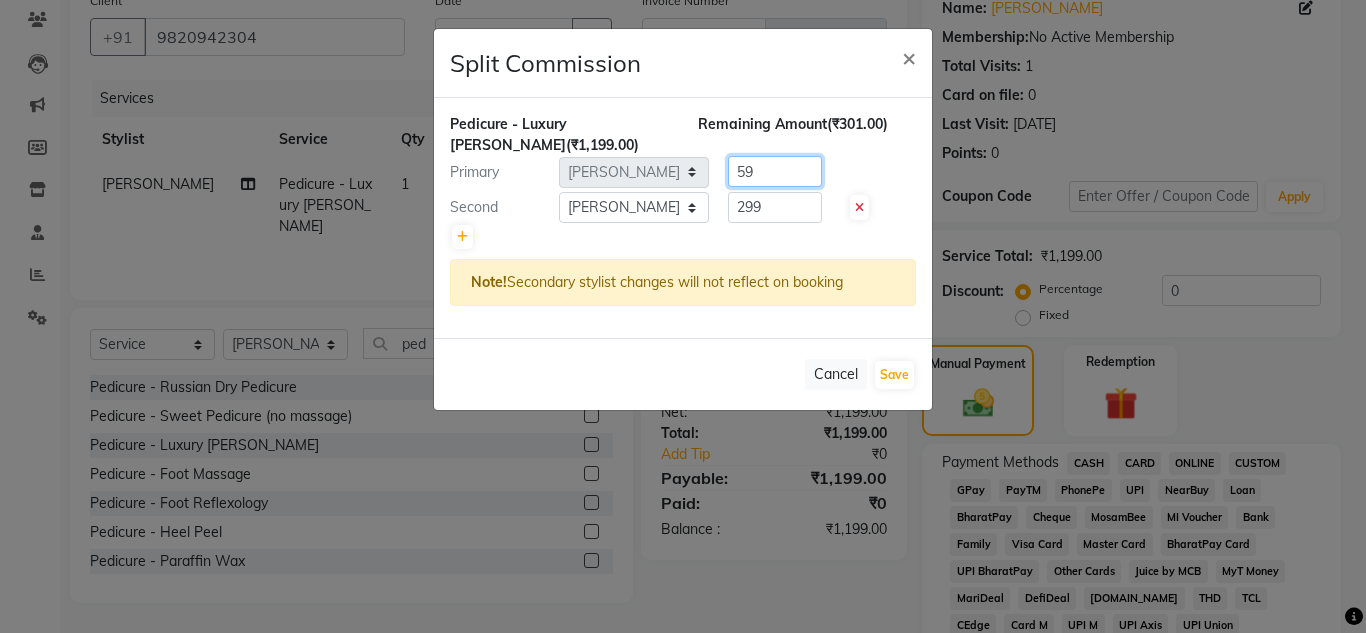 type on "5" 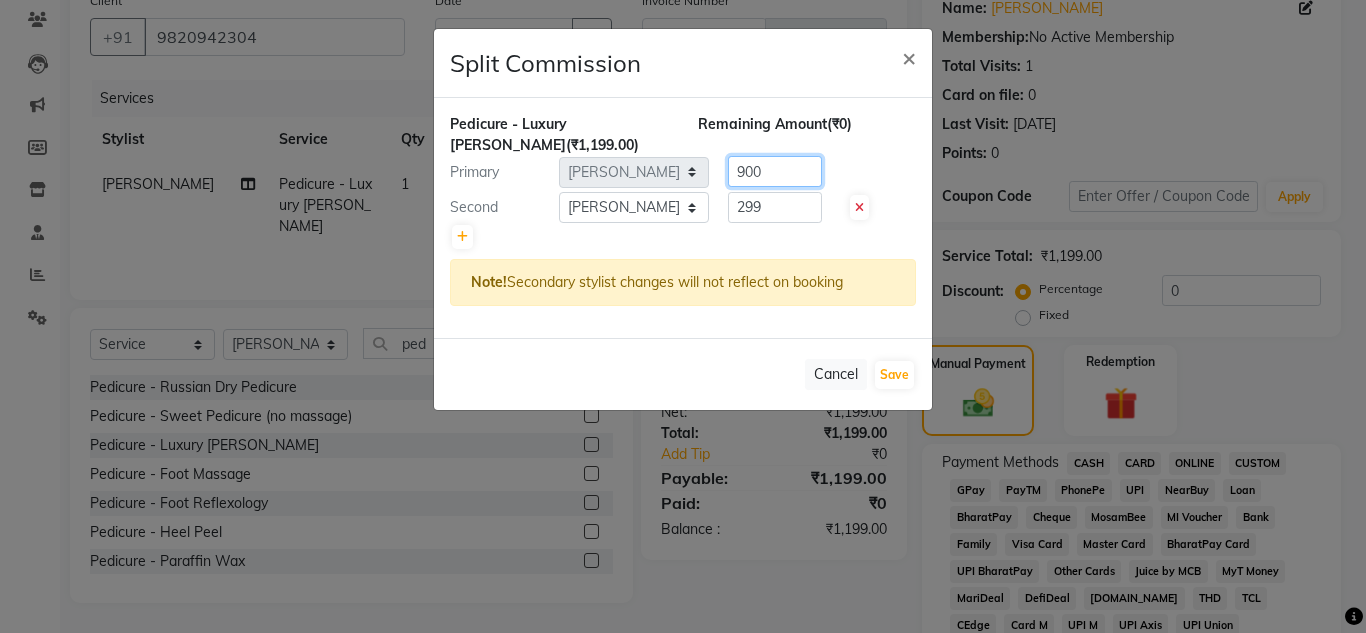 type on "900" 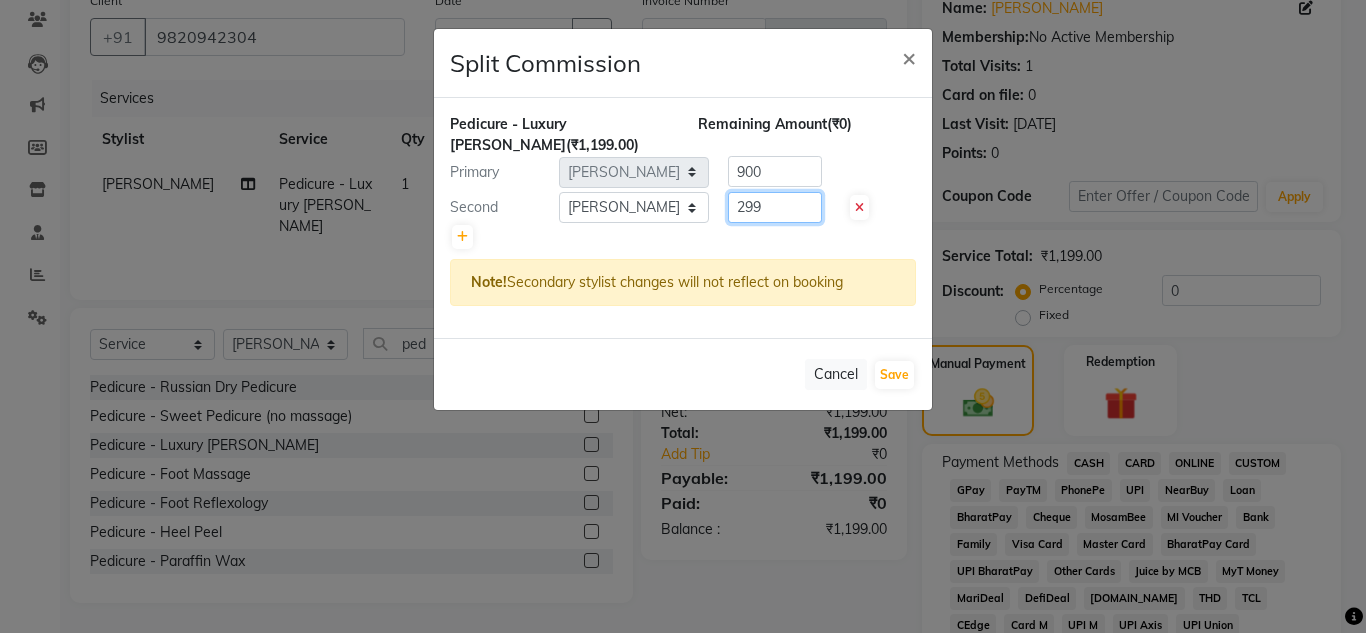 click on "299" 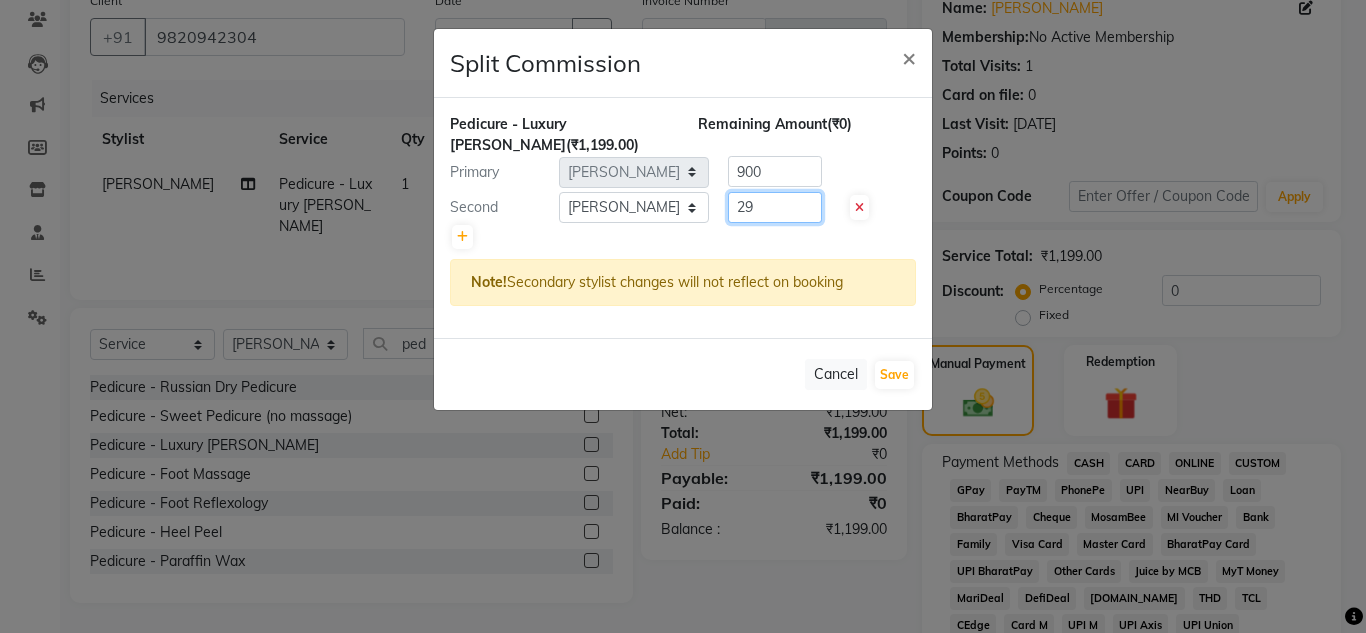 type on "2" 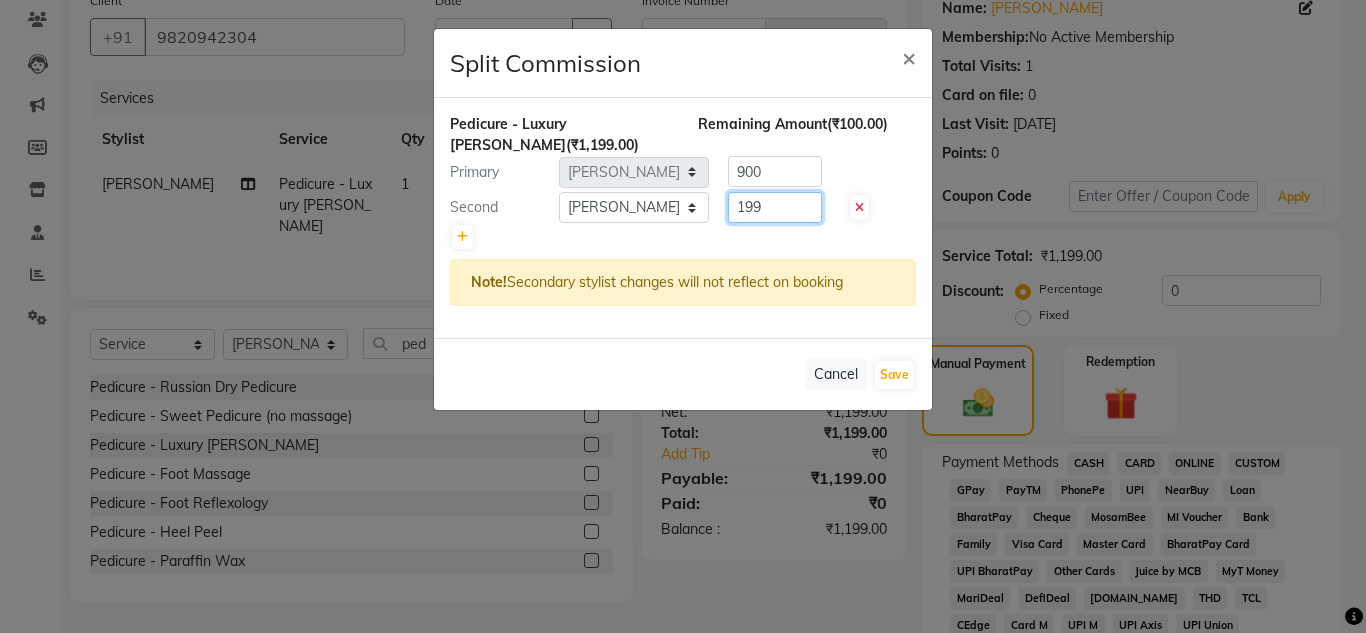 type on "199" 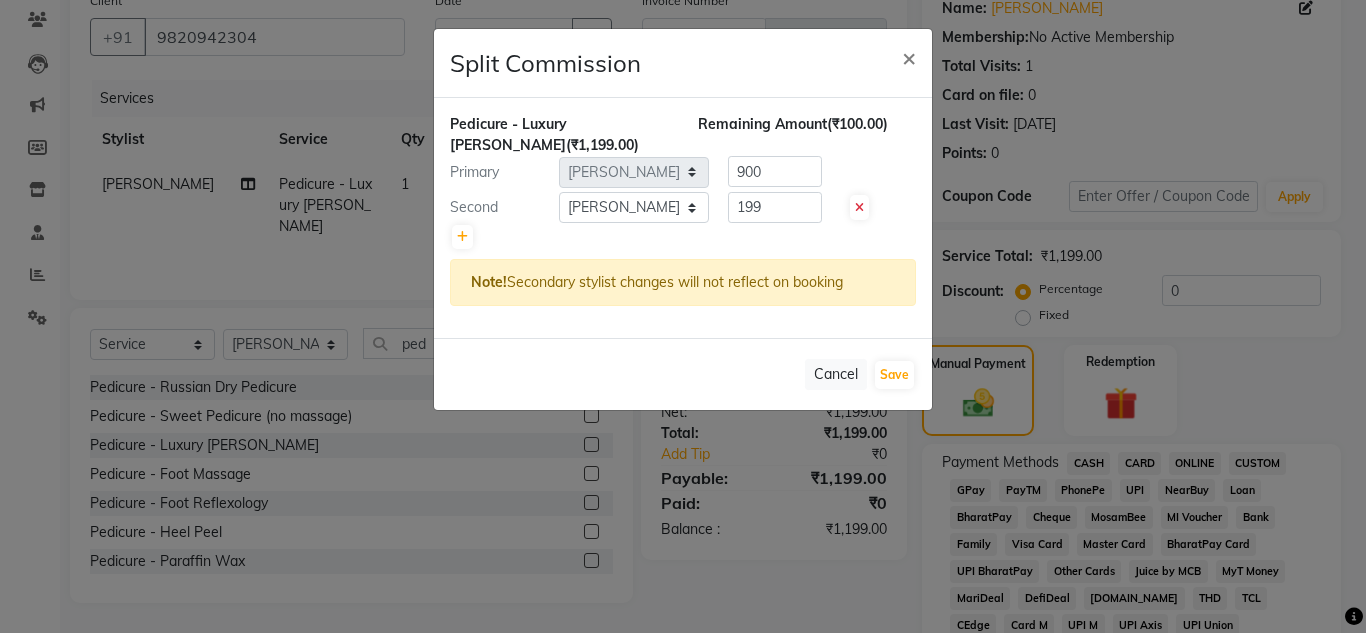 click on "Second Select  Alam   Arshad shaikh   Deepali   Deepu Chatry   NailKraft   Neetu   Nikita   NITA  CHAHAL    Pooja Mehral   Preeti Bidlal   Sanya Shaikh   Sneha Balu Ichake   Vaishali Vinod Yadav  199" 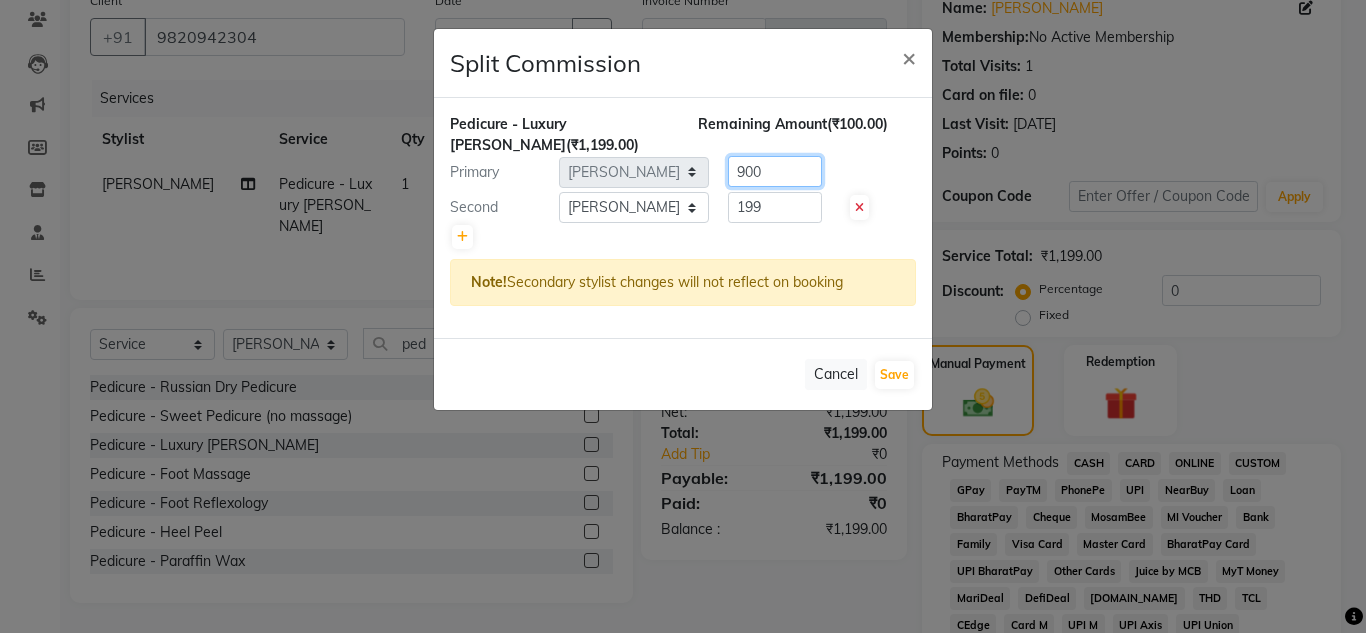 click on "900" 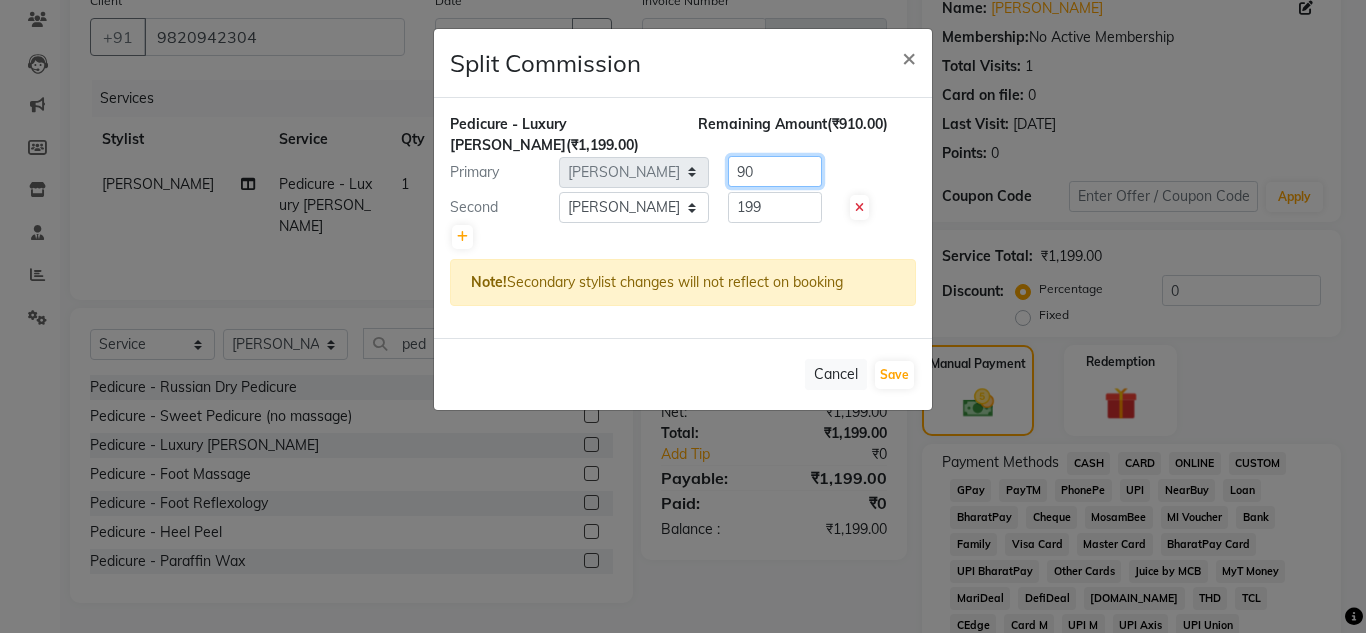 type on "9" 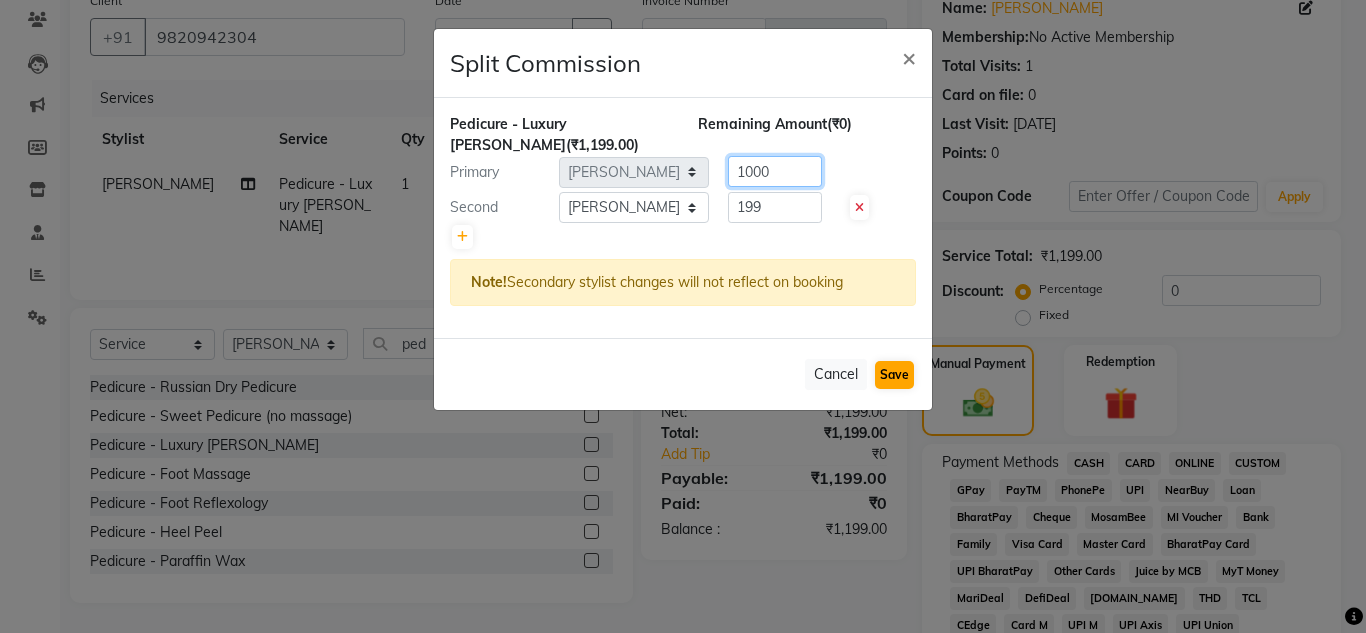 type on "1000" 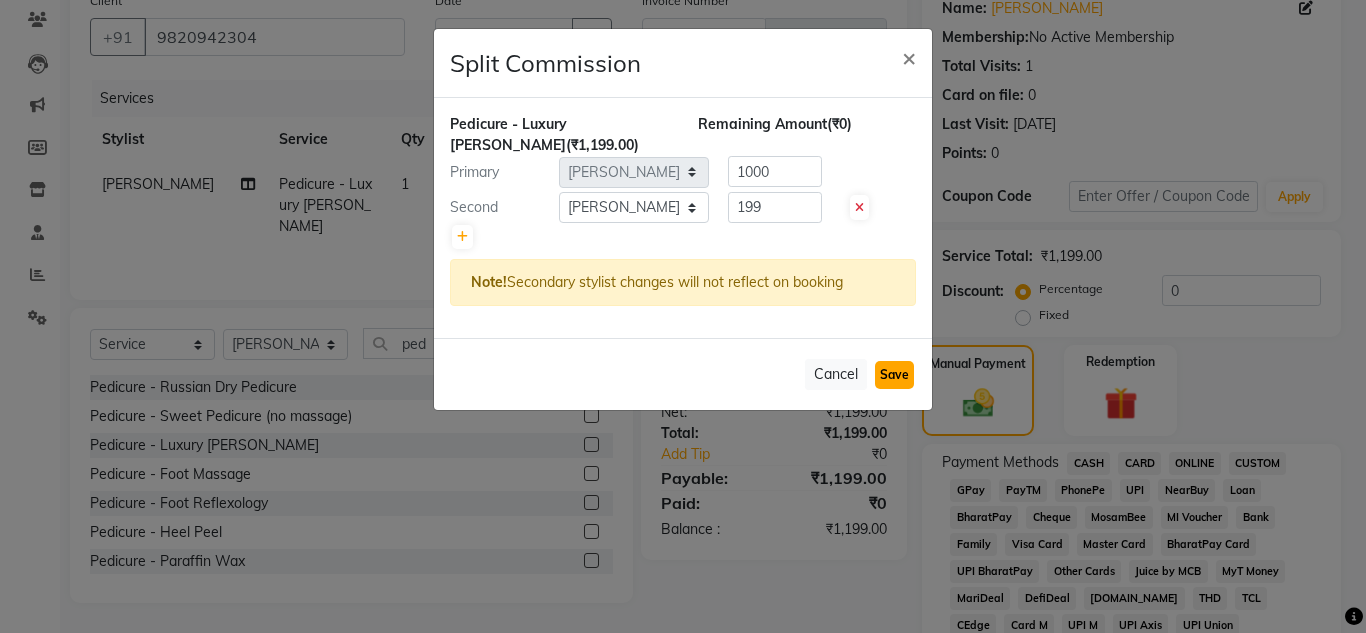 click on "Save" 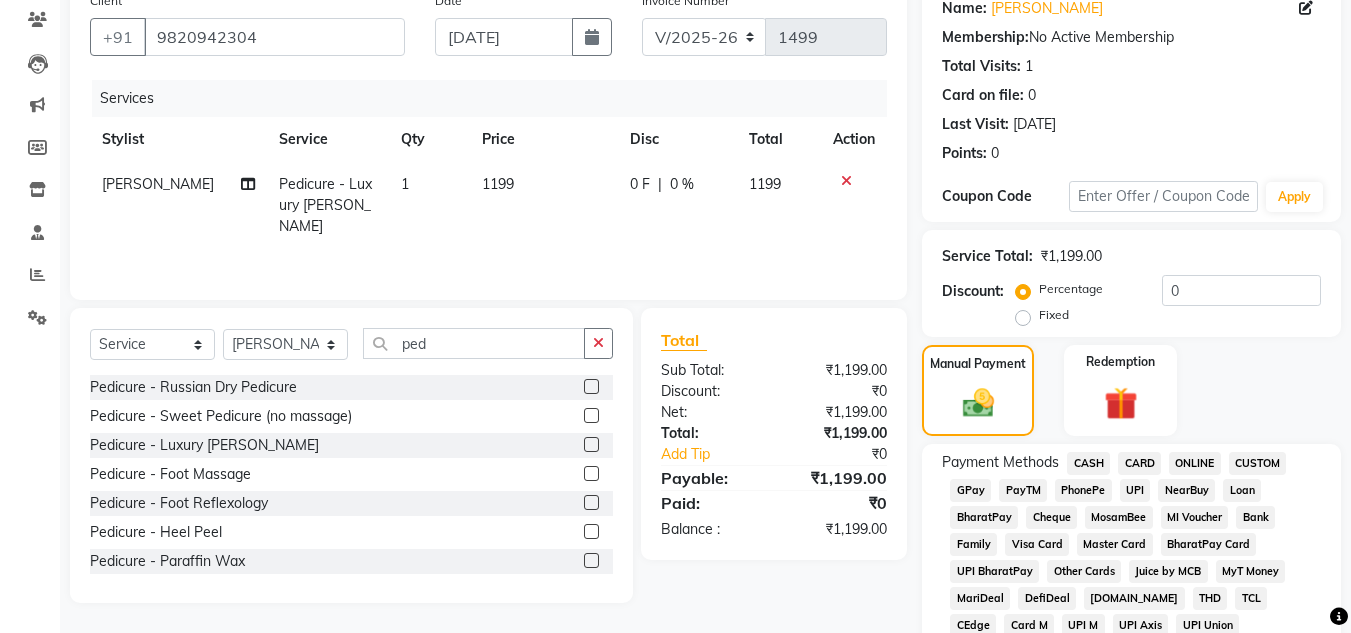 click on "GPay" 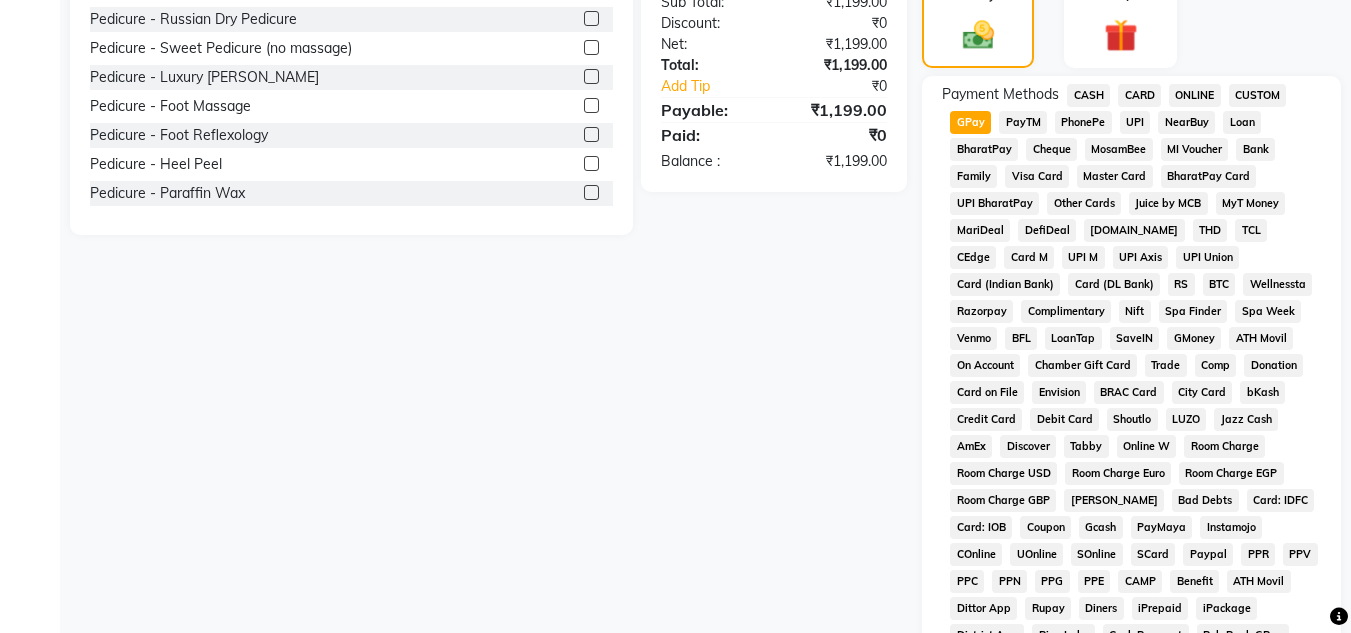 scroll, scrollTop: 869, scrollLeft: 0, axis: vertical 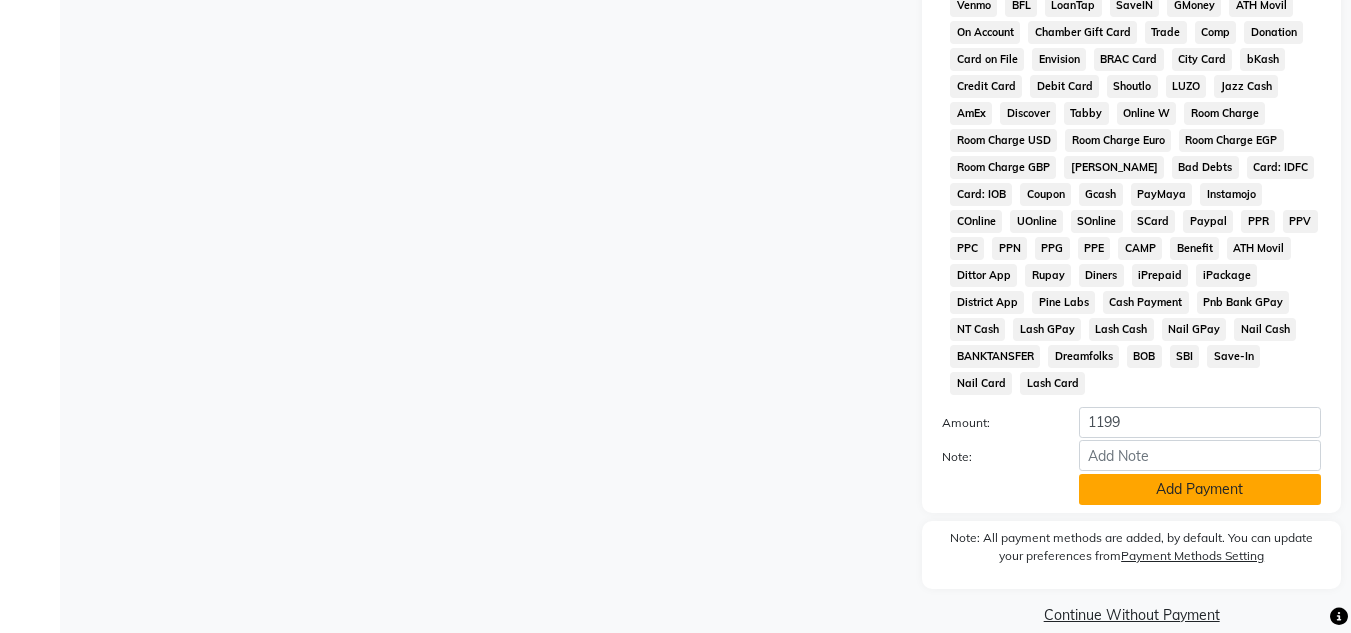 click on "Add Payment" 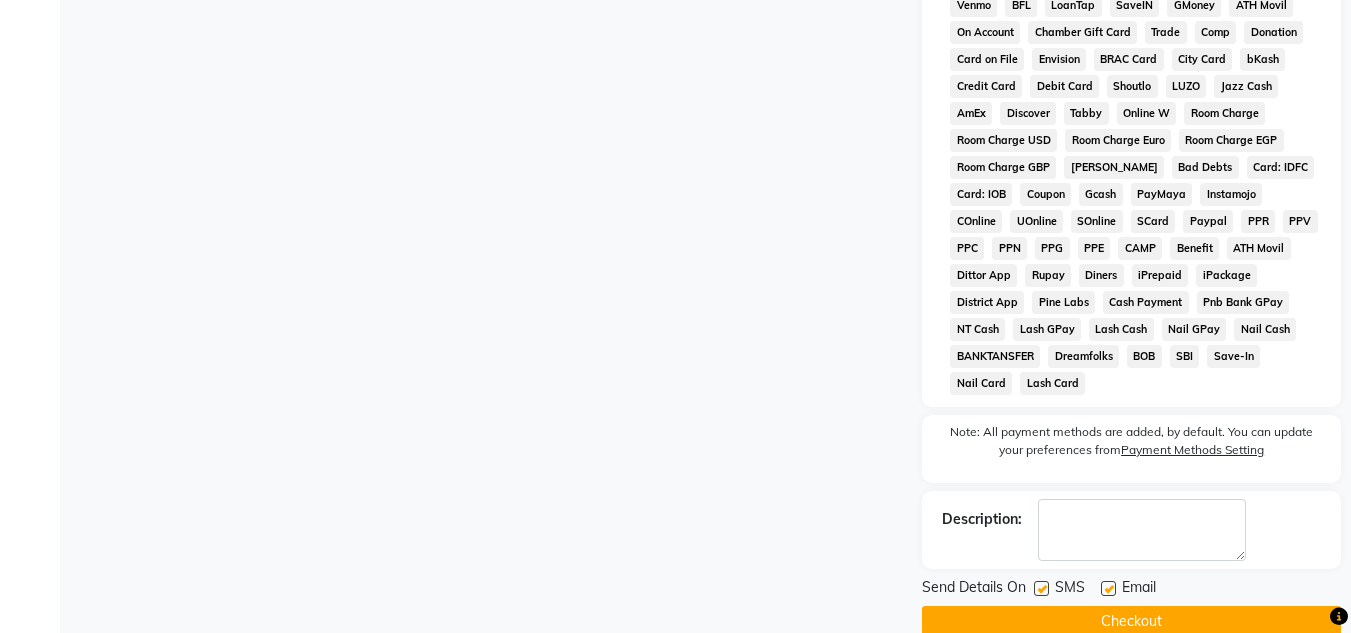 click on "Checkout" 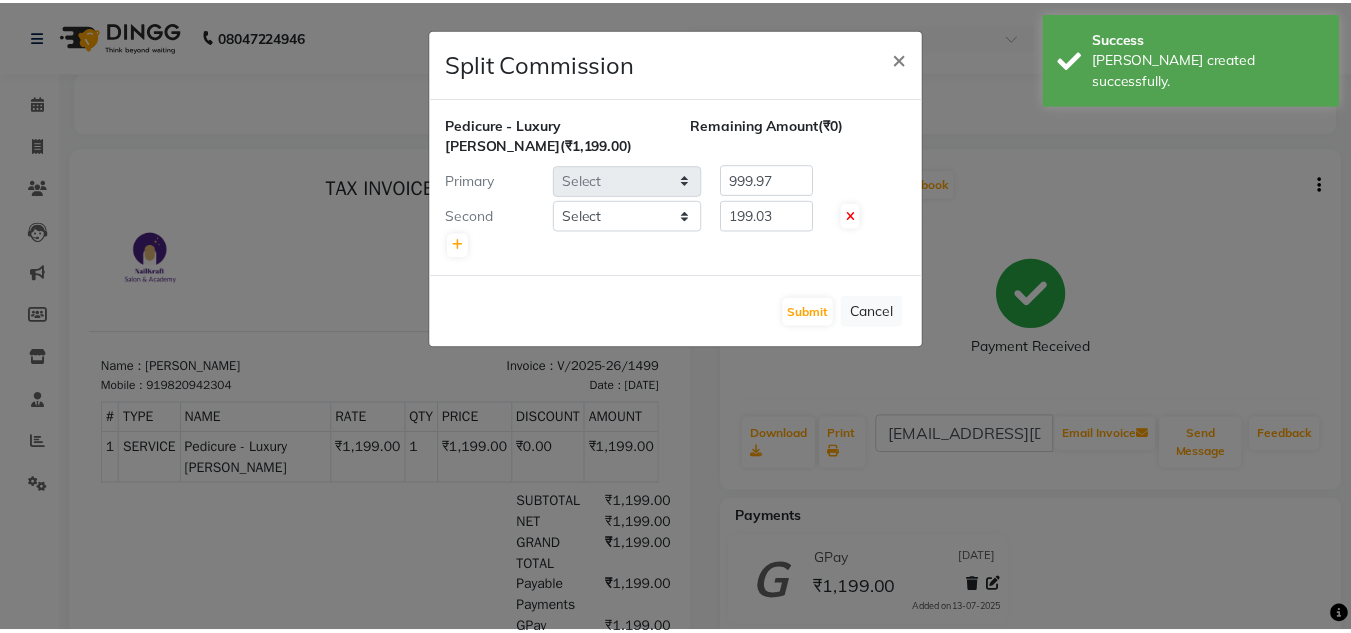 scroll, scrollTop: 0, scrollLeft: 0, axis: both 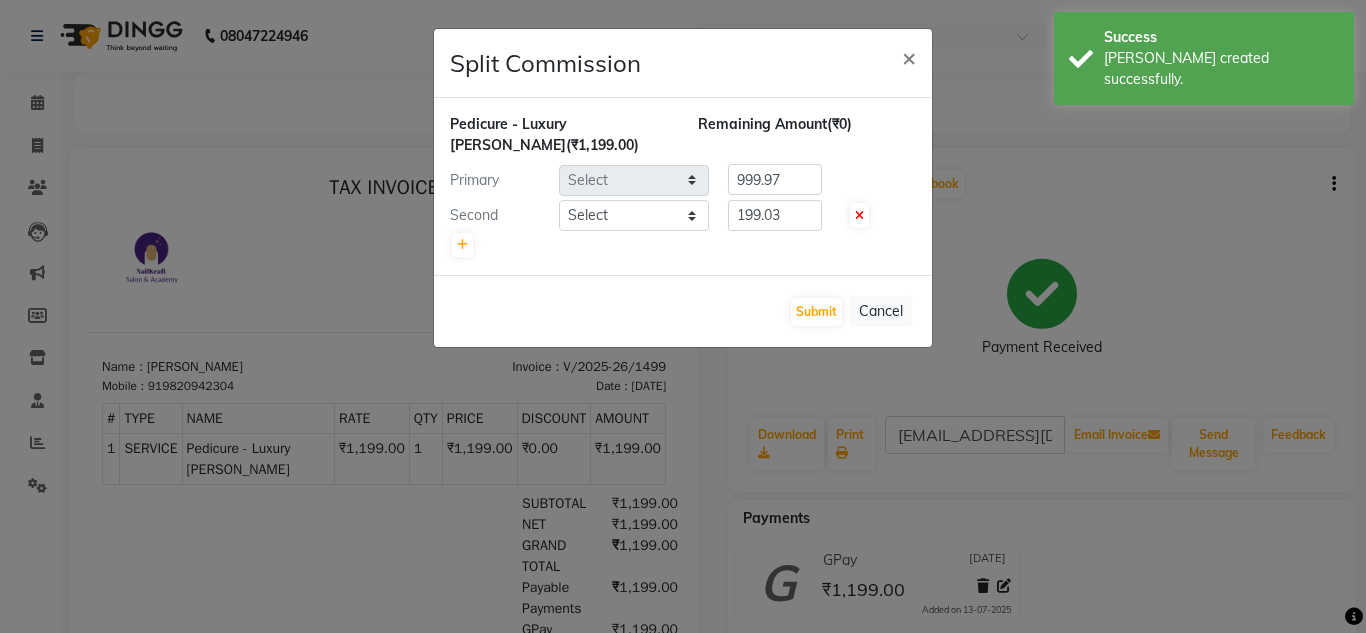 select on "77067" 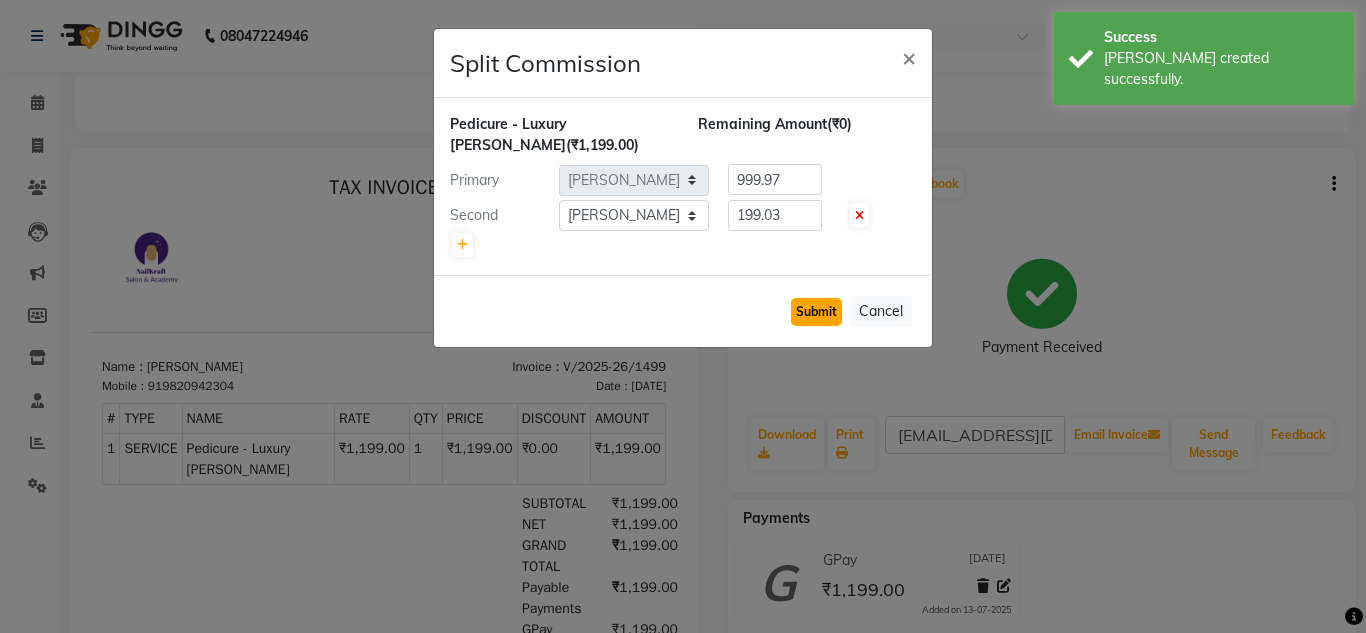 click on "Submit" 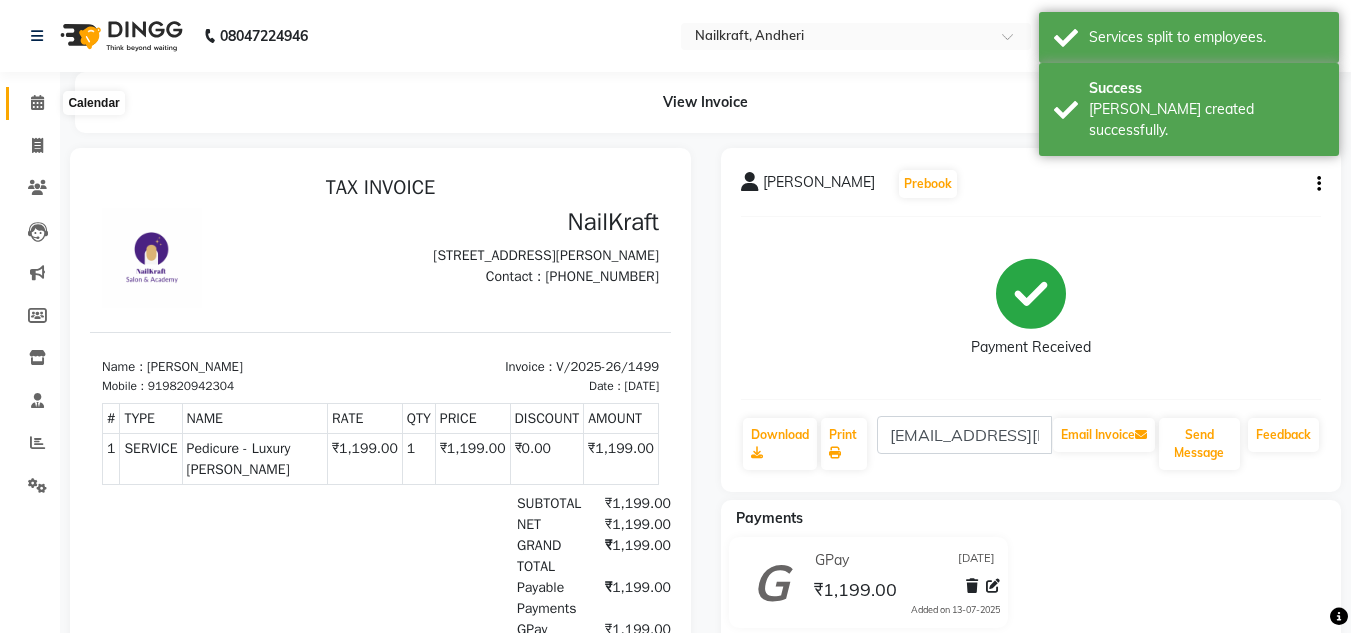 click 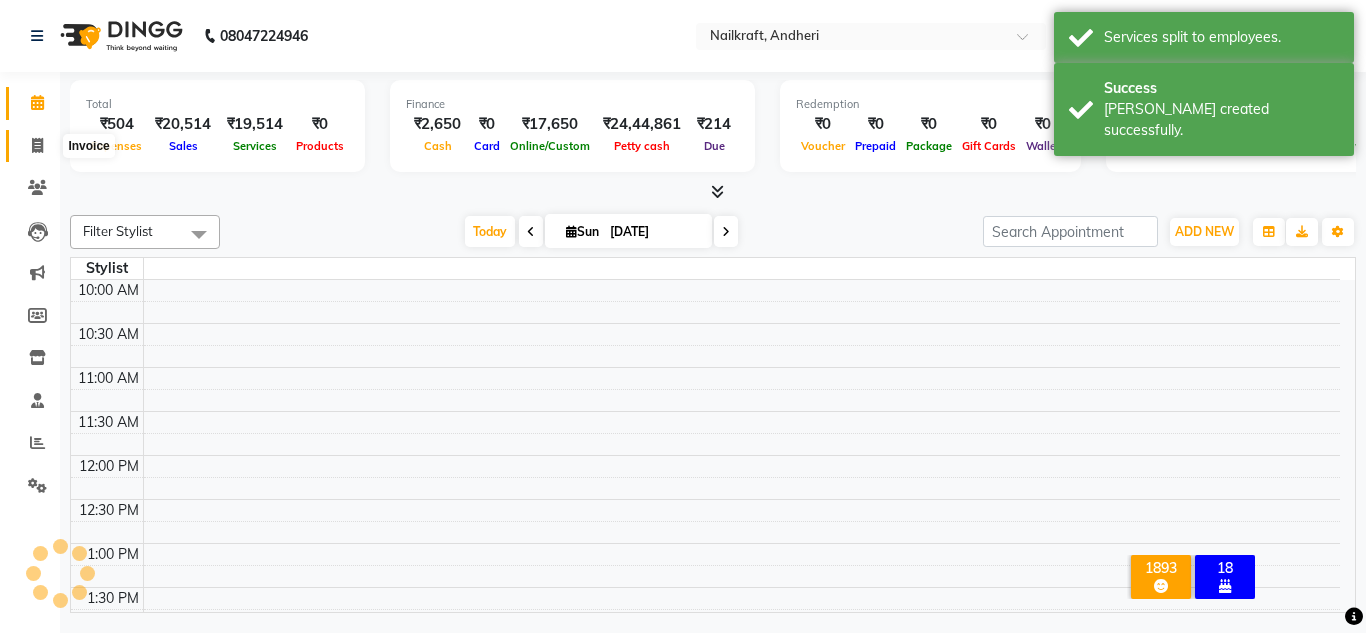 click 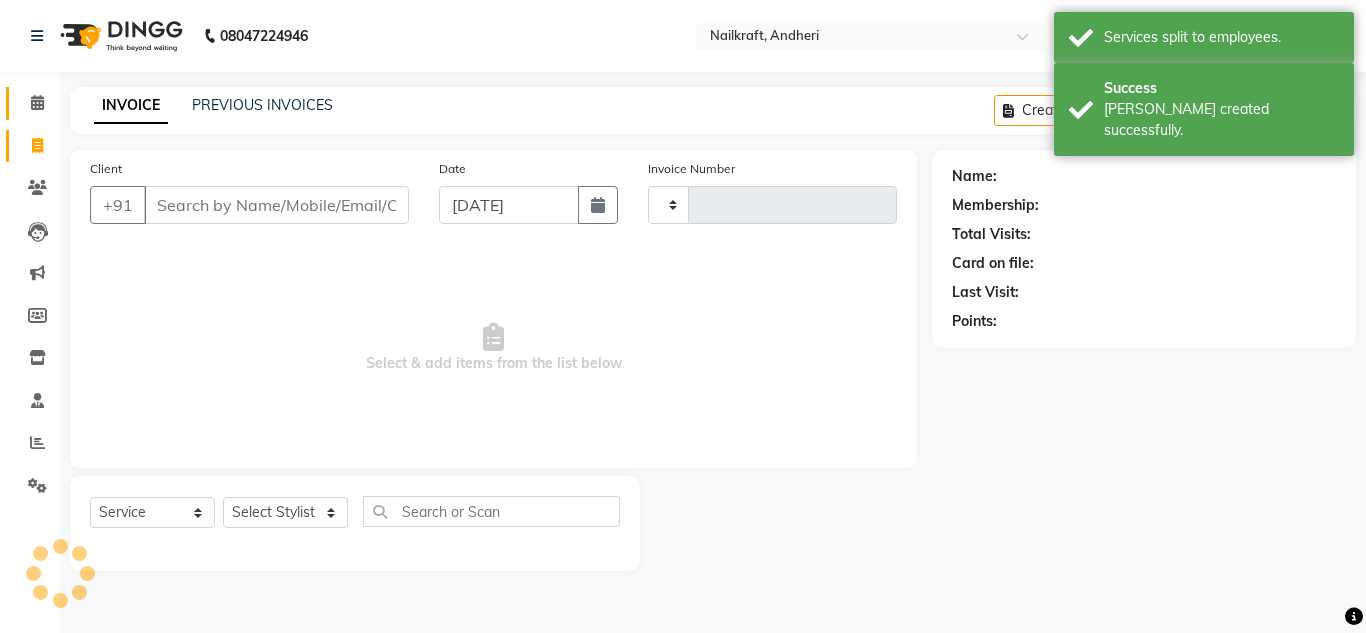 type on "1500" 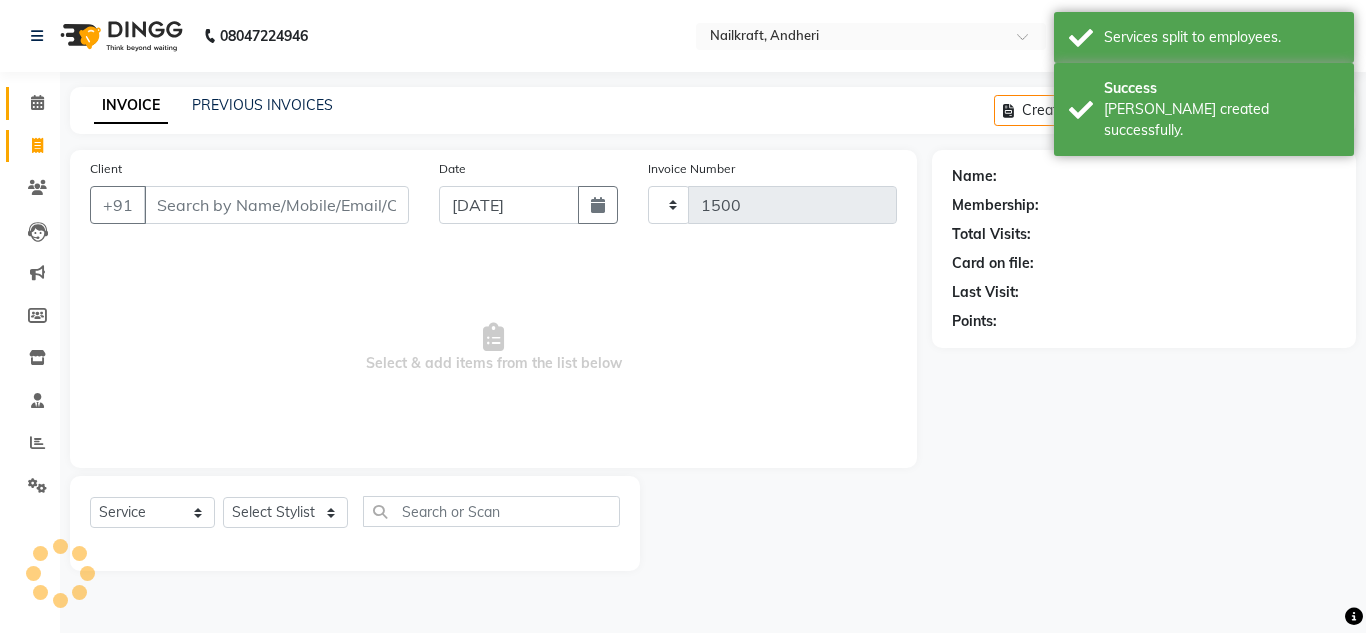 select on "6081" 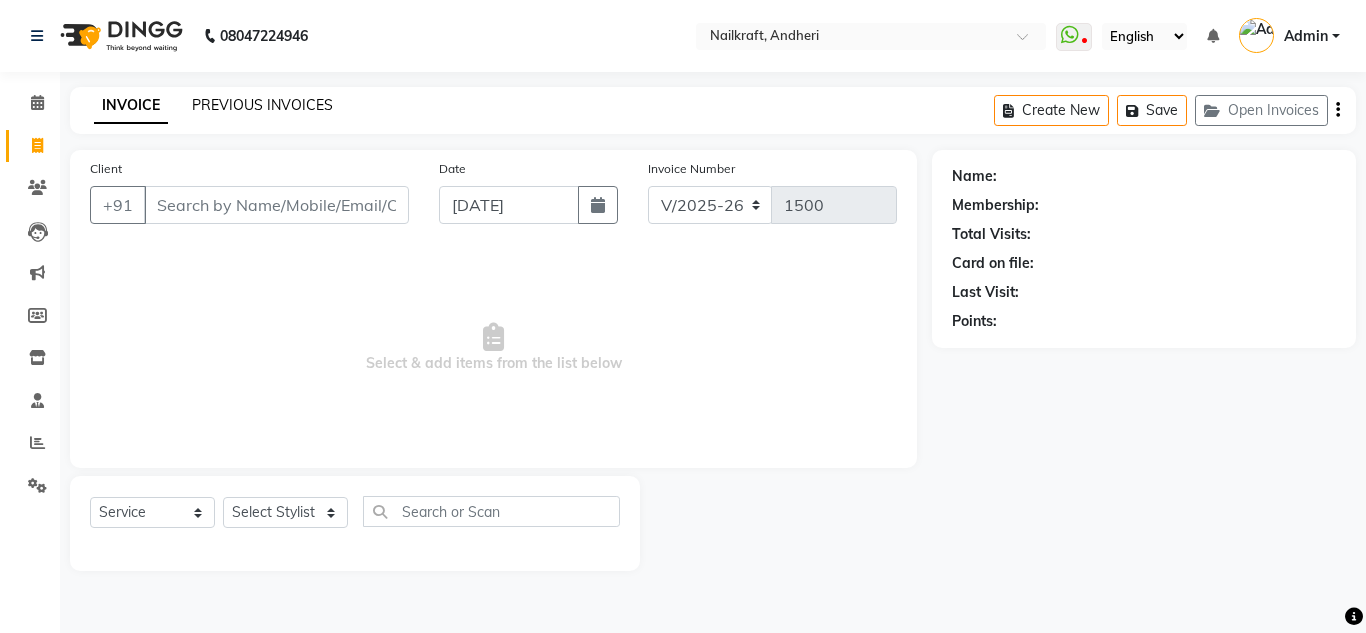 click on "PREVIOUS INVOICES" 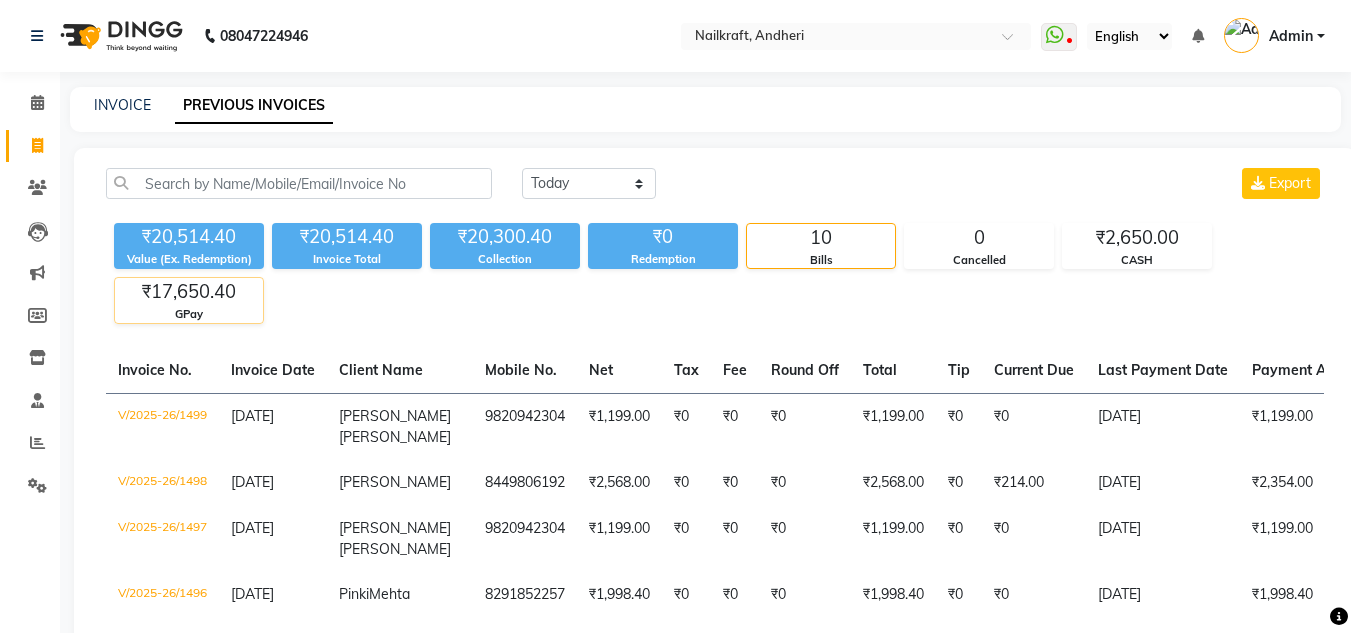 click on "GPay" 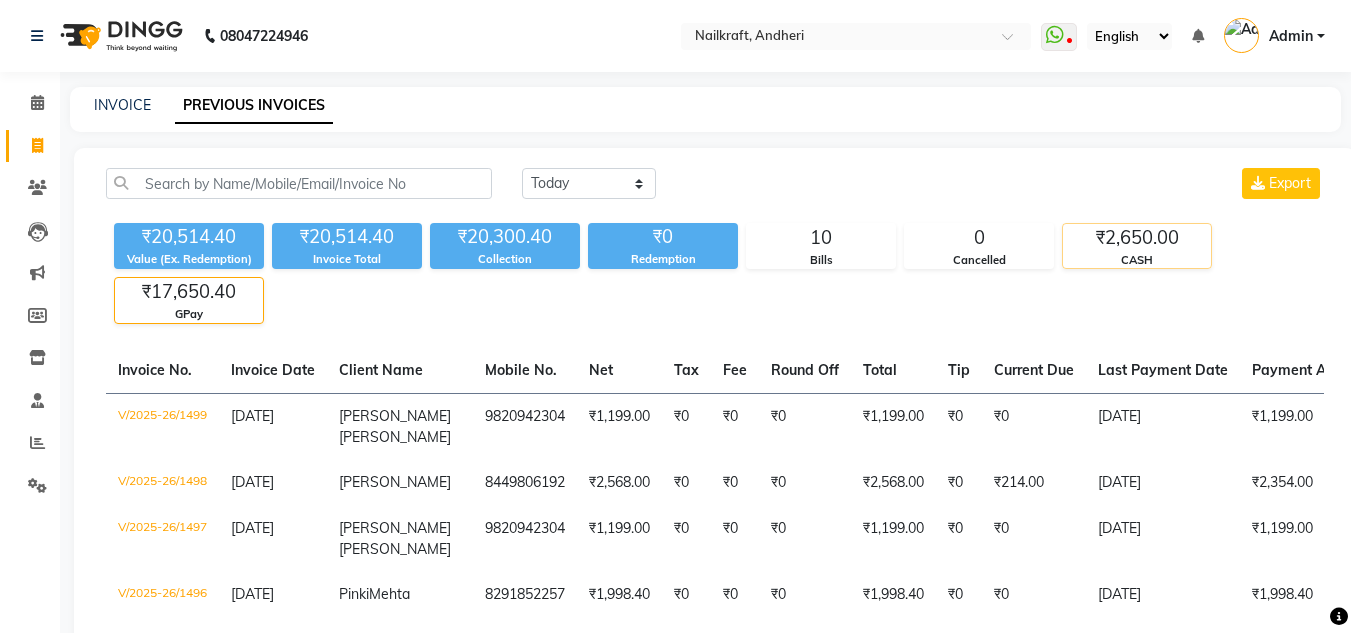 click on "CASH" 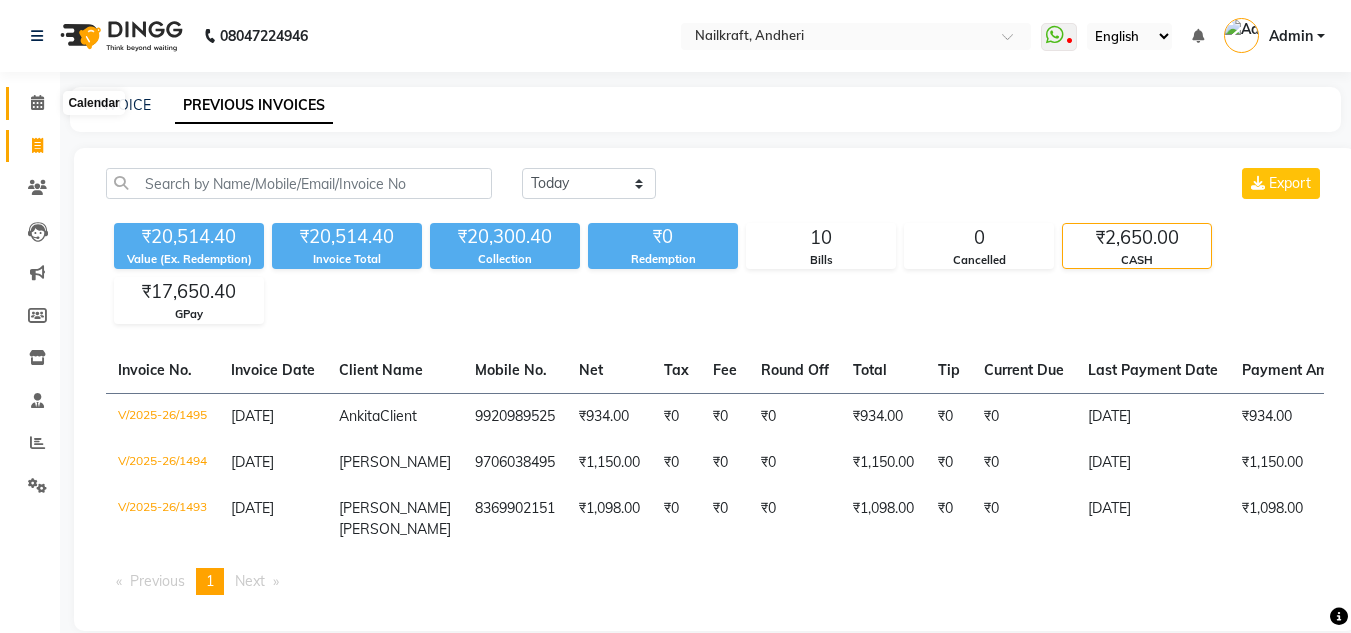 click 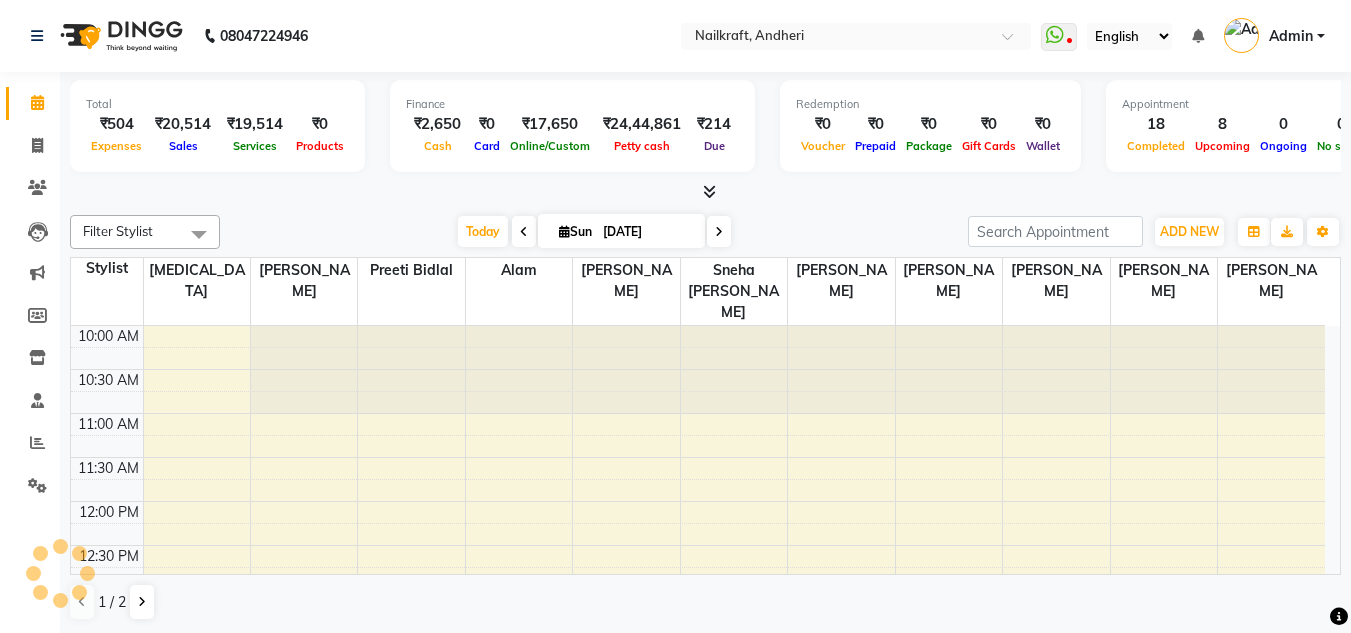 scroll, scrollTop: 0, scrollLeft: 0, axis: both 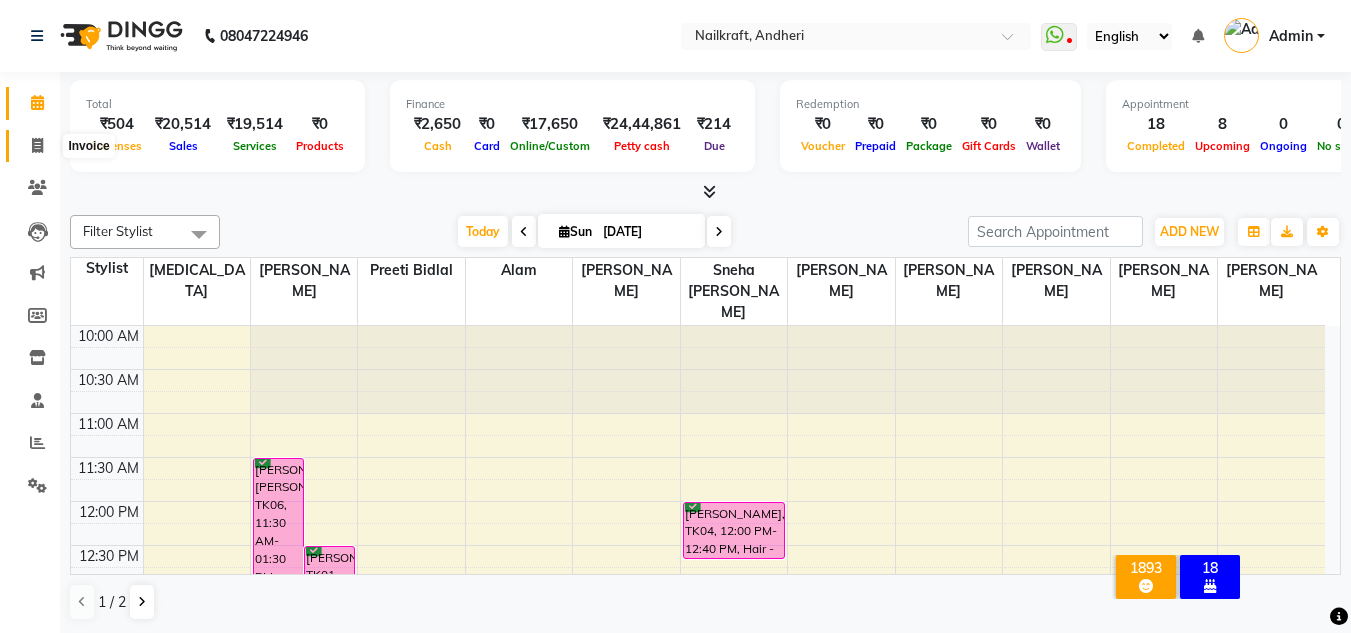 click 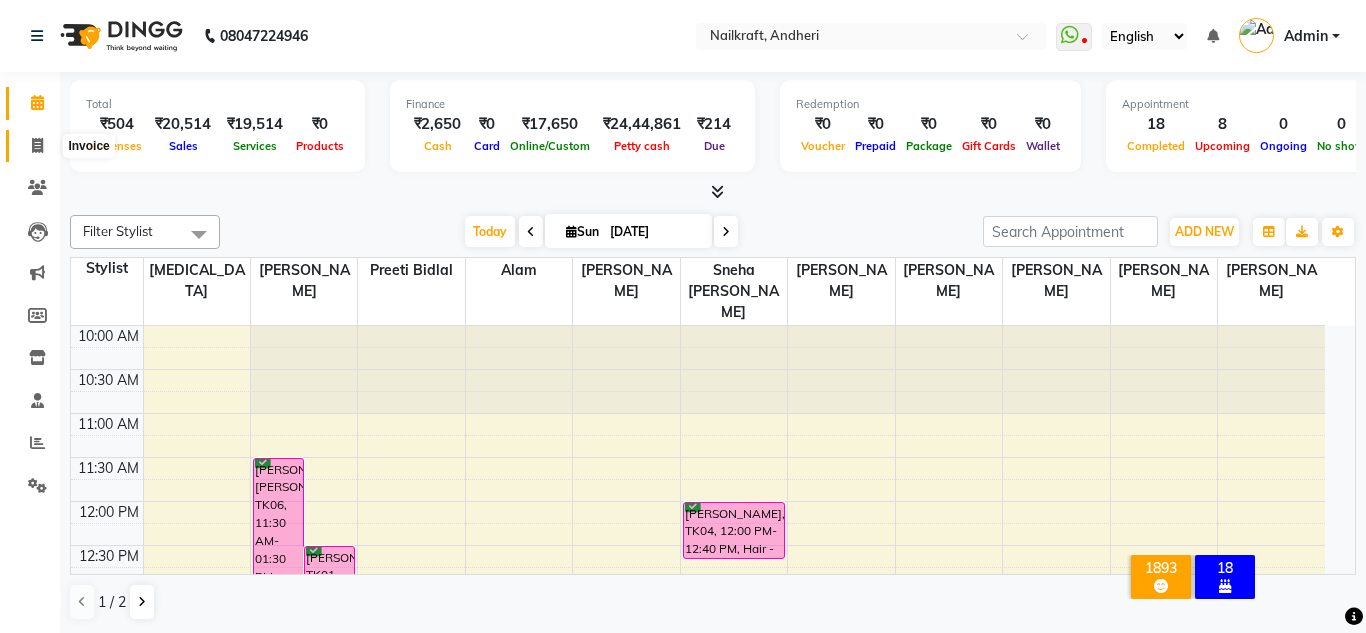 select on "service" 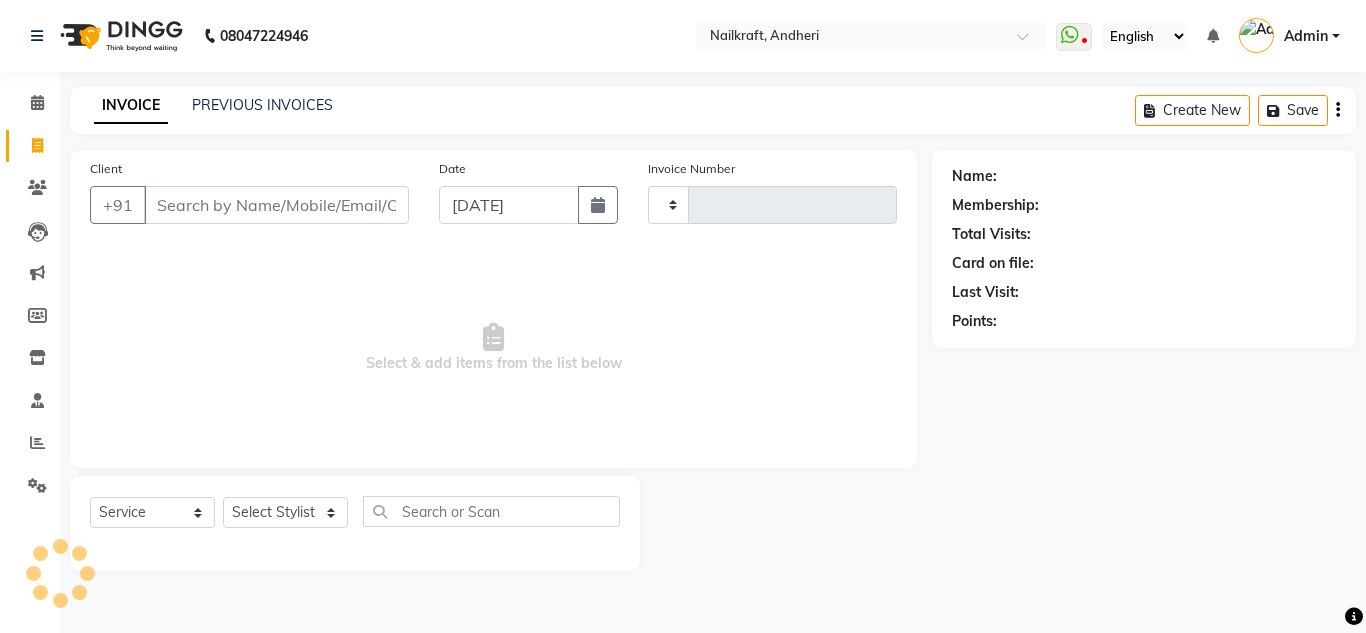 type on "1500" 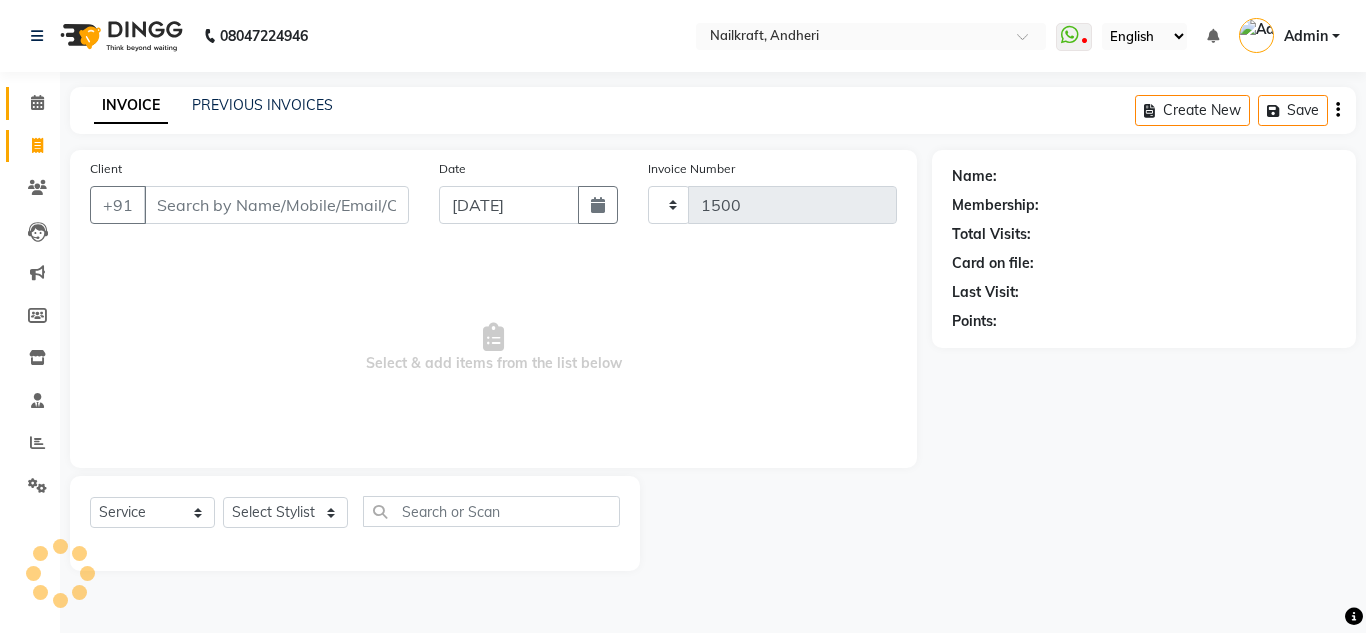 select on "6081" 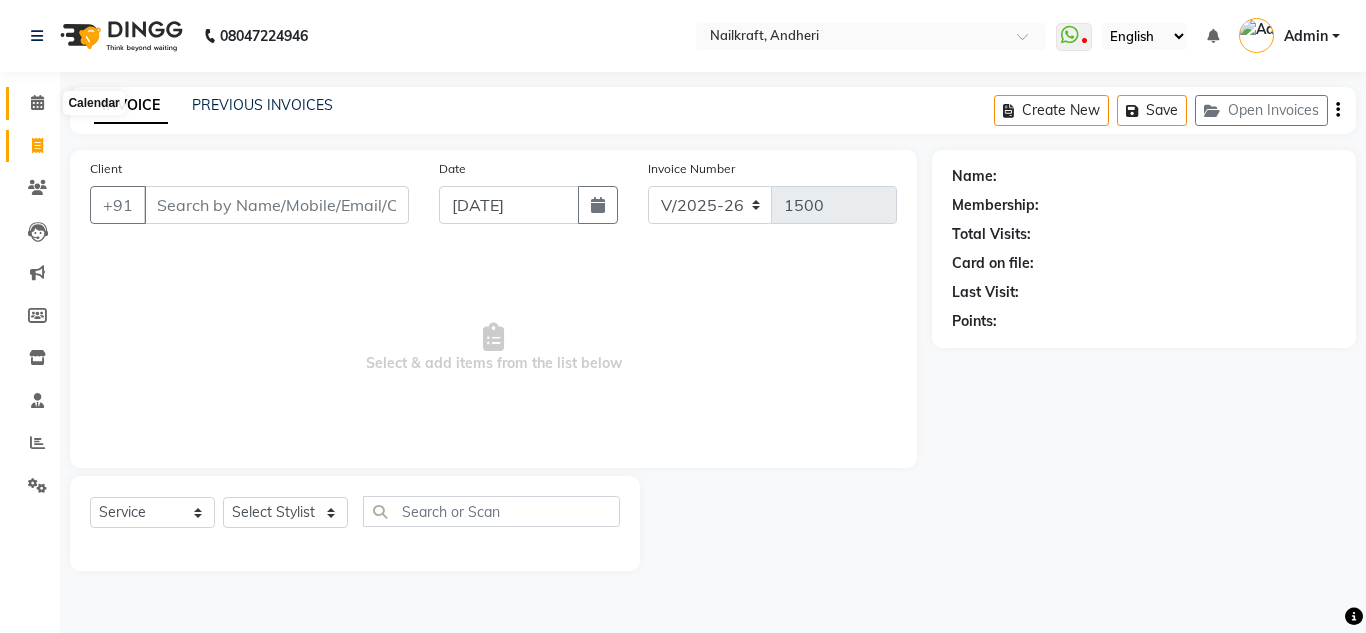 click 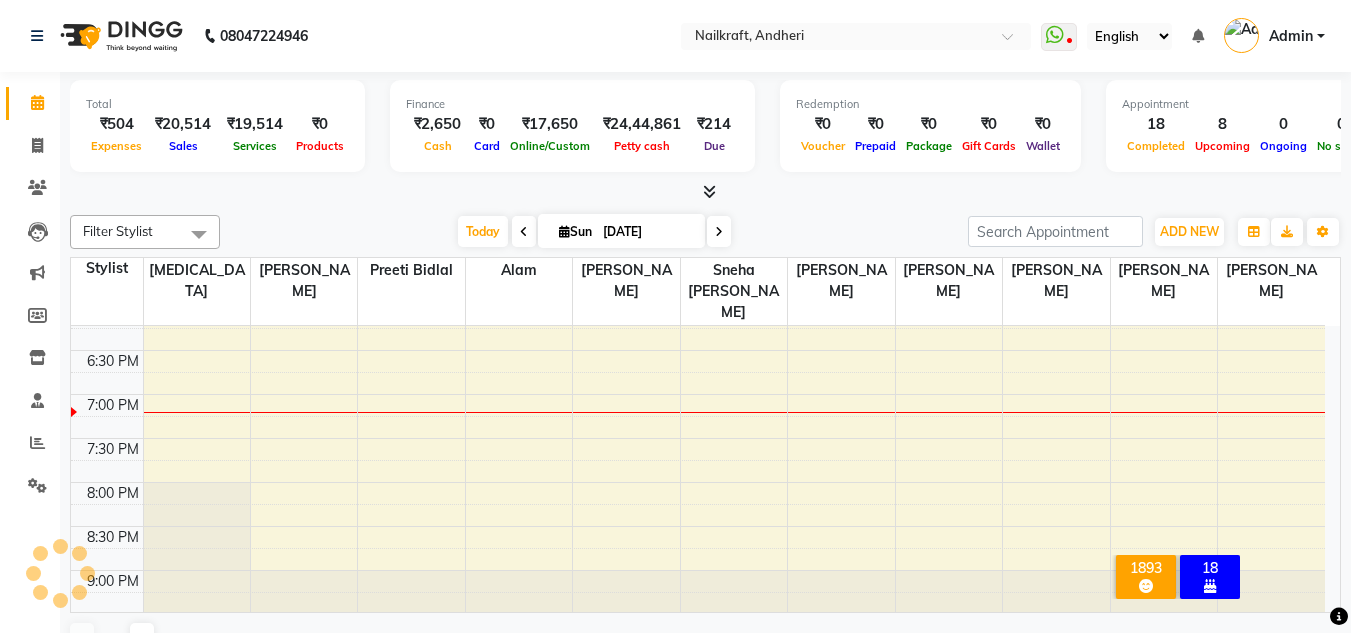 scroll, scrollTop: 0, scrollLeft: 0, axis: both 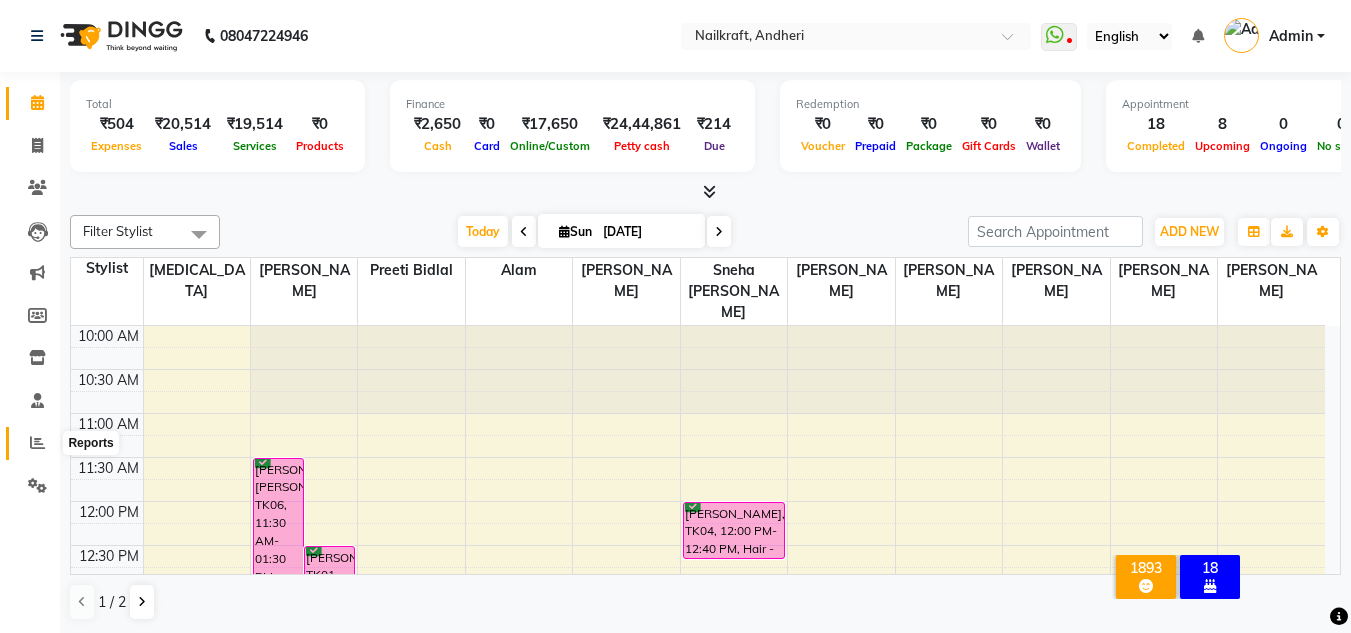 click 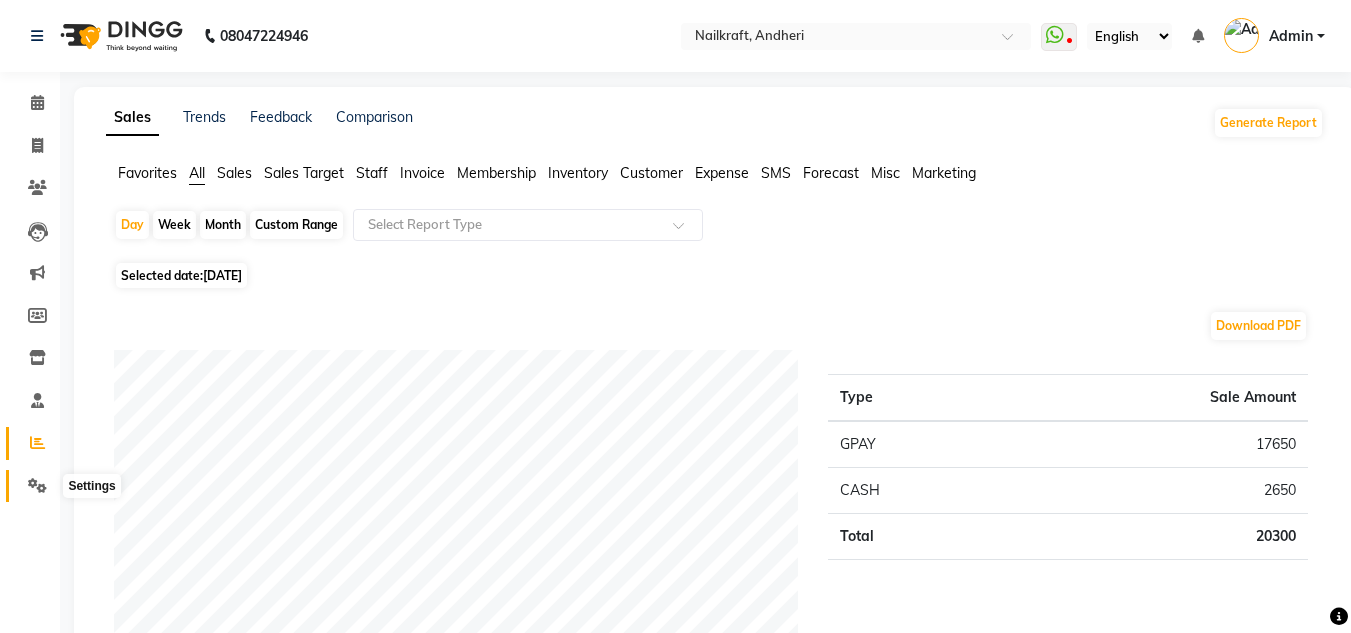 click 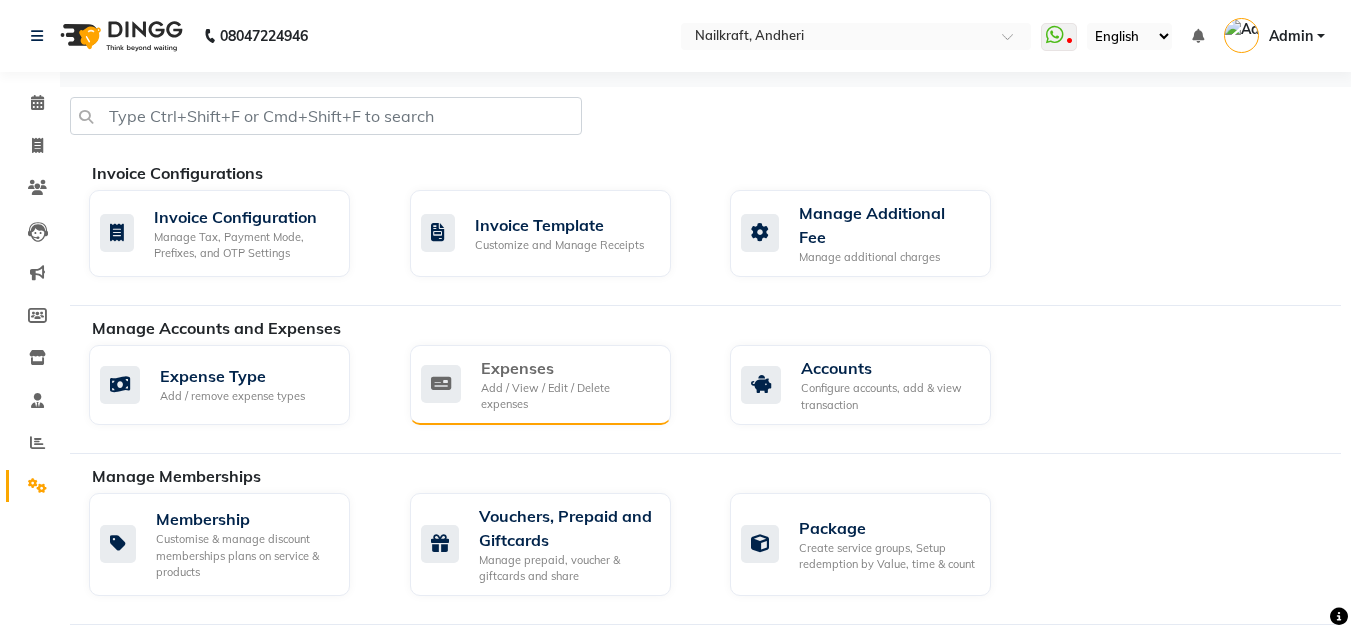 click on "Expenses" 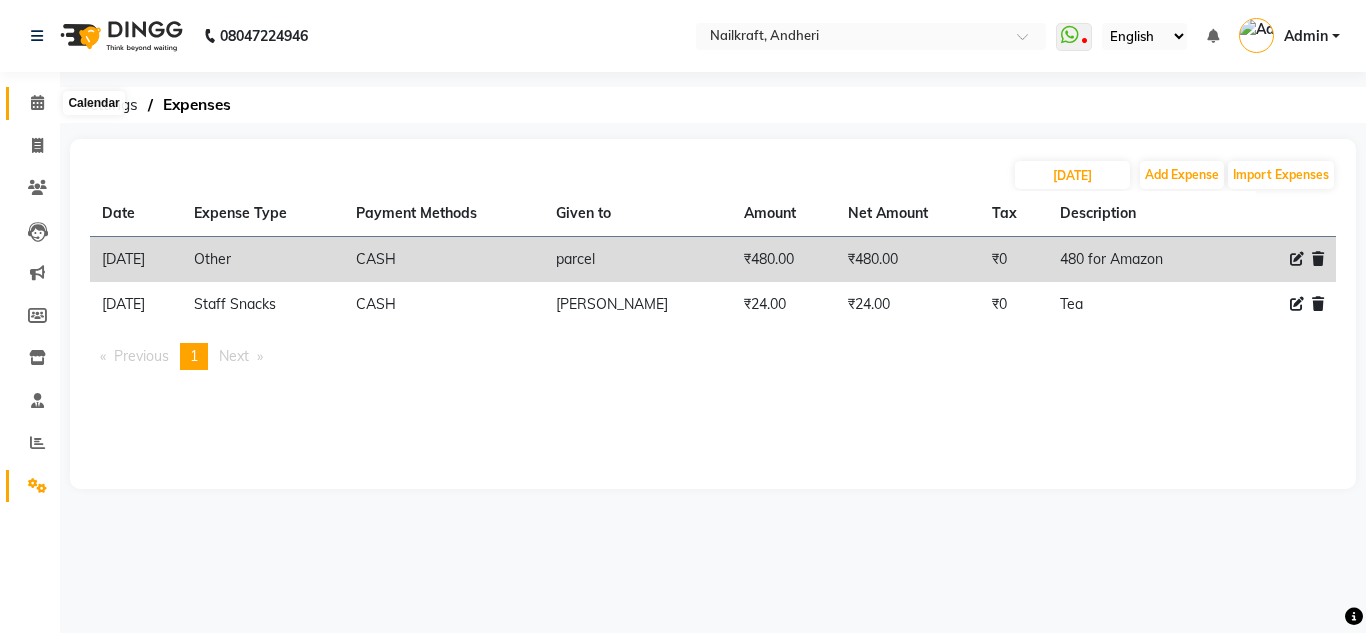 click 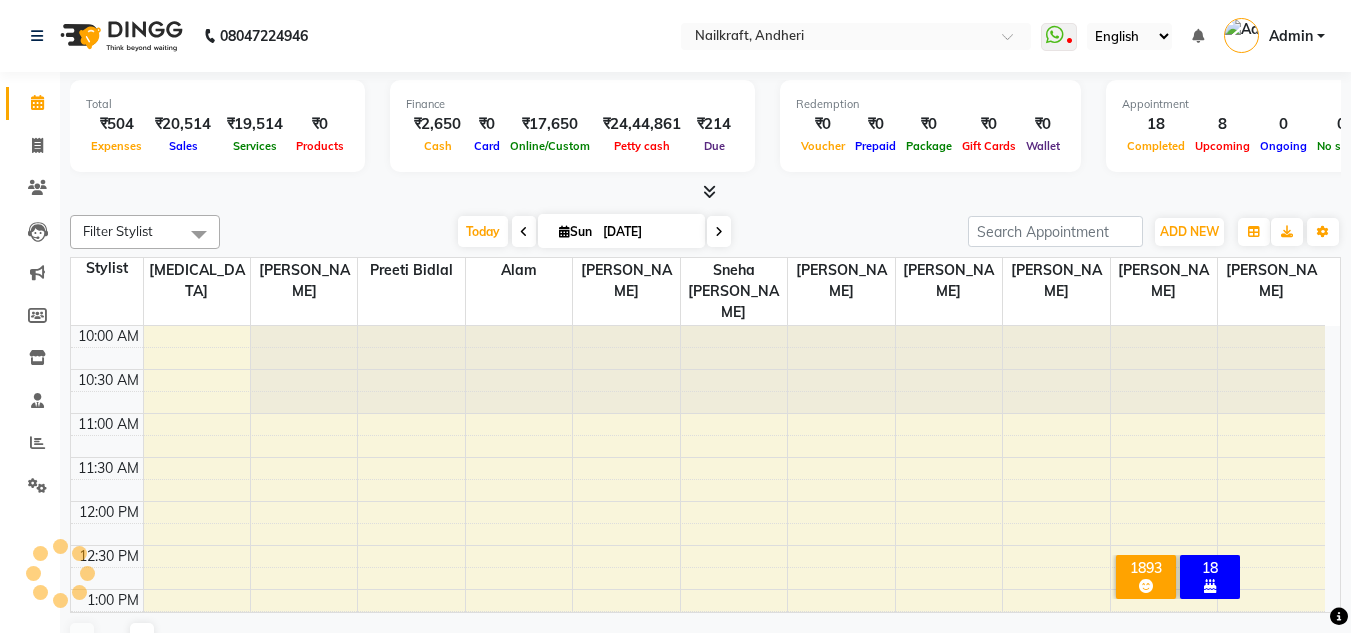 scroll, scrollTop: 0, scrollLeft: 0, axis: both 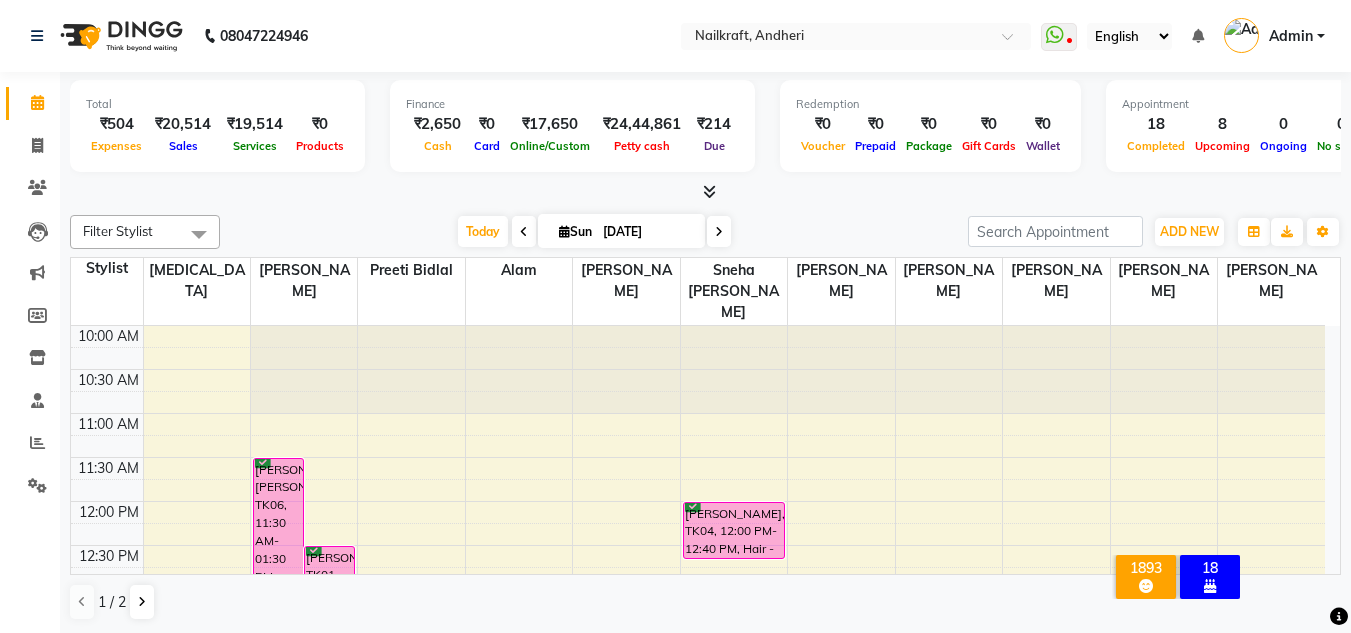 click on "[DATE]  [DATE]" at bounding box center (594, 232) 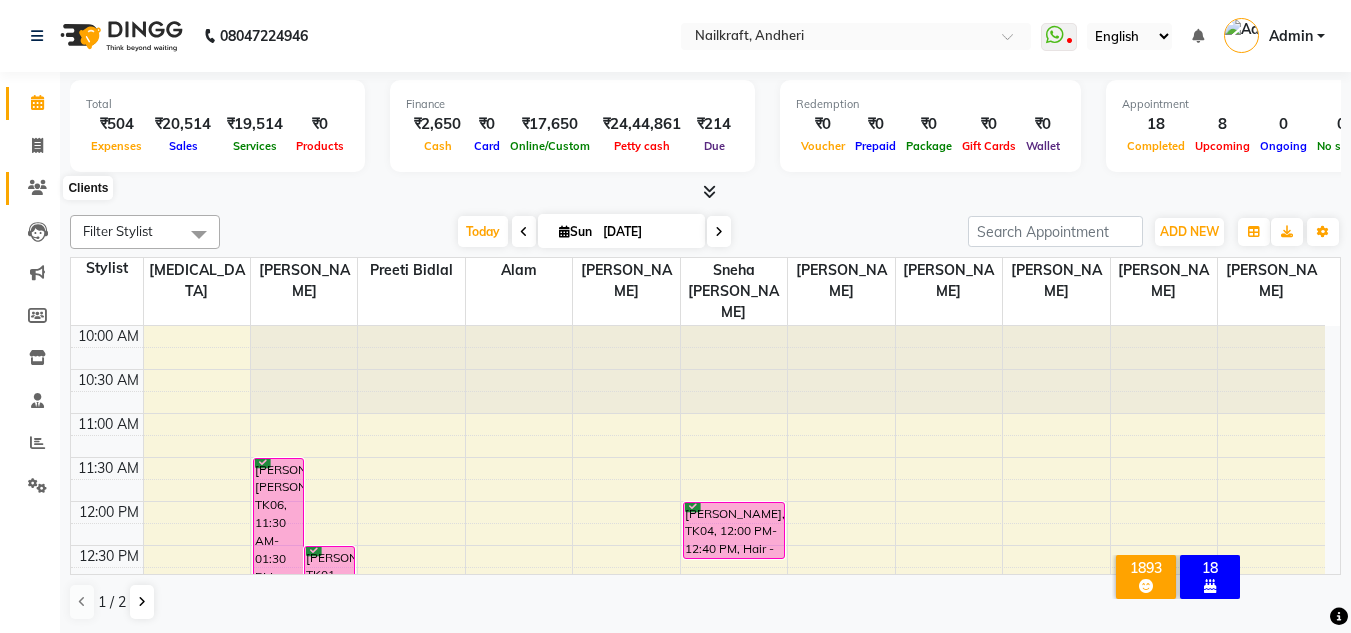 click 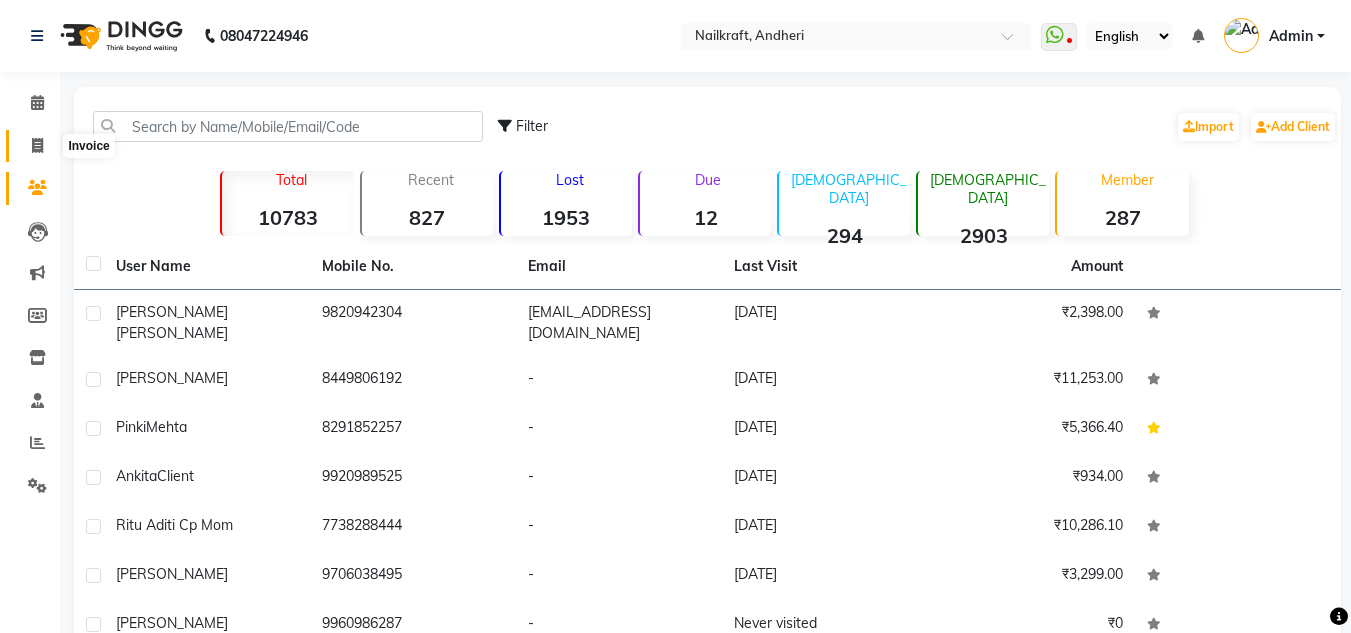 click 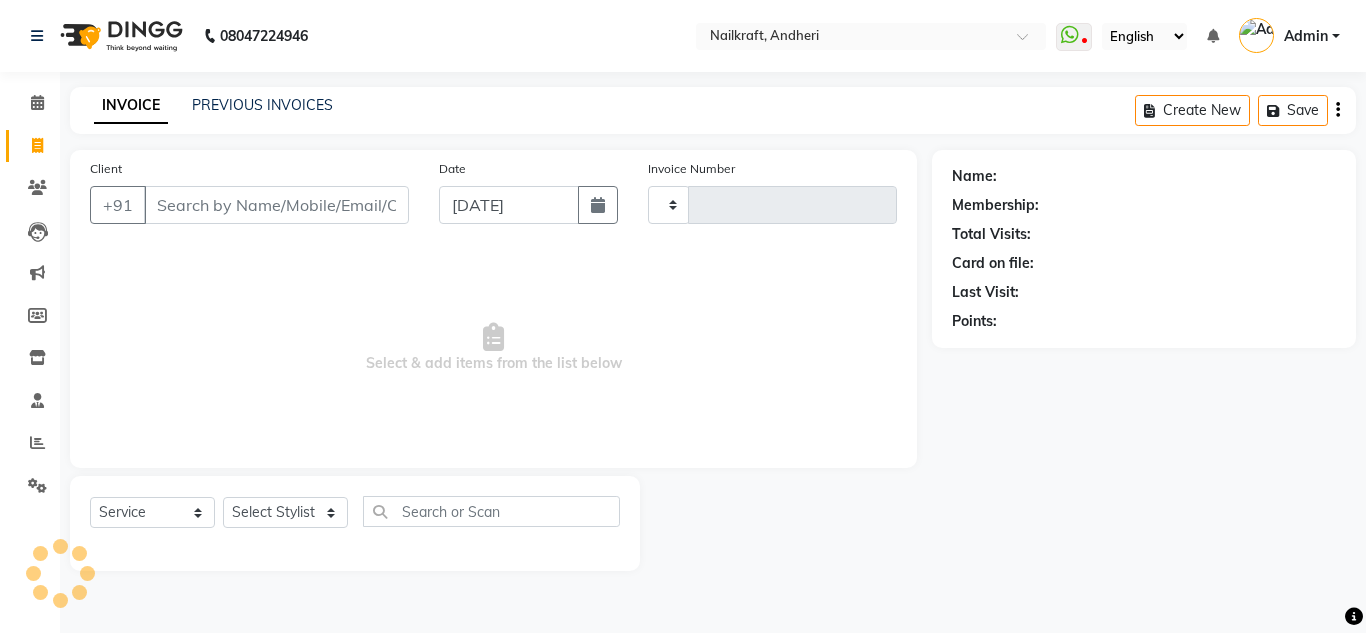 type on "1500" 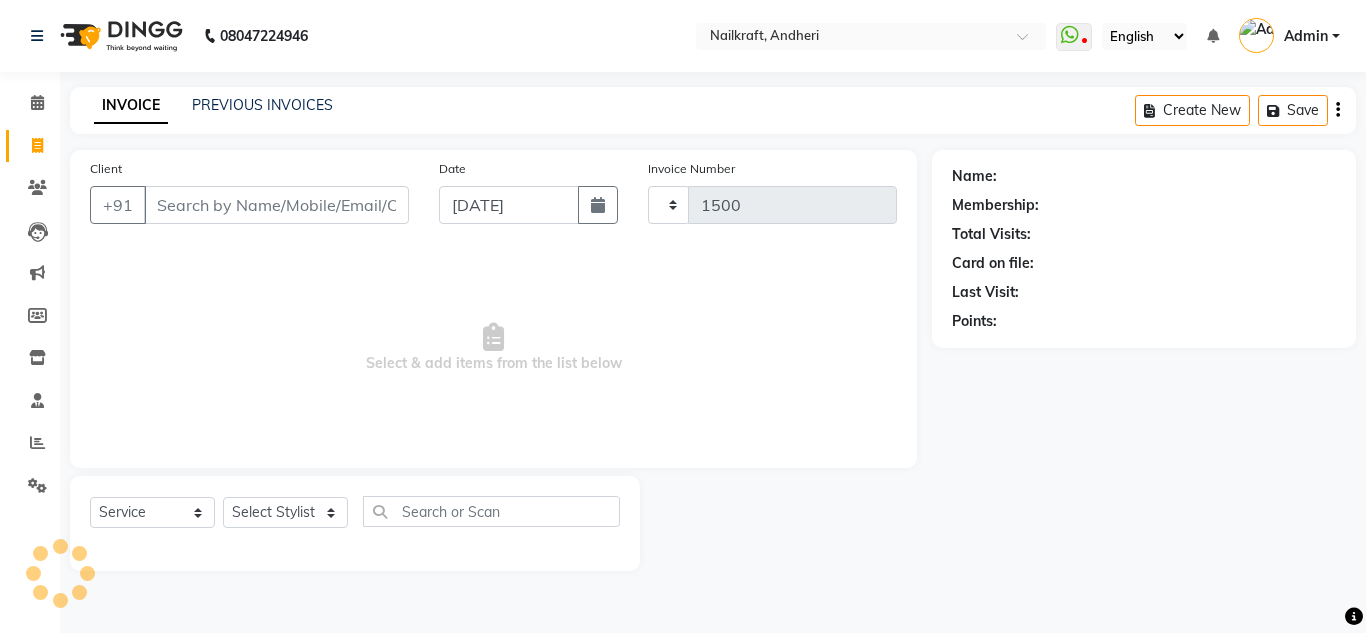 select on "6081" 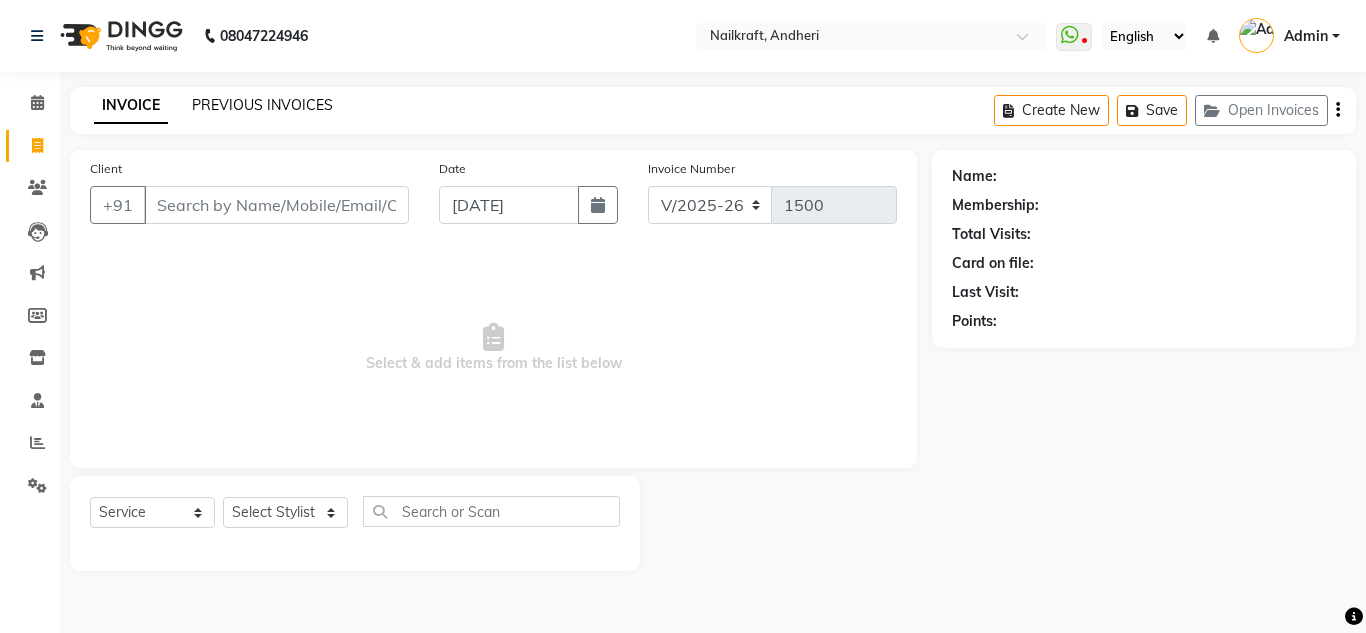 click on "PREVIOUS INVOICES" 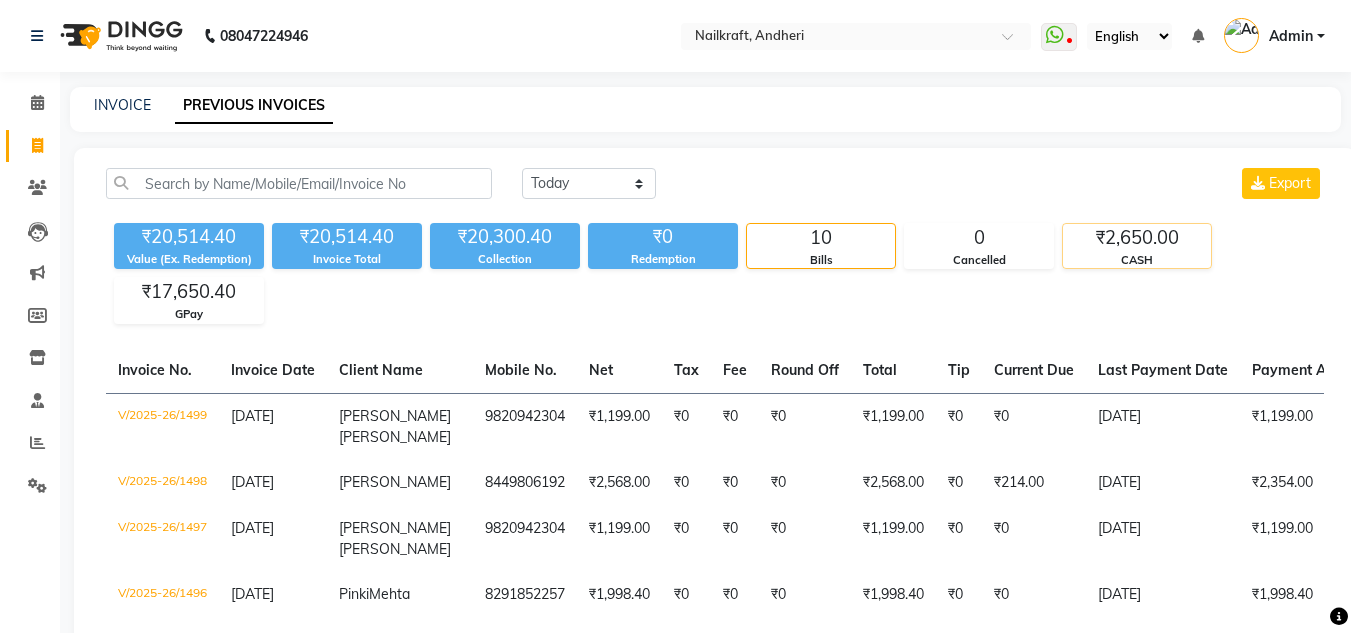 click on "₹2,650.00" 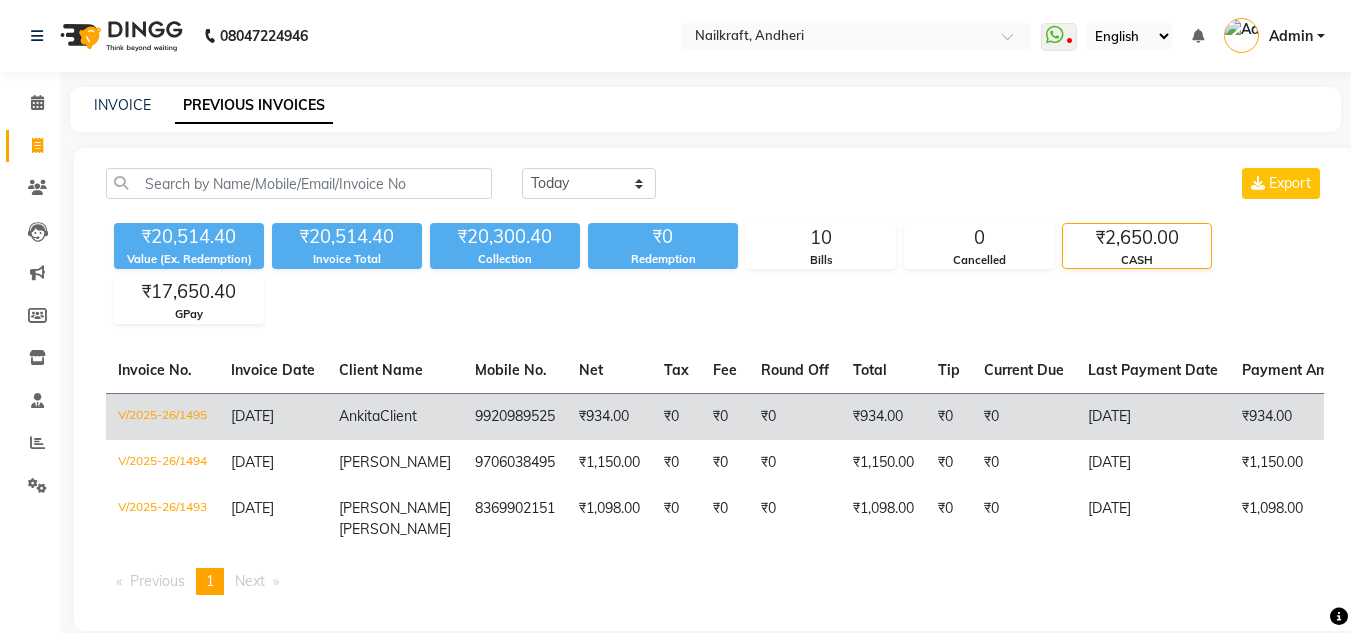 click on "[DATE]" 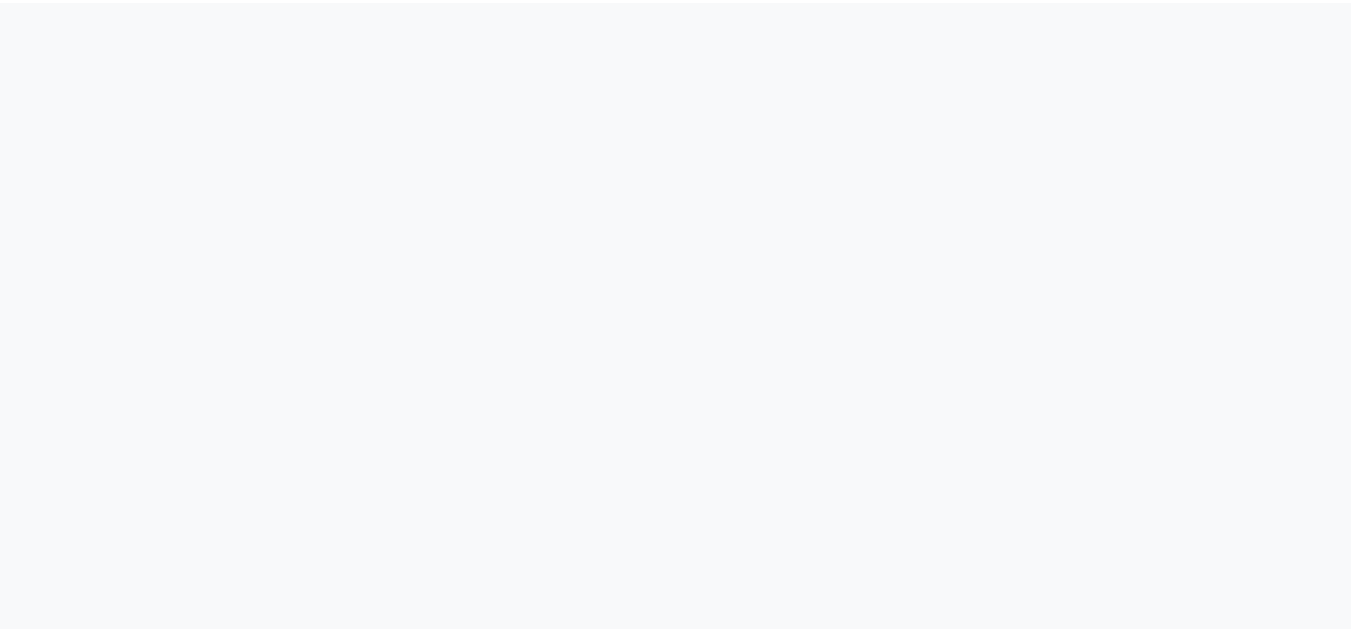 scroll, scrollTop: 0, scrollLeft: 0, axis: both 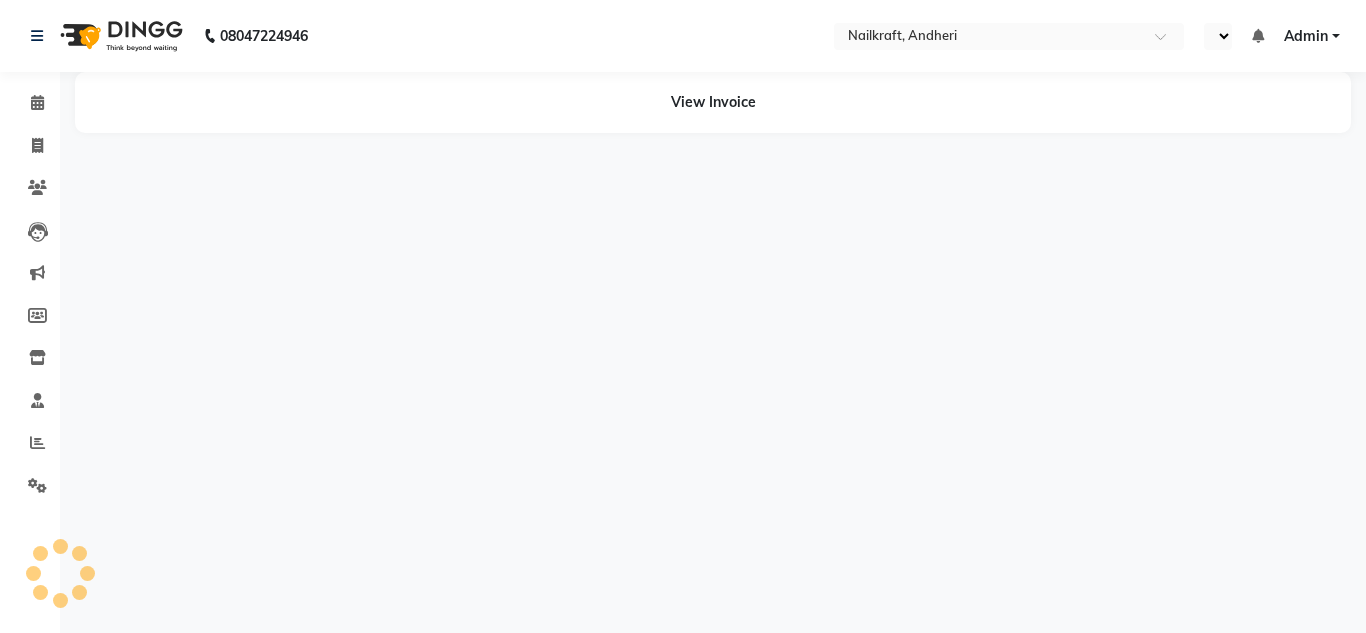 select on "en" 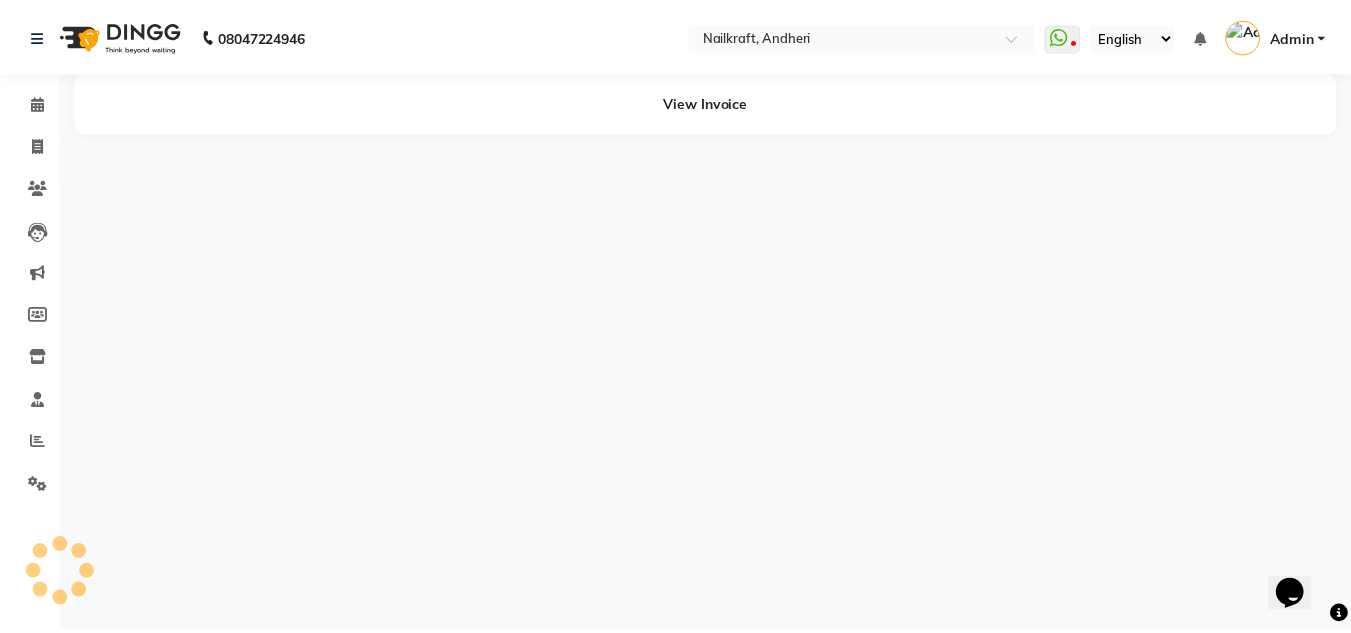 scroll, scrollTop: 0, scrollLeft: 0, axis: both 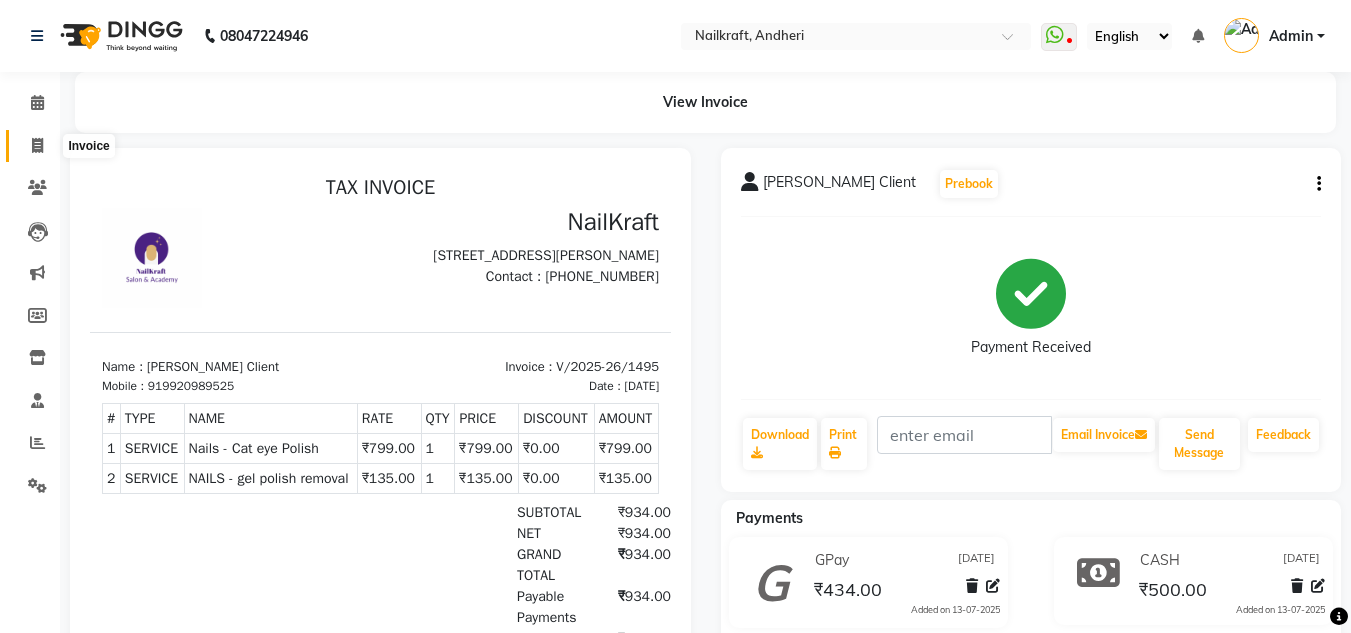 click 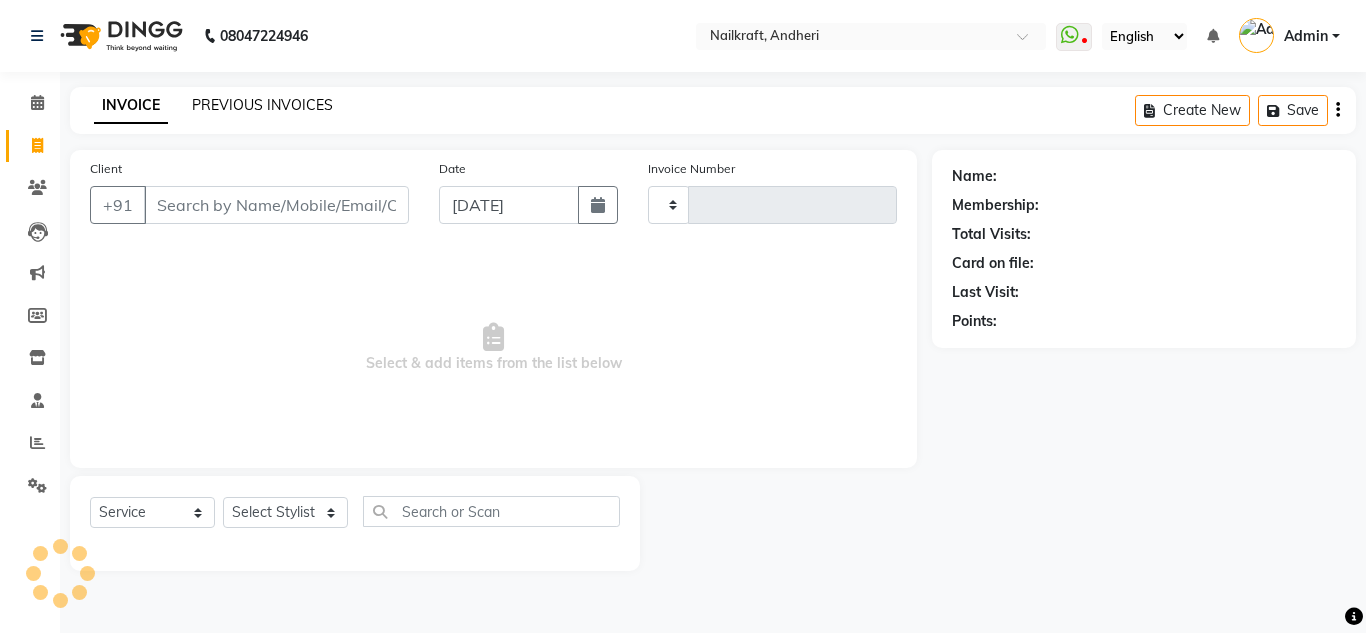 click on "PREVIOUS INVOICES" 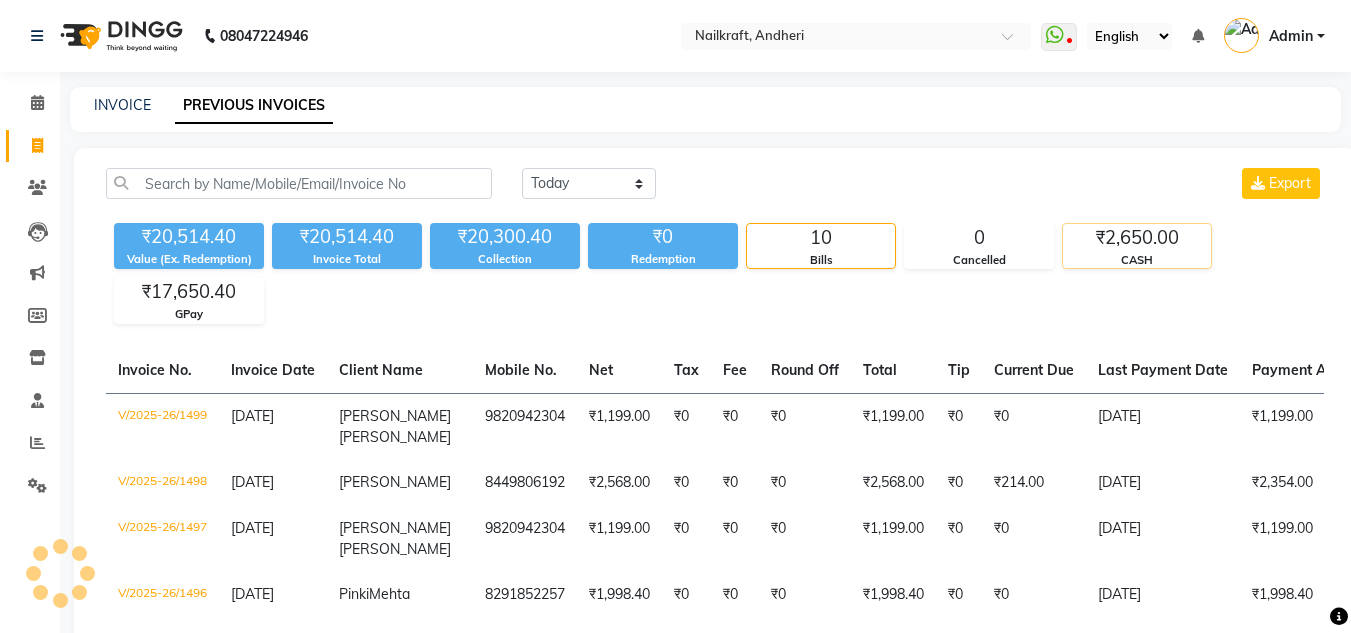 click on "₹2,650.00" 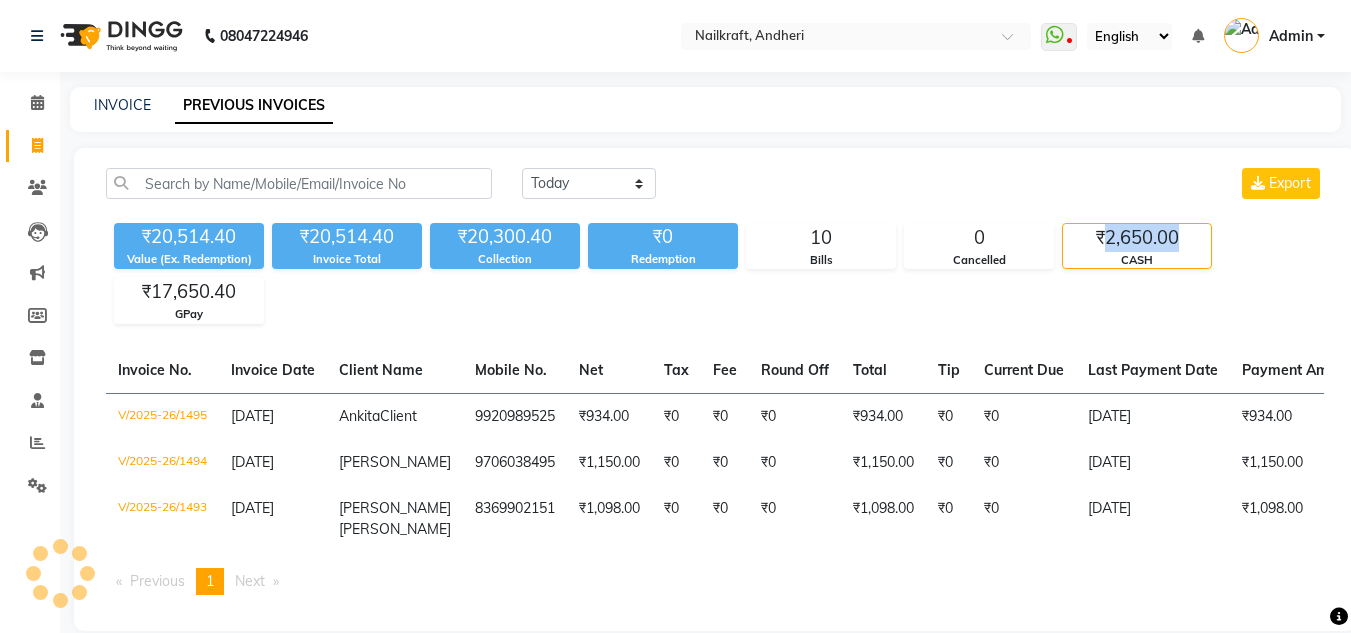 click on "₹2,650.00" 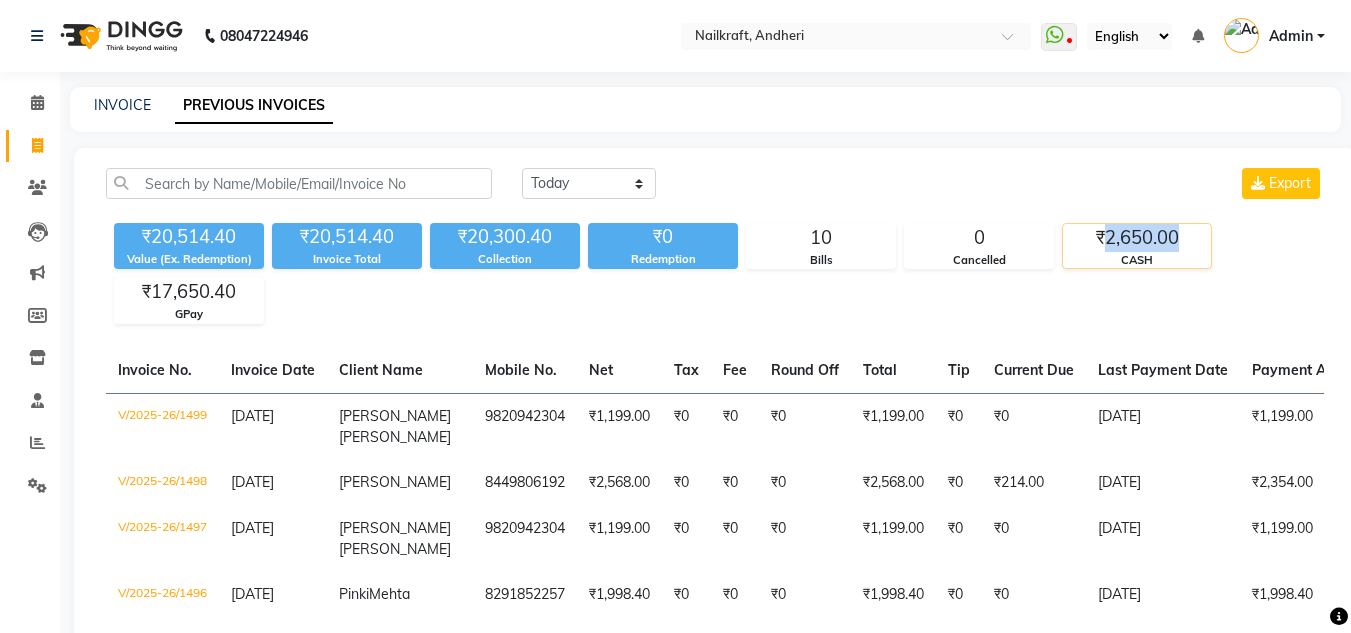 click on "₹2,650.00" 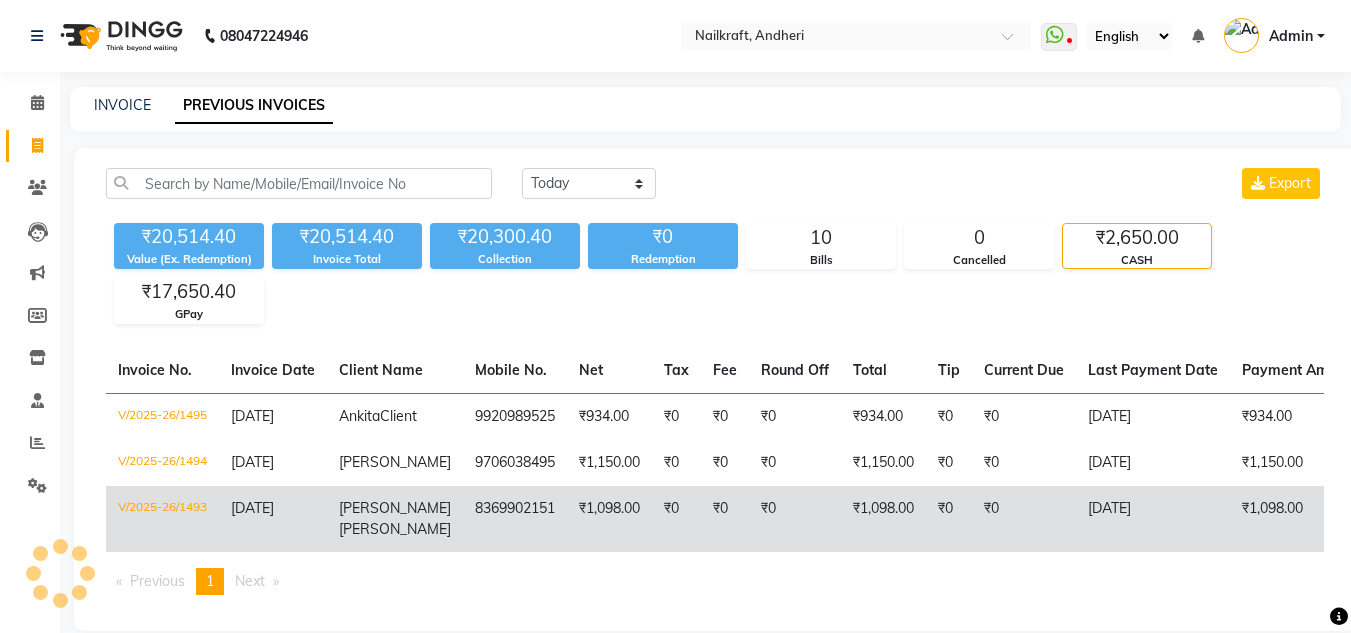 click on "₹1,098.00" 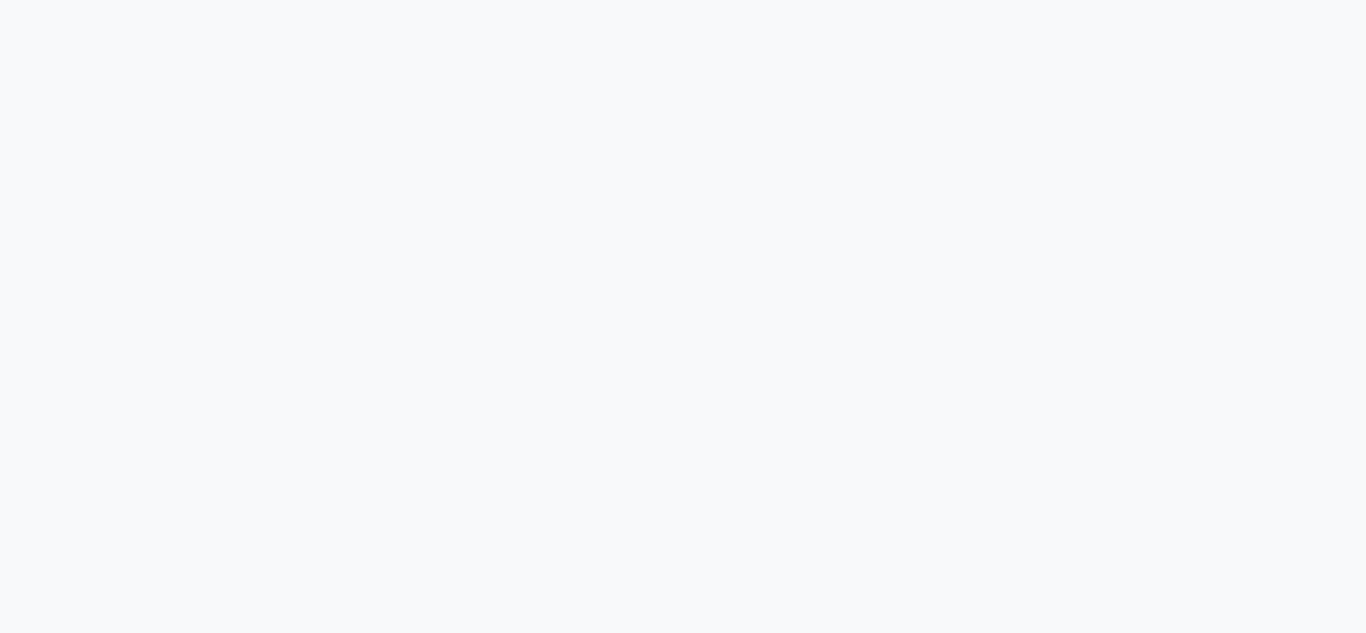 scroll, scrollTop: 0, scrollLeft: 0, axis: both 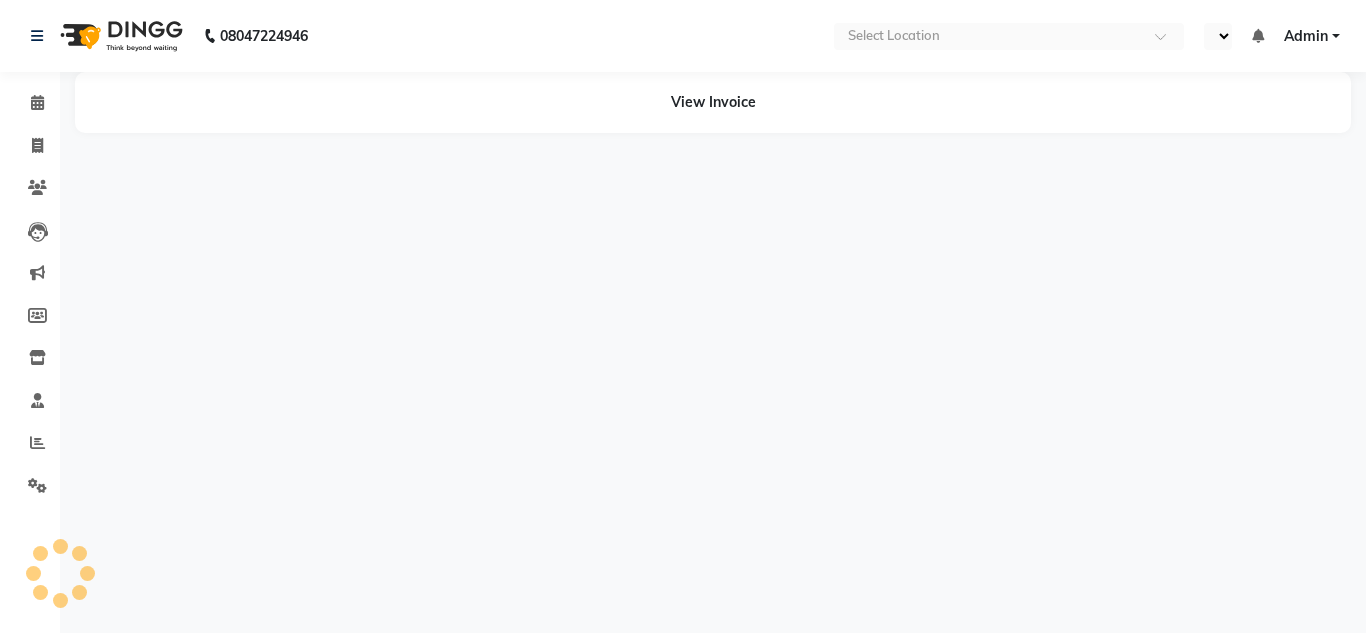 select on "en" 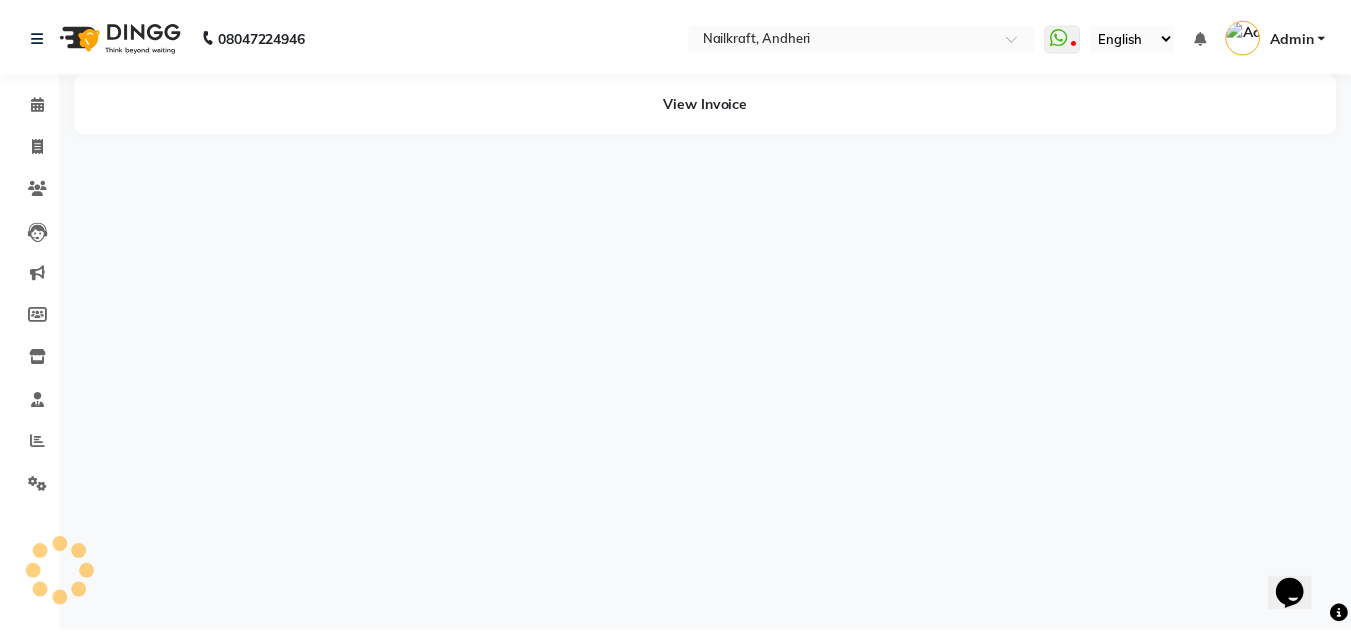 scroll, scrollTop: 0, scrollLeft: 0, axis: both 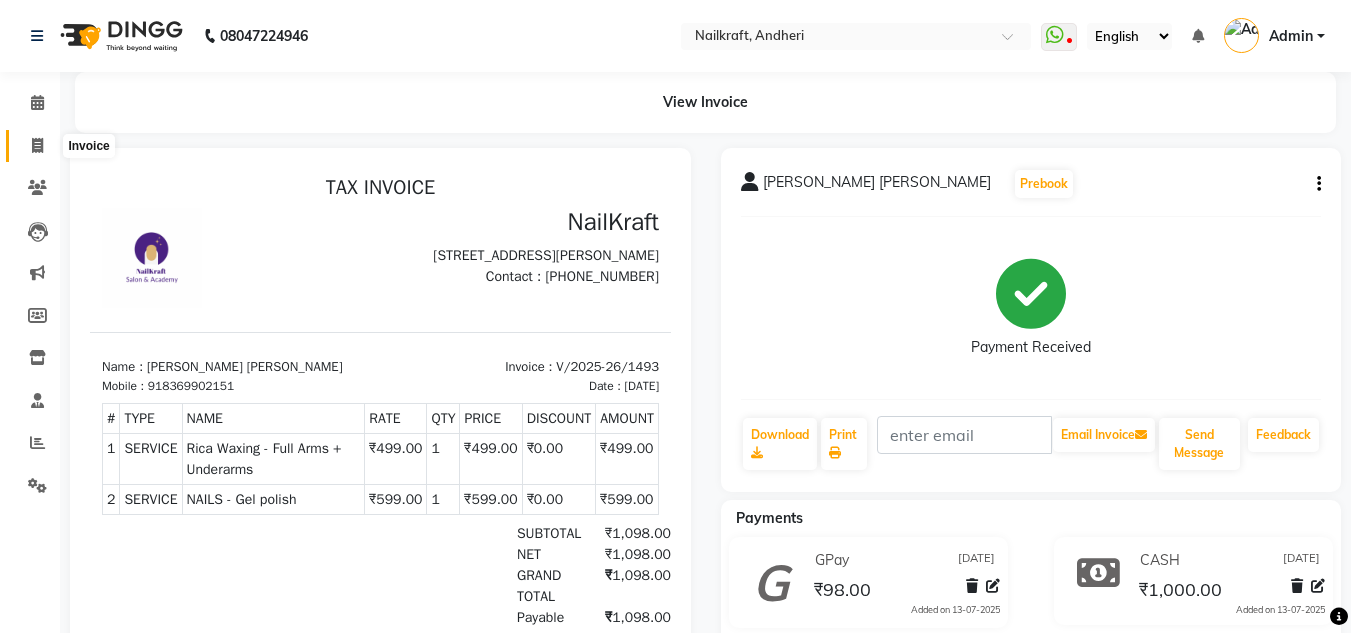 click 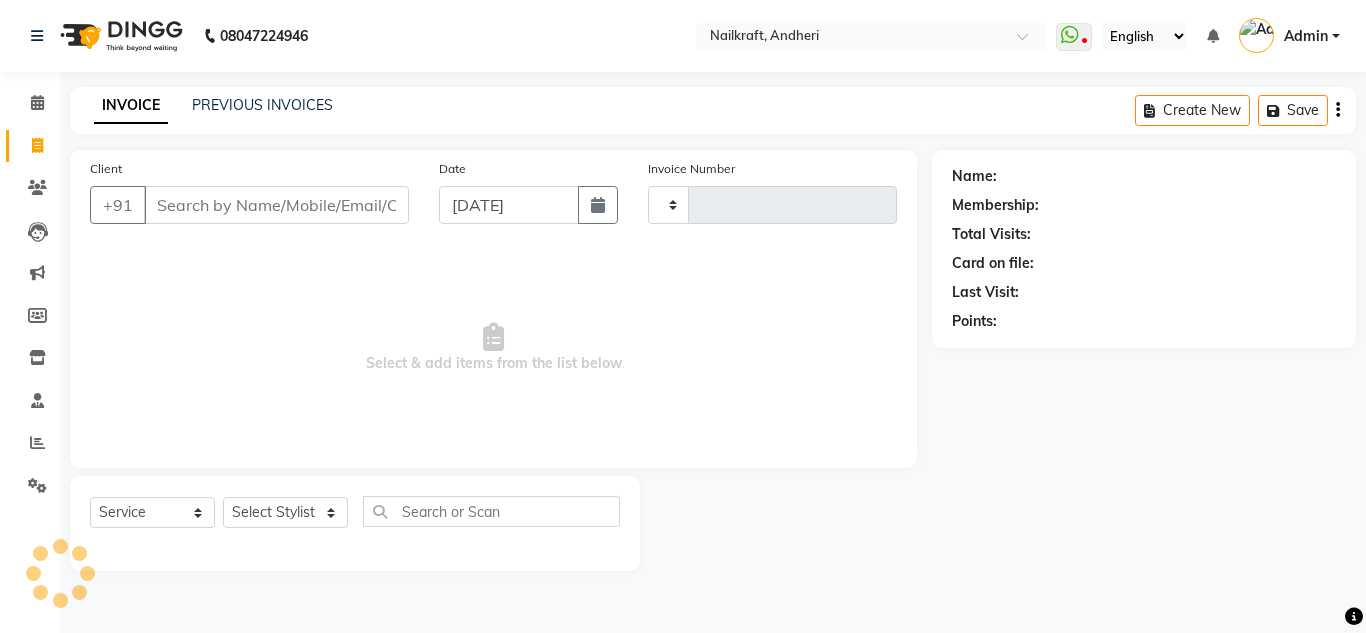 type on "1500" 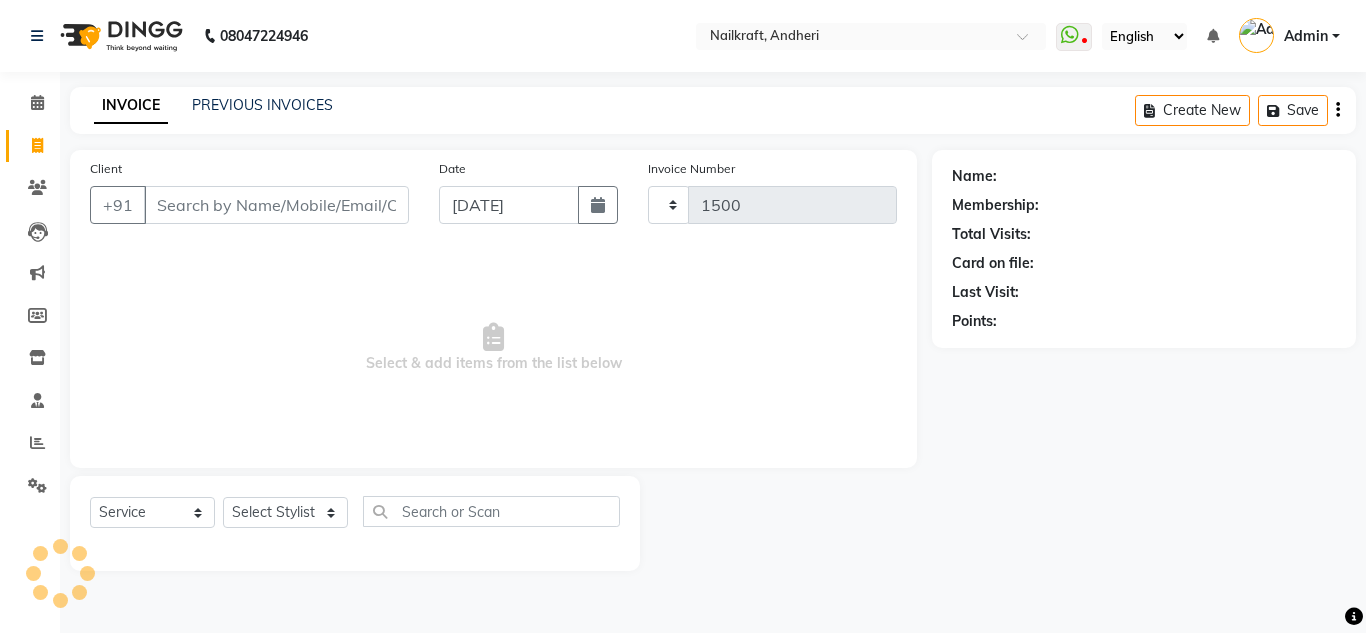 select on "6081" 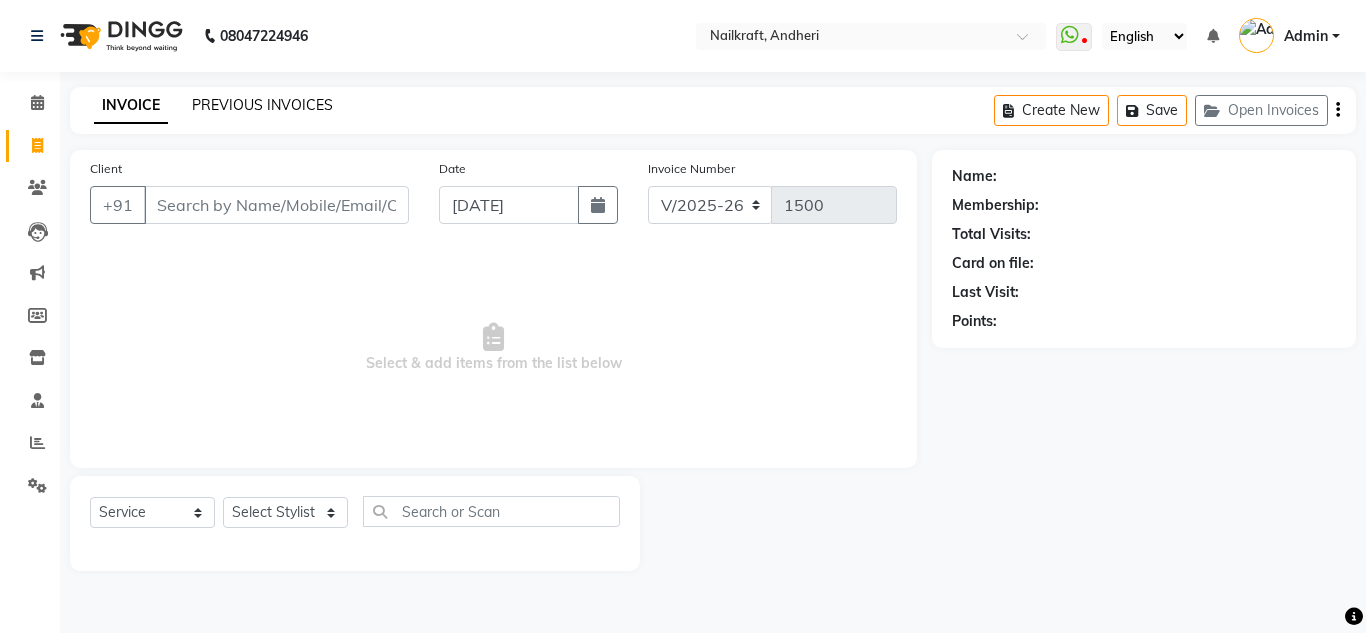 click on "PREVIOUS INVOICES" 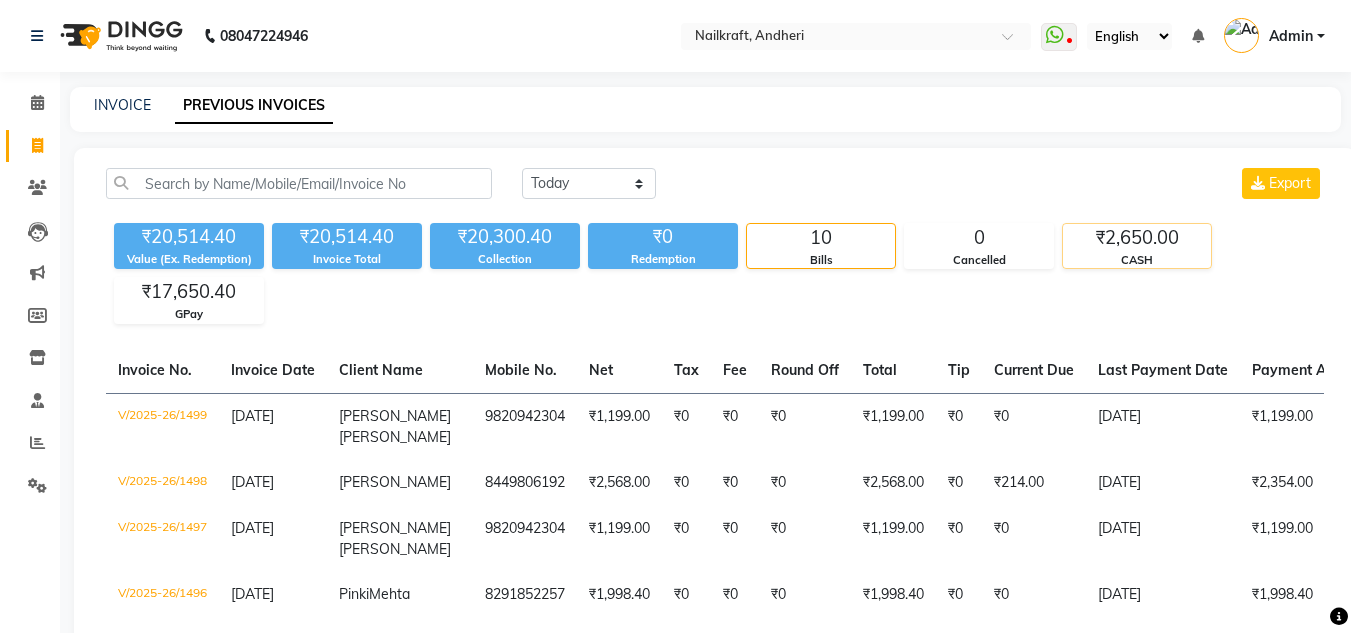 click on "CASH" 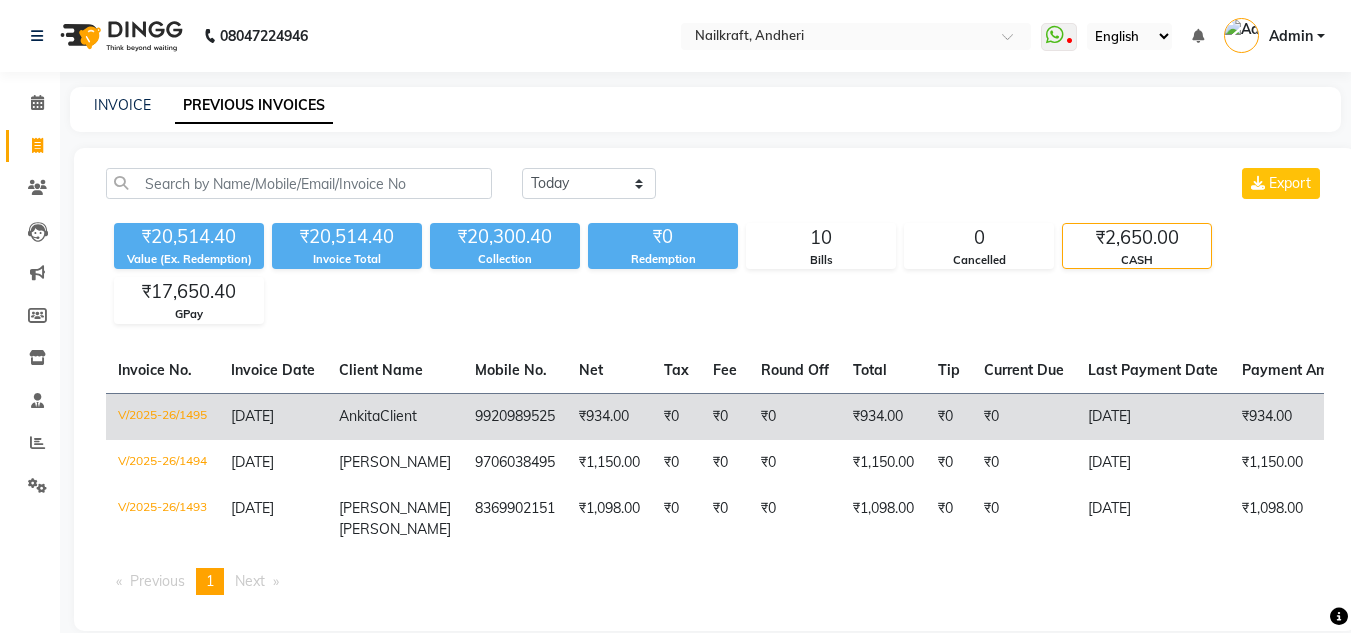 click on "₹934.00" 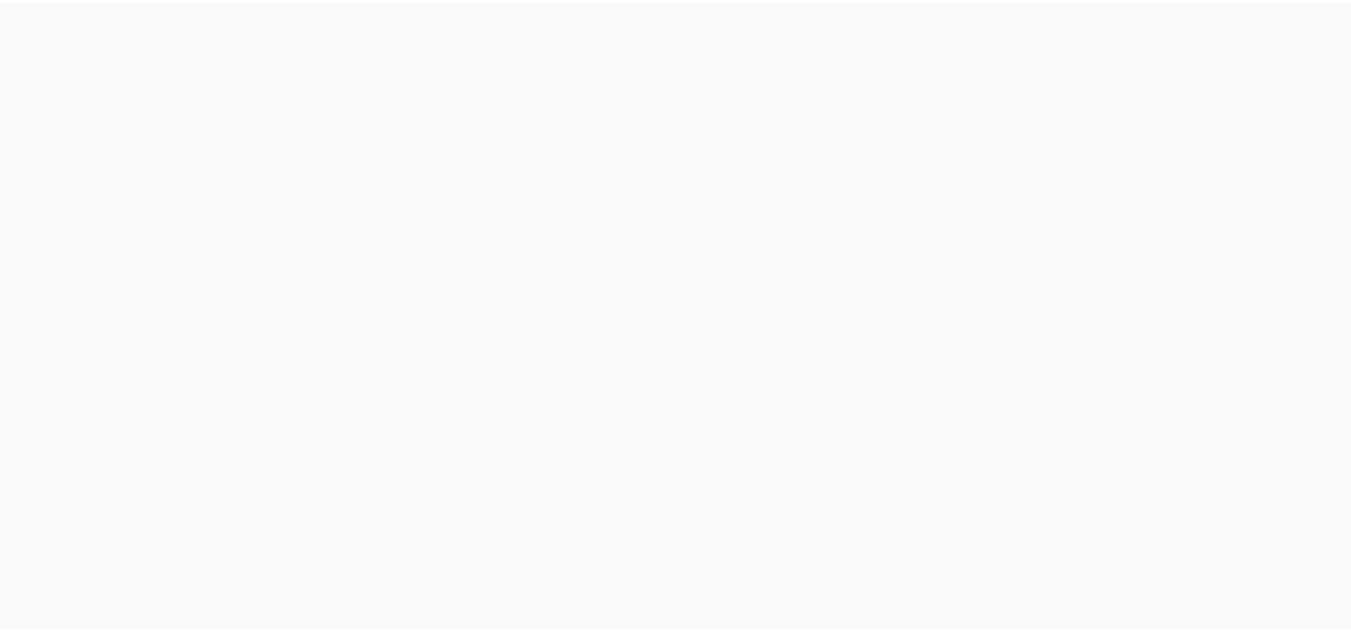 scroll, scrollTop: 0, scrollLeft: 0, axis: both 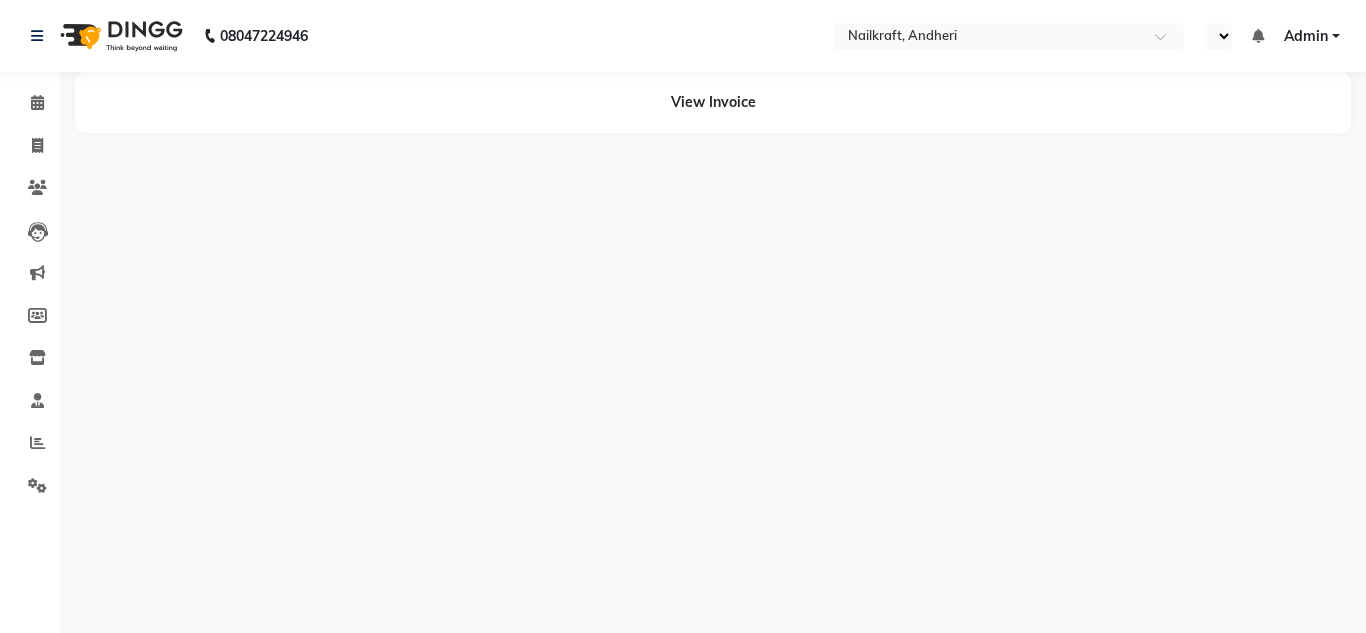 select on "en" 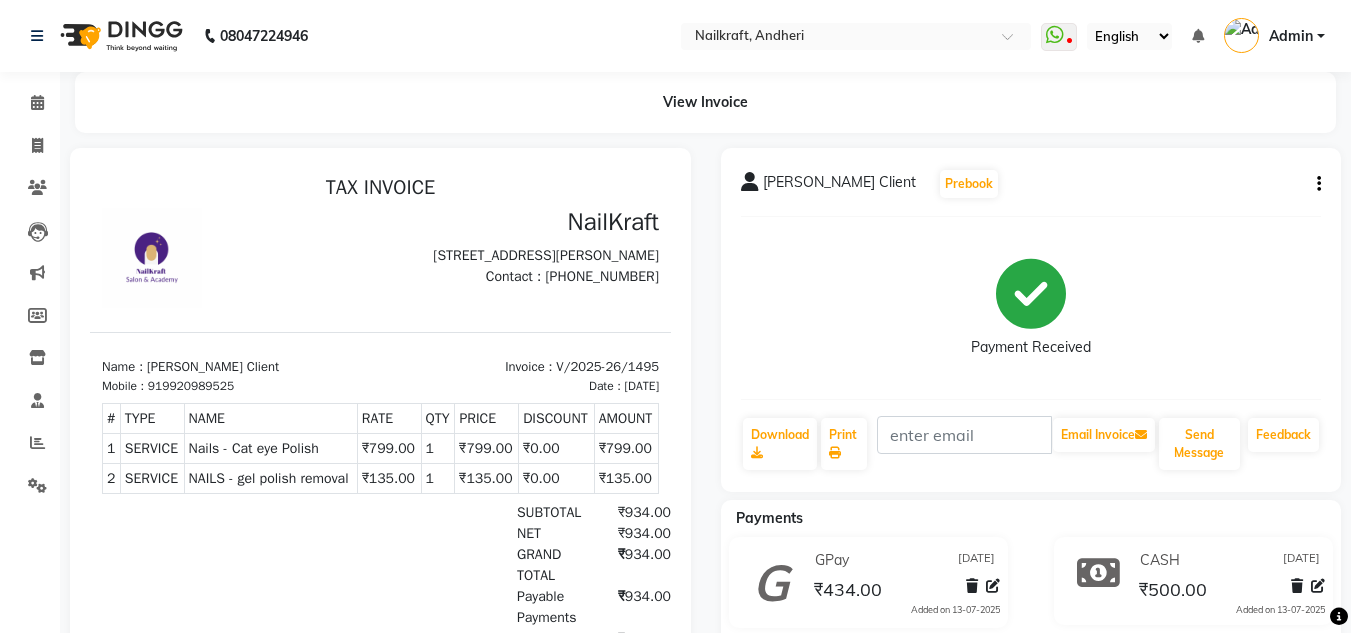 scroll, scrollTop: 0, scrollLeft: 0, axis: both 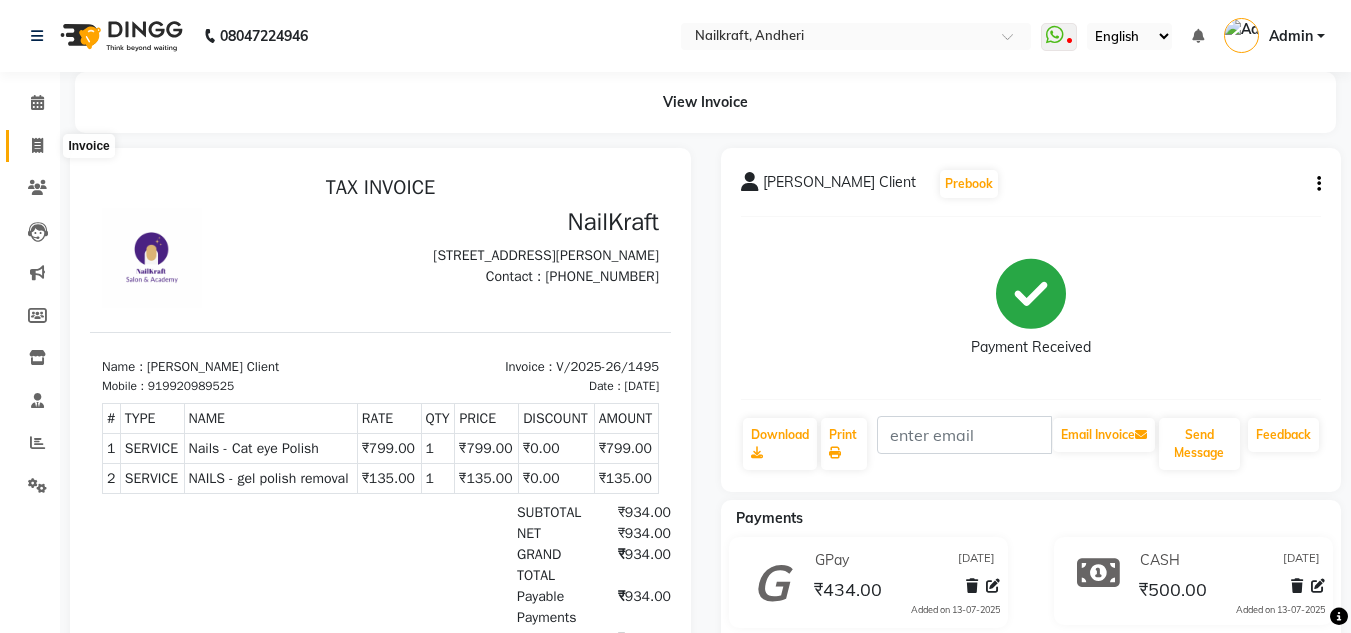 click 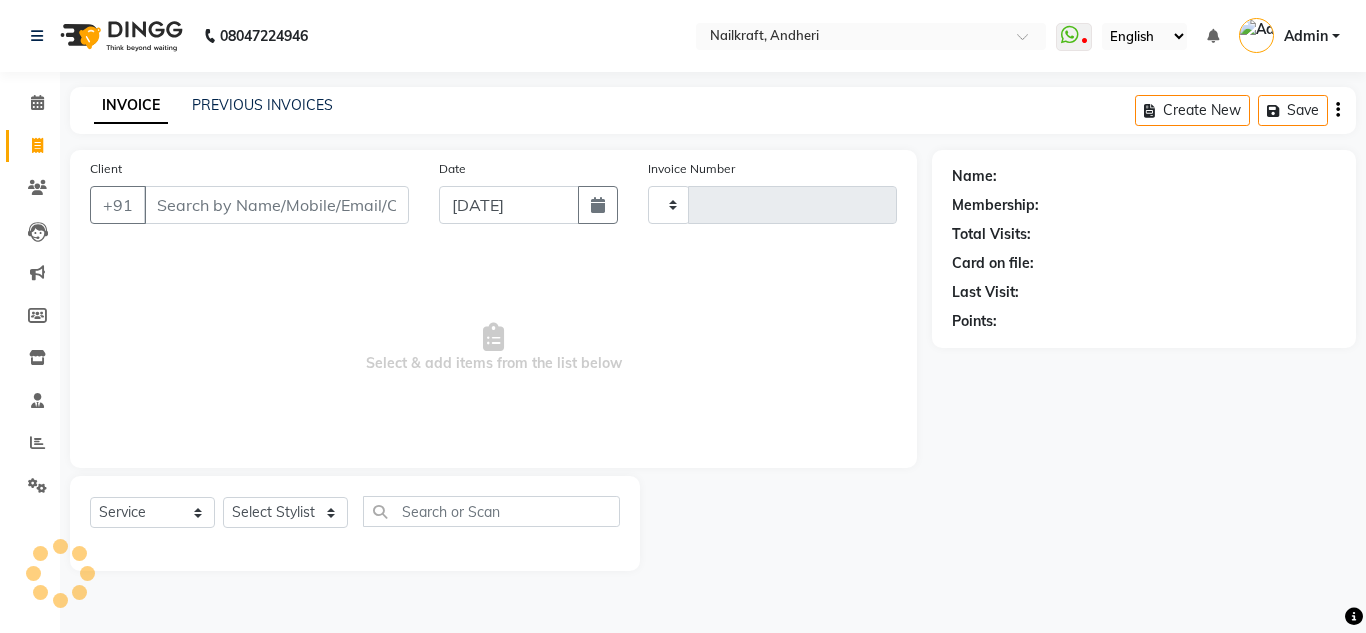 type on "1500" 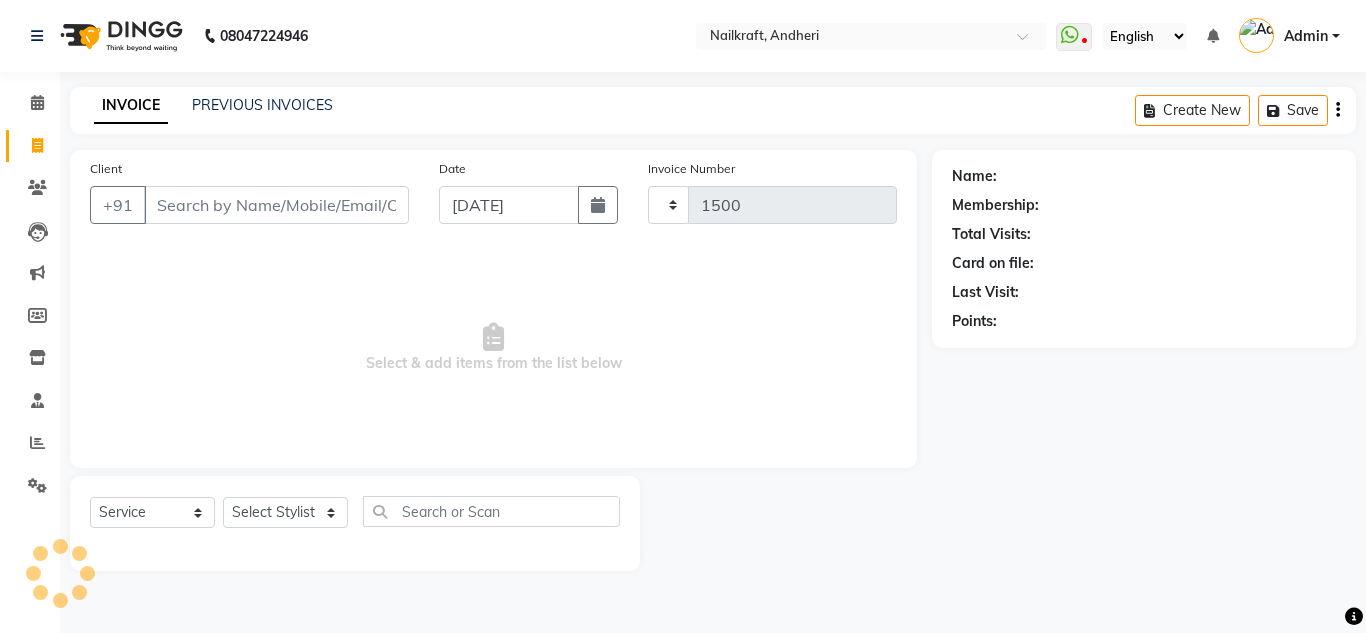 select on "6081" 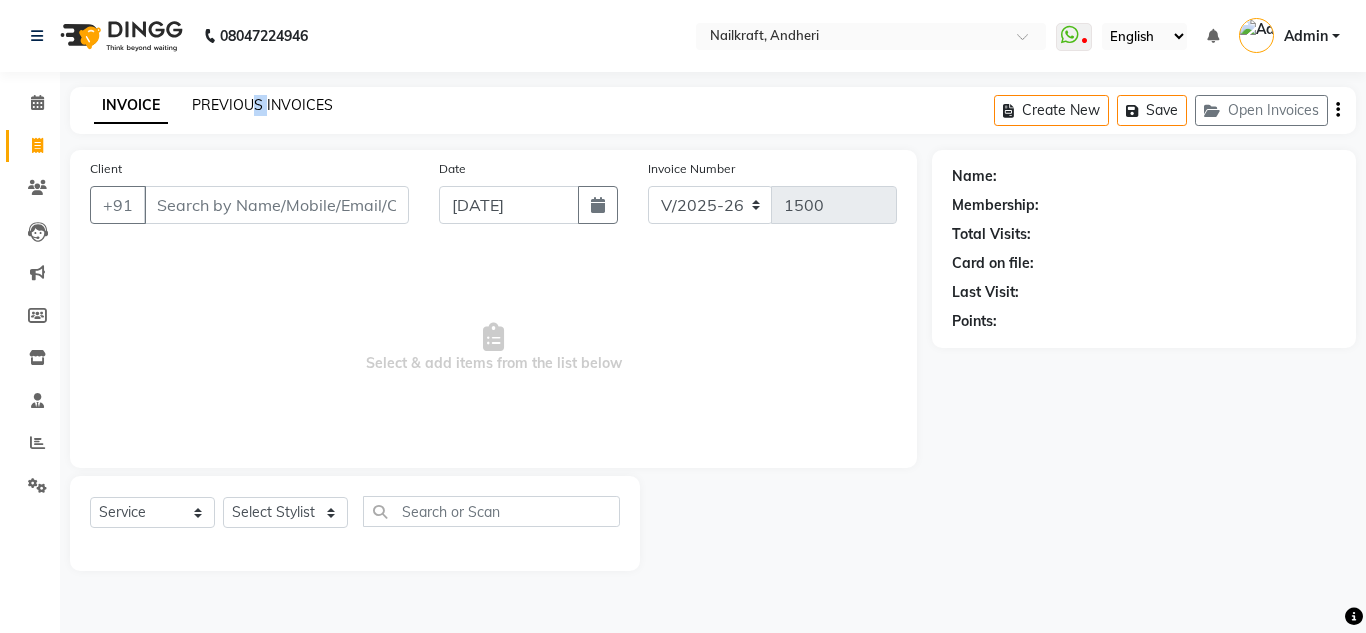 drag, startPoint x: 257, startPoint y: 91, endPoint x: 264, endPoint y: 105, distance: 15.652476 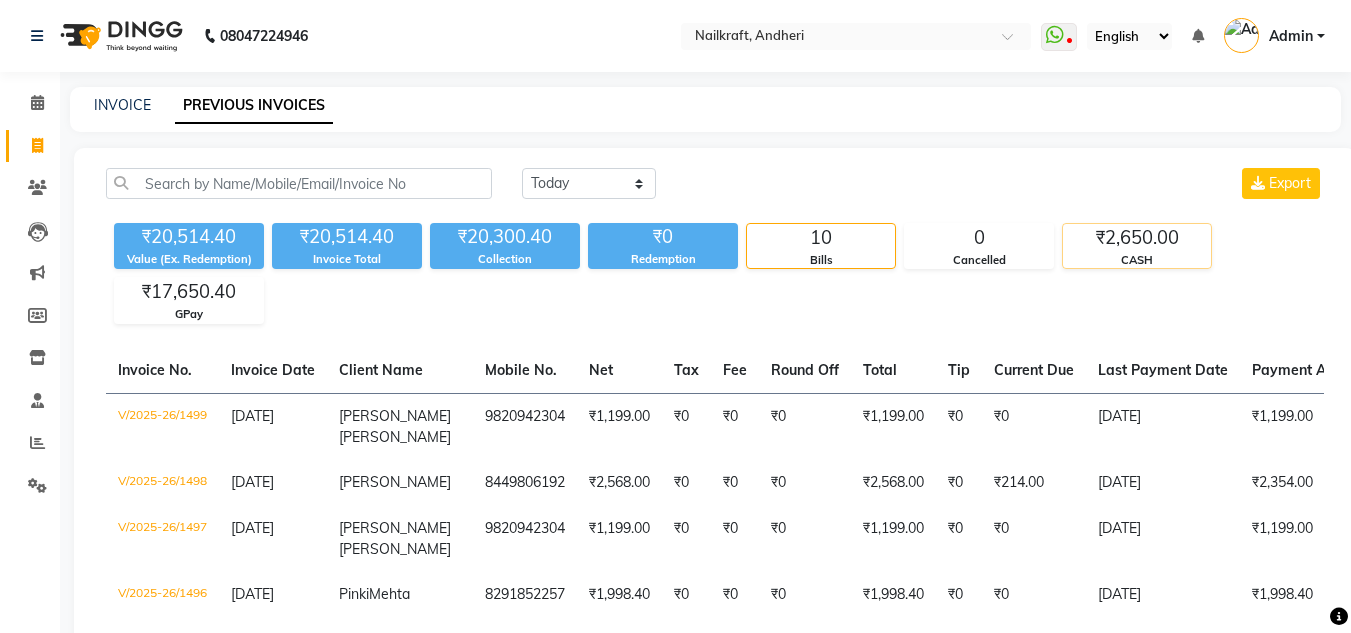 click on "₹2,650.00" 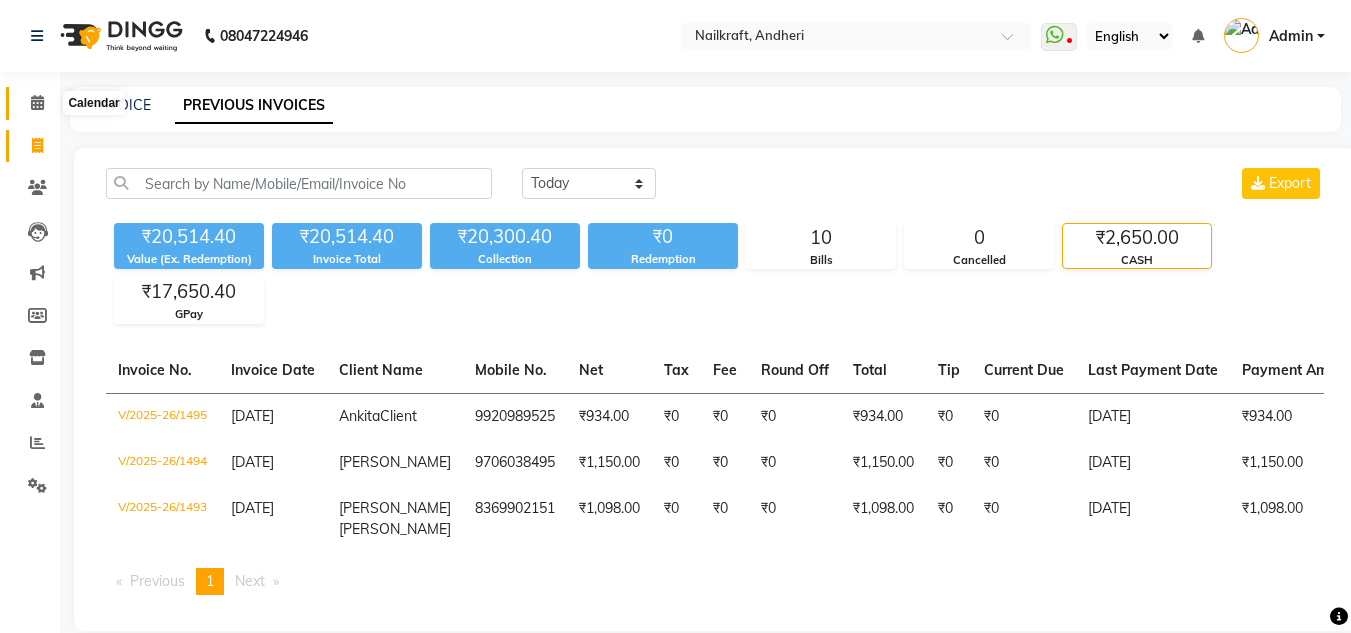 click 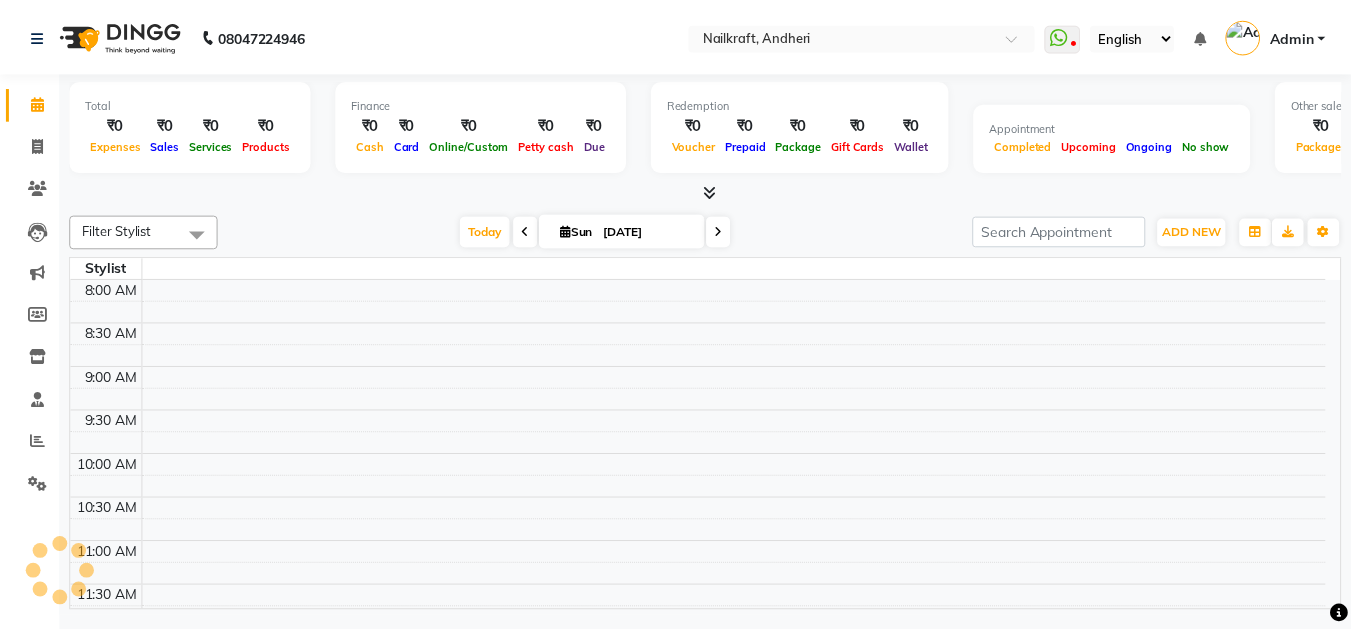 scroll, scrollTop: 0, scrollLeft: 0, axis: both 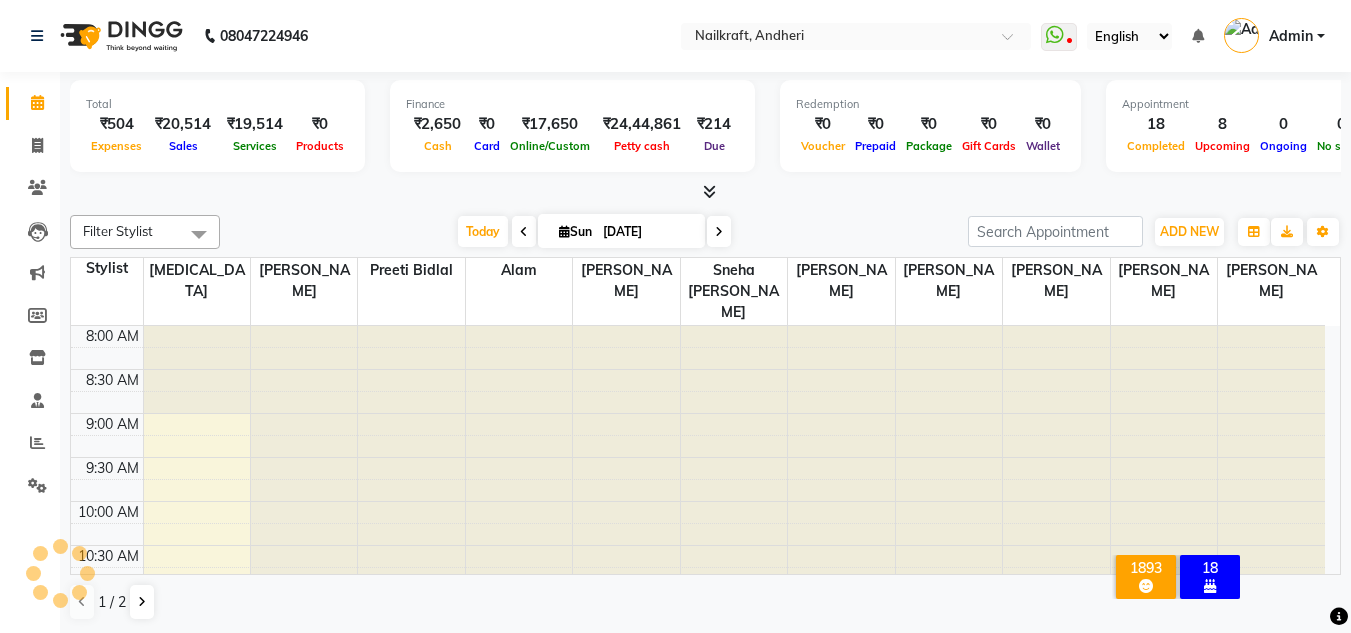 click on "[DATE]  [DATE]" at bounding box center [594, 232] 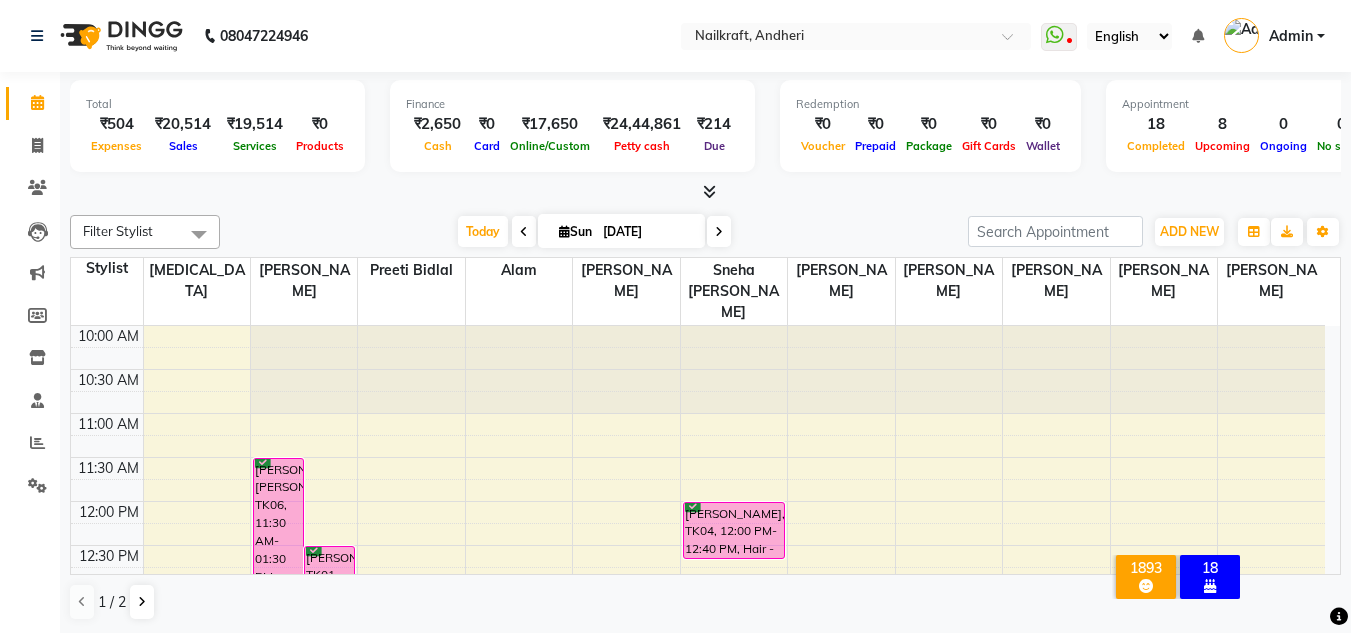 click on "₹504" at bounding box center [116, 124] 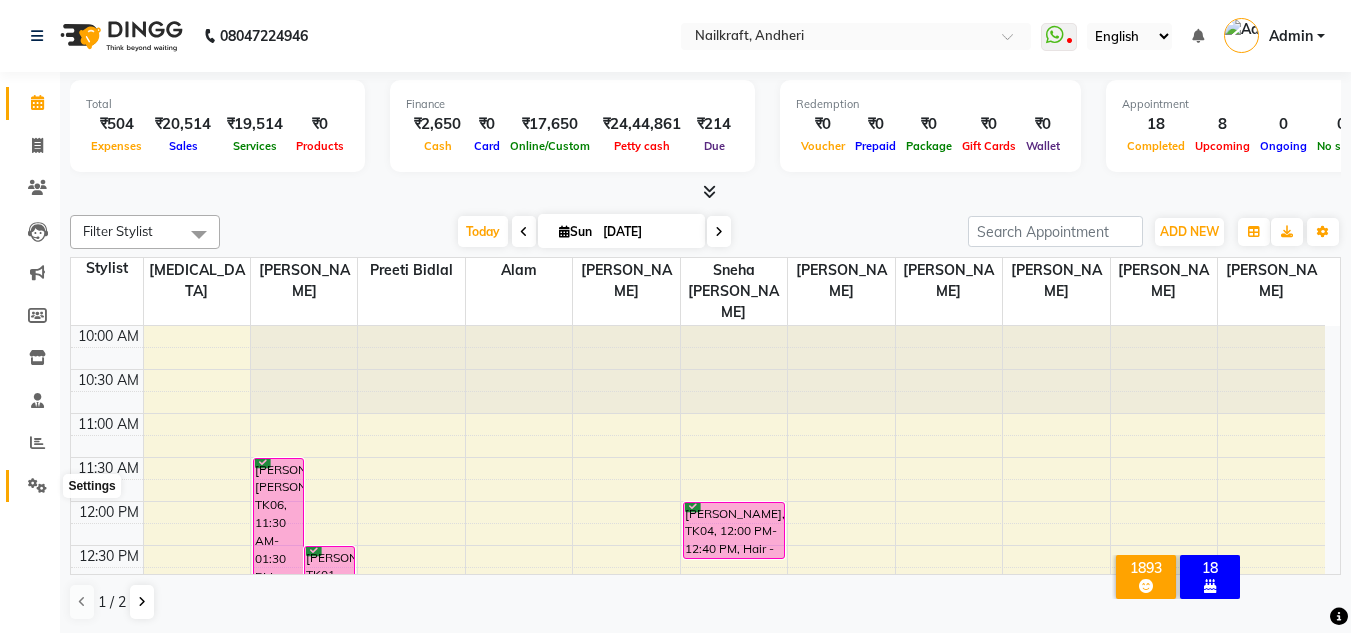 click 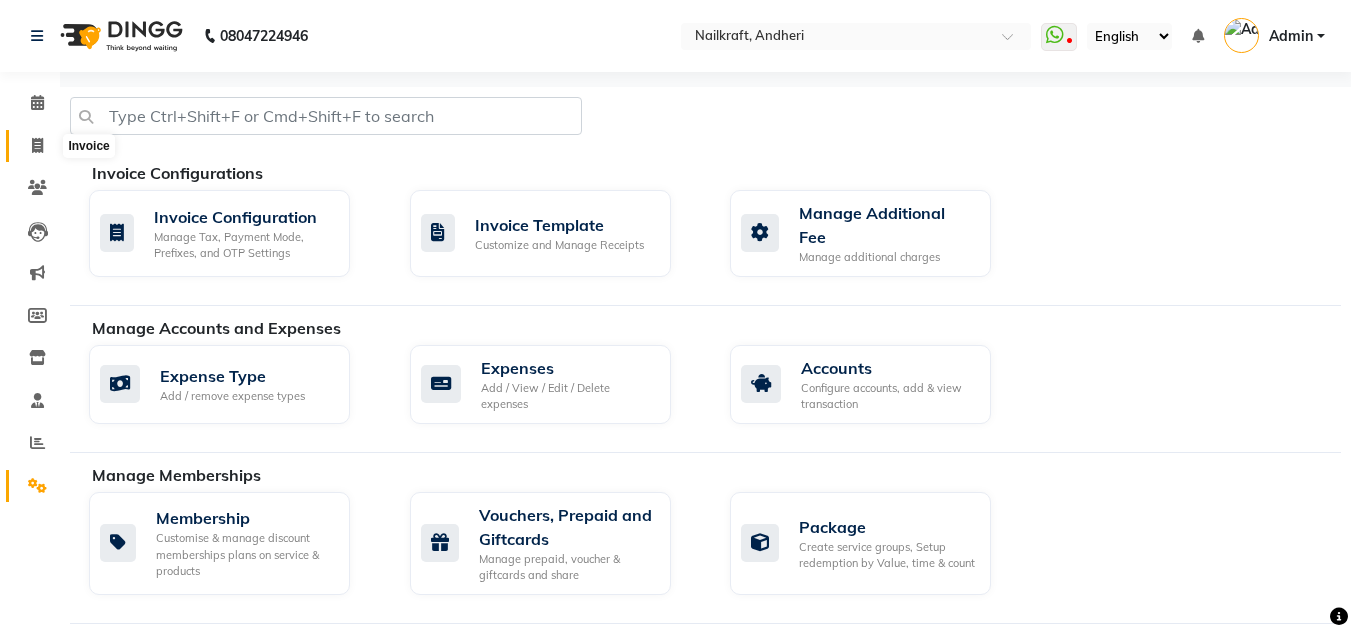 click 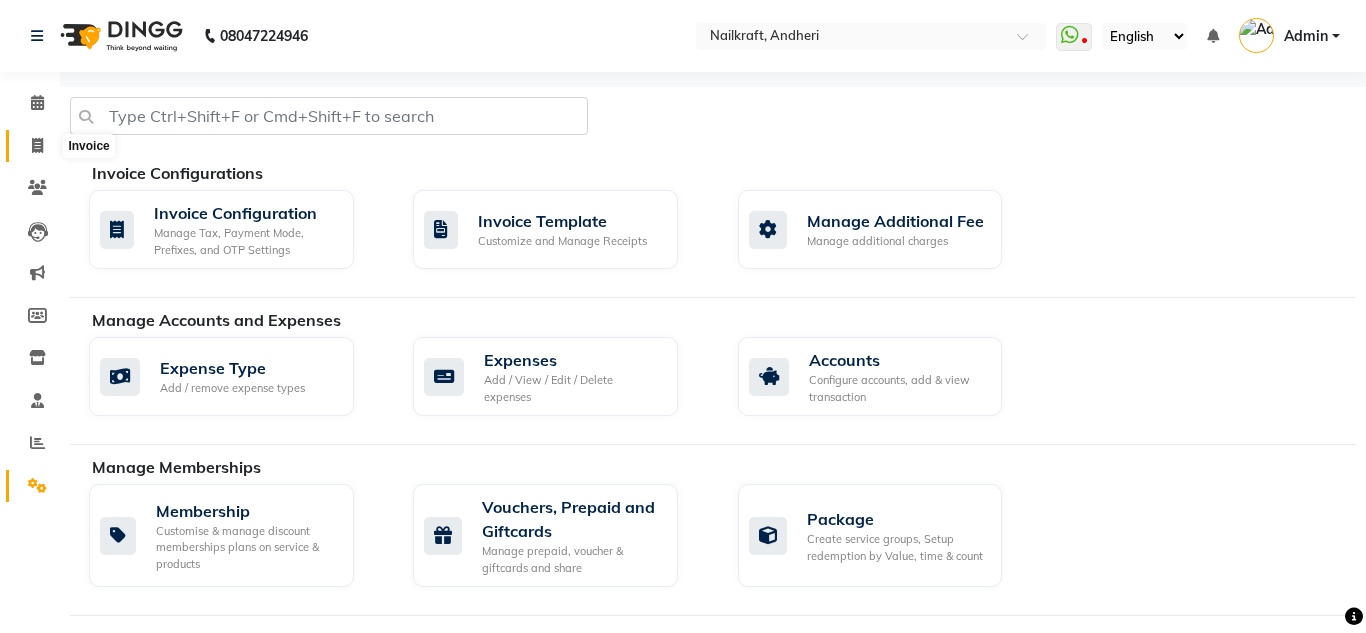 select on "6081" 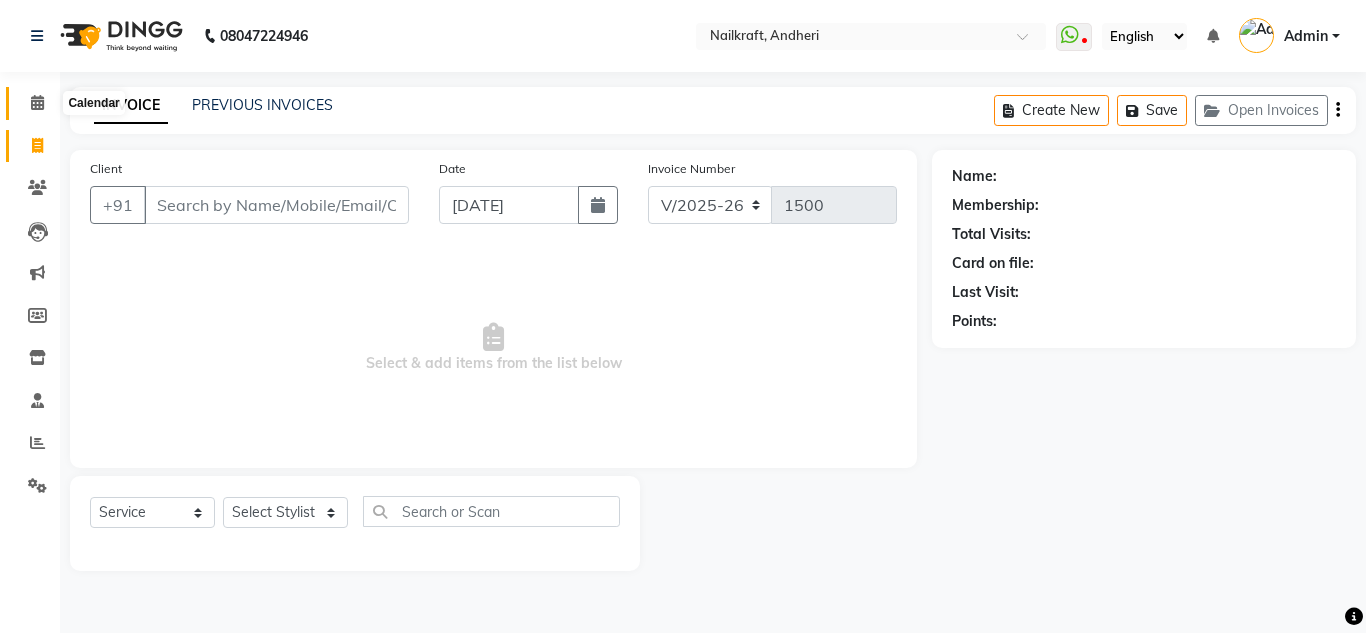click 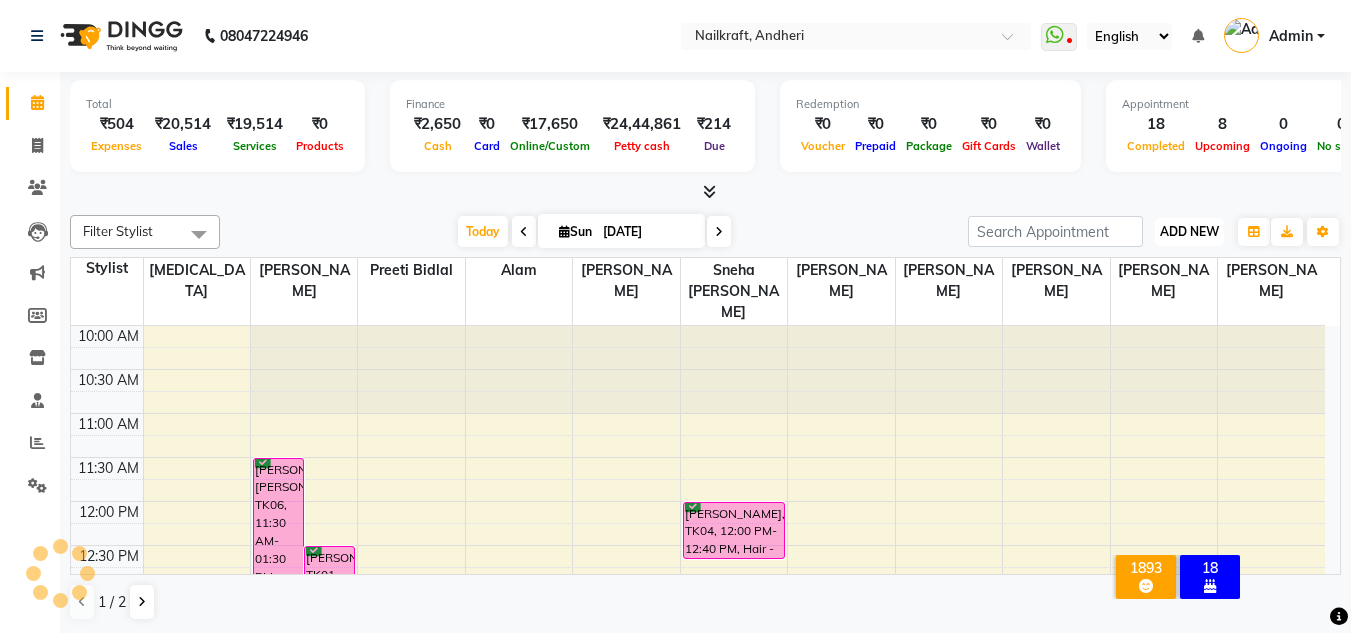 click on "ADD NEW" at bounding box center (1189, 231) 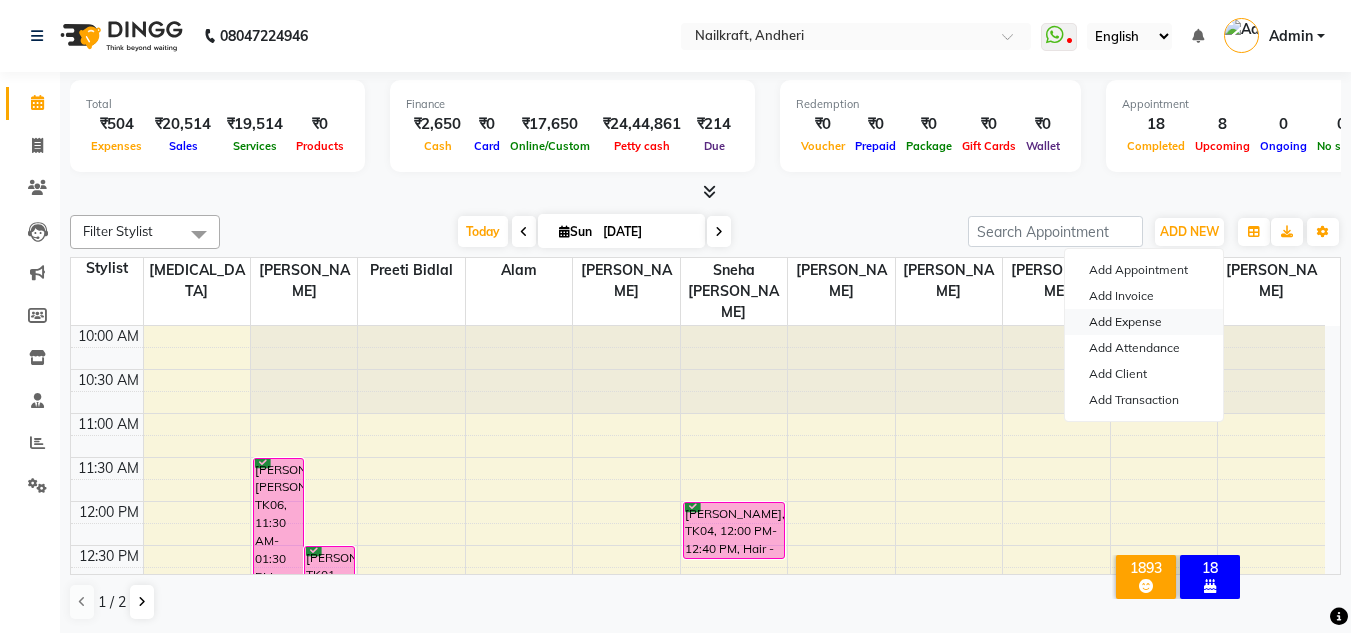 click on "Add Expense" at bounding box center [1144, 322] 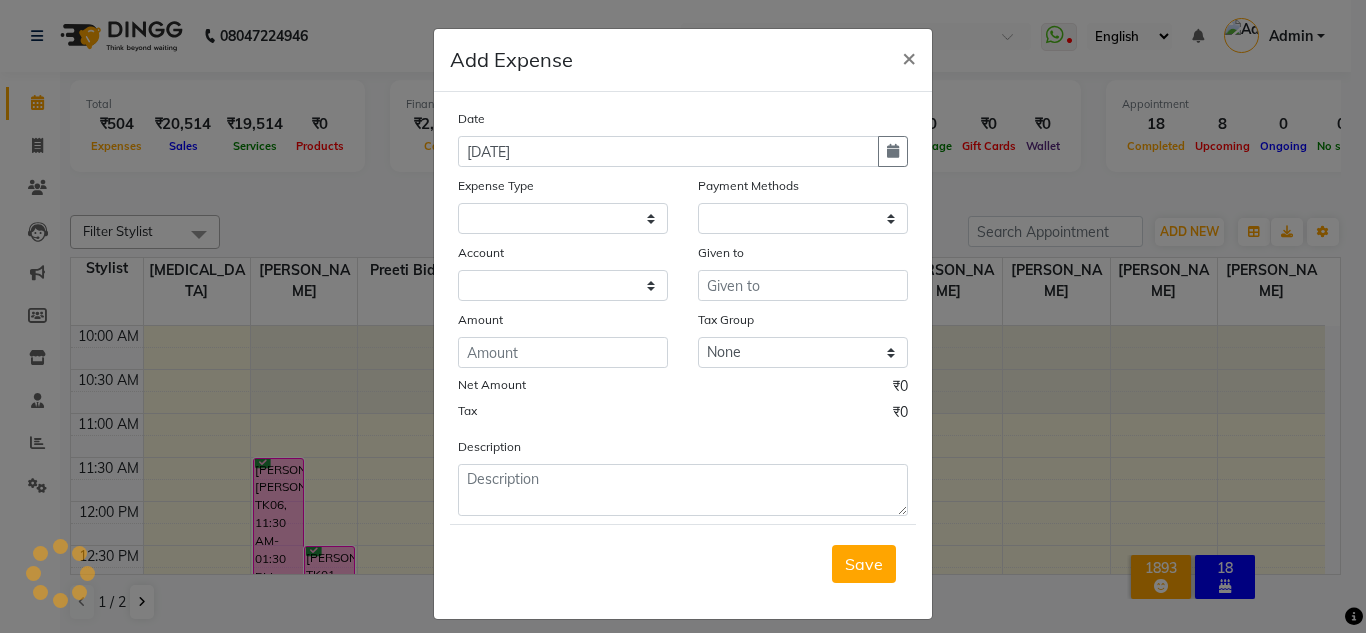 select on "1" 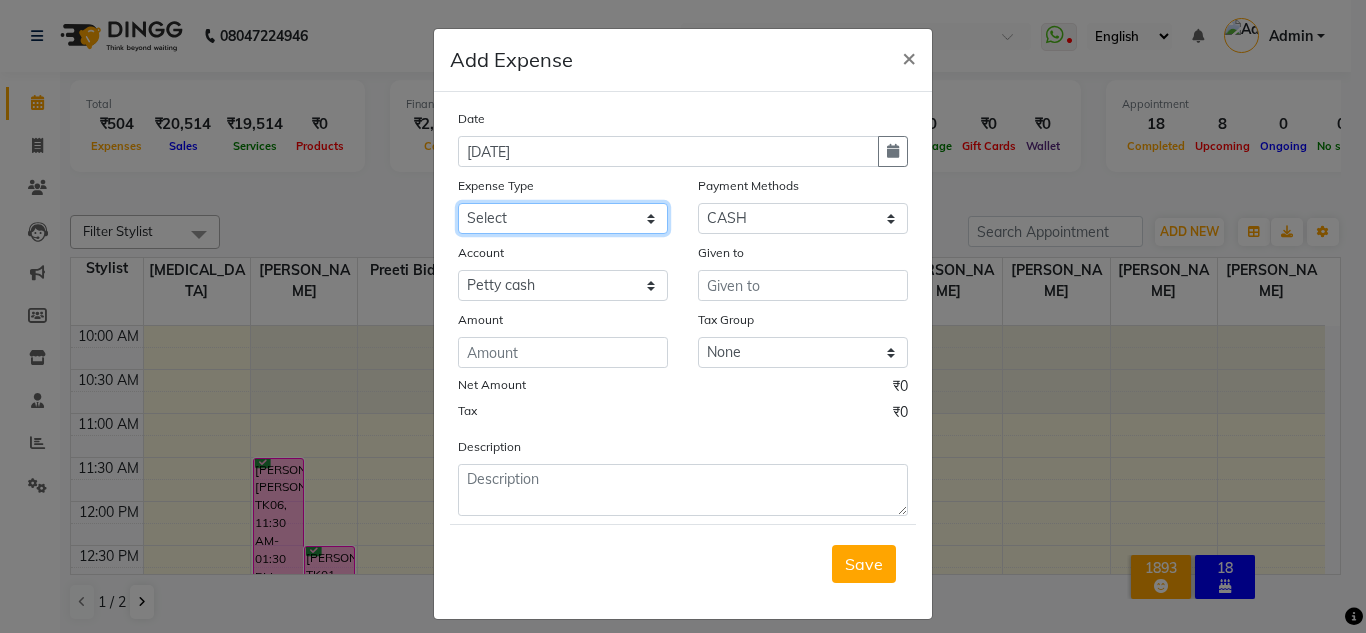 click on "Select Advance Salary Bank charges Car maintenance  Cash transfer to bank Cash transfer to hub Client Snacks Clinical charges Equipment Fuel Govt fee Incentive Insurance International purchase Loan Repayment Maintenance Marketing Miscellaneous MRA Other Pantry Product Rent Salary Staff Snacks Stationary Tax Tea & Refreshment Utilities" 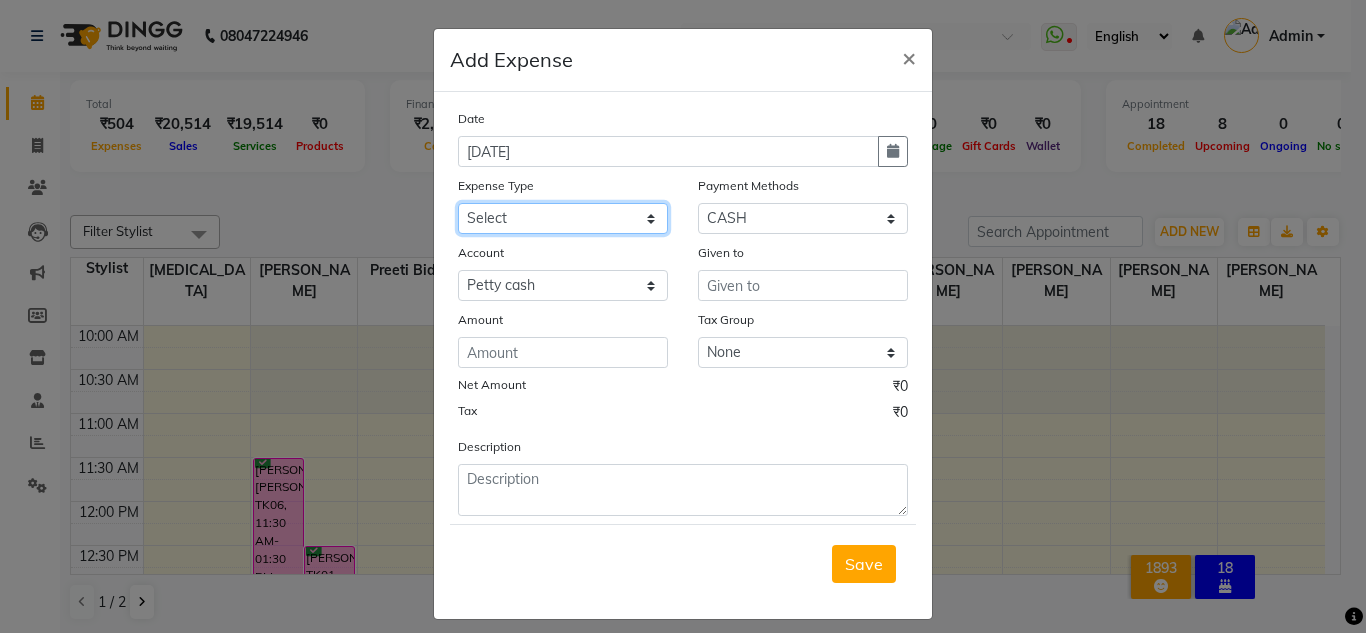 select on "15706" 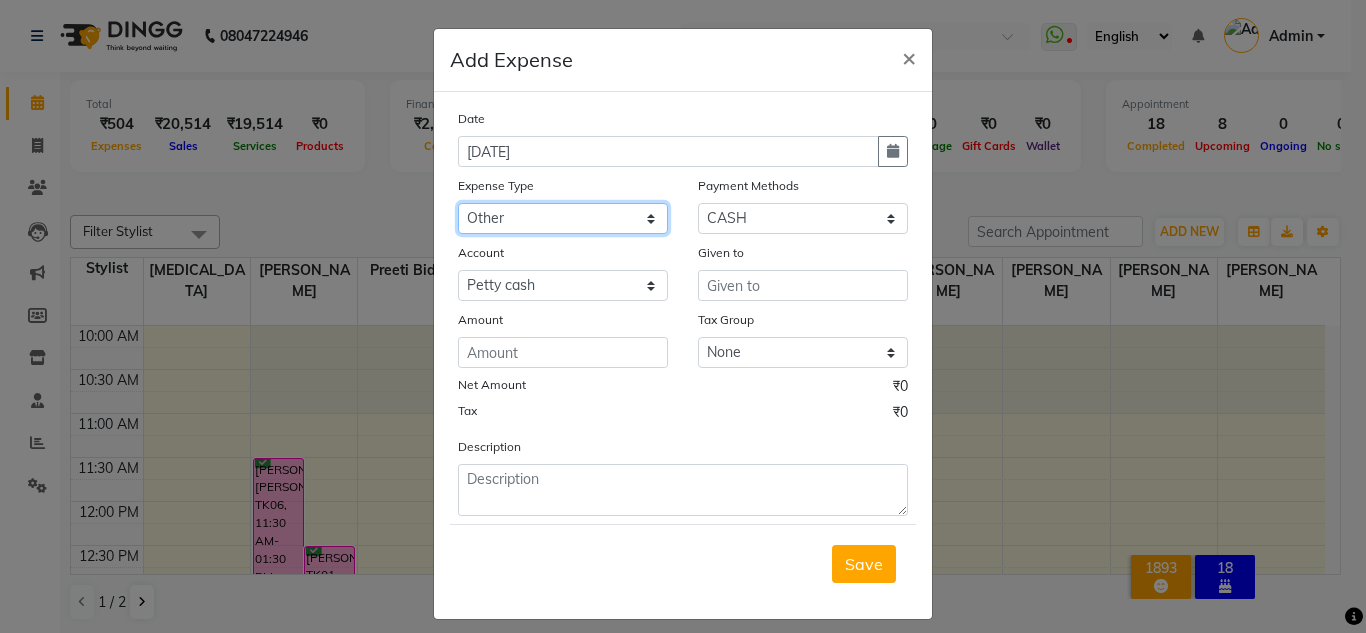 click on "Select Advance Salary Bank charges Car maintenance  Cash transfer to bank Cash transfer to hub Client Snacks Clinical charges Equipment Fuel Govt fee Incentive Insurance International purchase Loan Repayment Maintenance Marketing Miscellaneous MRA Other Pantry Product Rent Salary Staff Snacks Stationary Tax Tea & Refreshment Utilities" 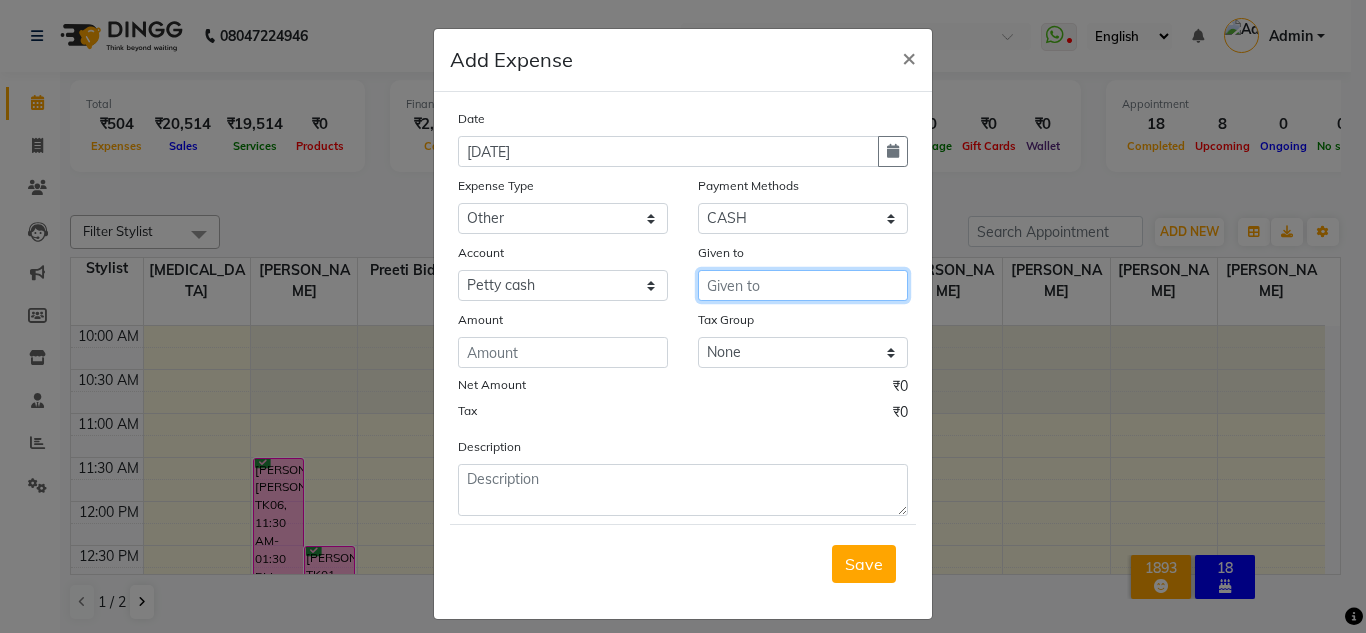 click at bounding box center [803, 285] 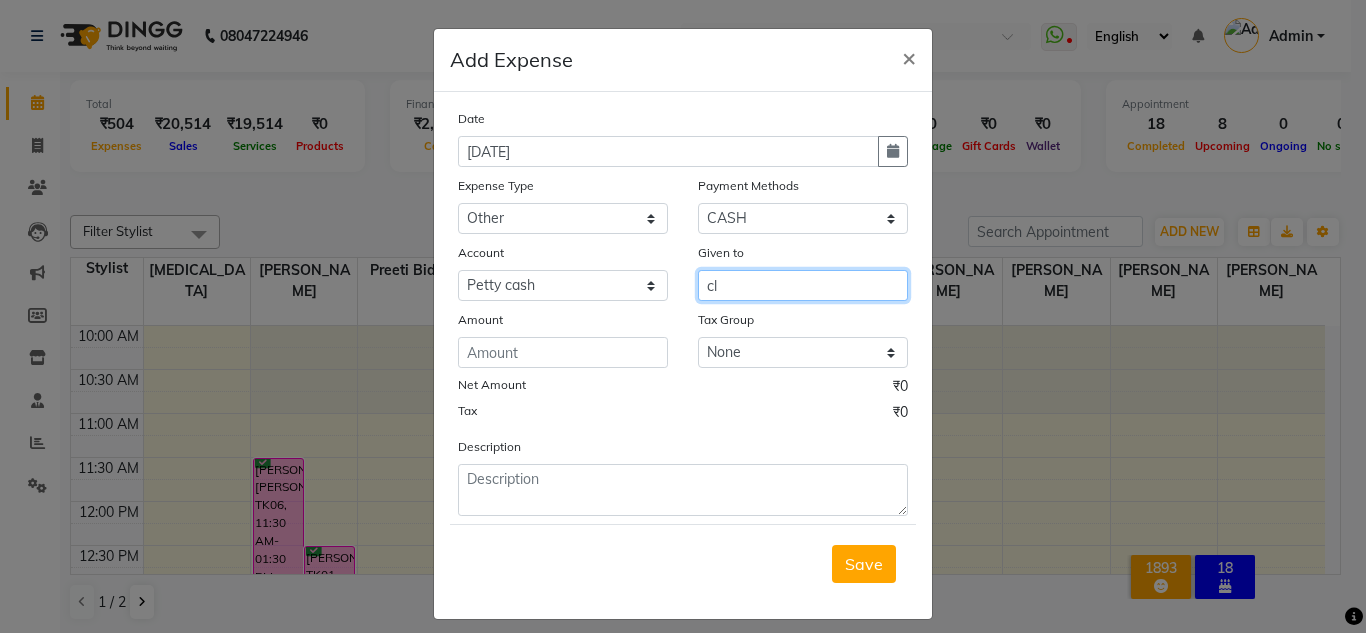 type on "c" 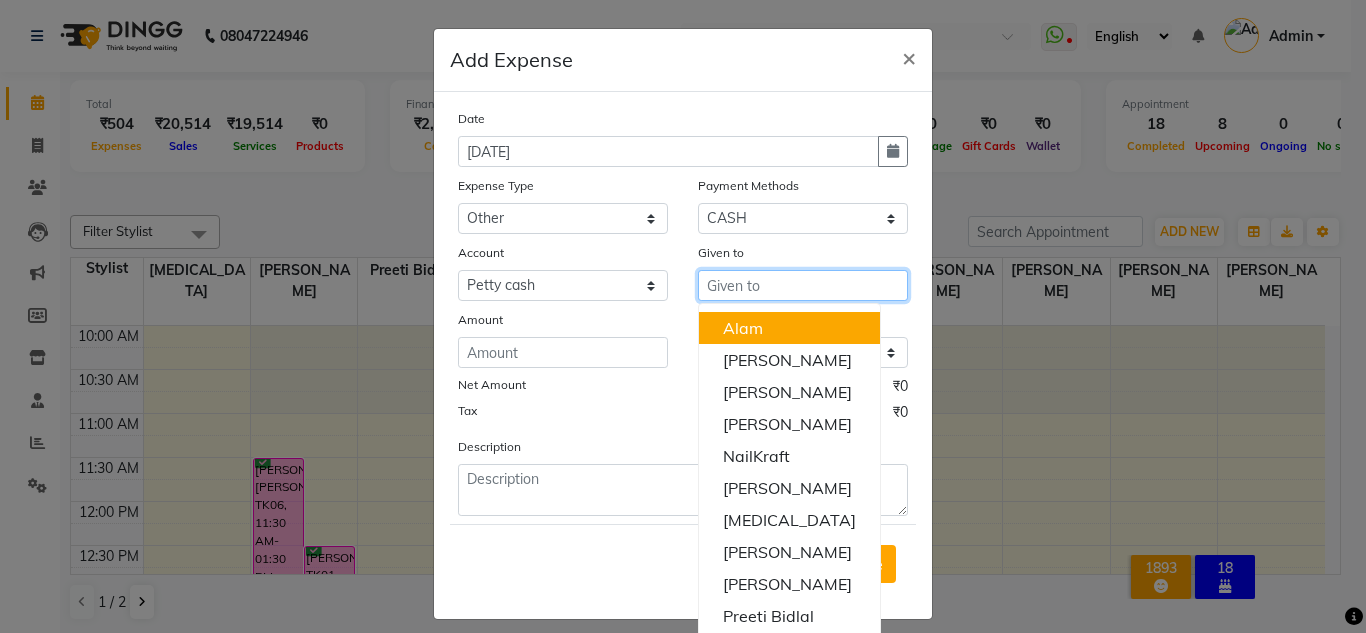 type on "c" 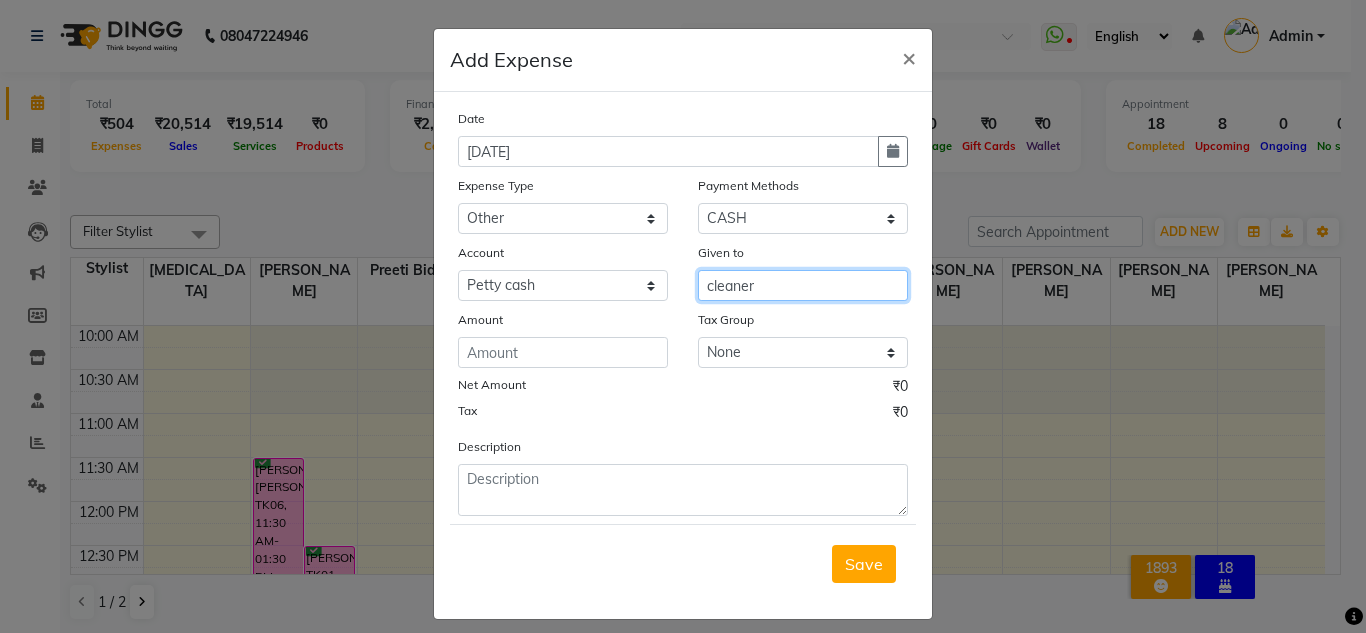 type on "cleaner" 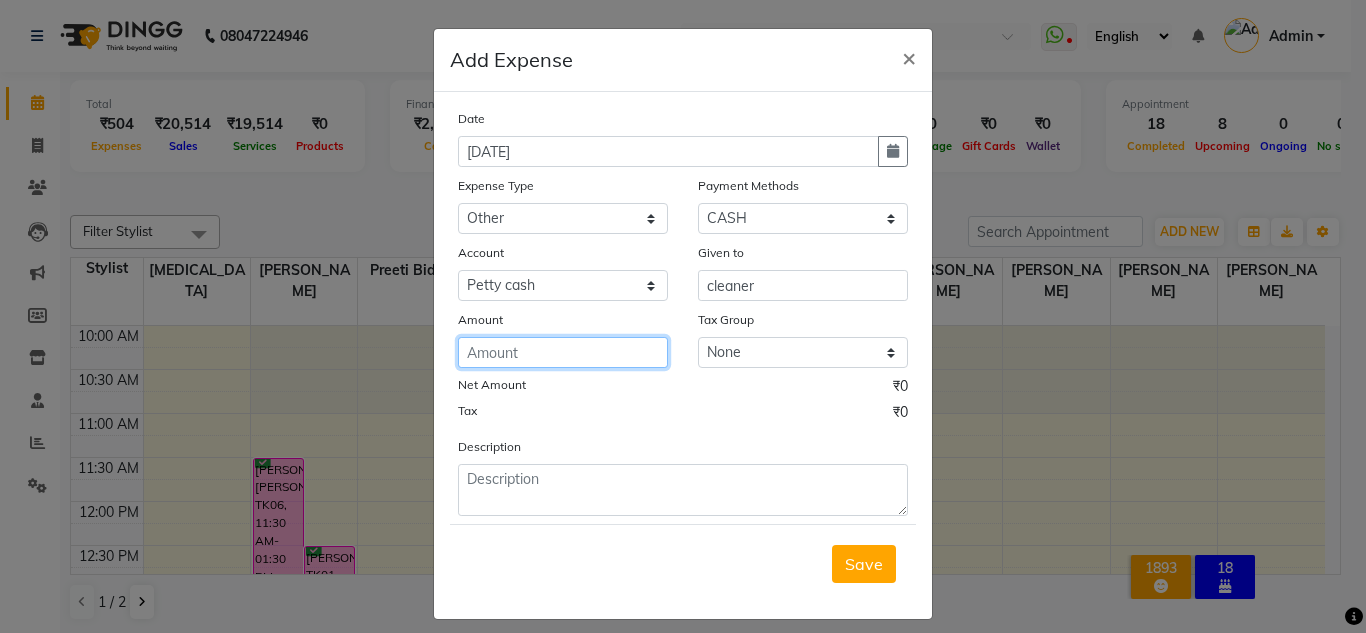 click 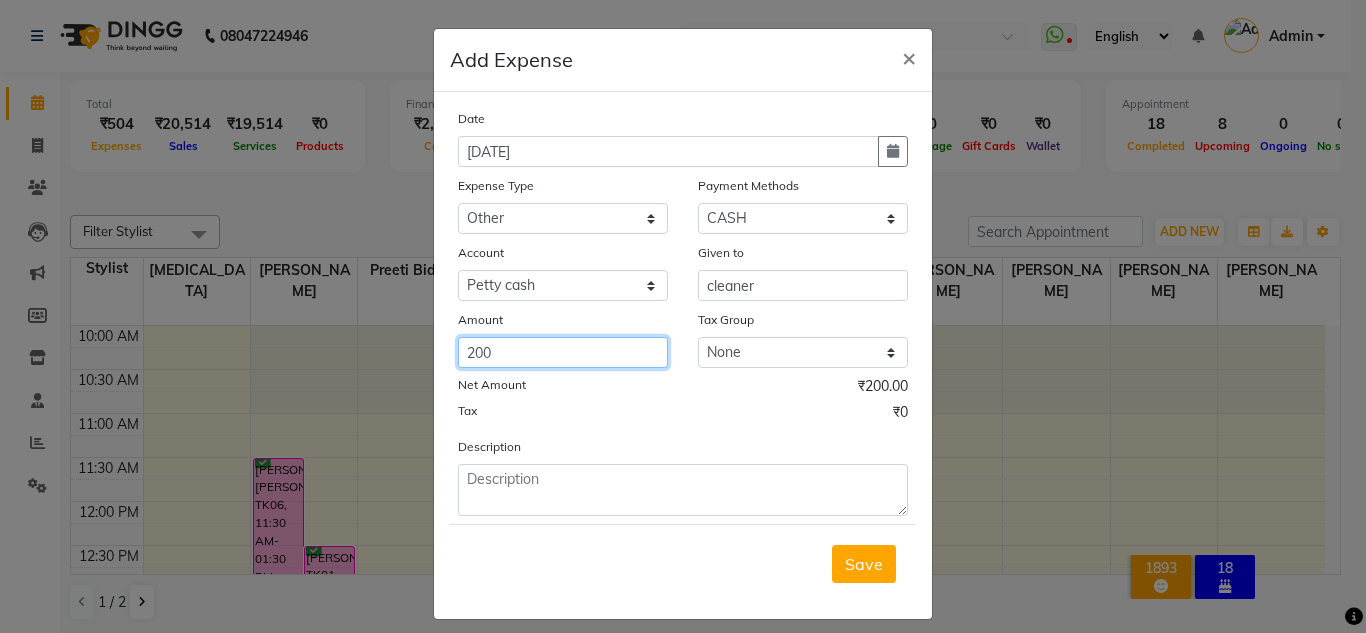 type on "200" 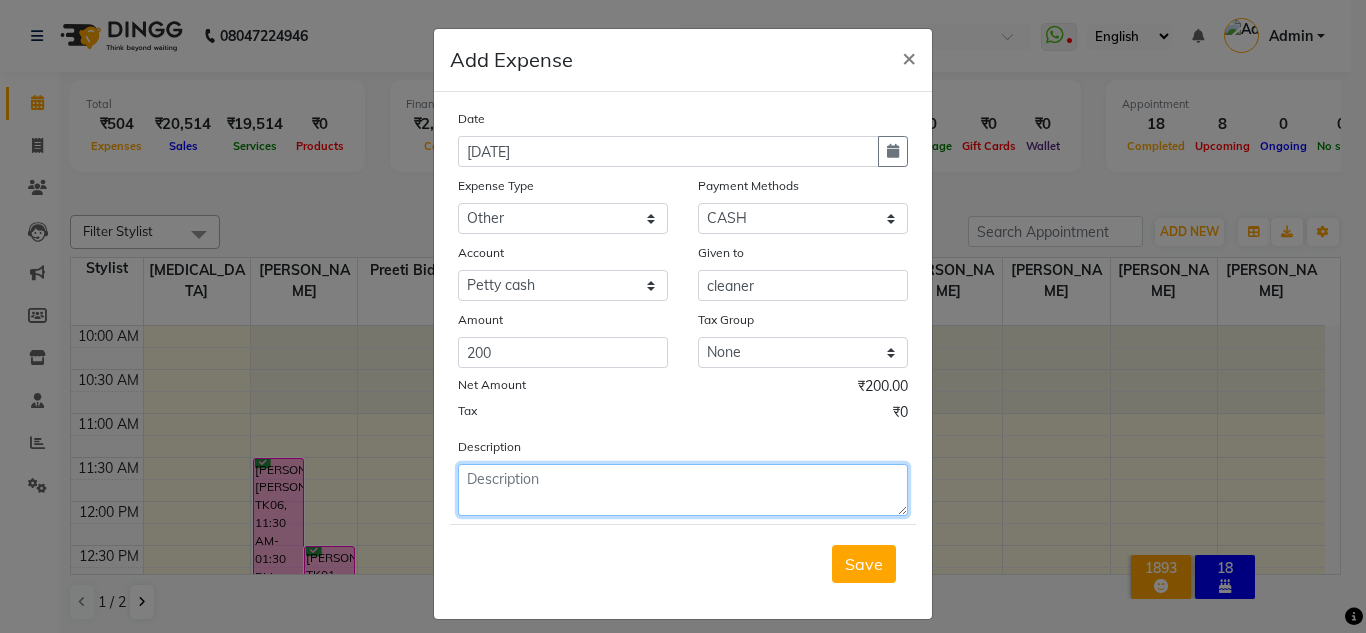 click 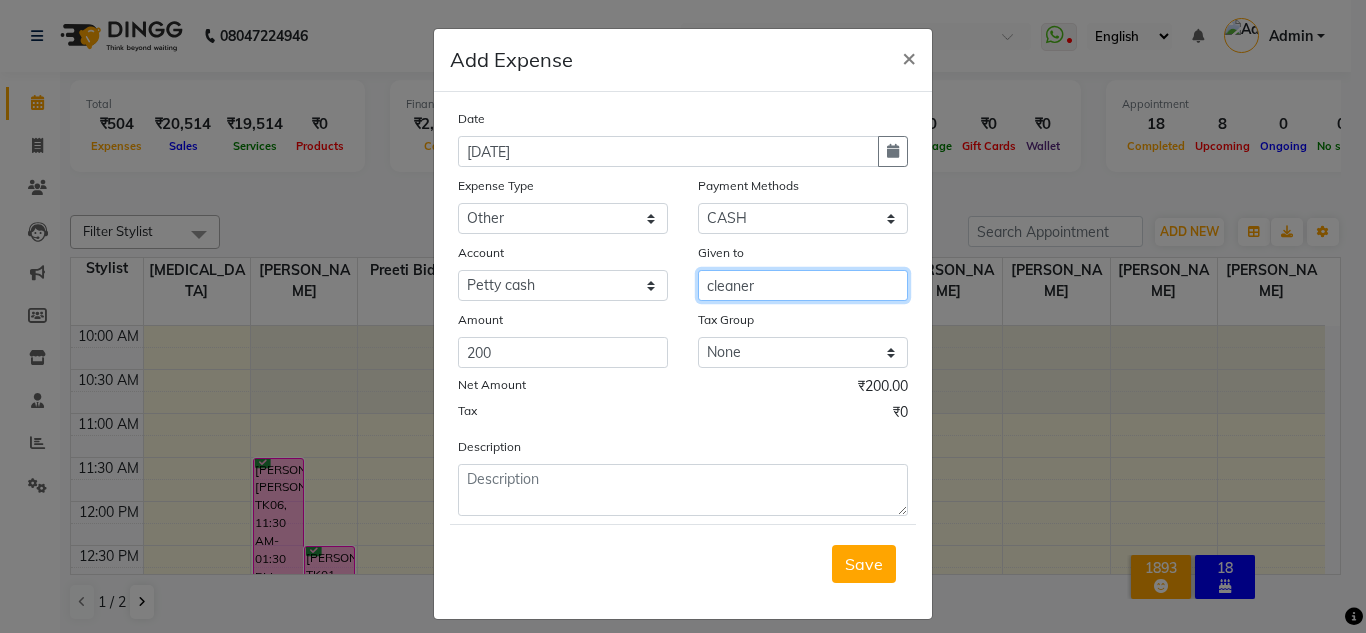 click on "cleaner" at bounding box center (803, 285) 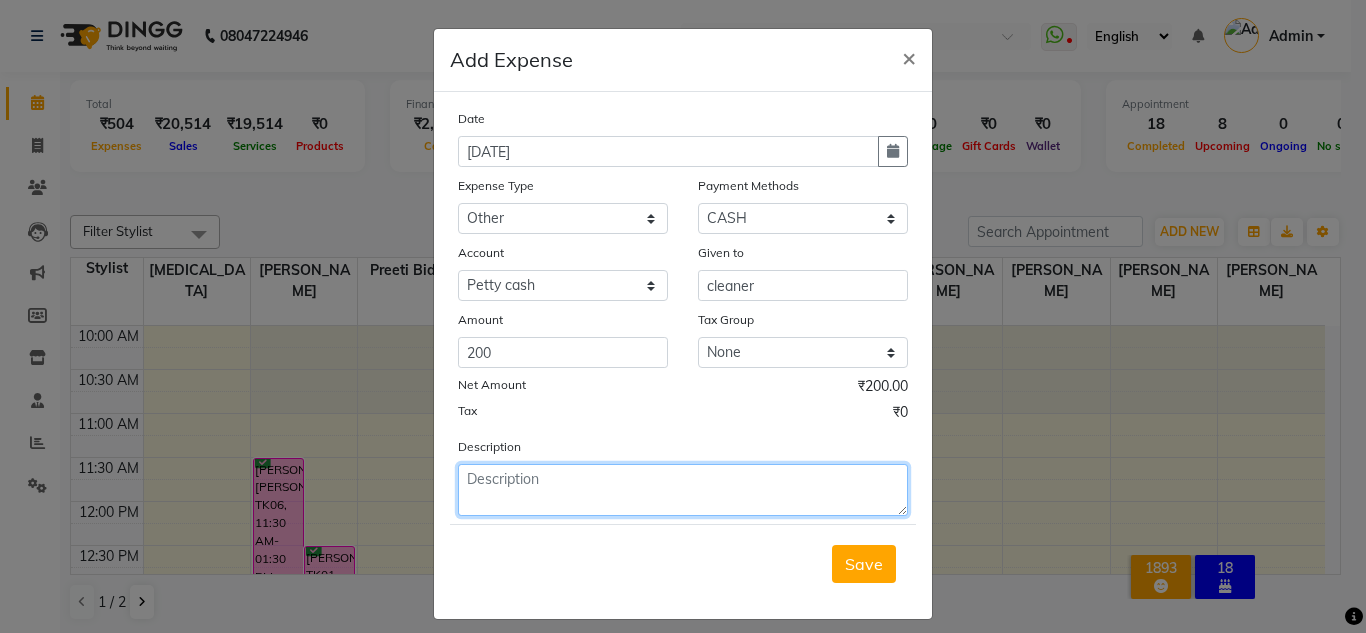 click 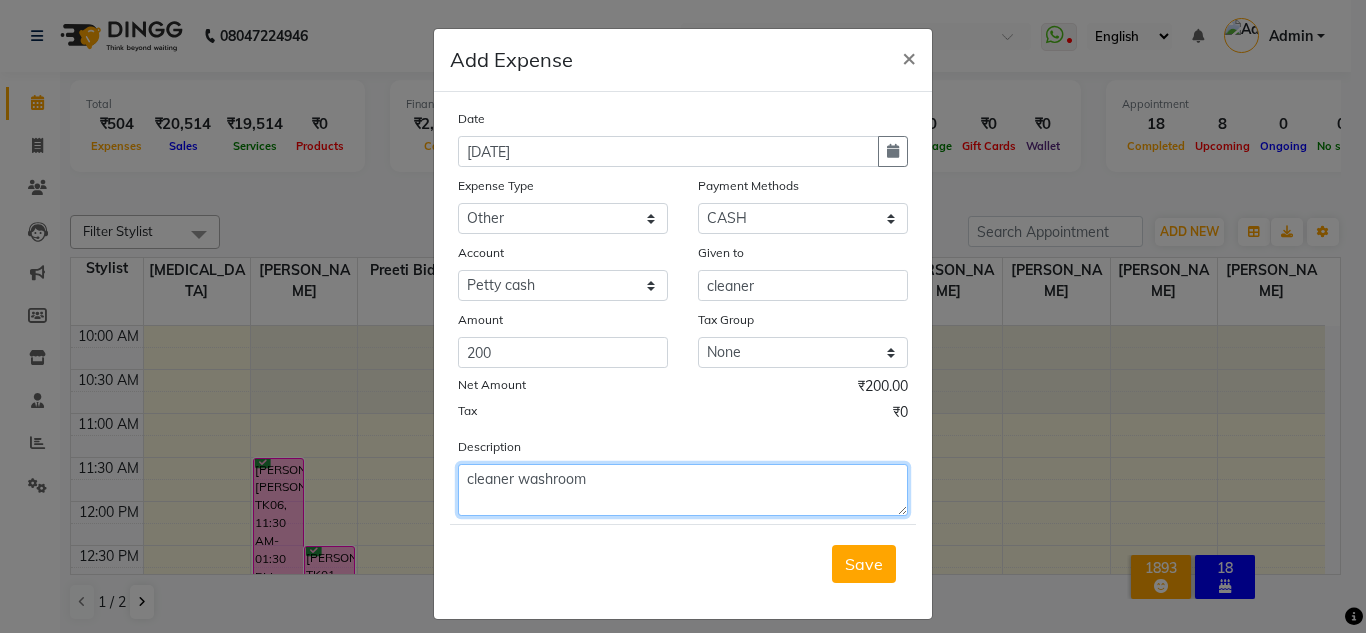 click on "cleaner washroom" 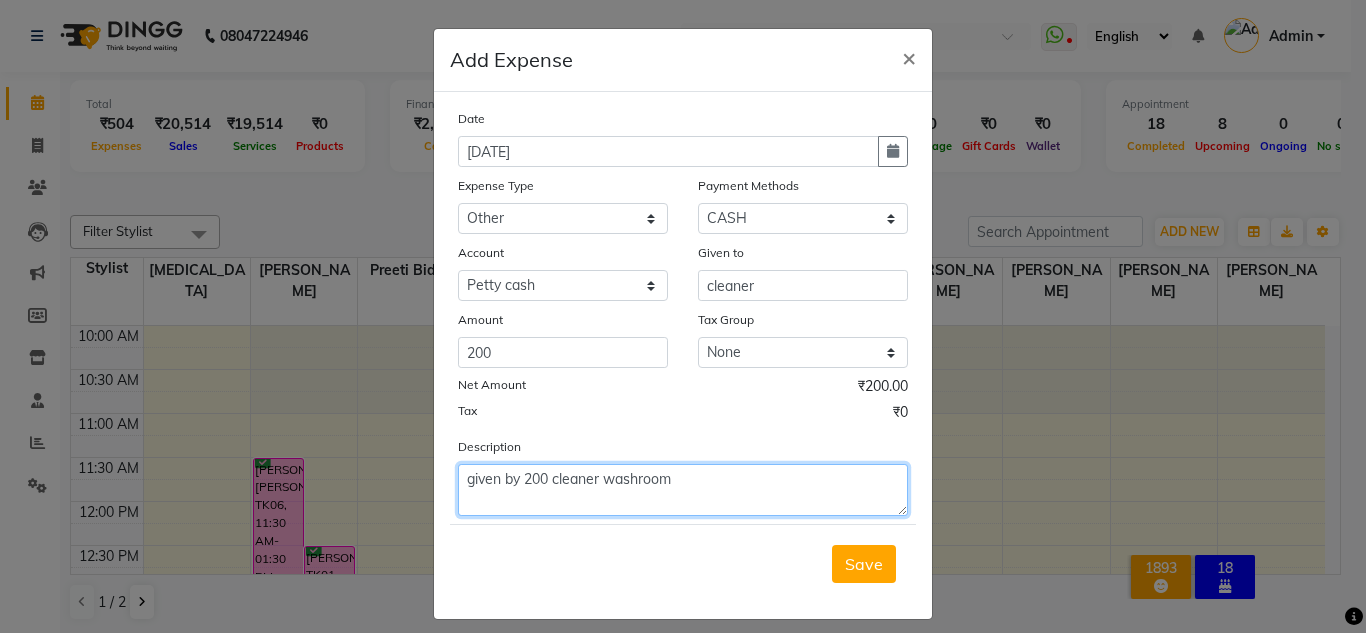 click on "given by 200 cleaner washroom" 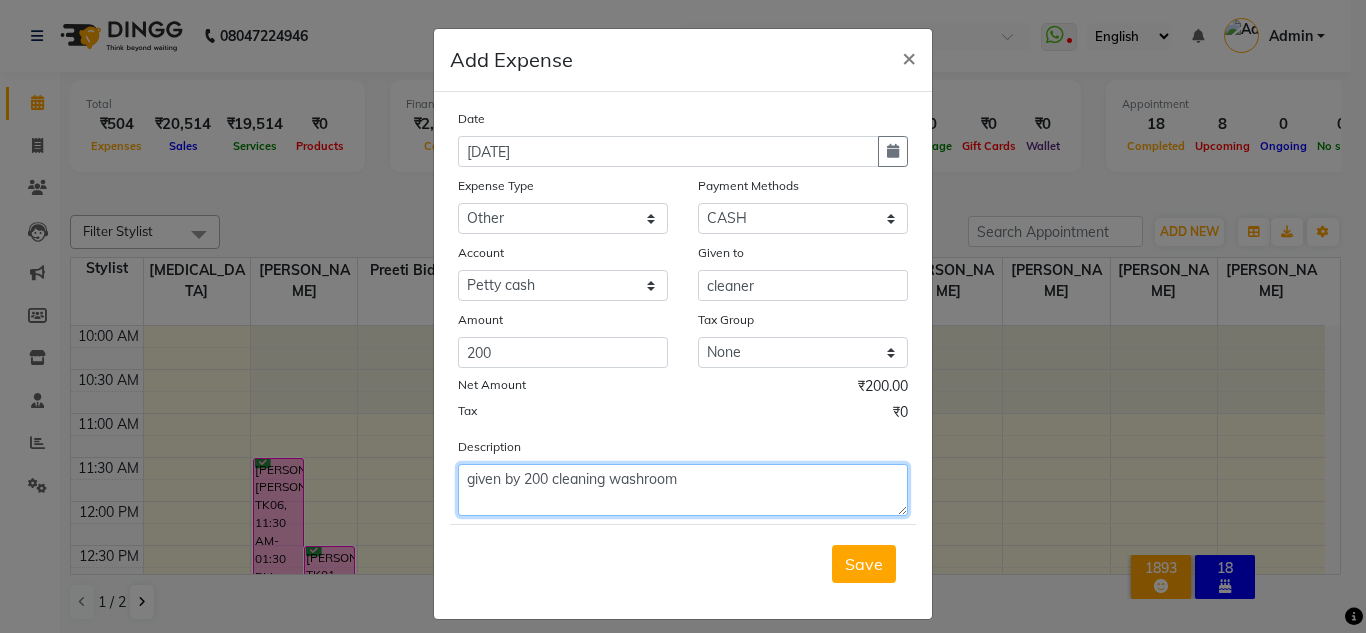 type on "given by 200 cleaning washroom" 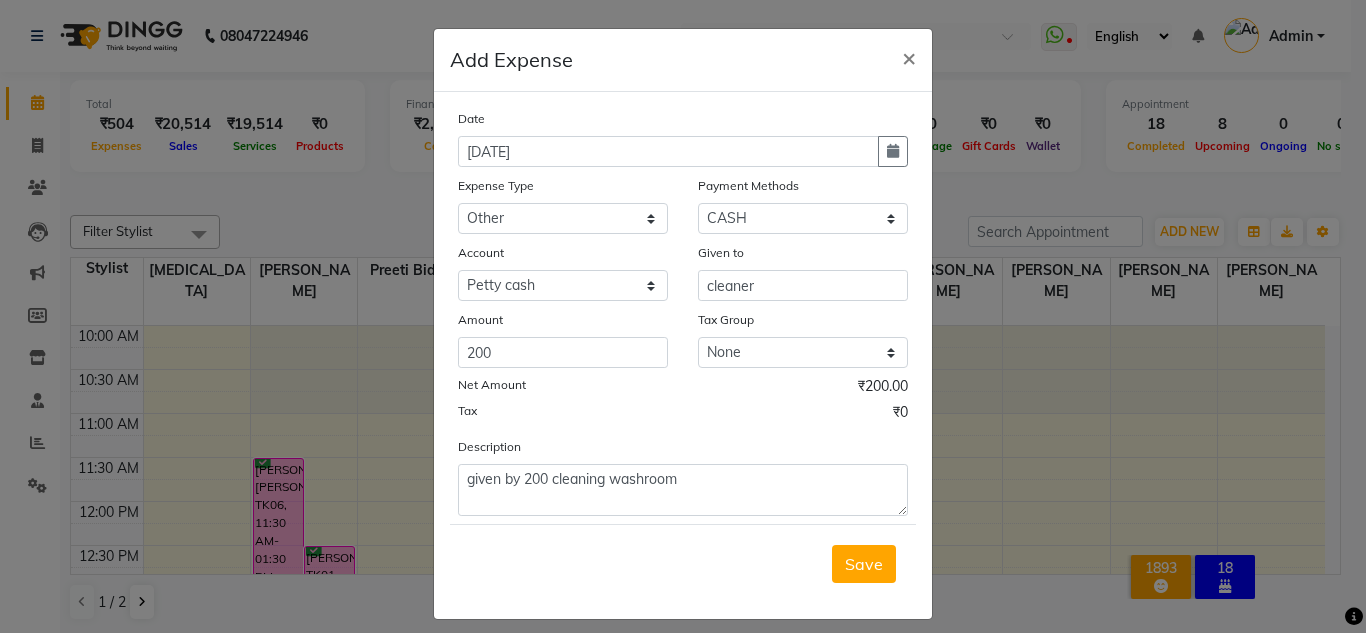 click on "Date [DATE] Expense Type Select Advance Salary Bank charges Car maintenance  Cash transfer to bank Cash transfer to hub Client Snacks Clinical charges Equipment Fuel Govt fee Incentive Insurance International purchase Loan Repayment Maintenance Marketing Miscellaneous MRA Other Pantry Product Rent Salary Staff Snacks Stationary Tax Tea & Refreshment Utilities Payment Methods Select CASH CARD ONLINE CUSTOM GPay PayTM PhonePe UPI NearBuy Points Wallet Loan BharatPay Cheque MosamBee MI Voucher Bank Family Visa Card Master Card Prepaid Package Voucher Gift Card BharatPay Card UPI BharatPay Other Cards Juice by MCB MyT Money MariDeal DefiDeal [DOMAIN_NAME] THD TCL CEdge Card M UPI M UPI Axis UPI Union Card (Indian Bank) Card (DL Bank) RS BTC Wellnessta Razorpay Complimentary Nift Spa Finder Spa Week Venmo BFL LoanTap SaveIN GMoney ATH Movil On Account Chamber Gift Card Trade Comp Donation Card on File Envision BRAC Card City Card bKash Credit Card Debit Card Shoutlo LUZO Jazz Cash AmEx Discover Tabby Online W Coupon" 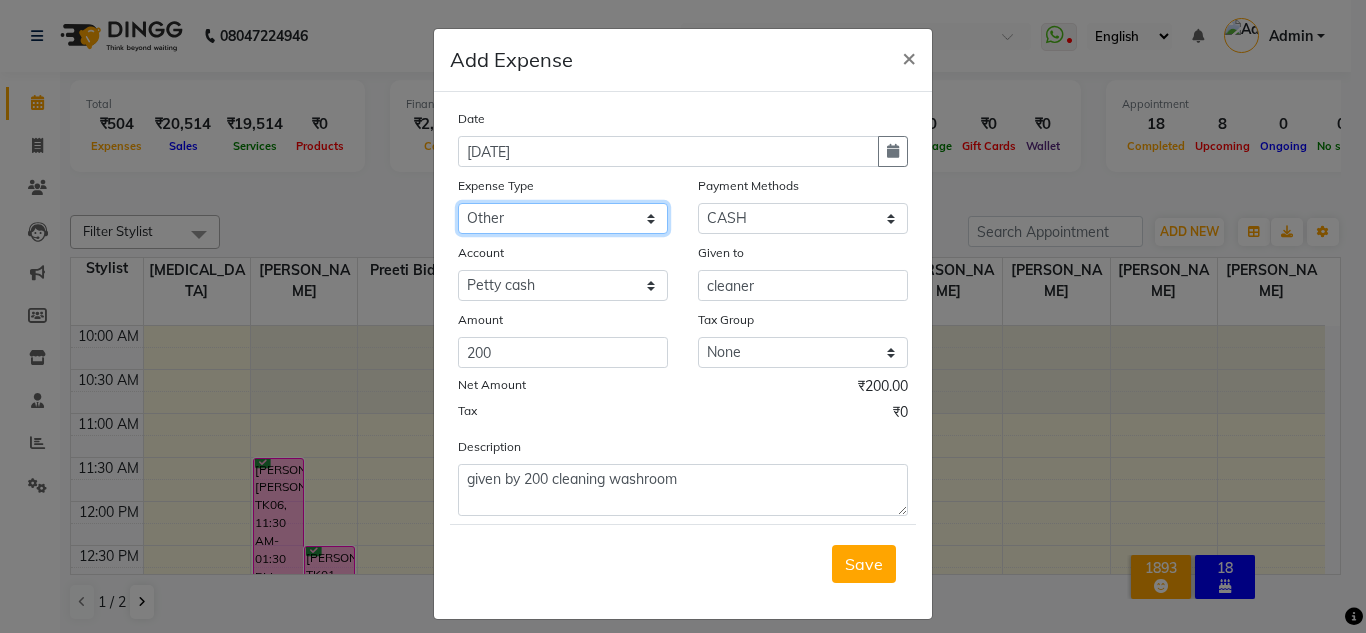 click on "Select Advance Salary Bank charges Car maintenance  Cash transfer to bank Cash transfer to hub Client Snacks Clinical charges Equipment Fuel Govt fee Incentive Insurance International purchase Loan Repayment Maintenance Marketing Miscellaneous MRA Other Pantry Product Rent Salary Staff Snacks Stationary Tax Tea & Refreshment Utilities" 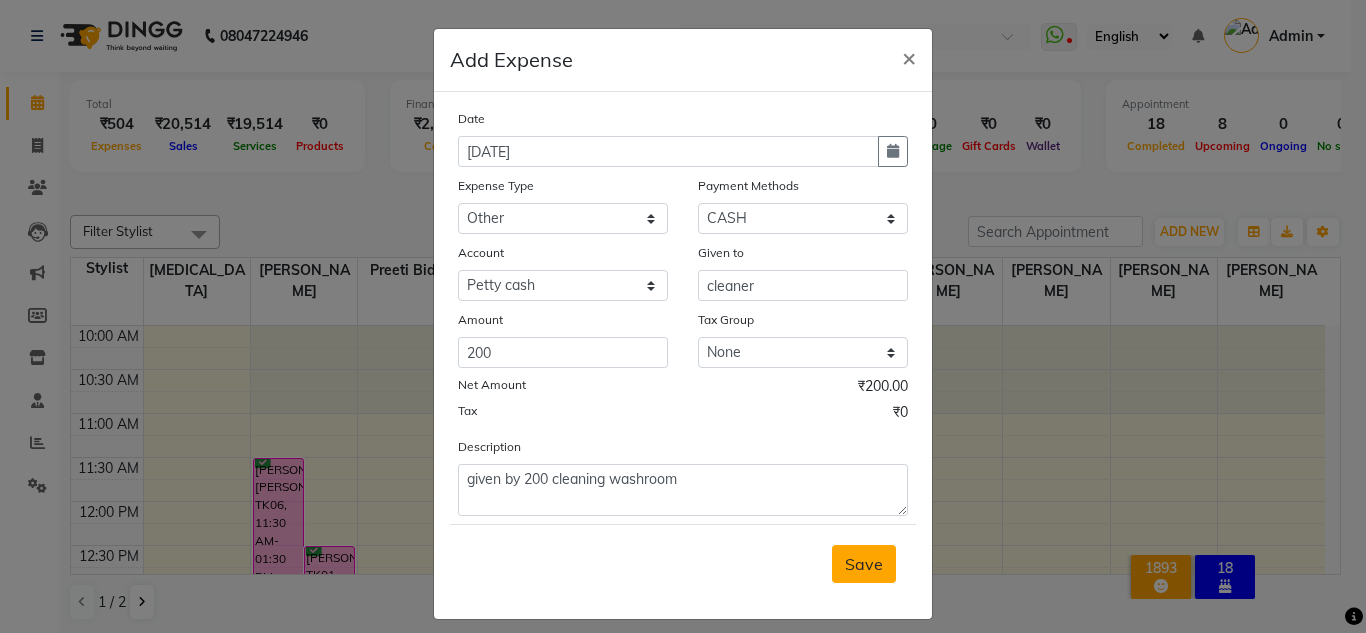 click on "Save" at bounding box center [864, 564] 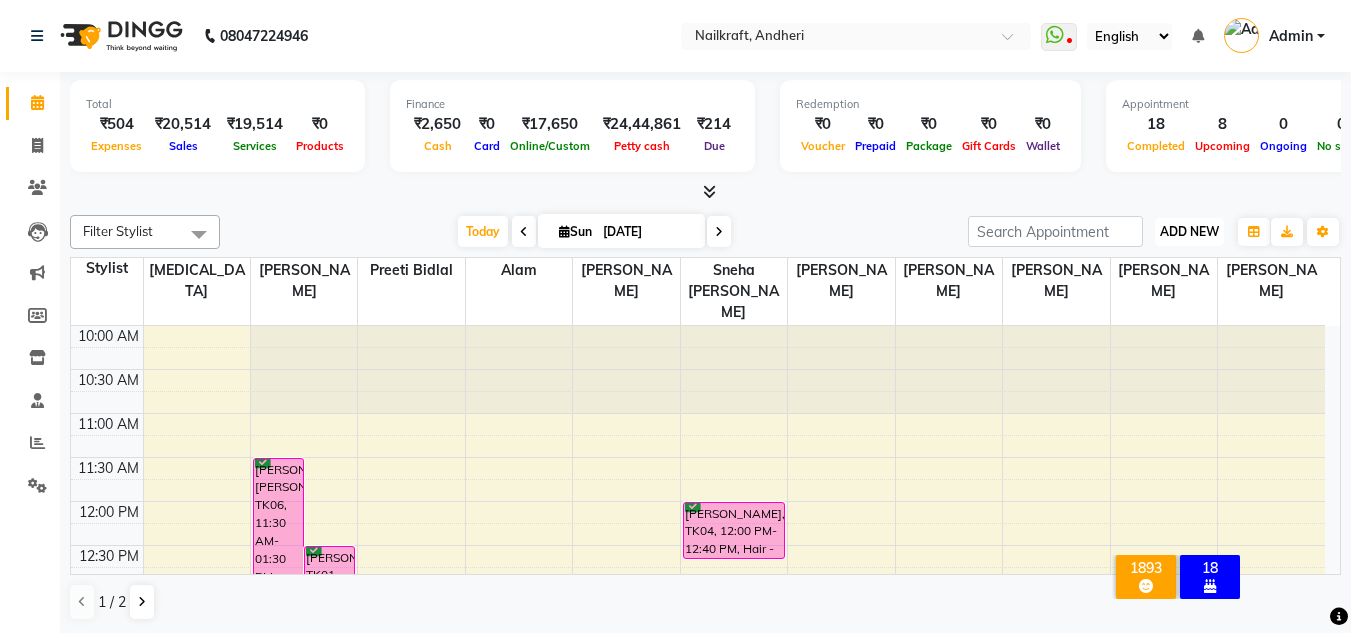 click on "ADD NEW" at bounding box center (1189, 231) 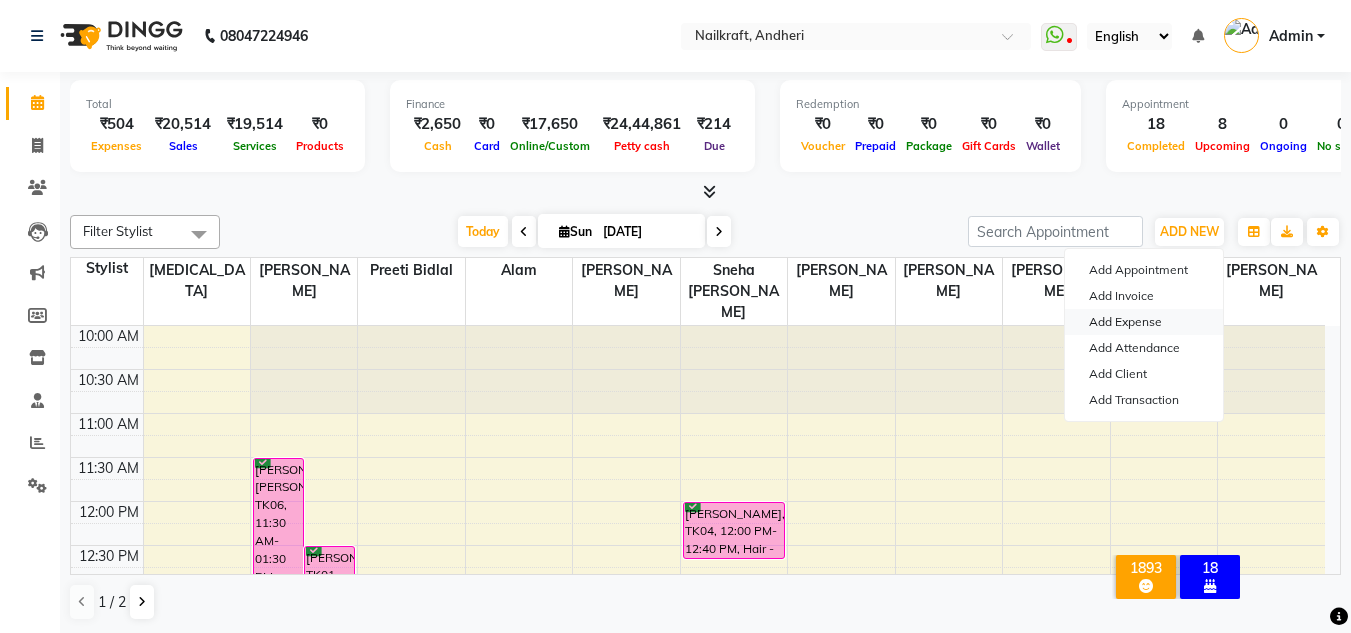 click on "Add Expense" at bounding box center [1144, 322] 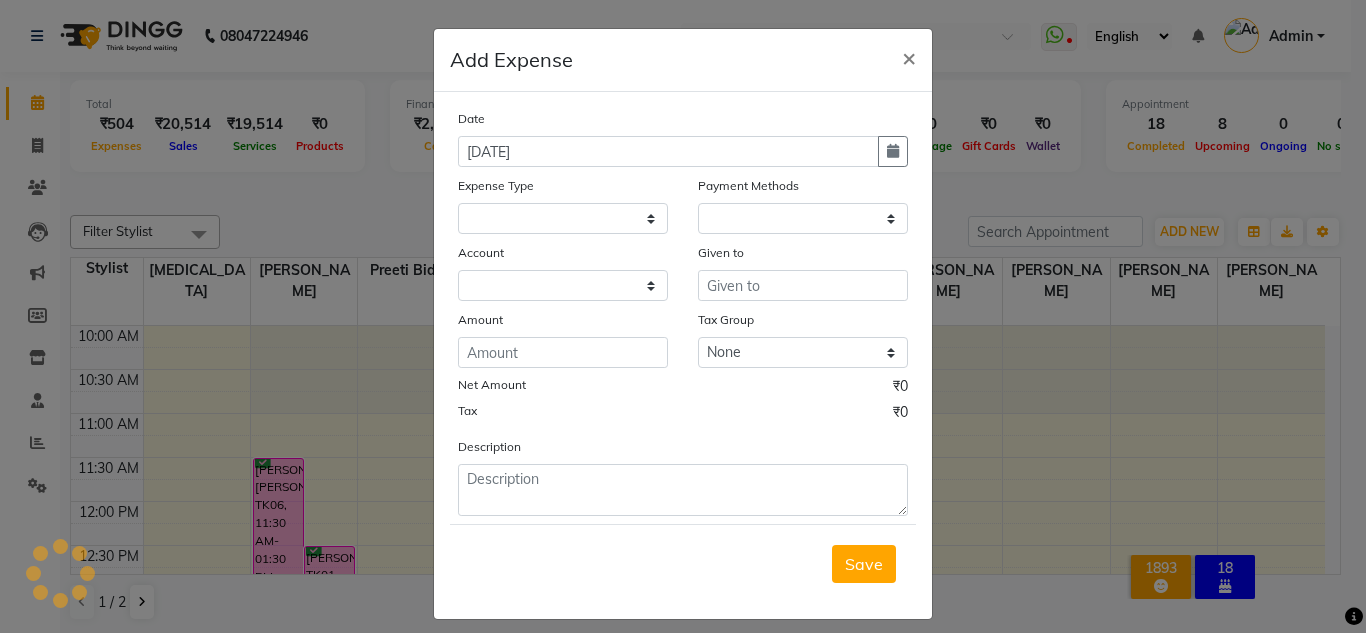 select on "1" 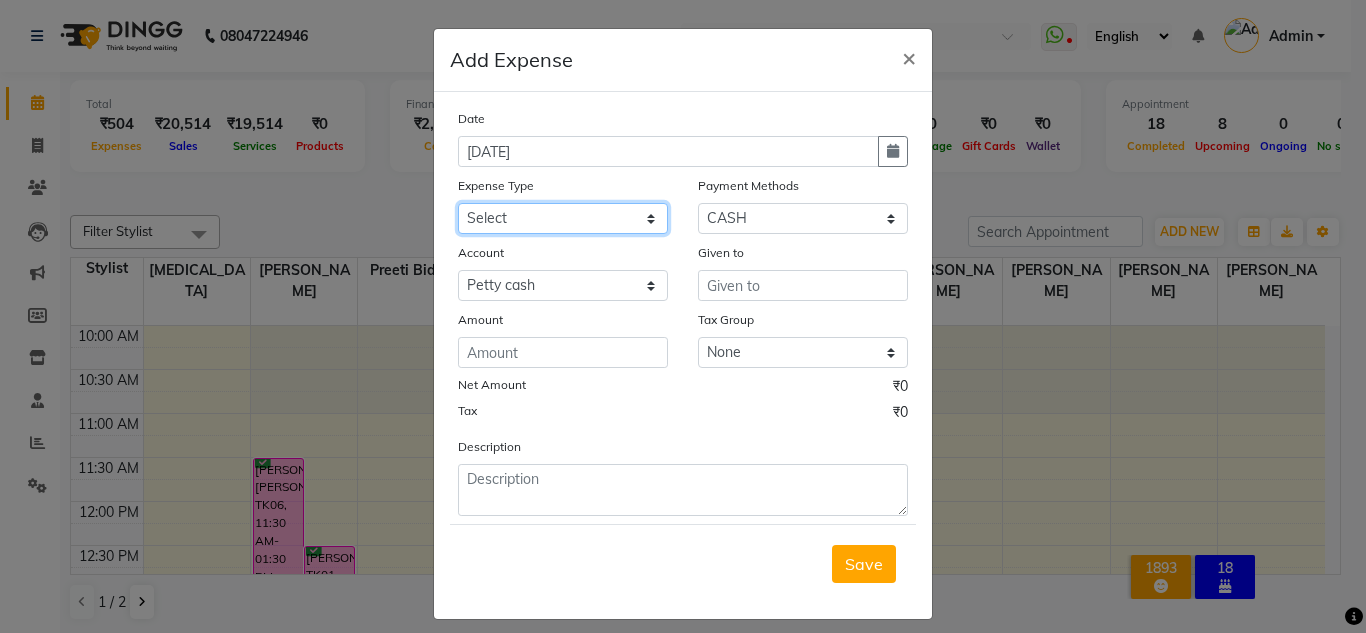 click on "Select Advance Salary Bank charges Car maintenance  Cash transfer to bank Cash transfer to hub Client Snacks Clinical charges Equipment Fuel Govt fee Incentive Insurance International purchase Loan Repayment Maintenance Marketing Miscellaneous MRA Other Pantry Product Rent Salary Staff Snacks Stationary Tax Tea & Refreshment Utilities" 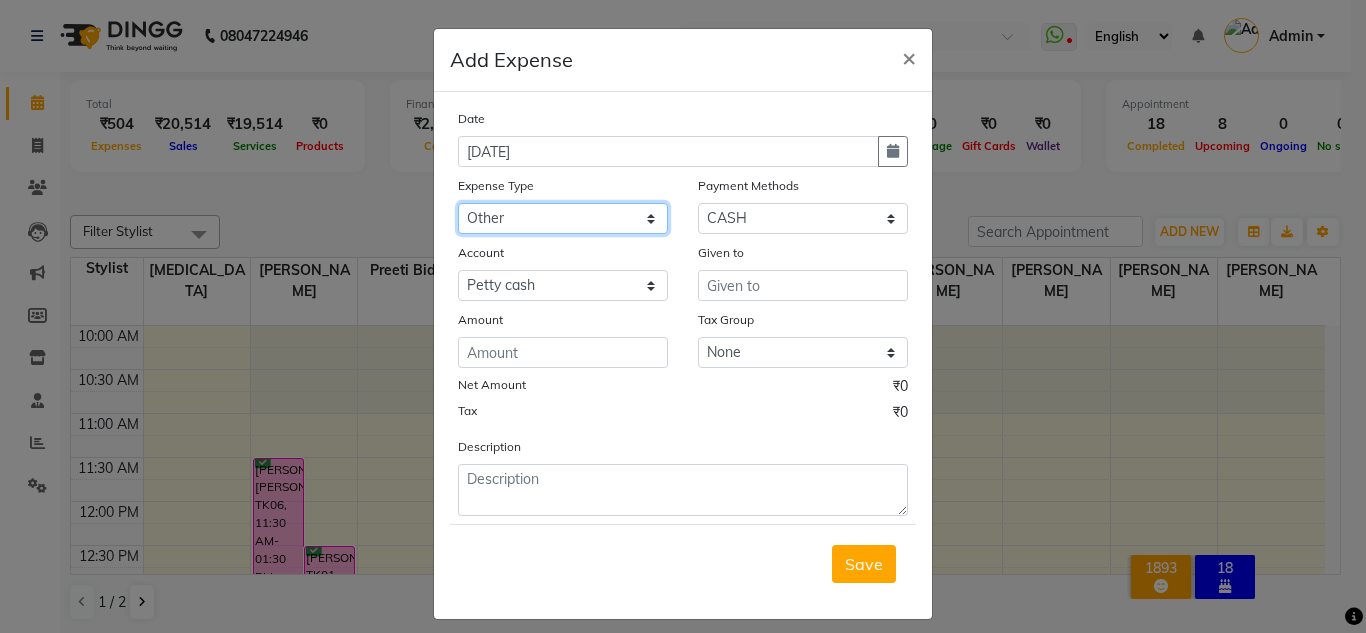 click on "Select Advance Salary Bank charges Car maintenance  Cash transfer to bank Cash transfer to hub Client Snacks Clinical charges Equipment Fuel Govt fee Incentive Insurance International purchase Loan Repayment Maintenance Marketing Miscellaneous MRA Other Pantry Product Rent Salary Staff Snacks Stationary Tax Tea & Refreshment Utilities" 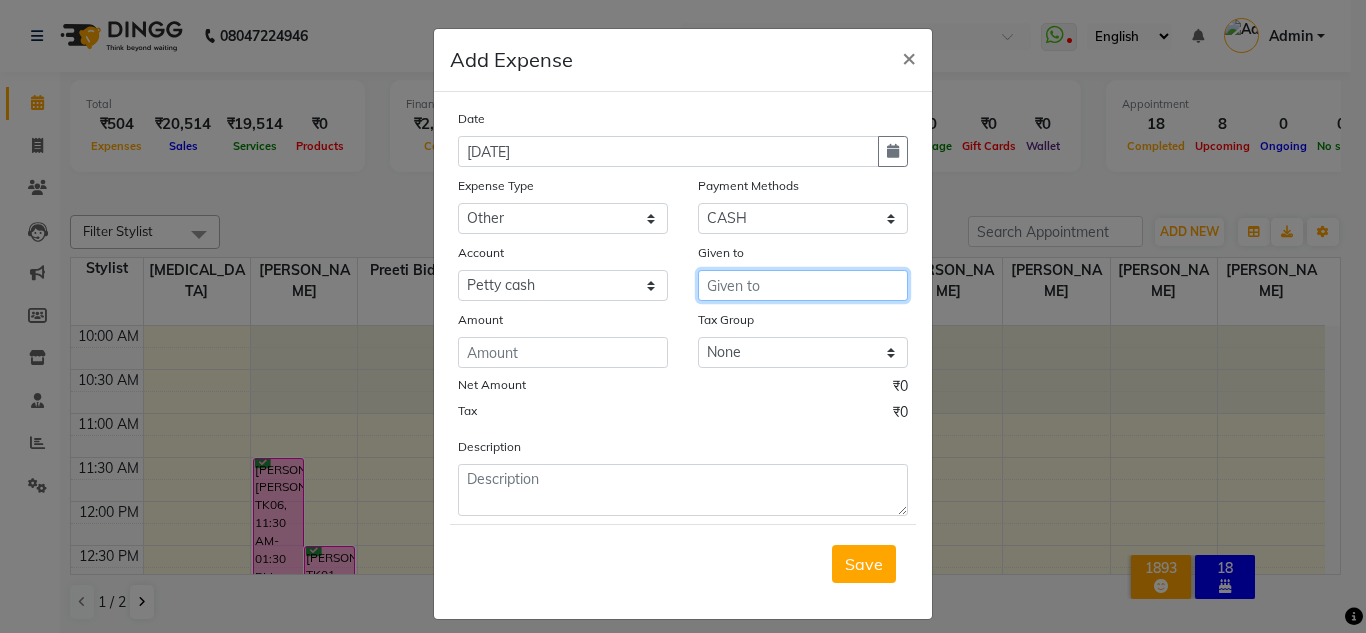 click at bounding box center [803, 285] 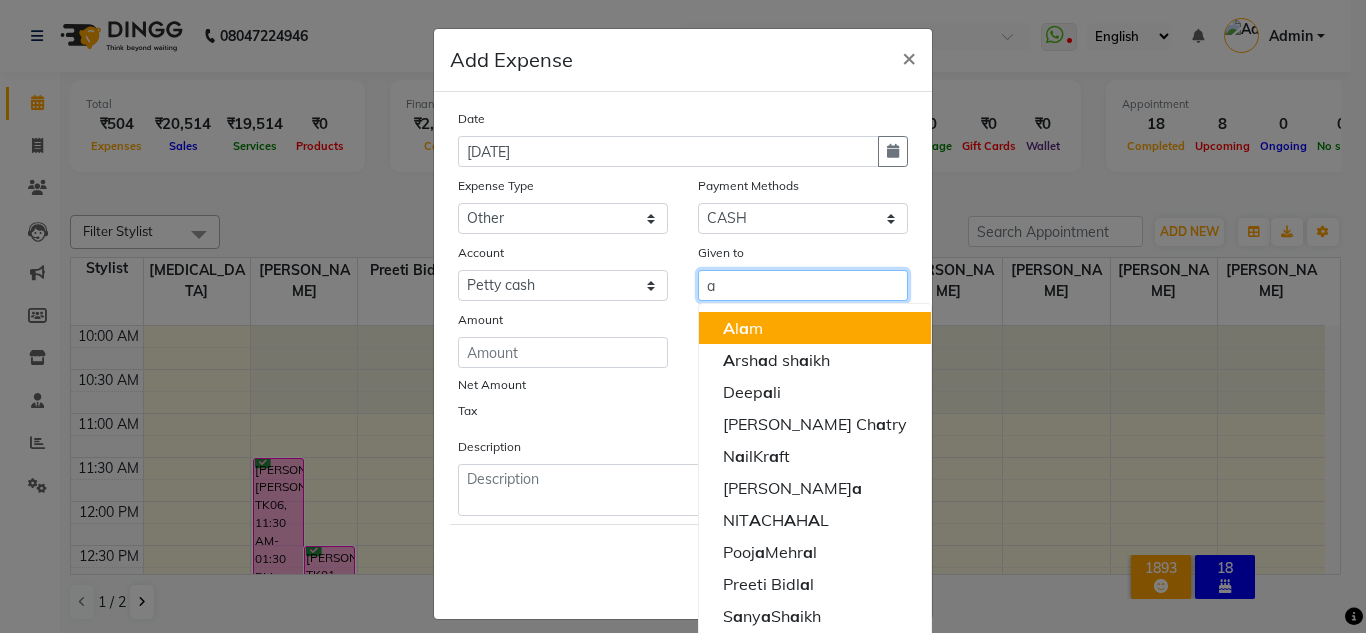 click on "a" 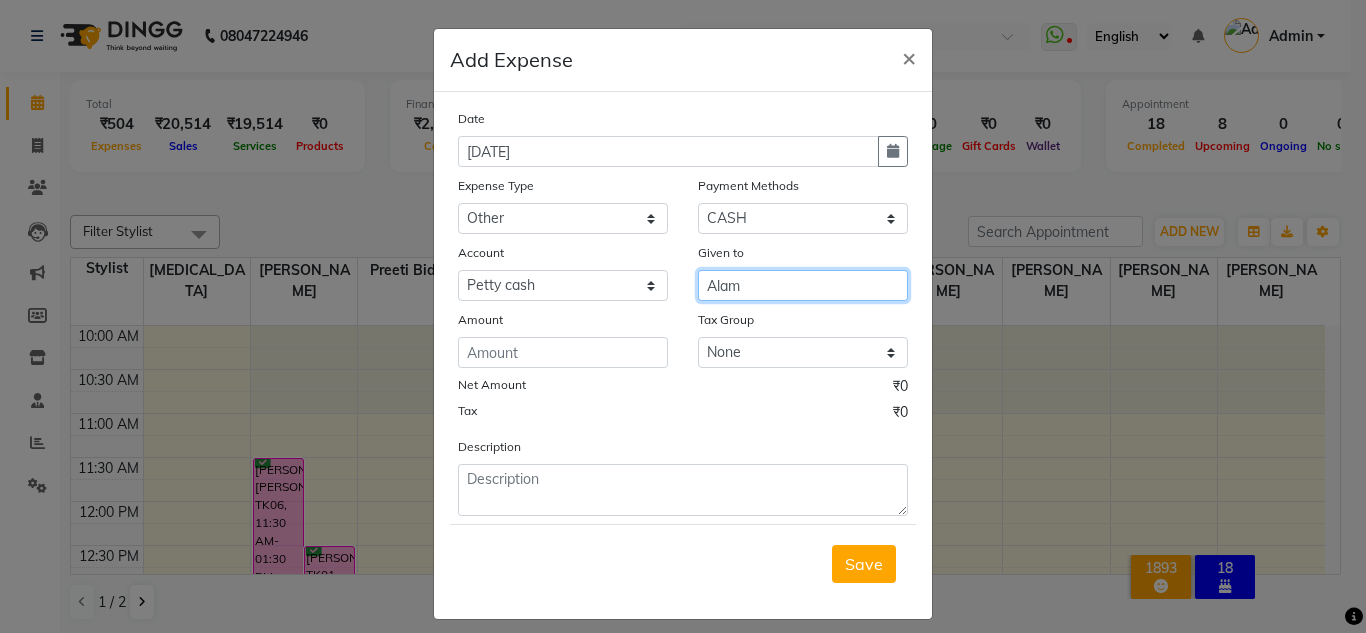 type on "Alam" 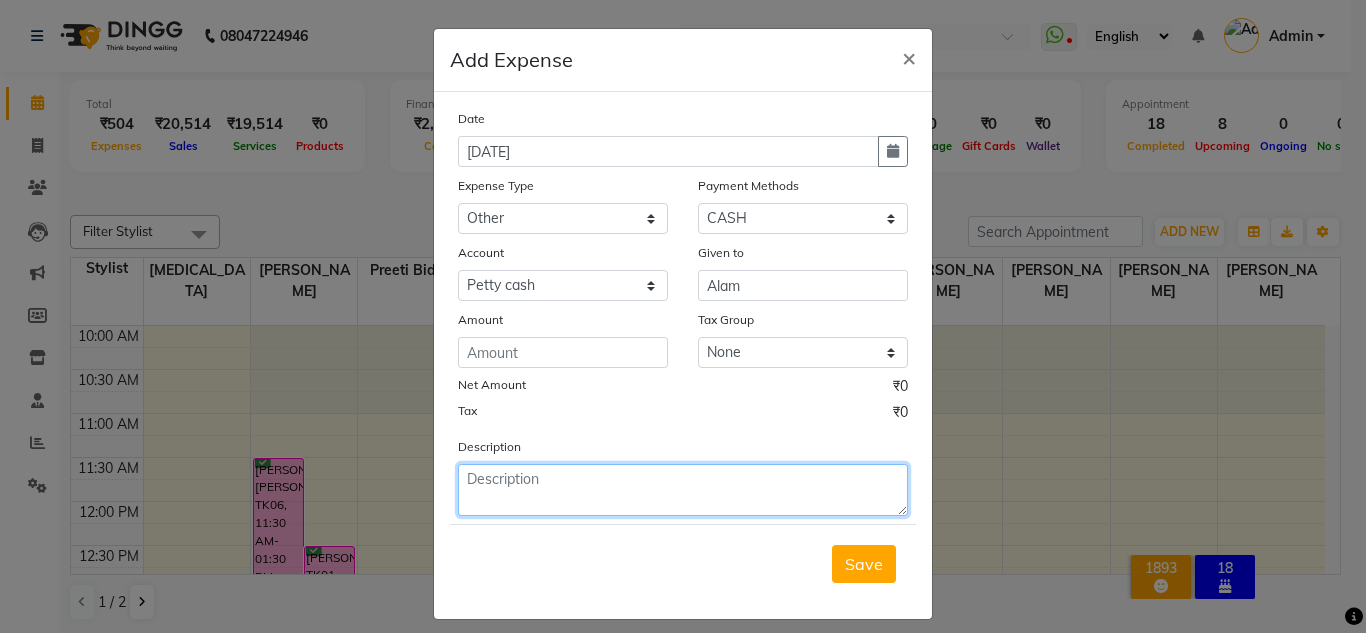 click 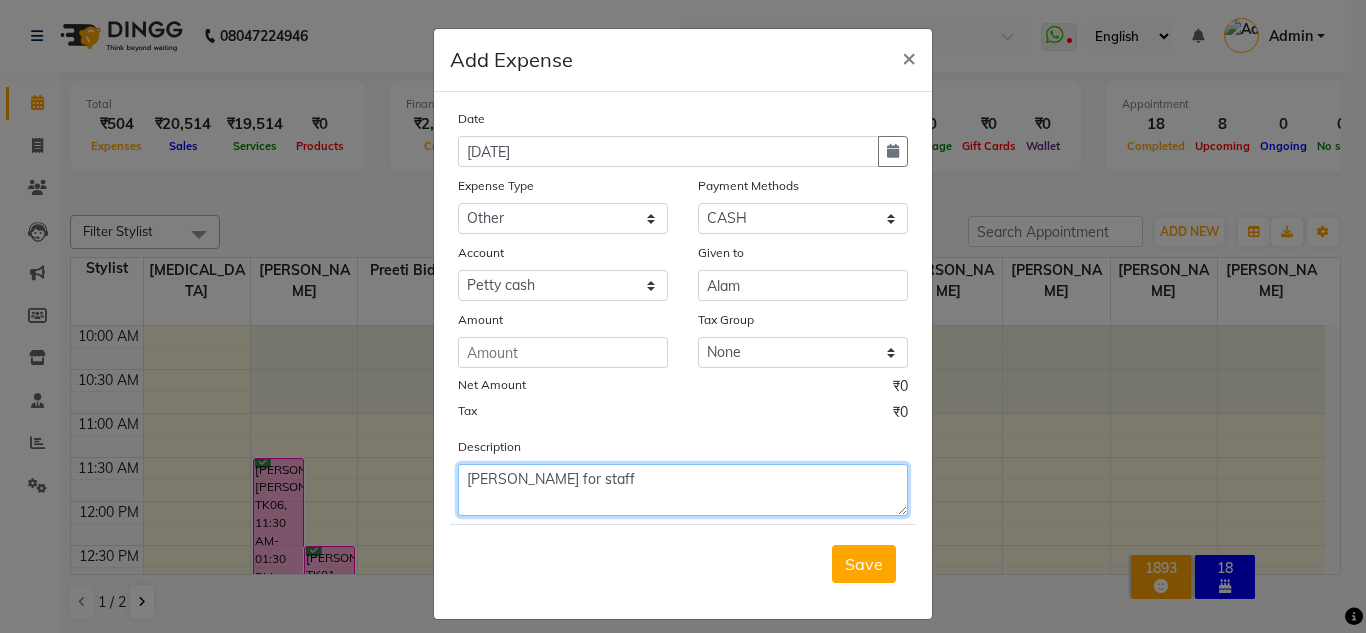 type on "[PERSON_NAME] for staff" 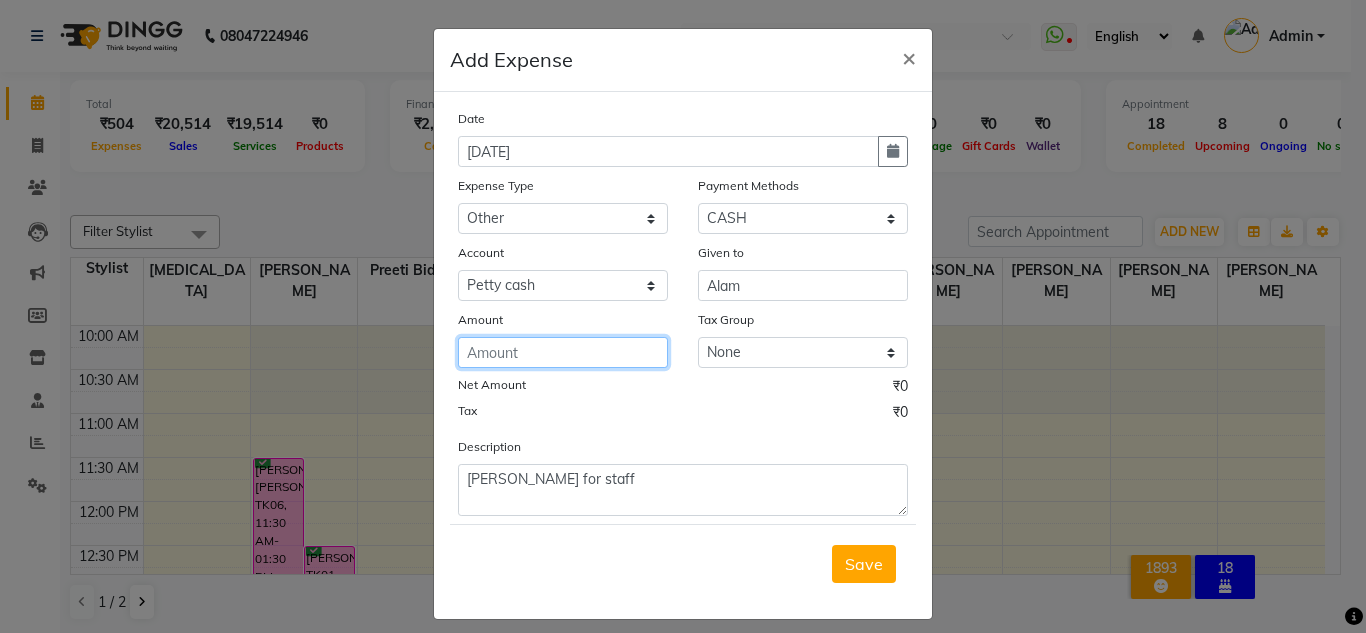 click 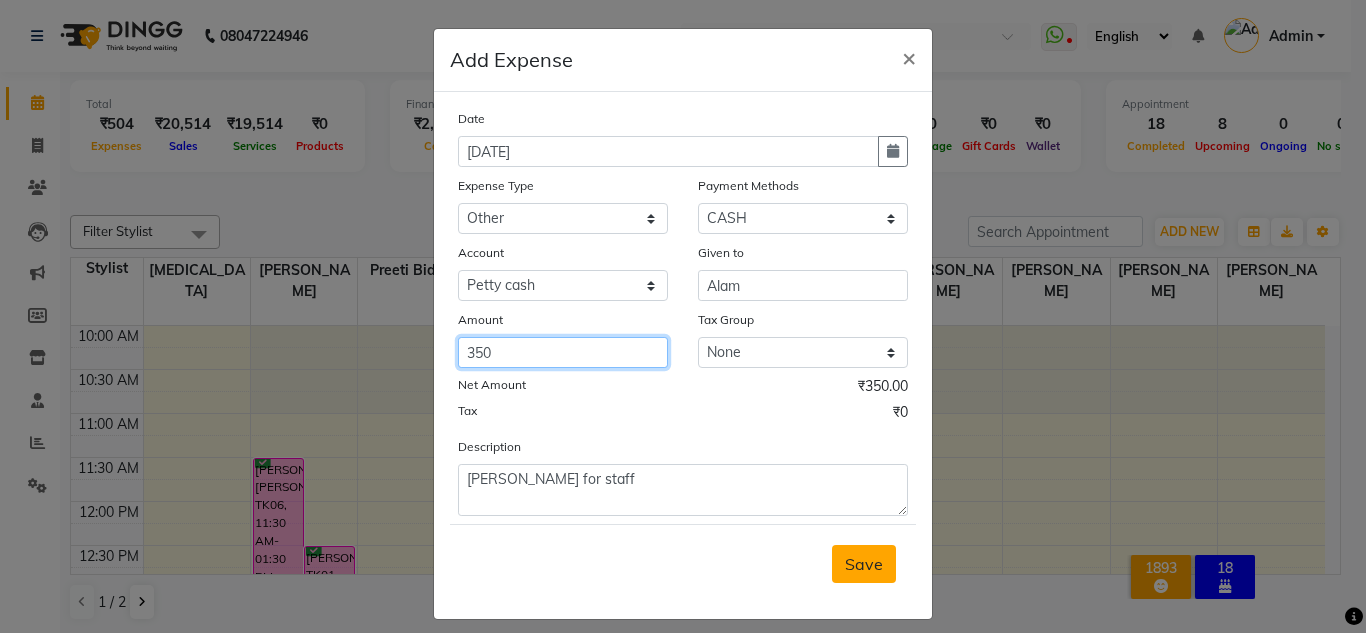 type on "350" 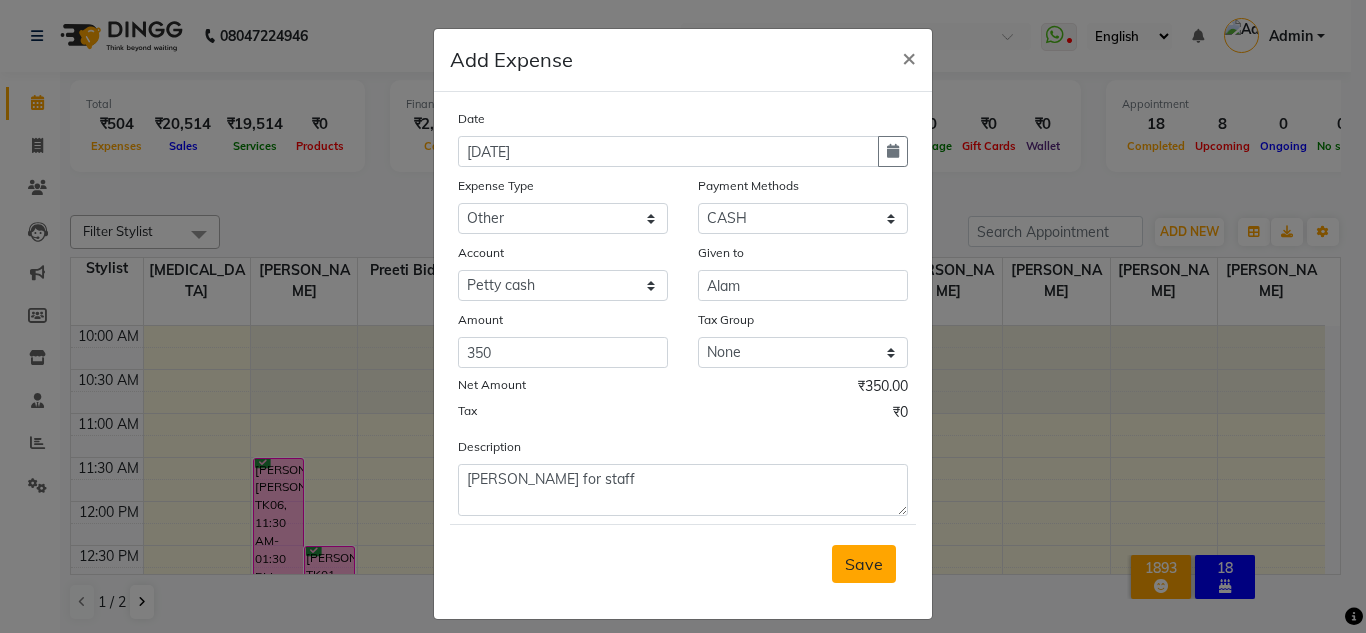 click on "Save" at bounding box center (864, 564) 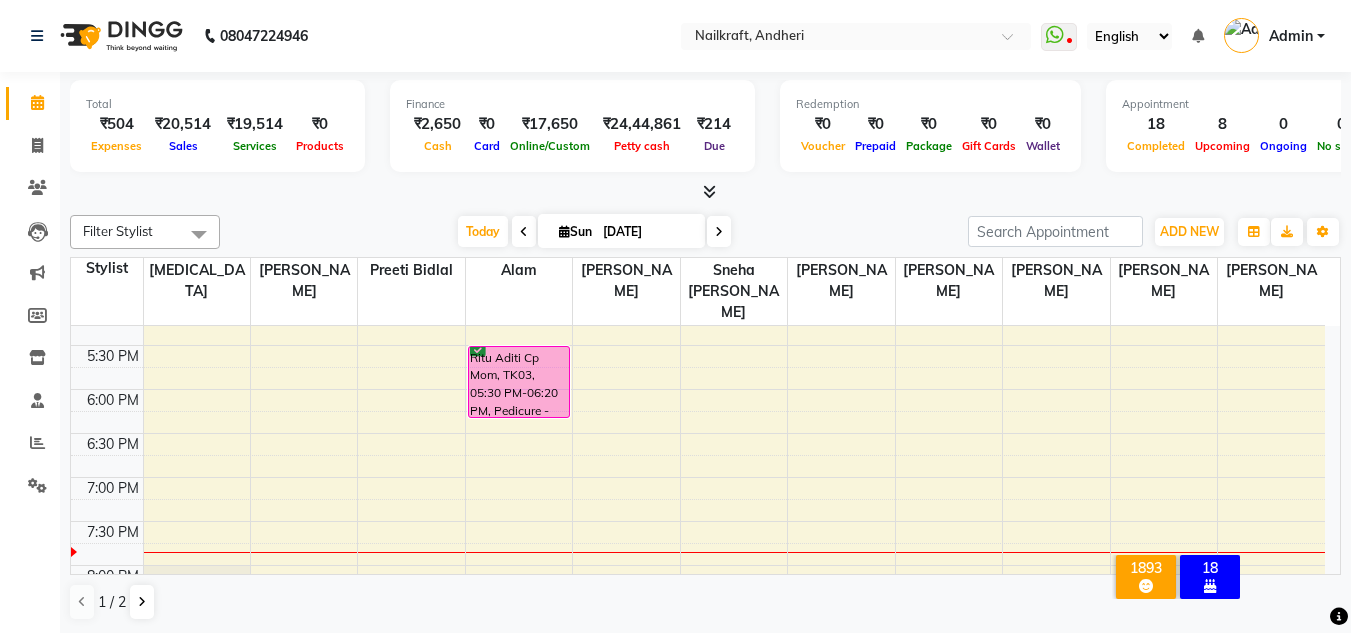 scroll, scrollTop: 786, scrollLeft: 0, axis: vertical 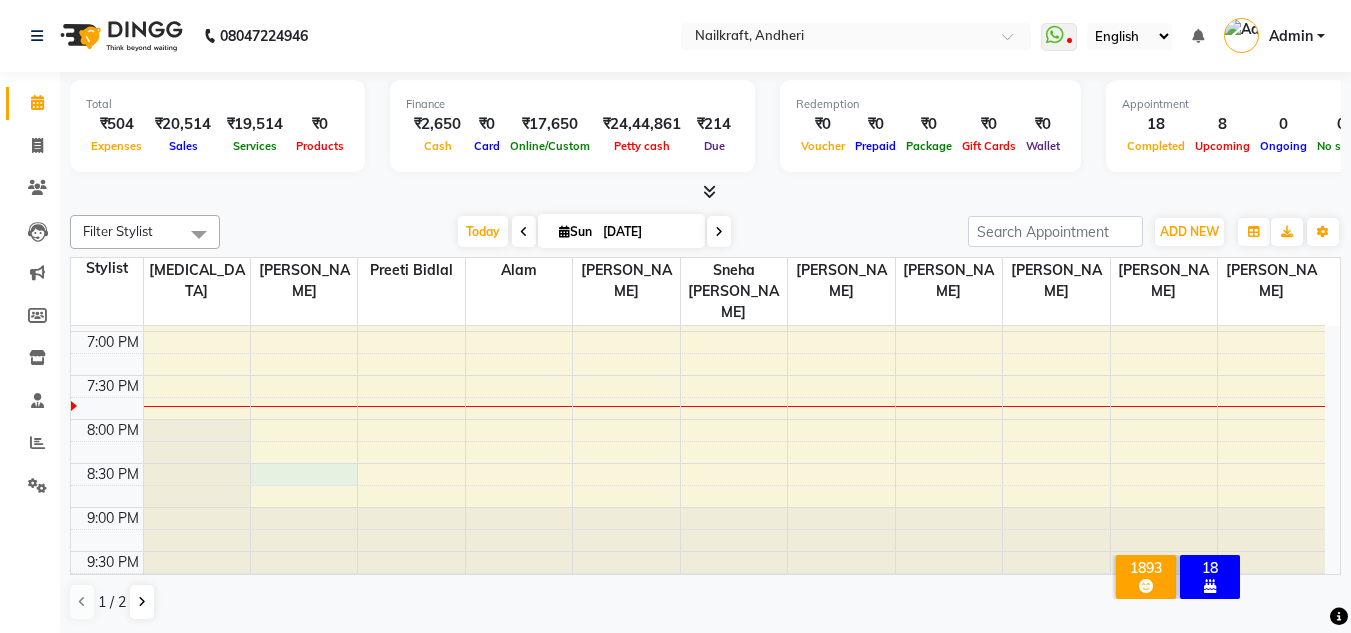 click on "10:00 AM 10:30 AM 11:00 AM 11:30 AM 12:00 PM 12:30 PM 1:00 PM 1:30 PM 2:00 PM 2:30 PM 3:00 PM 3:30 PM 4:00 PM 4:30 PM 5:00 PM 5:30 PM 6:00 PM 6:30 PM 7:00 PM 7:30 PM 8:00 PM 8:30 PM 9:00 PM 9:30 PM     Jen Jen, TK06, 11:30 AM-01:30 PM, Rica Waxing - Full Arms + Underarms     Kashish, TK01, 12:30 PM-03:30 PM, HIGHLIGHTS/ GLOBAL COLOR - Below Waist     Shubhangi B, TK02, 02:00 PM-02:35 PM, Pedicure - Sweet Pedicure (no massage)     Shubhangi B, TK02, 02:30 PM-03:05 PM, Pedicure - Sweet Pedicure (no massage)     Pinki Mehta, TK11, 04:00 PM-04:30 PM, Manicure - Sweet Manicure     Ritu Aditi Cp Mom, TK03, 05:30 PM-06:20 PM, Pedicure - Luxury Nail Armstrong     Soham, TK04, 12:00 PM-12:40 PM, Hair - Female Advance Haircut" at bounding box center [698, 67] 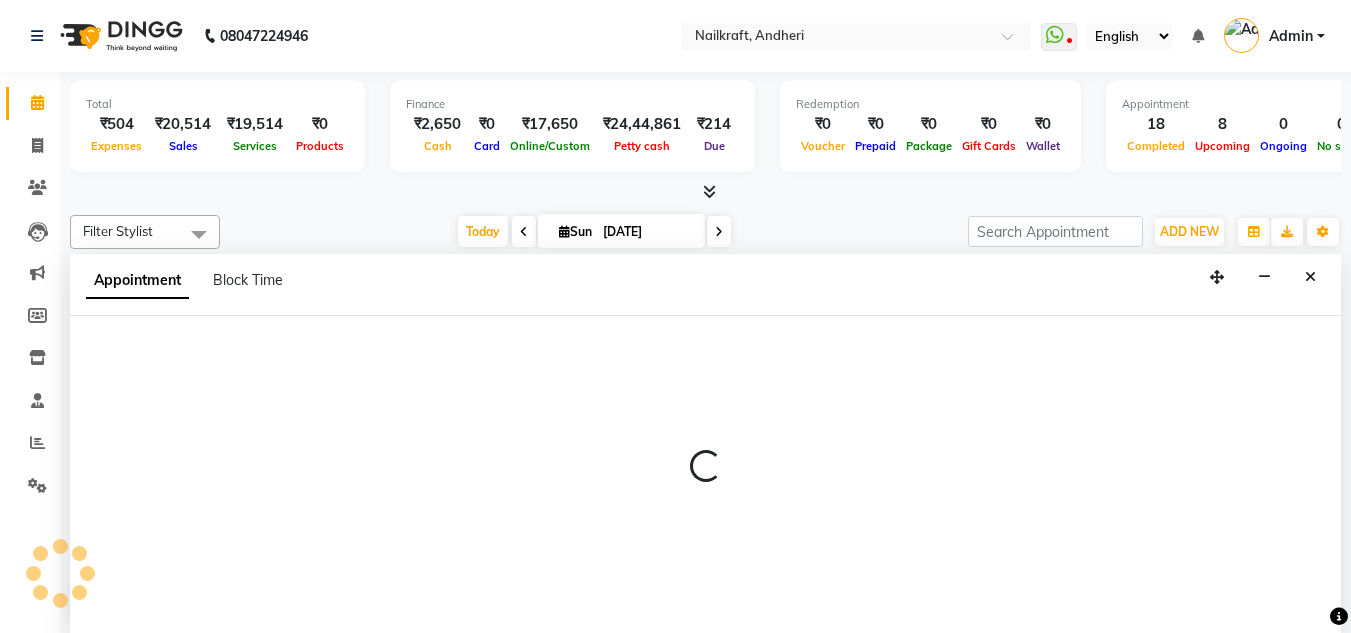 click at bounding box center [705, 475] 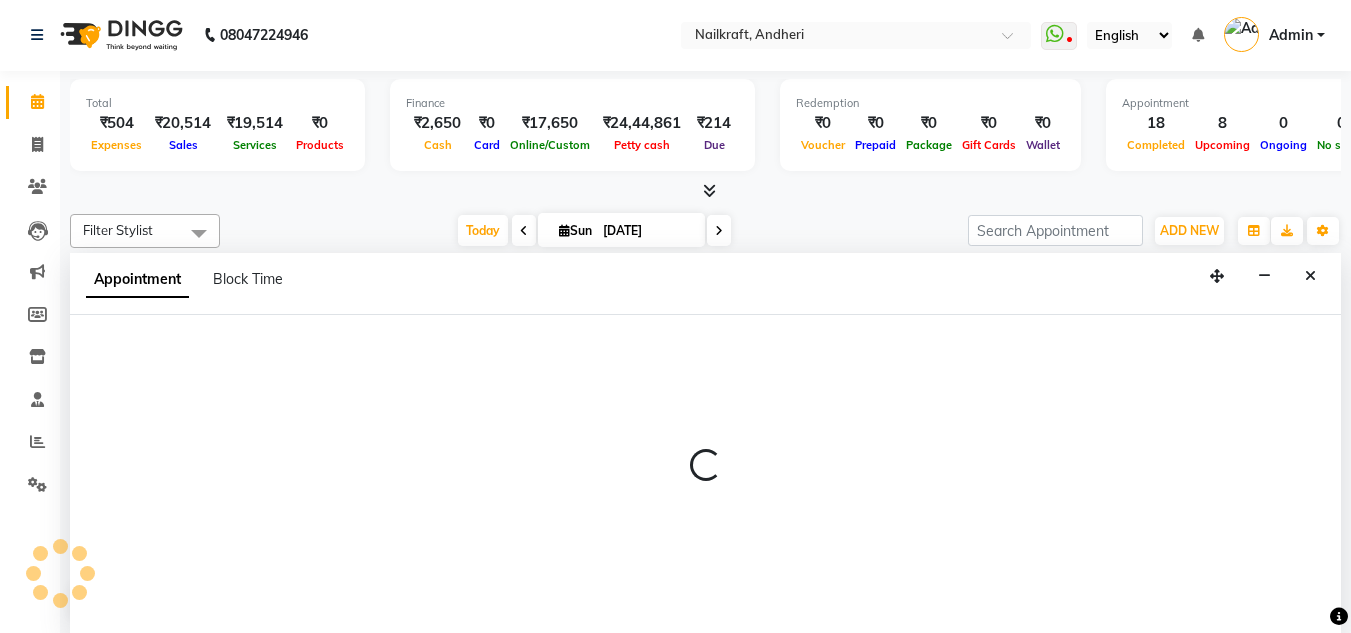 select on "50028" 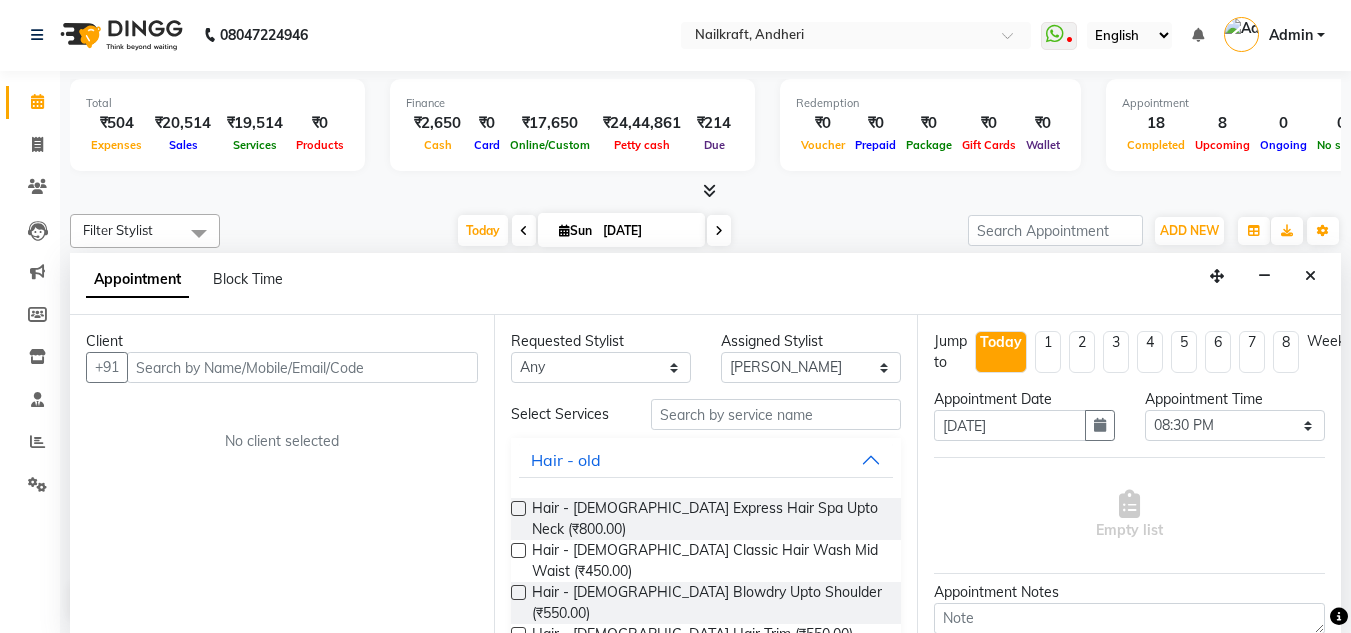 click at bounding box center [302, 367] 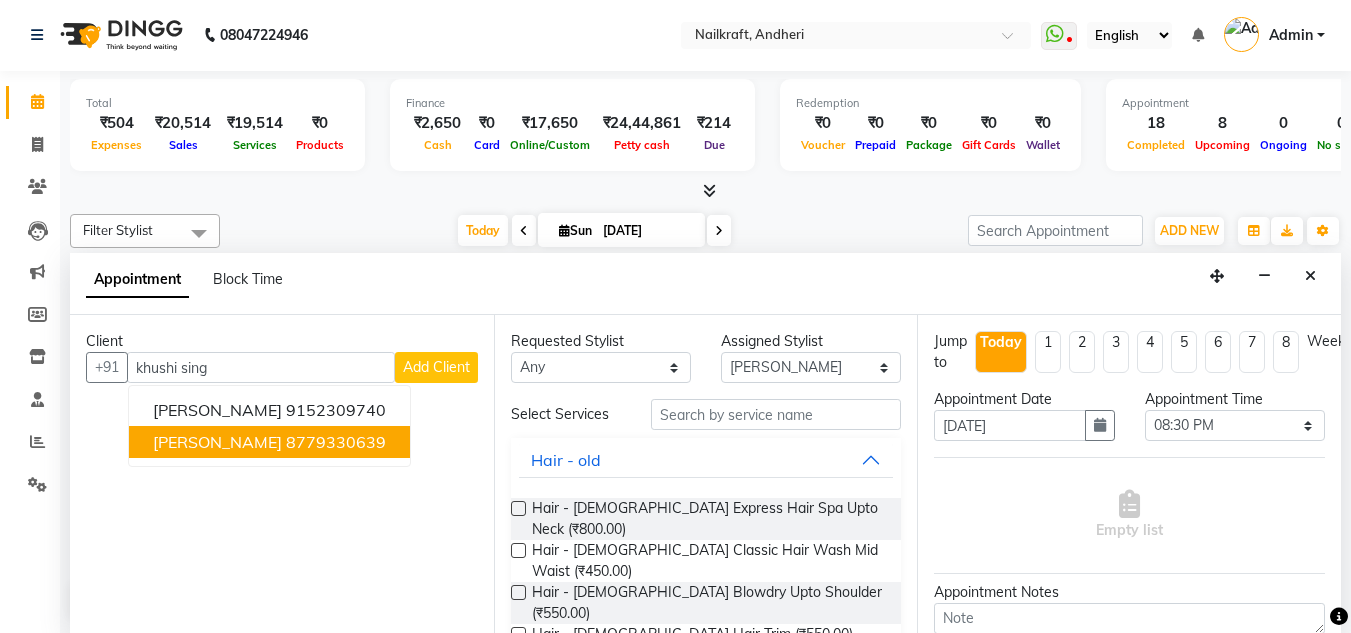 click on "Khushi Singhal" at bounding box center [217, 442] 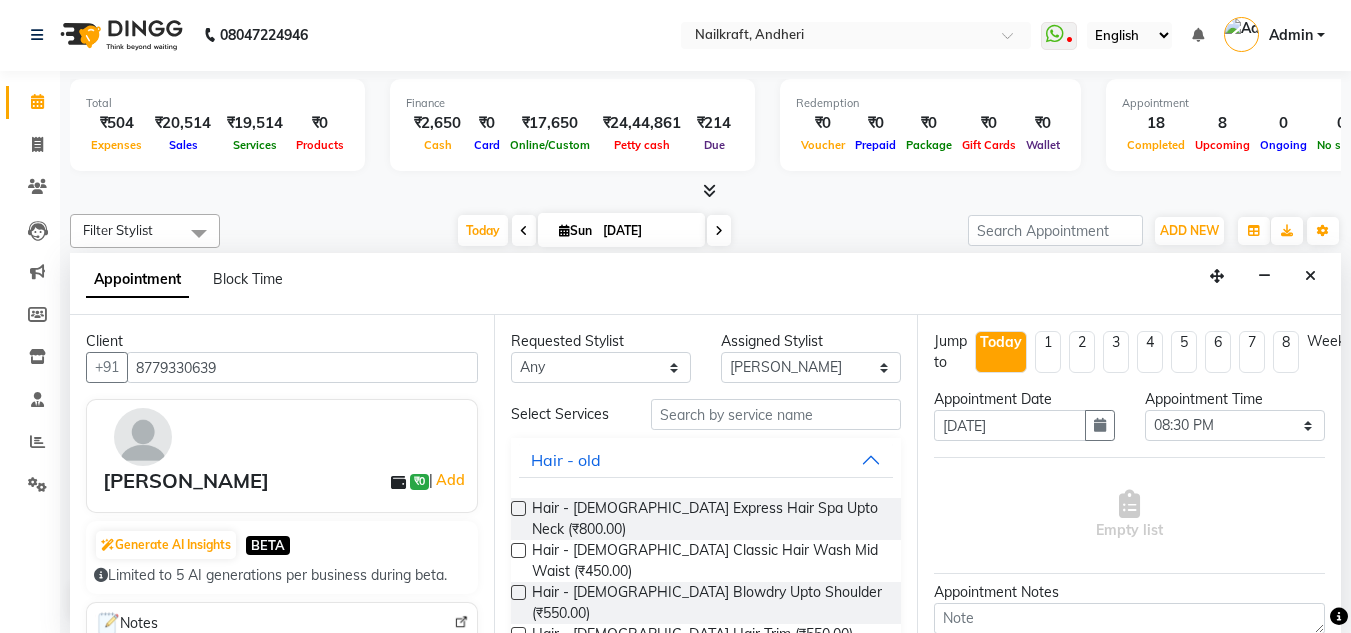 type on "8779330639" 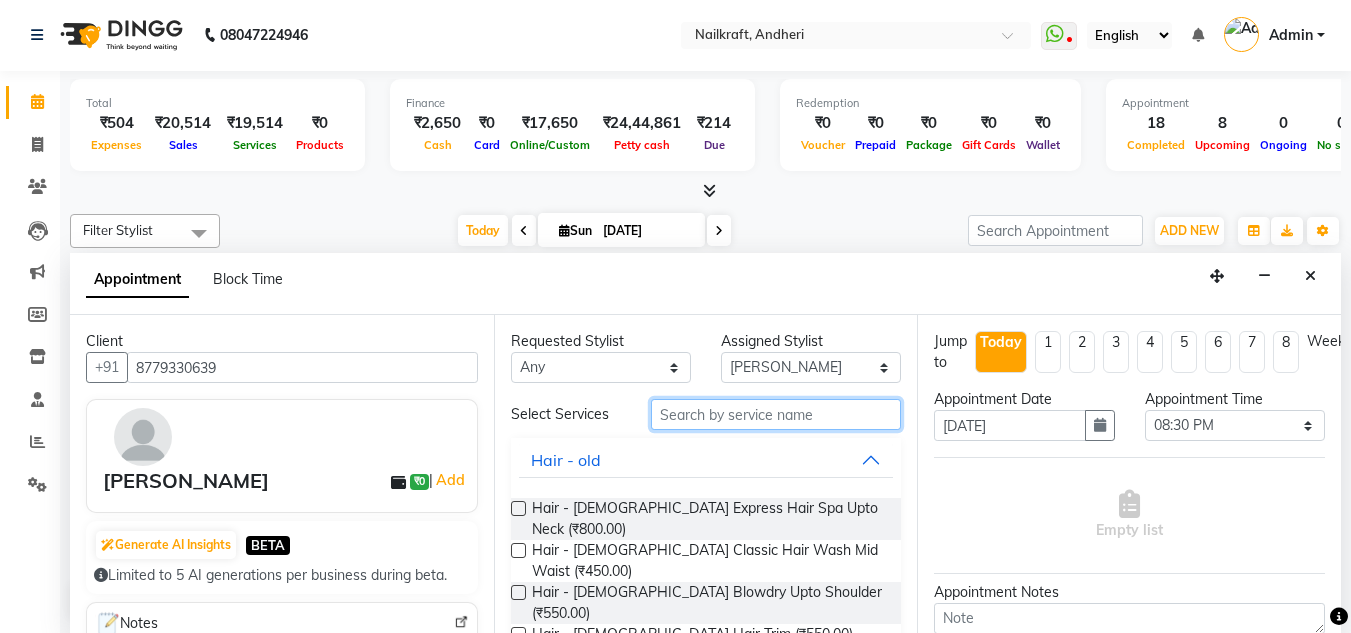 click at bounding box center [776, 414] 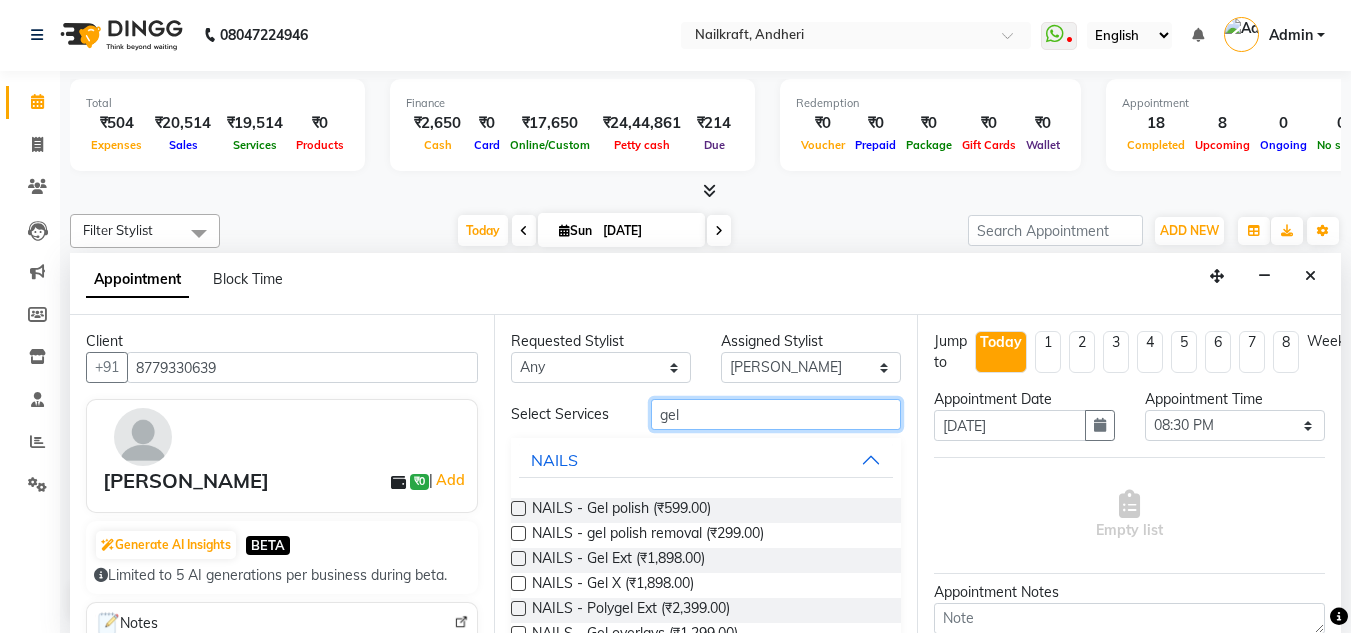 type on "gel" 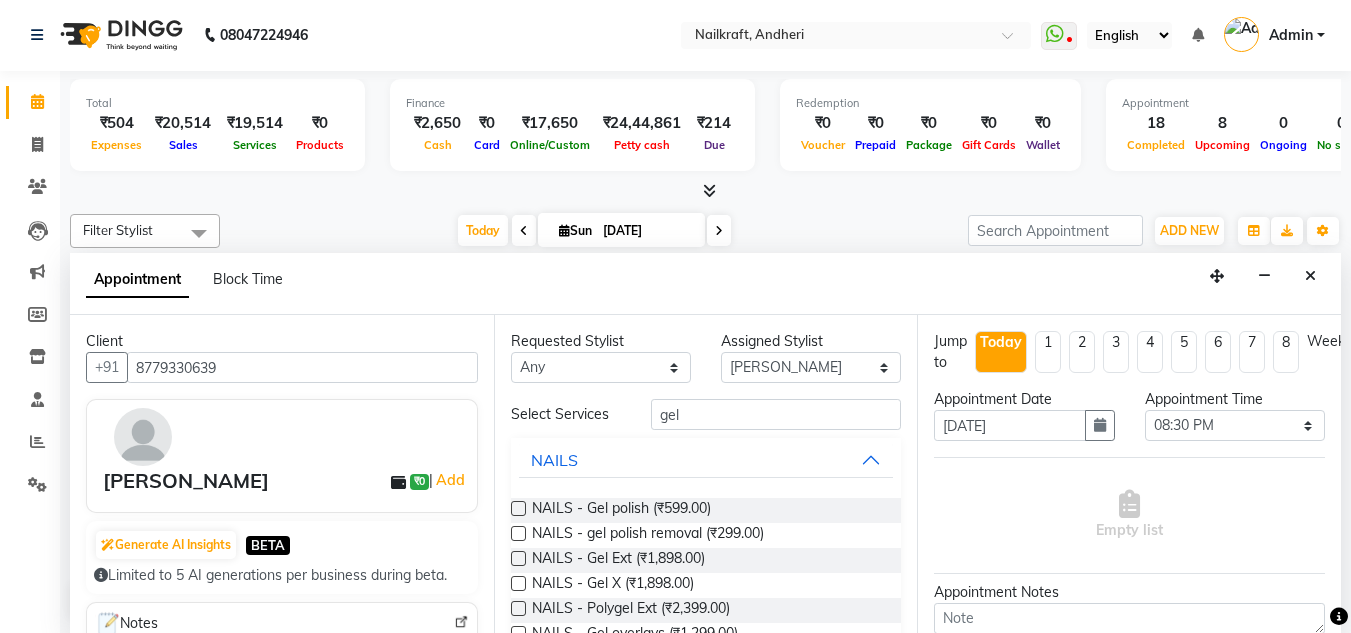 click at bounding box center (518, 558) 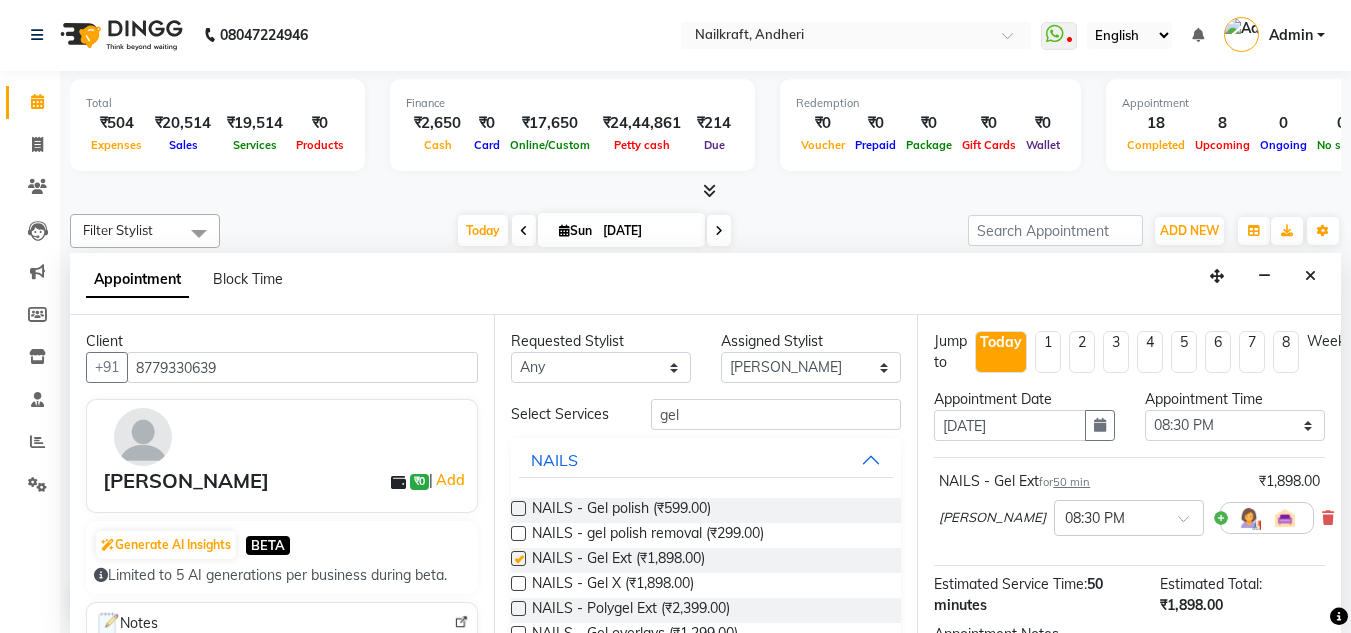 checkbox on "false" 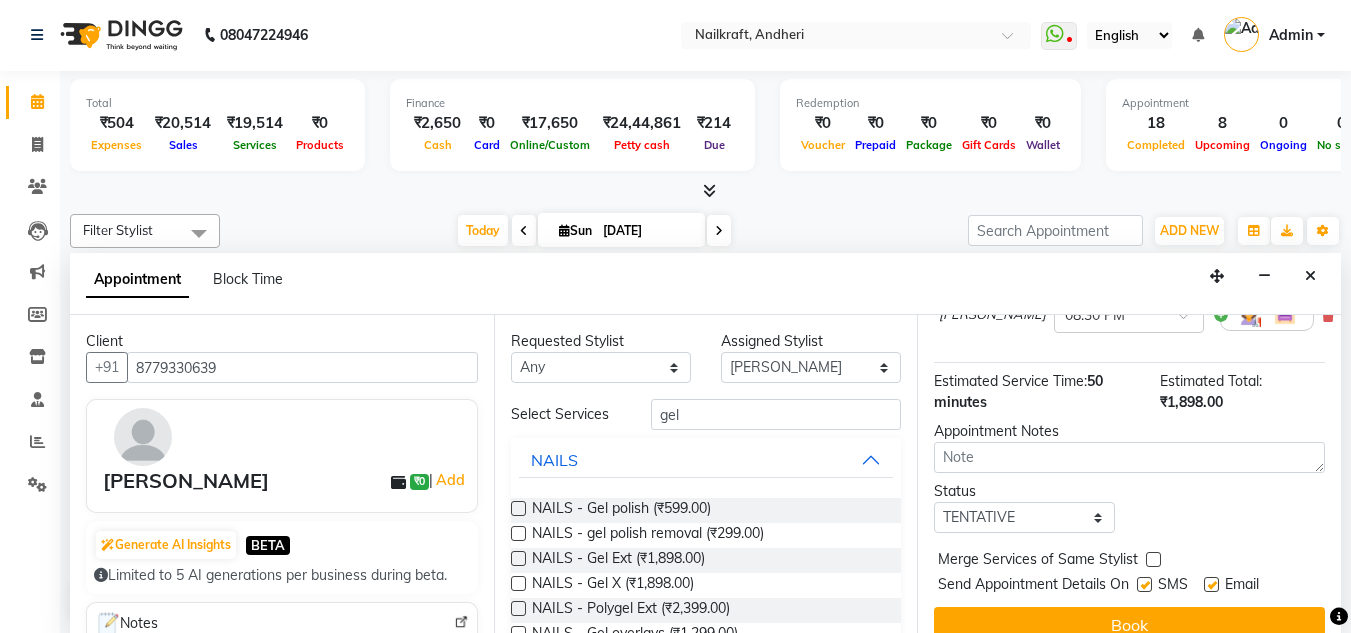 scroll, scrollTop: 0, scrollLeft: 0, axis: both 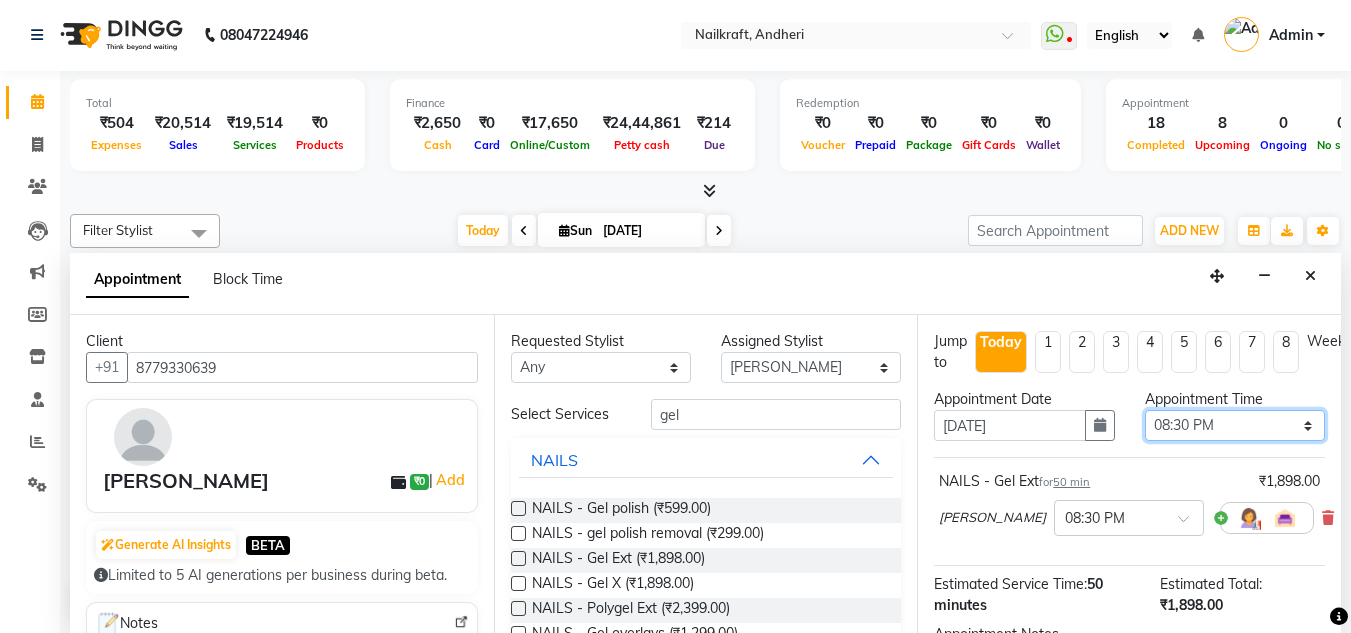 click on "Select 11:00 AM 11:15 AM 11:30 AM 11:45 AM 12:00 PM 12:15 PM 12:30 PM 12:45 PM 01:00 PM 01:15 PM 01:30 PM 01:45 PM 02:00 PM 02:15 PM 02:30 PM 02:45 PM 03:00 PM 03:15 PM 03:30 PM 03:45 PM 04:00 PM 04:15 PM 04:30 PM 04:45 PM 05:00 PM 05:15 PM 05:30 PM 05:45 PM 06:00 PM 06:15 PM 06:30 PM 06:45 PM 07:00 PM 07:15 PM 07:30 PM 07:45 PM 08:00 PM 08:15 PM 08:30 PM 08:45 PM 09:00 PM" at bounding box center (1235, 425) 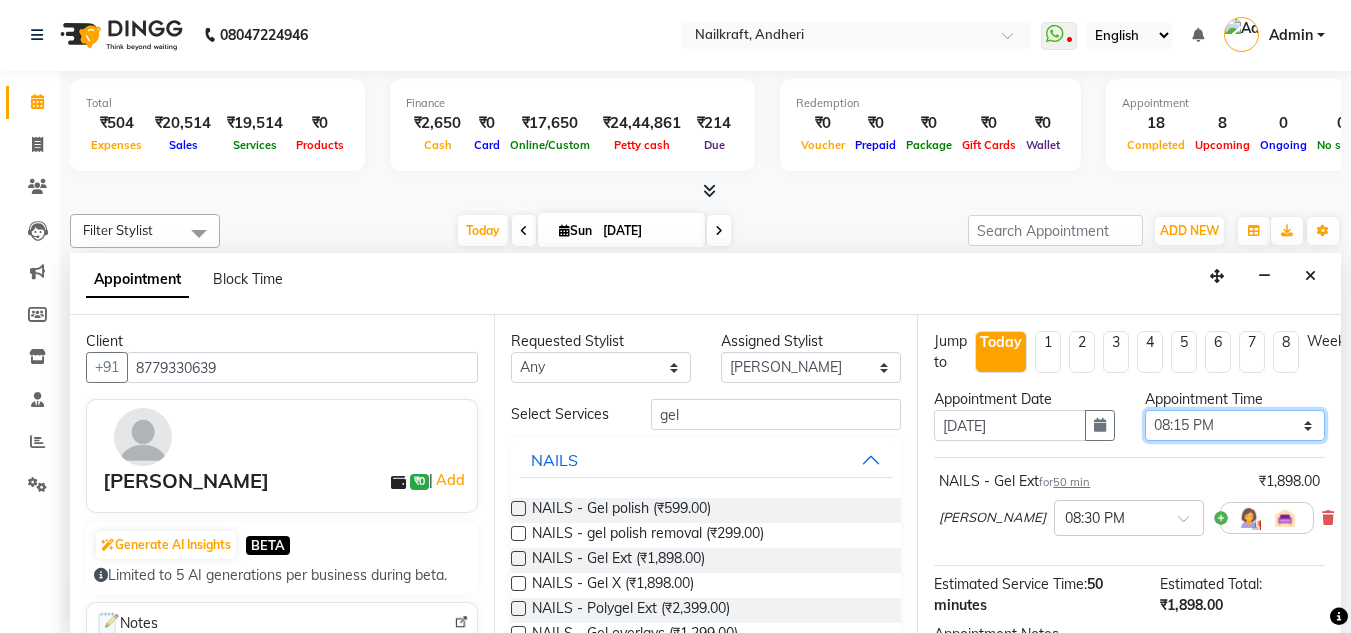 click on "Select 11:00 AM 11:15 AM 11:30 AM 11:45 AM 12:00 PM 12:15 PM 12:30 PM 12:45 PM 01:00 PM 01:15 PM 01:30 PM 01:45 PM 02:00 PM 02:15 PM 02:30 PM 02:45 PM 03:00 PM 03:15 PM 03:30 PM 03:45 PM 04:00 PM 04:15 PM 04:30 PM 04:45 PM 05:00 PM 05:15 PM 05:30 PM 05:45 PM 06:00 PM 06:15 PM 06:30 PM 06:45 PM 07:00 PM 07:15 PM 07:30 PM 07:45 PM 08:00 PM 08:15 PM 08:30 PM 08:45 PM 09:00 PM" at bounding box center [1235, 425] 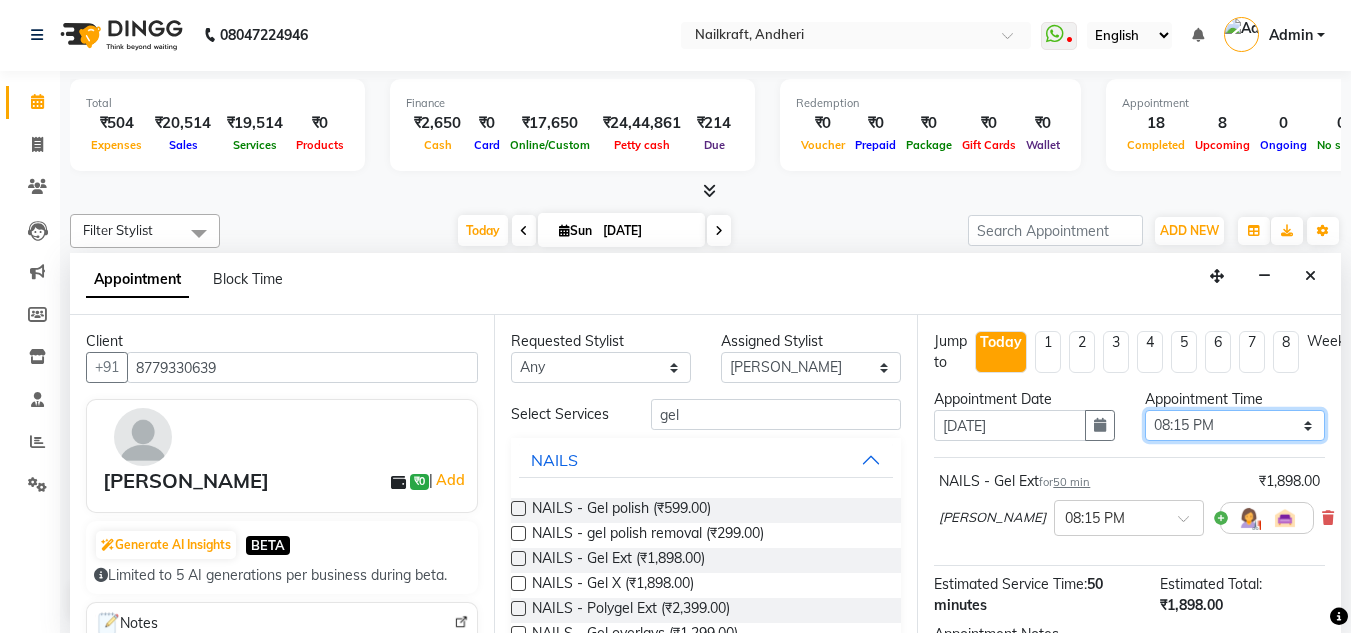 scroll, scrollTop: 244, scrollLeft: 0, axis: vertical 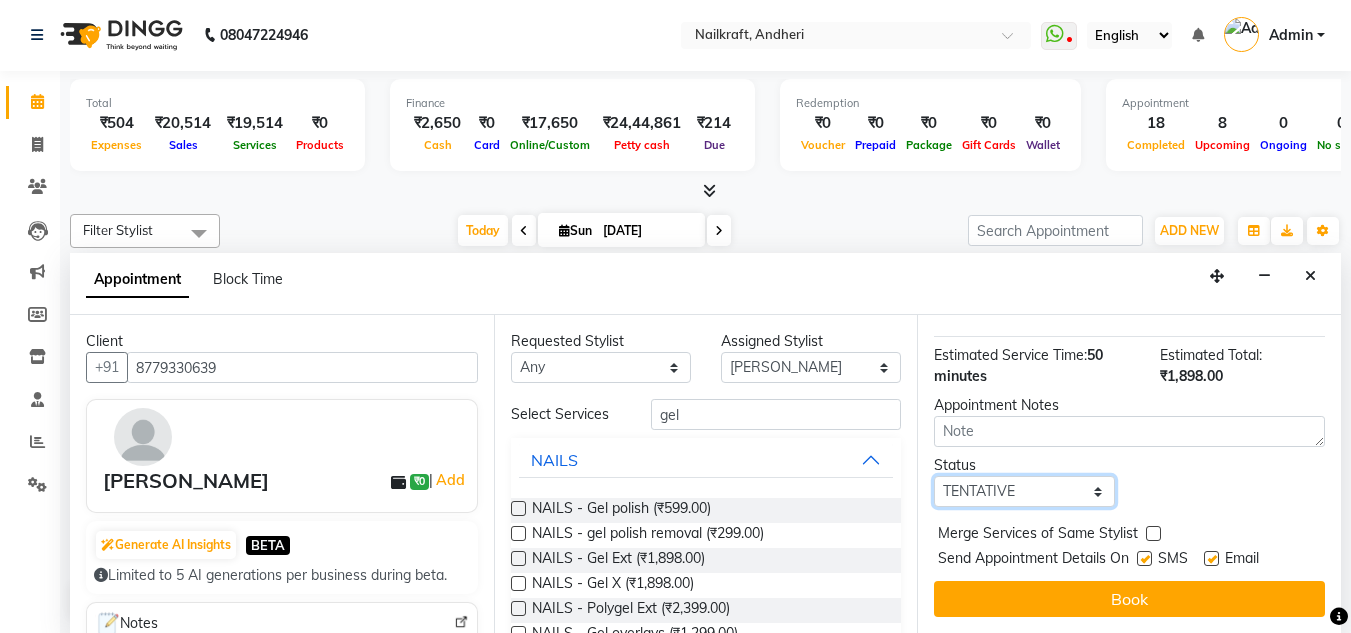 drag, startPoint x: 1063, startPoint y: 479, endPoint x: 973, endPoint y: 557, distance: 119.096596 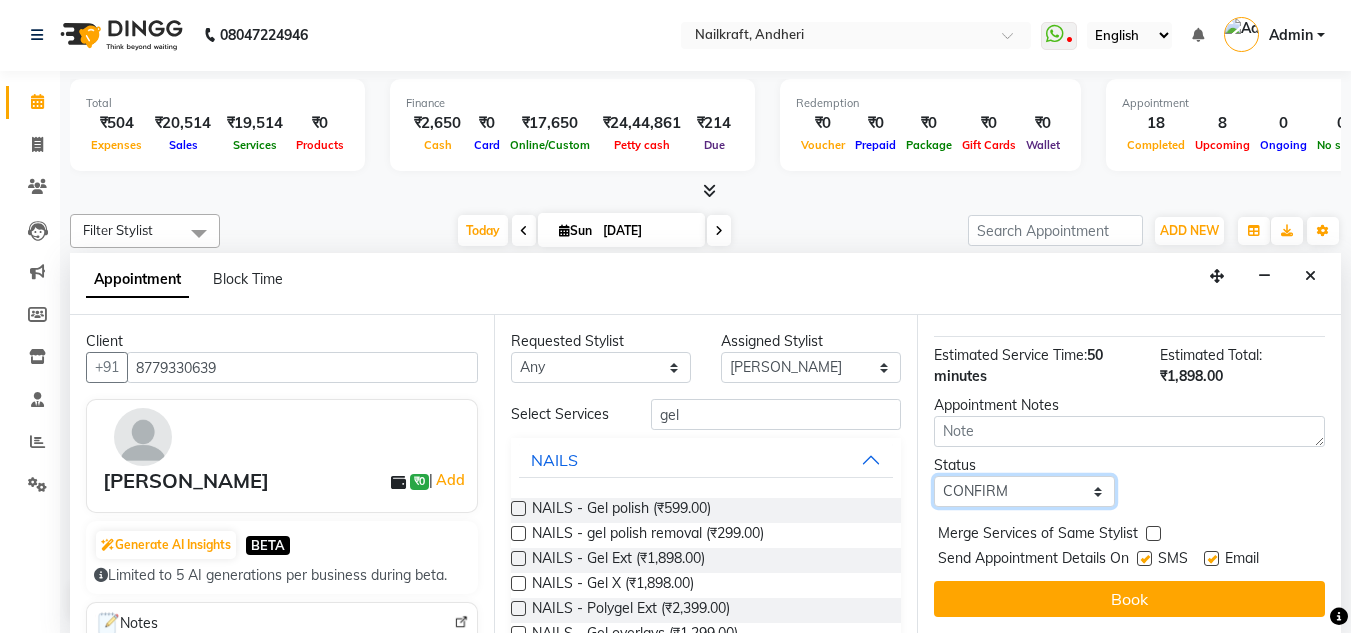 click on "Select TENTATIVE CONFIRM CHECK-IN UPCOMING" at bounding box center [1024, 491] 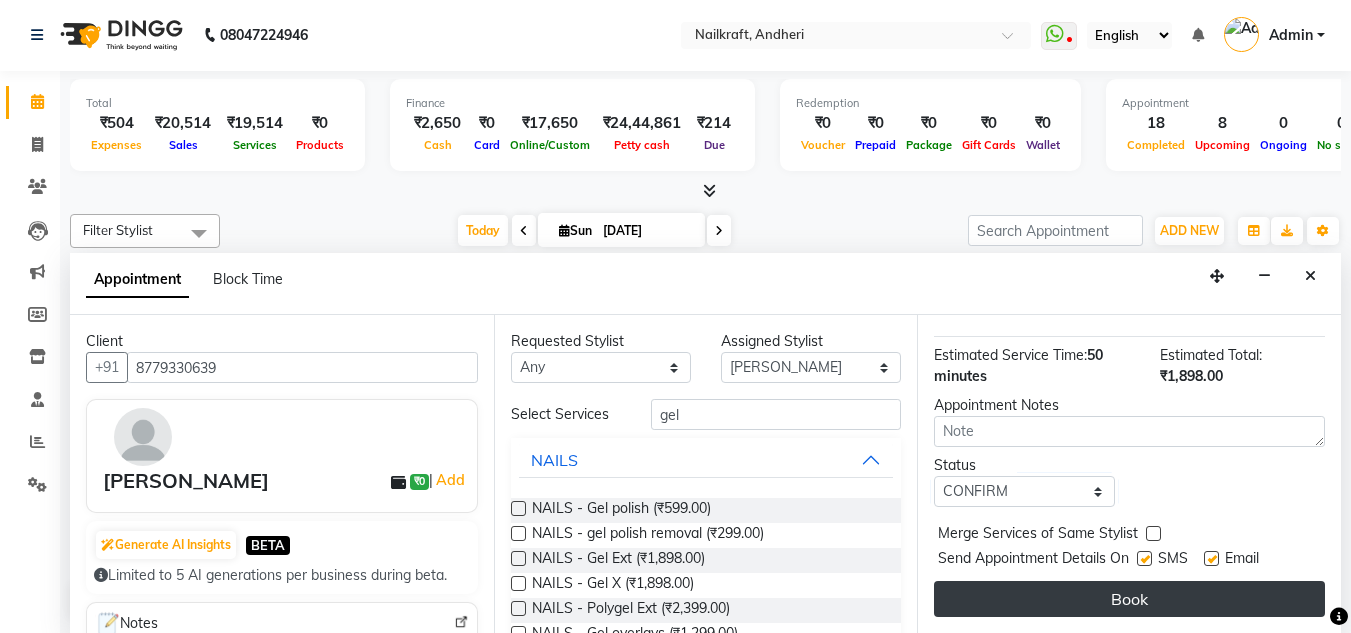 click on "Book" at bounding box center [1129, 599] 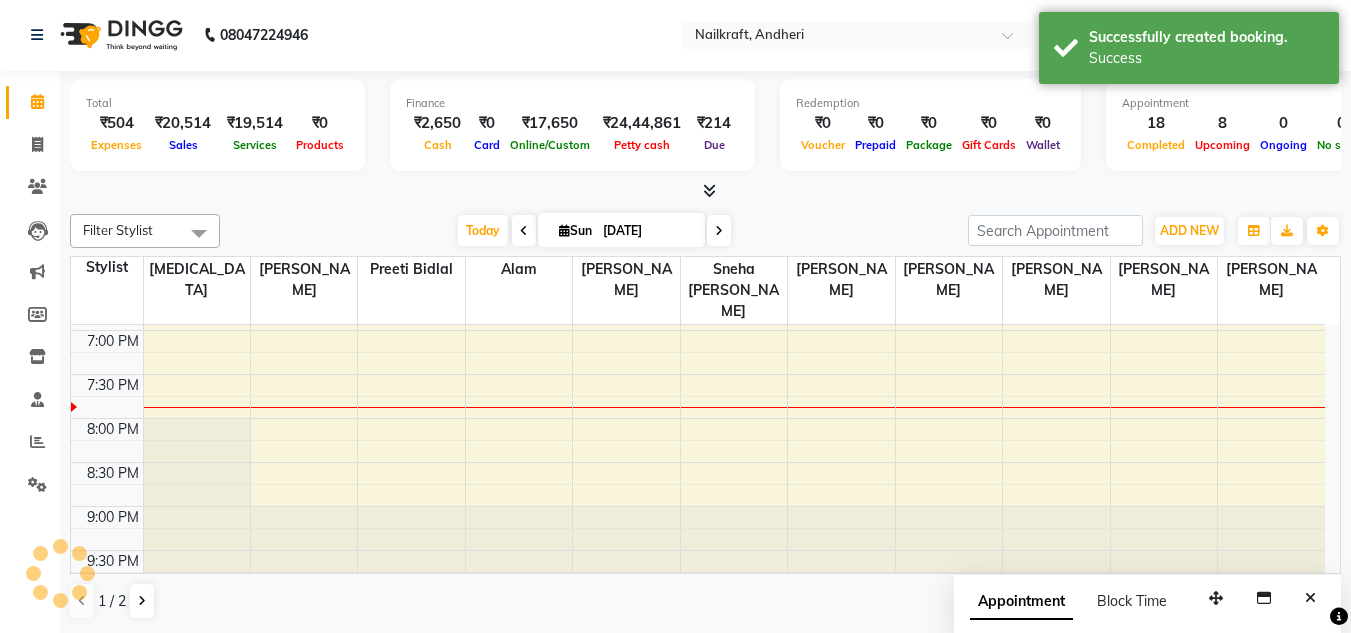 scroll, scrollTop: 0, scrollLeft: 0, axis: both 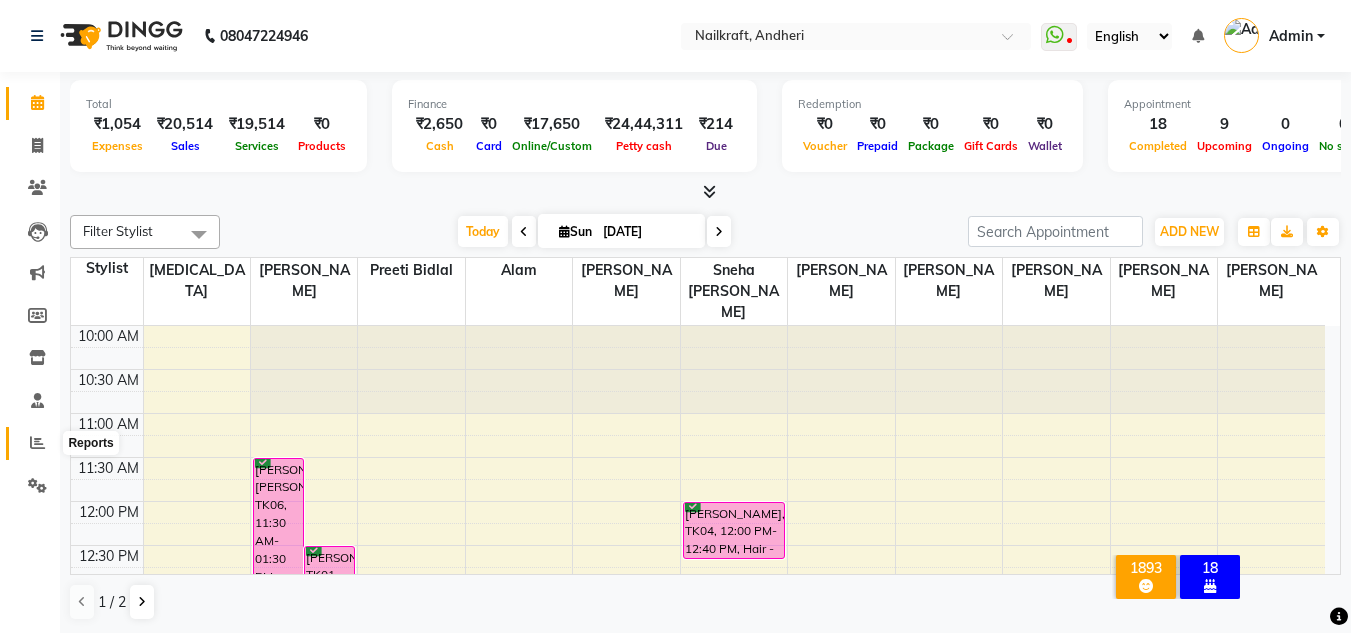 click 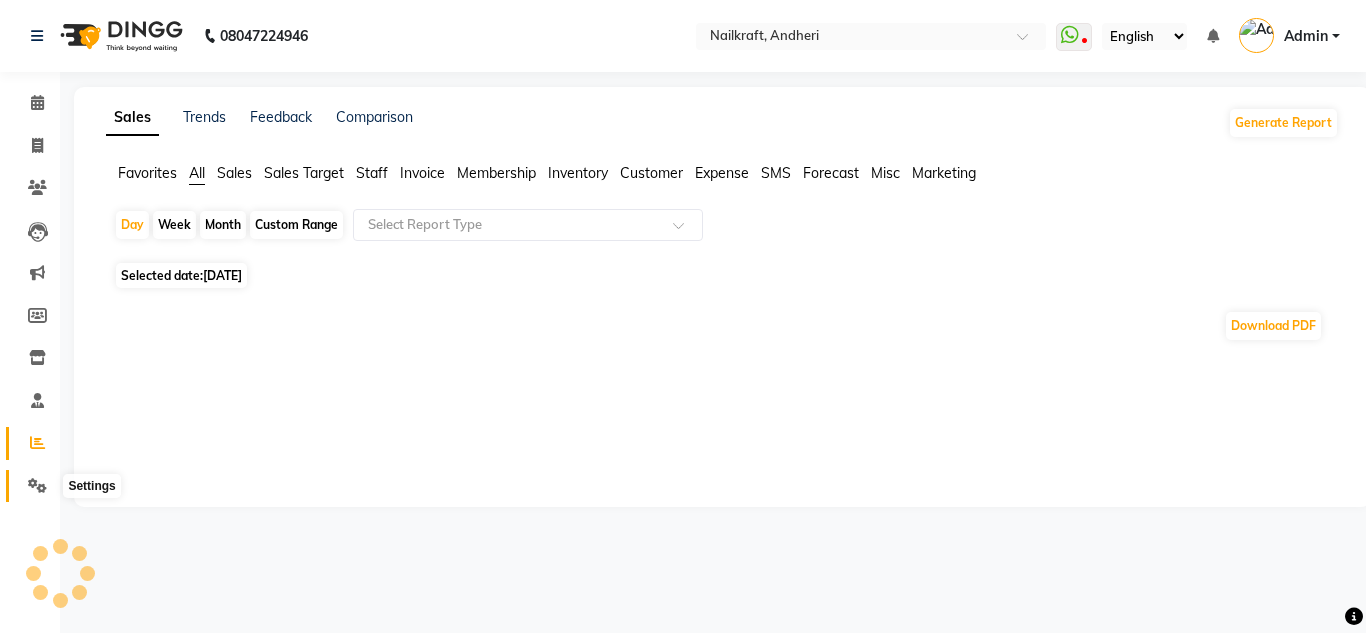 click 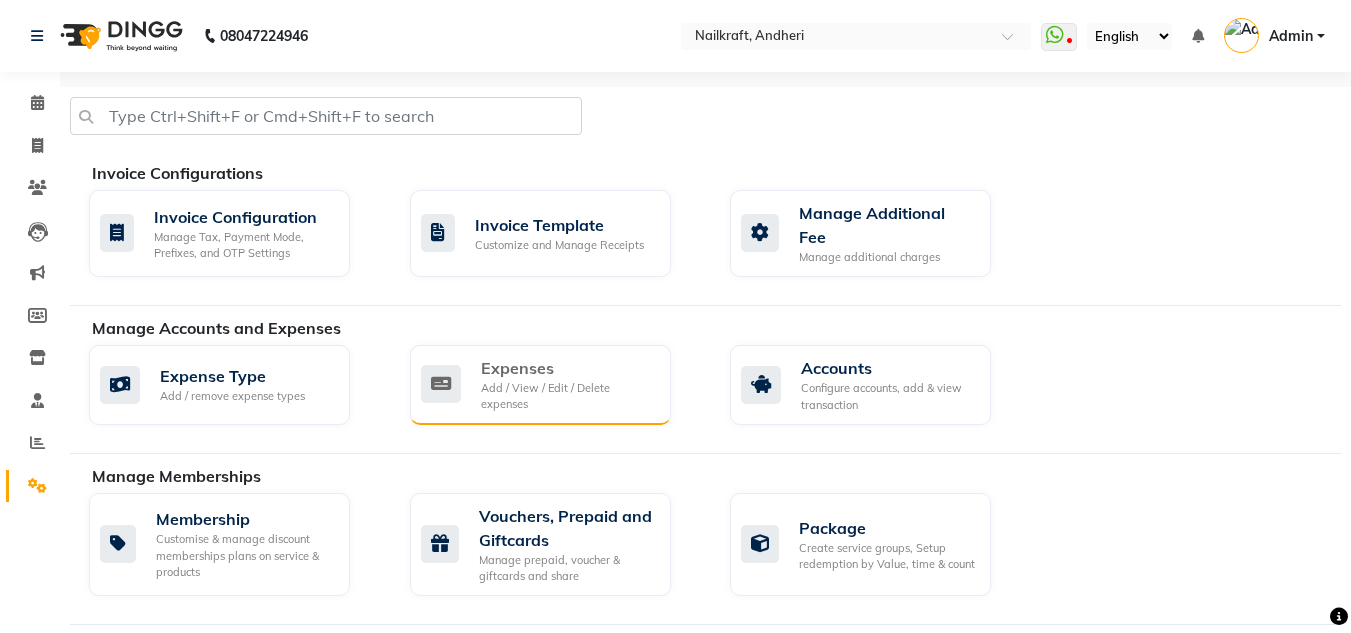 click on "Add / View / Edit / Delete expenses" 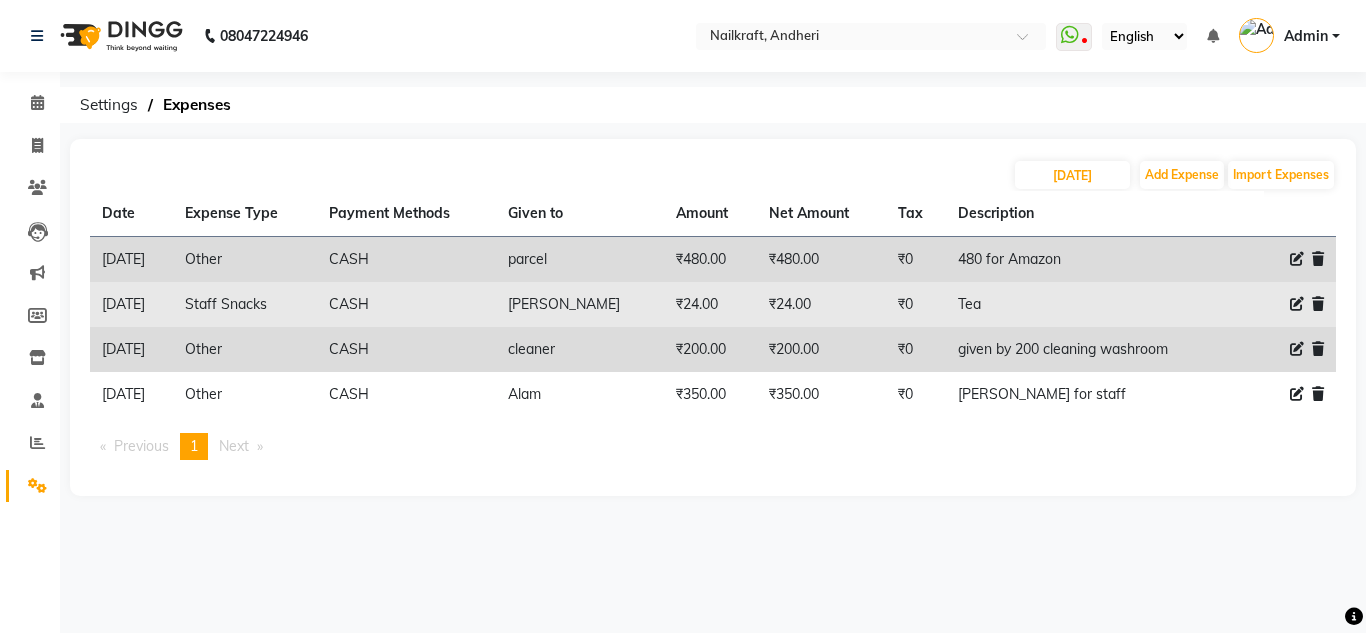 click 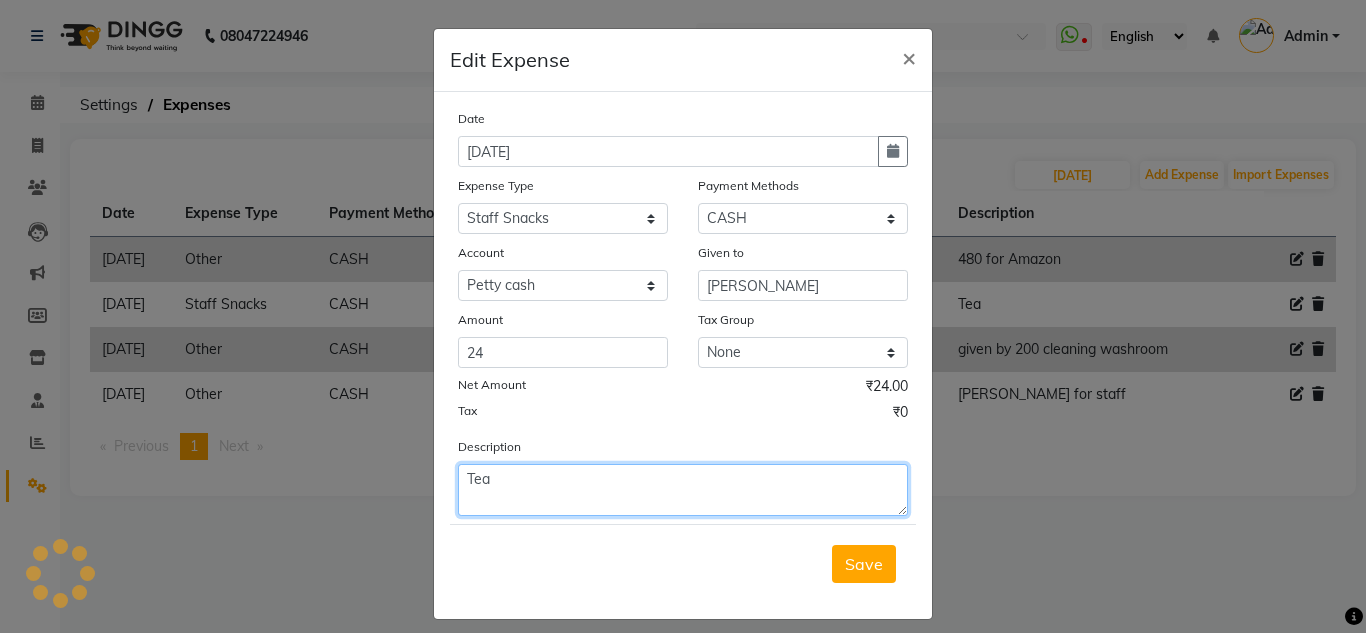 click on "Tea" 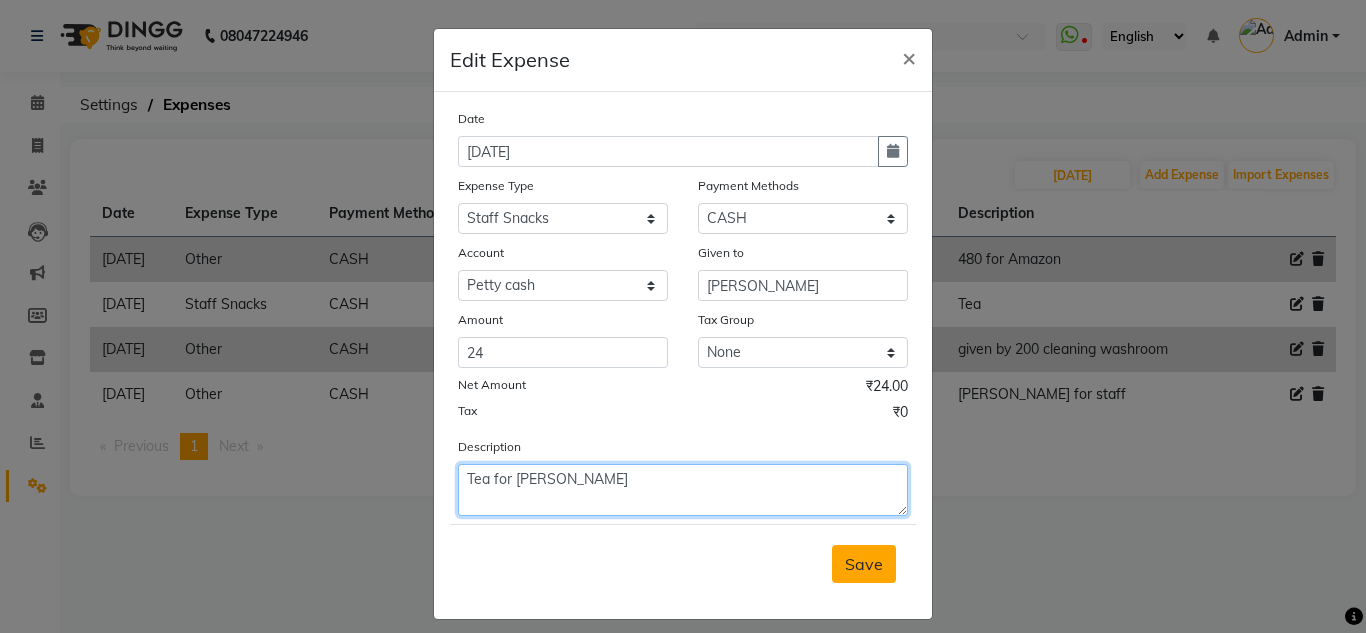 type on "Tea for [PERSON_NAME]" 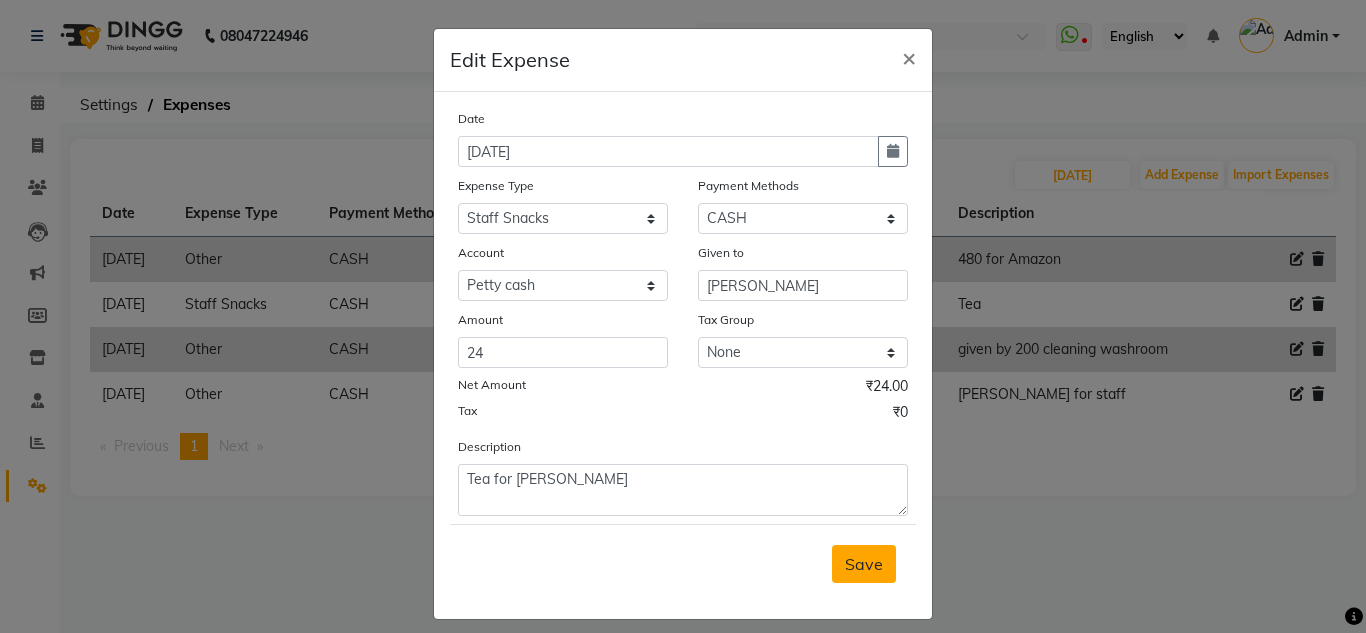 click on "Save" at bounding box center (864, 564) 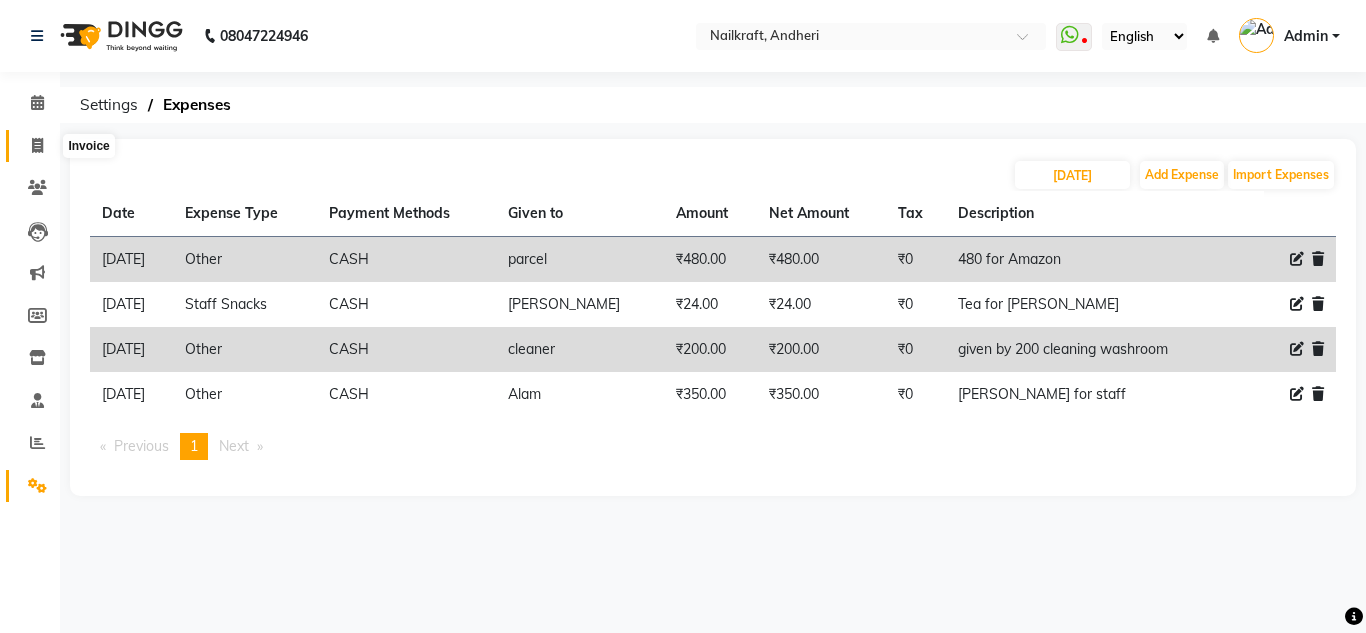 click 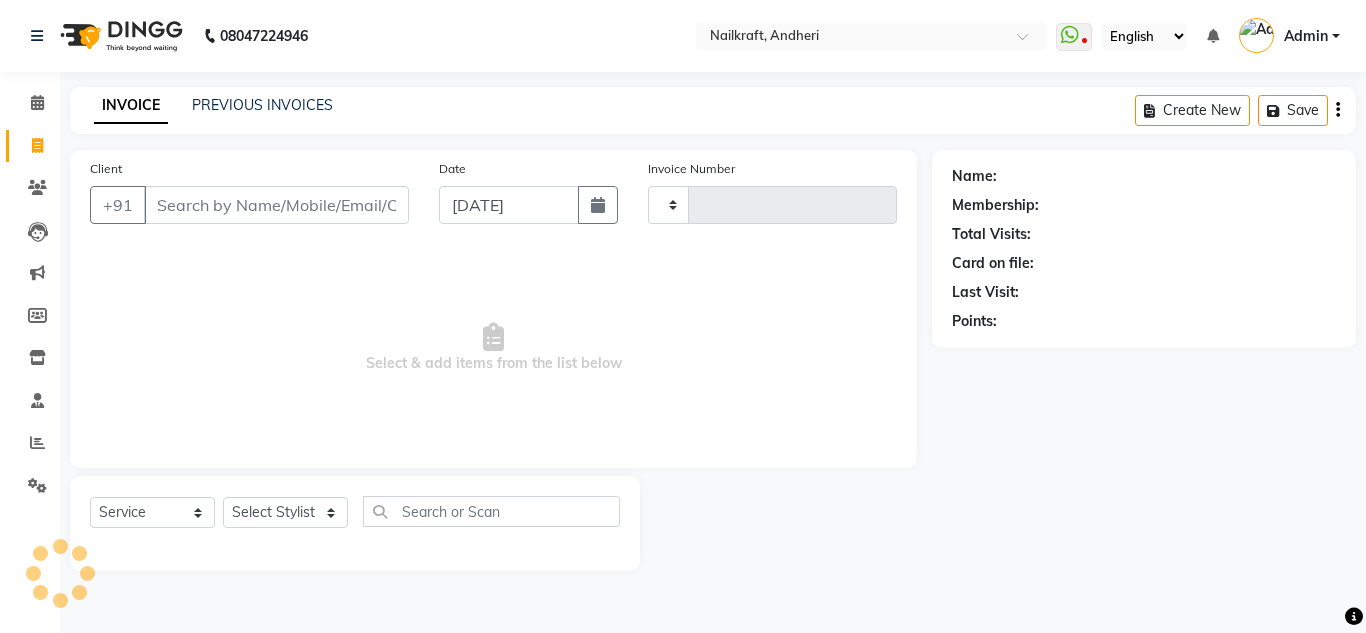 type on "1500" 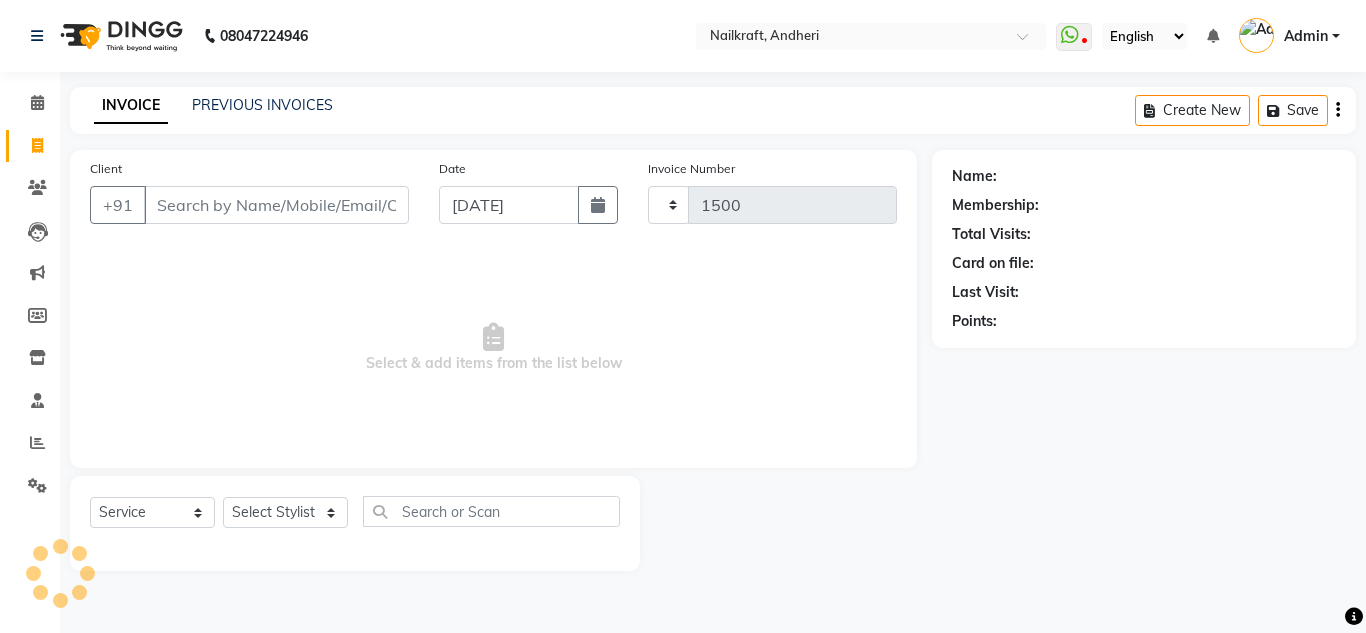 select on "6081" 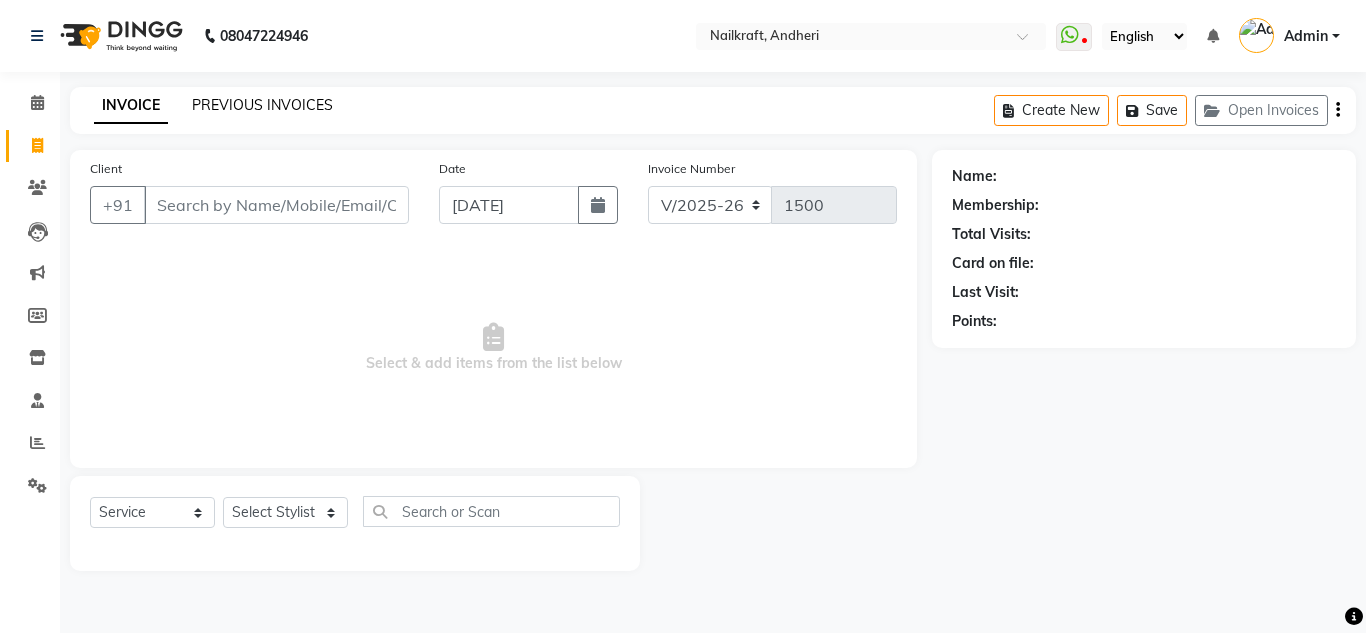 click on "PREVIOUS INVOICES" 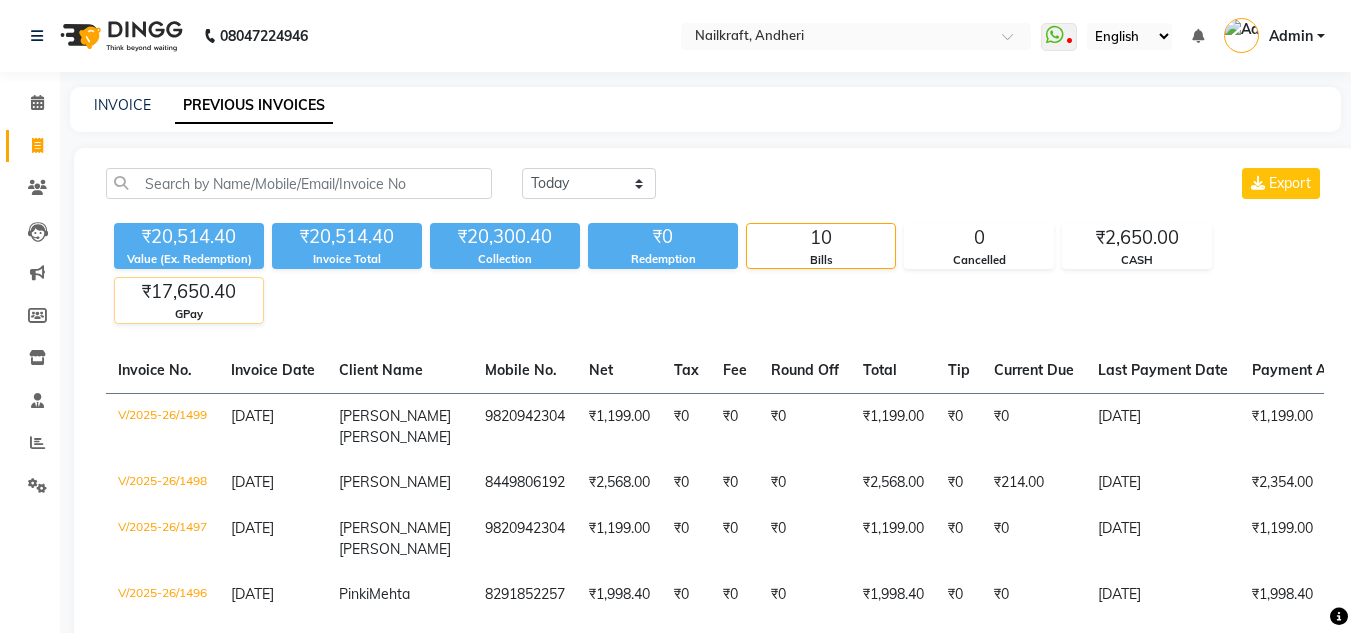 click on "GPay" 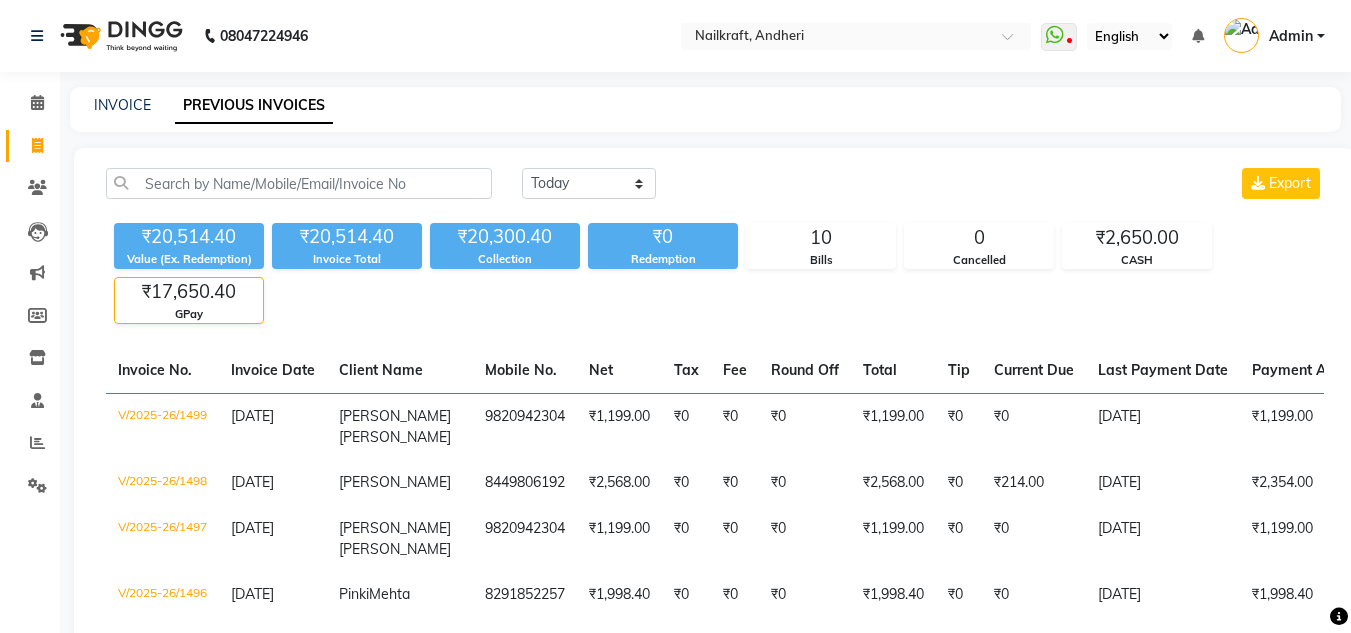 click on "₹17,650.40" 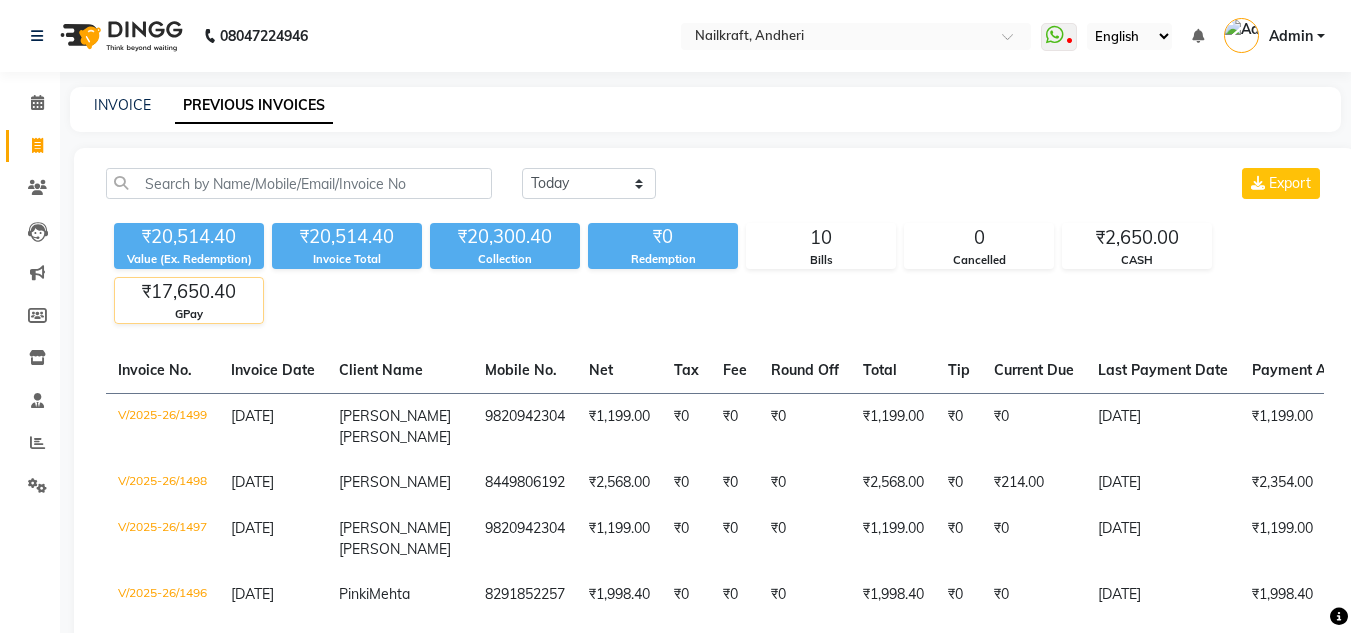 click on "₹17,650.40" 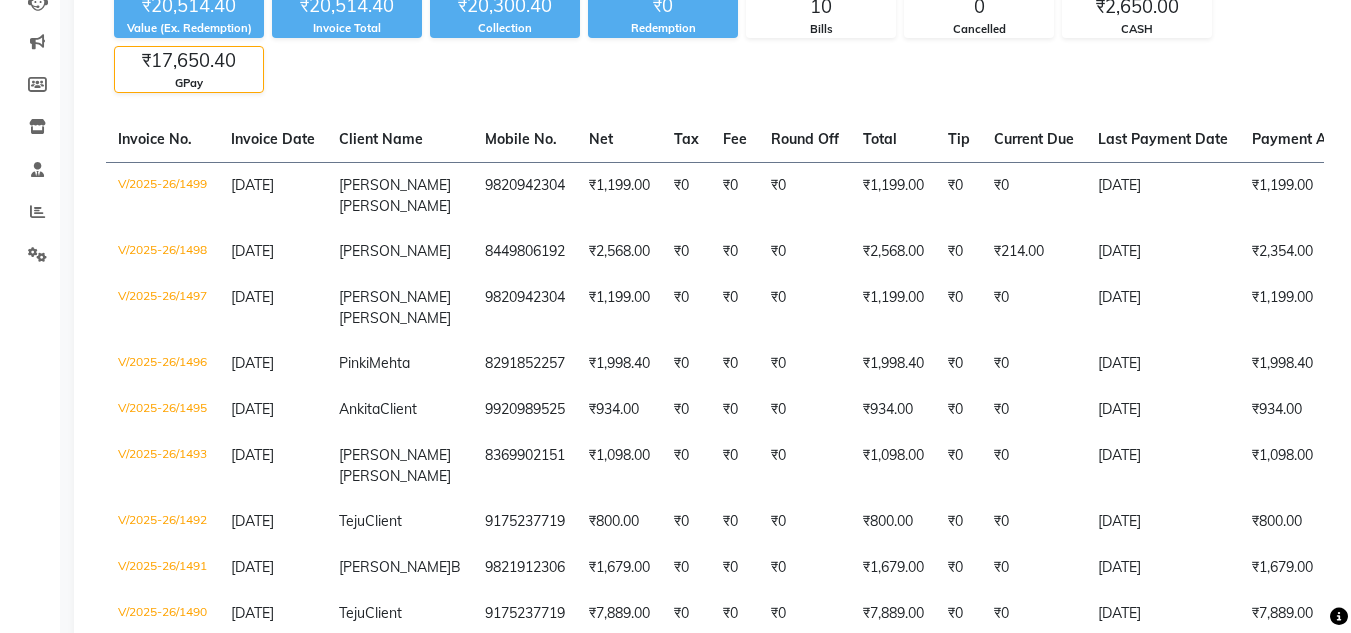 scroll, scrollTop: 266, scrollLeft: 0, axis: vertical 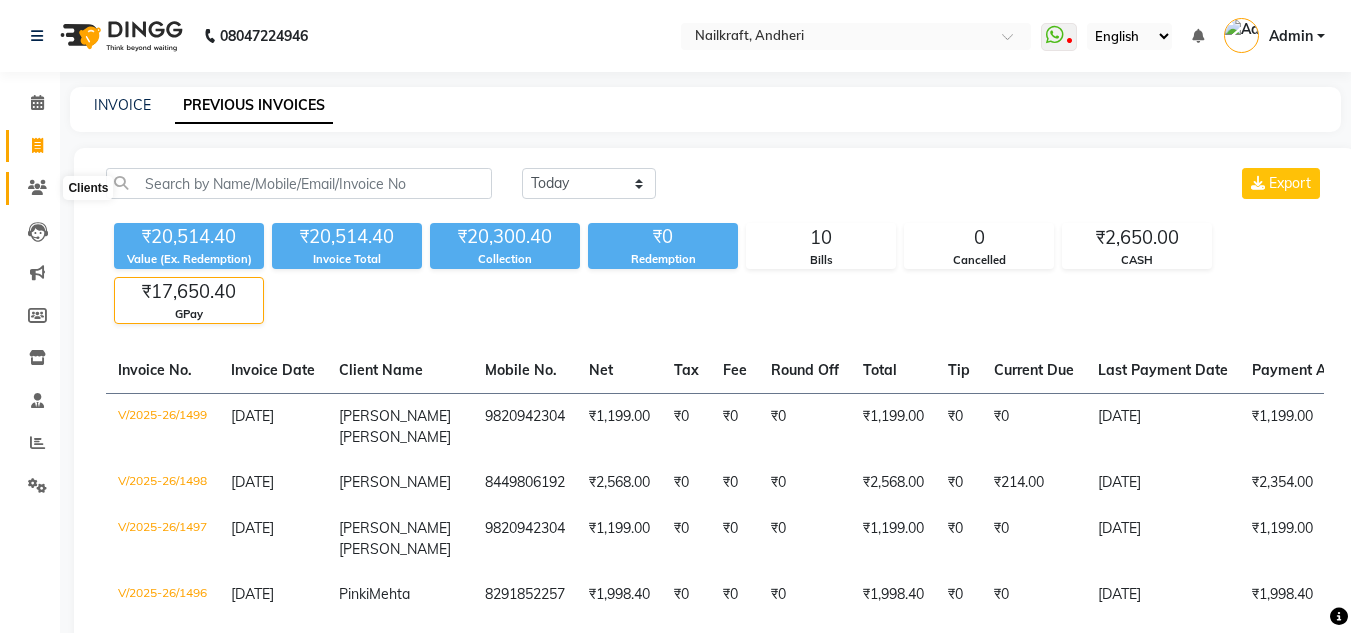 click 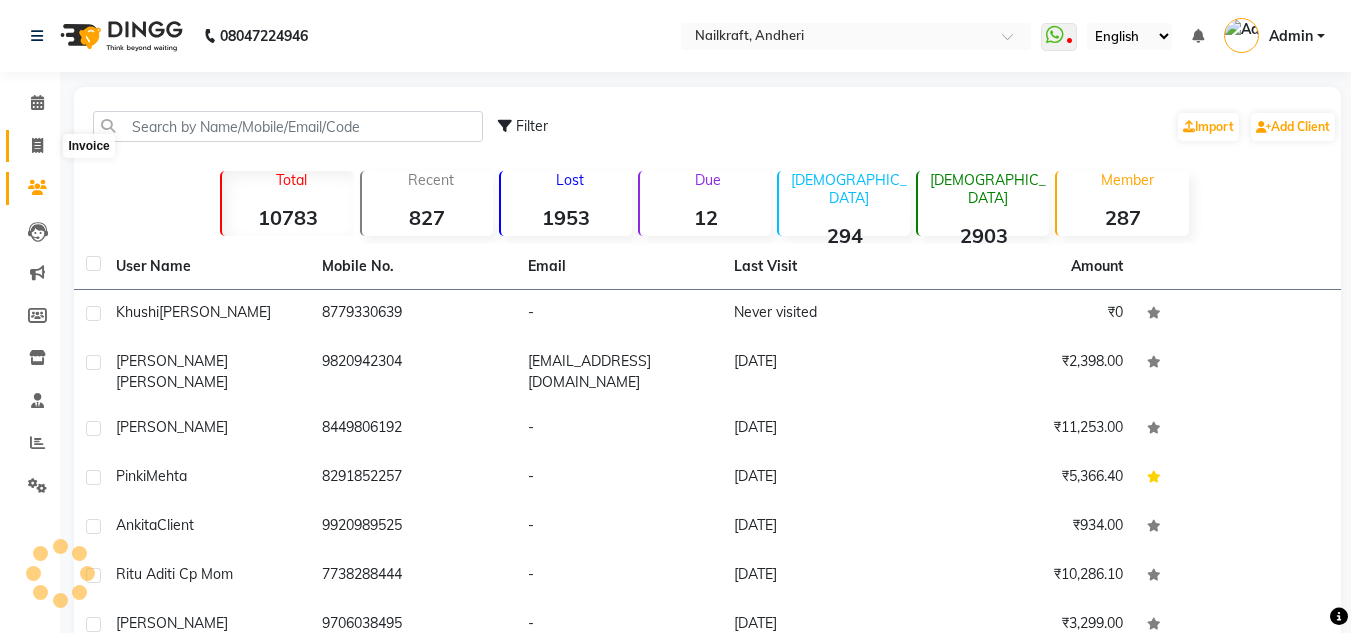 click 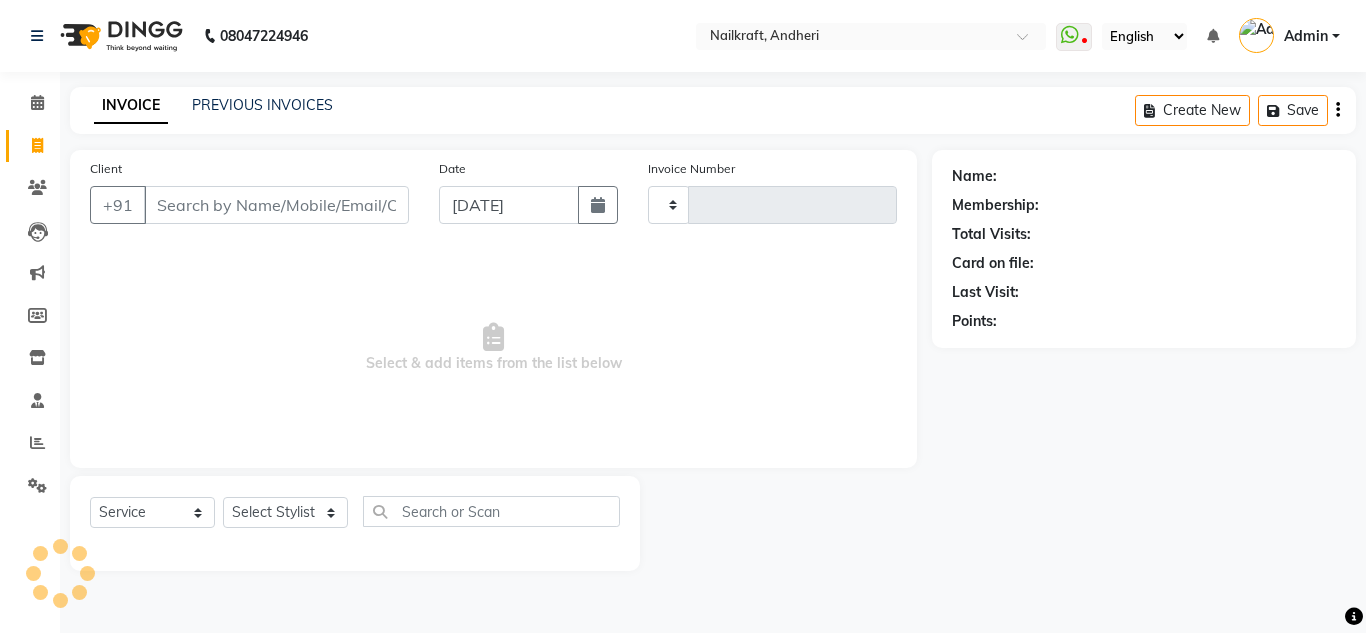 type on "1500" 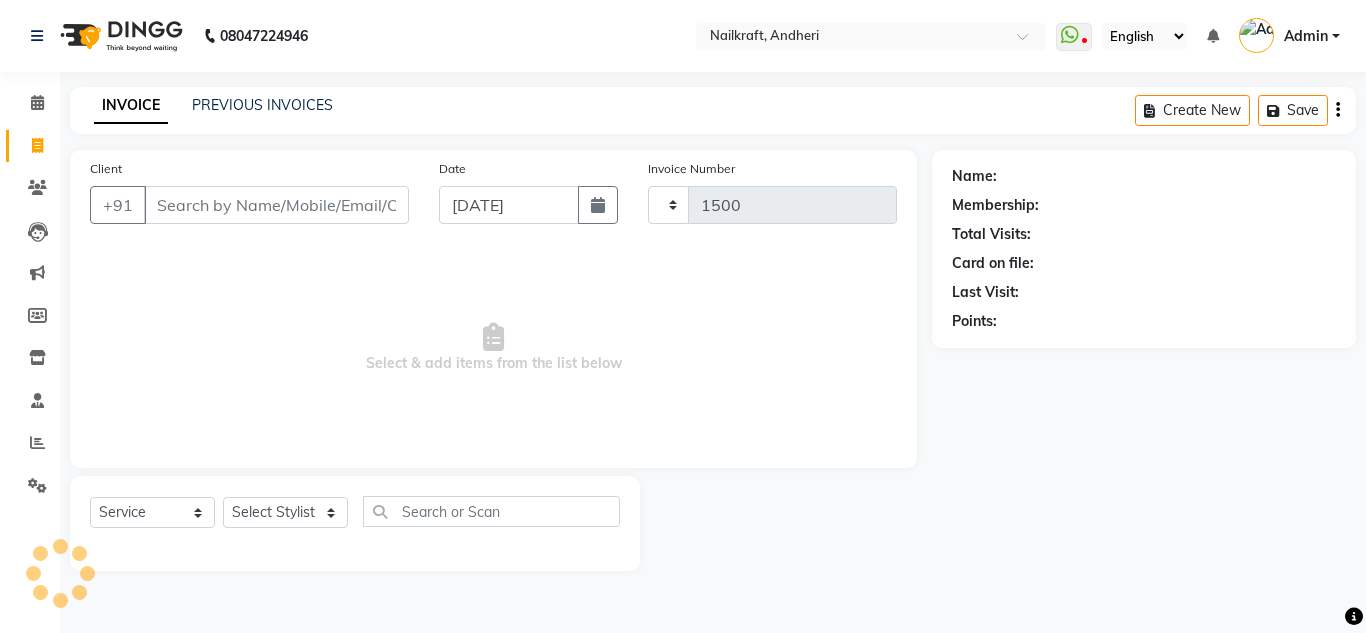 select on "6081" 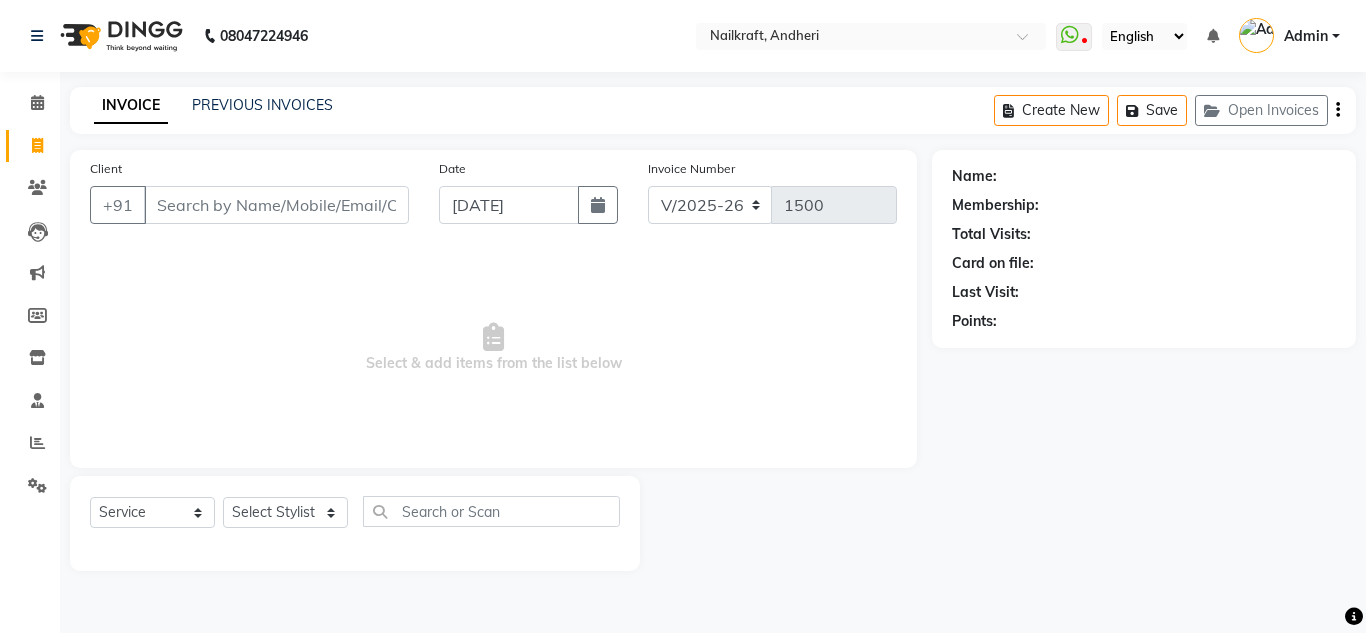 click on "Client" at bounding box center [276, 205] 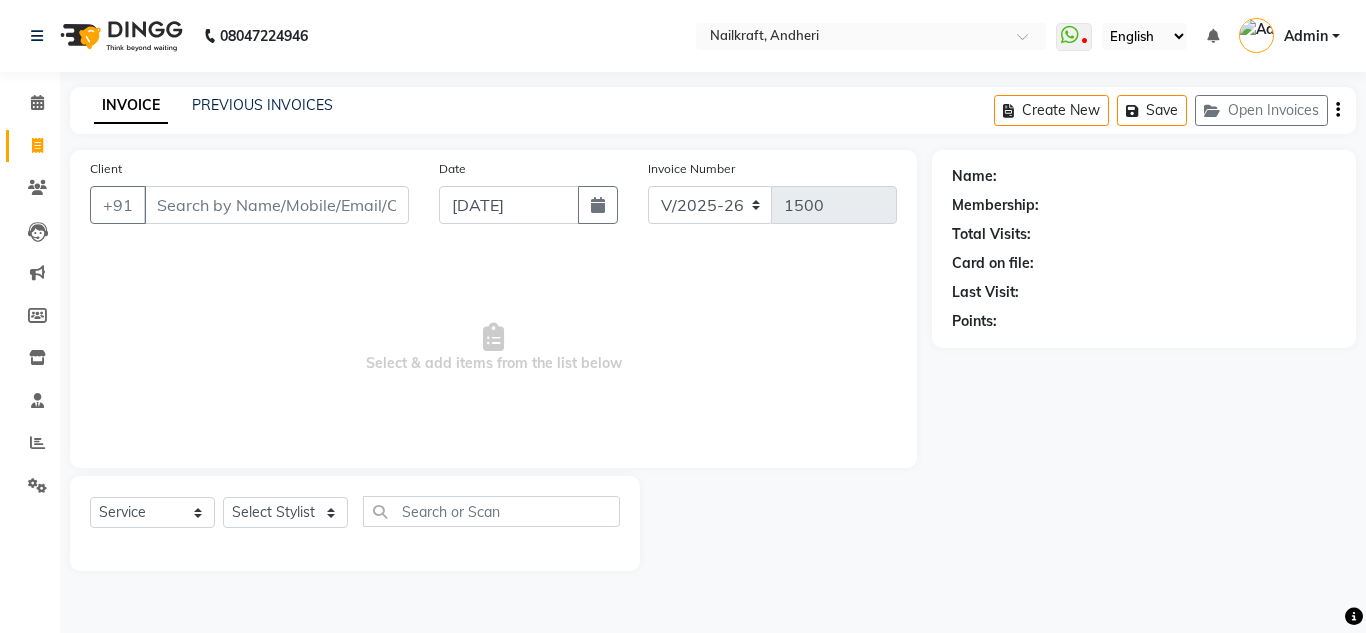 click on "Client" at bounding box center (276, 205) 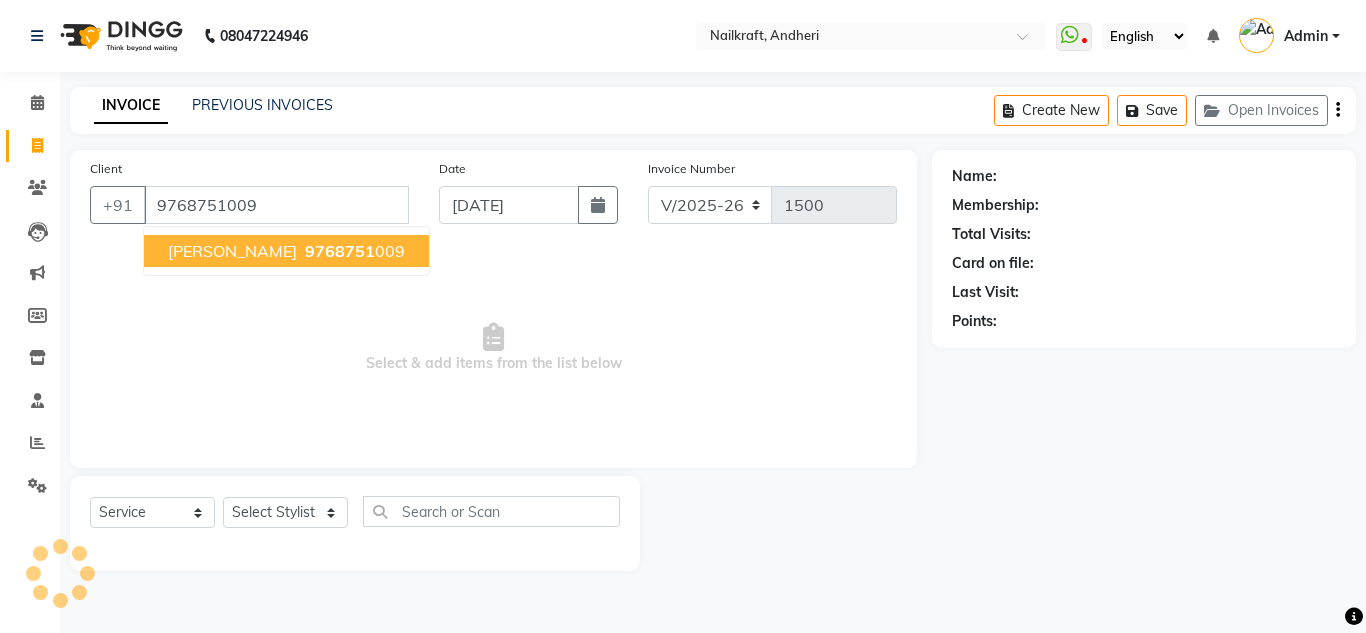 type on "9768751009" 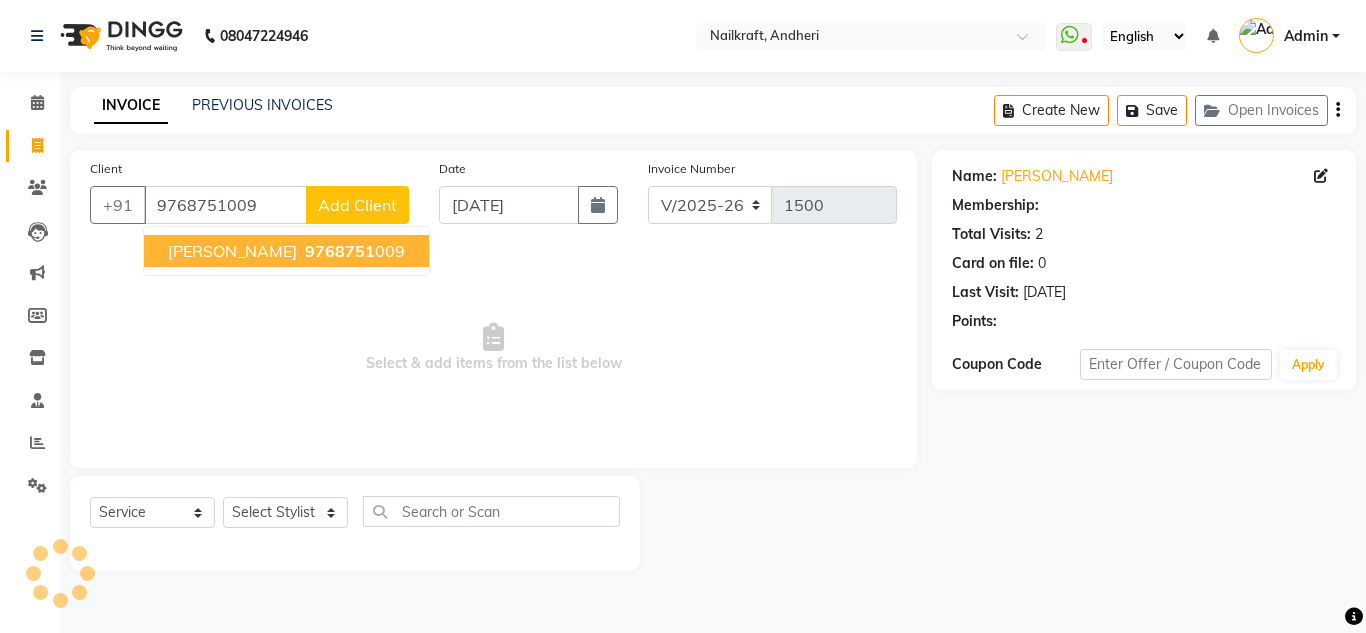 click on "[PERSON_NAME]" at bounding box center (232, 251) 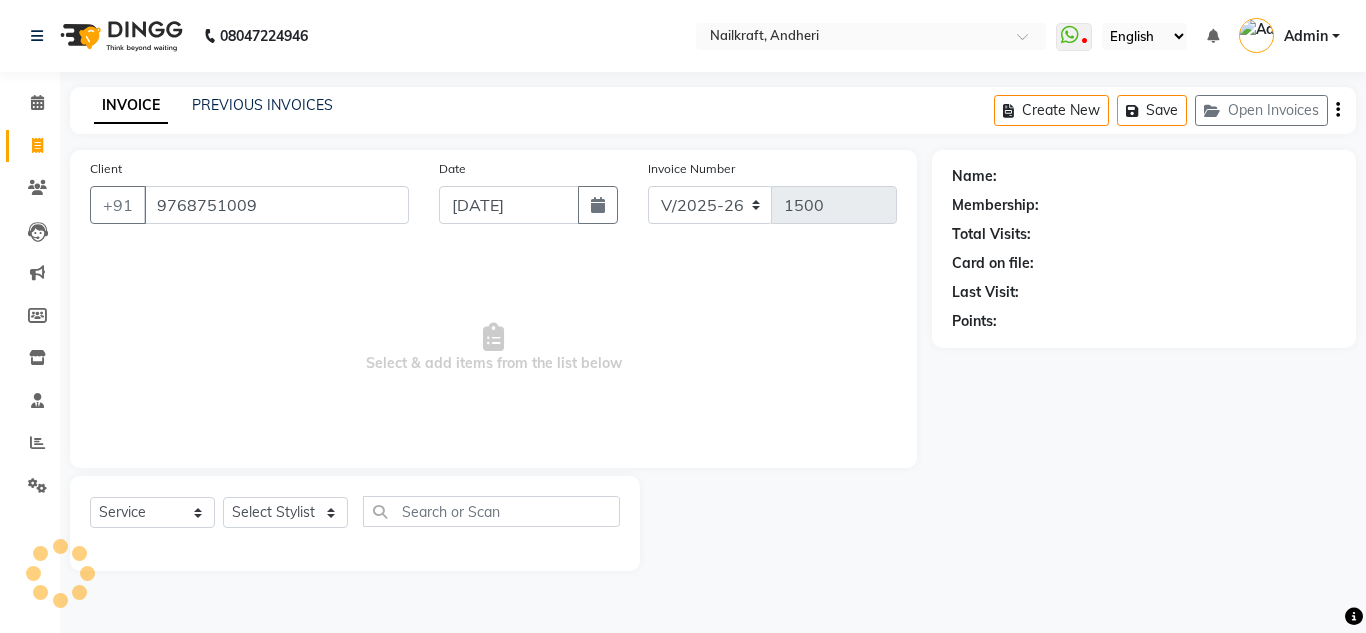 select on "1: Object" 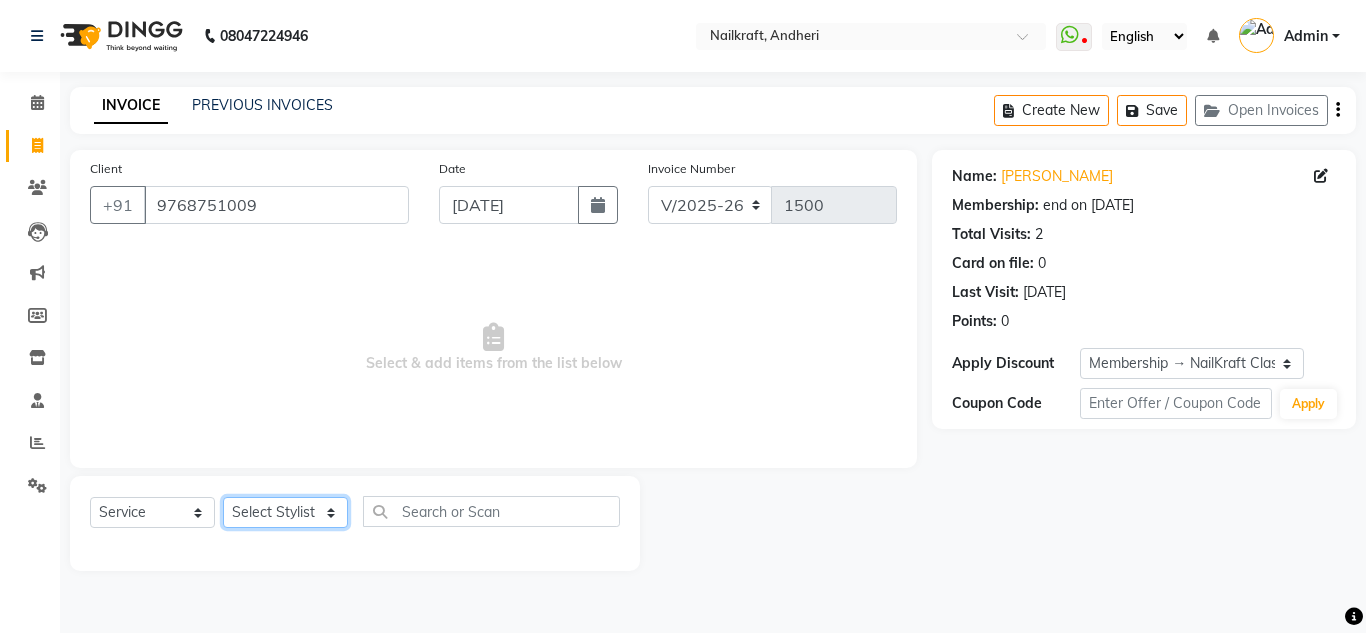 click on "Select Stylist [PERSON_NAME] [PERSON_NAME] [PERSON_NAME] NailKraft [PERSON_NAME] [MEDICAL_DATA] [PERSON_NAME]  Pooja Mehral Preeti Bidlal [PERSON_NAME] [PERSON_NAME] [PERSON_NAME] [PERSON_NAME]" 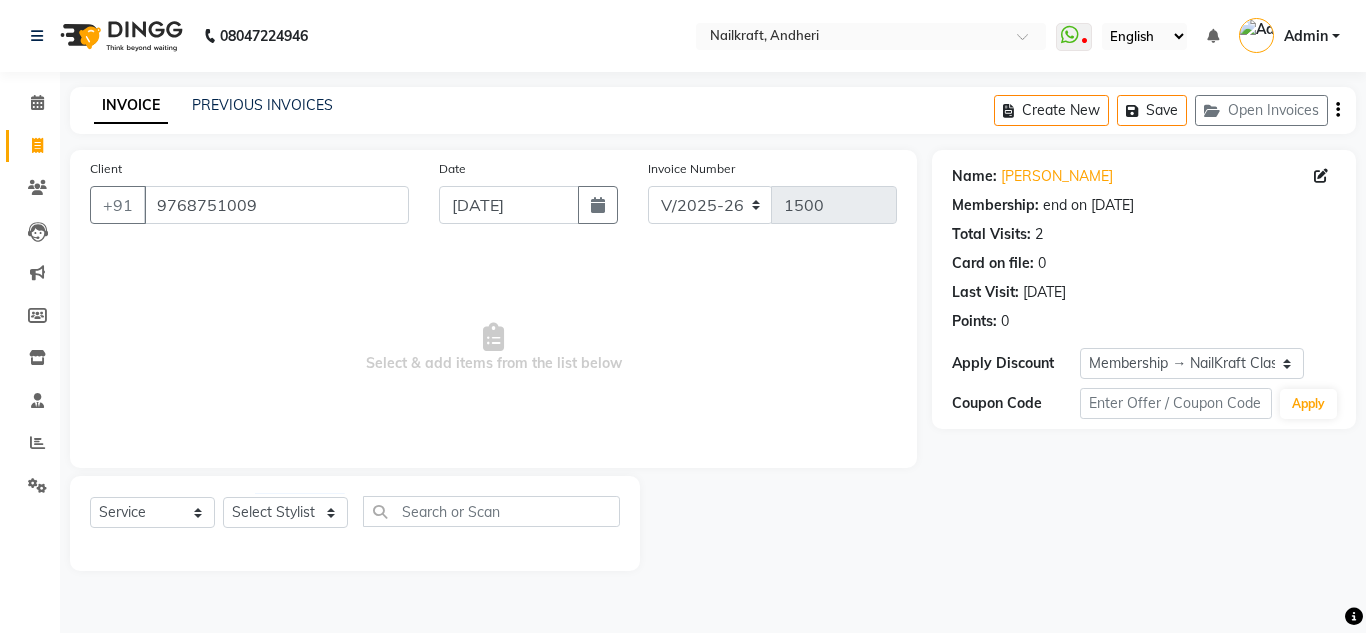 click on "Client [PHONE_NUMBER] Date [DATE] Invoice Number V/2025 V/[PHONE_NUMBER]  Select & add items from the list below" 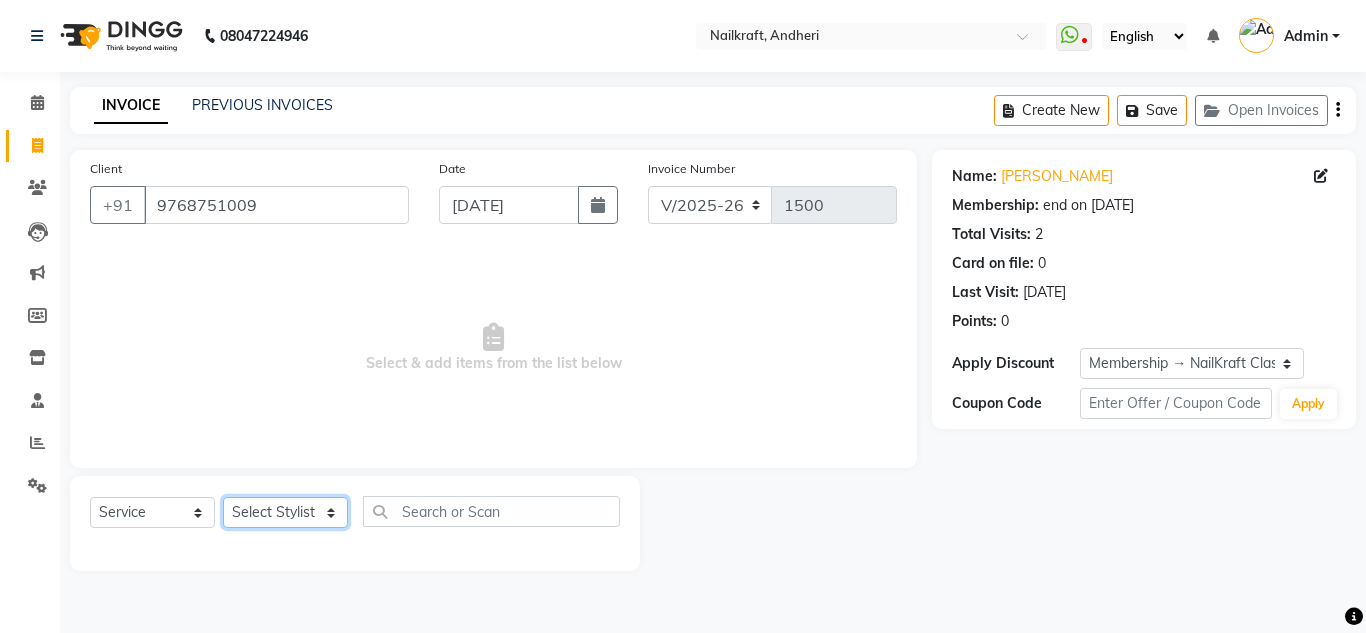 click on "Select Stylist [PERSON_NAME] [PERSON_NAME] [PERSON_NAME] NailKraft [PERSON_NAME] [MEDICAL_DATA] [PERSON_NAME]  Pooja Mehral Preeti Bidlal [PERSON_NAME] [PERSON_NAME] [PERSON_NAME] [PERSON_NAME]" 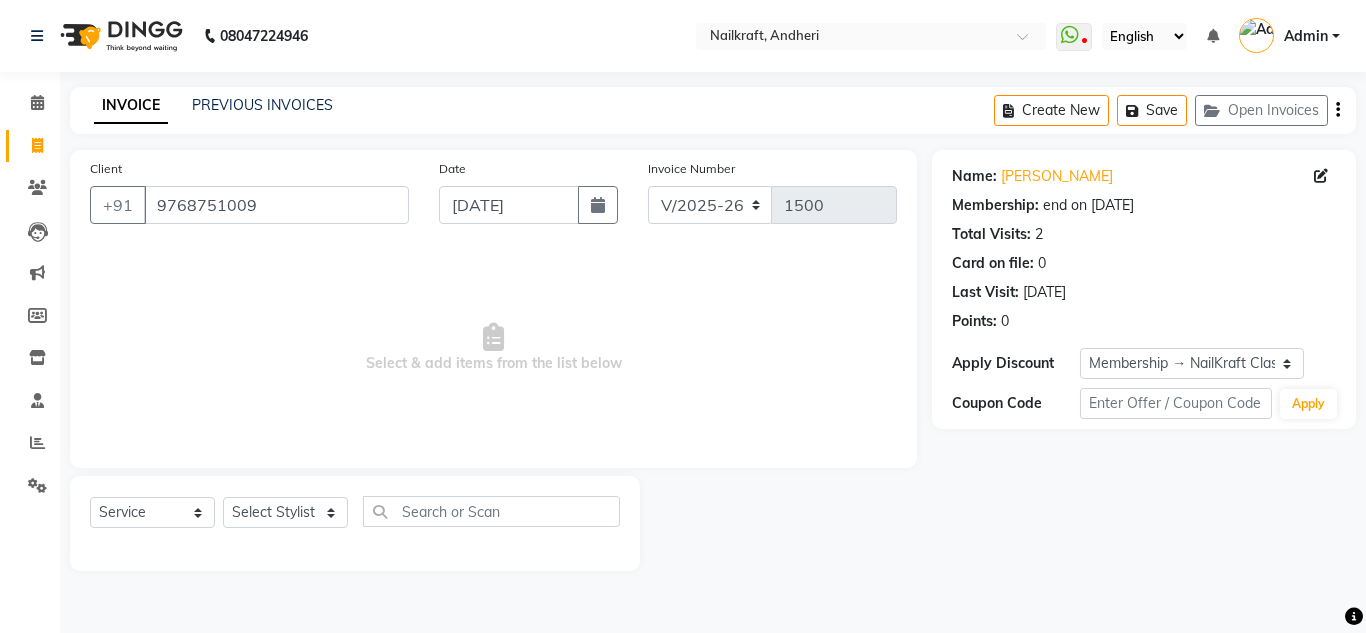 click on "Select & add items from the list below" at bounding box center [493, 348] 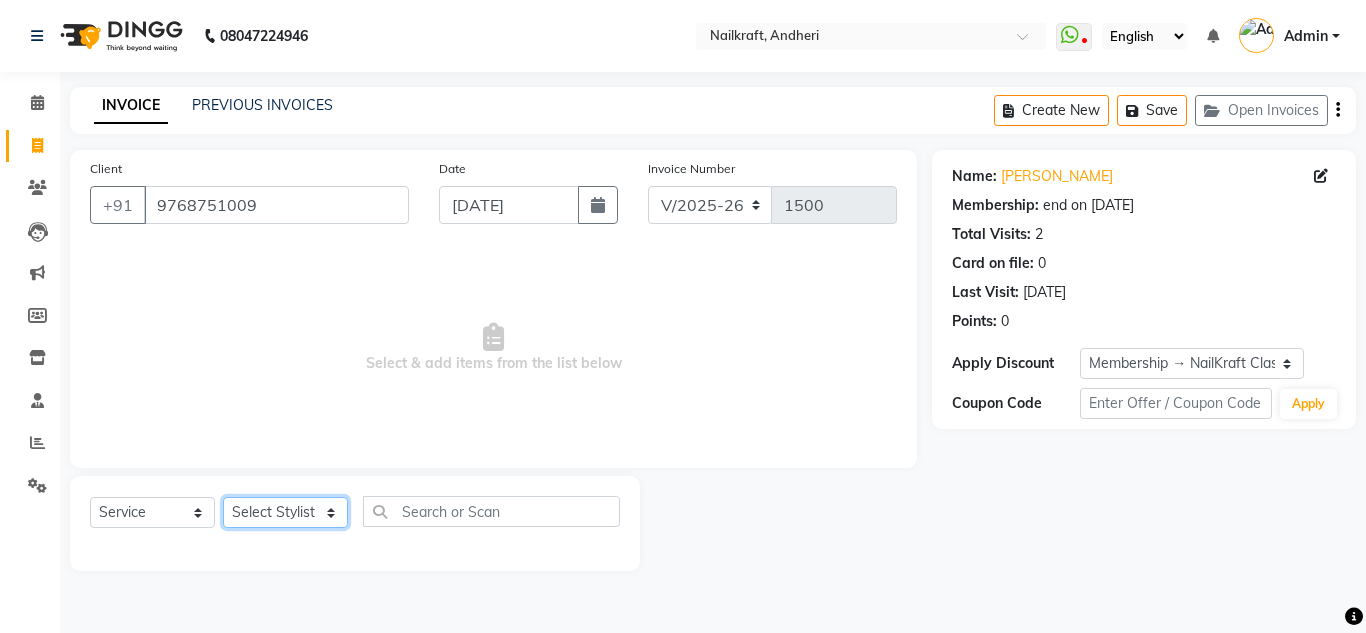 click on "Select Stylist [PERSON_NAME] [PERSON_NAME] [PERSON_NAME] NailKraft [PERSON_NAME] [MEDICAL_DATA] [PERSON_NAME]  Pooja Mehral Preeti Bidlal [PERSON_NAME] [PERSON_NAME] [PERSON_NAME] [PERSON_NAME]" 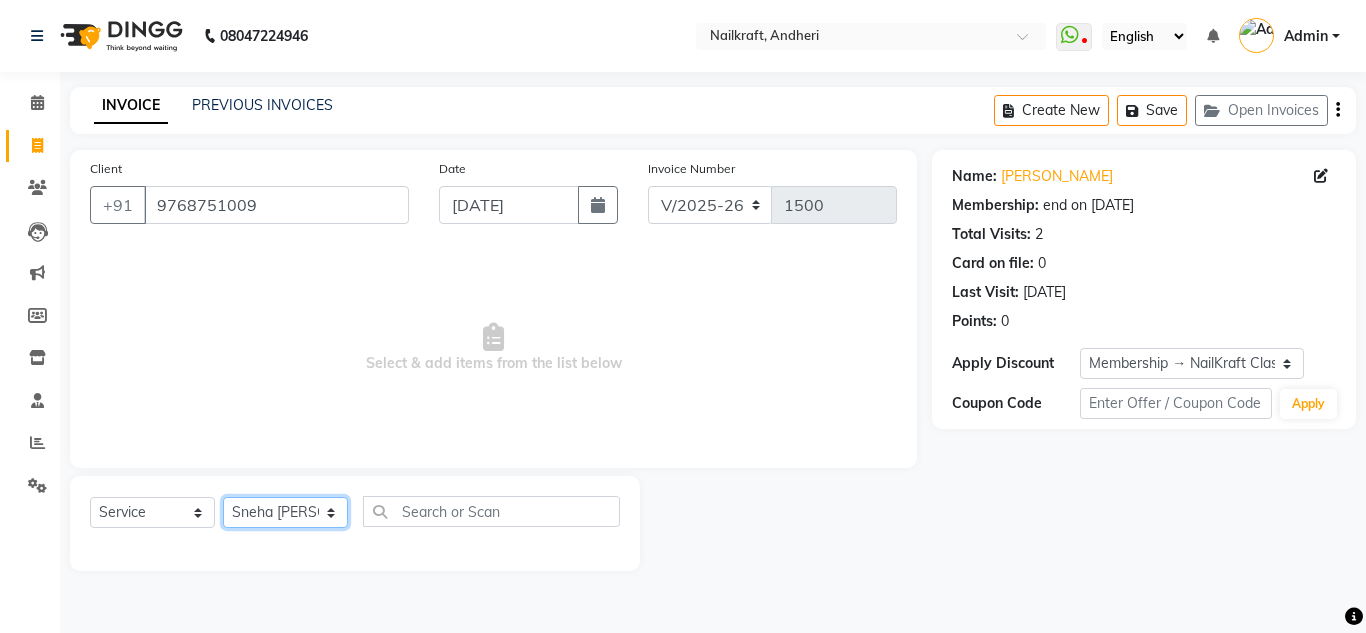 click on "Select Stylist [PERSON_NAME] [PERSON_NAME] [PERSON_NAME] NailKraft [PERSON_NAME] [MEDICAL_DATA] [PERSON_NAME]  Pooja Mehral Preeti Bidlal [PERSON_NAME] [PERSON_NAME] [PERSON_NAME] [PERSON_NAME]" 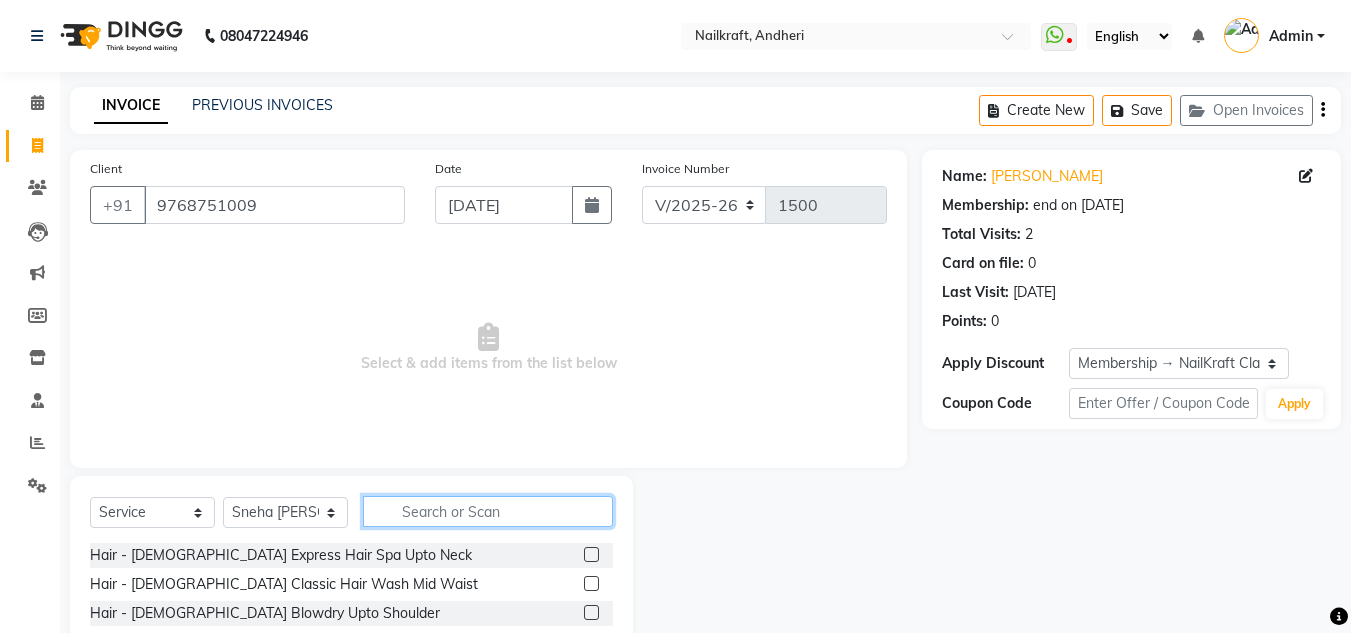 click 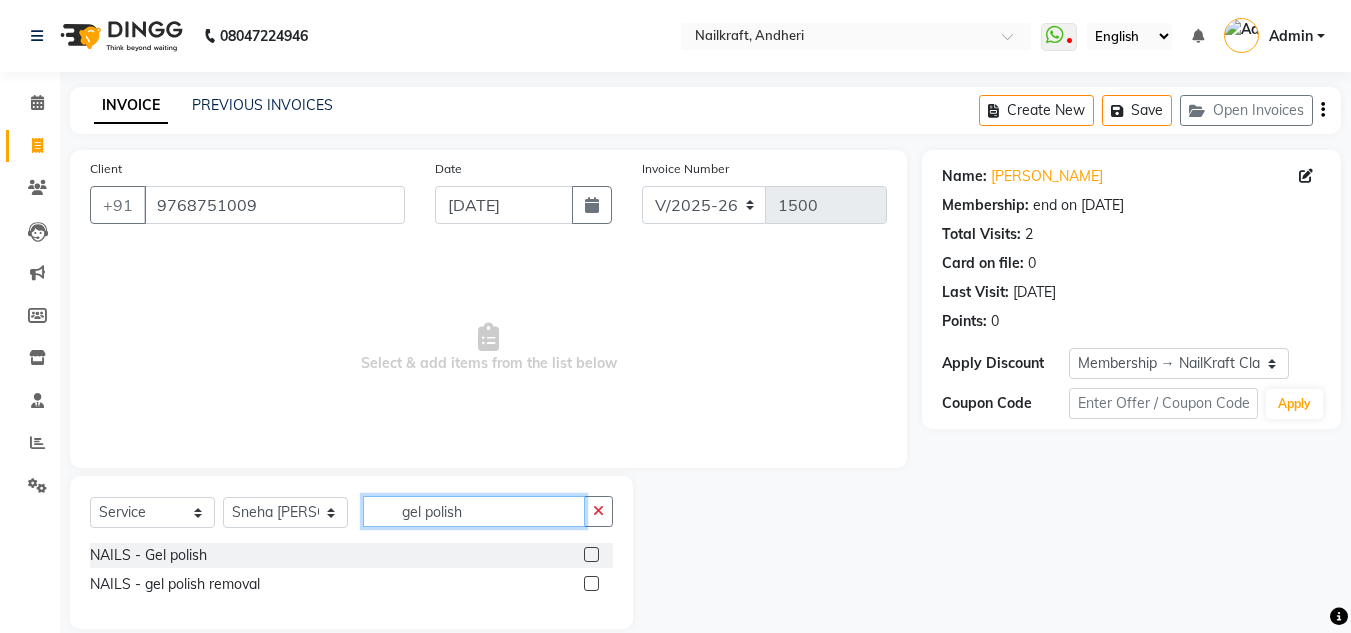 type on "gel polish" 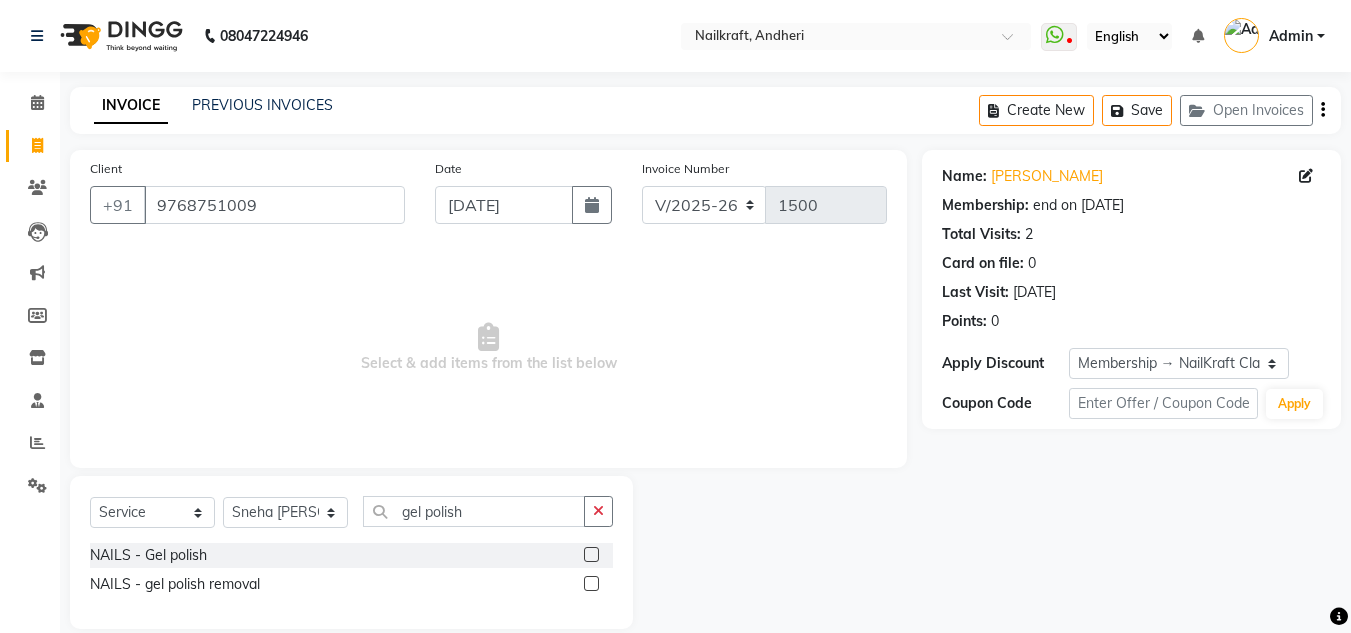 click 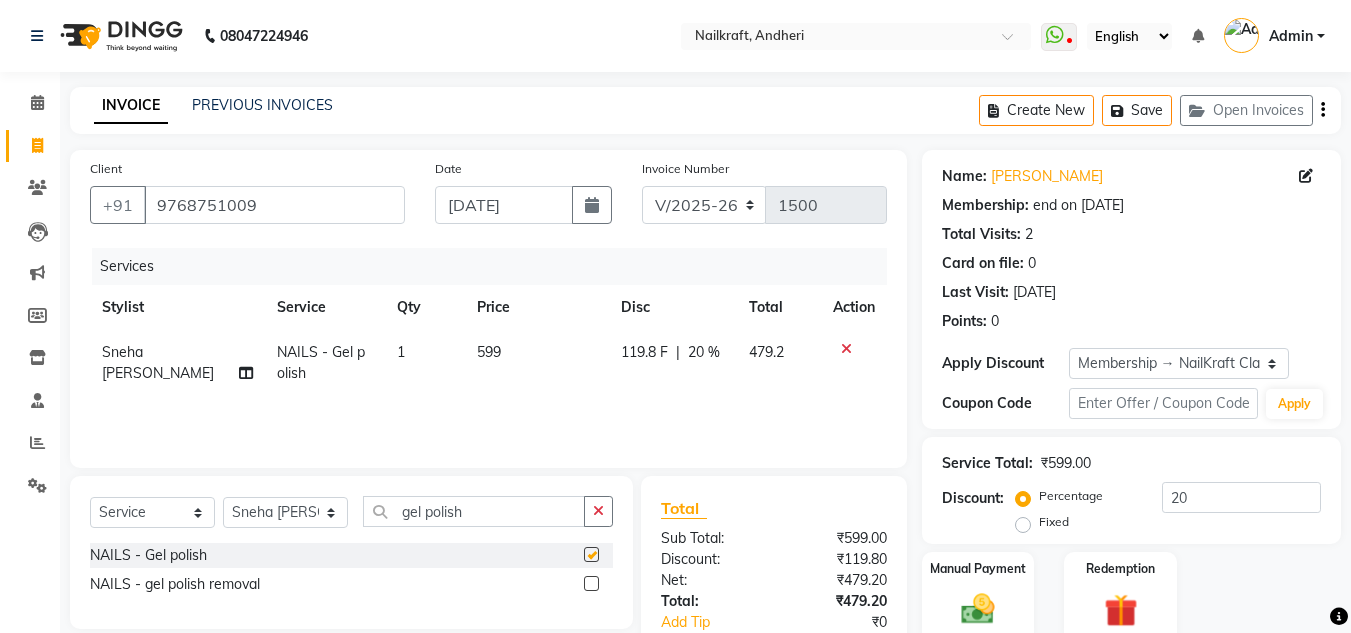 checkbox on "false" 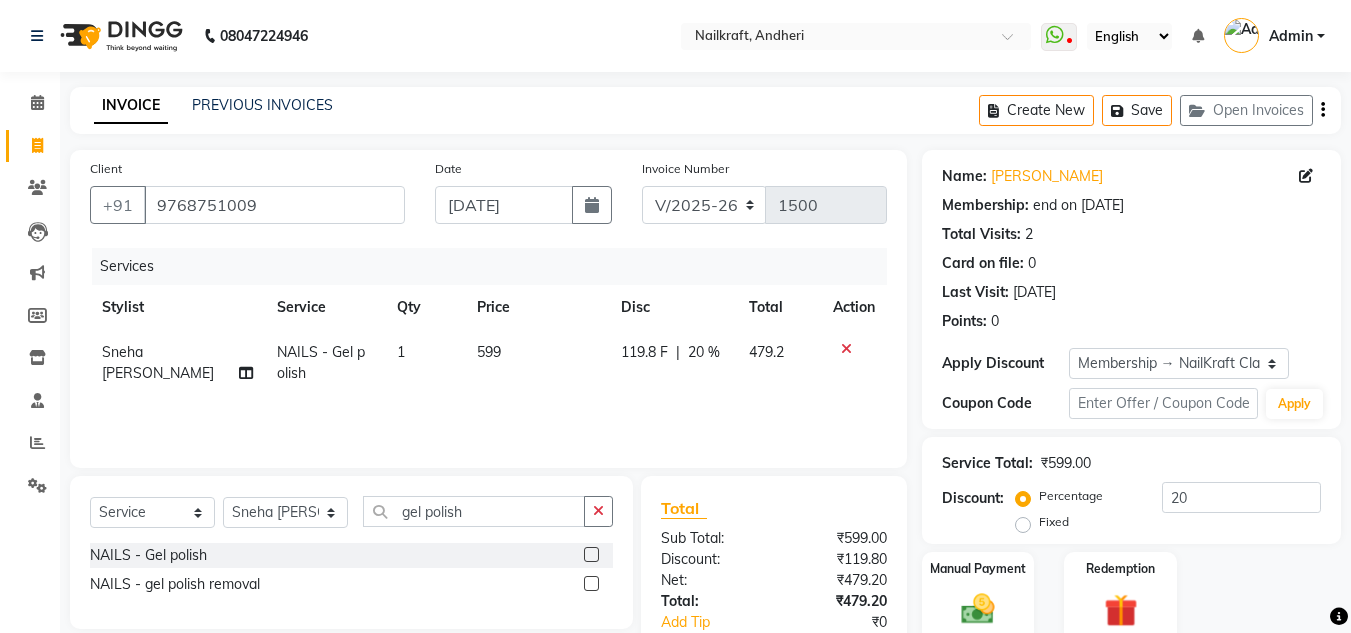 click on "599" 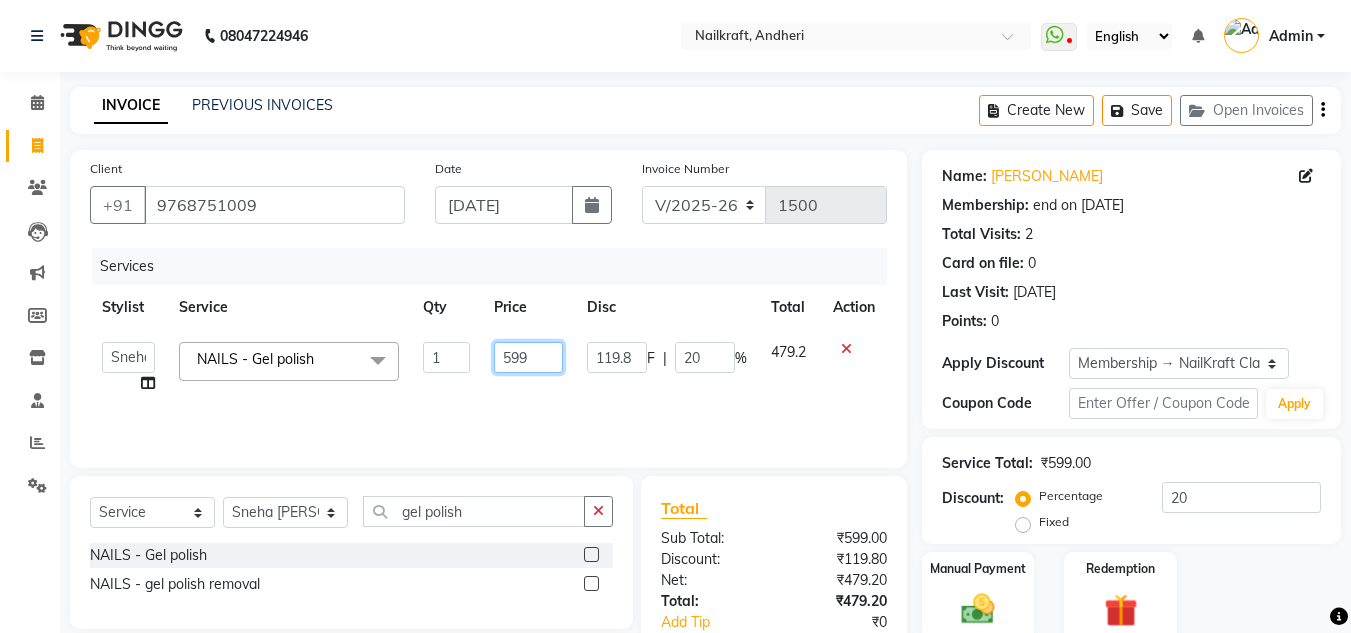 click on "599" 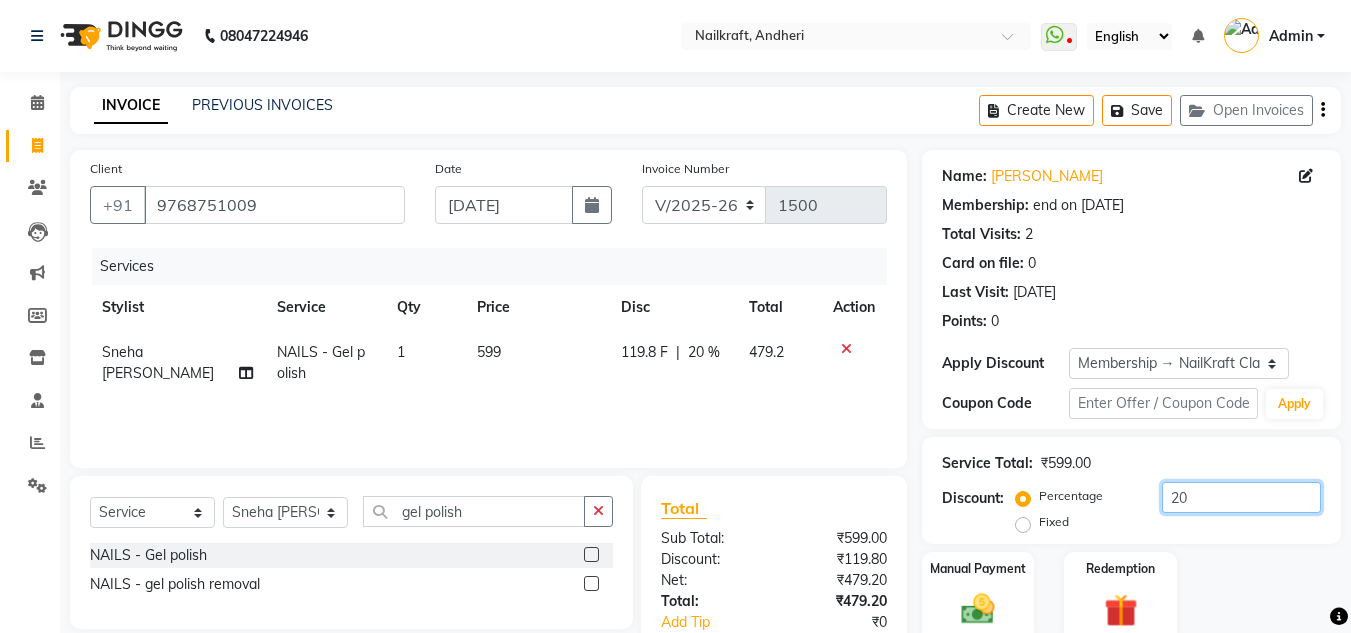 click on "20" 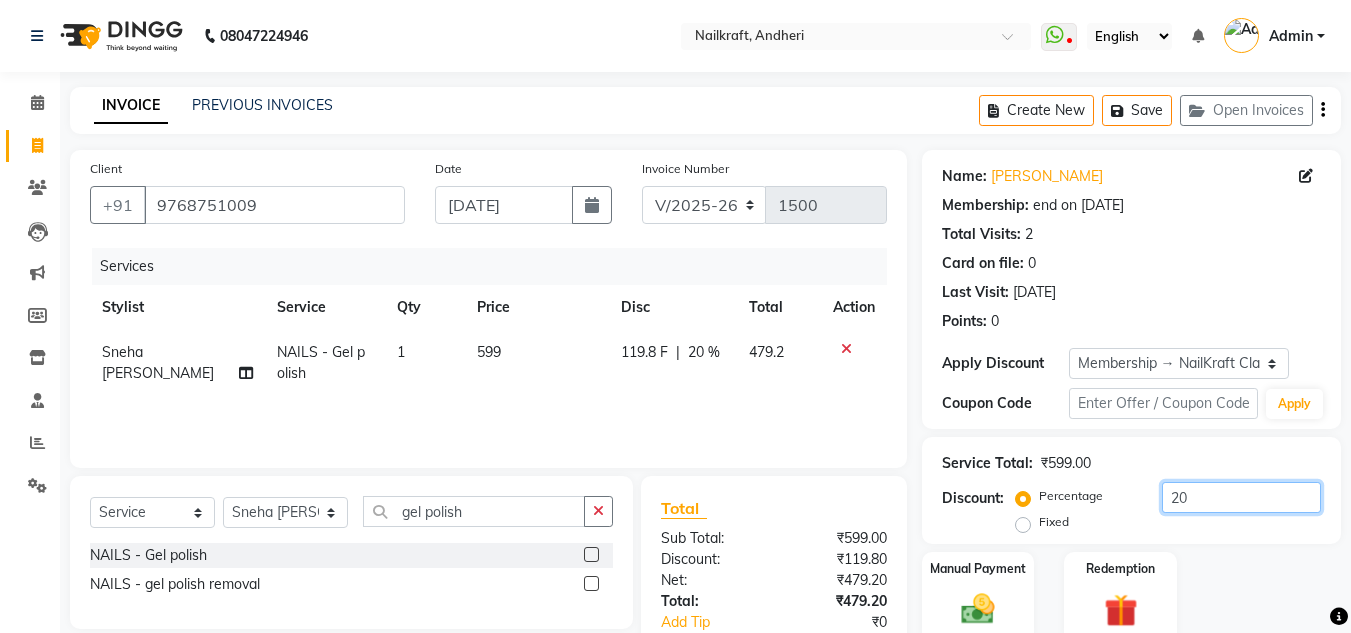 type on "2" 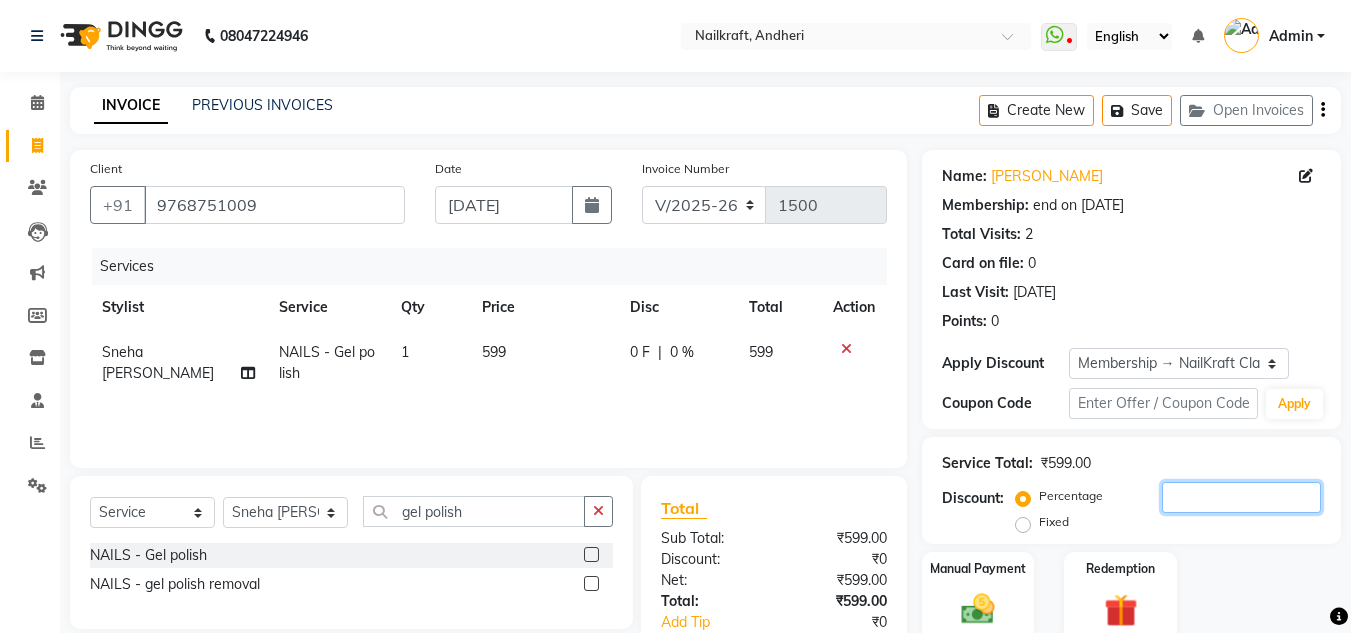 type 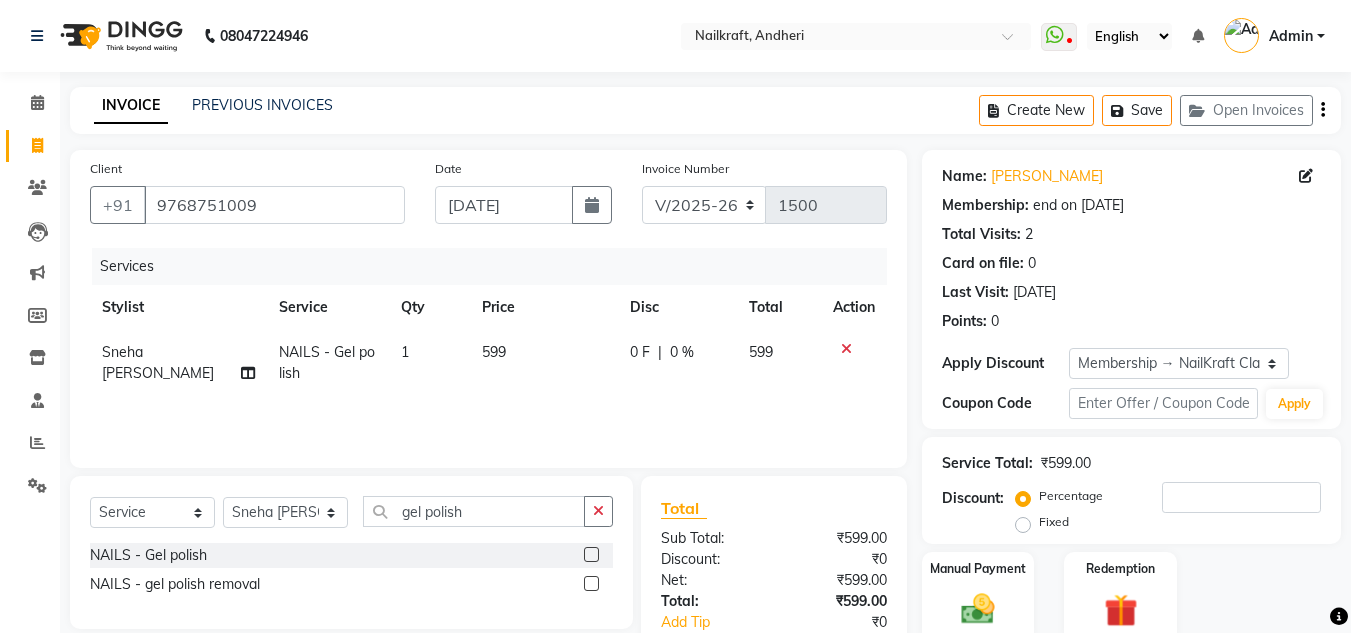 click on "599" 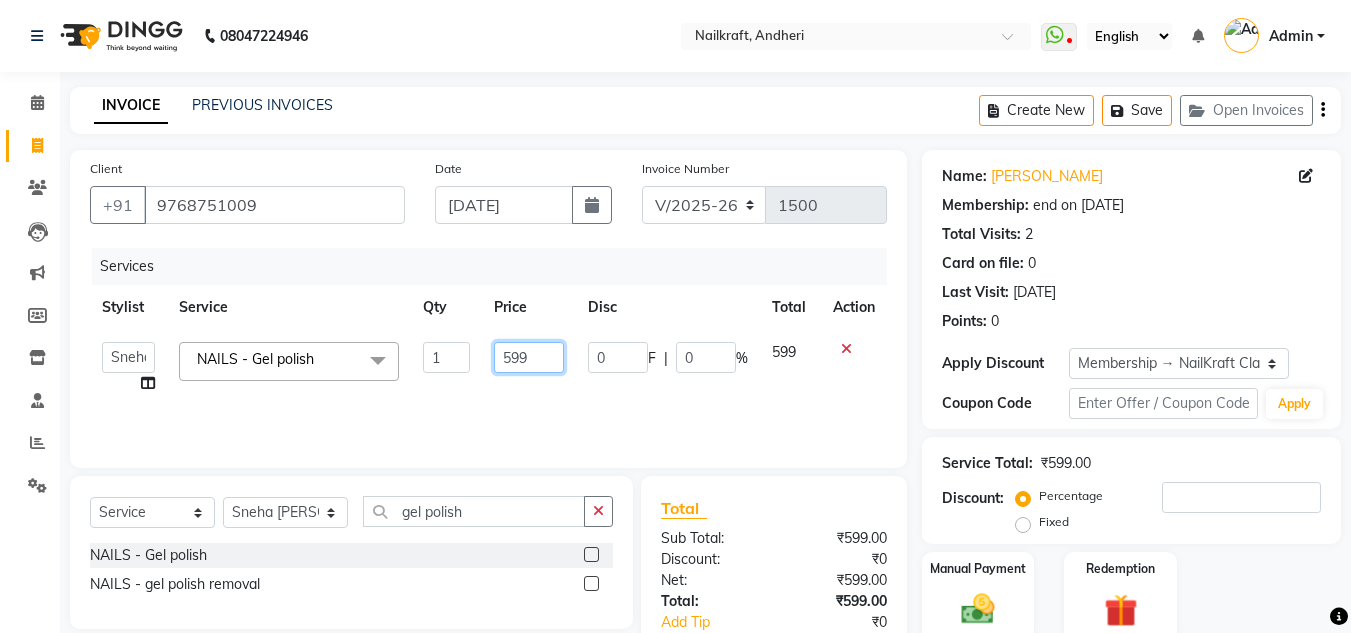 click on "599" 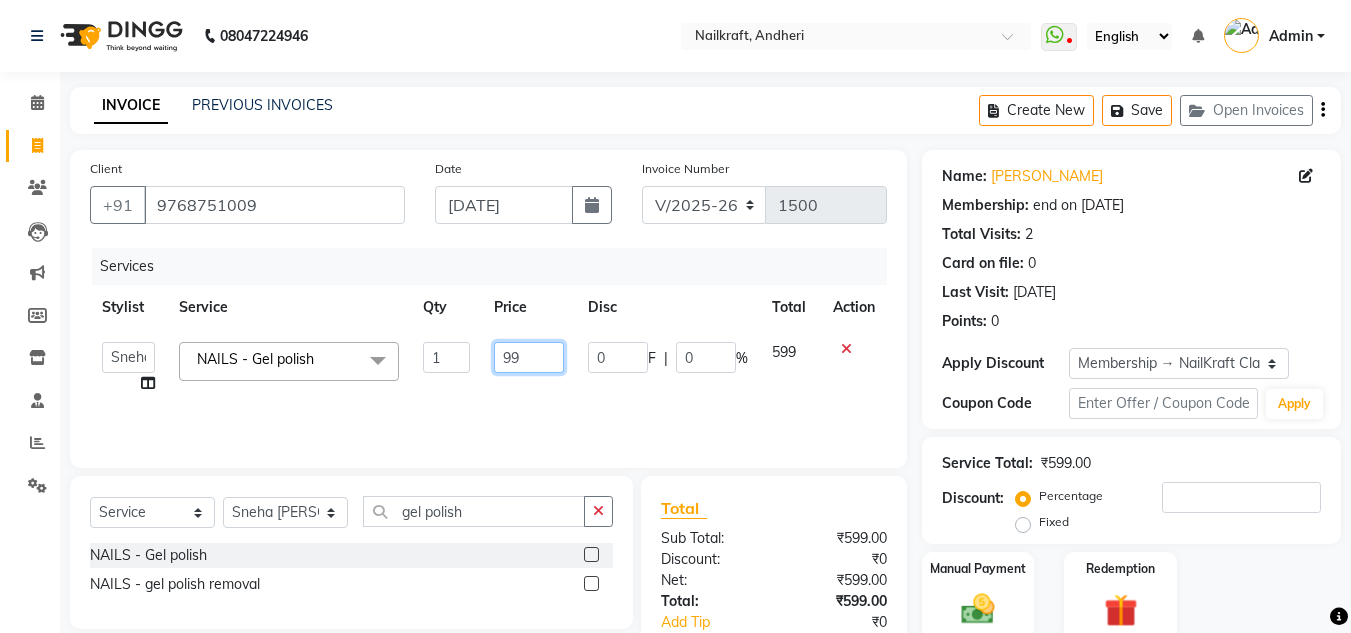 type on "699" 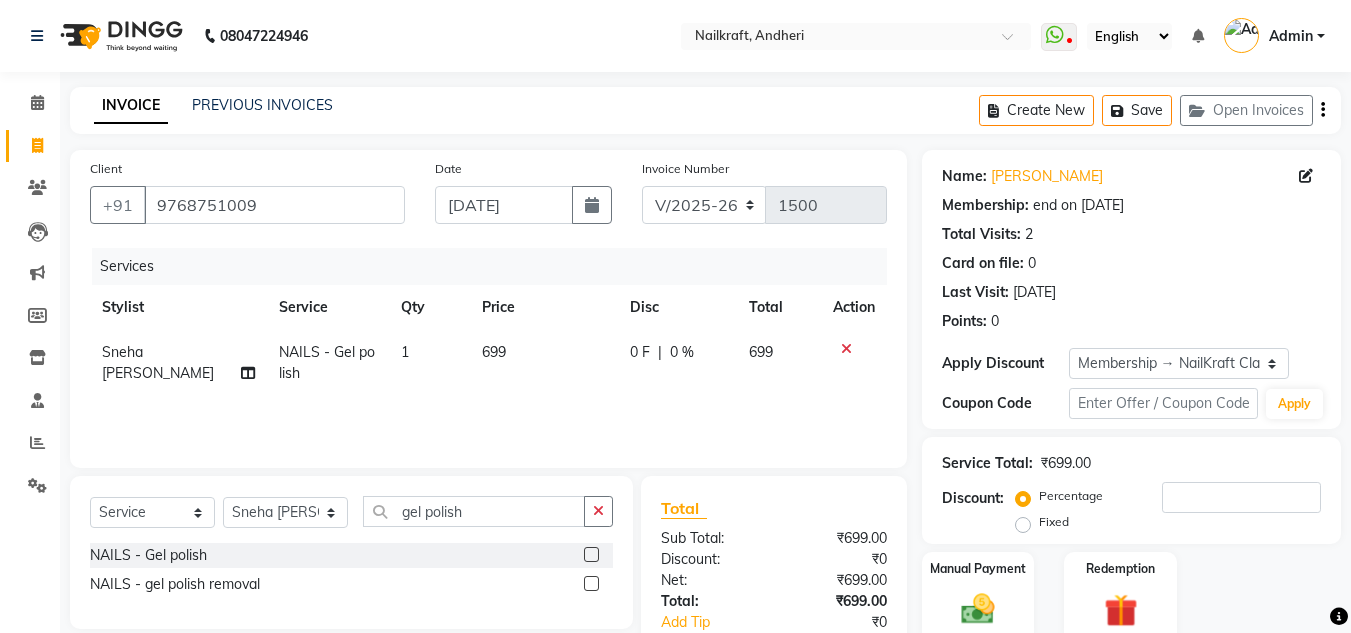 click on "Services Stylist Service Qty Price Disc Total Action Sneha Balu Ichake NAILS - Gel polish 1 699 0 F | 0 % 699" 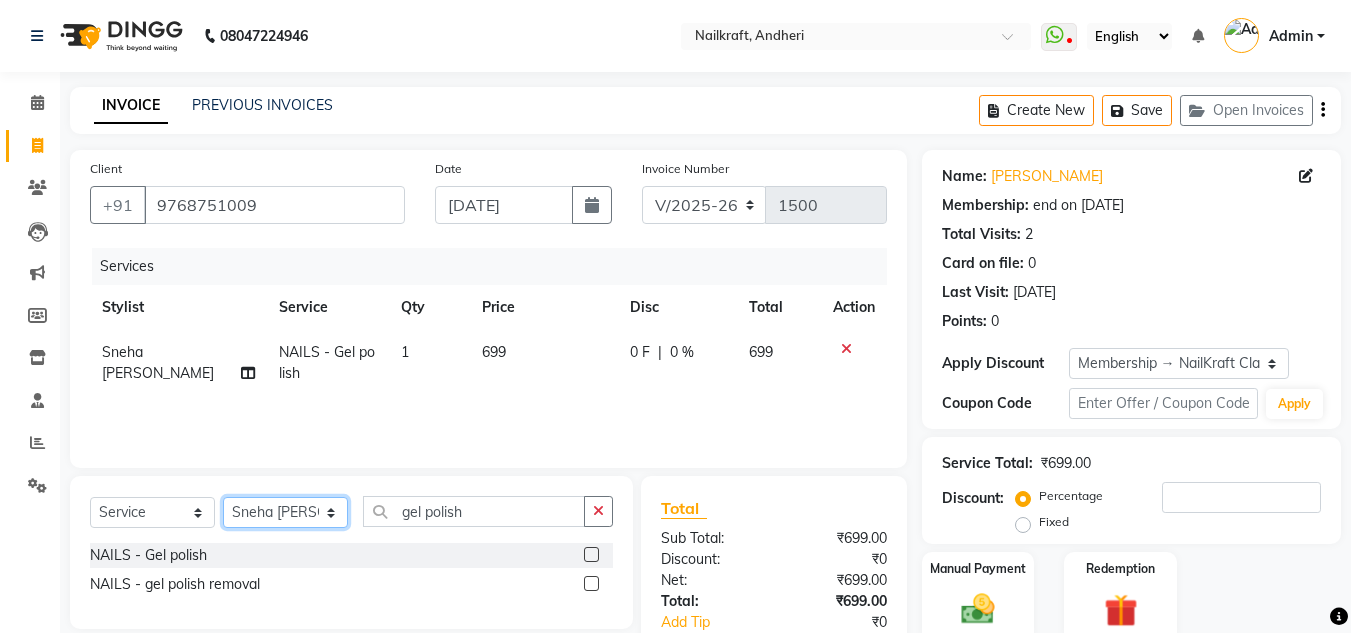 click on "Select Stylist [PERSON_NAME] [PERSON_NAME] [PERSON_NAME] NailKraft [PERSON_NAME] [MEDICAL_DATA] [PERSON_NAME]  Pooja Mehral Preeti Bidlal [PERSON_NAME] [PERSON_NAME] [PERSON_NAME] [PERSON_NAME]" 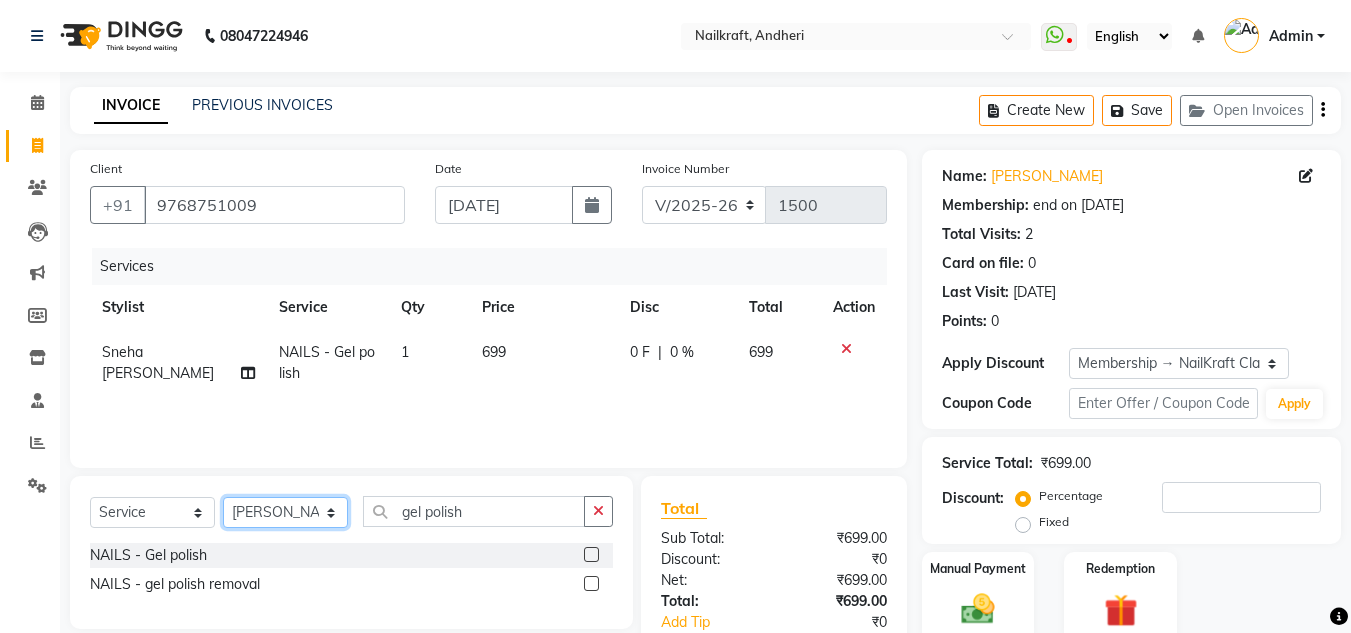 click on "Select Stylist [PERSON_NAME] [PERSON_NAME] [PERSON_NAME] NailKraft [PERSON_NAME] [MEDICAL_DATA] [PERSON_NAME]  Pooja Mehral Preeti Bidlal [PERSON_NAME] [PERSON_NAME] [PERSON_NAME] [PERSON_NAME]" 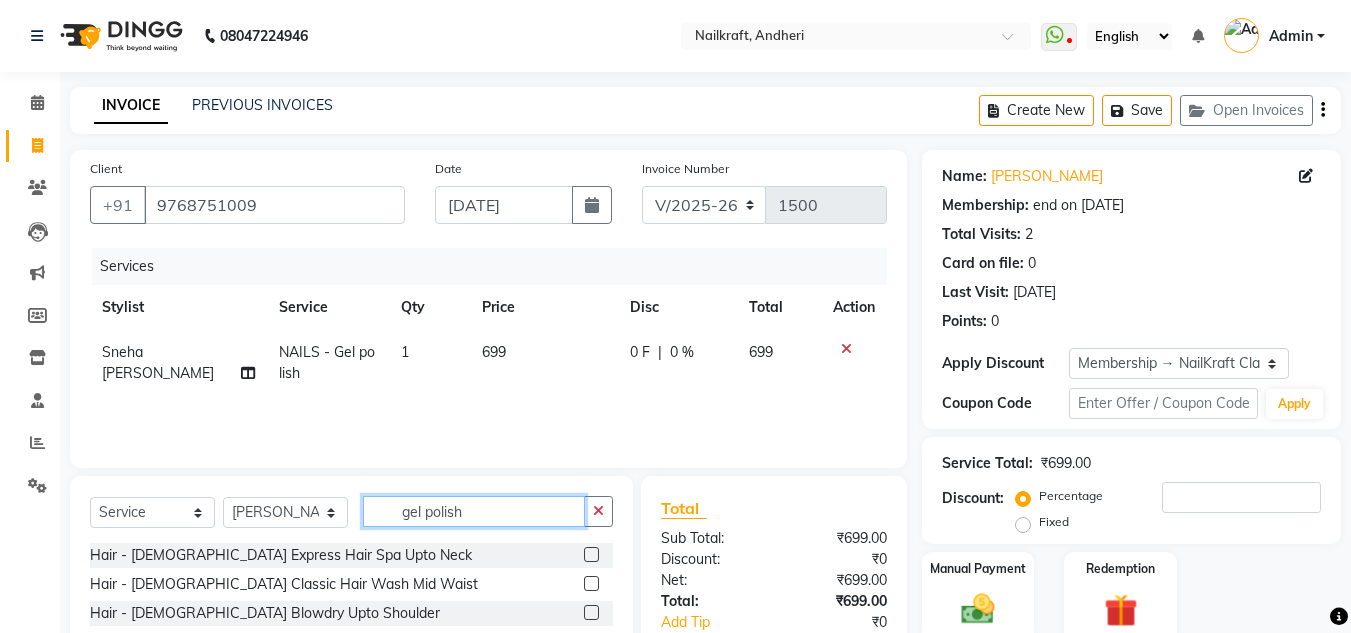click on "gel polish" 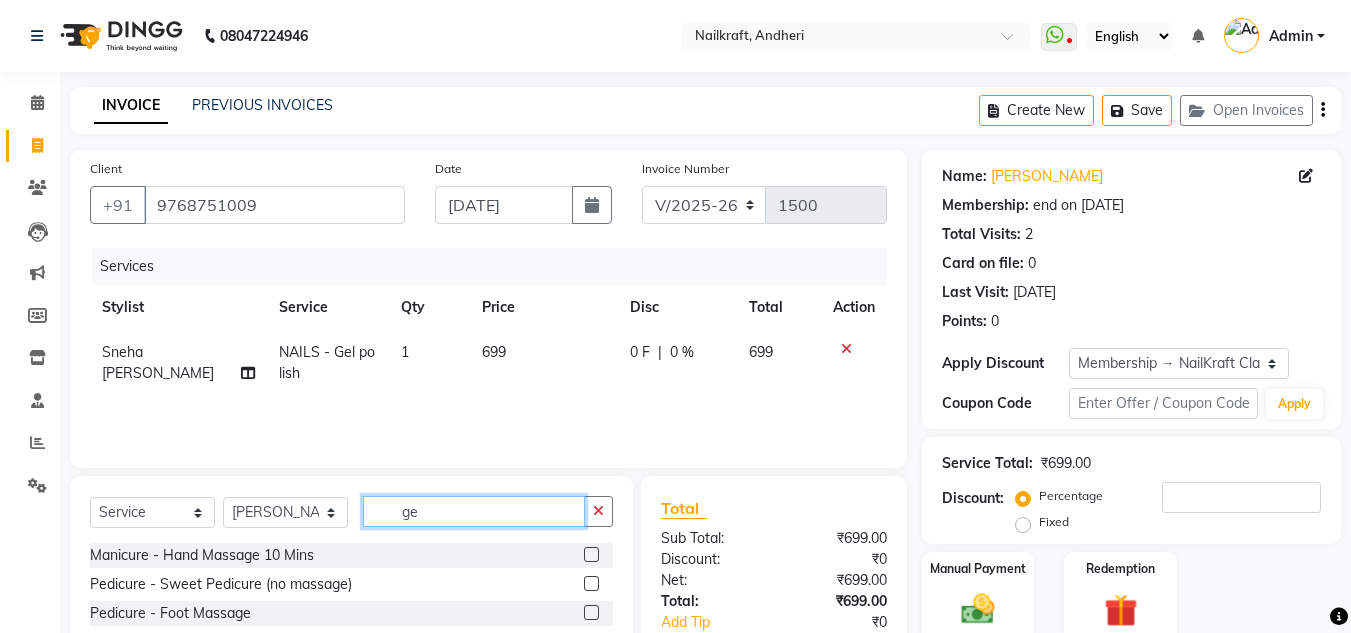 type on "g" 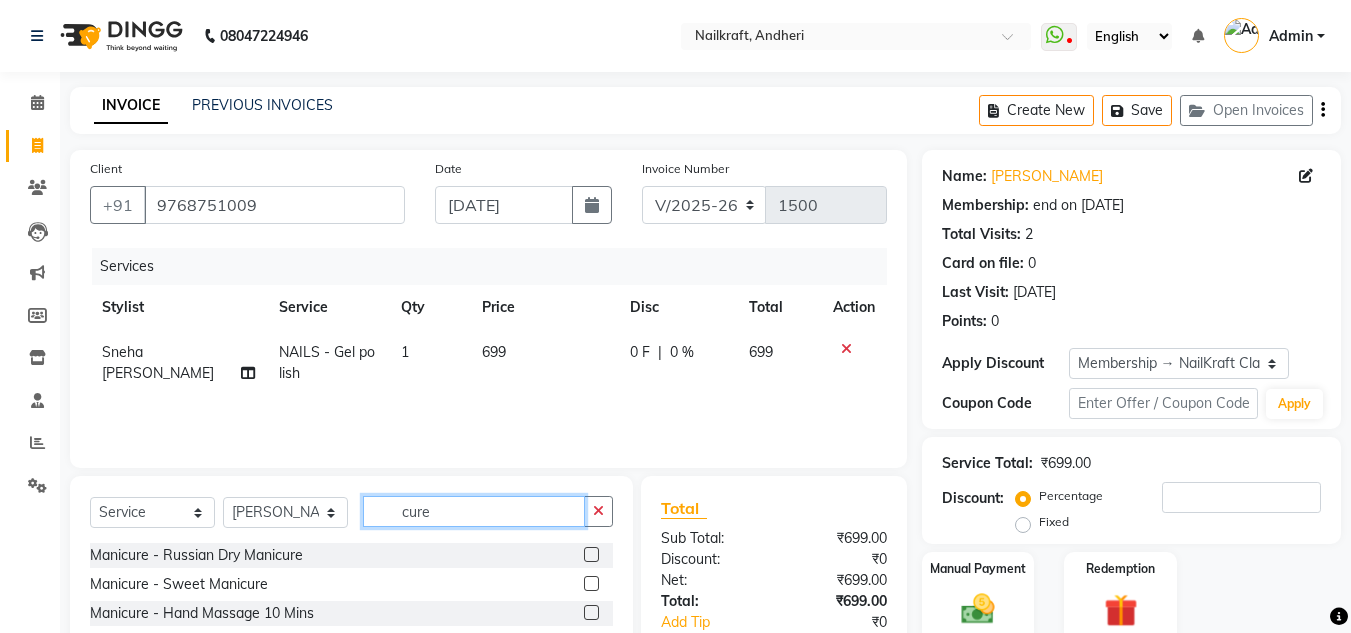 type on "cure" 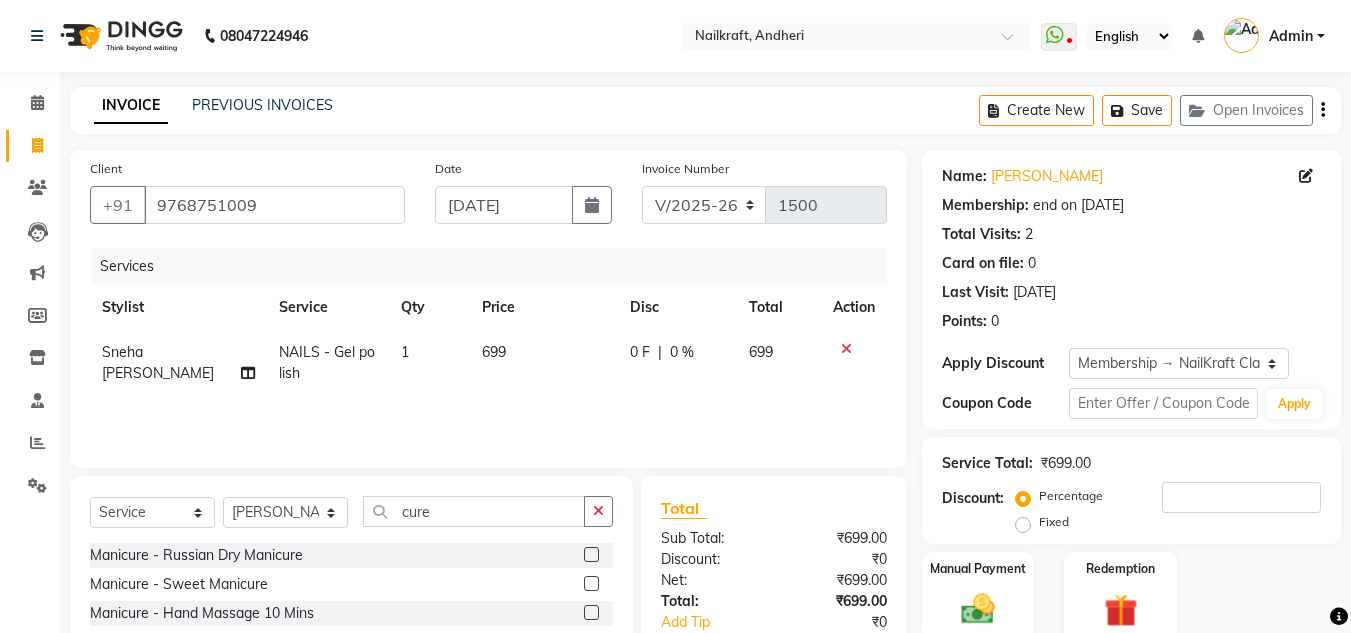 click 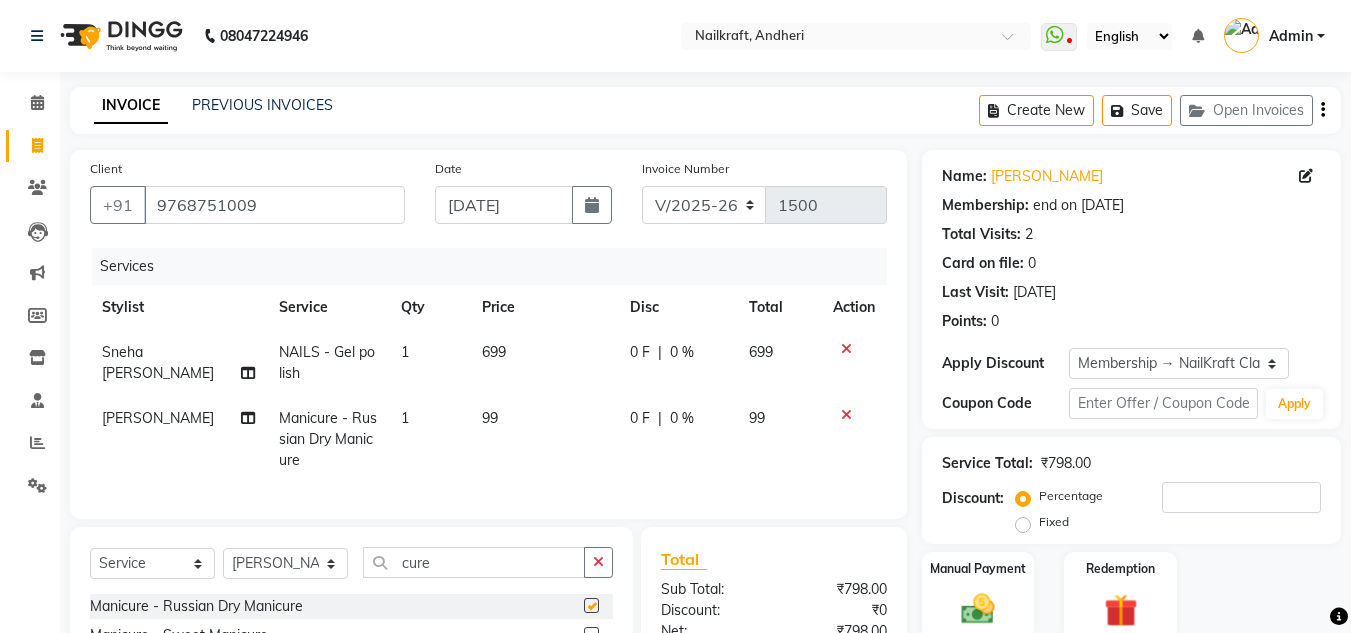 checkbox on "false" 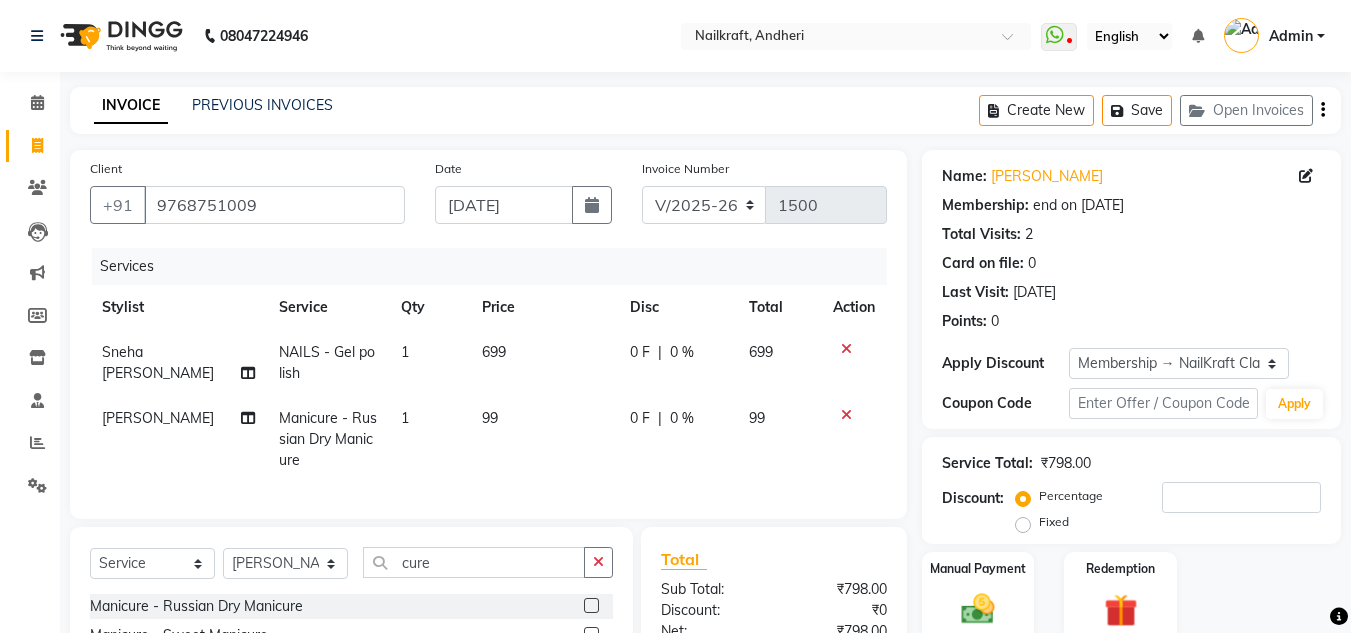 click on "99" 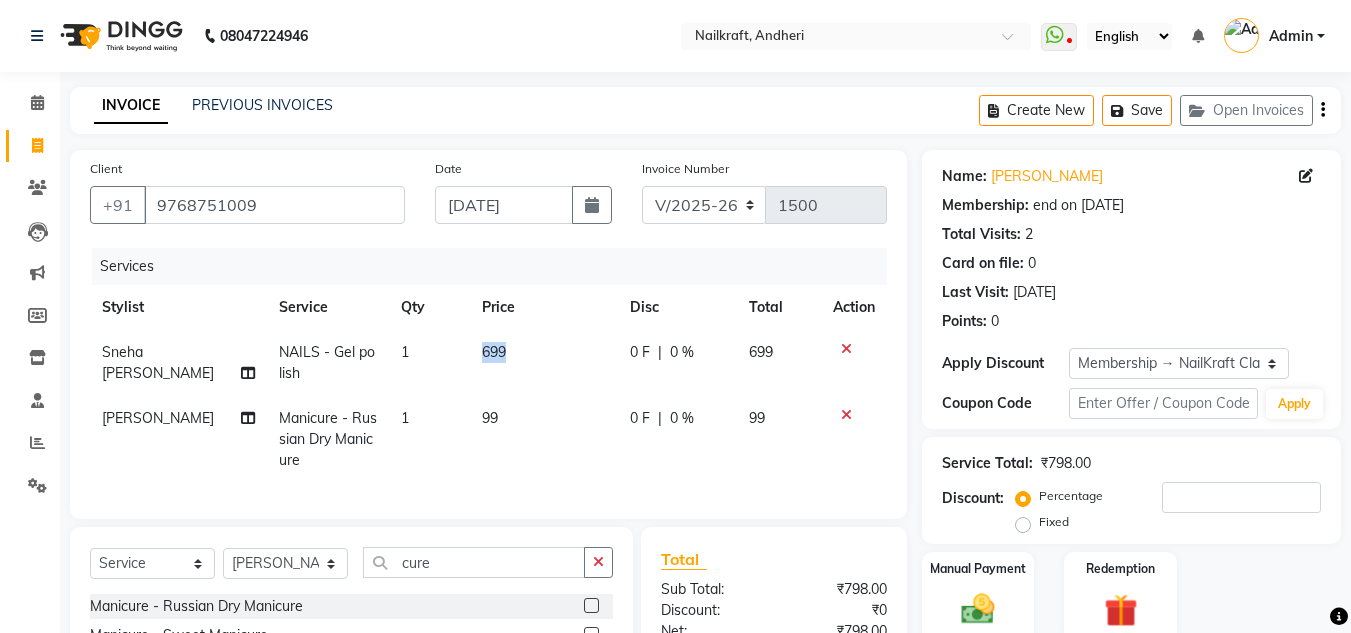 click on "699" 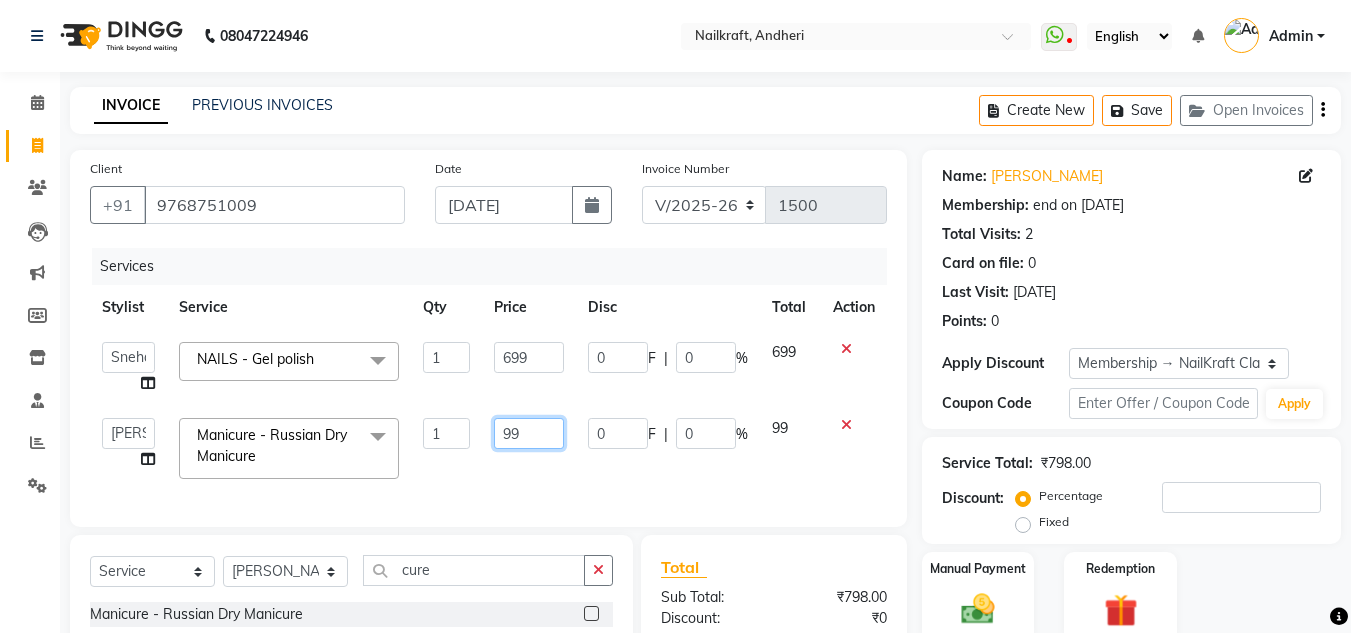 click on "99" 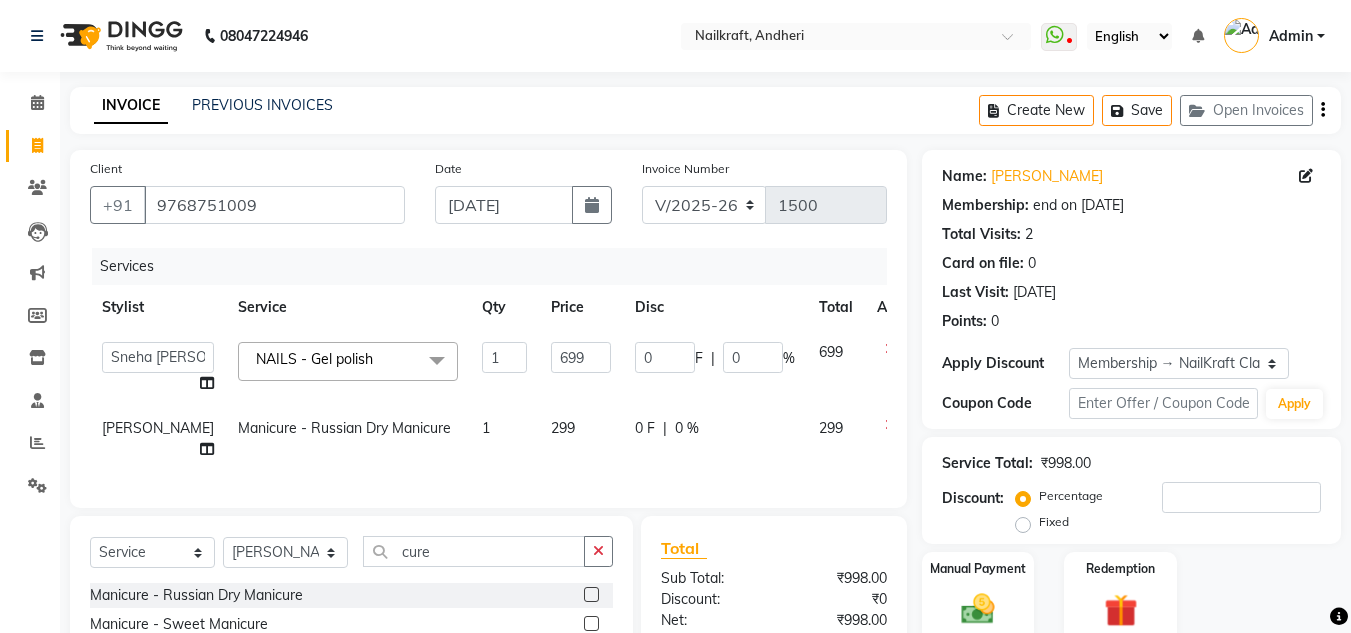 click on "Client +91 9768751009 Date 13-07-2025 Invoice Number V/2025 V/2025-26 1500 Services Stylist Service Qty Price Disc Total Action  Alam   Arshad shaikh   Deepali   Deepu Chatry   NailKraft   Neetu   Nikita   NITA  CHAHAL    Pooja Mehral   Preeti Bidlal   Sanya Shaikh   Sneha Balu Ichake   Vaishali Vinod Yadav  NAILS - Gel polish  x  Hair - Male Express Hair Spa Upto Neck Hair - Female Classic Hair Wash Mid Waist Hair - Female Blowdry Upto Shoulder Hair - Female Hair Trim Hair - Female Blowdry Upto Shoulder Hair - Female Advance Haircut Hair - Smoothening Upto Shoulder Rica Waxing - Full Arms + Half Legs + Underarms Rica Waxing - Full Arms + Underarms Rica Waxing - Full Legs Rica Waxing - Full Arms Rica Waxing - Half Arms Rica Waxing - Full Back Rica Waxing - Bikini Rica Waxing - Underarms Rica Waxing - Bikini+Butt Wax Rica Waxing - Butt Wax Rica Waxing - Bikini Line+Butt Line Rica Waxing - Male Half Arms  Rica - Full Hands + Under Arms + Full Legs  Honey Waxing - Full Arms + Underarms Honey Waxing - Full Legs" 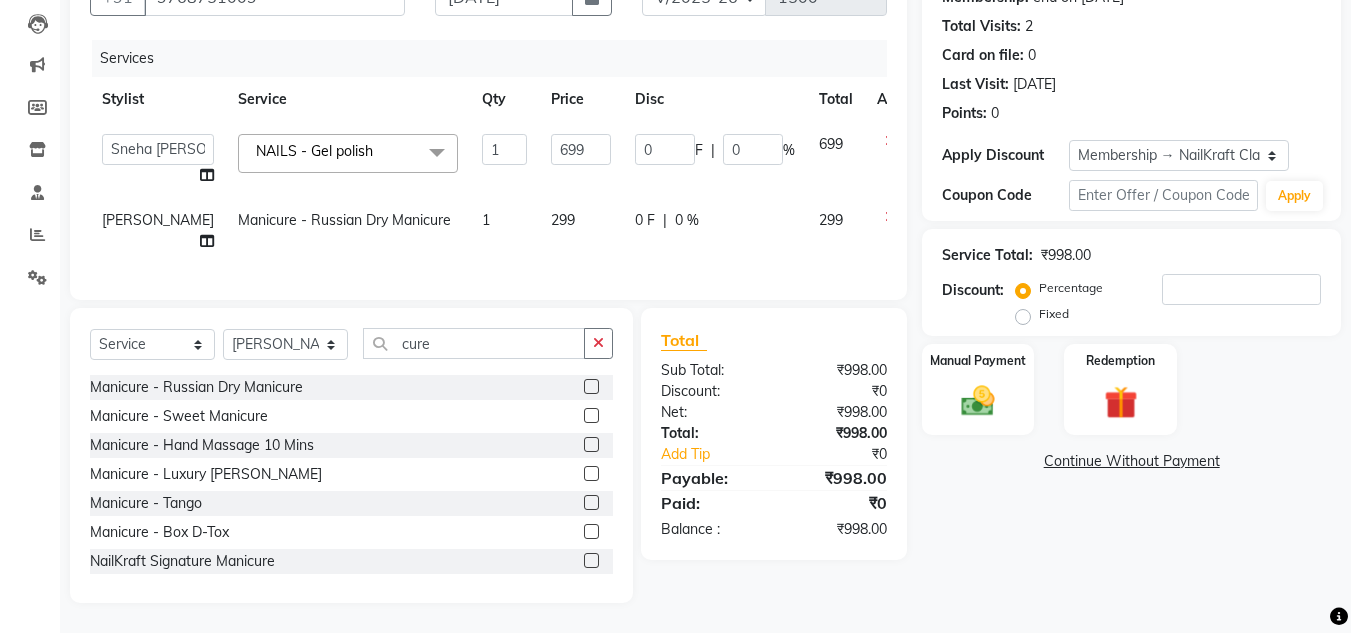 scroll, scrollTop: 244, scrollLeft: 0, axis: vertical 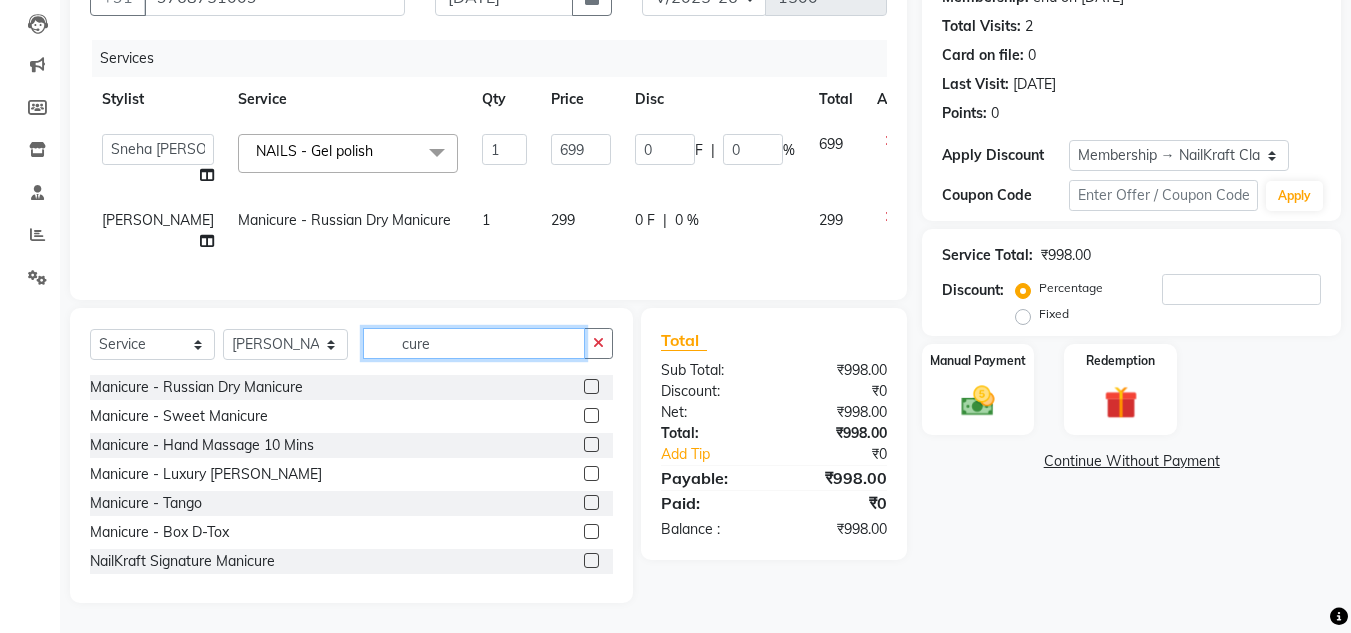 click on "cure" 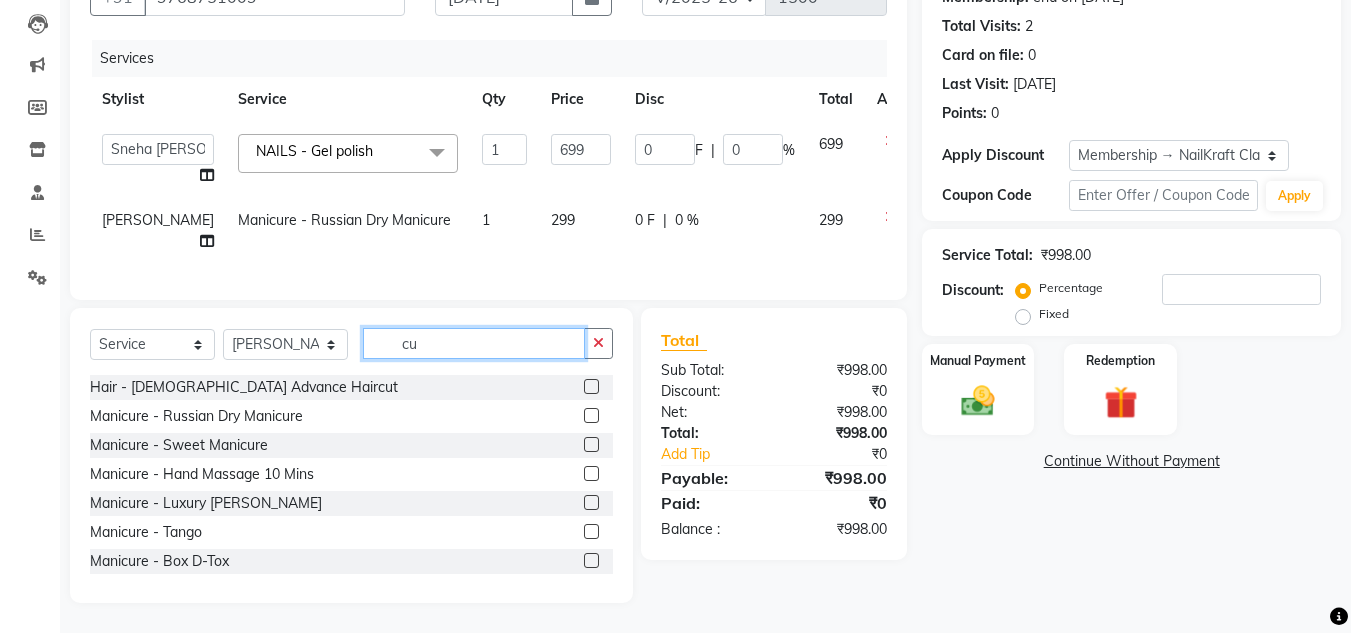 type on "c" 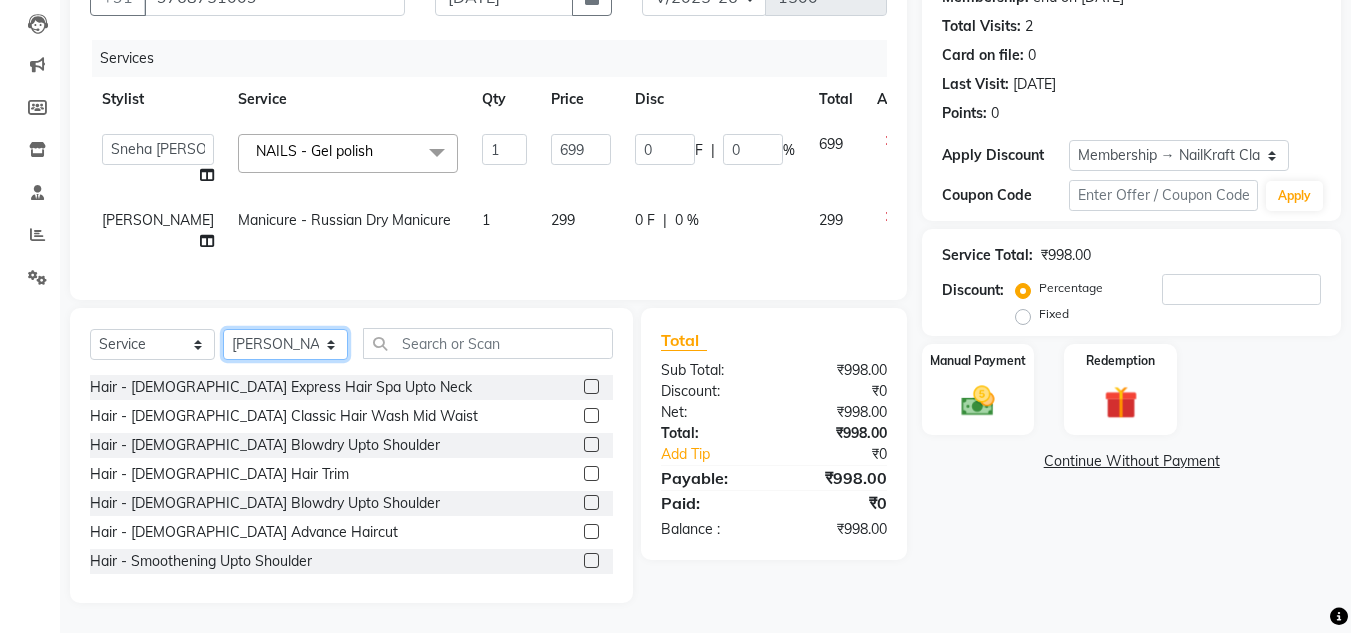 click on "Select Stylist [PERSON_NAME] [PERSON_NAME] [PERSON_NAME] NailKraft [PERSON_NAME] [MEDICAL_DATA] [PERSON_NAME]  Pooja Mehral Preeti Bidlal [PERSON_NAME] [PERSON_NAME] [PERSON_NAME] [PERSON_NAME]" 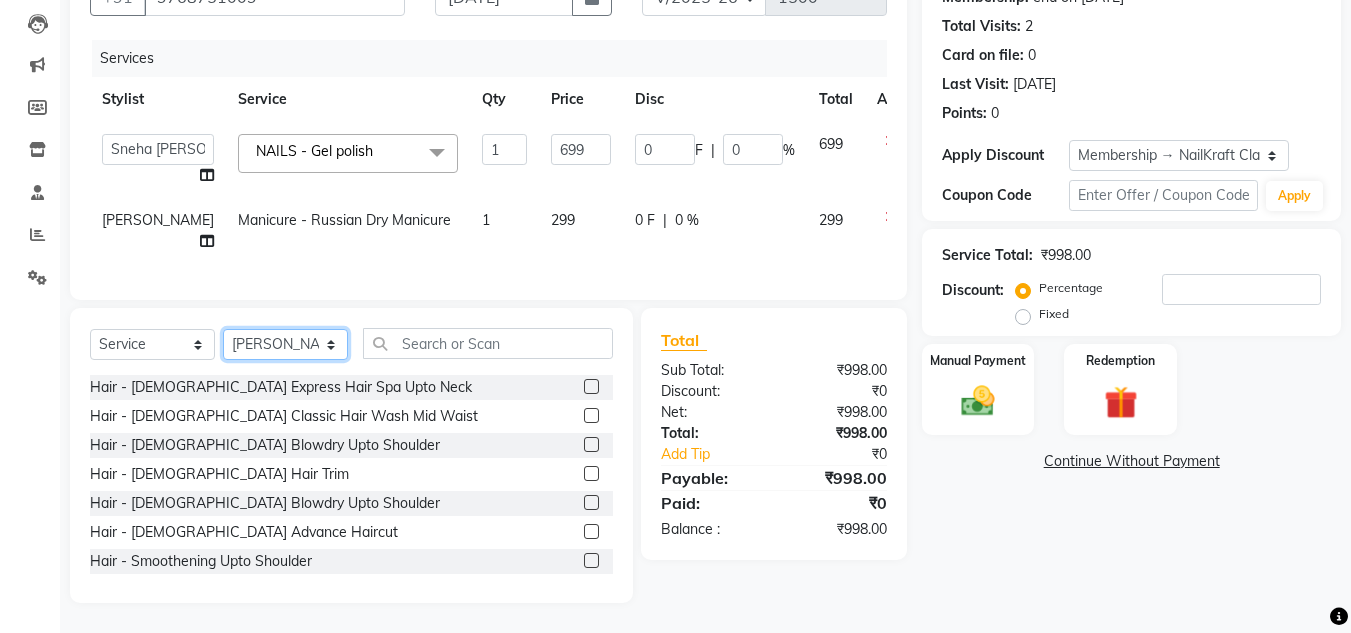 click on "Select Stylist [PERSON_NAME] [PERSON_NAME] [PERSON_NAME] NailKraft [PERSON_NAME] [MEDICAL_DATA] [PERSON_NAME]  Pooja Mehral Preeti Bidlal [PERSON_NAME] [PERSON_NAME] [PERSON_NAME] [PERSON_NAME]" 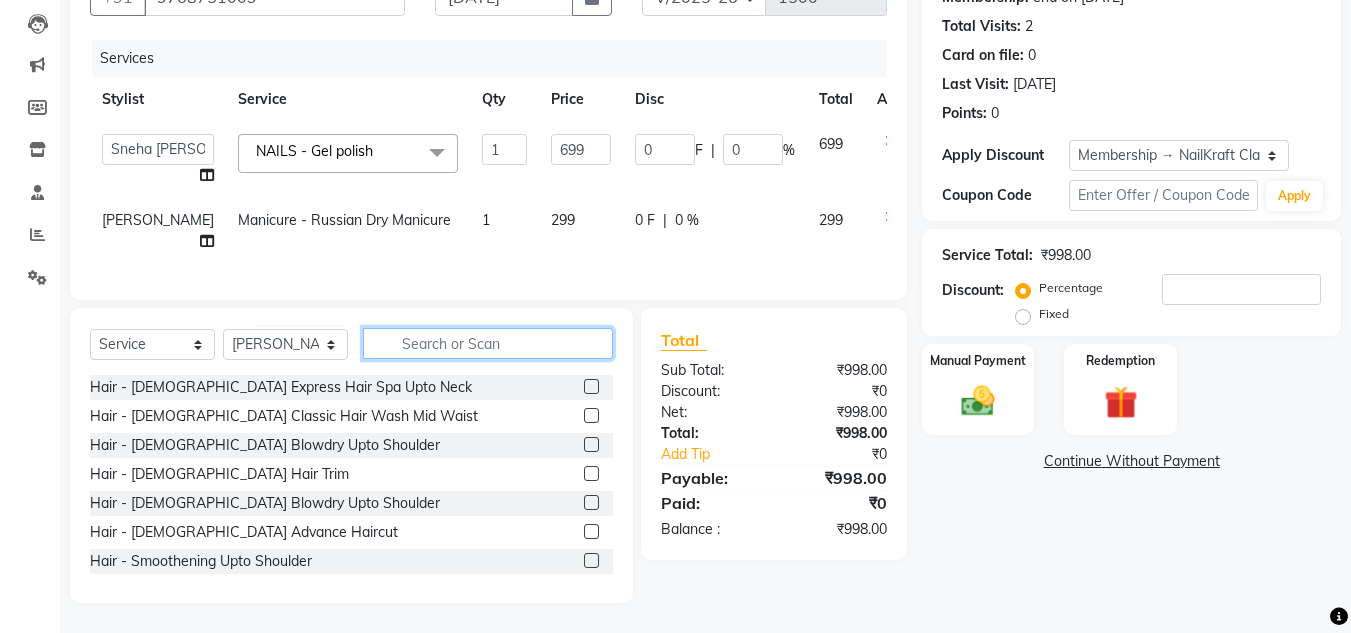 click 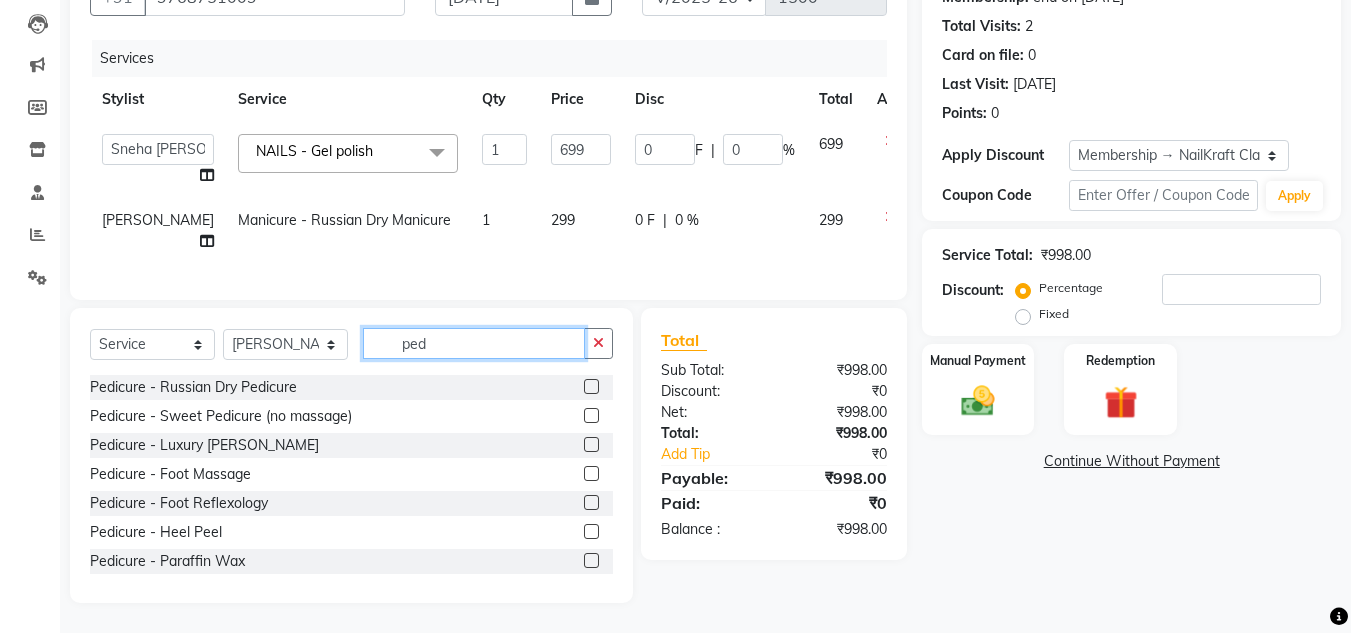 type on "ped" 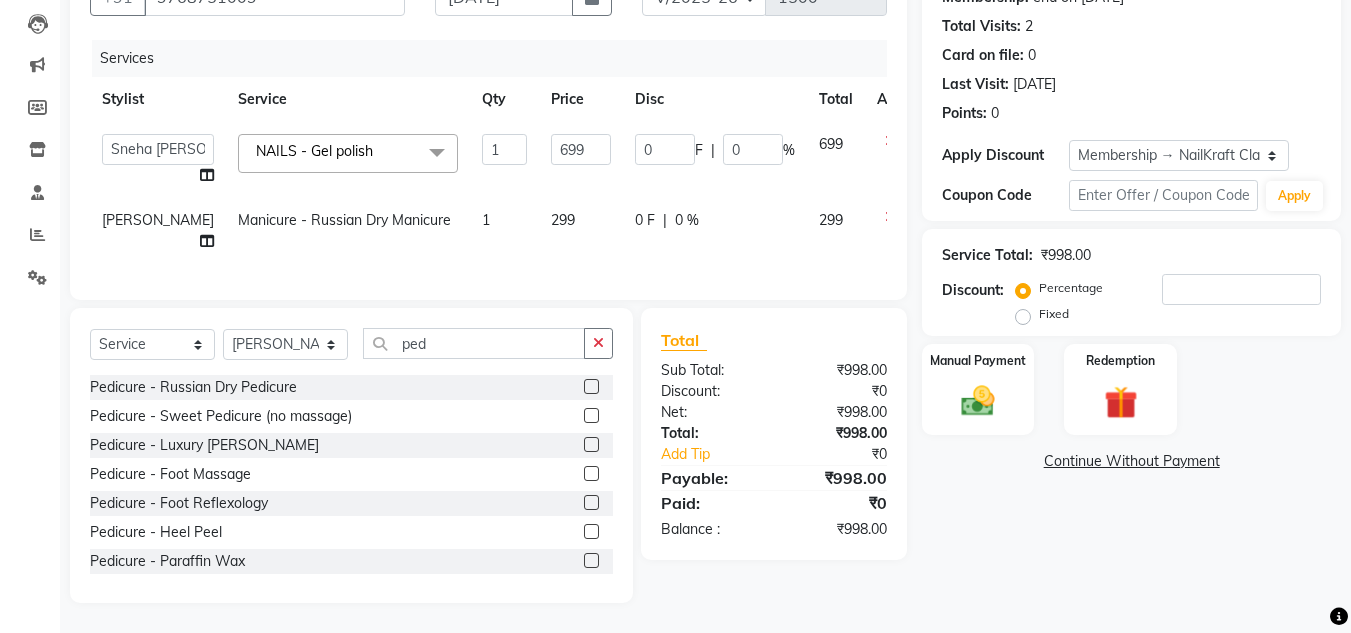 click 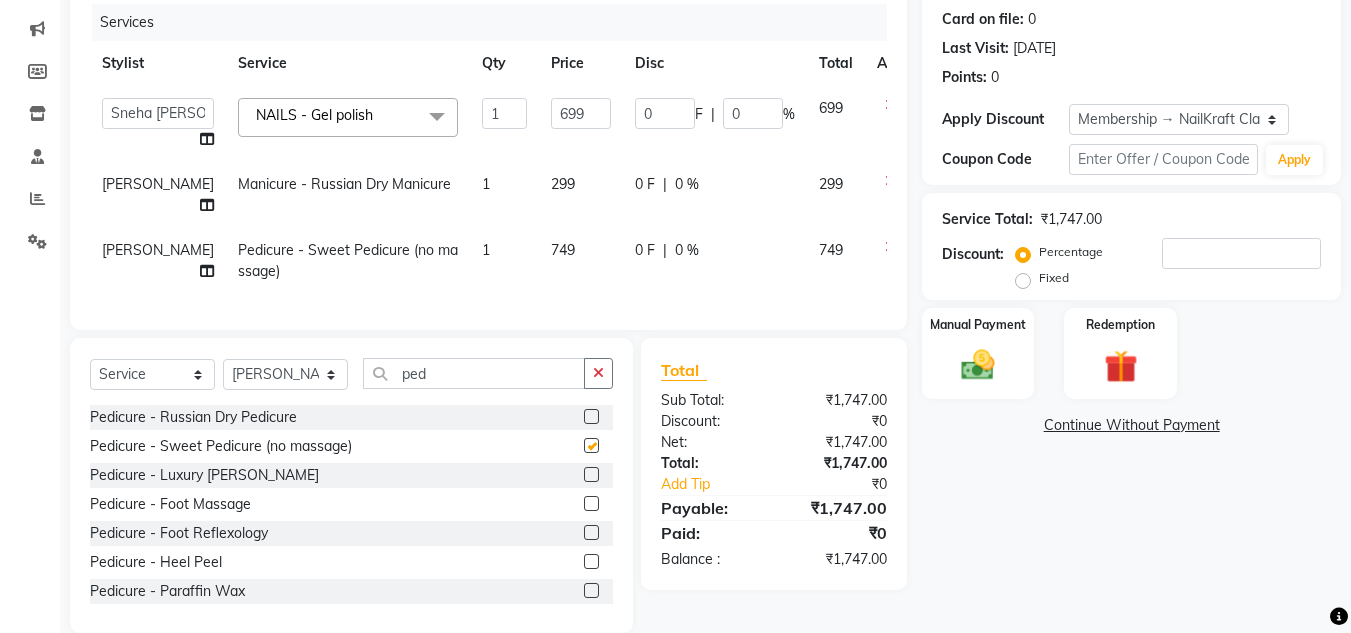 checkbox on "false" 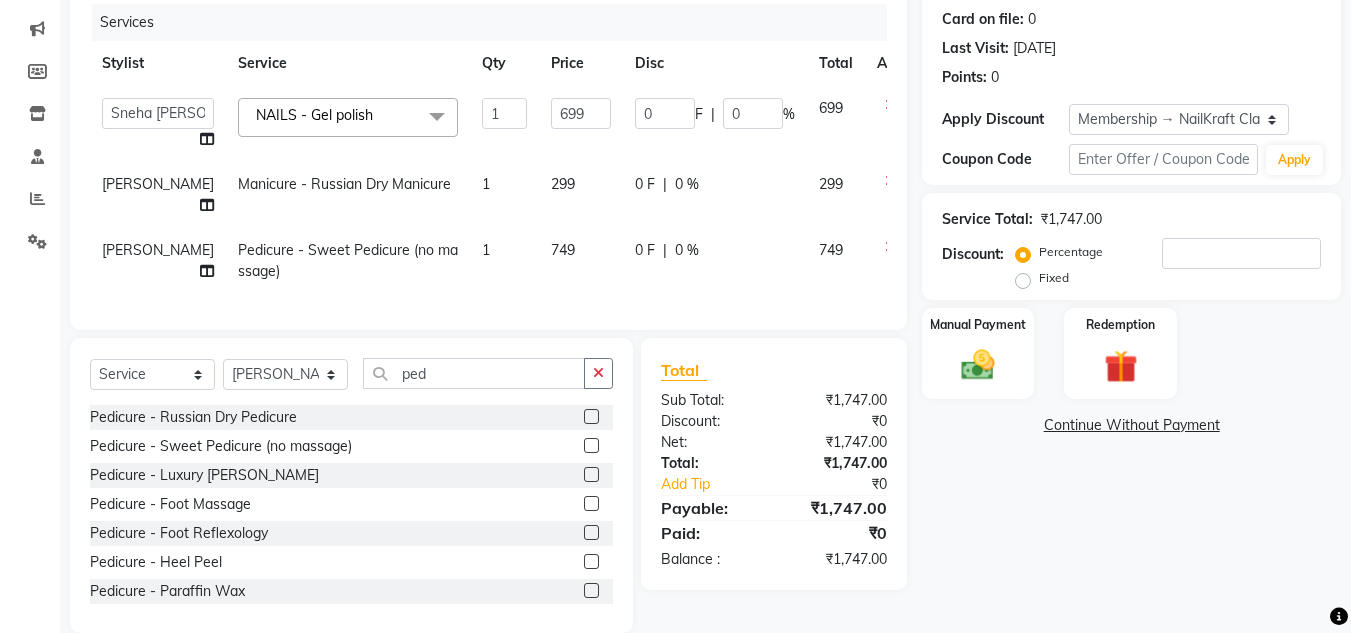 click on "749" 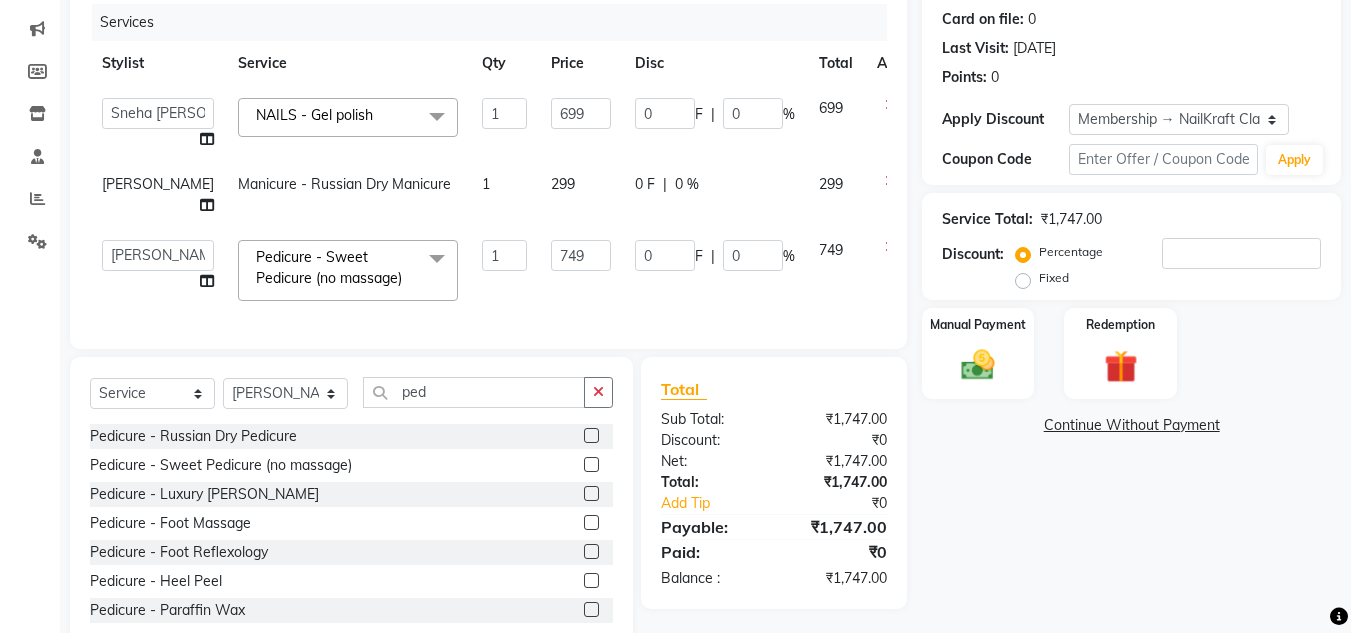 click on "749" 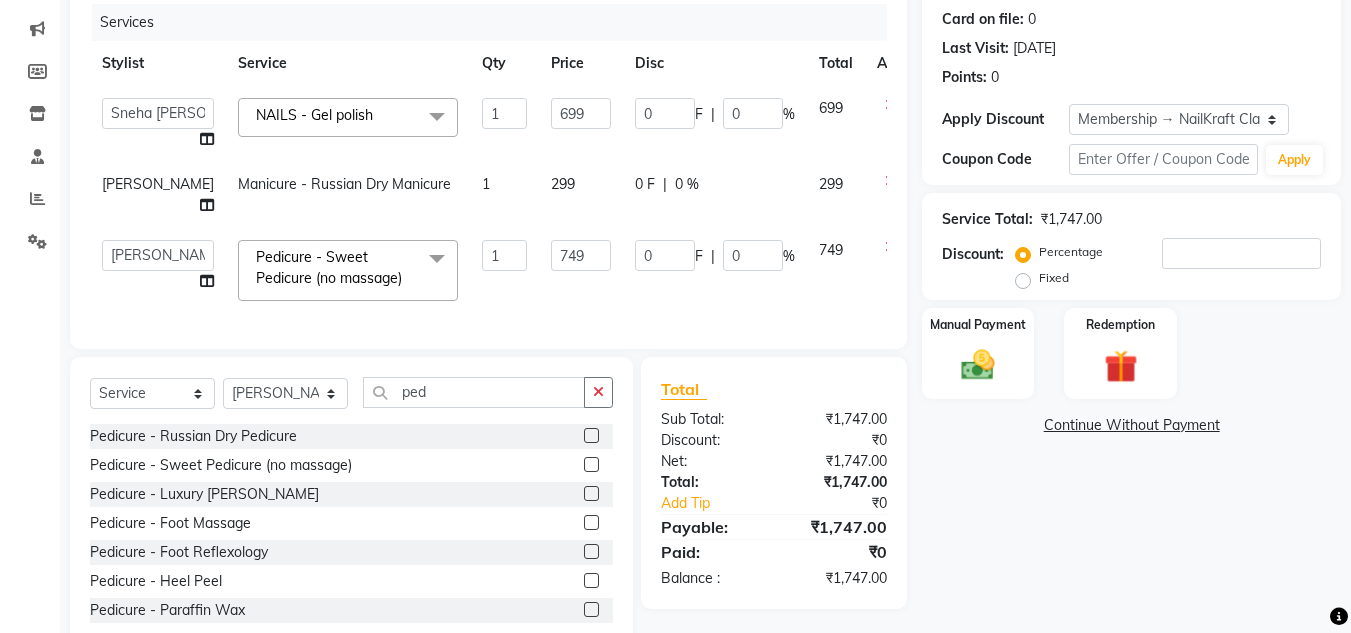 click on "749" 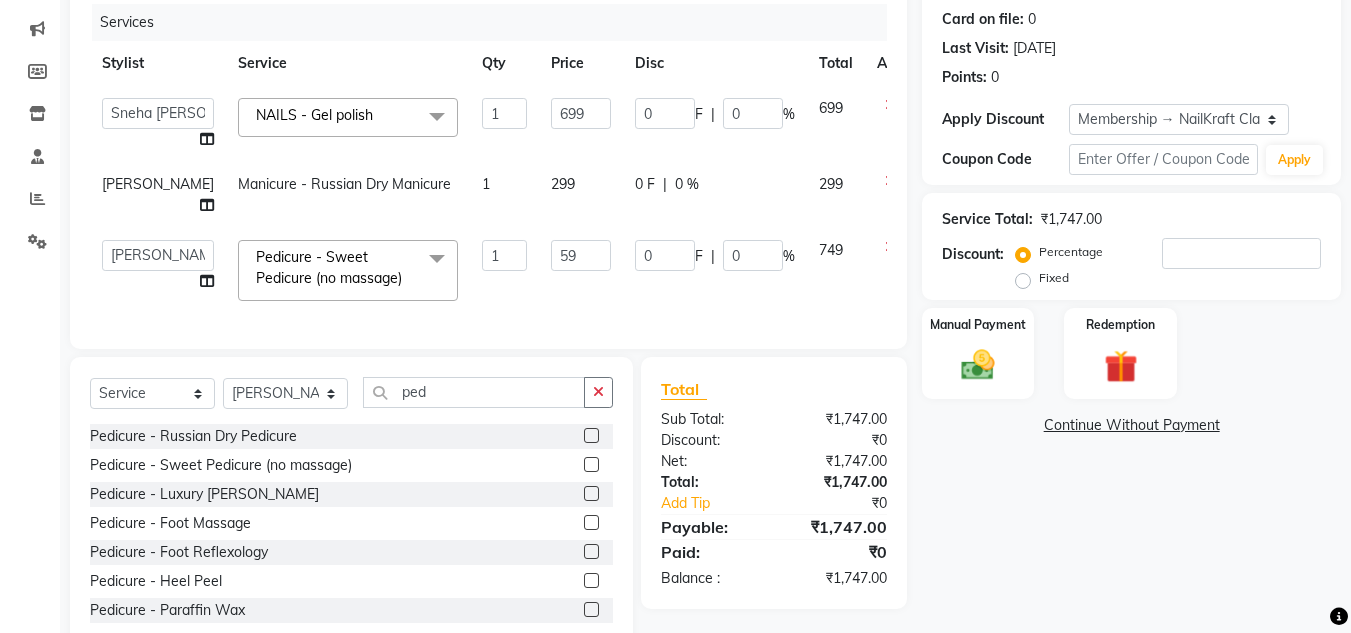 type on "599" 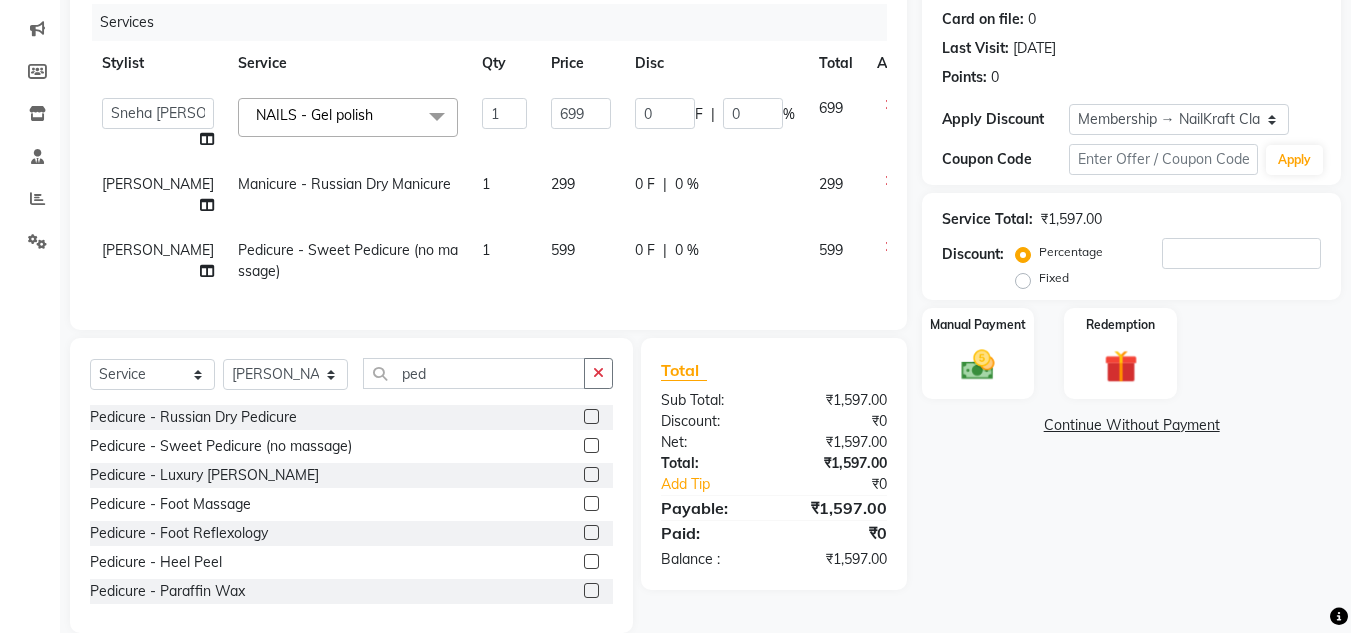 click on "Name: Shweta Jadhav Membership: end on 17-04-2026 Total Visits:  2 Card on file:  0 Last Visit:   17-04-2025 Points:   0  Apply Discount Select Membership → NailKraft ClassicMembership Coupon Code Apply Service Total:  ₹1,597.00  Discount:  Percentage   Fixed  Manual Payment Redemption  Continue Without Payment" 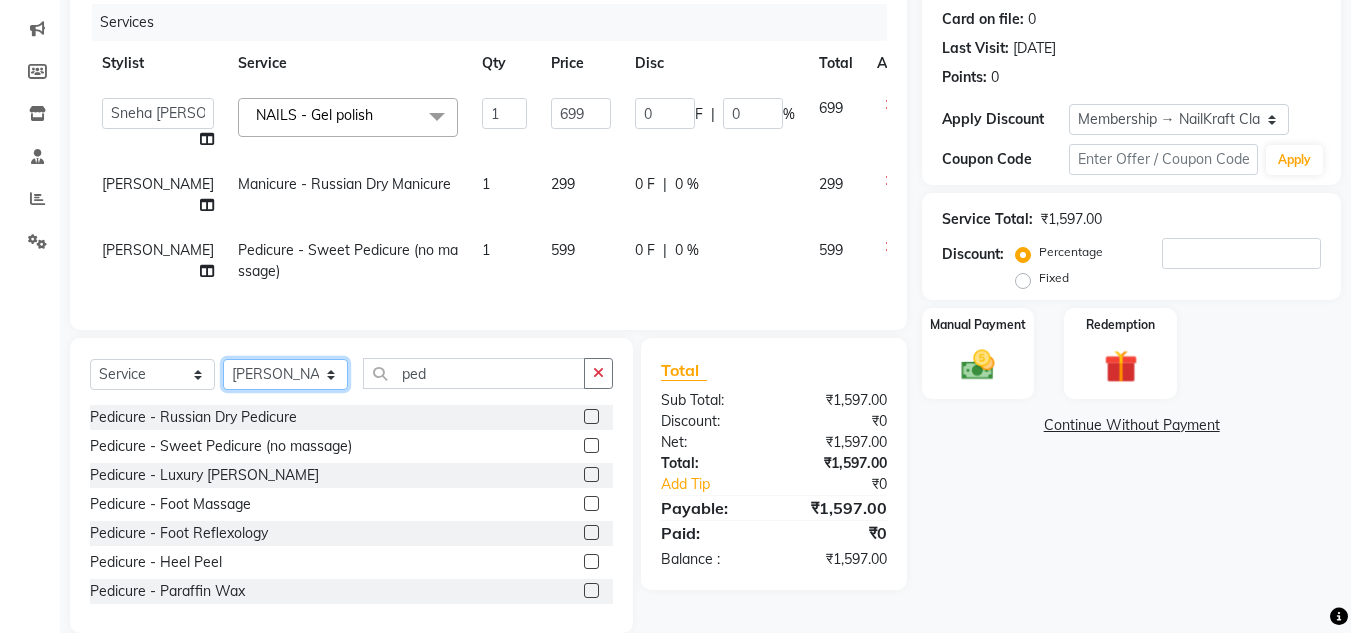 click on "Select Stylist [PERSON_NAME] [PERSON_NAME] [PERSON_NAME] NailKraft [PERSON_NAME] [MEDICAL_DATA] [PERSON_NAME]  Pooja Mehral Preeti Bidlal [PERSON_NAME] [PERSON_NAME] [PERSON_NAME] [PERSON_NAME]" 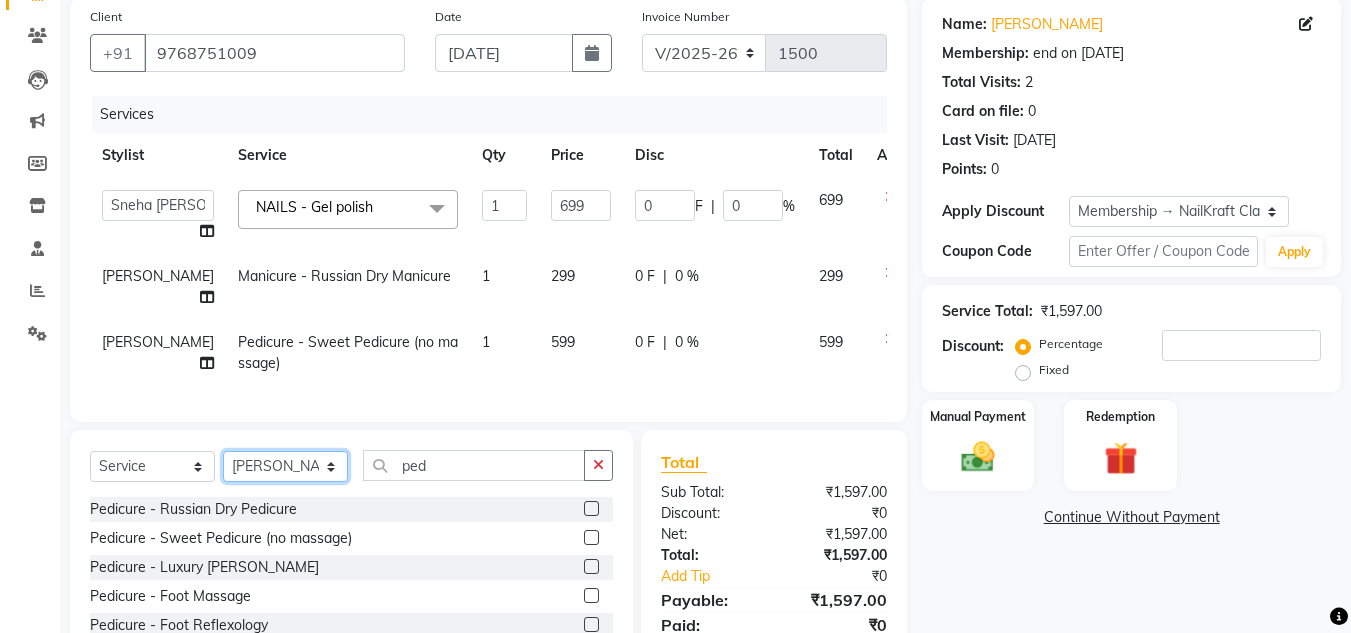 scroll, scrollTop: 147, scrollLeft: 0, axis: vertical 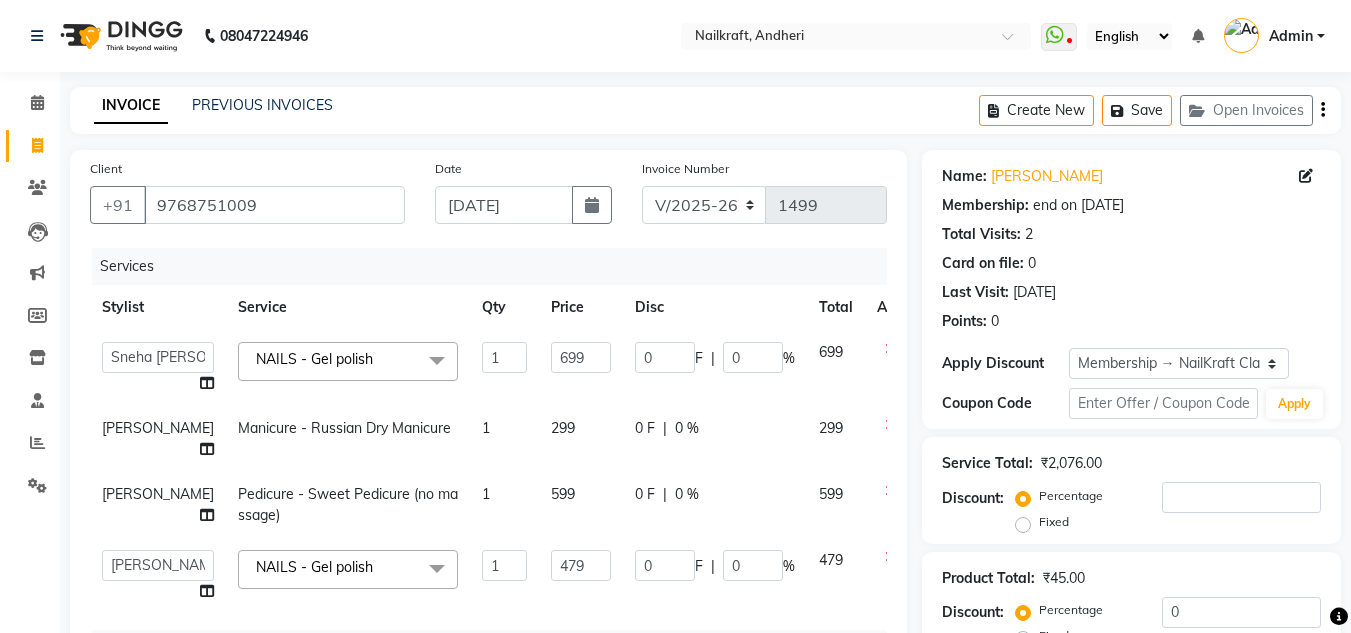 select on "6081" 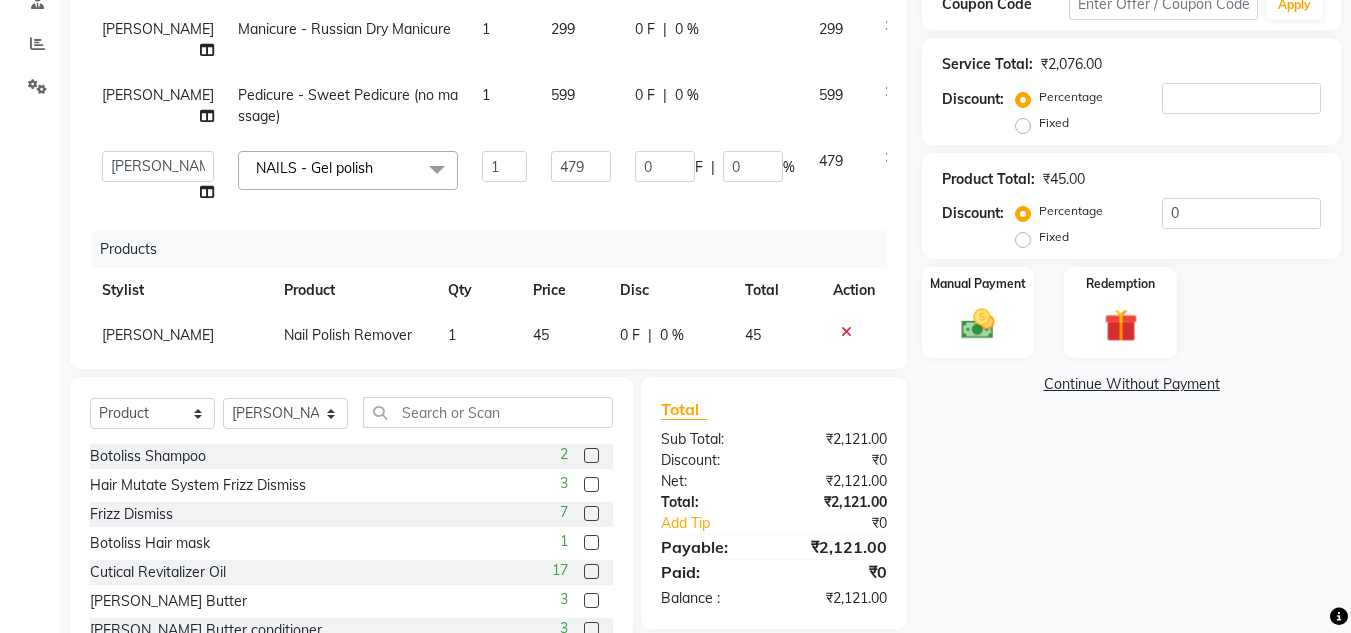 scroll, scrollTop: 0, scrollLeft: 0, axis: both 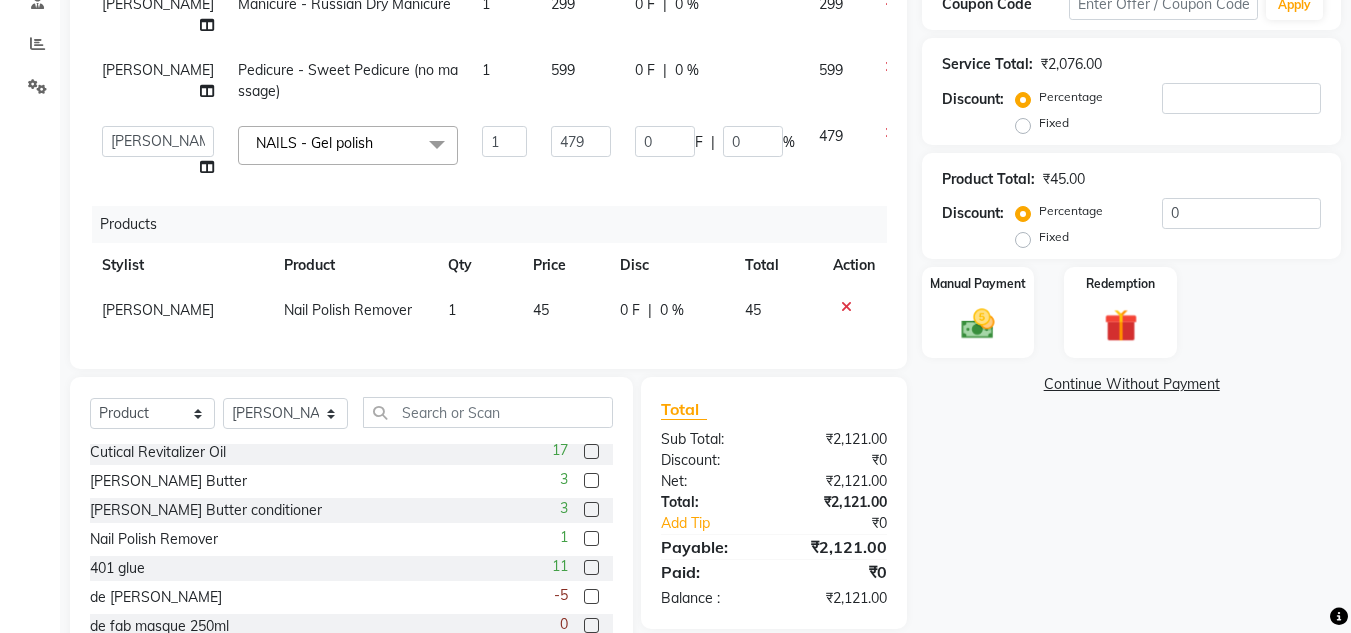 click on "[PERSON_NAME]" 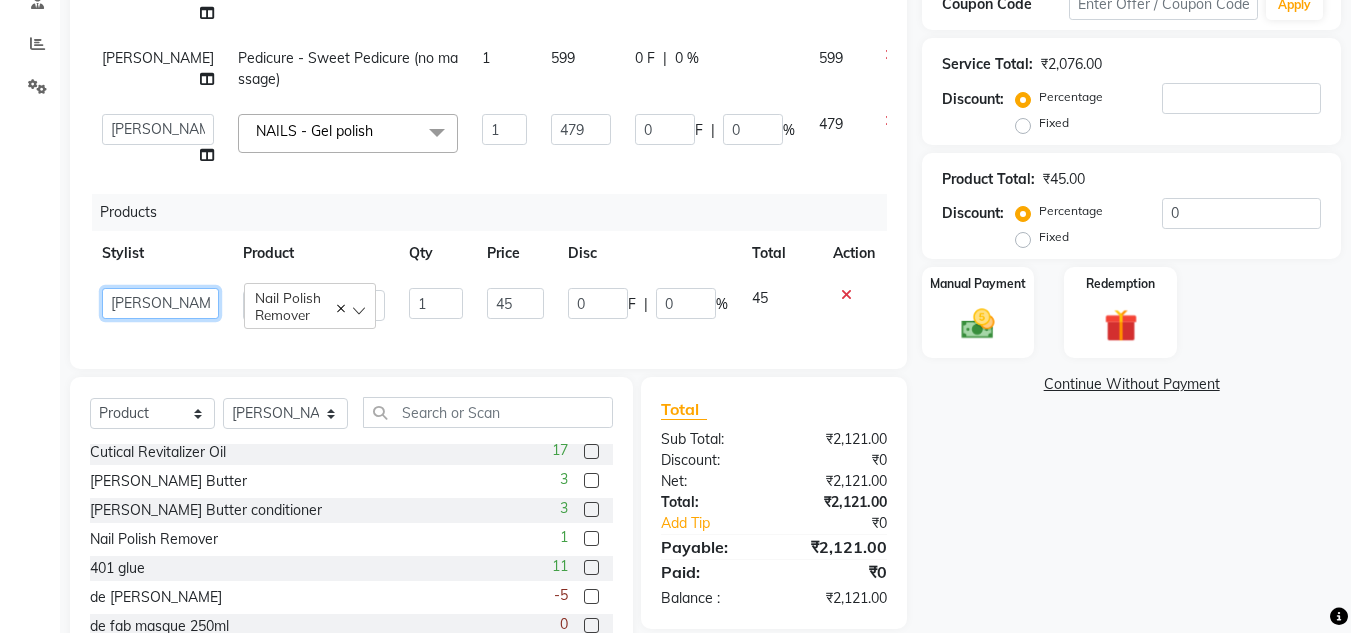 click on "[PERSON_NAME] [PERSON_NAME]   [PERSON_NAME]   [PERSON_NAME]   [MEDICAL_DATA][PERSON_NAME] Mehral   Preeti Bidlal   [PERSON_NAME]   [PERSON_NAME] [PERSON_NAME] [PERSON_NAME]" 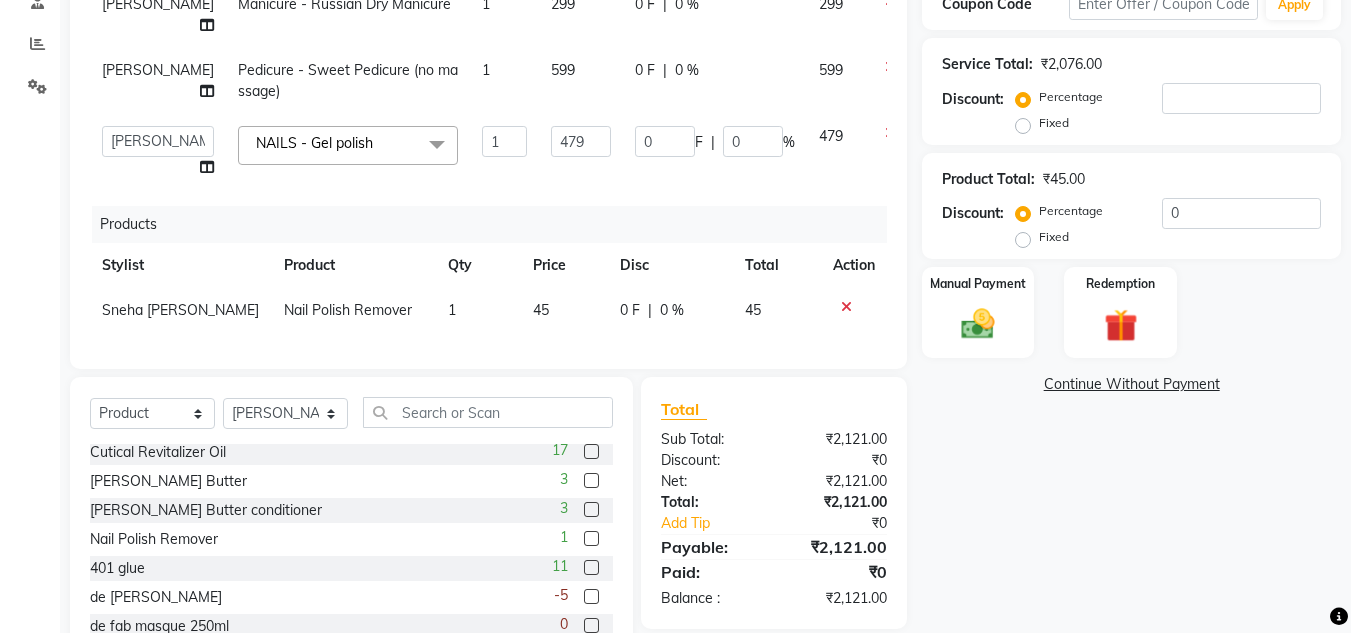 scroll, scrollTop: 135, scrollLeft: 0, axis: vertical 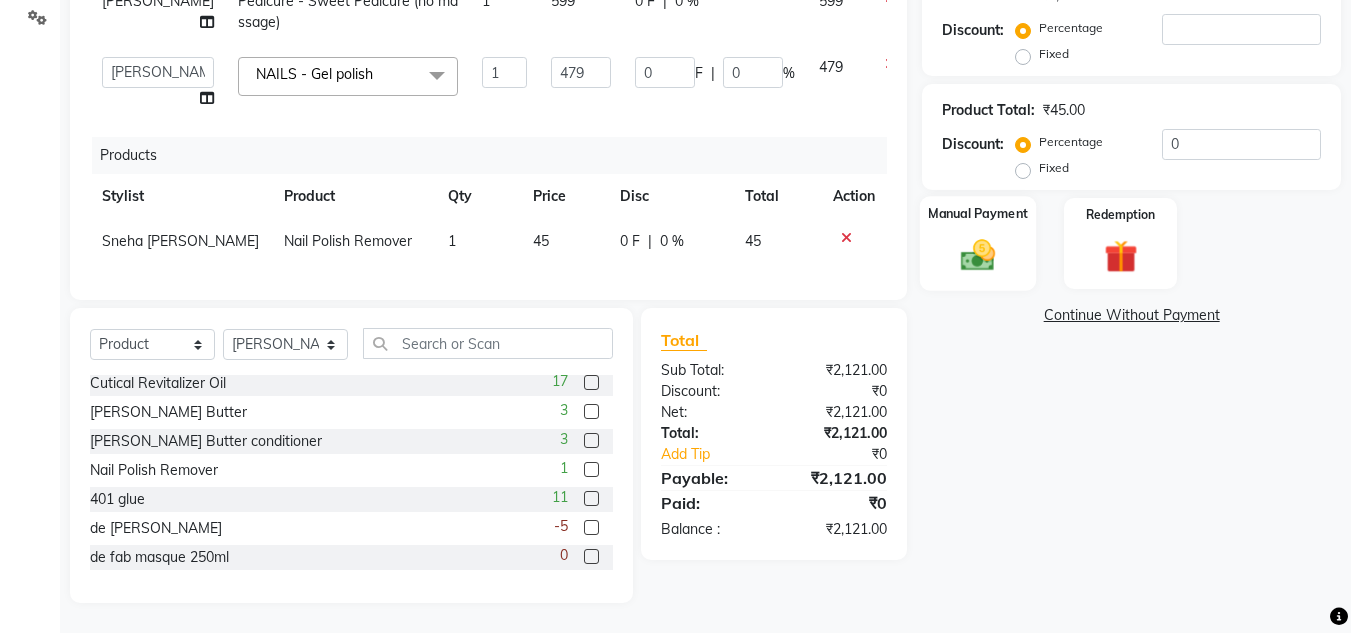 click on "Manual Payment" 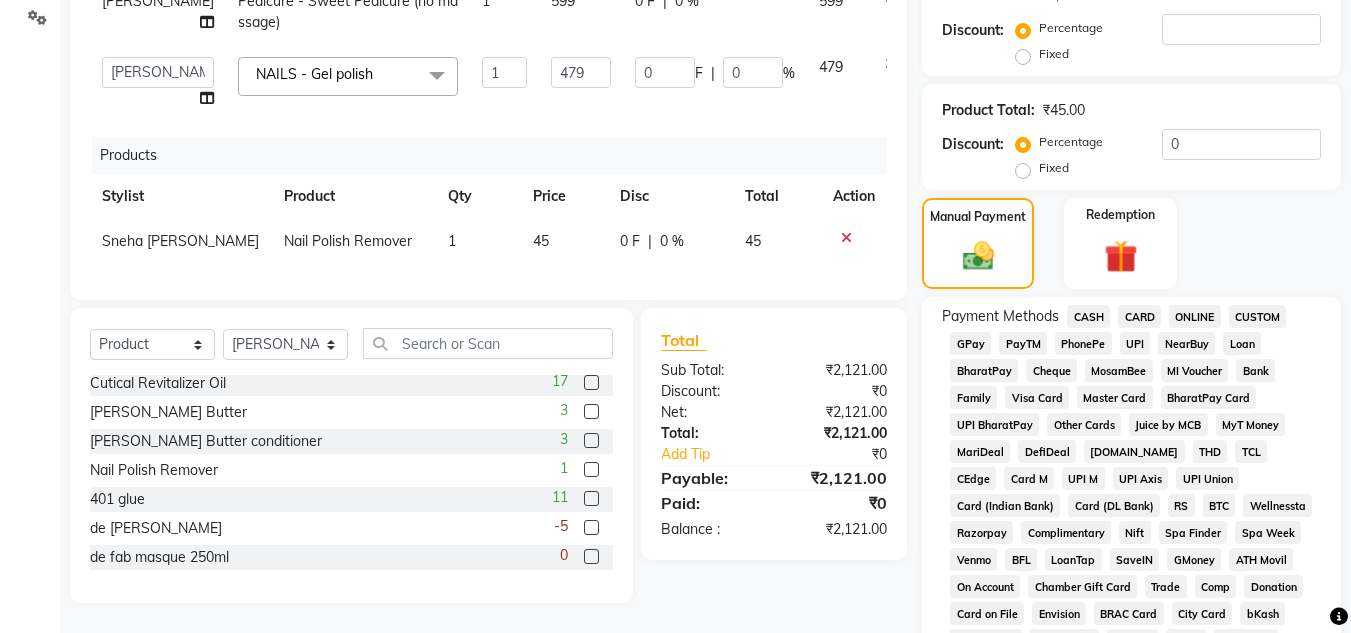 click on "CASH" 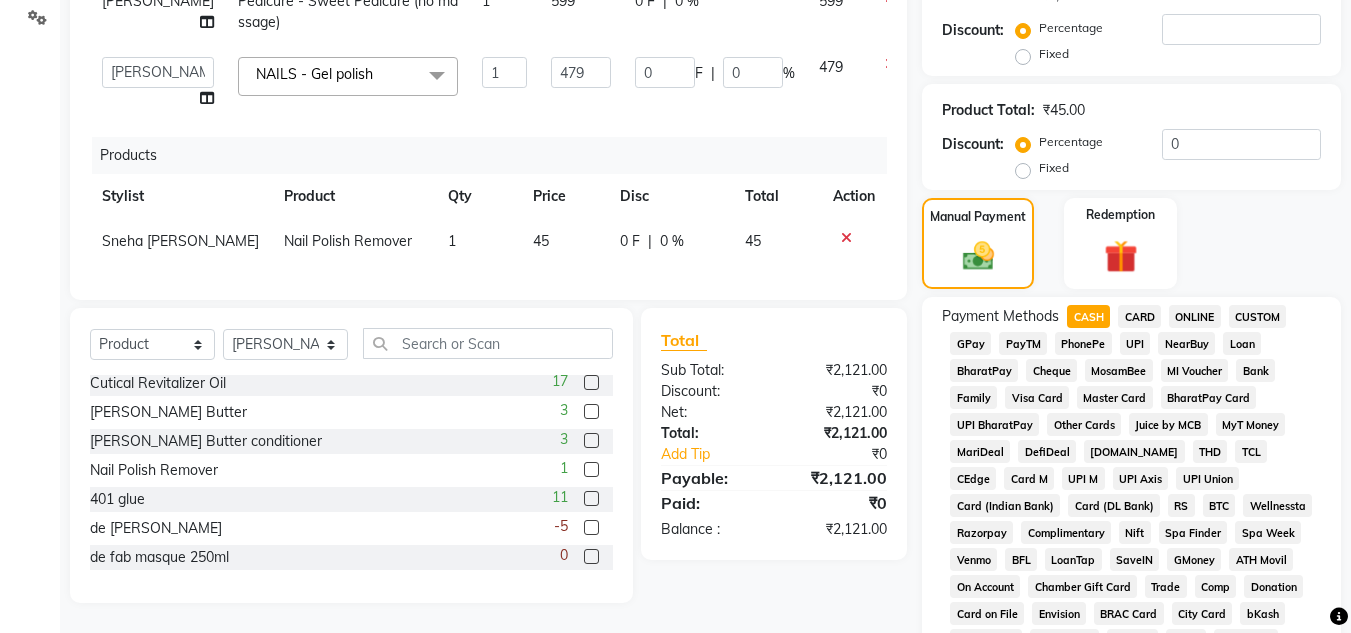 click on "CASH" 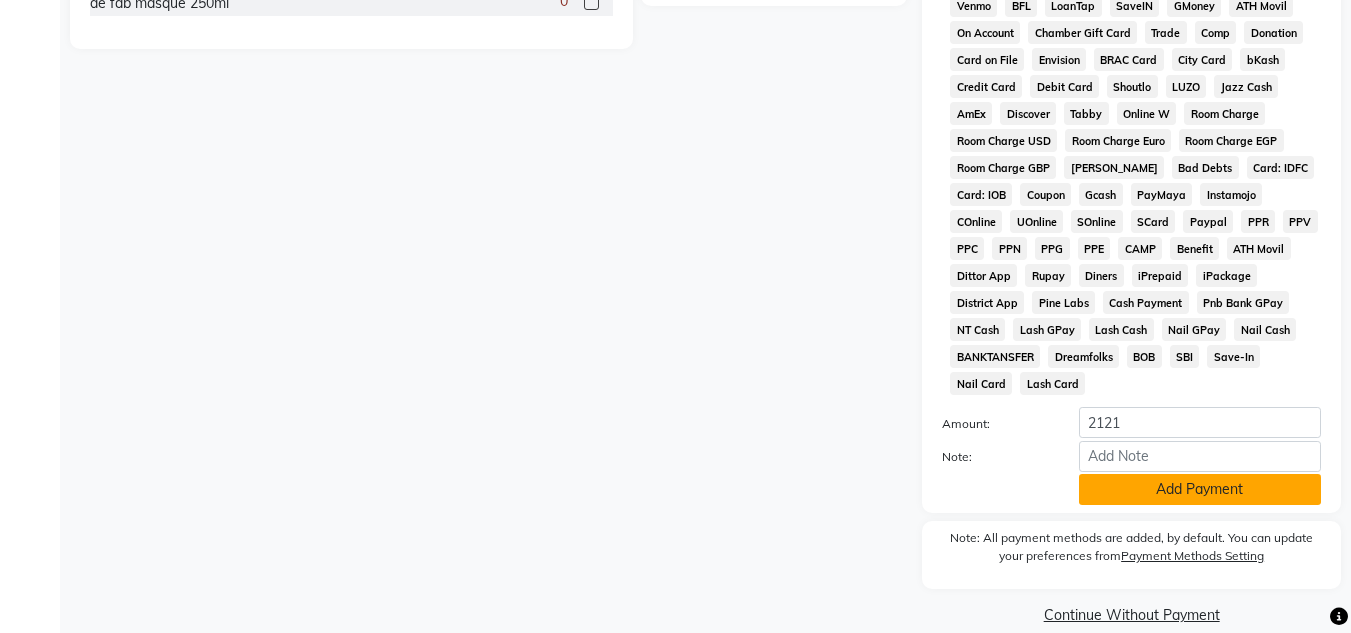 click on "Add Payment" 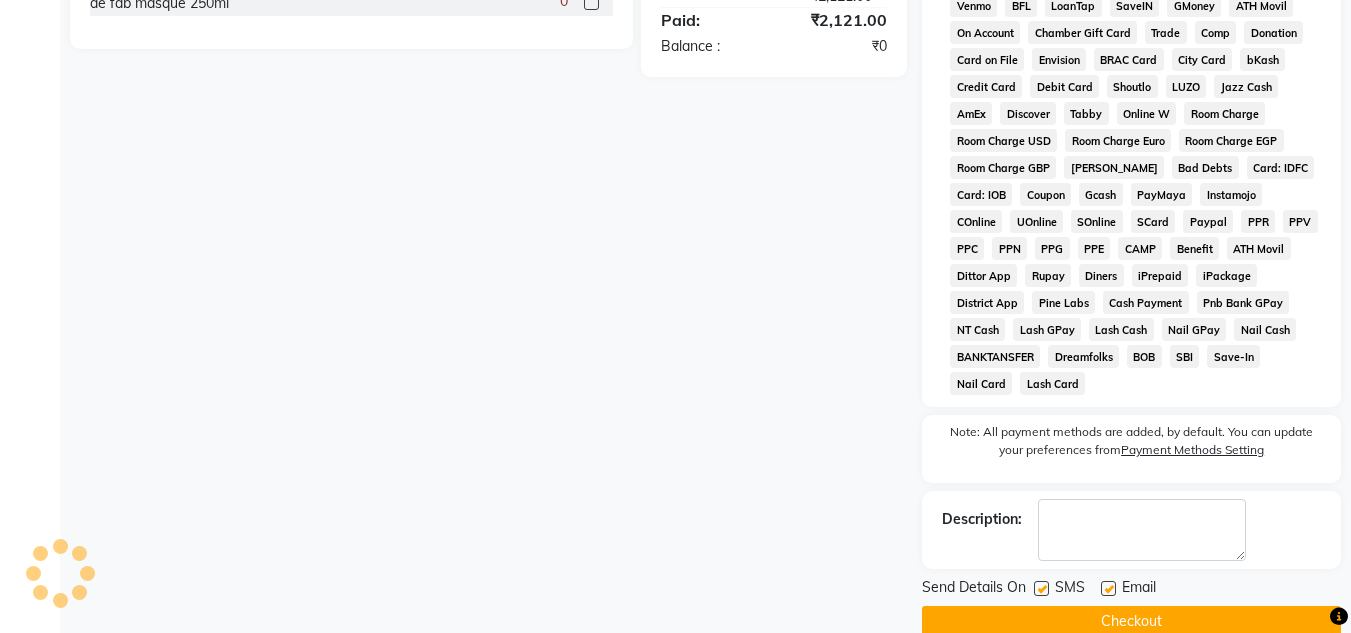 click on "Checkout" 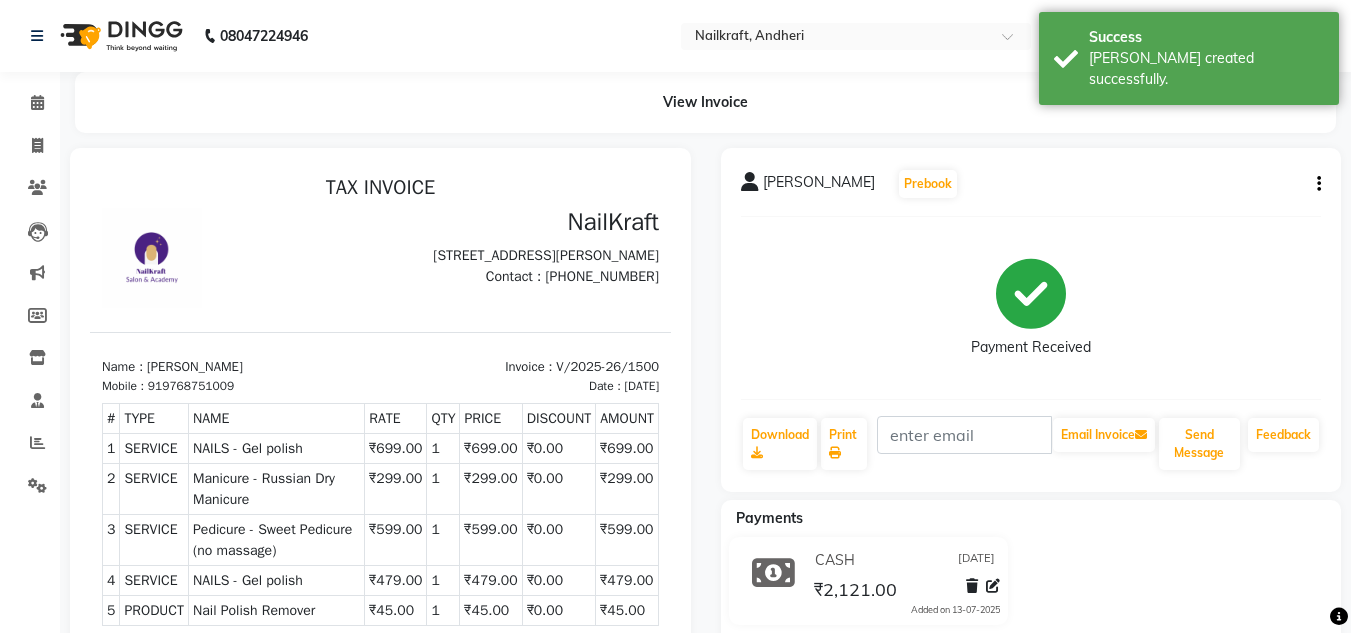 scroll, scrollTop: 0, scrollLeft: 0, axis: both 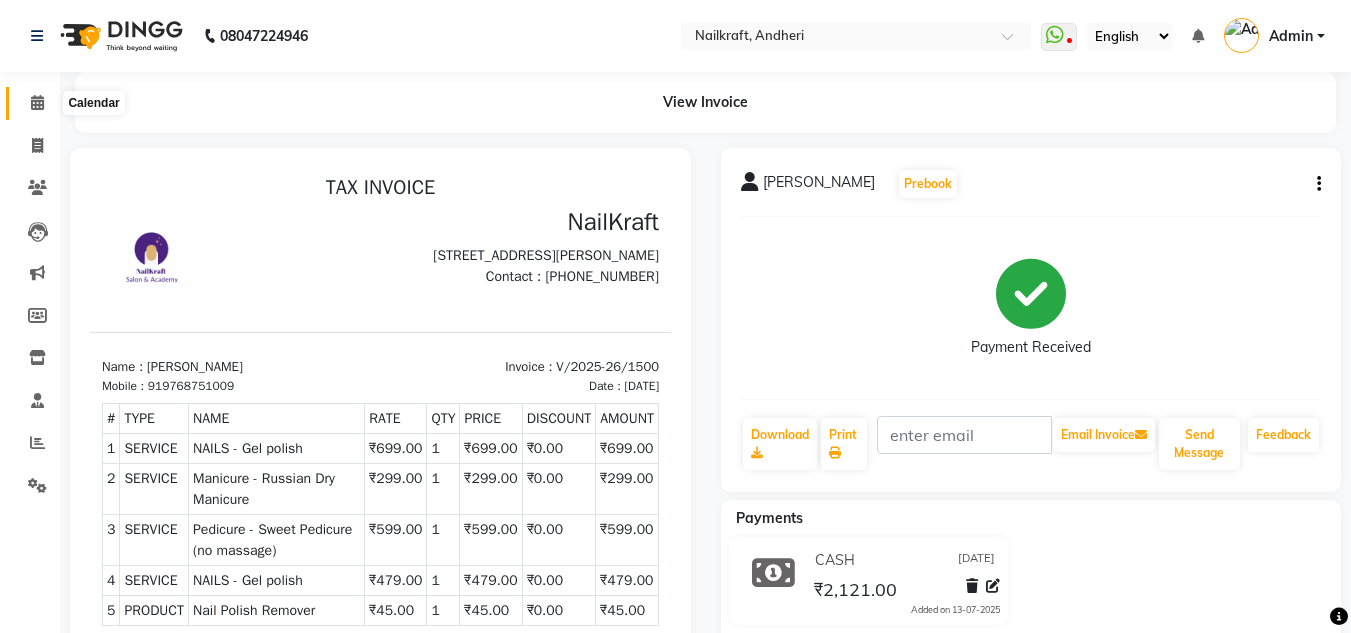 click 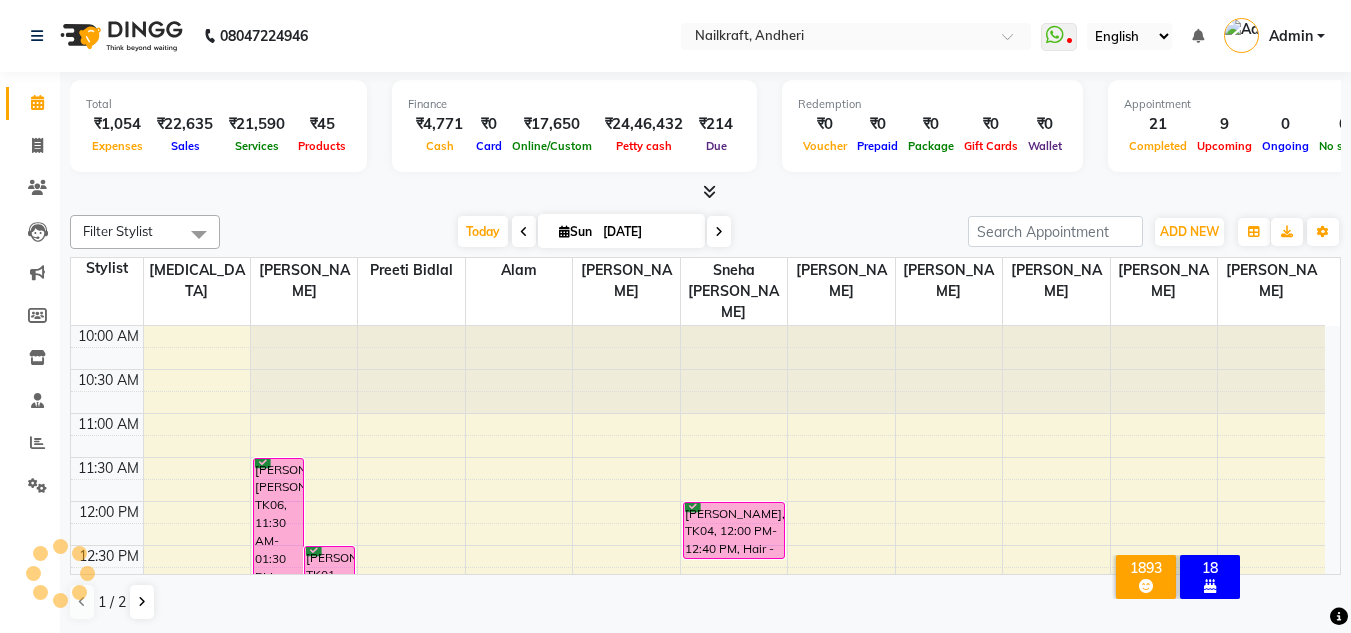 scroll, scrollTop: 0, scrollLeft: 0, axis: both 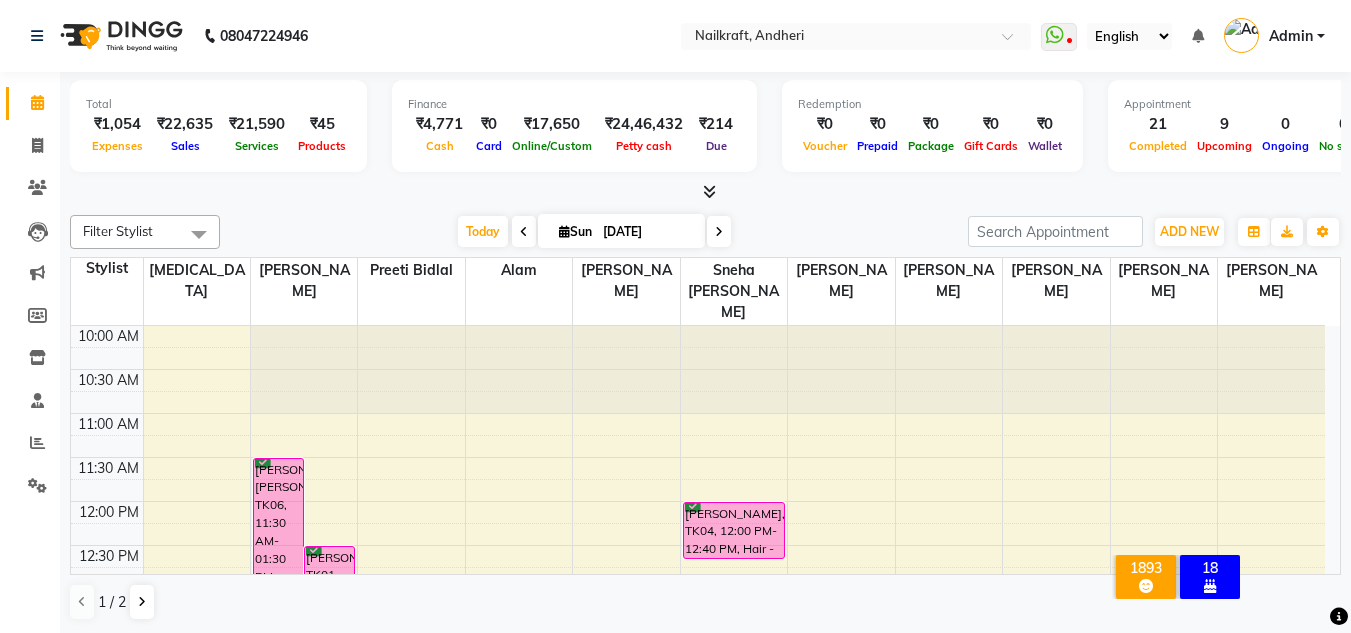 click on "Today  Sun 13-07-2025" at bounding box center (594, 232) 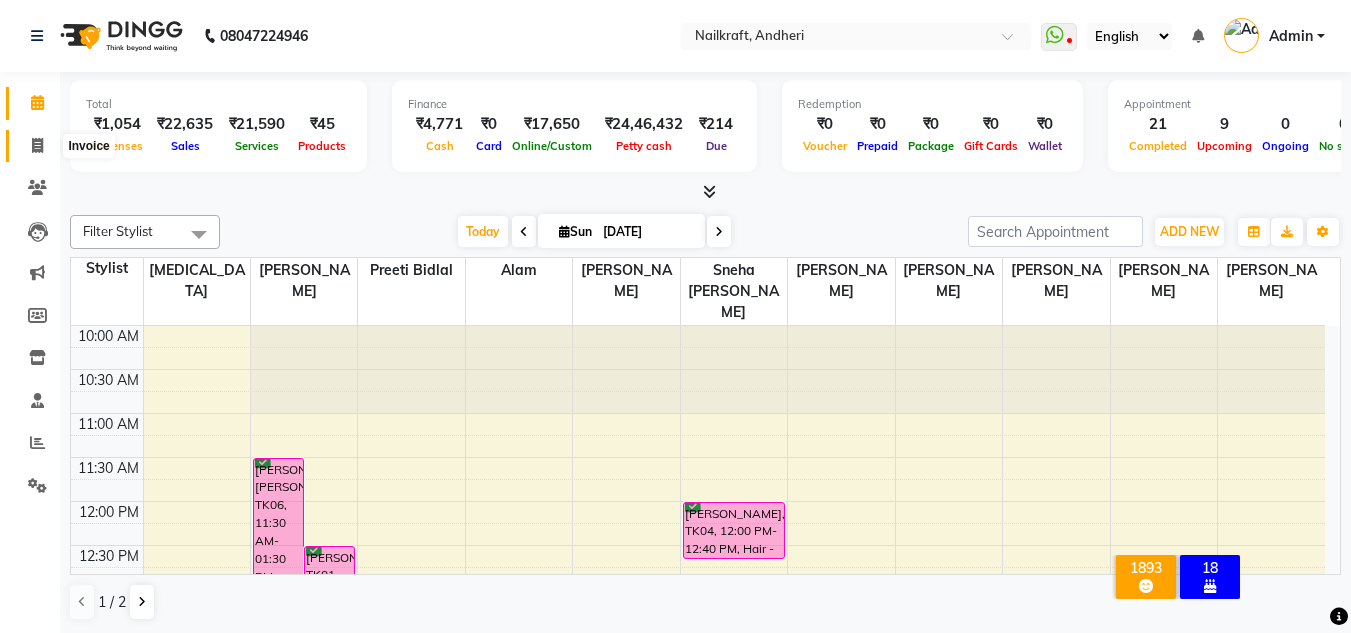 click 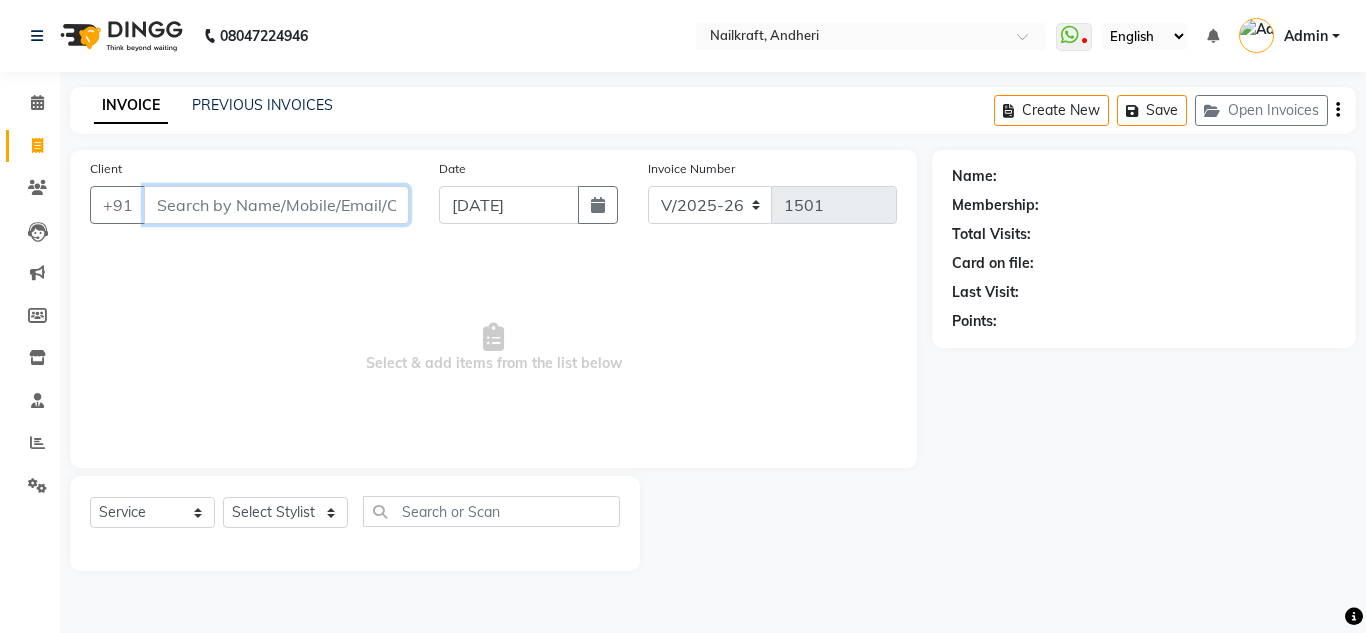click on "Client" at bounding box center [276, 205] 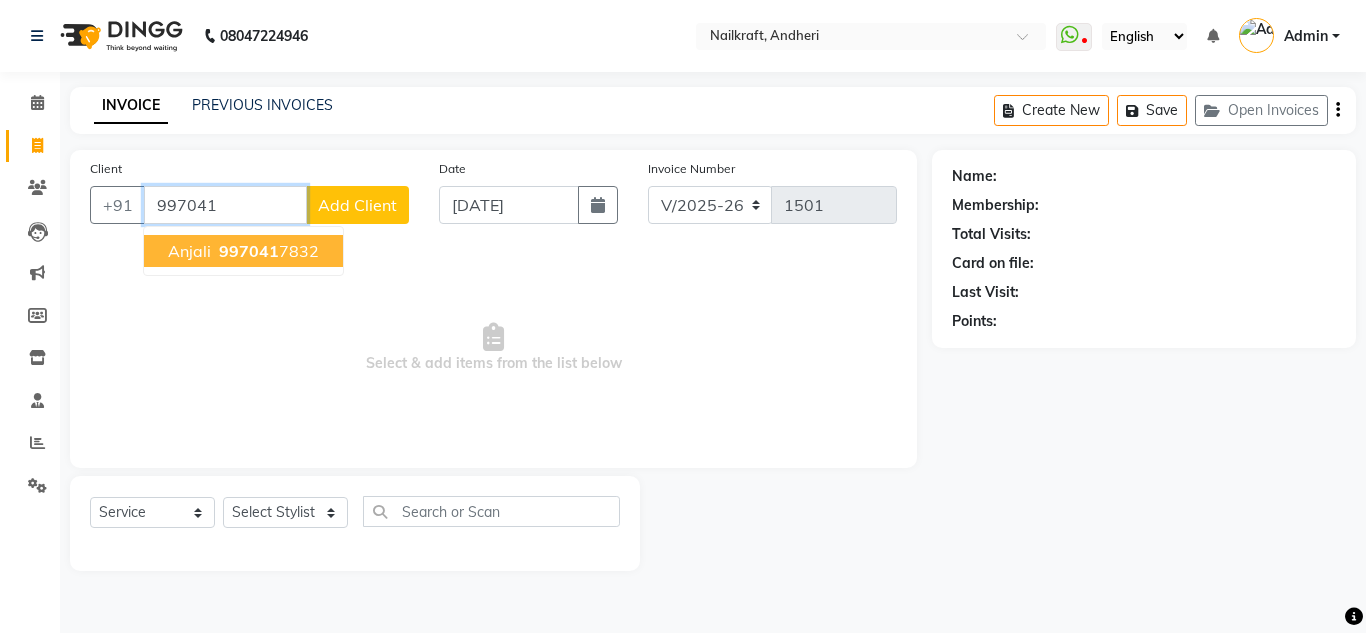 click on "997041" at bounding box center [249, 251] 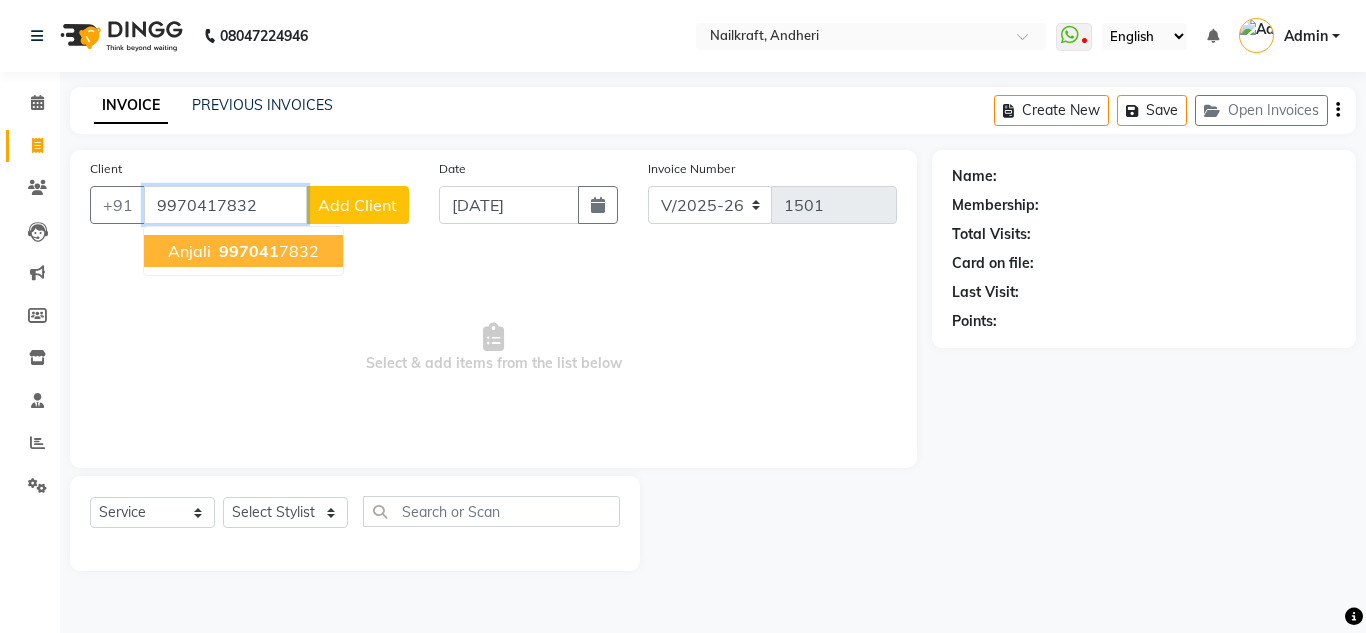 type on "9970417832" 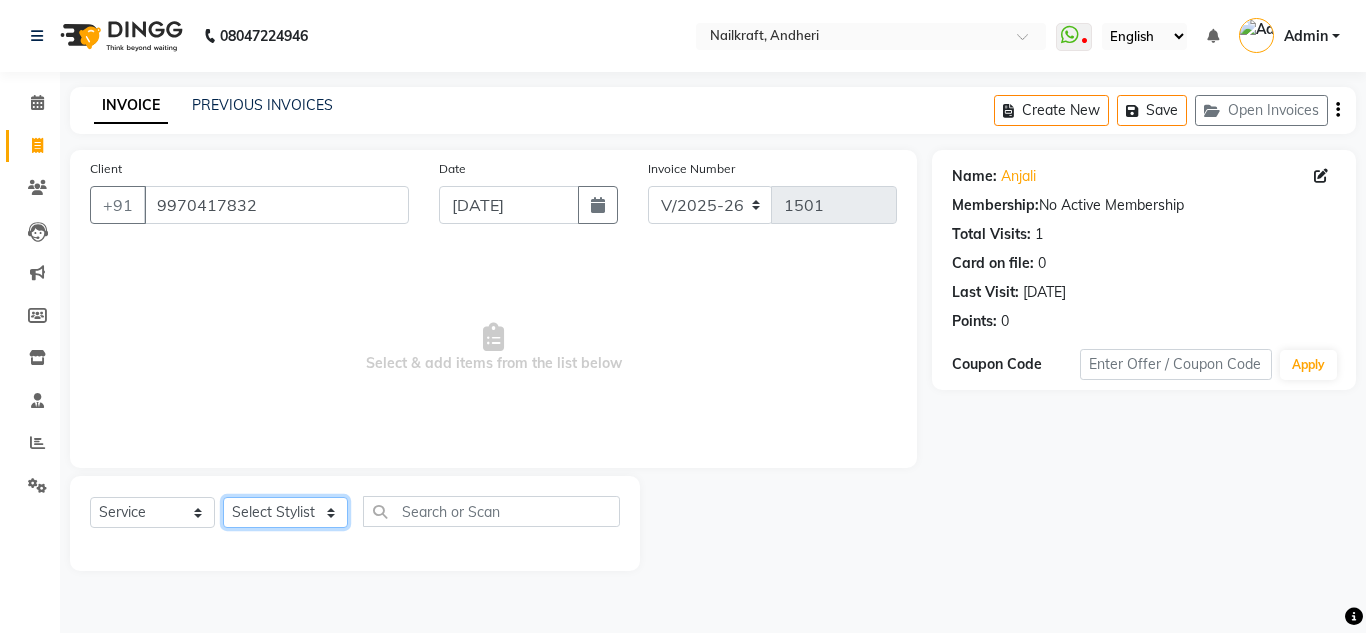 click on "Select Stylist [PERSON_NAME] [PERSON_NAME] [PERSON_NAME] NailKraft [PERSON_NAME] [MEDICAL_DATA] [PERSON_NAME]  Pooja Mehral Preeti Bidlal [PERSON_NAME] [PERSON_NAME] [PERSON_NAME] [PERSON_NAME]" 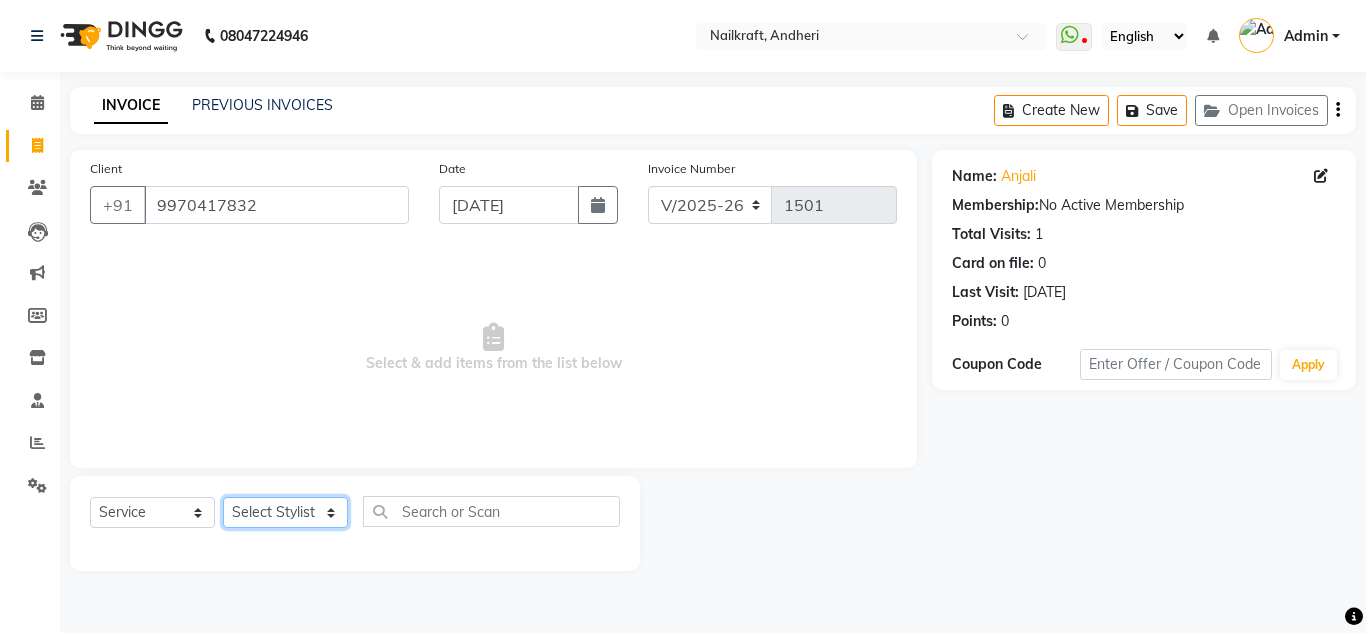 select on "85505" 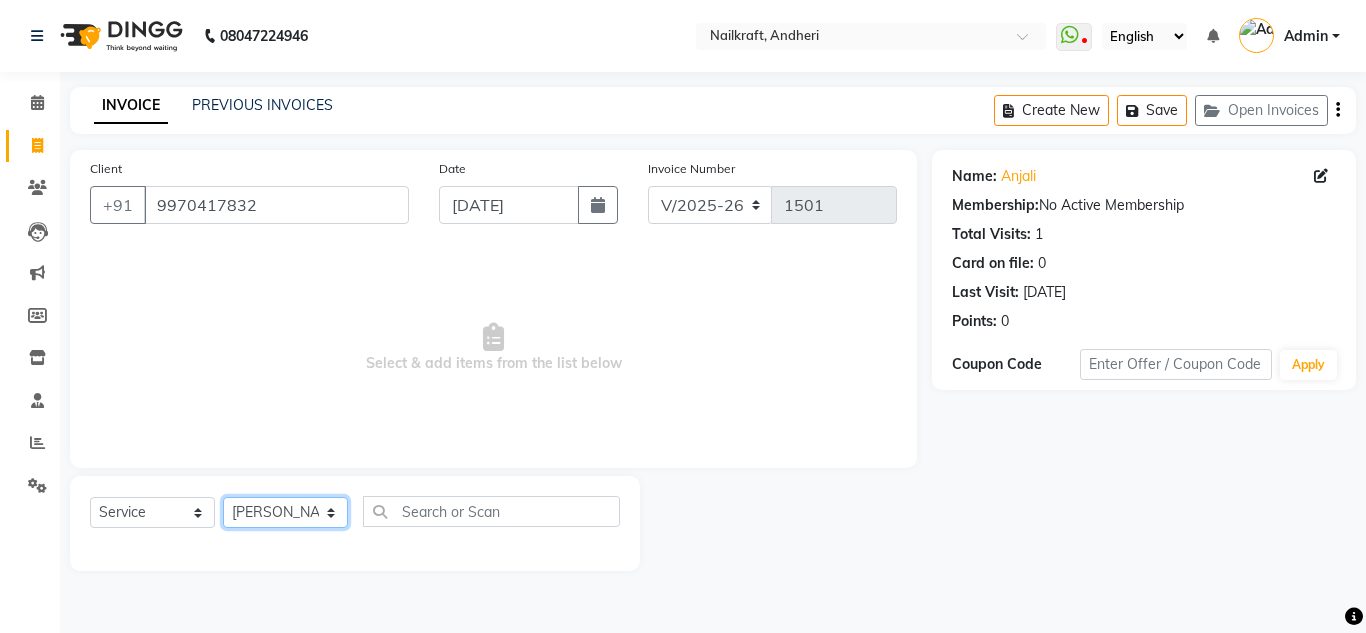 click on "Select Stylist [PERSON_NAME] [PERSON_NAME] [PERSON_NAME] NailKraft [PERSON_NAME] [MEDICAL_DATA] [PERSON_NAME]  Pooja Mehral Preeti Bidlal [PERSON_NAME] [PERSON_NAME] [PERSON_NAME] [PERSON_NAME]" 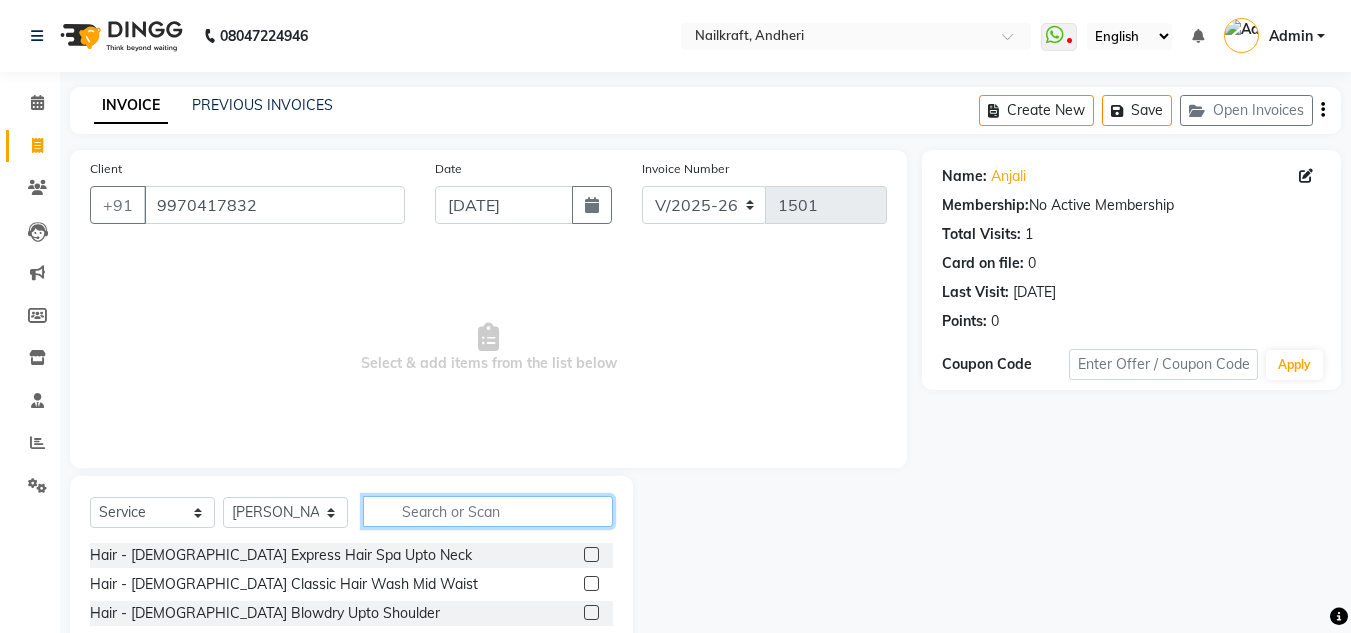 click 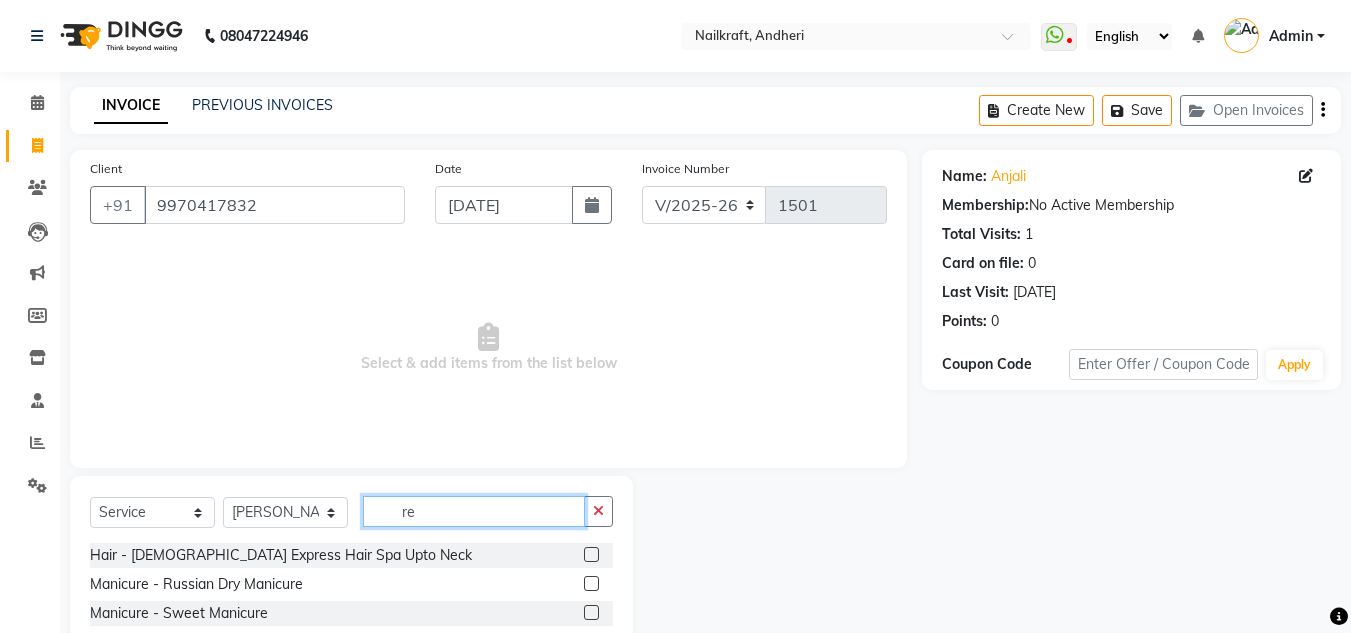 type on "r" 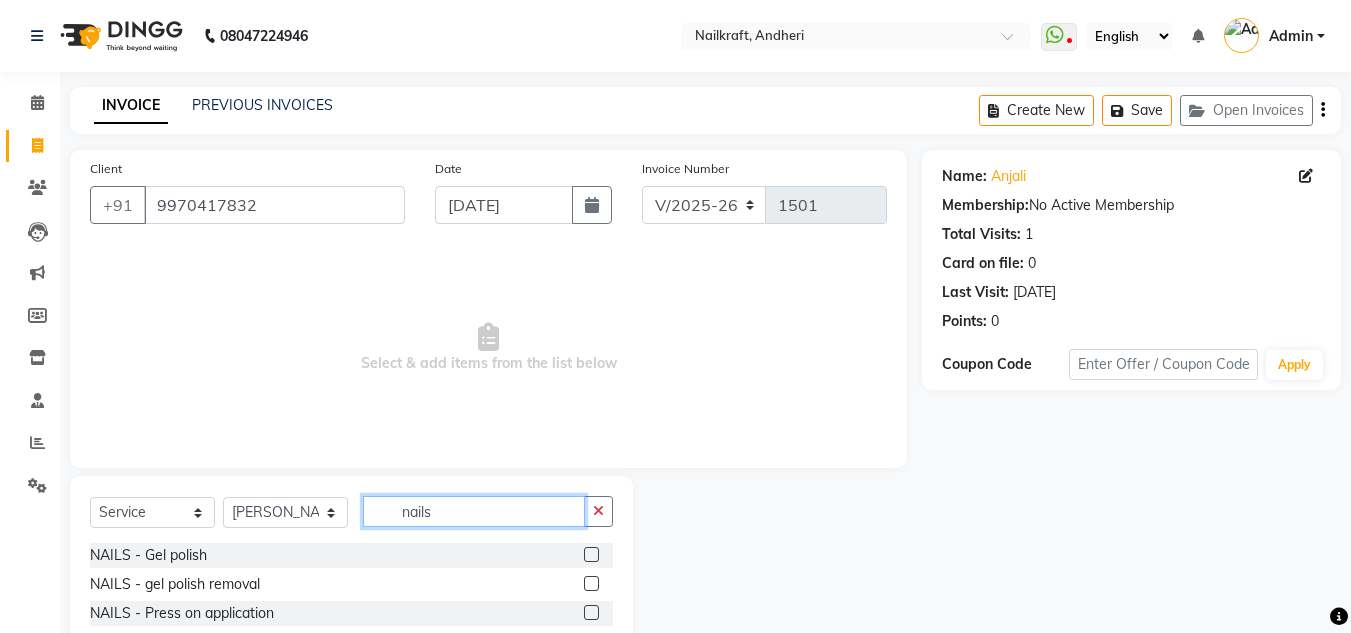 type on "nails" 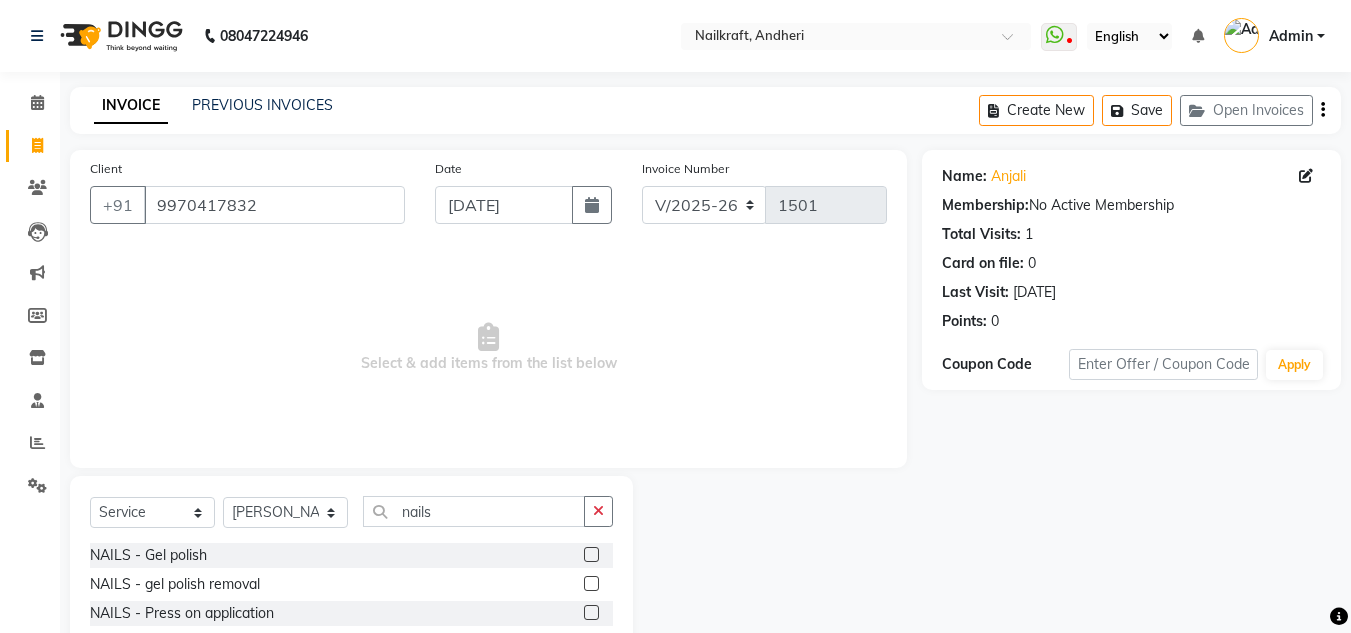 click 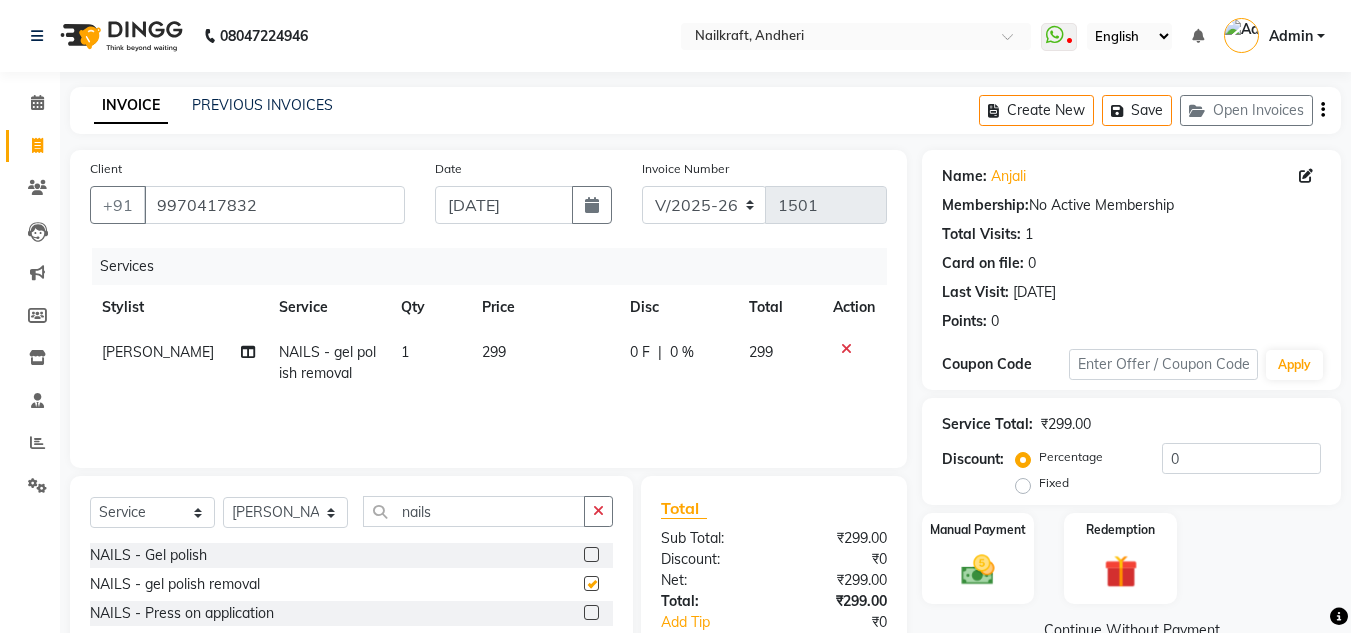 checkbox on "false" 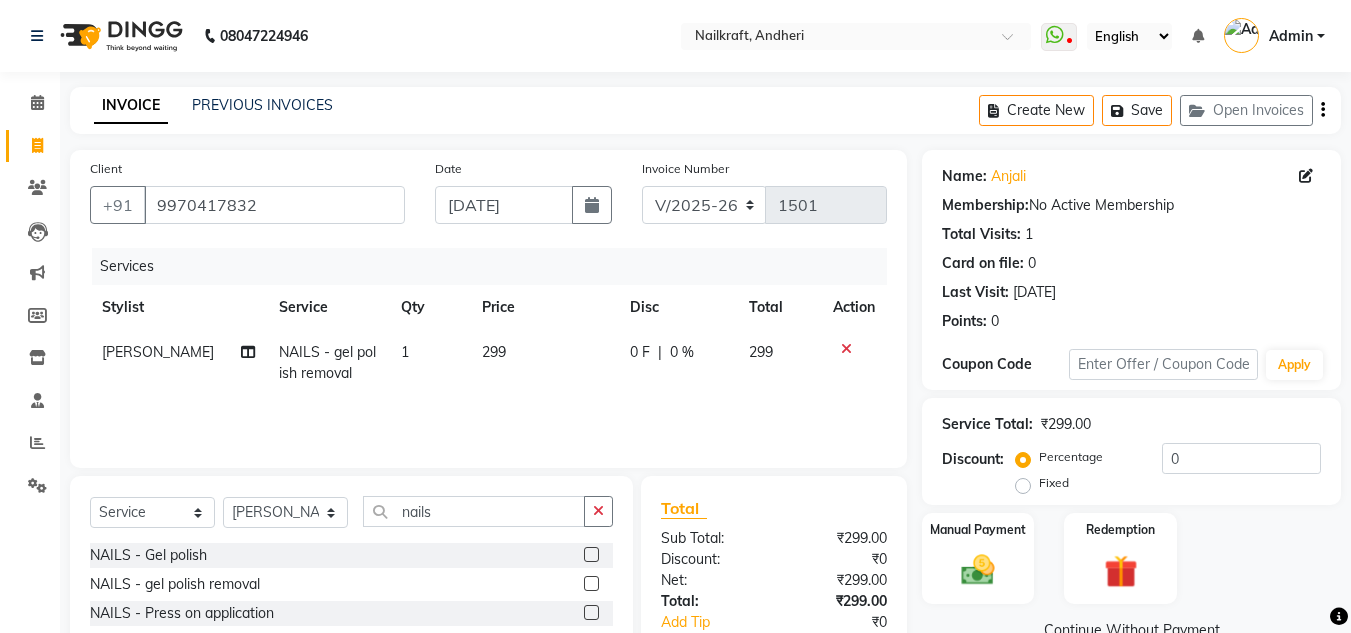 click on "299" 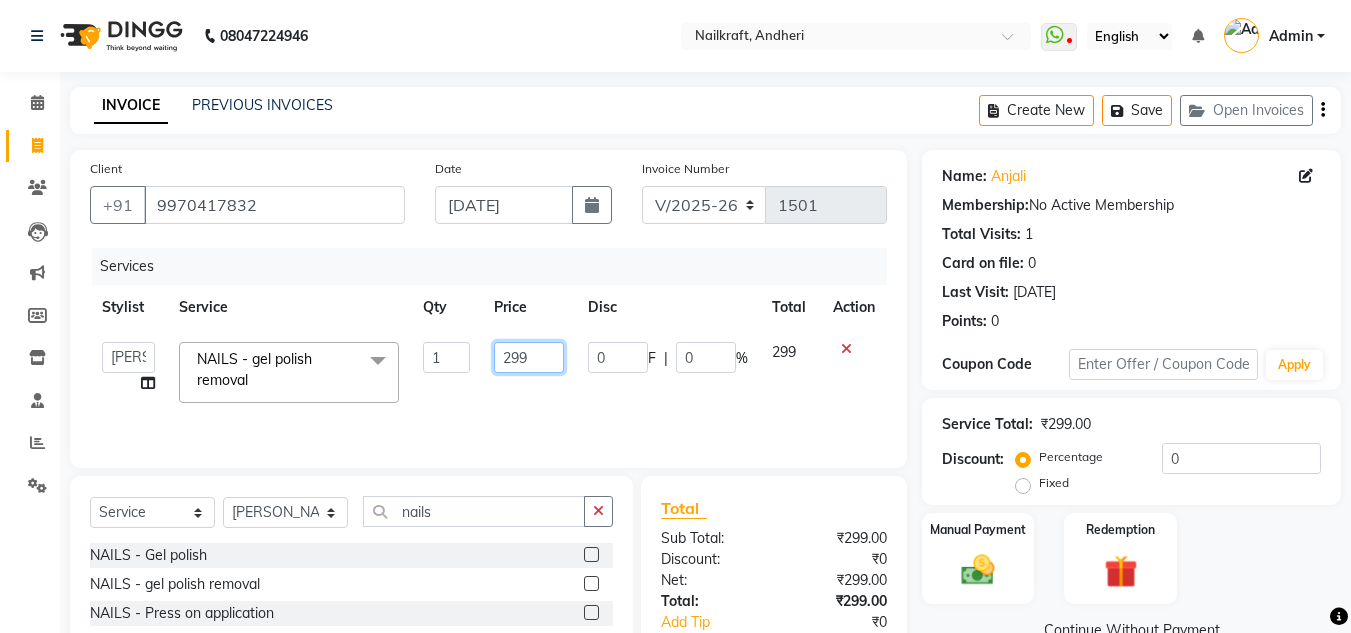 click on "299" 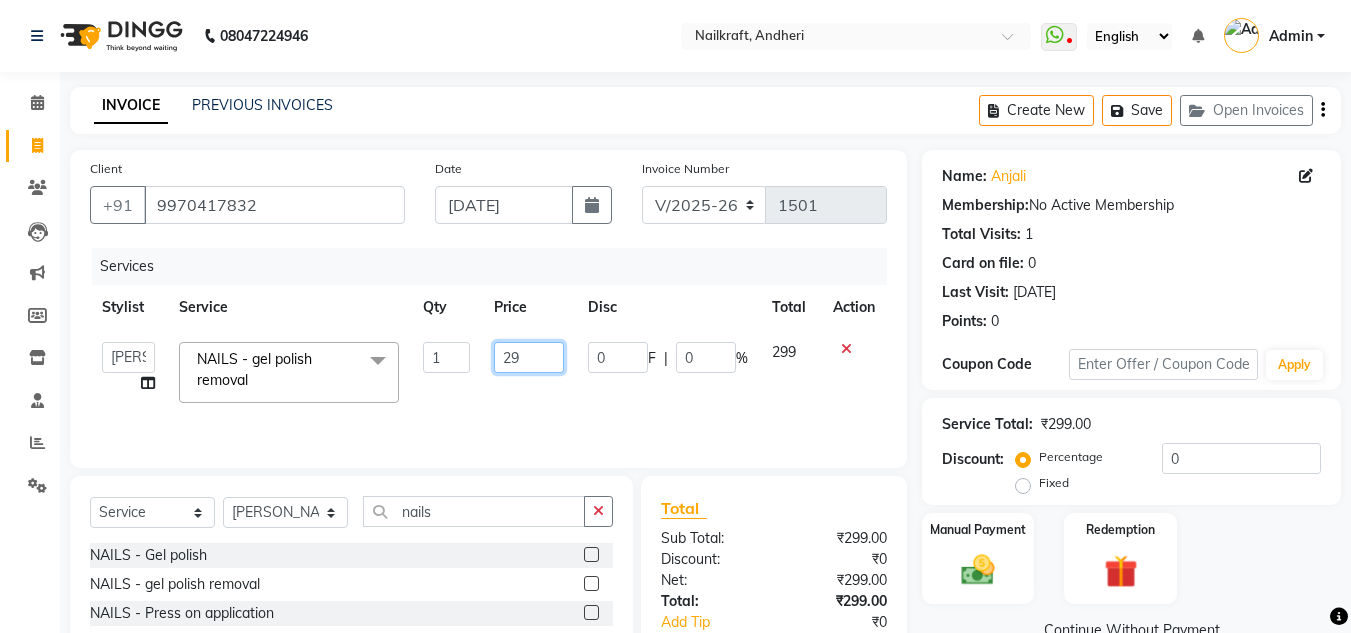 type on "2" 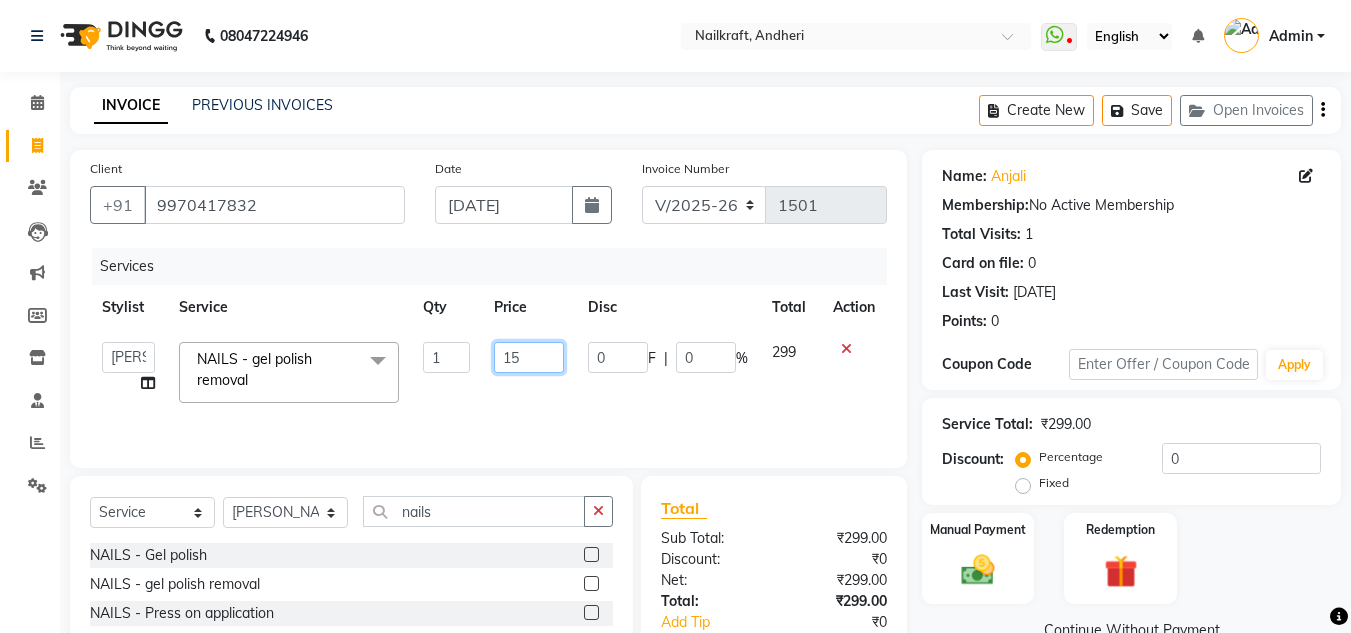 type on "150" 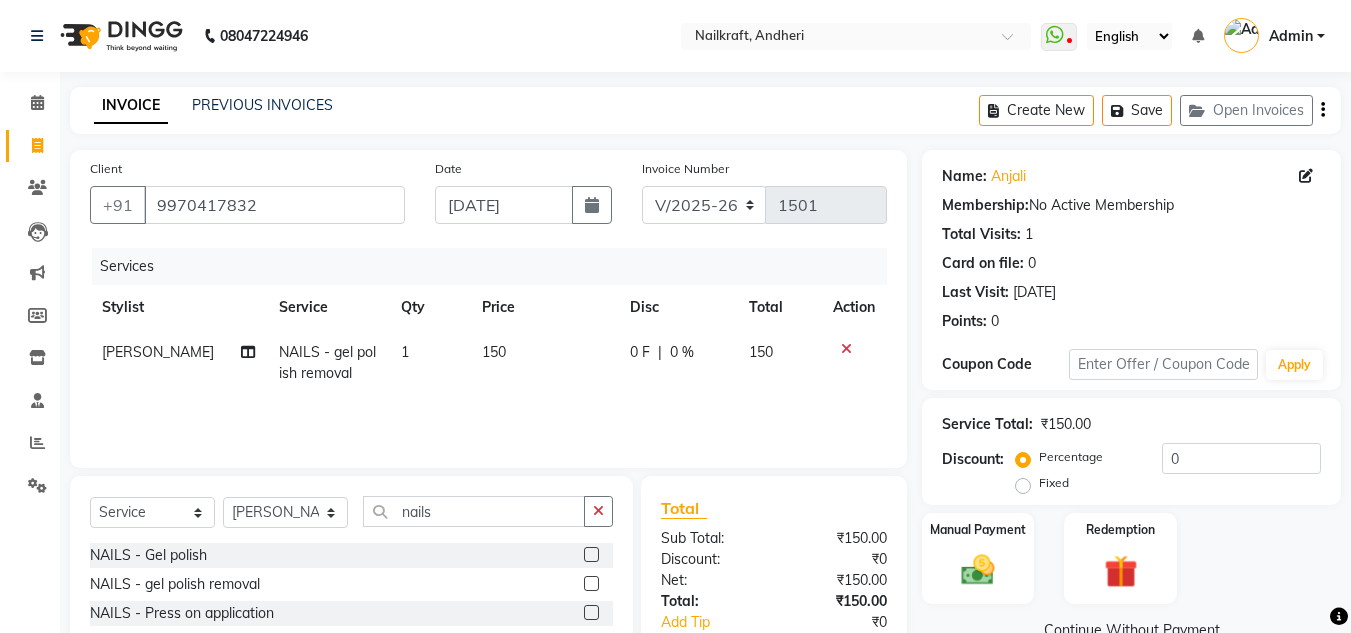 click on "Manual Payment Redemption" 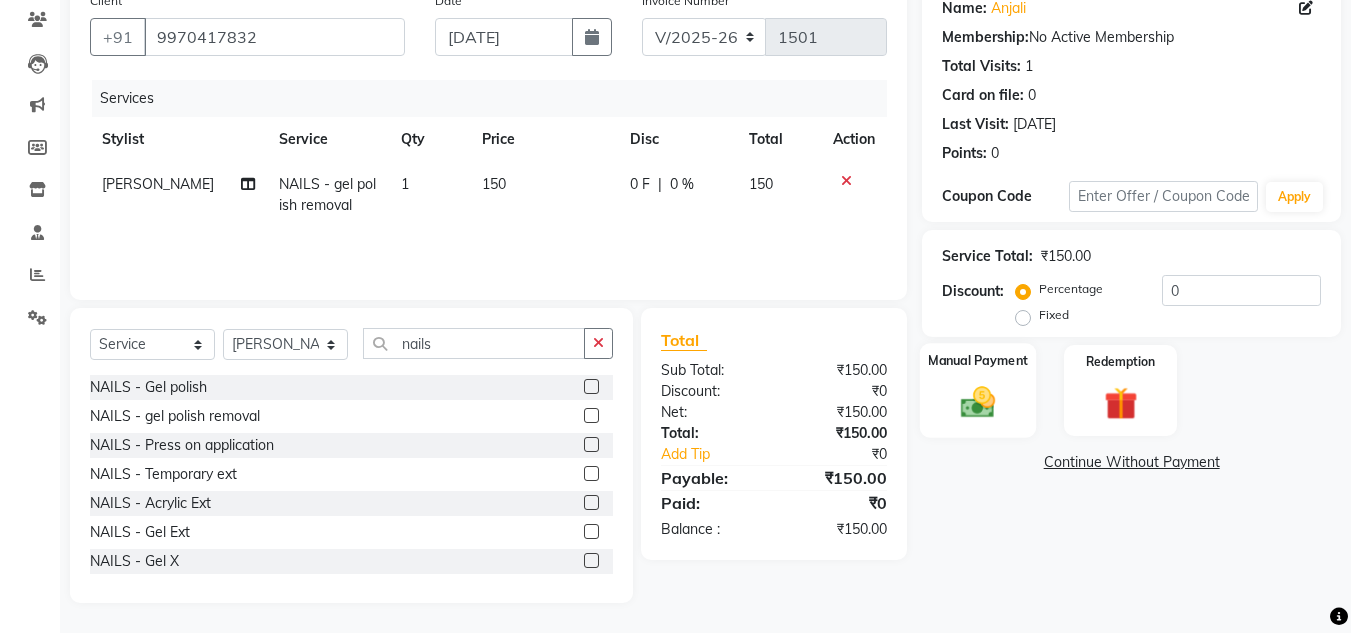click 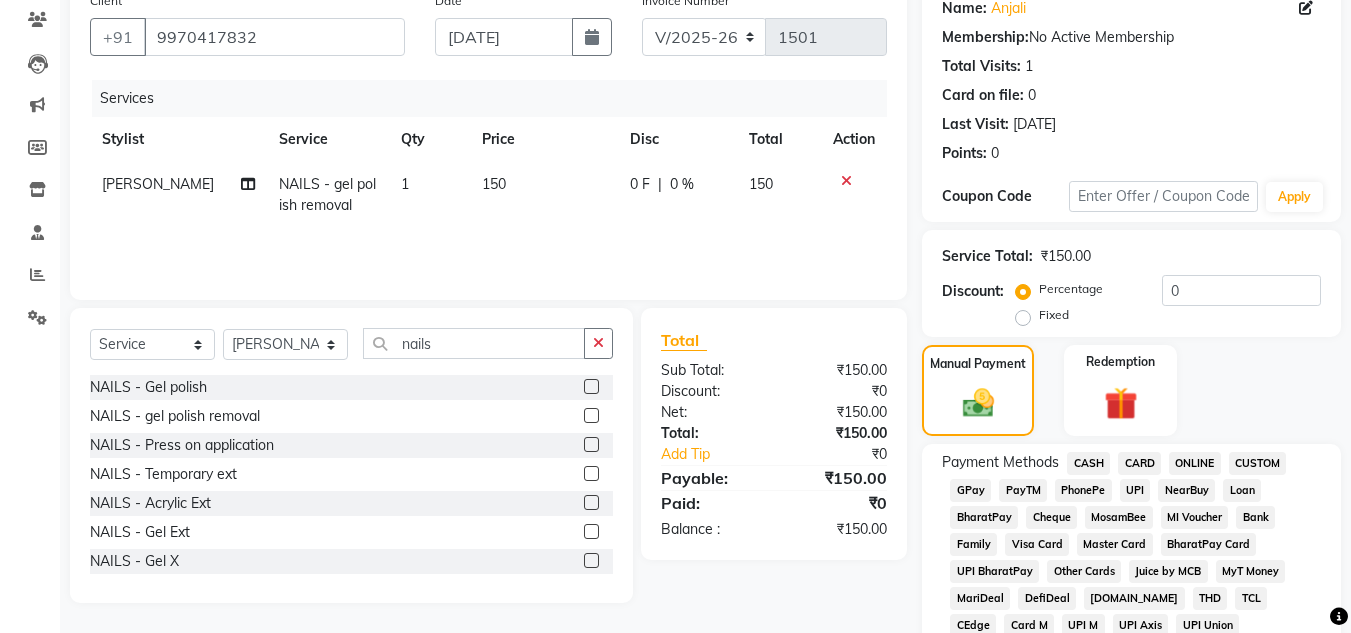 click on "GPay" 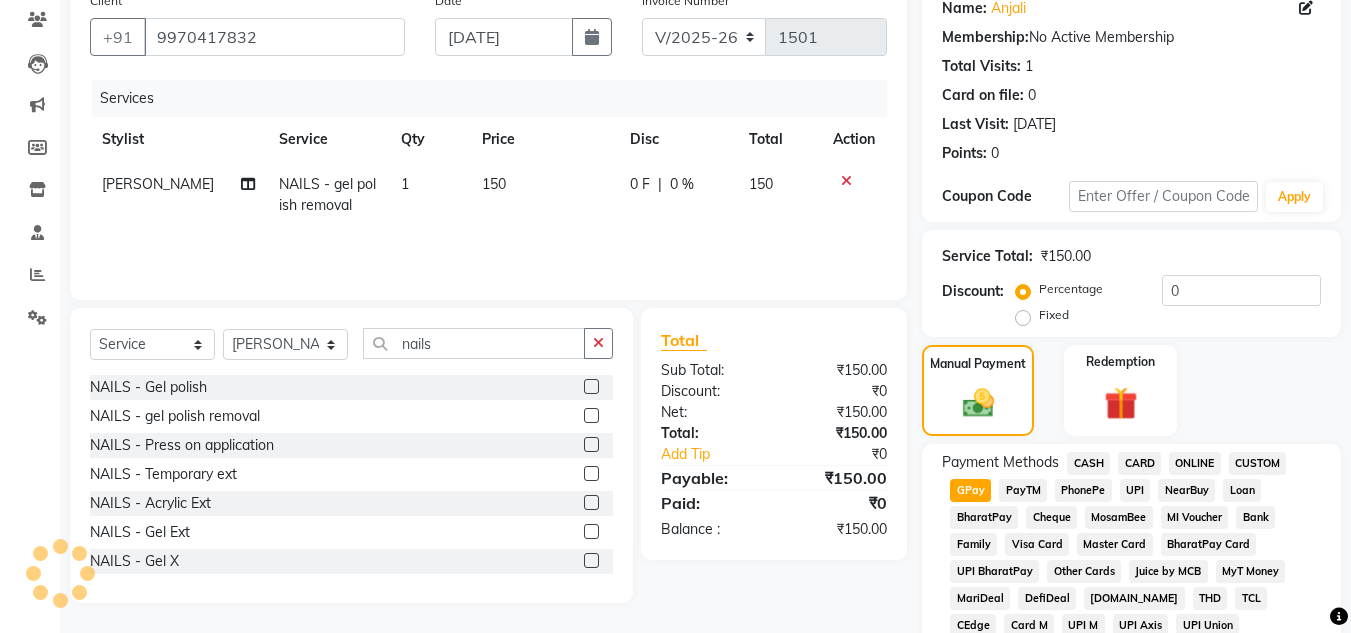 scroll, scrollTop: 869, scrollLeft: 0, axis: vertical 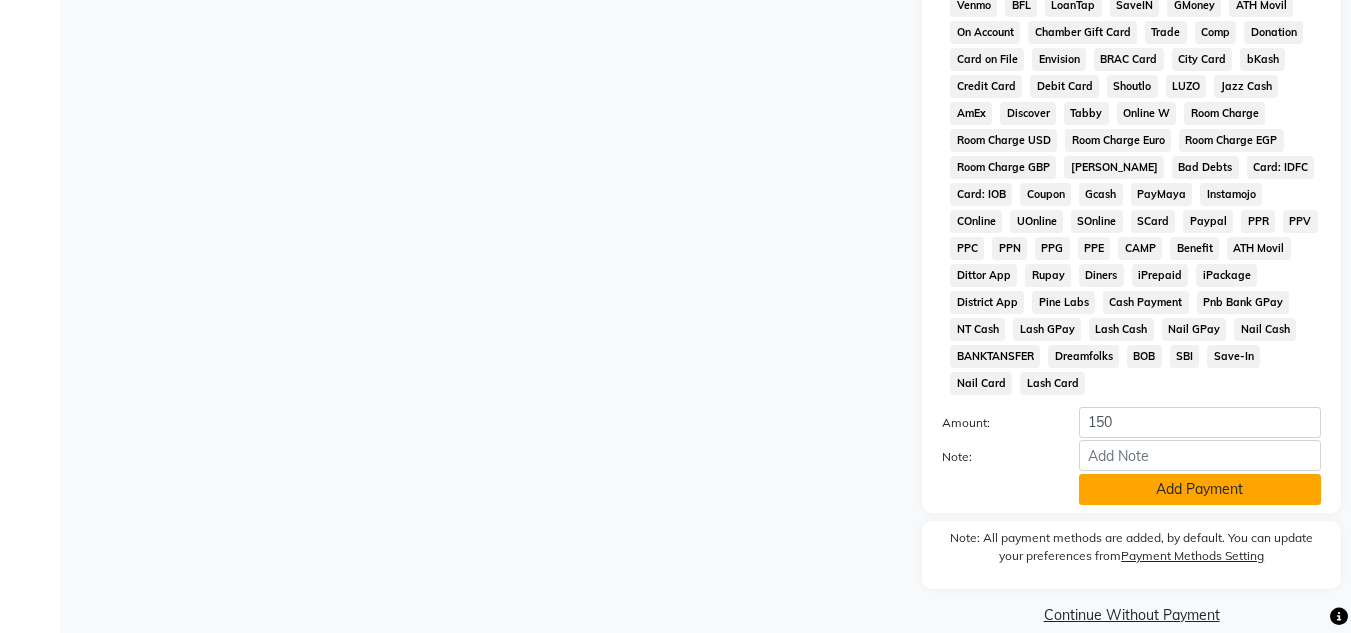 click on "Add Payment" 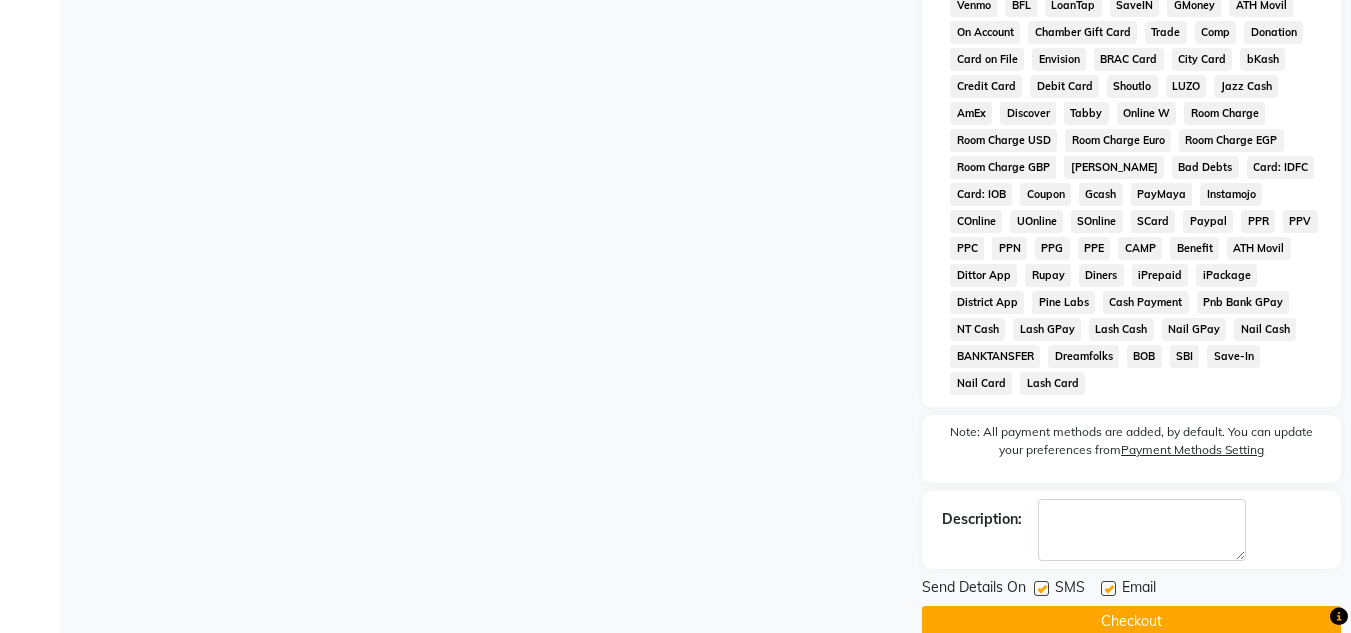 click on "Checkout" 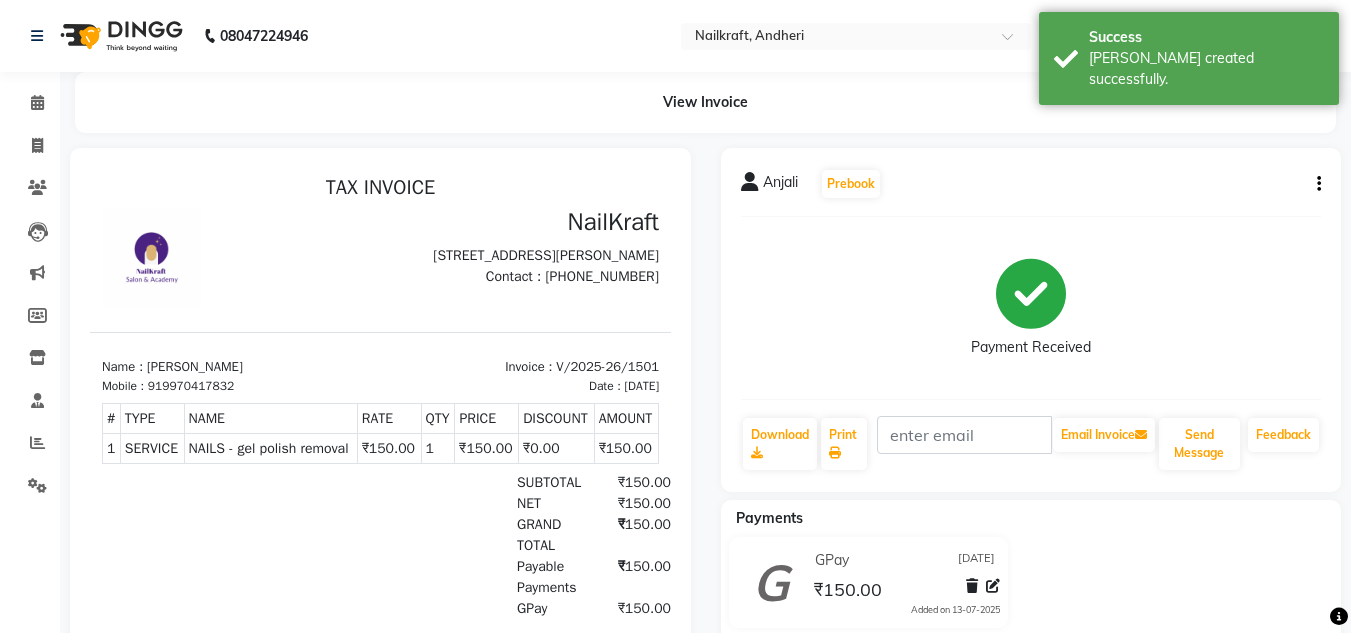 scroll, scrollTop: 0, scrollLeft: 0, axis: both 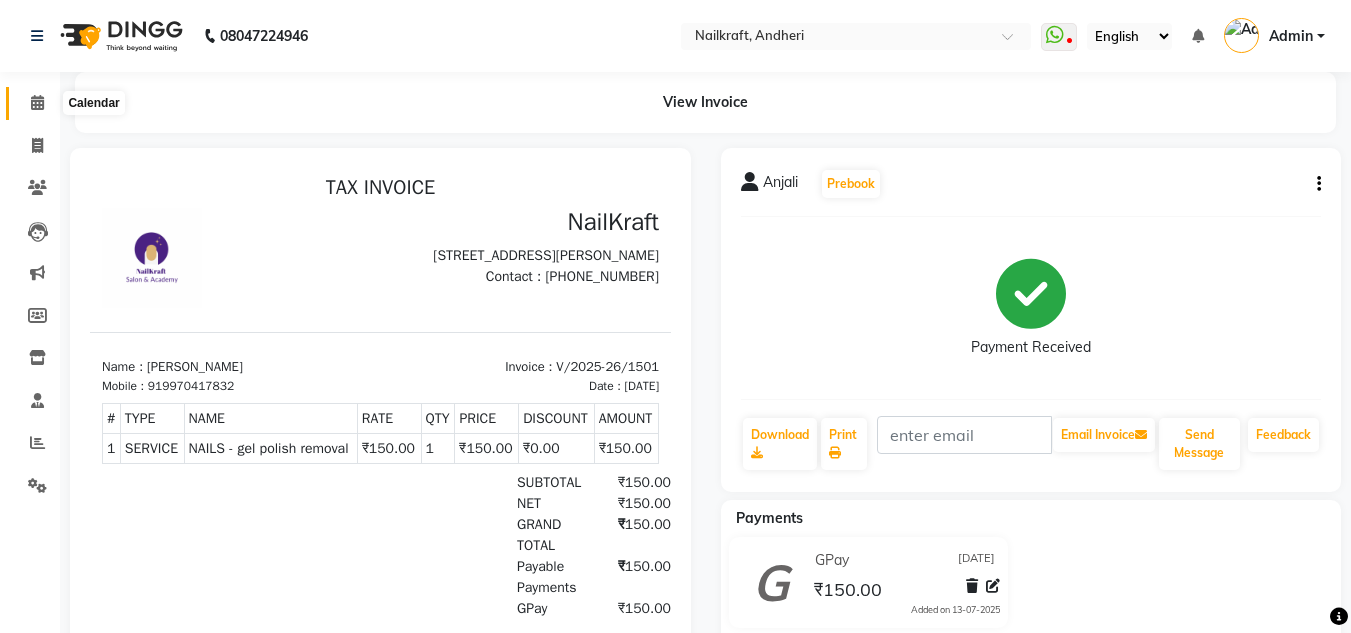 click 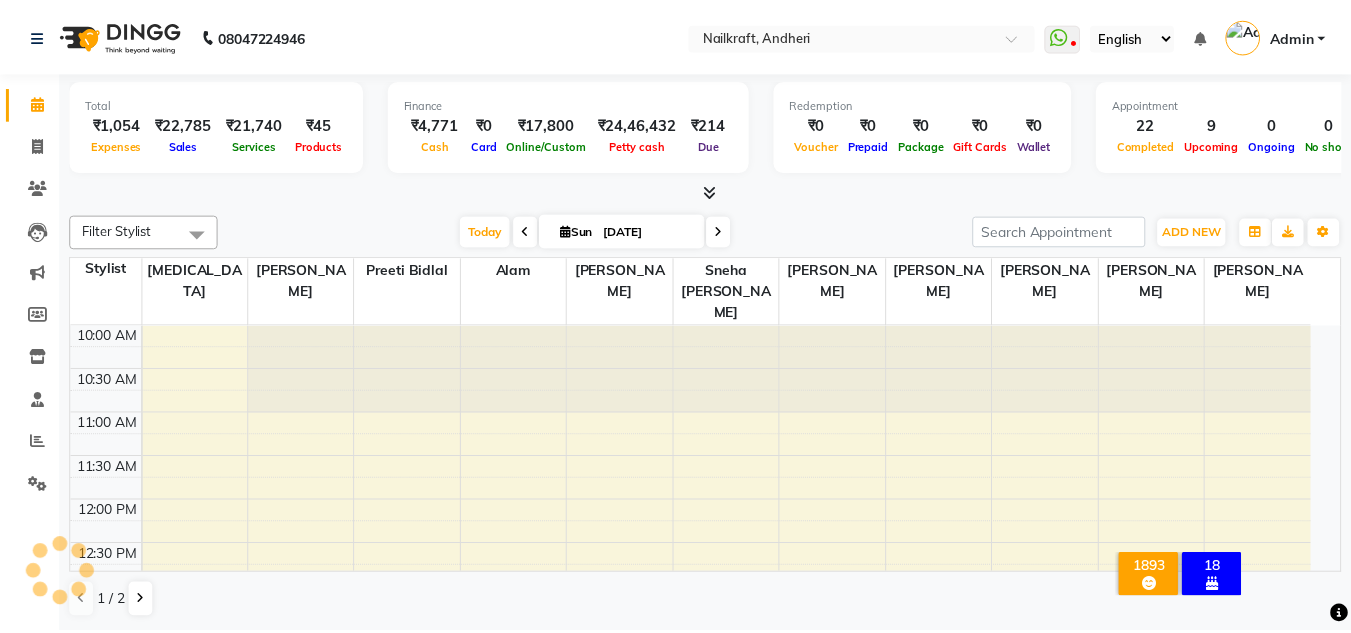 scroll, scrollTop: 748, scrollLeft: 0, axis: vertical 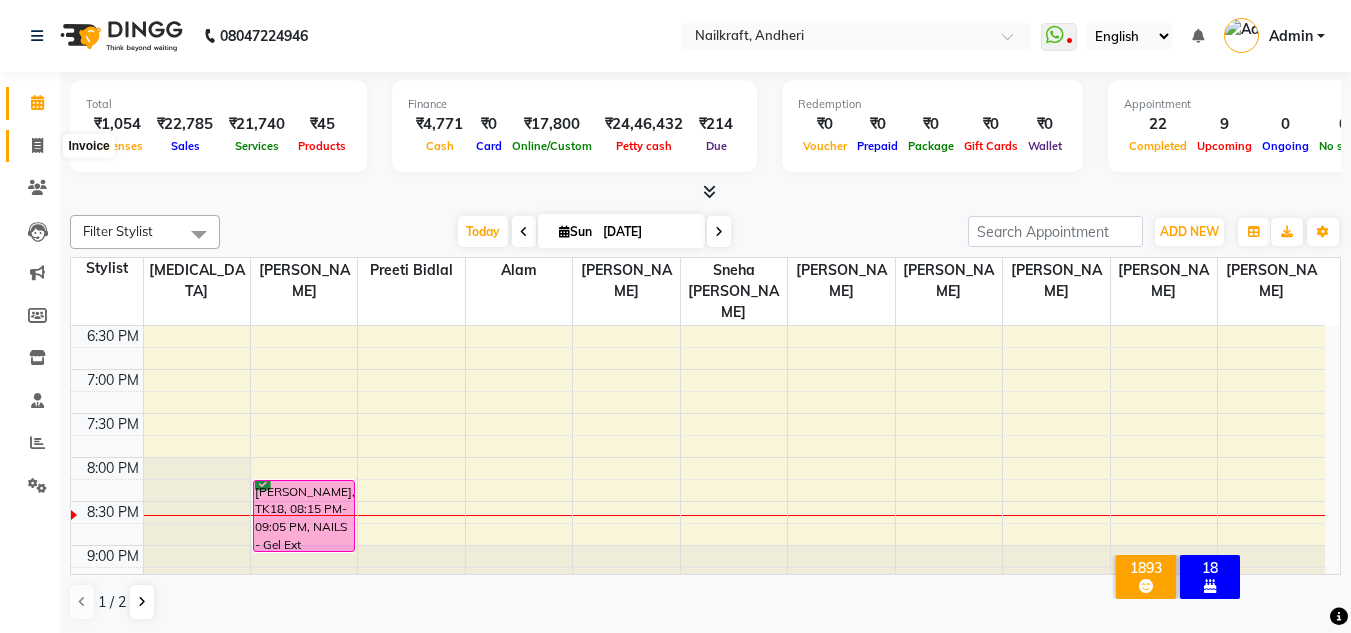 click 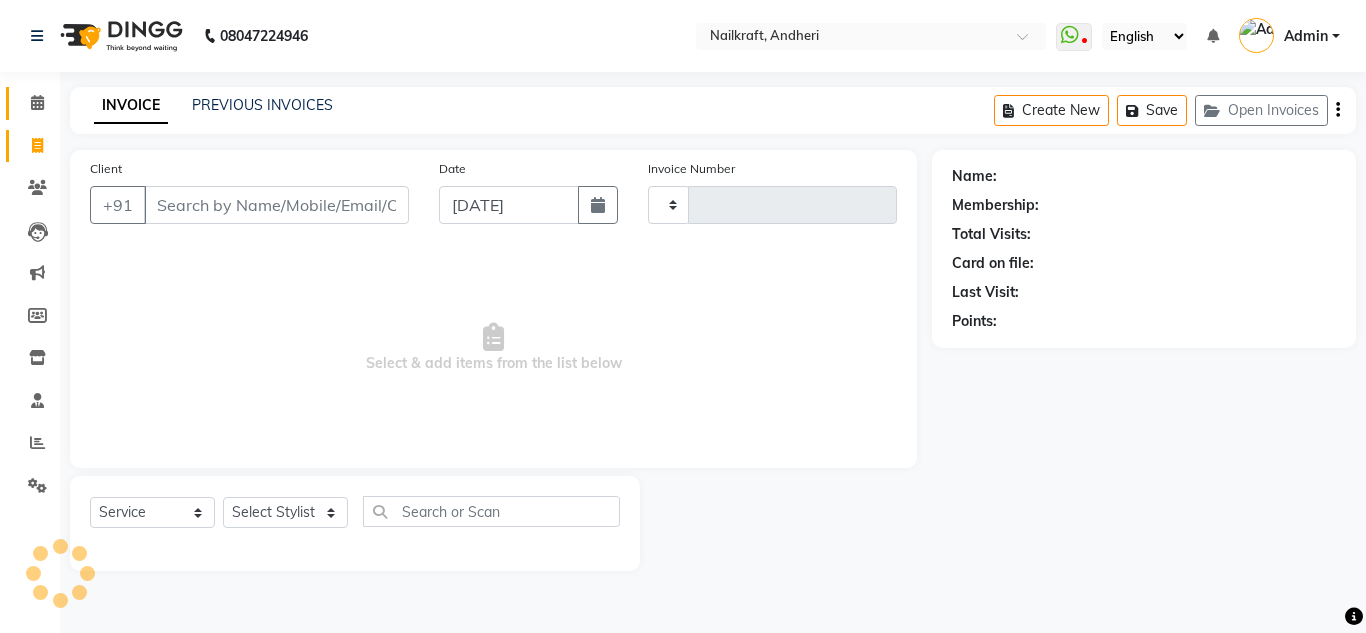 type on "1502" 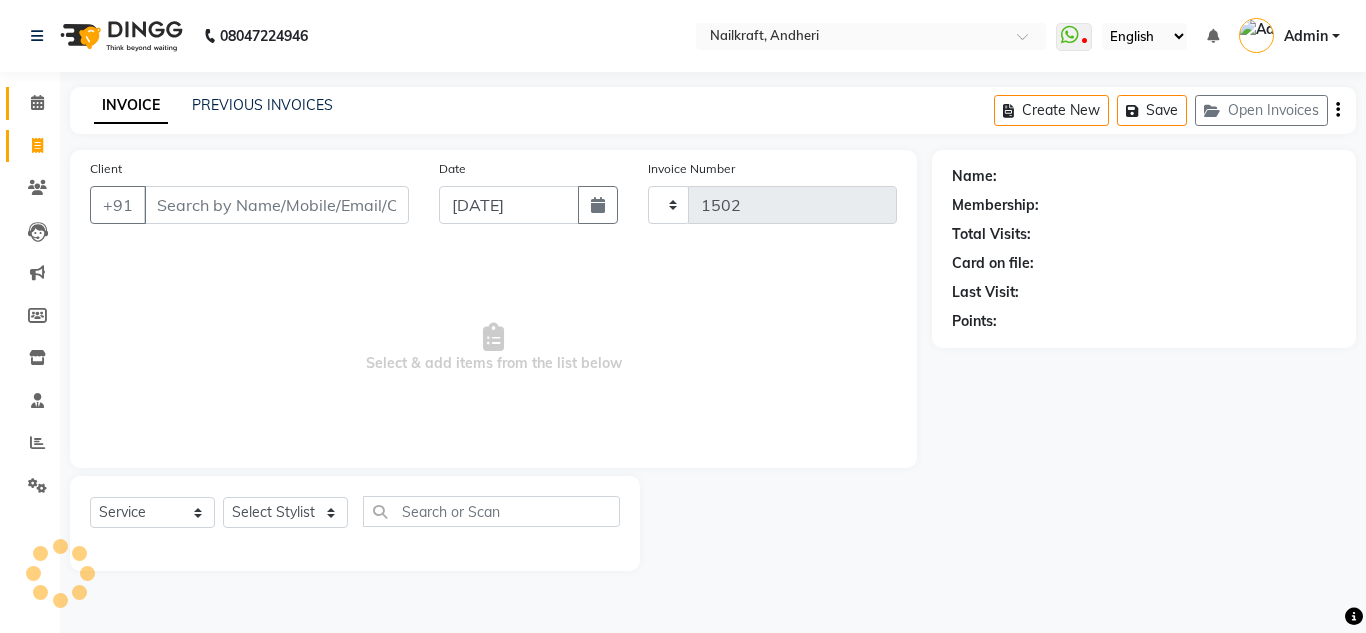 select on "6081" 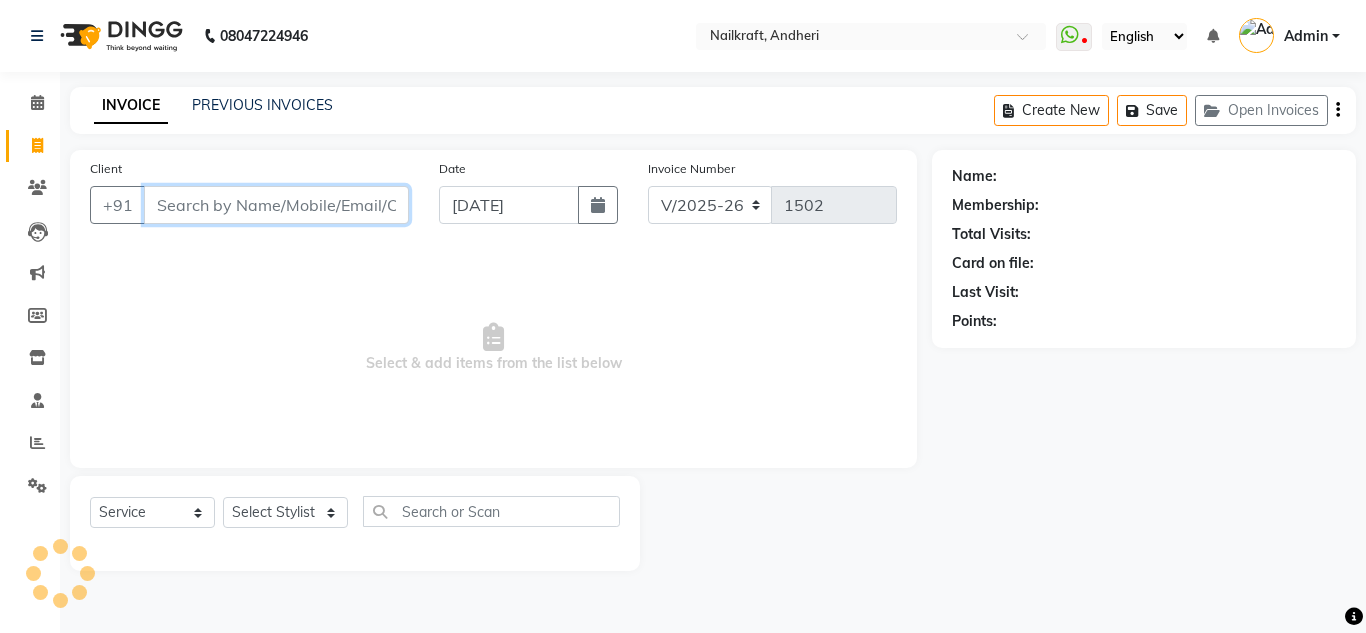 click on "Client" at bounding box center [276, 205] 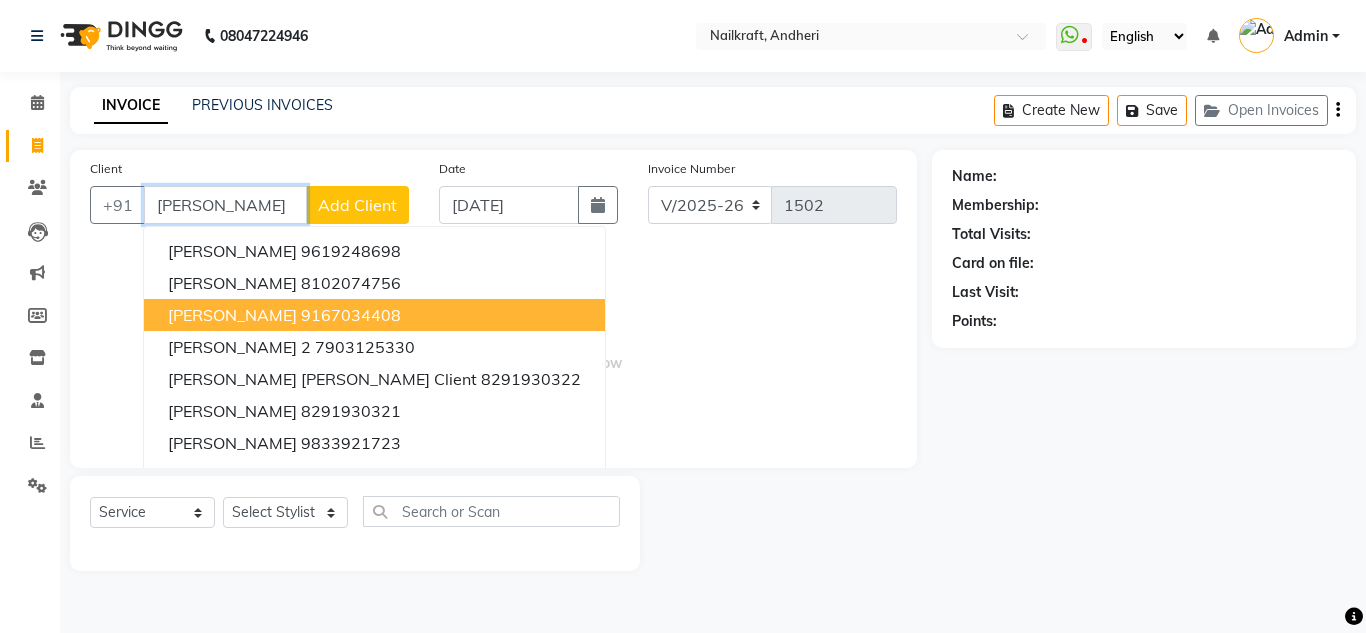 click on "Rajni Anushka" at bounding box center [232, 315] 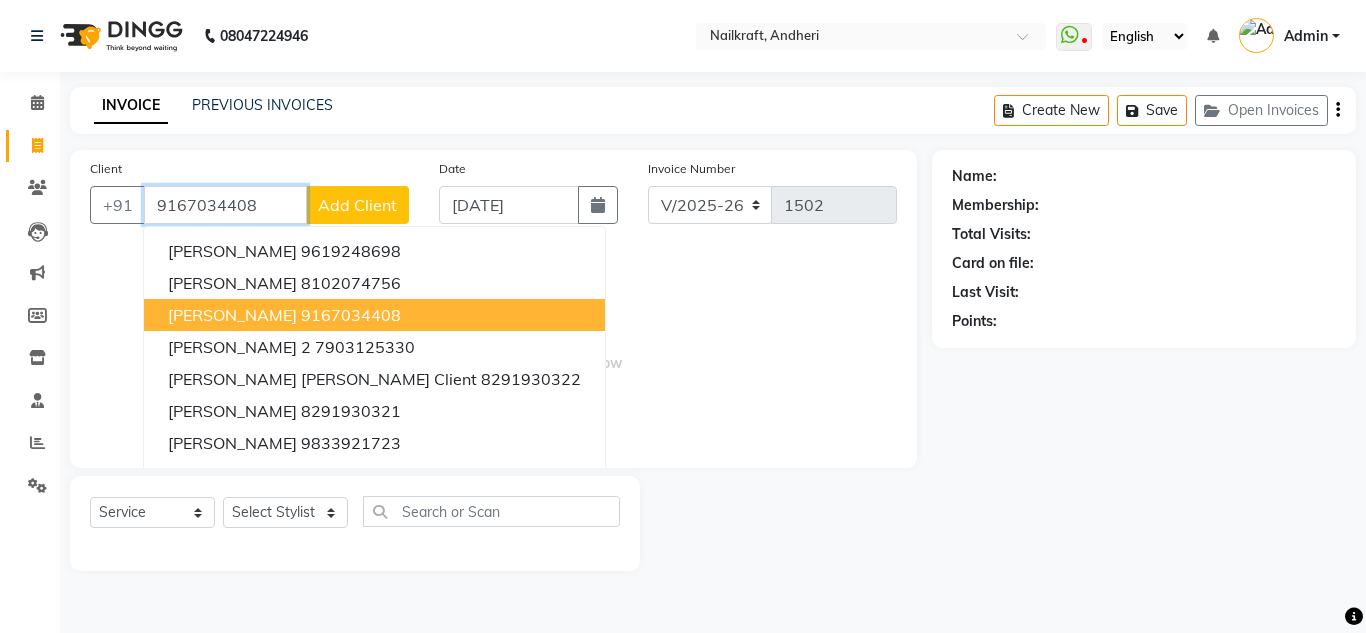type on "9167034408" 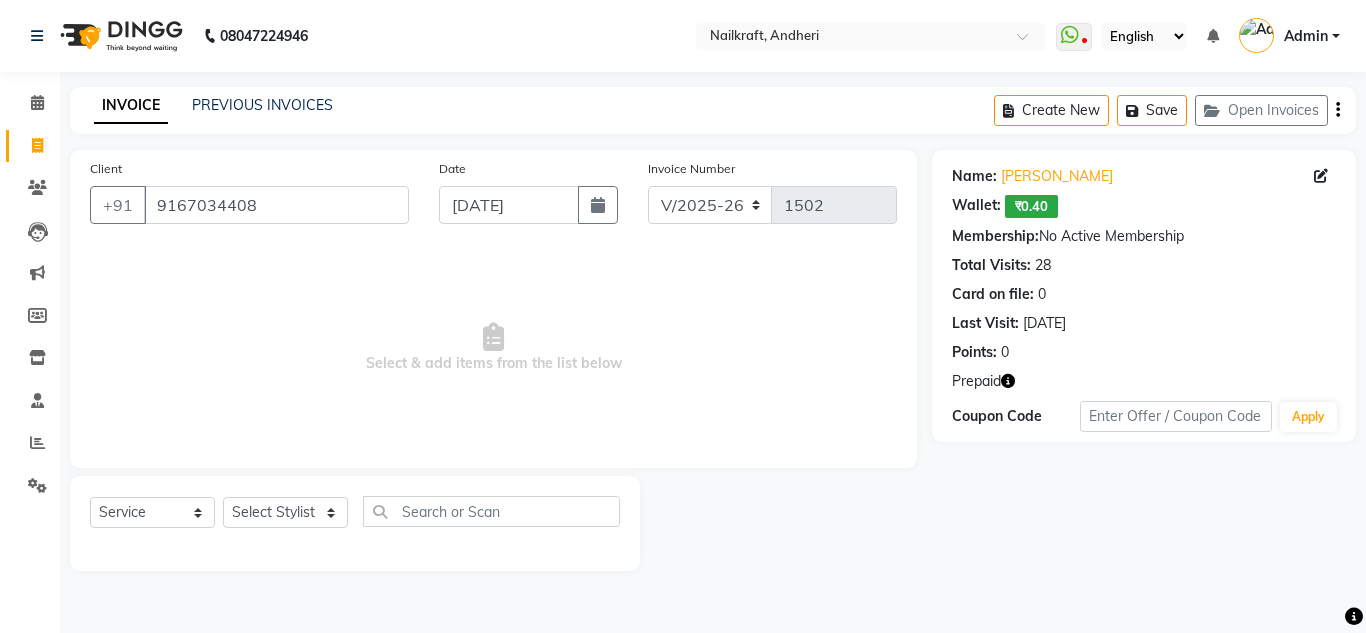 click 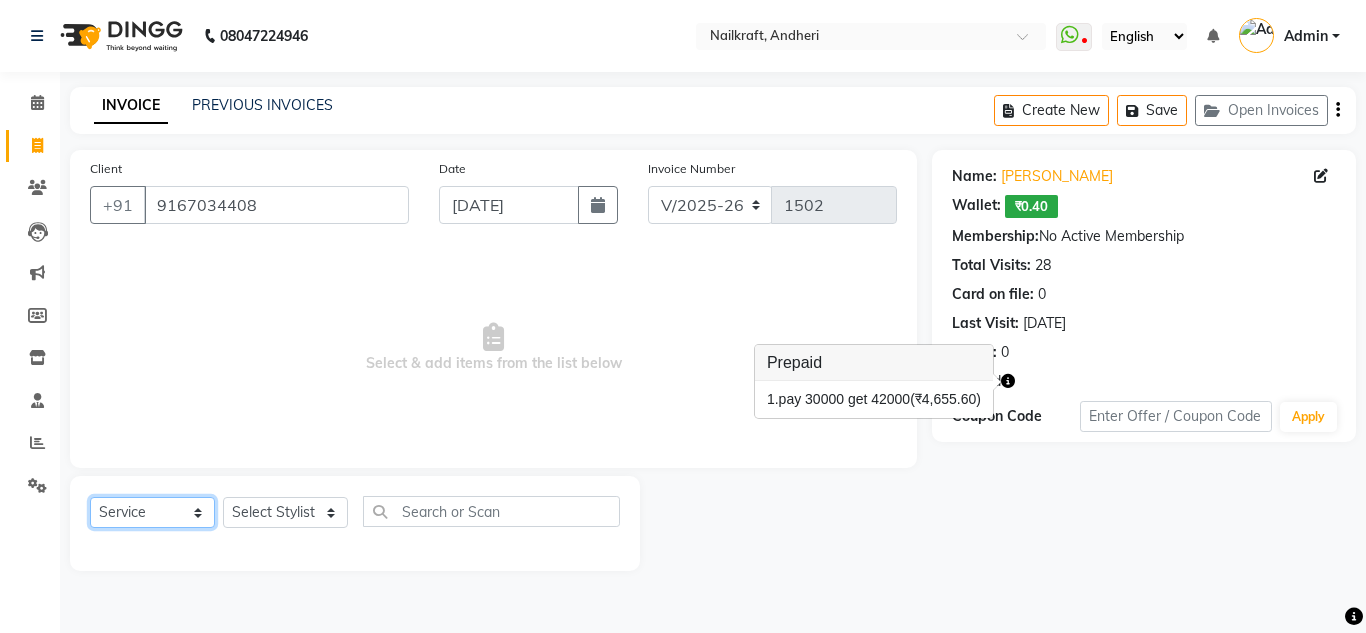 click on "Select  Service  Product  Membership  Package Voucher Prepaid Gift Card" 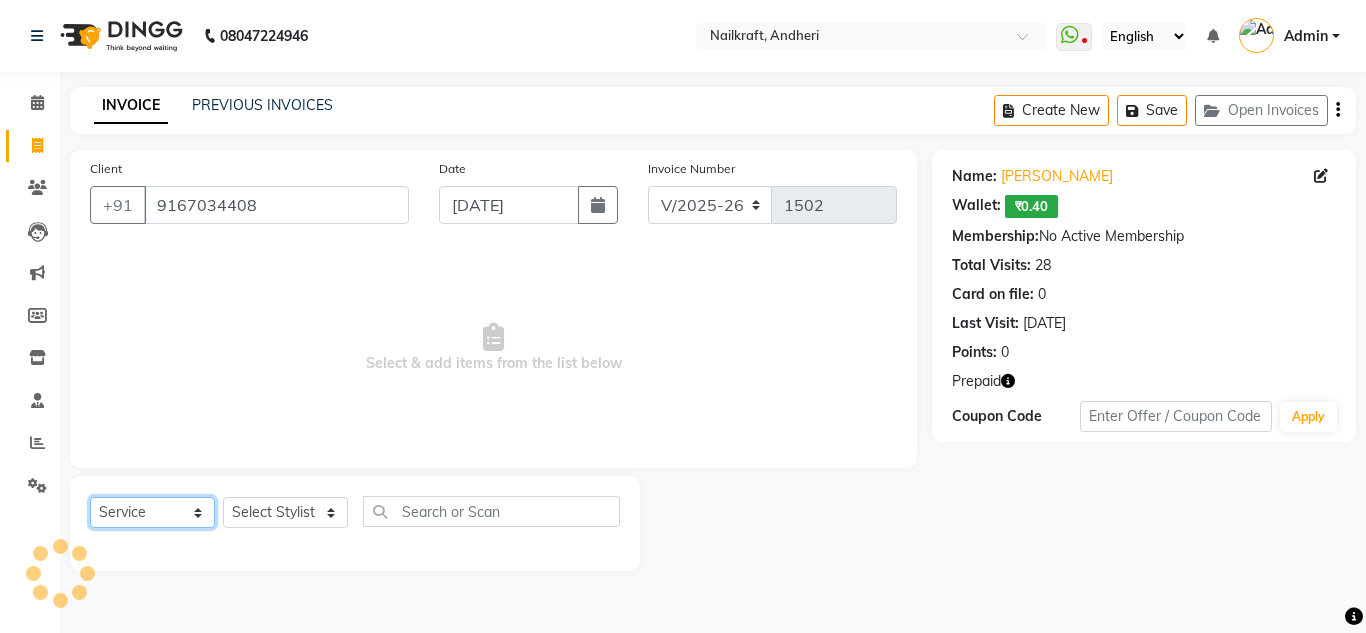click on "Select  Service  Product  Membership  Package Voucher Prepaid Gift Card" 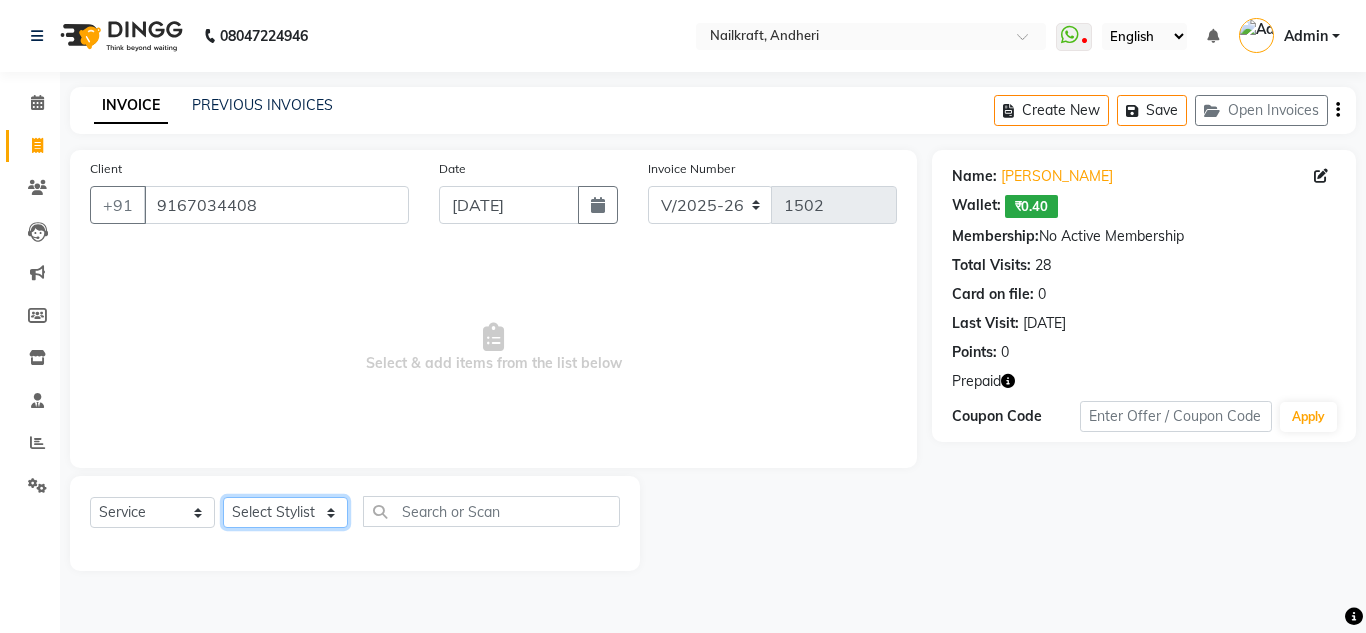 click on "Select Stylist [PERSON_NAME] [PERSON_NAME] [PERSON_NAME] NailKraft [PERSON_NAME] [MEDICAL_DATA] [PERSON_NAME]  Pooja Mehral Preeti Bidlal [PERSON_NAME] [PERSON_NAME] [PERSON_NAME] [PERSON_NAME]" 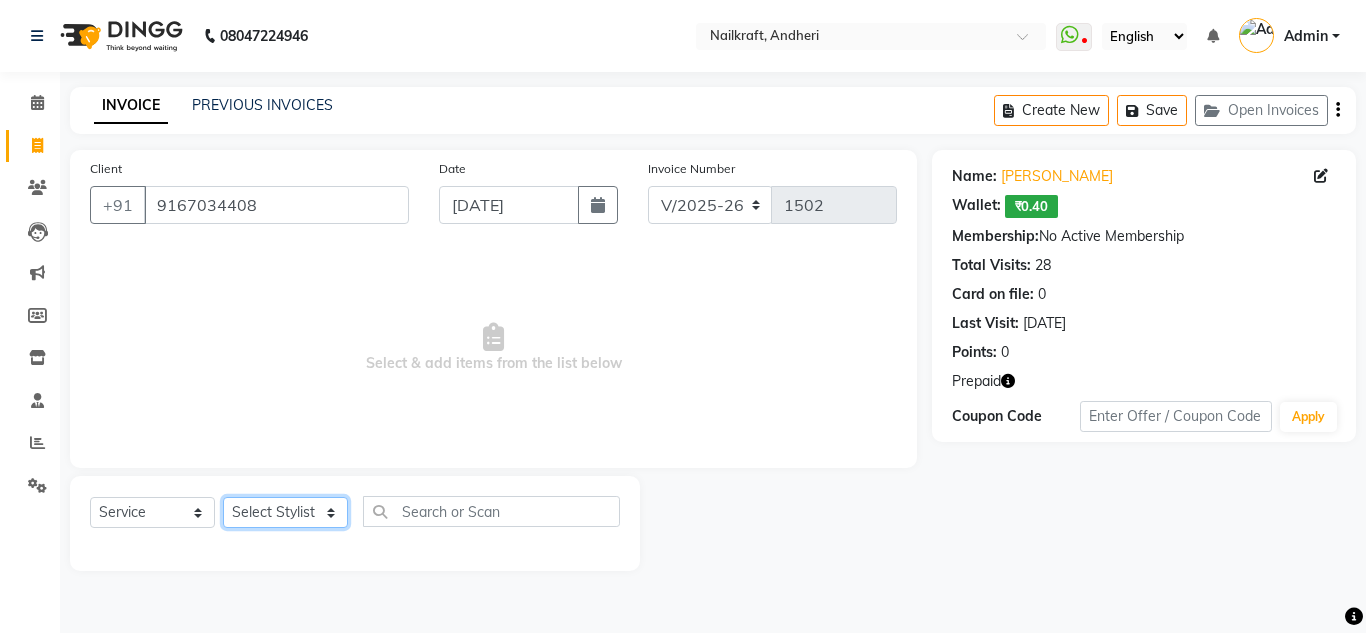 select on "50028" 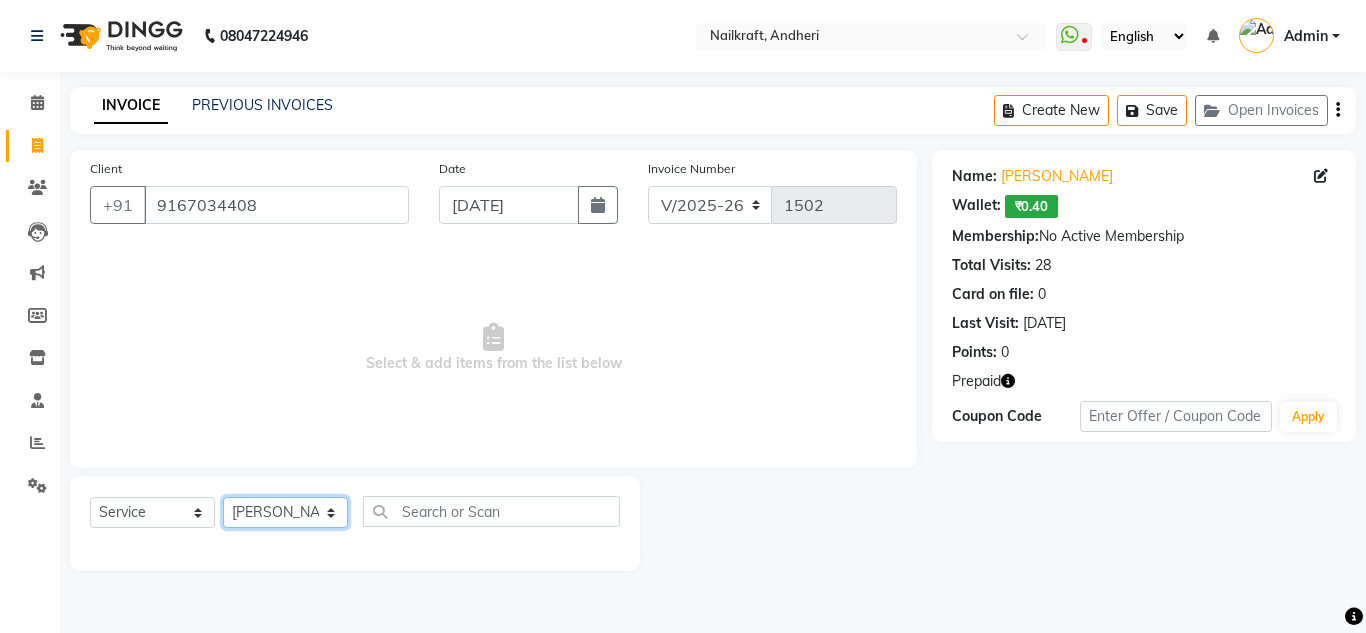 click on "Select Stylist [PERSON_NAME] [PERSON_NAME] [PERSON_NAME] NailKraft [PERSON_NAME] [MEDICAL_DATA] [PERSON_NAME]  Pooja Mehral Preeti Bidlal [PERSON_NAME] [PERSON_NAME] [PERSON_NAME] [PERSON_NAME]" 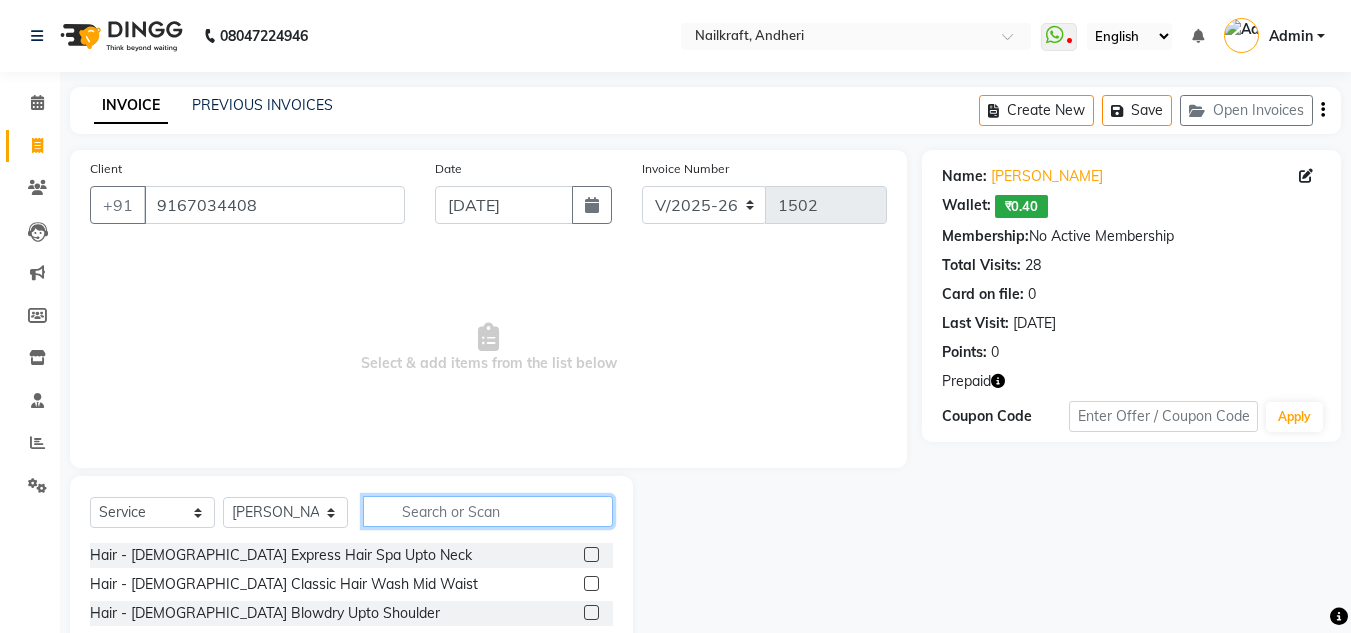 click 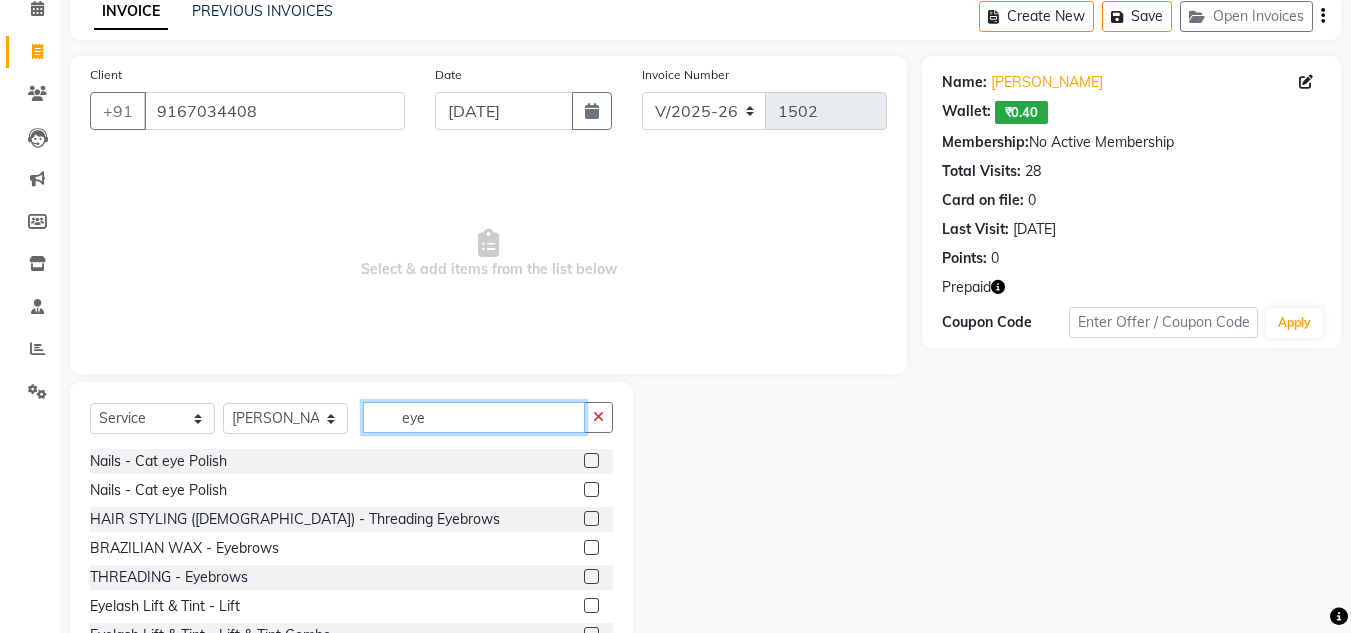 scroll, scrollTop: 120, scrollLeft: 0, axis: vertical 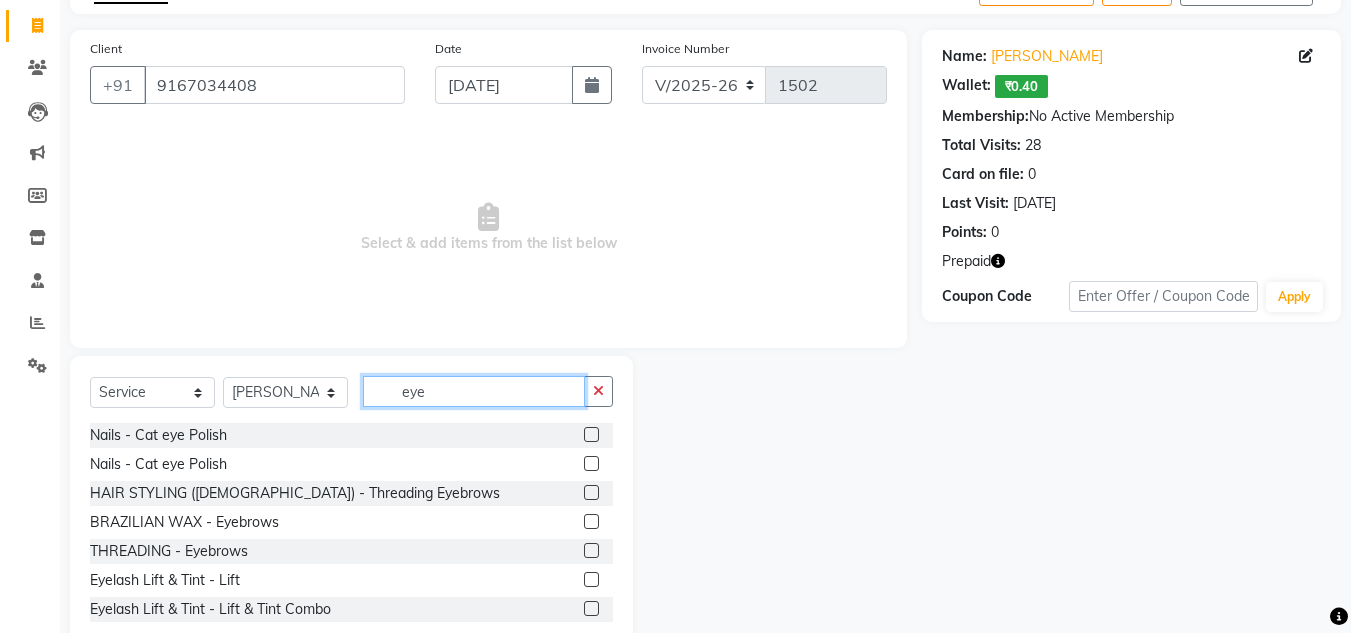 type on "eye" 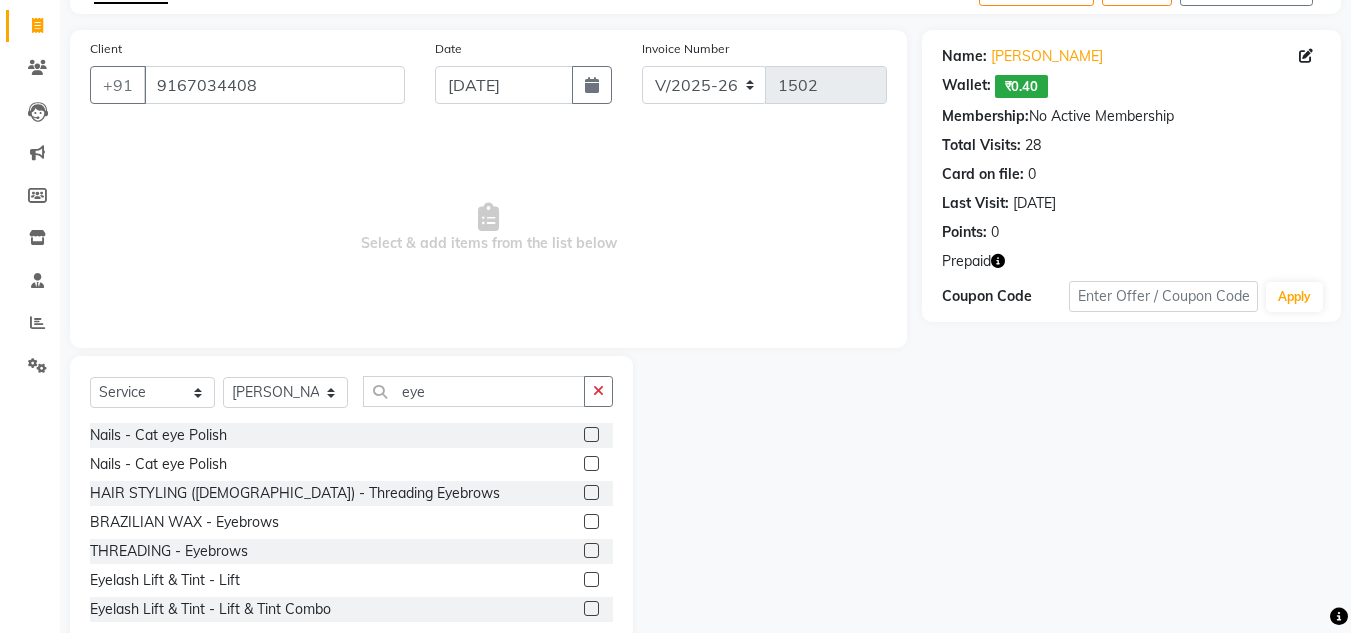 click 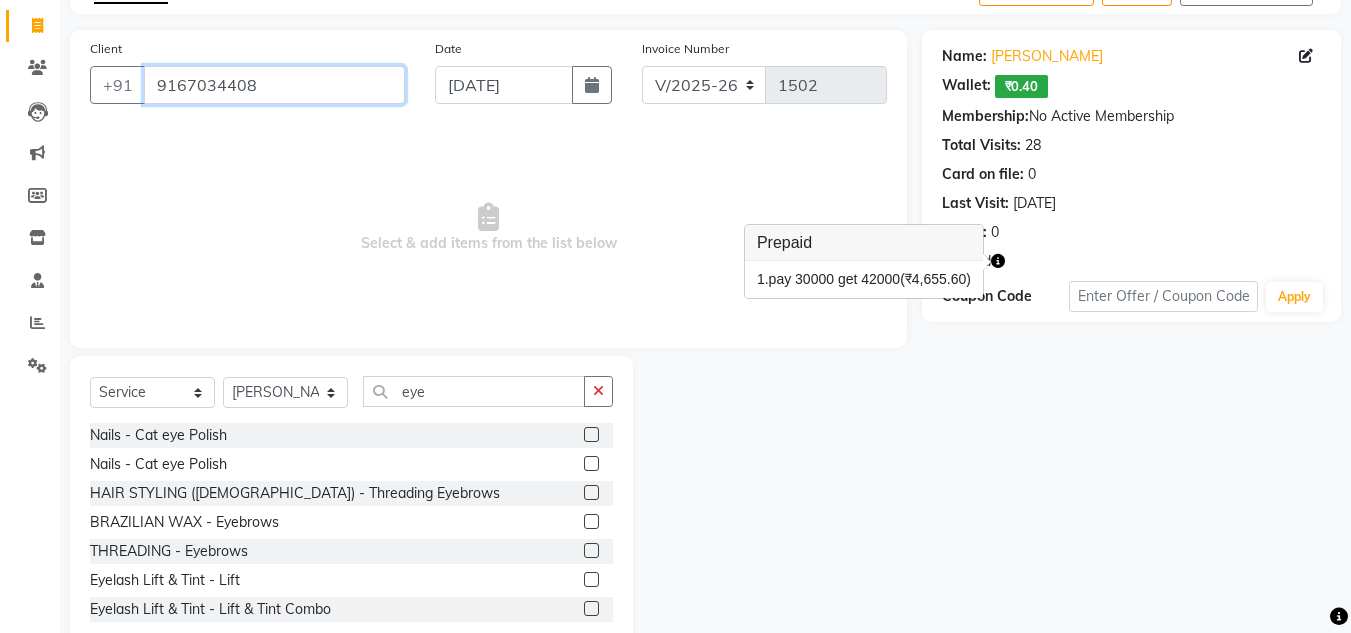 click on "9167034408" at bounding box center (274, 85) 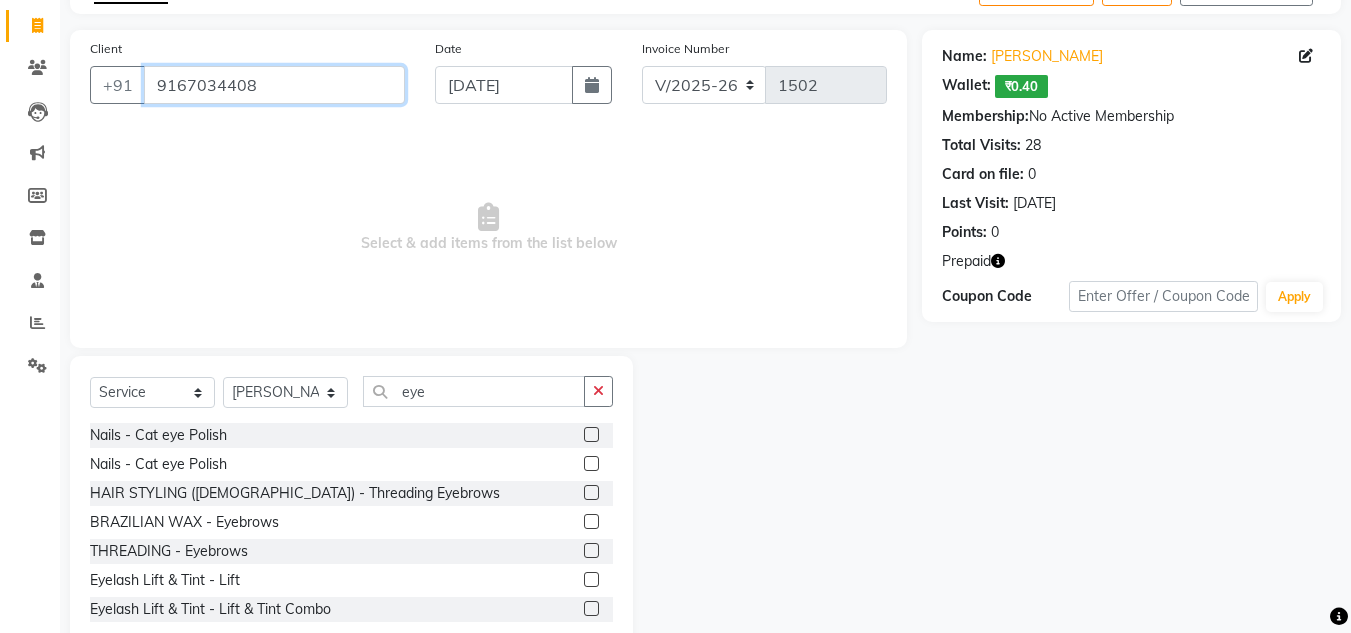 click on "9167034408" at bounding box center (274, 85) 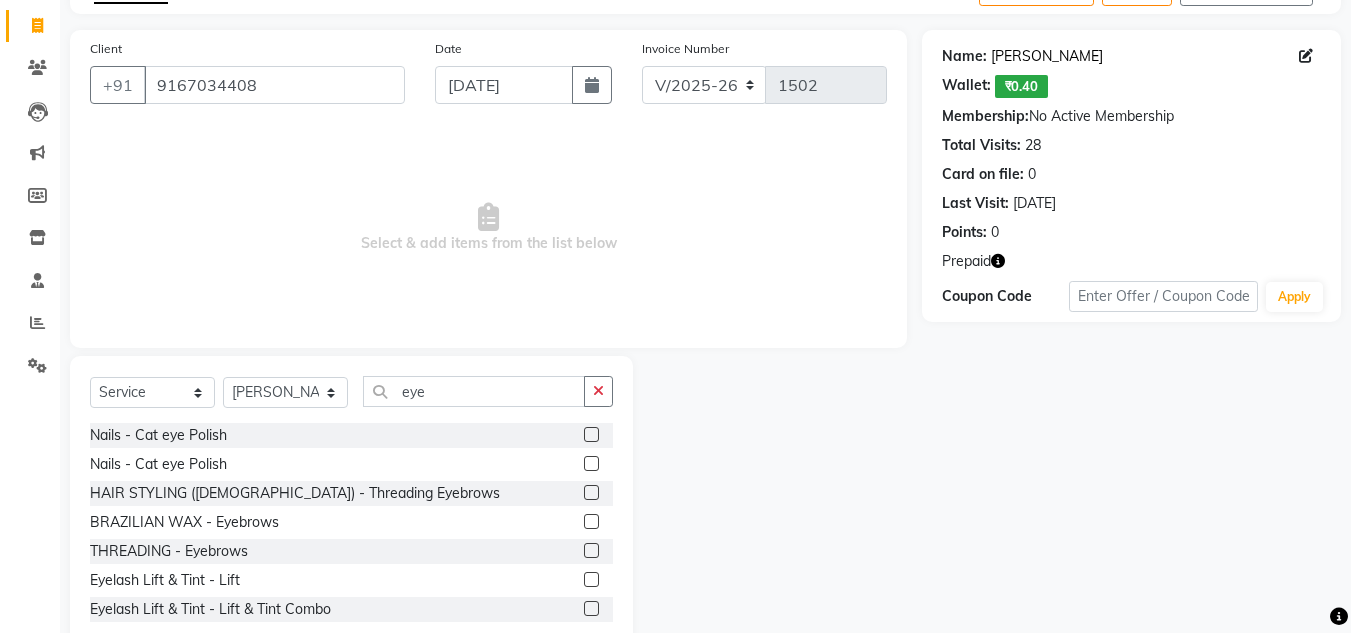 click on "Rajni Anushka" 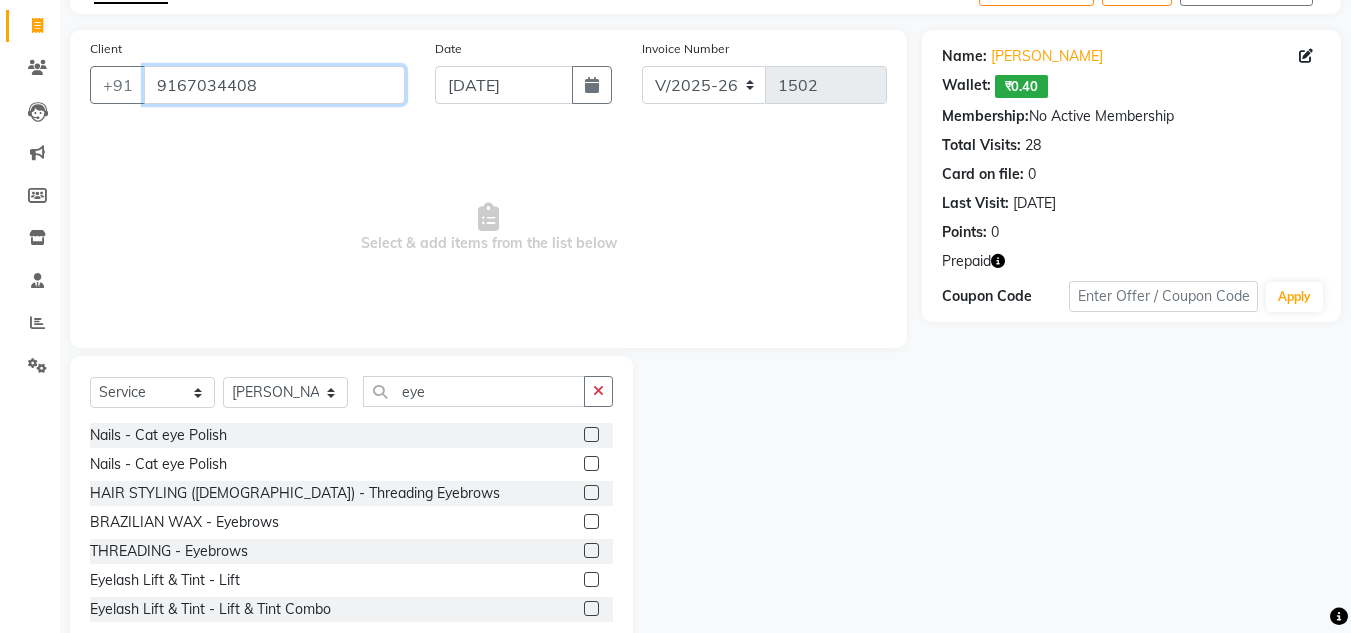 click on "9167034408" at bounding box center [274, 85] 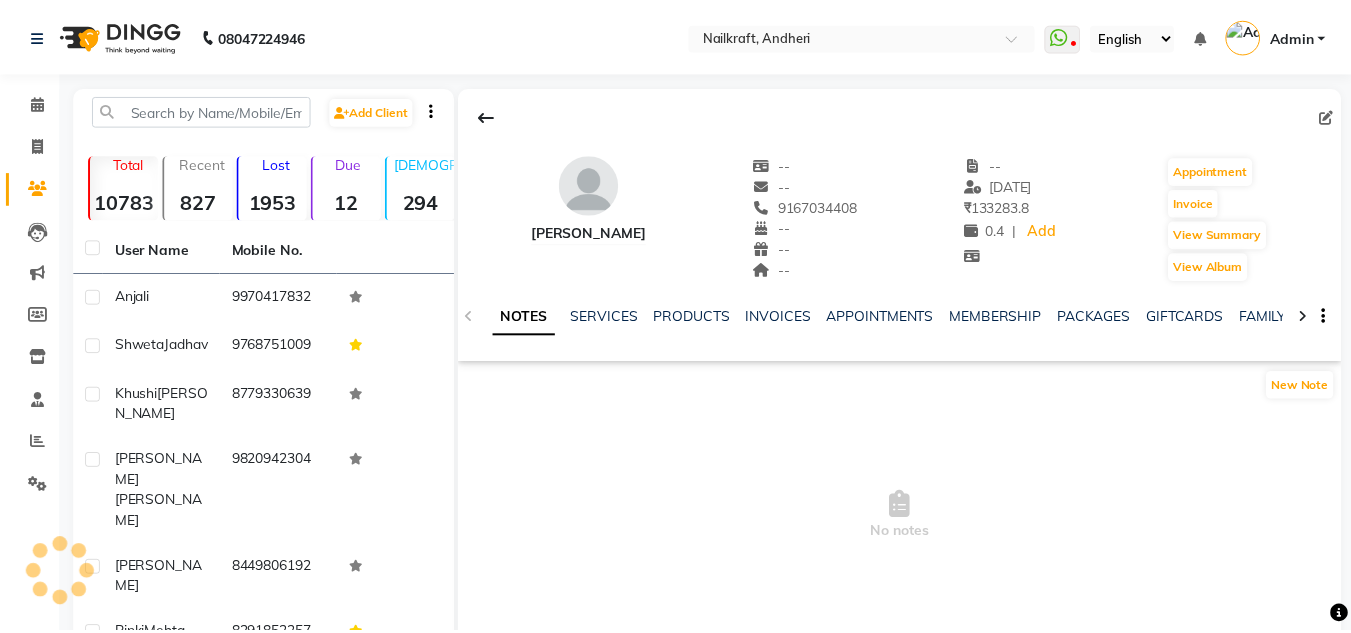 scroll, scrollTop: 0, scrollLeft: 0, axis: both 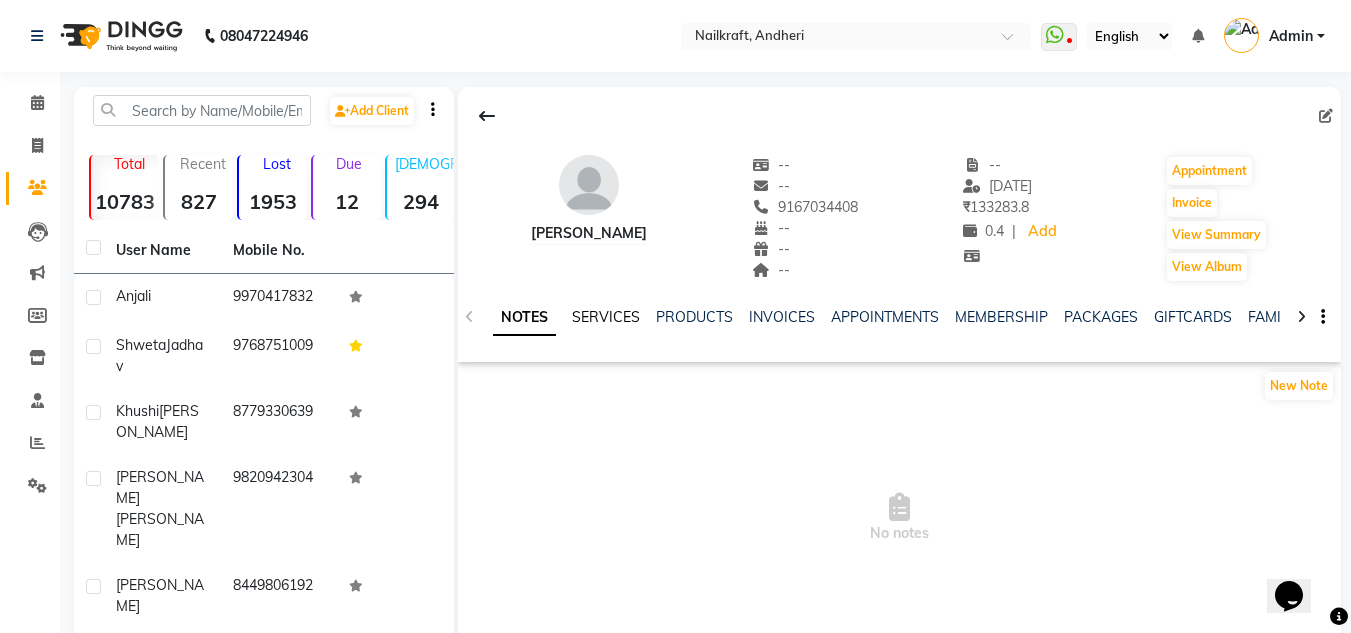 click on "SERVICES" 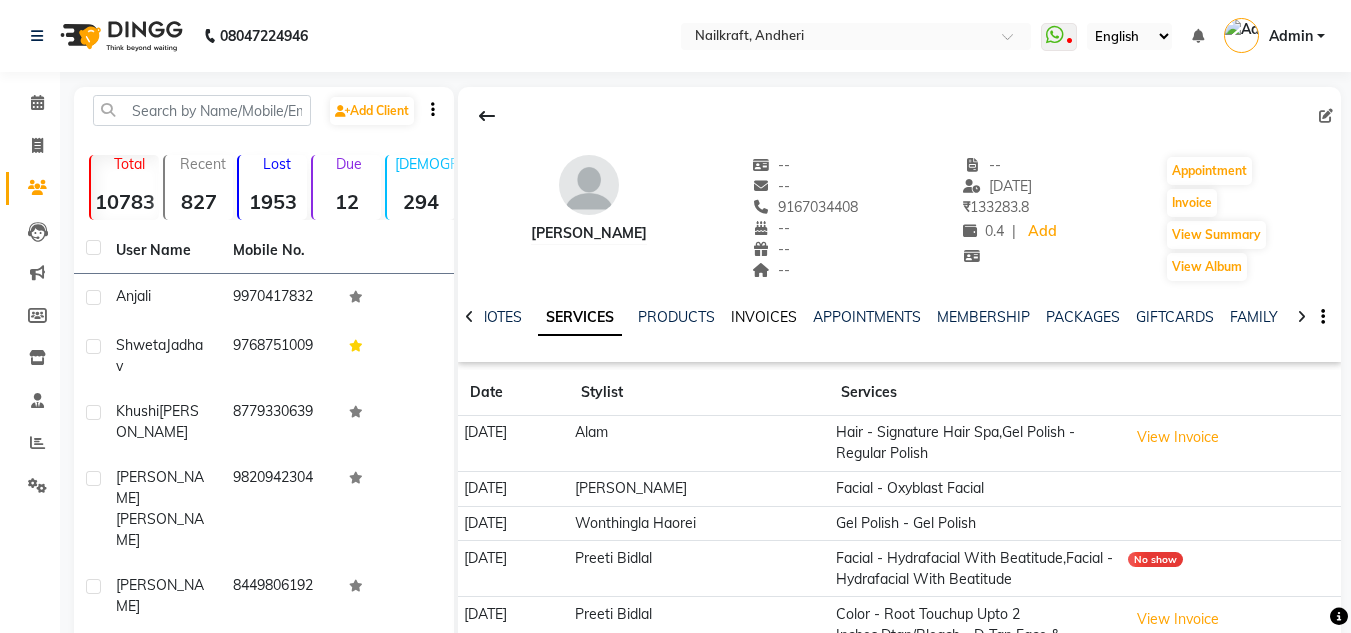 click on "INVOICES" 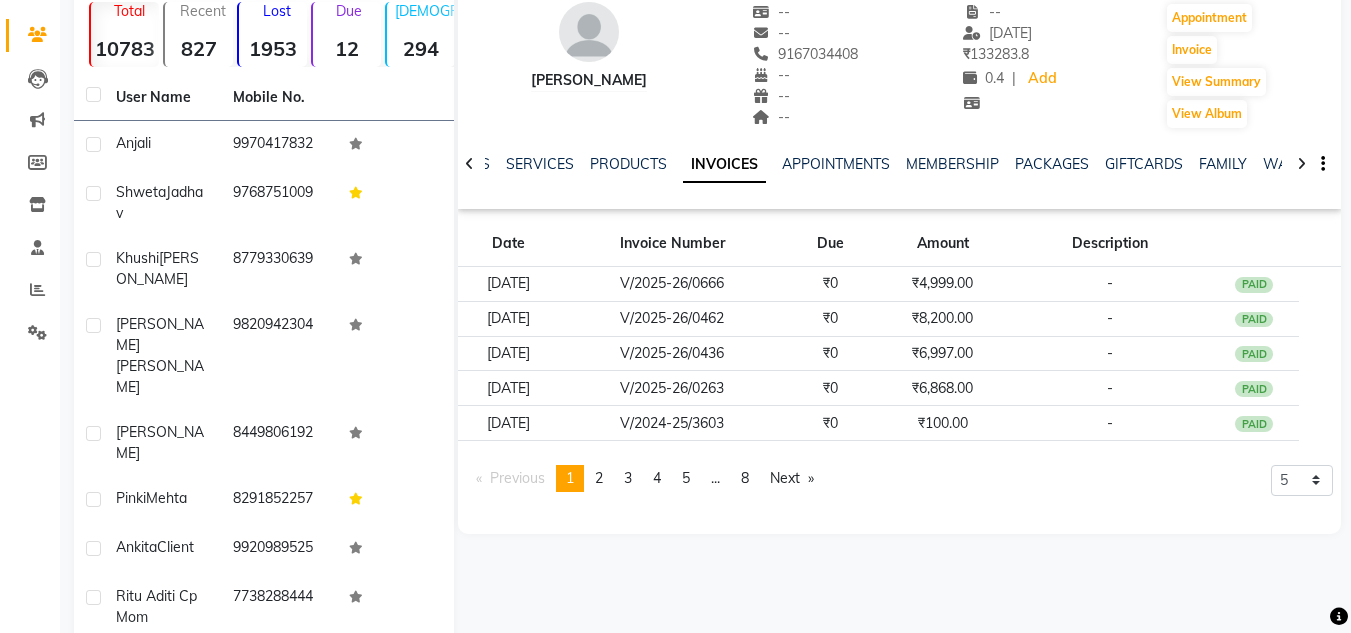 scroll, scrollTop: 157, scrollLeft: 0, axis: vertical 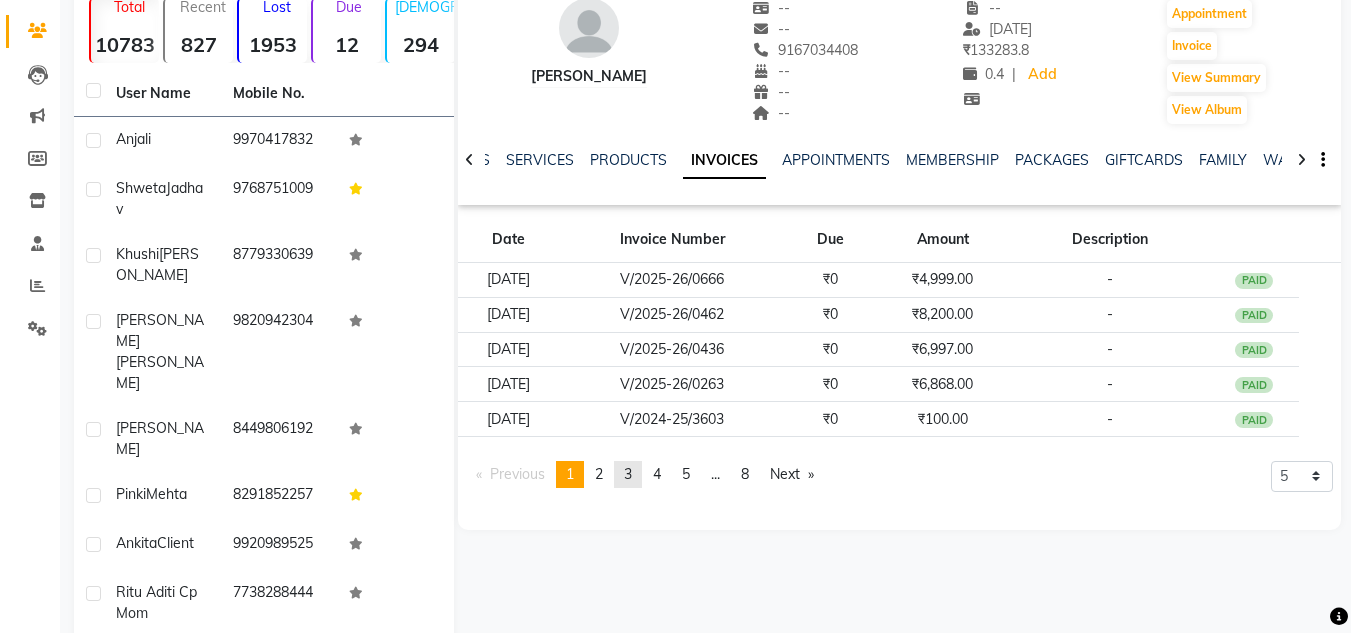 click on "page  3" 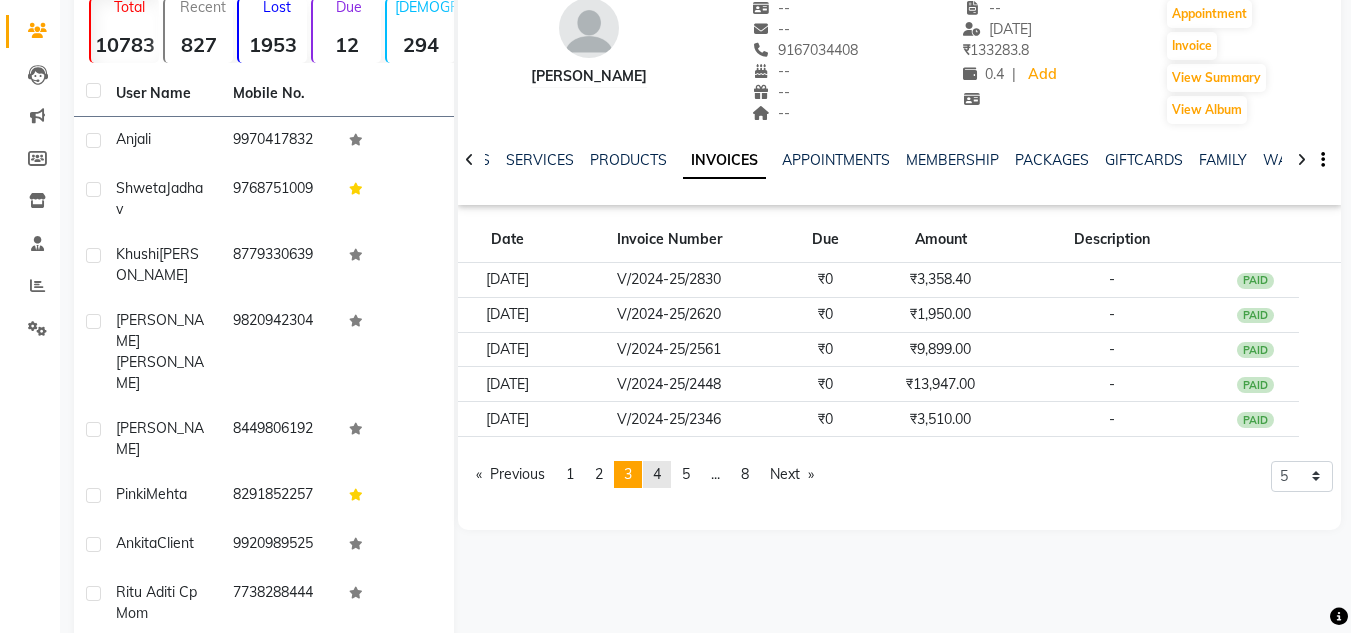 click on "4" 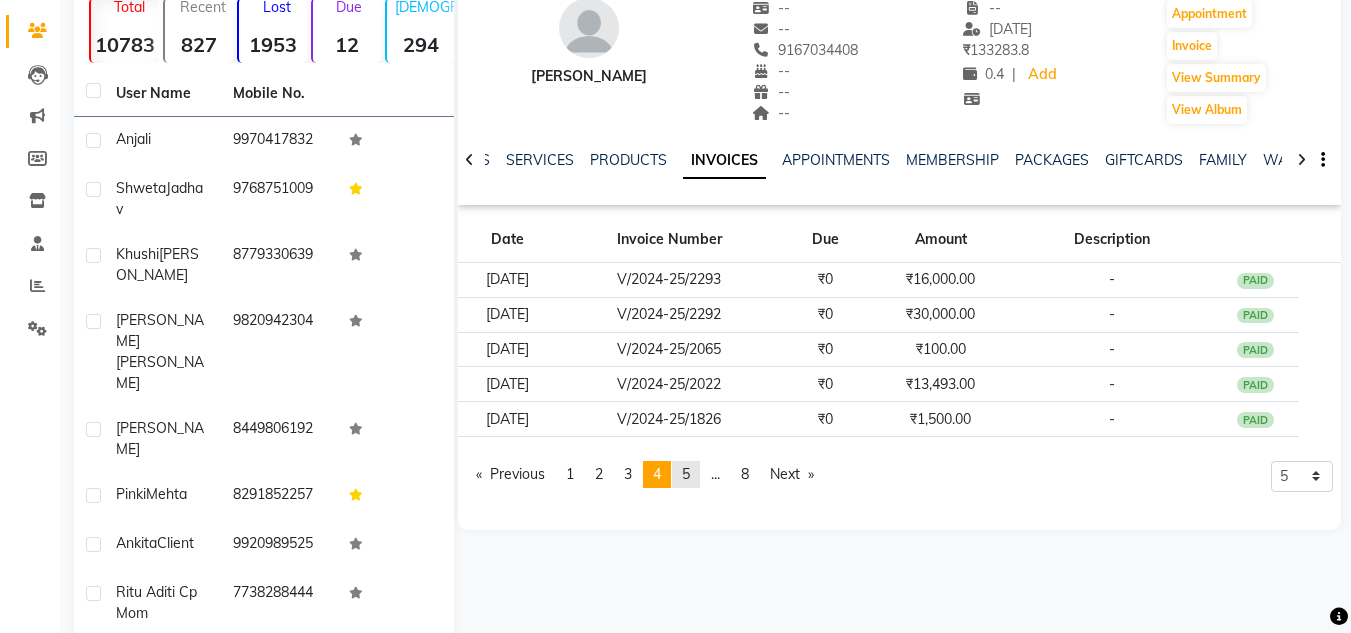 click on "5" 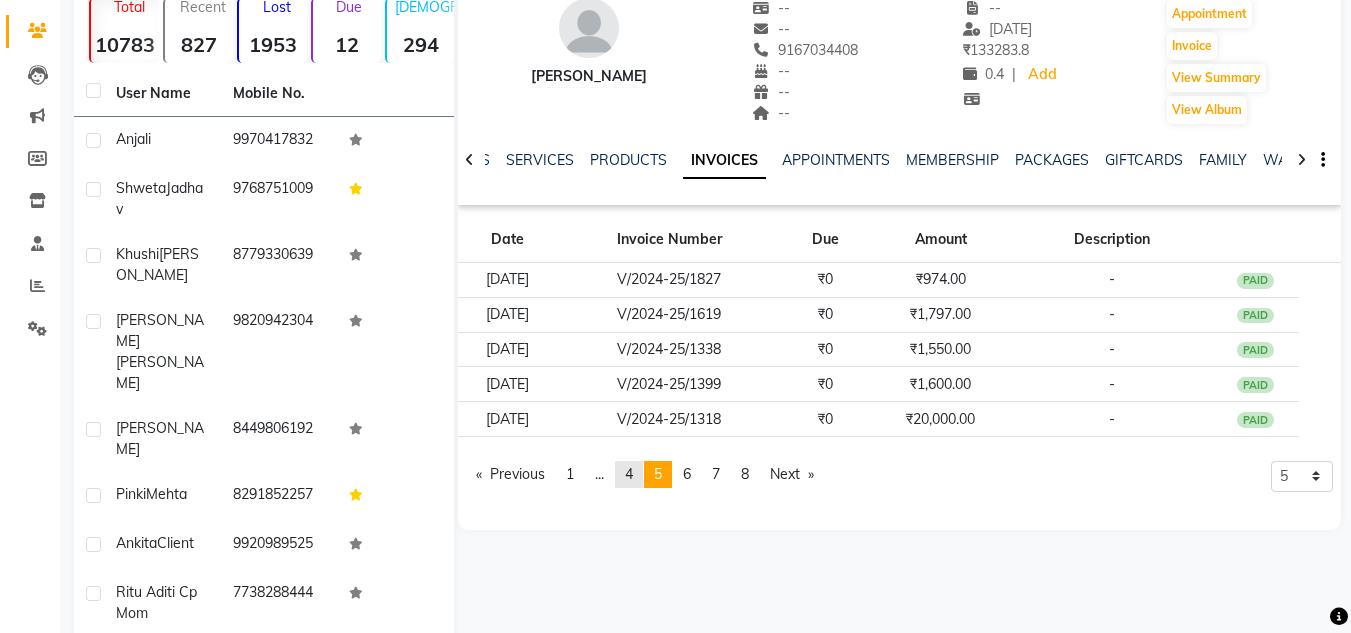 click on "4" 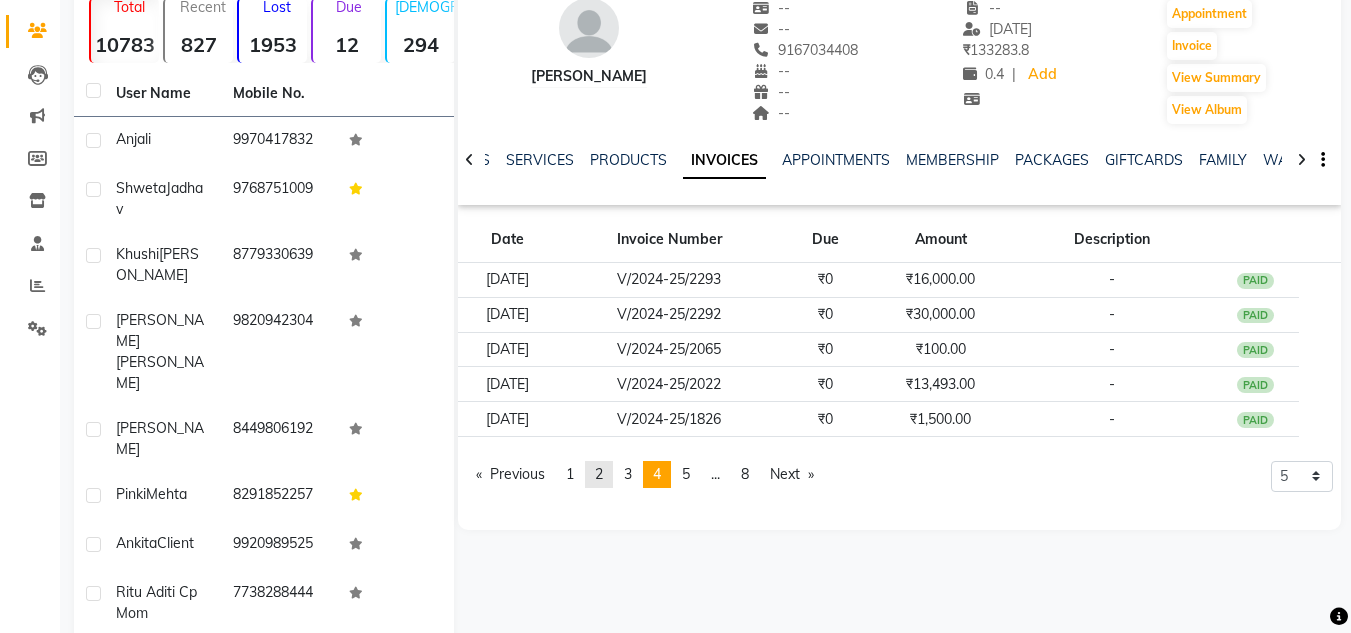 click on "2" 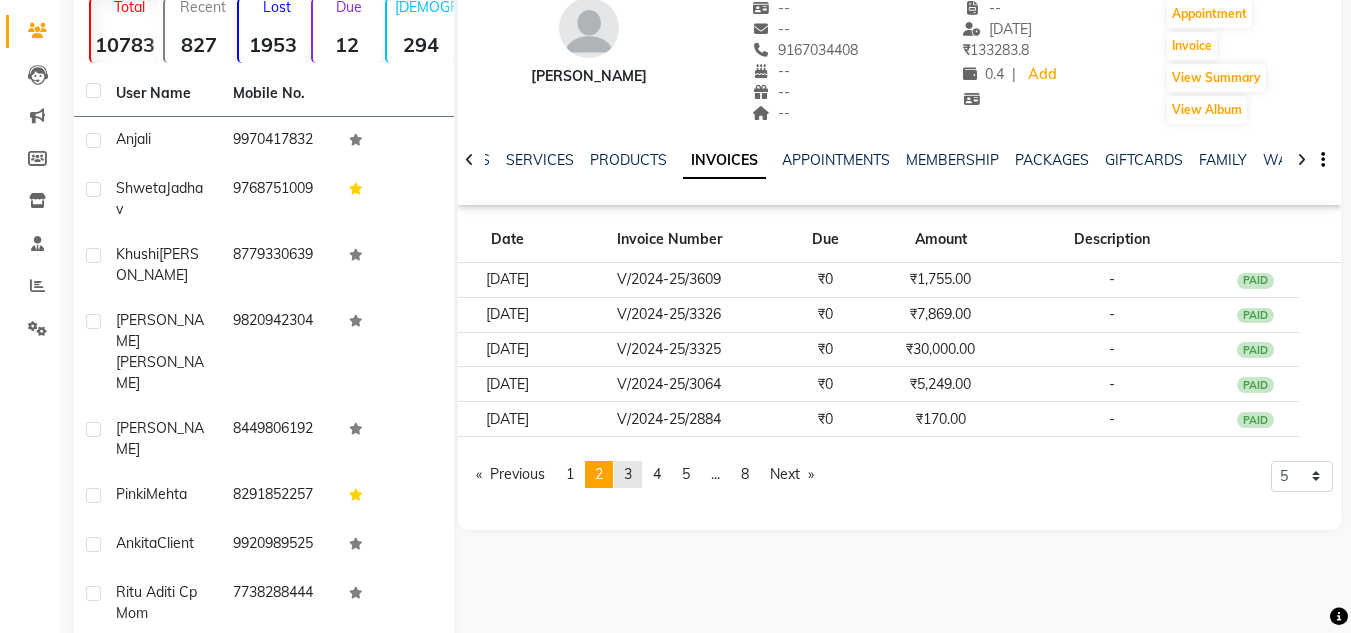 click on "3" 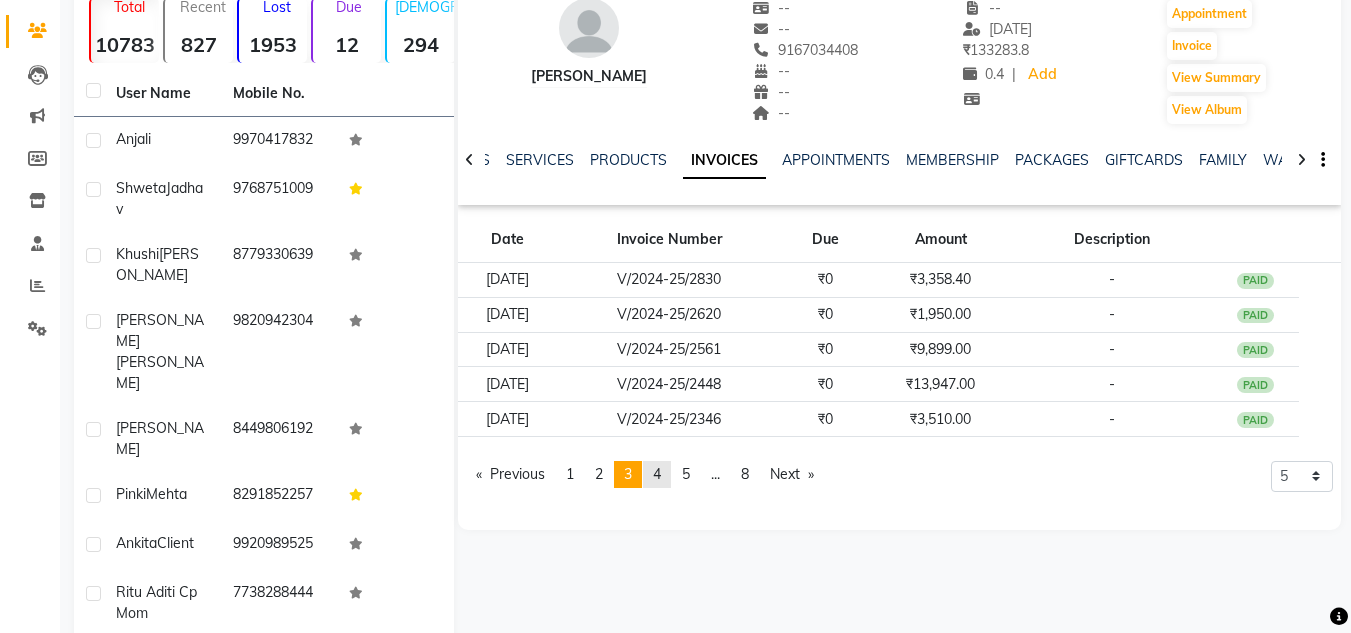 click on "4" 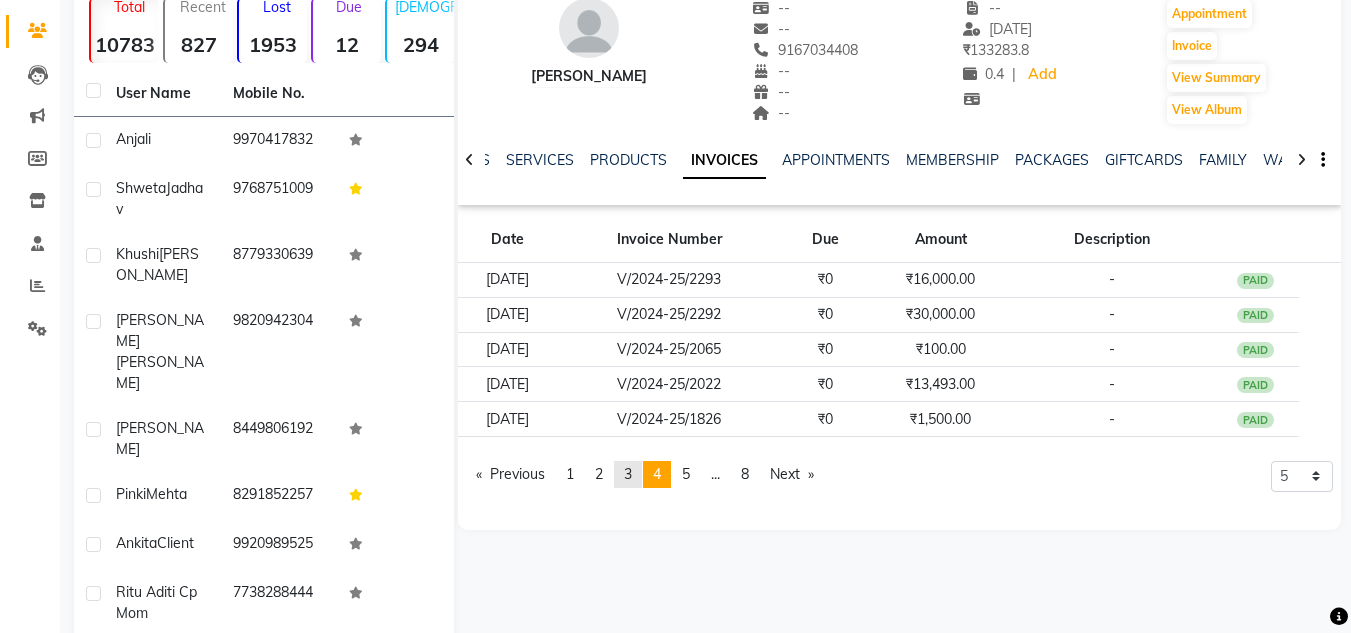 click on "3" 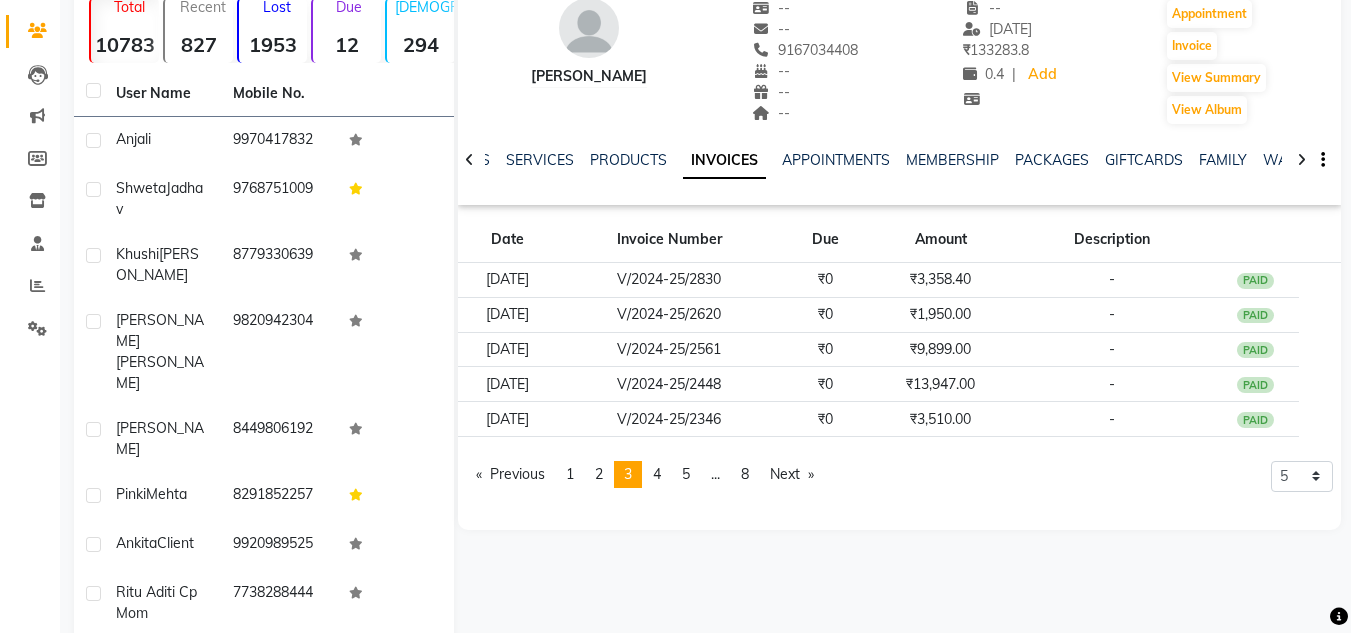 click on "3" 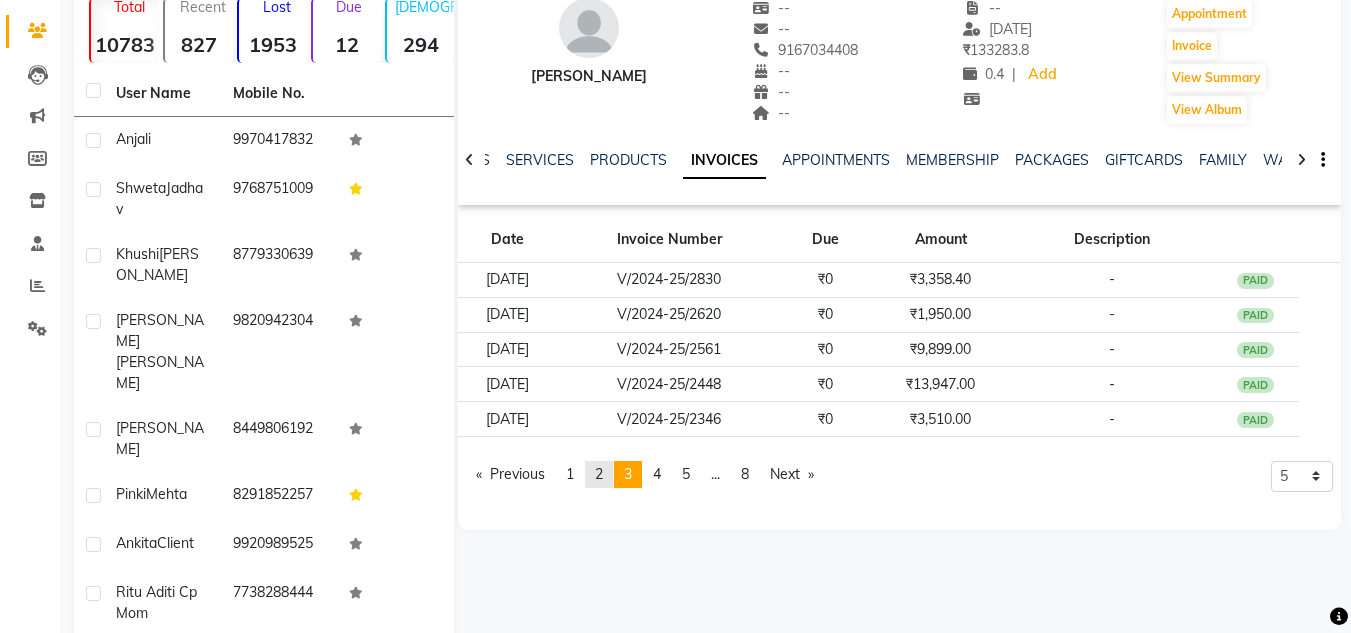click on "2" 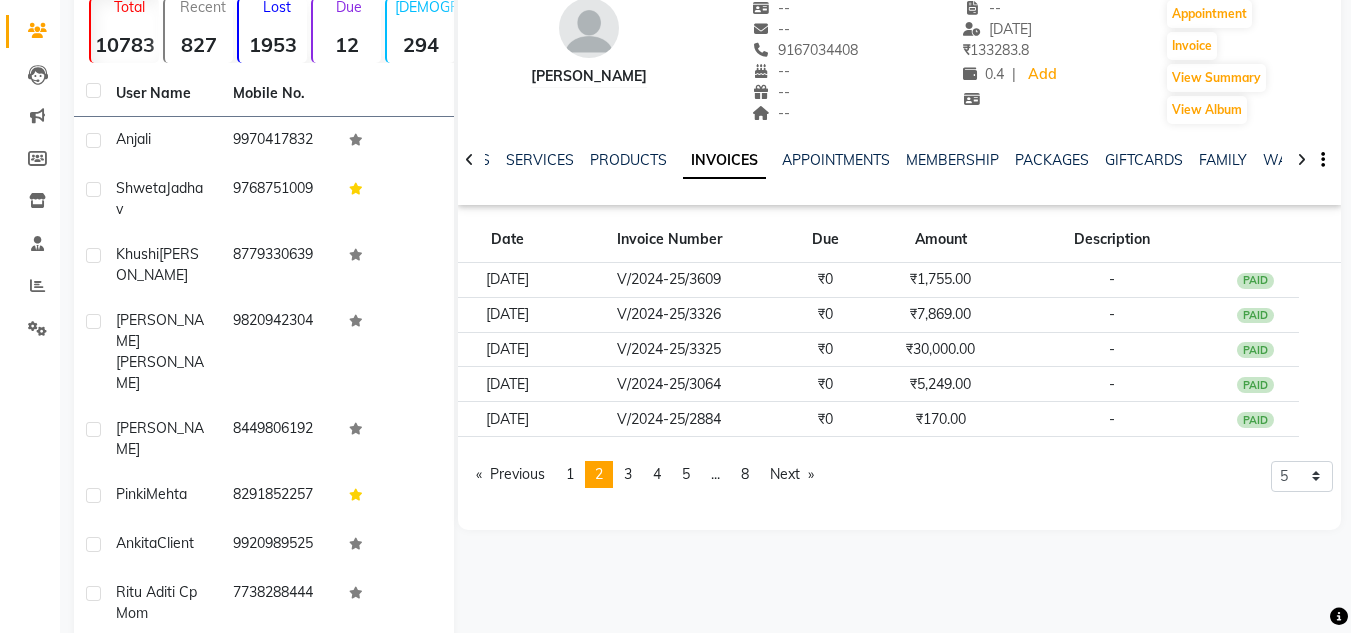click on "2" 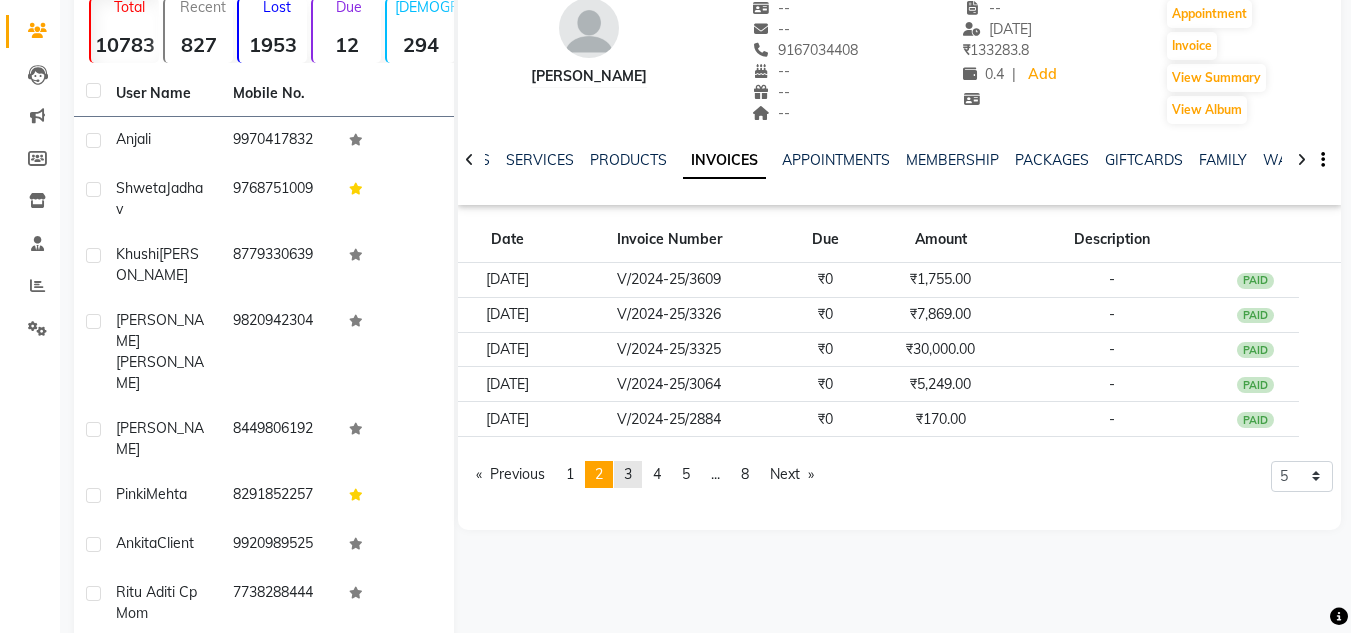 click on "page  3" 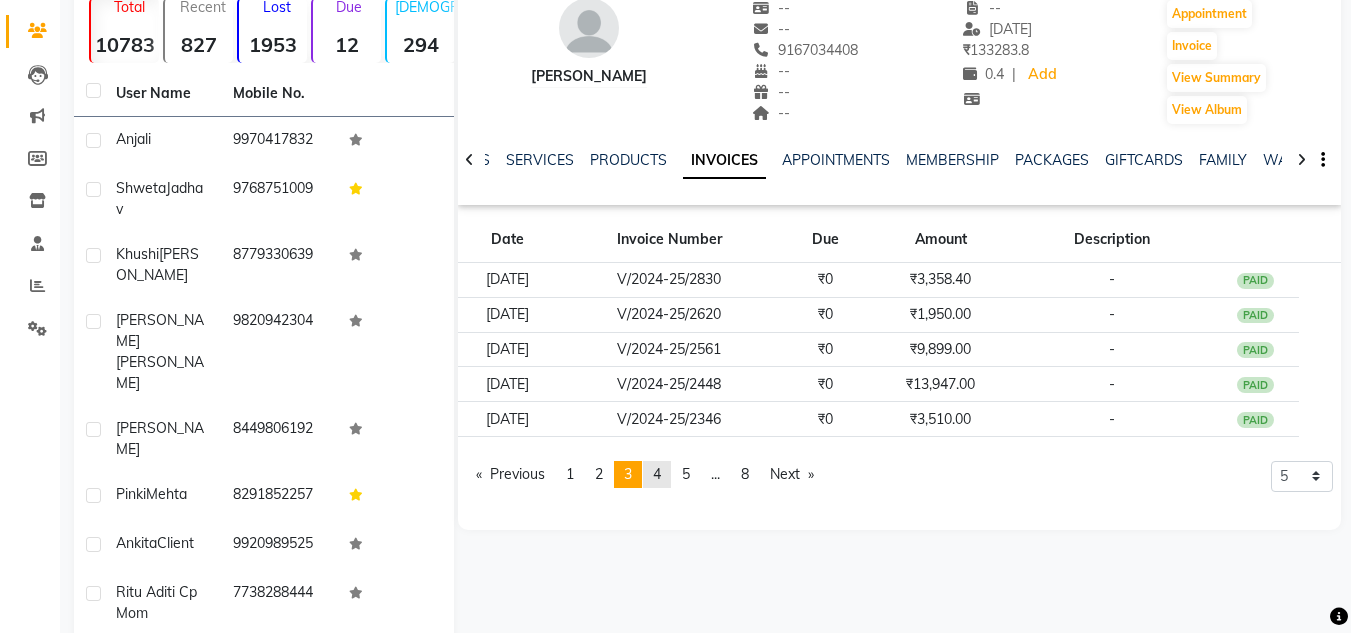 click on "4" 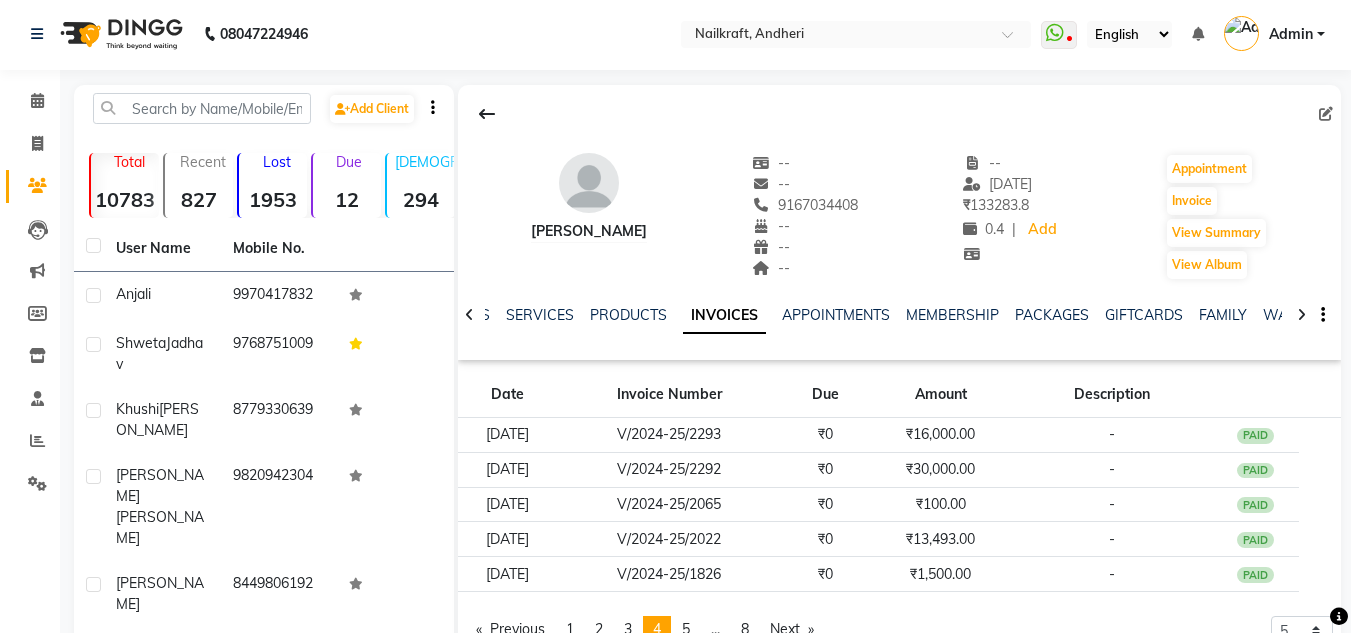 scroll, scrollTop: 0, scrollLeft: 0, axis: both 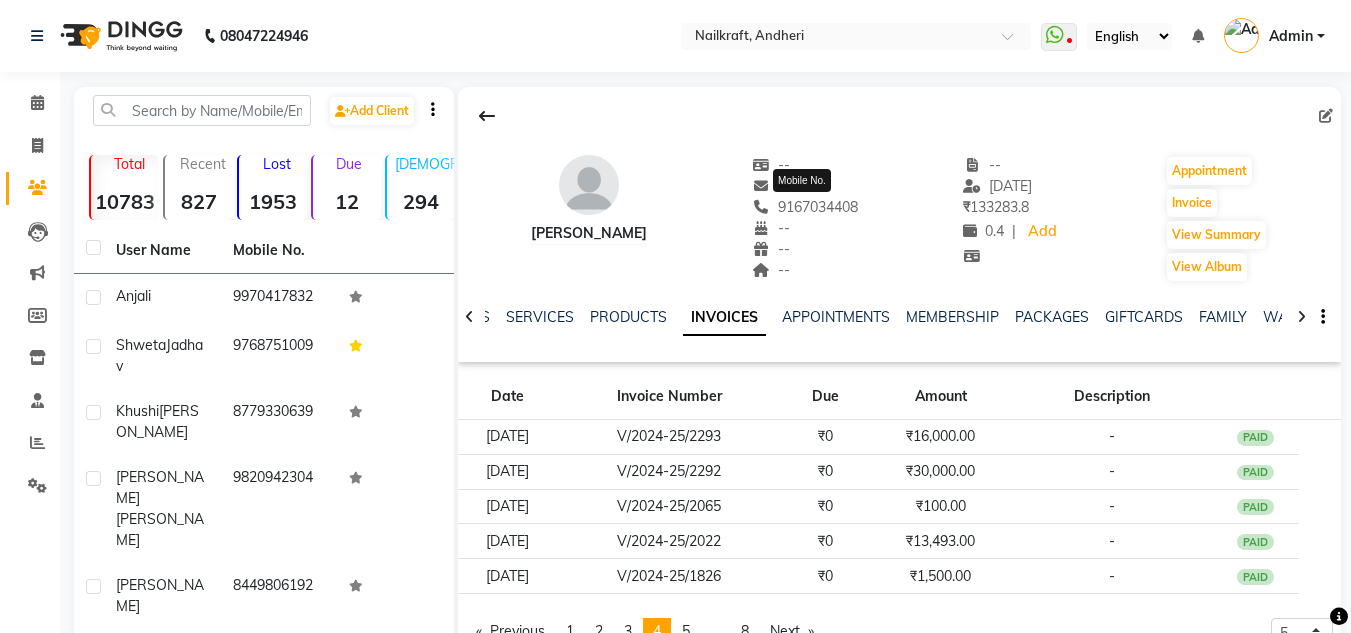 click on "9167034408" 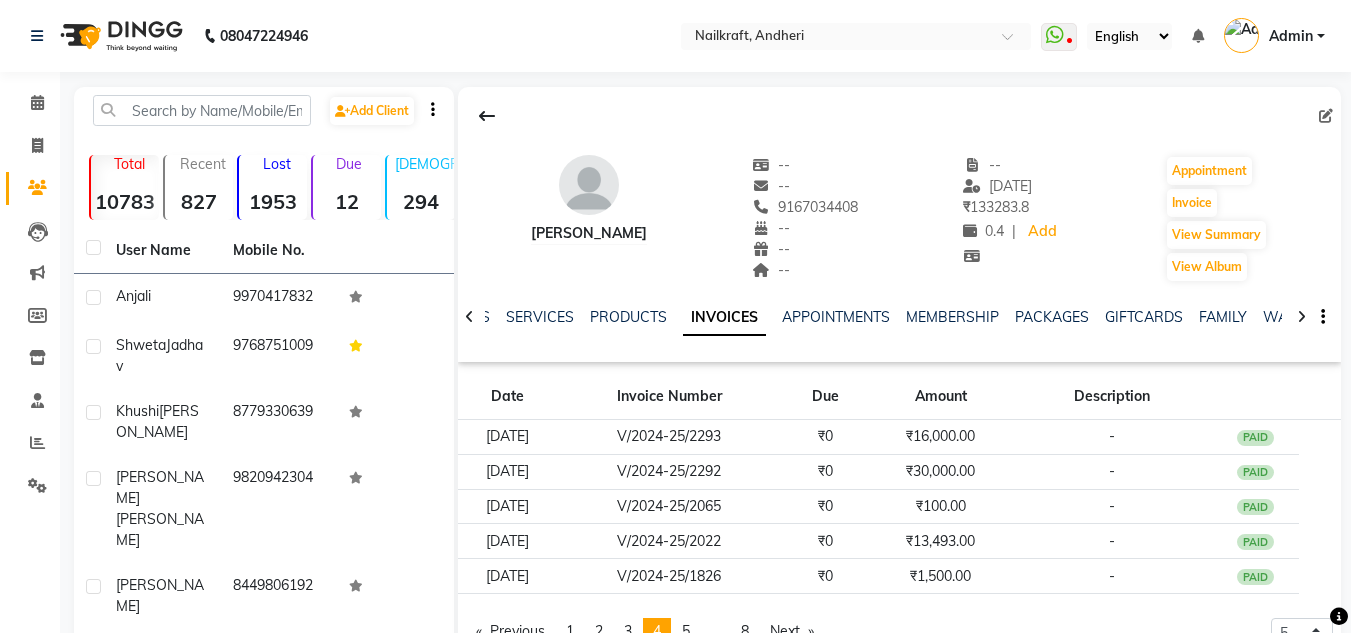 click on "9167034408" 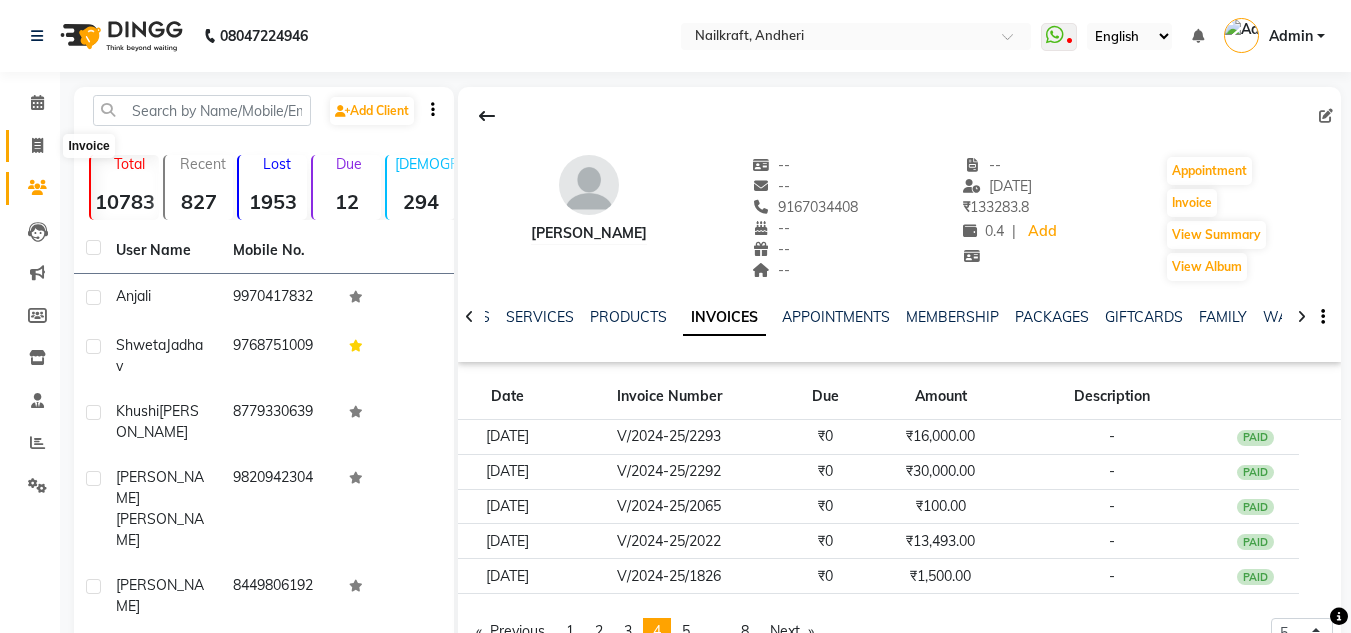 click 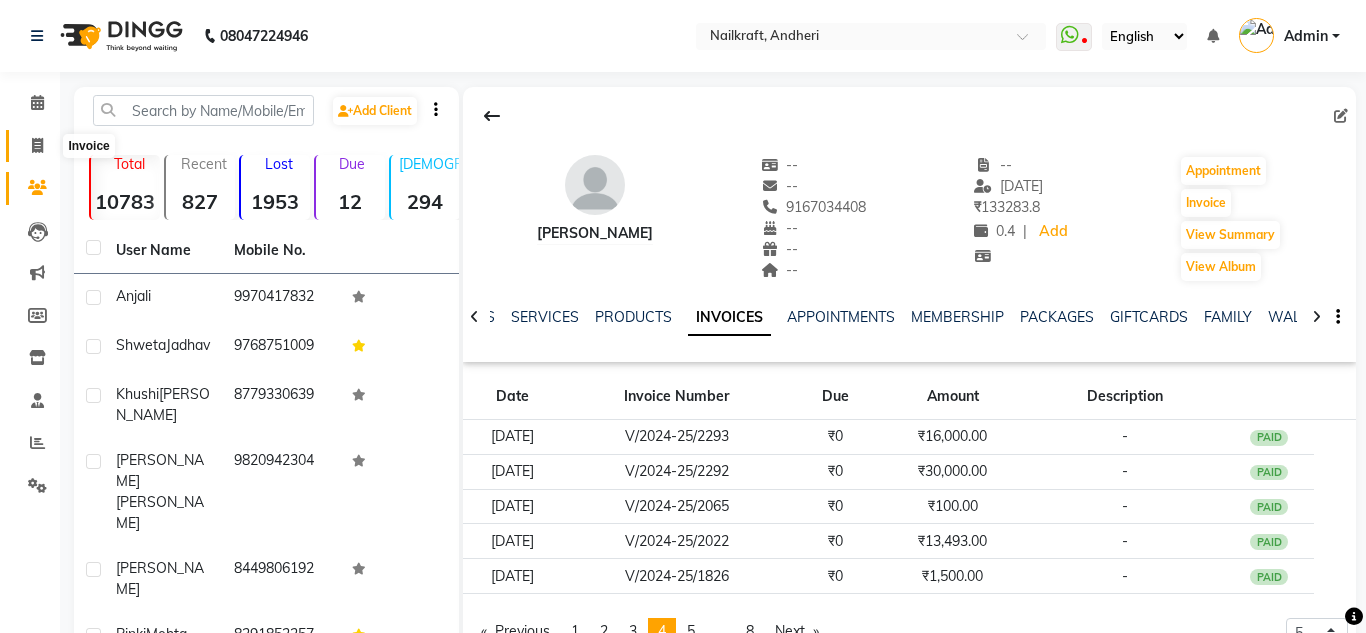select on "6081" 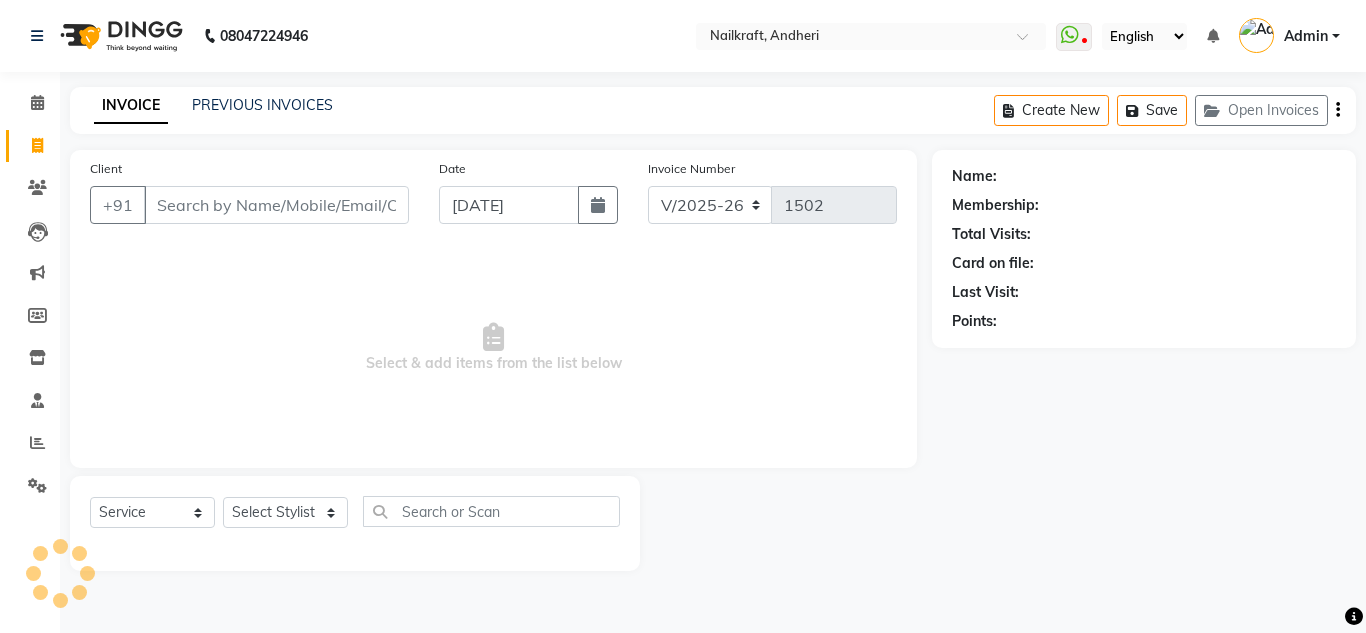 click on "Client" at bounding box center [276, 205] 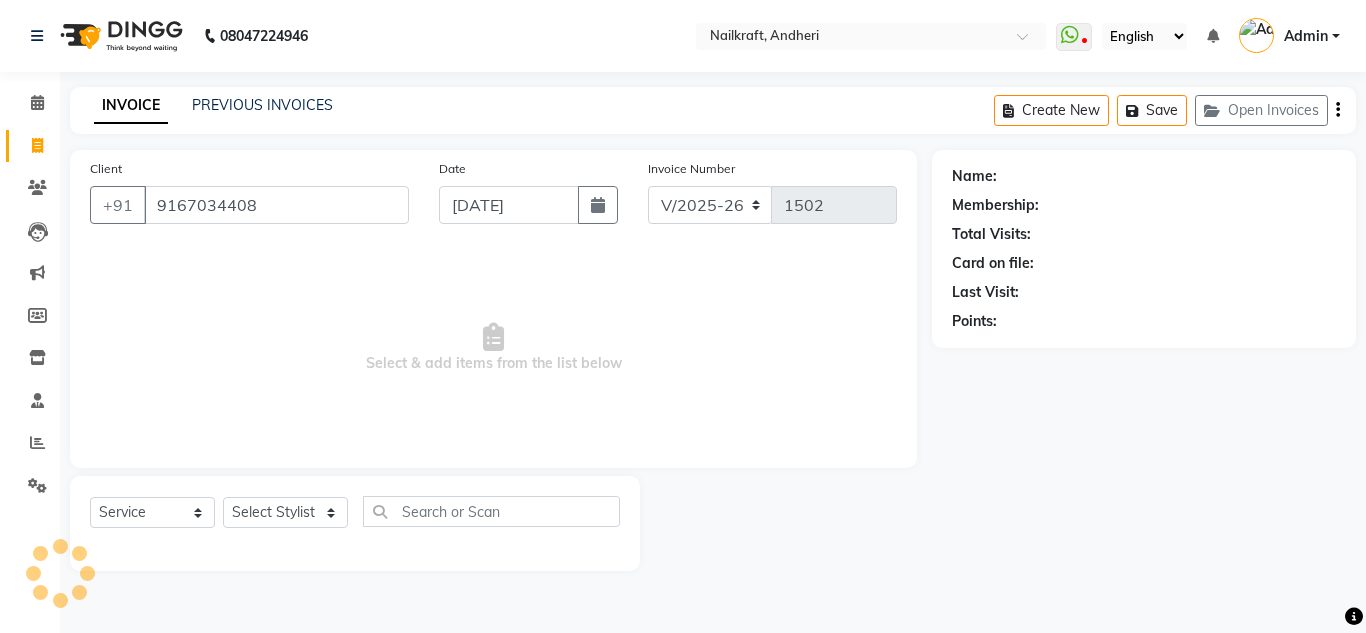 type on "9167034408" 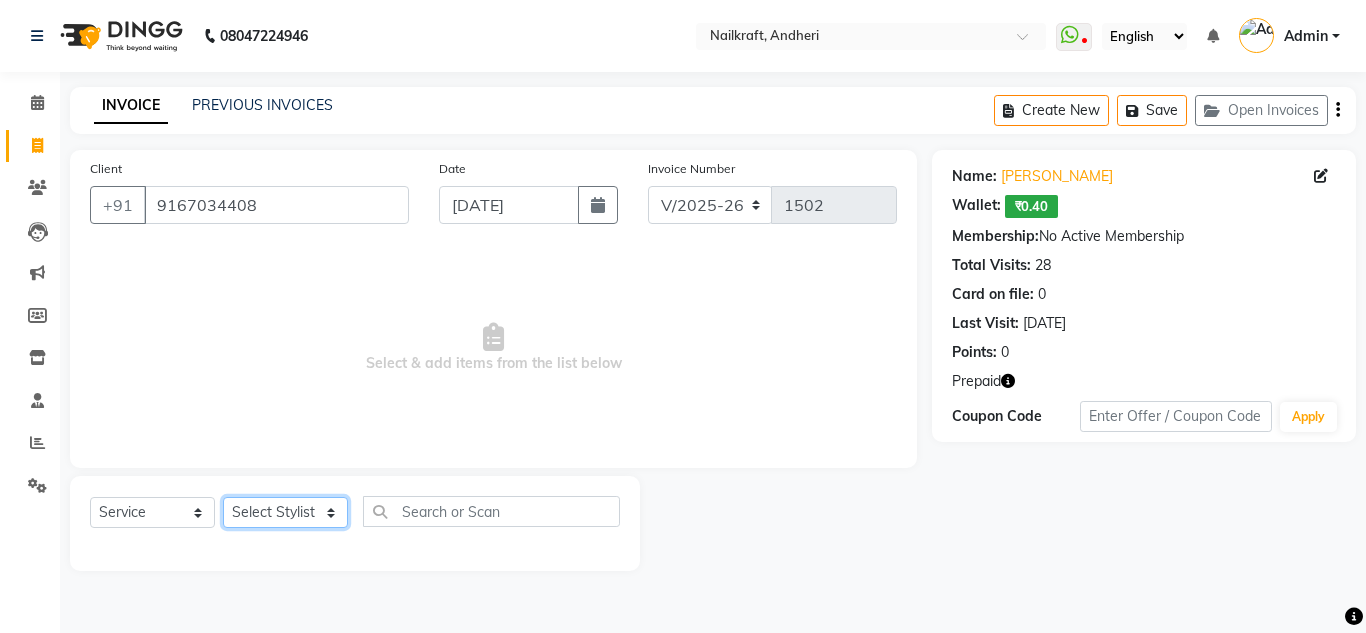 click on "Select Stylist [PERSON_NAME] [PERSON_NAME] [PERSON_NAME] NailKraft [PERSON_NAME] [MEDICAL_DATA] [PERSON_NAME]  Pooja Mehral Preeti Bidlal [PERSON_NAME] [PERSON_NAME] [PERSON_NAME] [PERSON_NAME]" 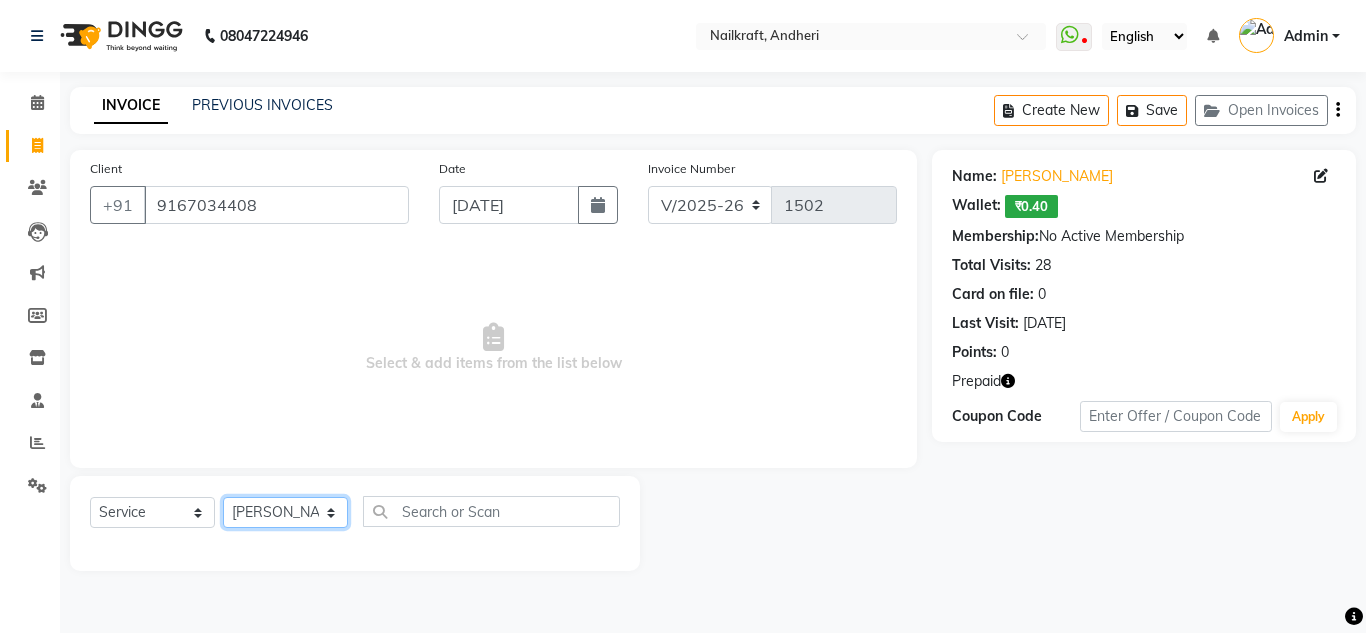 click on "Select Stylist [PERSON_NAME] [PERSON_NAME] [PERSON_NAME] NailKraft [PERSON_NAME] [MEDICAL_DATA] [PERSON_NAME]  Pooja Mehral Preeti Bidlal [PERSON_NAME] [PERSON_NAME] [PERSON_NAME] [PERSON_NAME]" 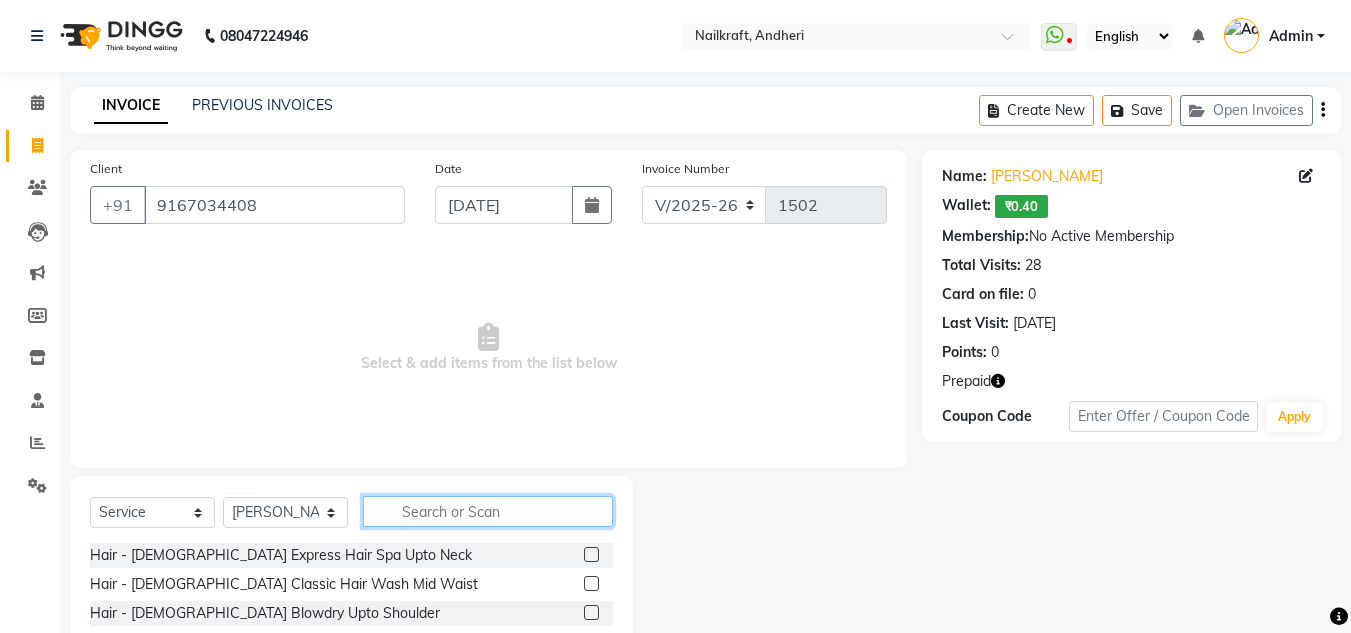click 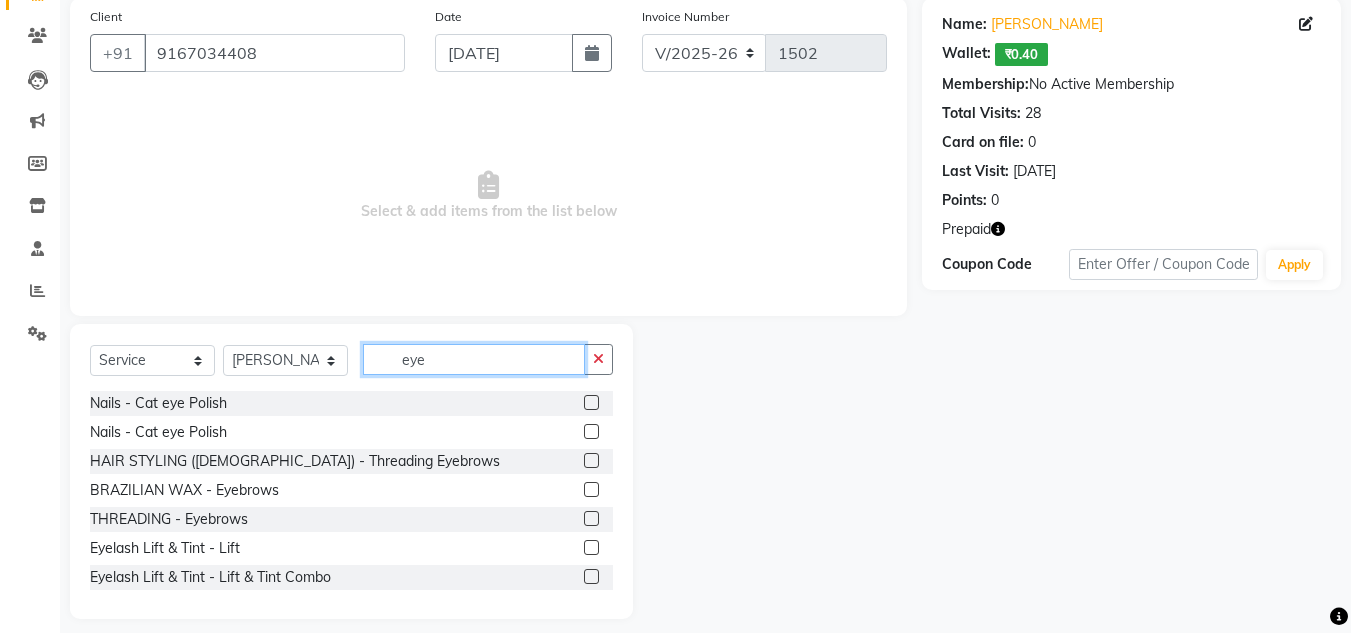 scroll, scrollTop: 168, scrollLeft: 0, axis: vertical 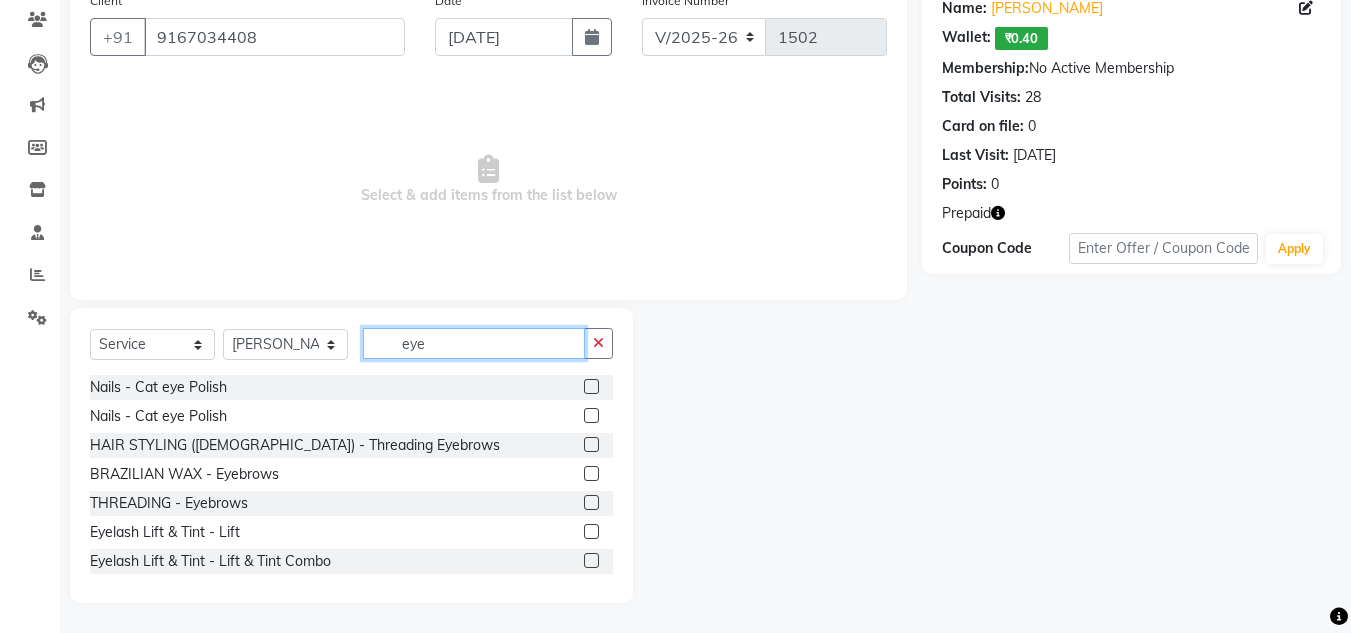 type on "eye" 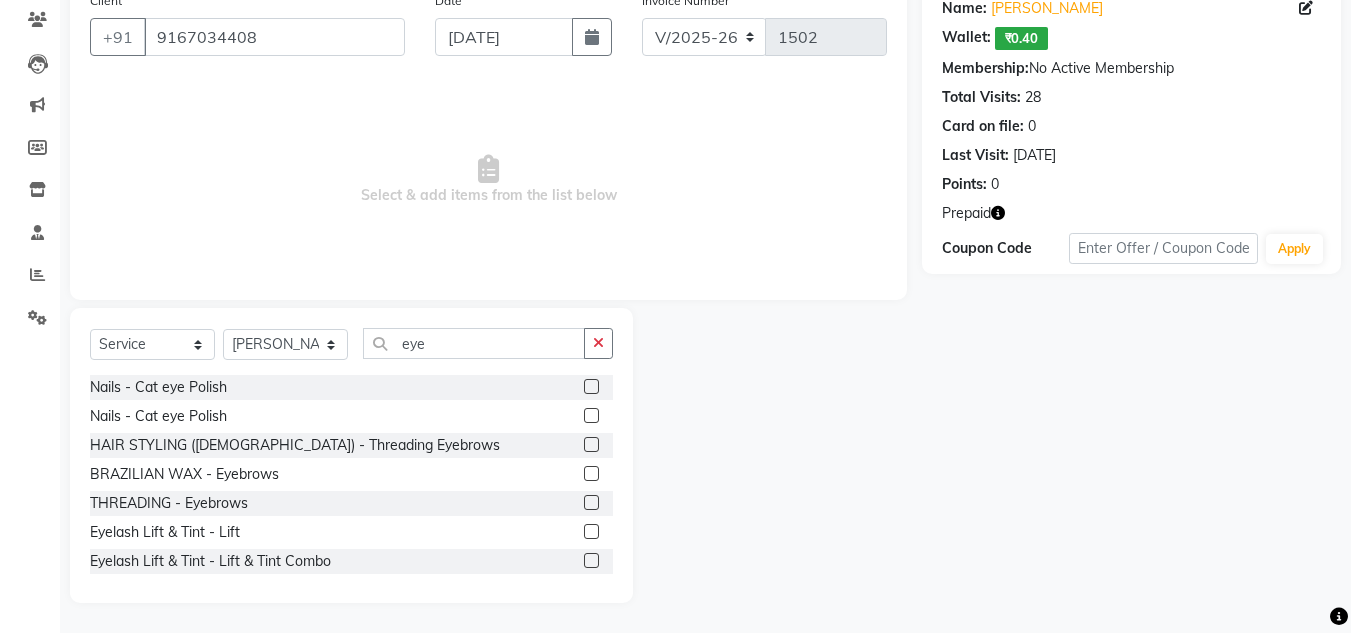 click 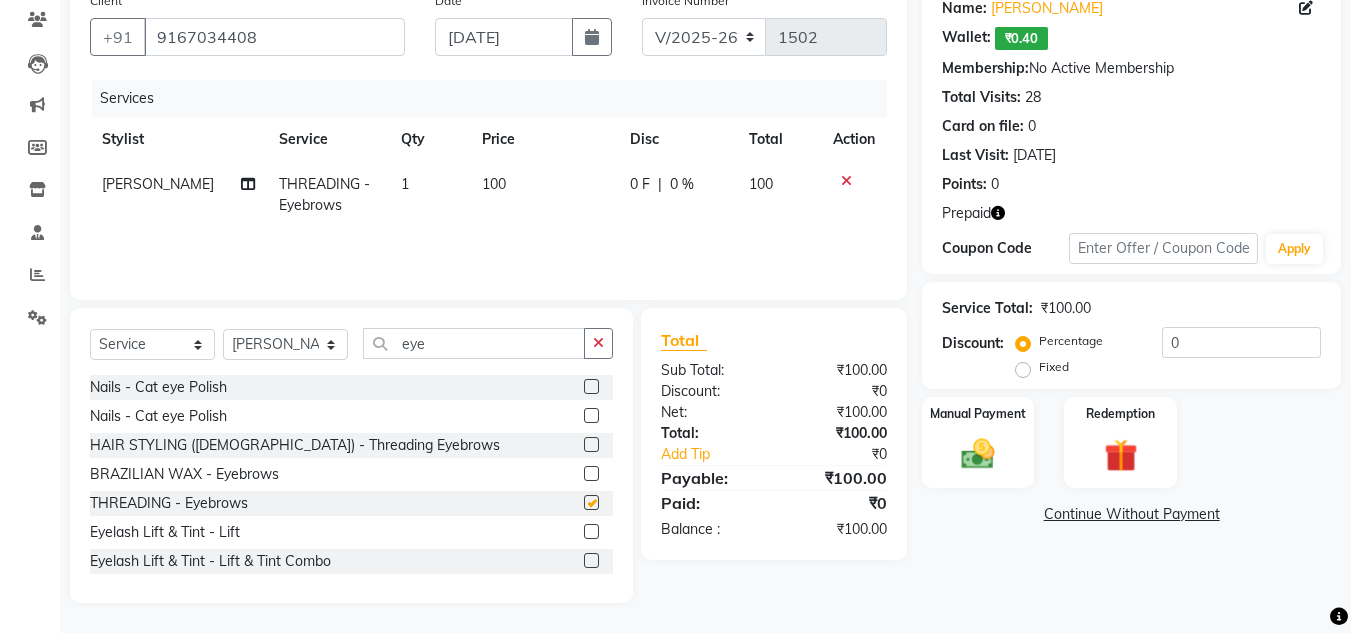 checkbox on "false" 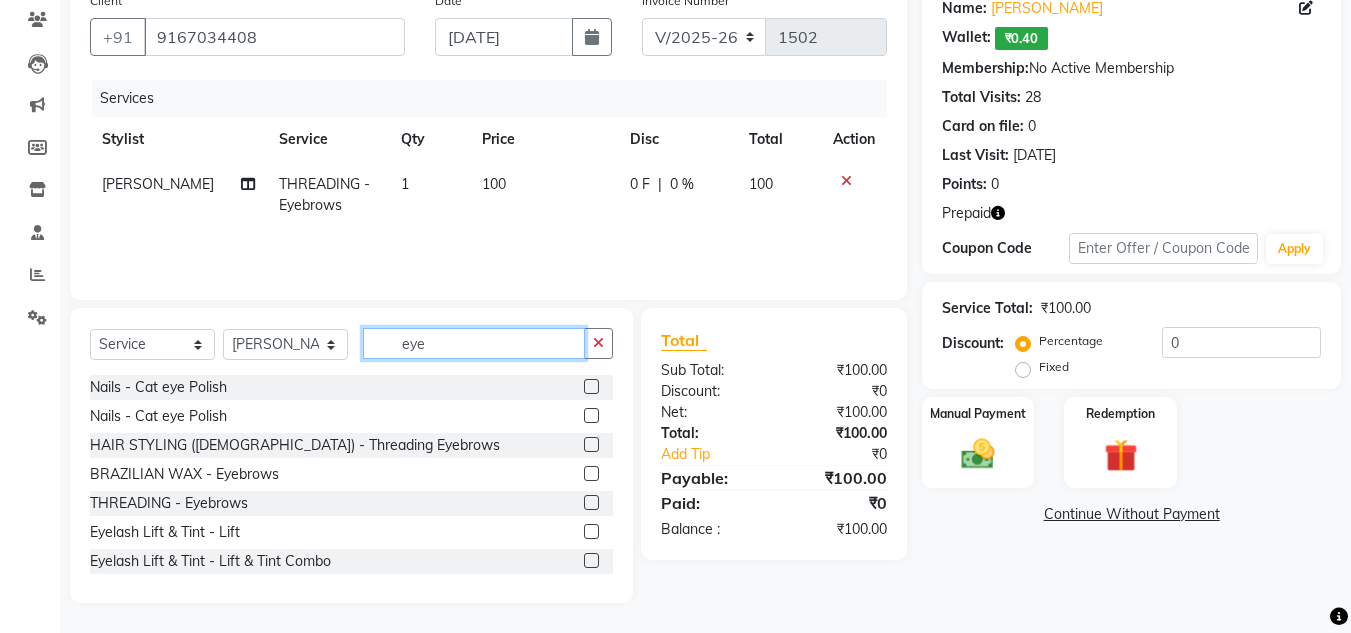 click on "eye" 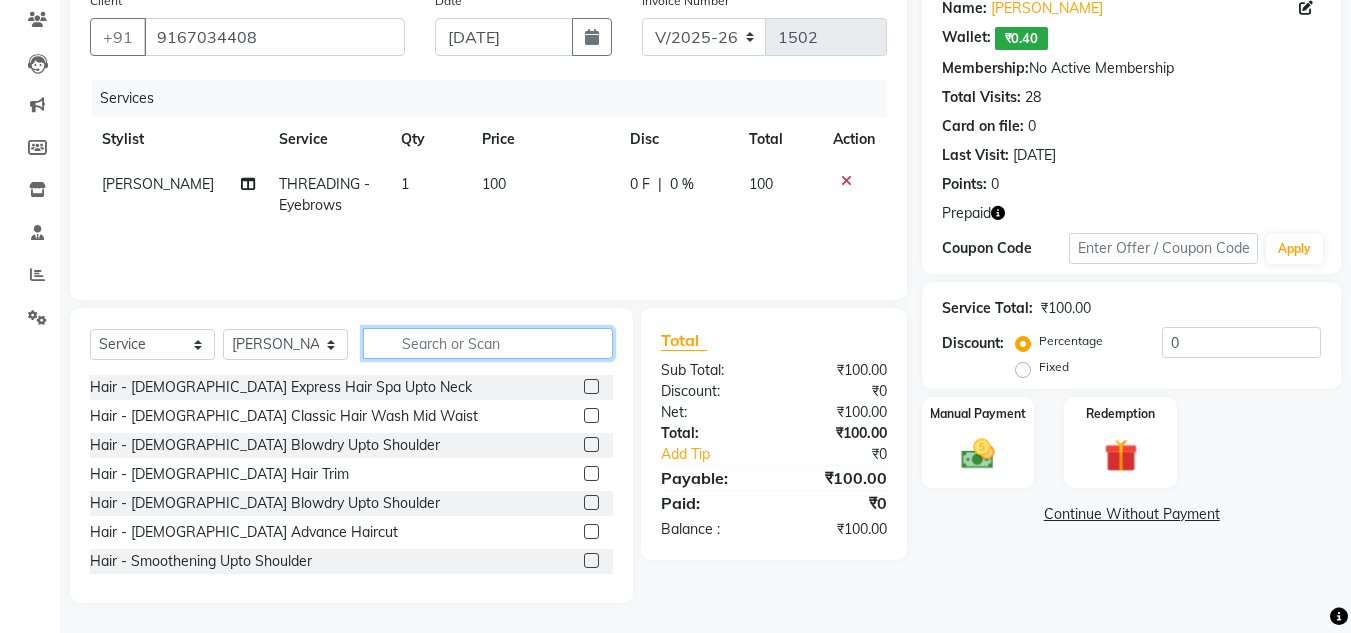 type on "c" 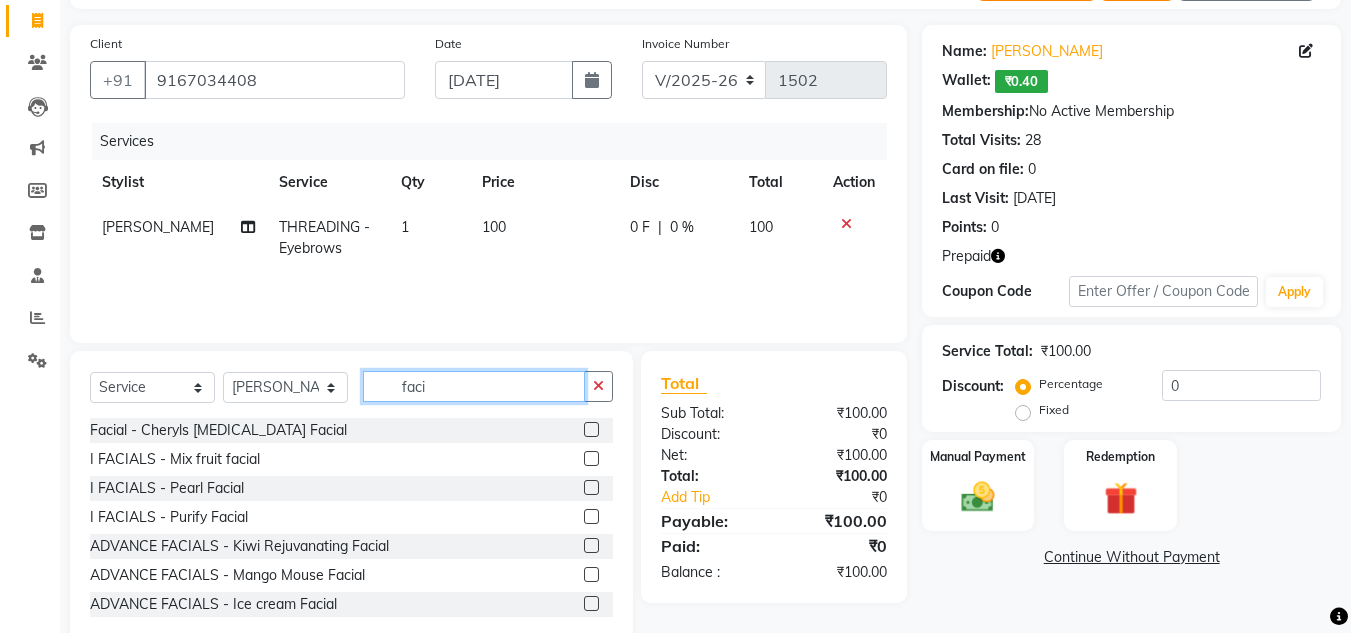 scroll, scrollTop: 168, scrollLeft: 0, axis: vertical 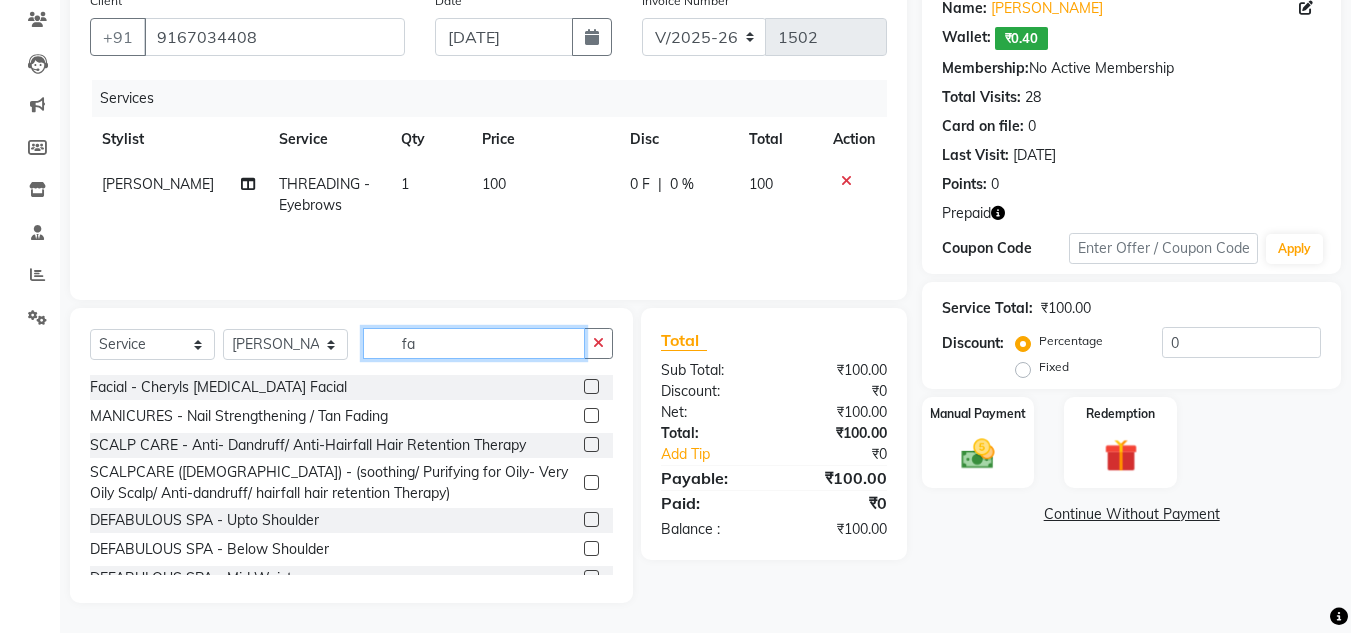 type on "f" 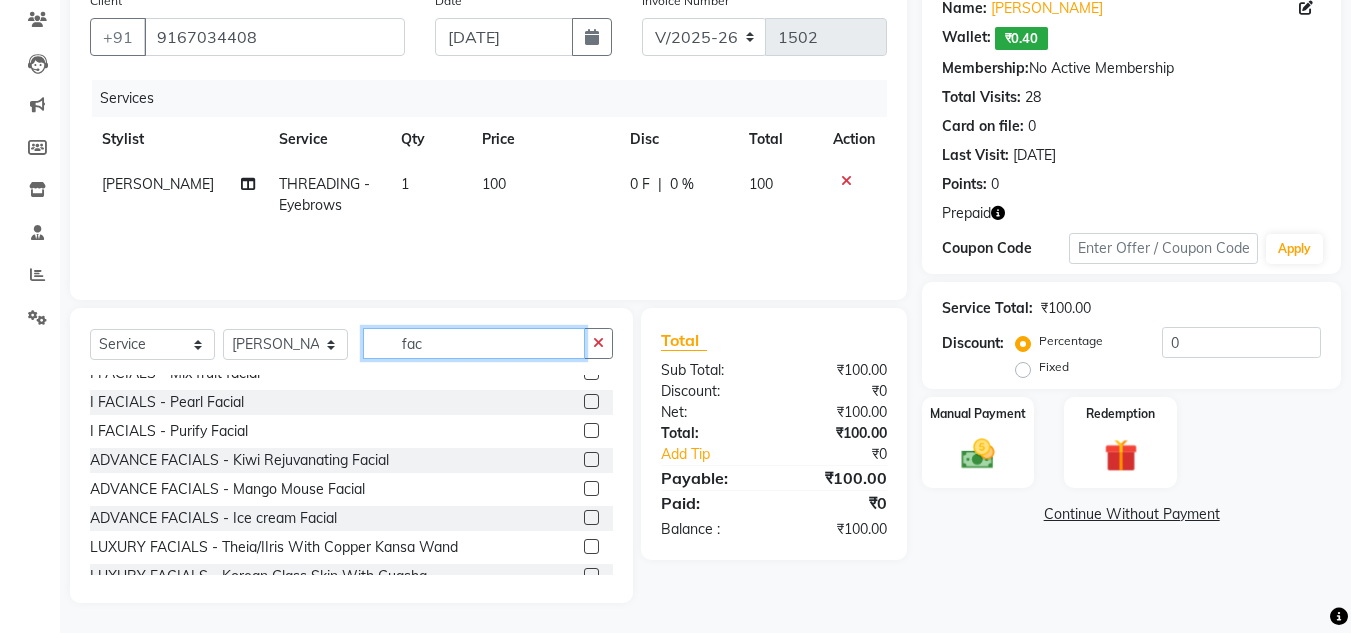 scroll, scrollTop: 160, scrollLeft: 0, axis: vertical 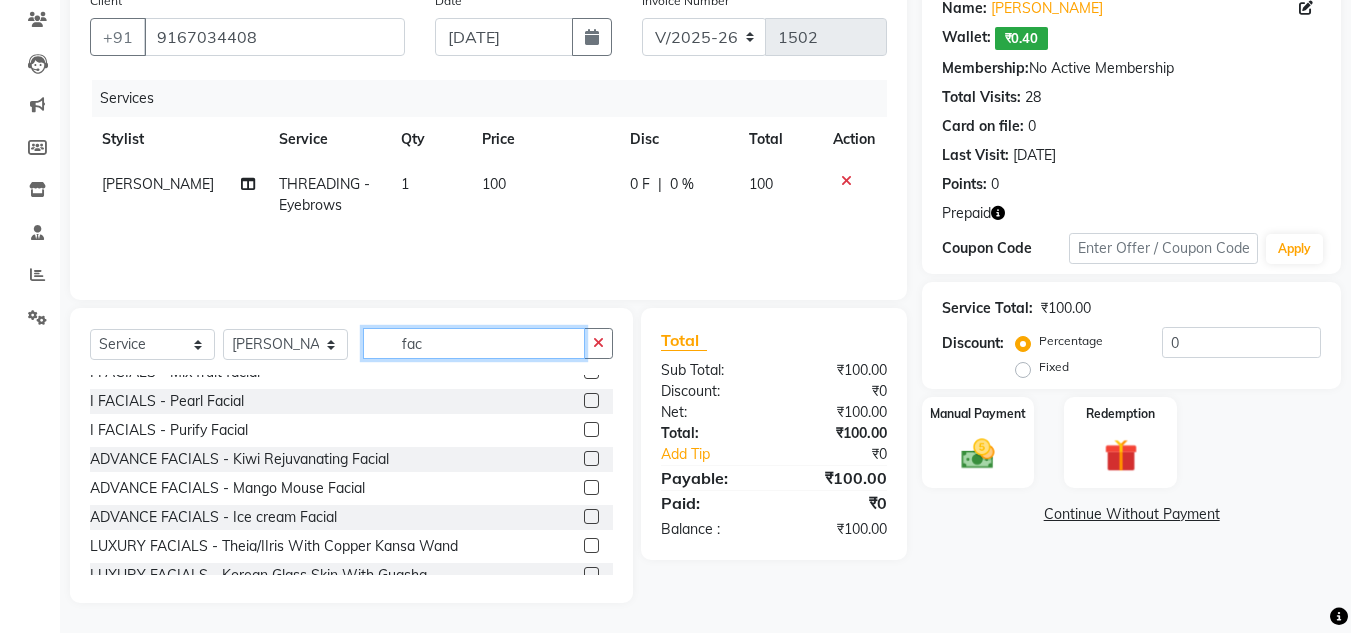 type on "fac" 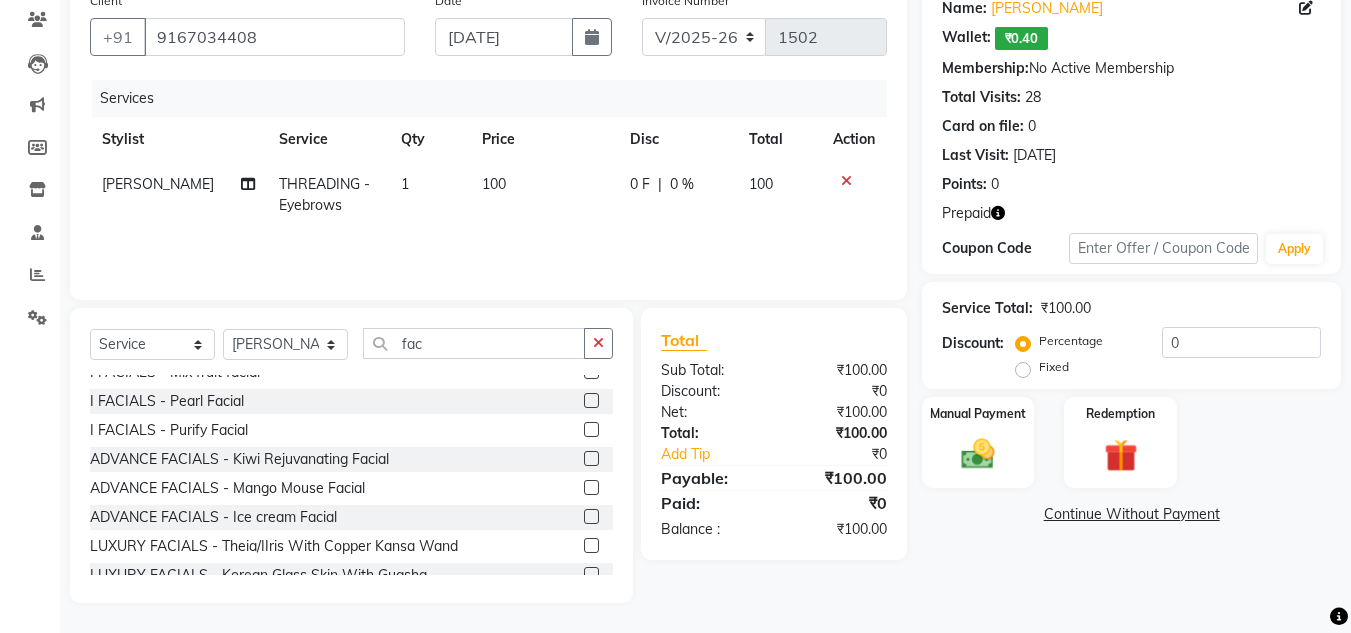 click 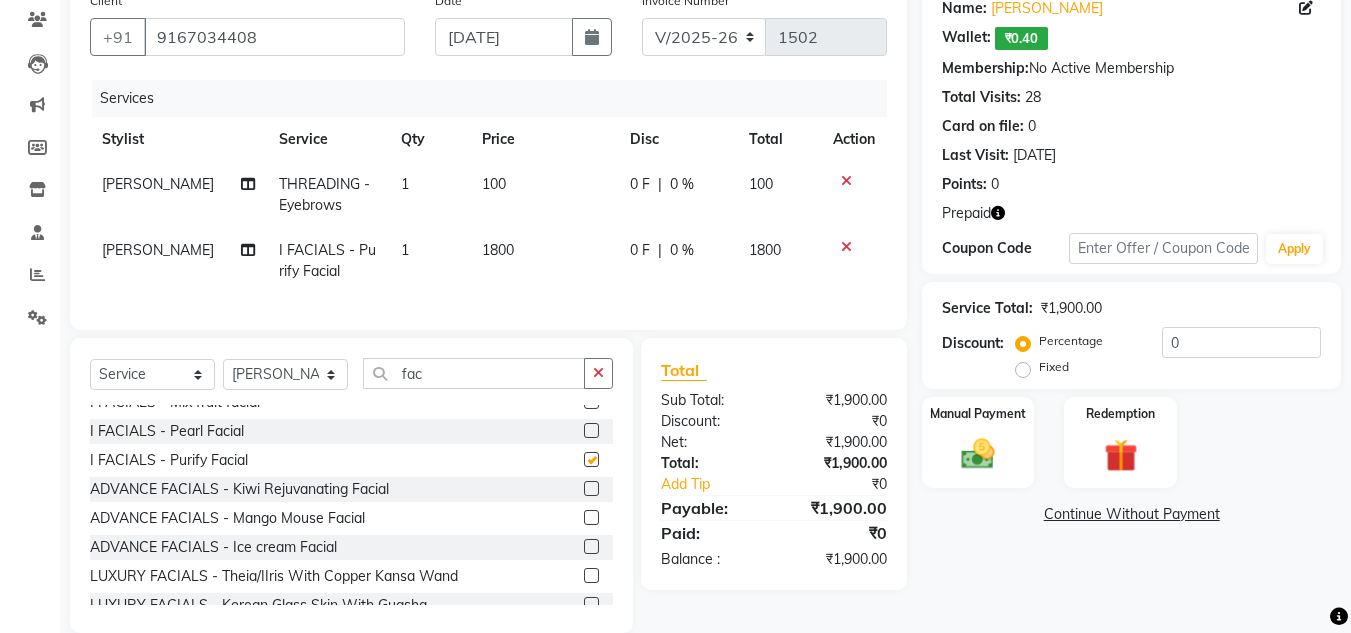 checkbox on "false" 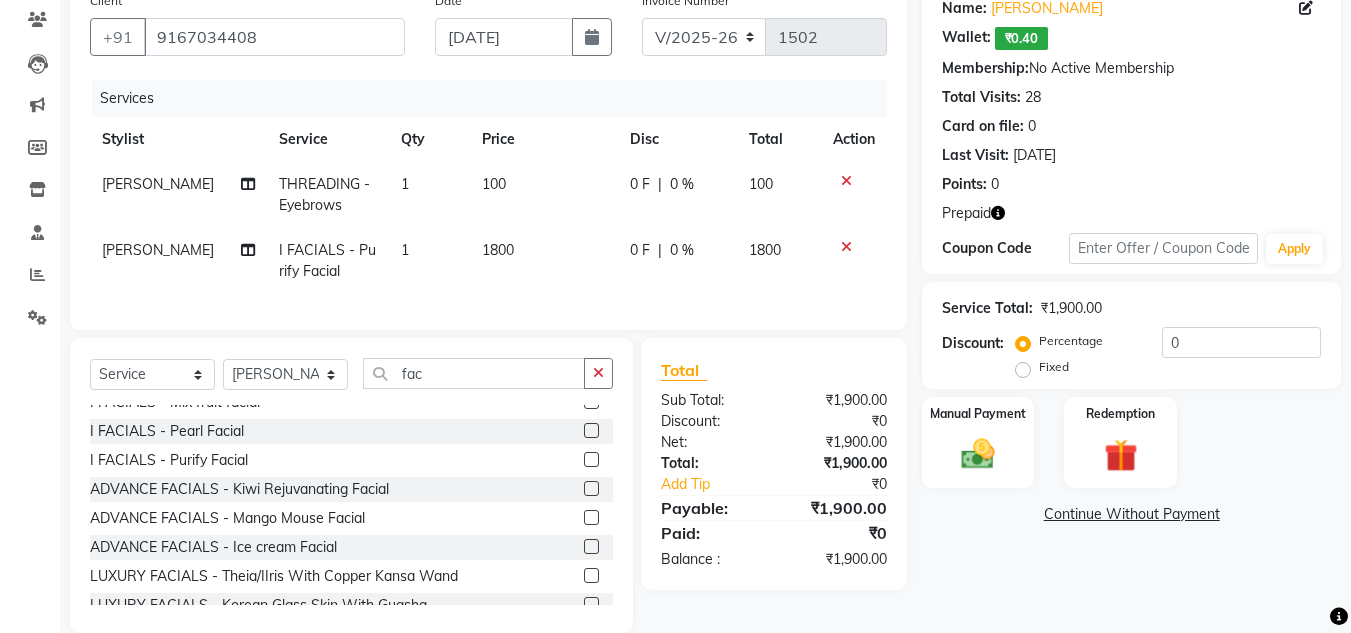 click on "1800" 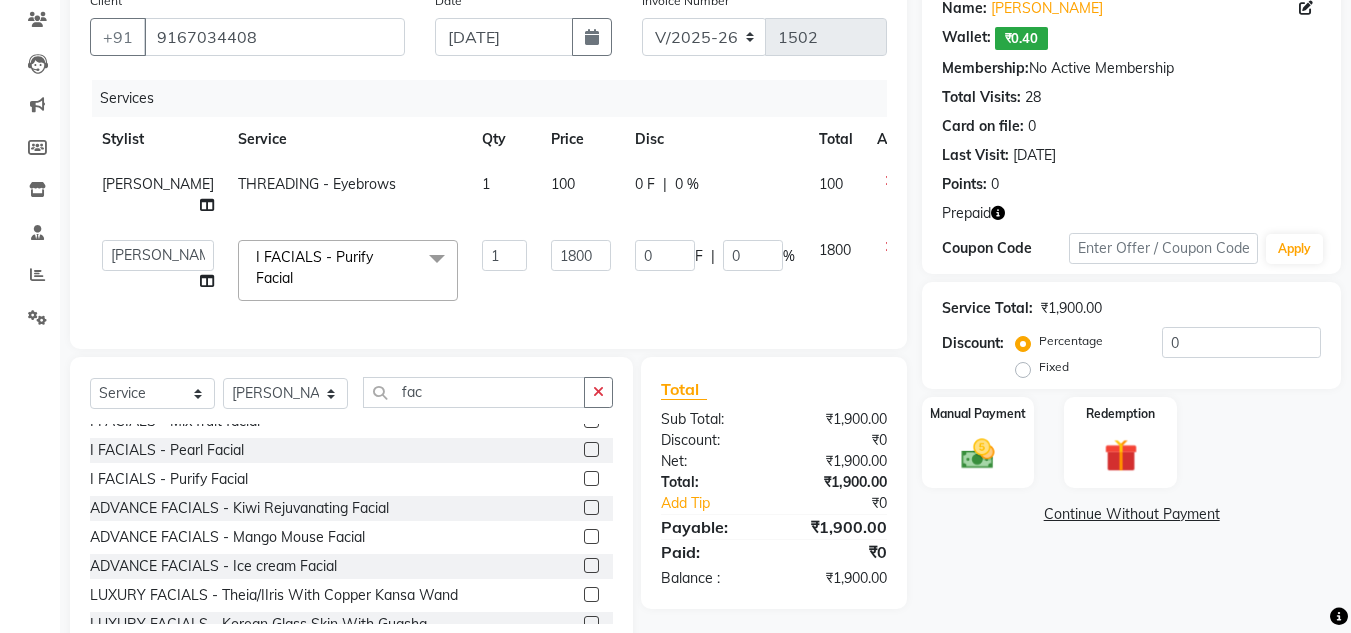 click on "1800" 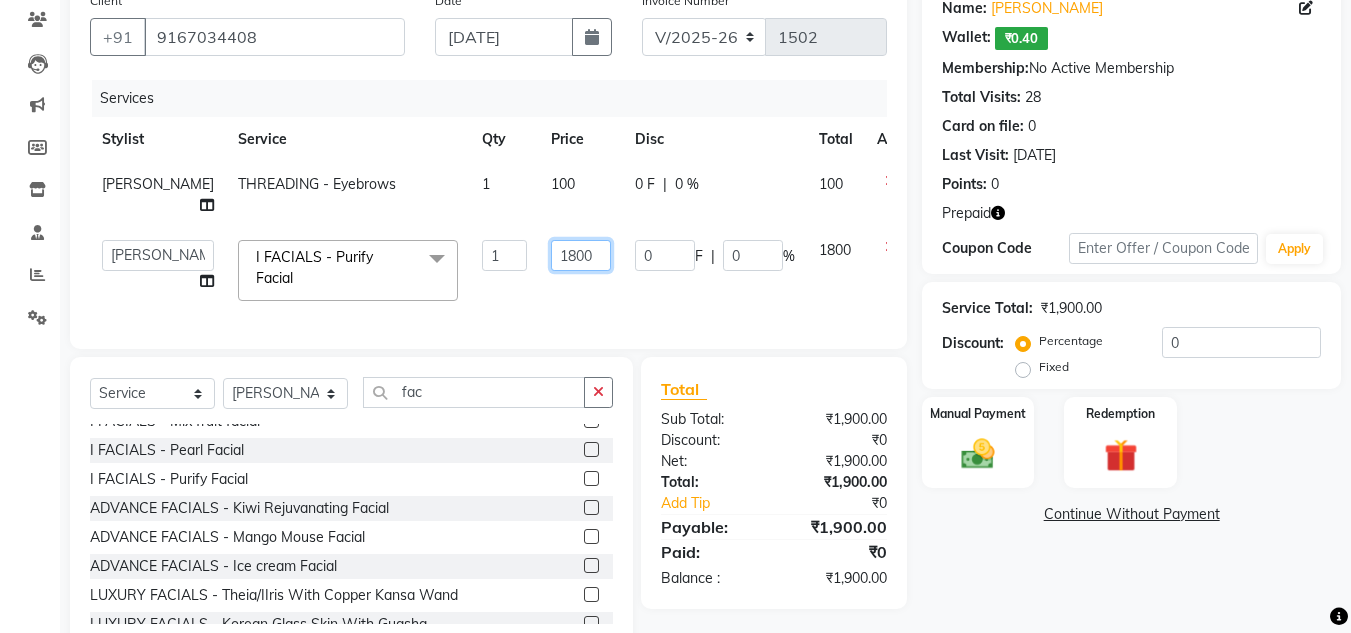 click on "1800" 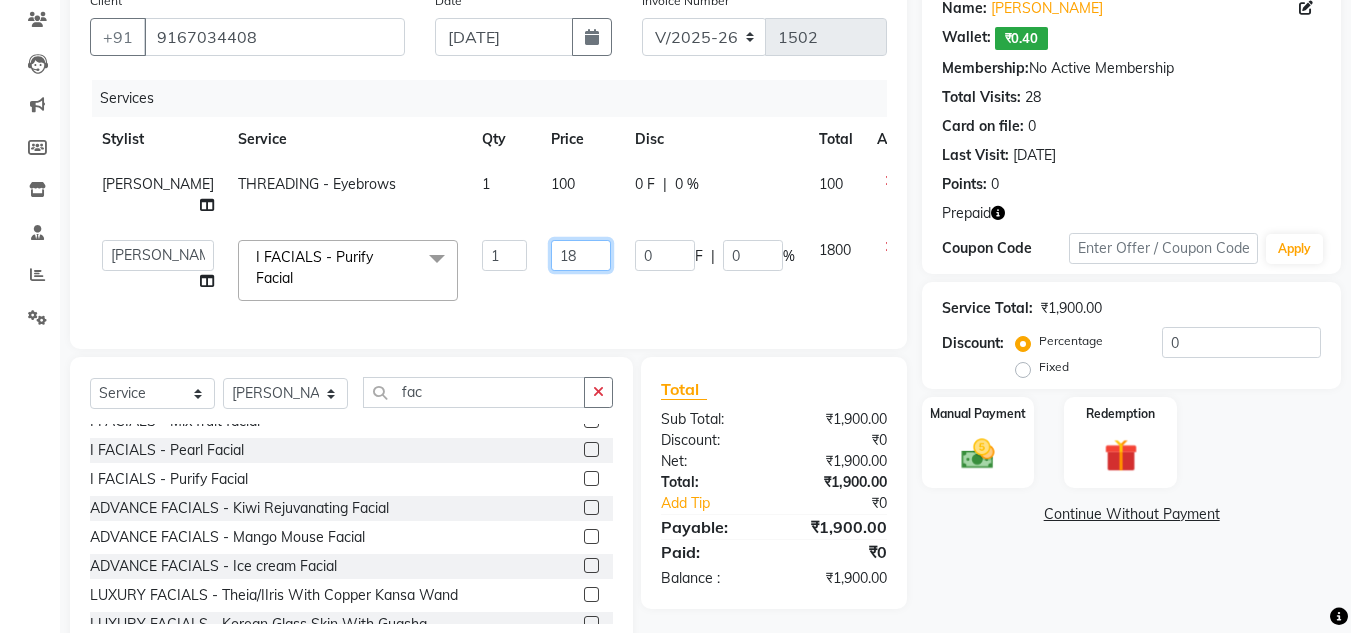 type on "1" 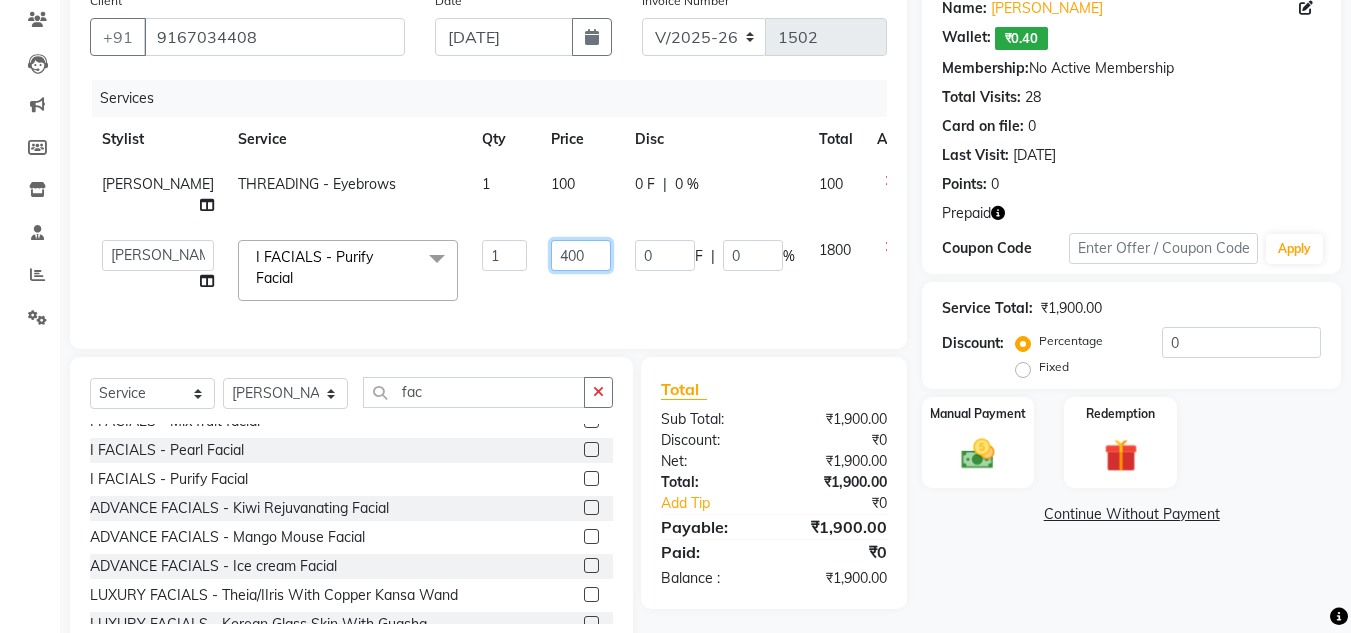 type on "4000" 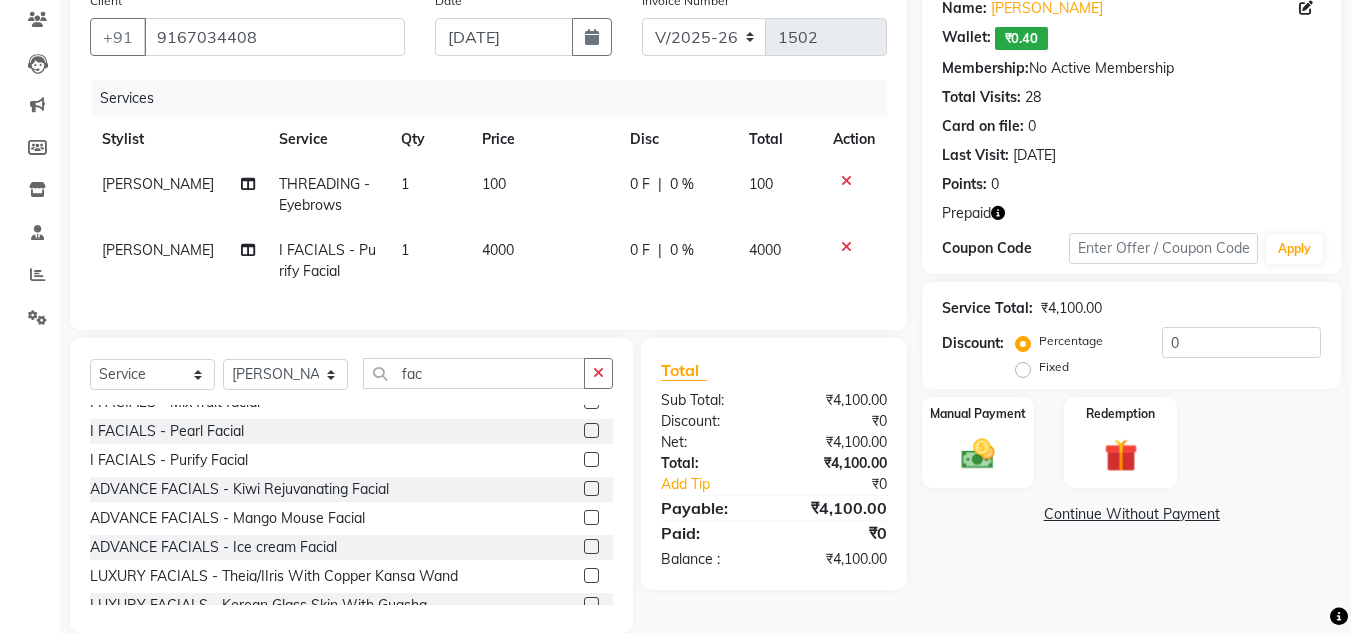 click on "Points:   0" 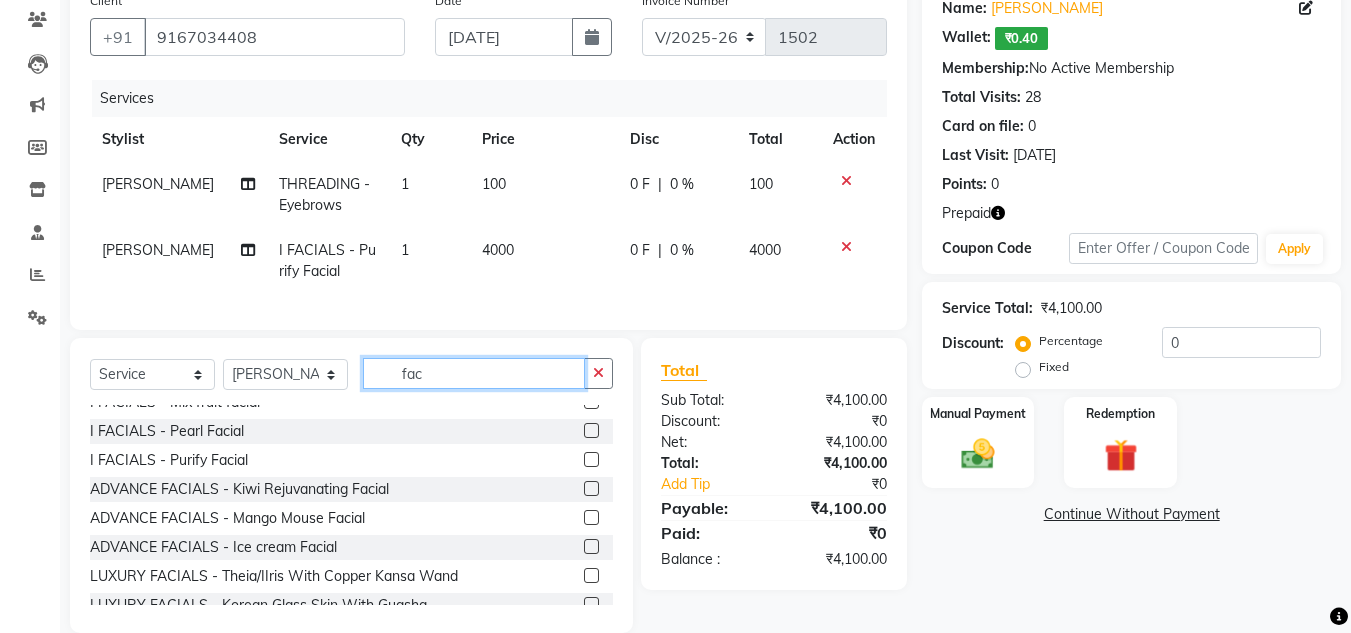 click on "fac" 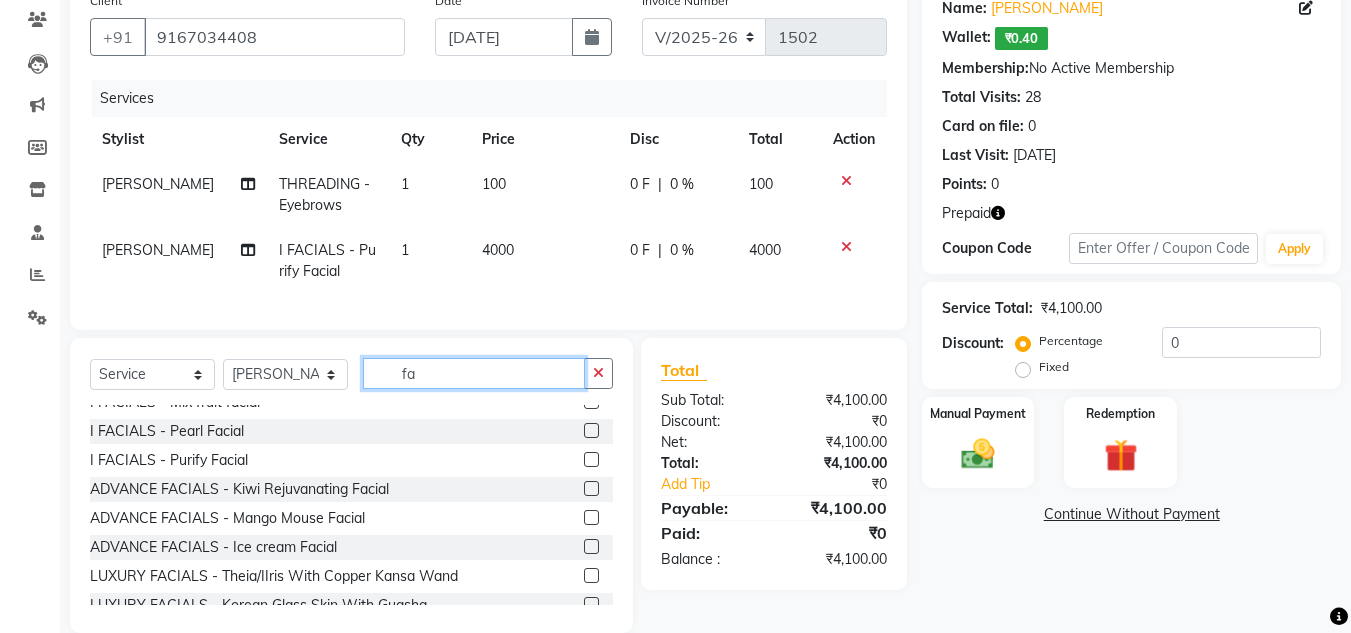type on "f" 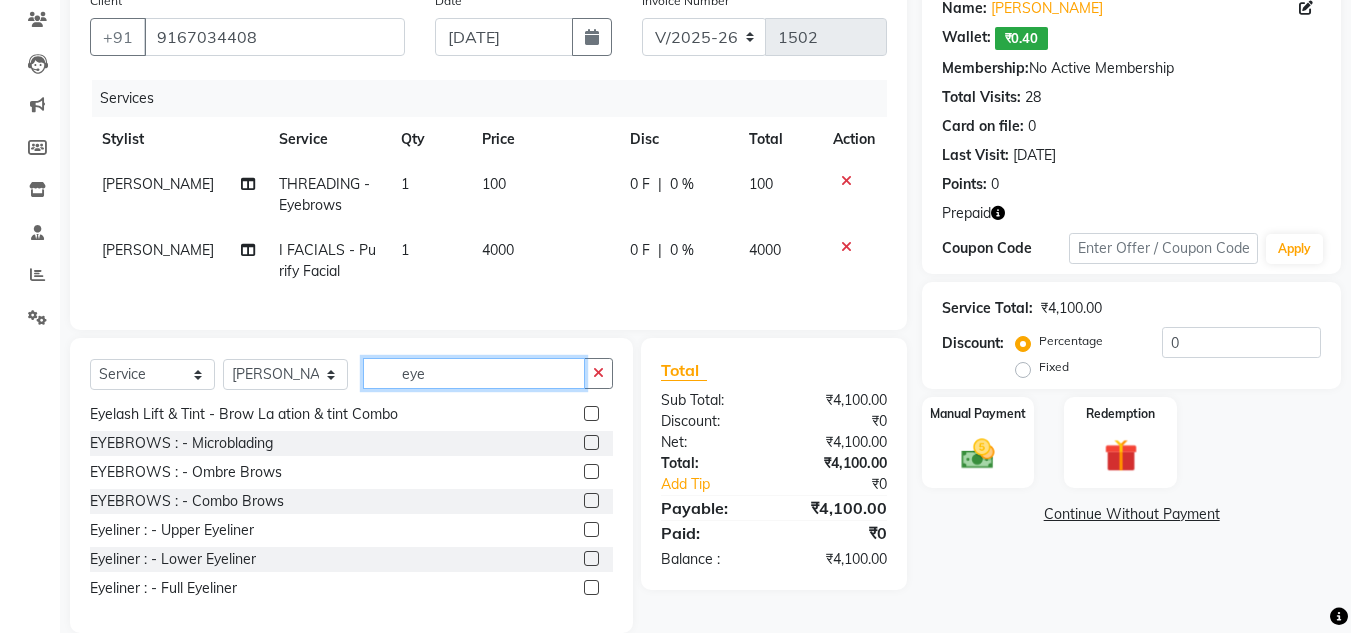 scroll, scrollTop: 264, scrollLeft: 0, axis: vertical 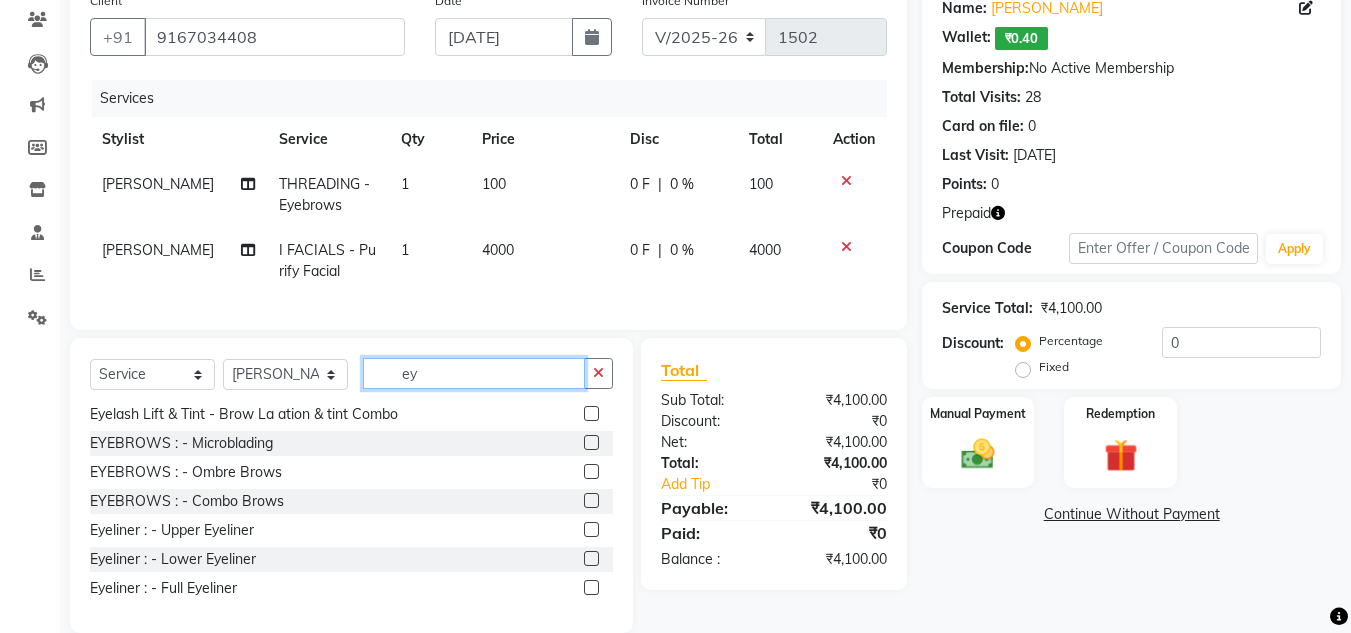 type on "e" 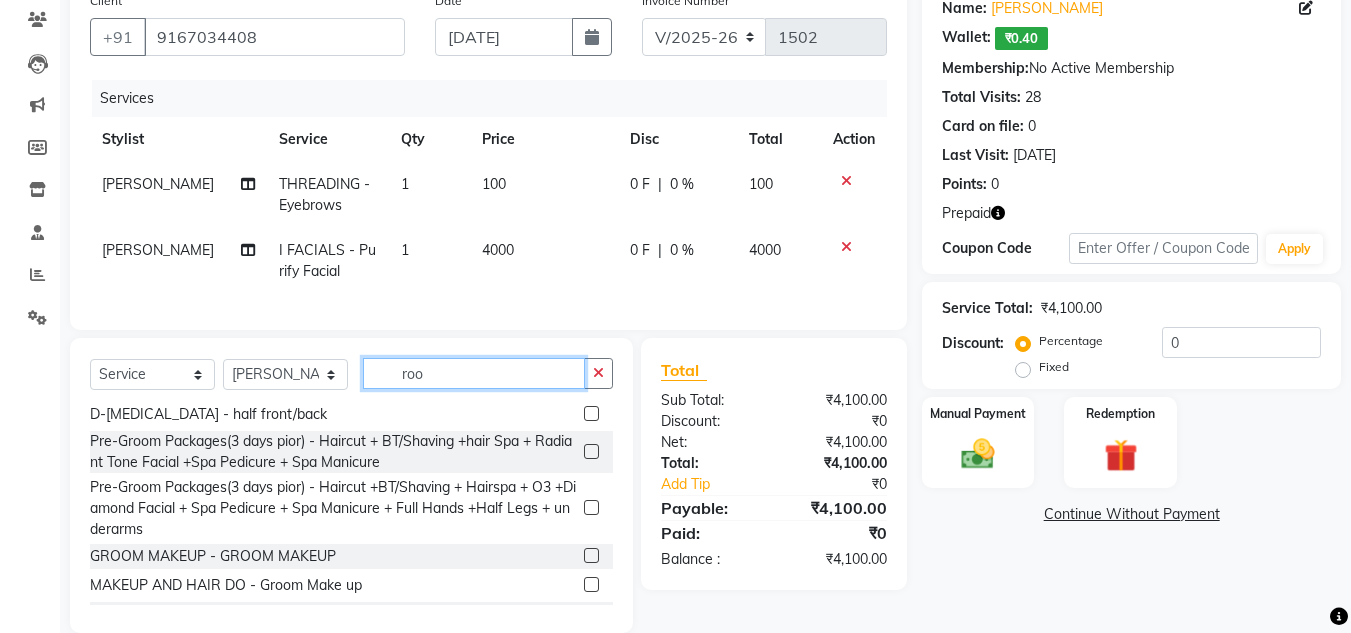 scroll, scrollTop: 0, scrollLeft: 0, axis: both 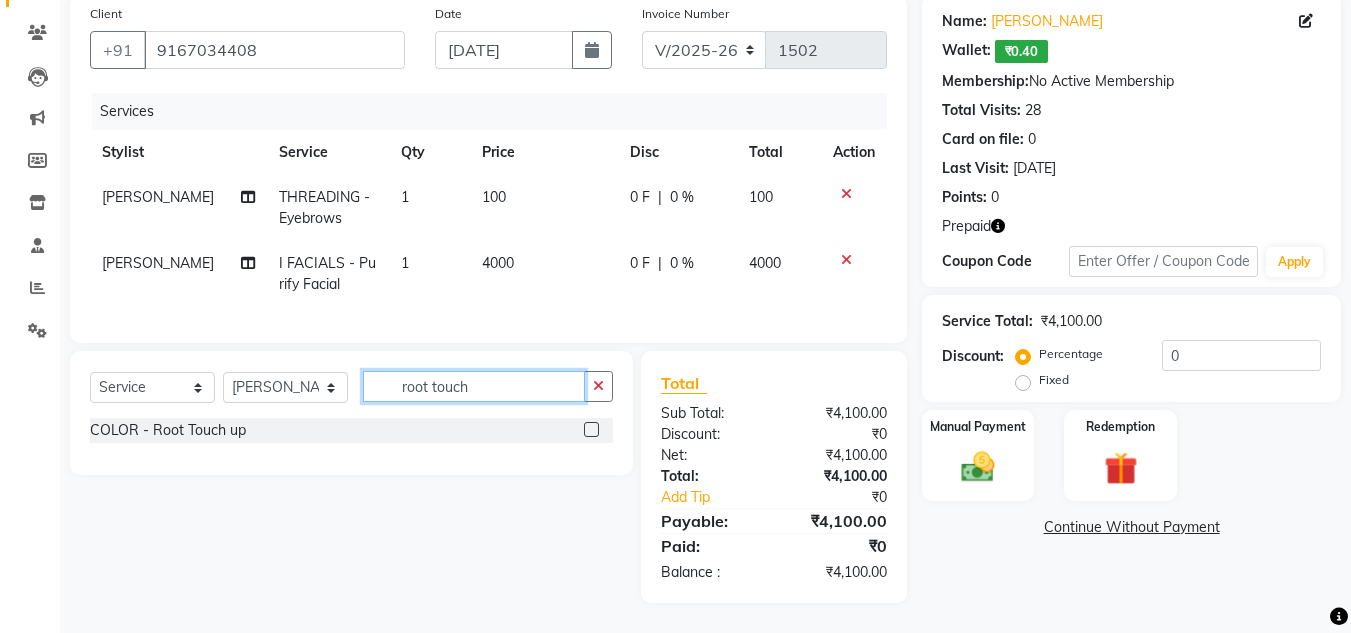 type on "root touch" 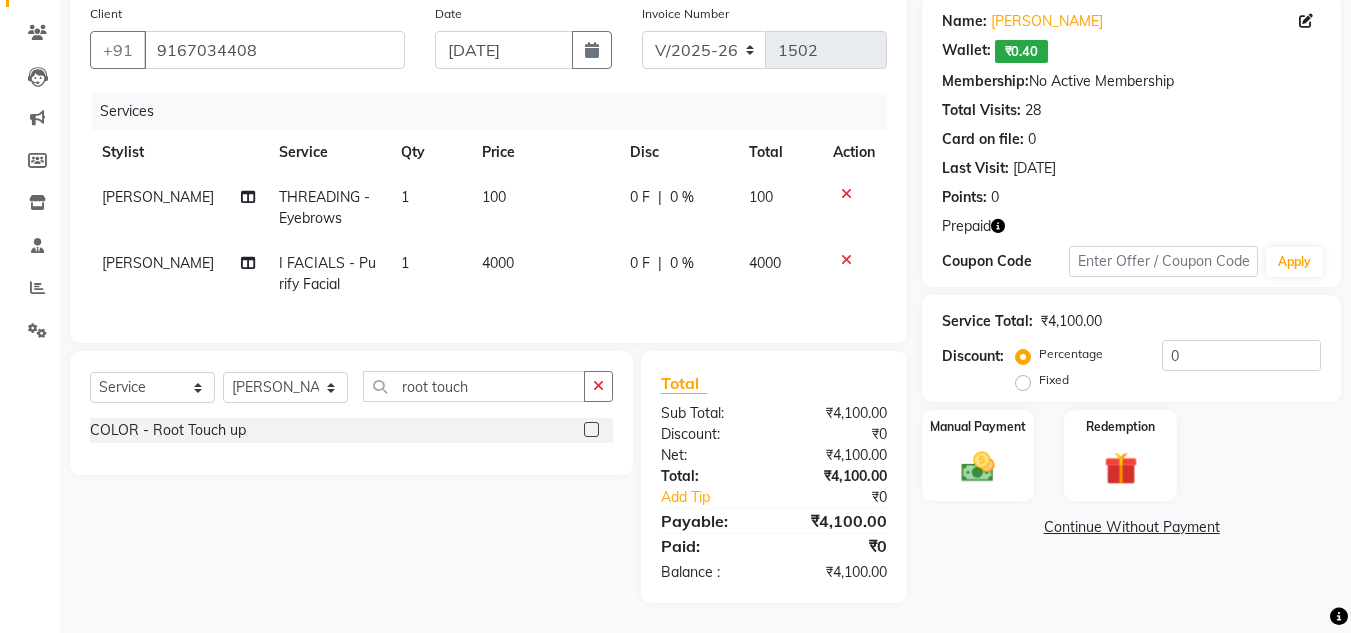 click 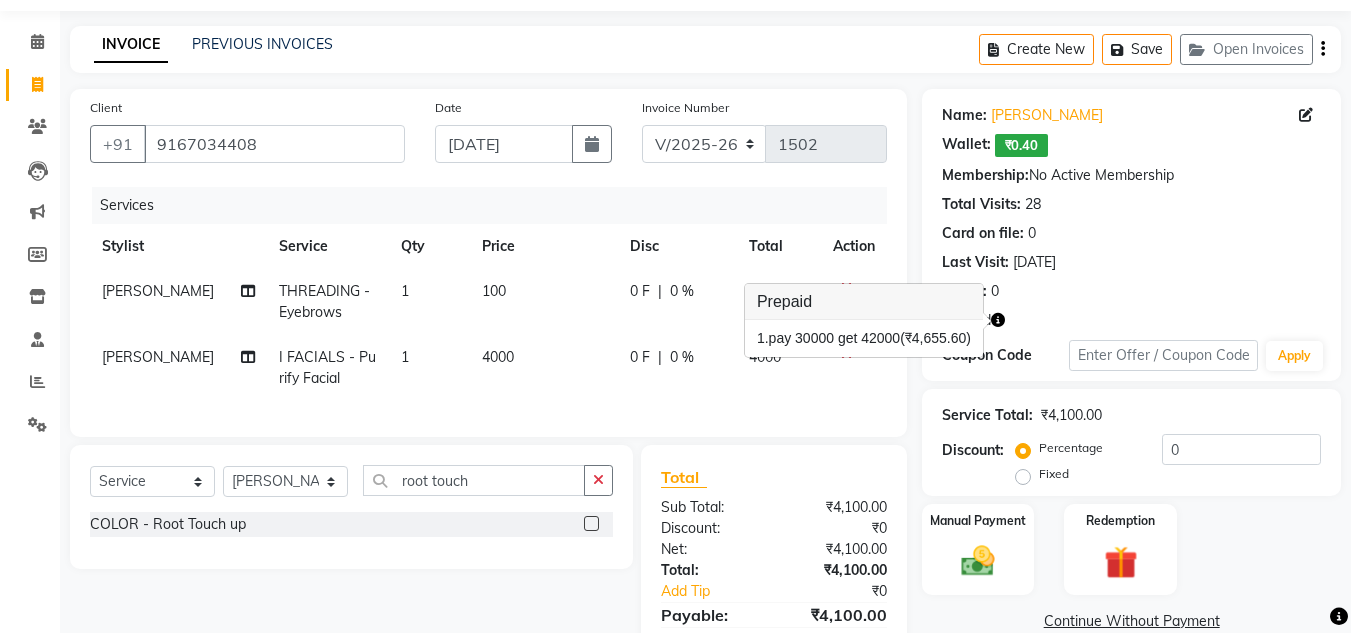 scroll, scrollTop: 60, scrollLeft: 0, axis: vertical 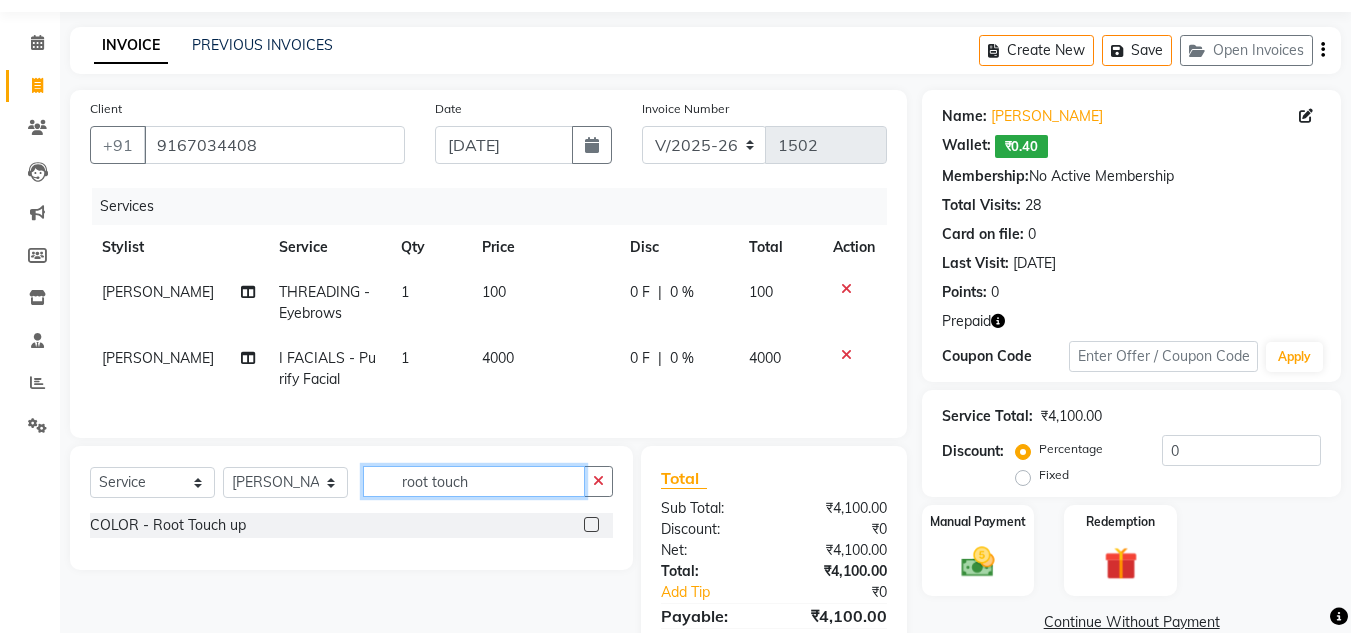 click on "root touch" 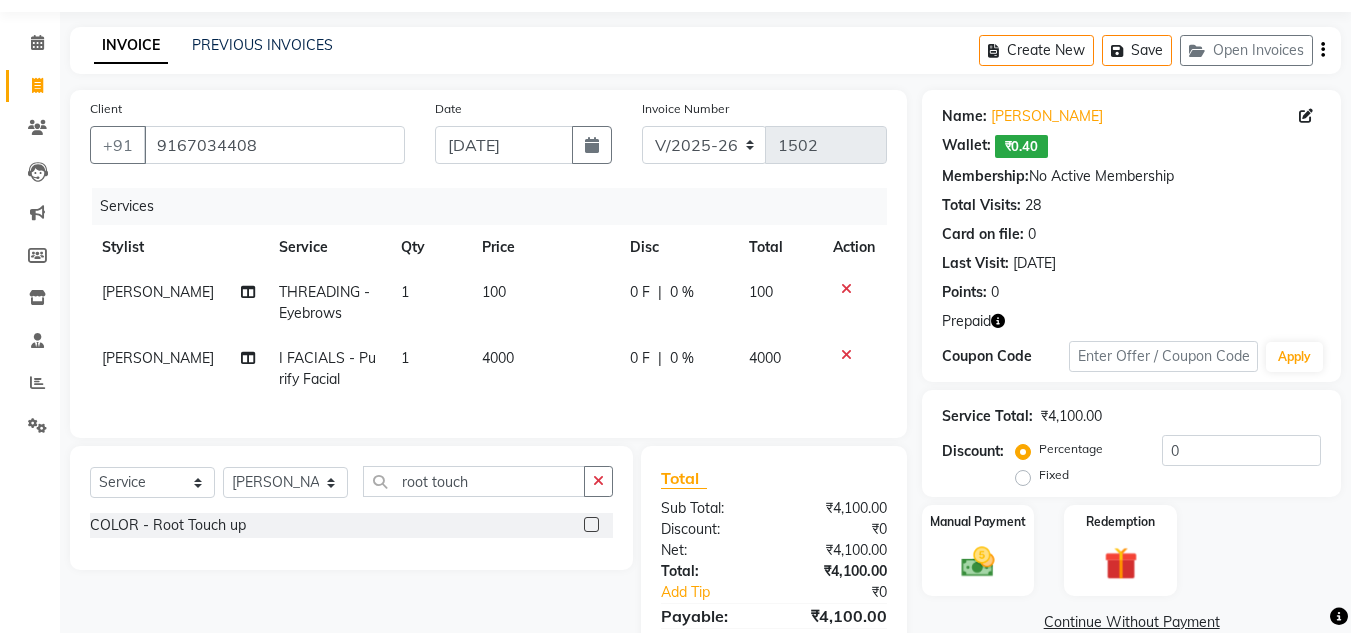 click 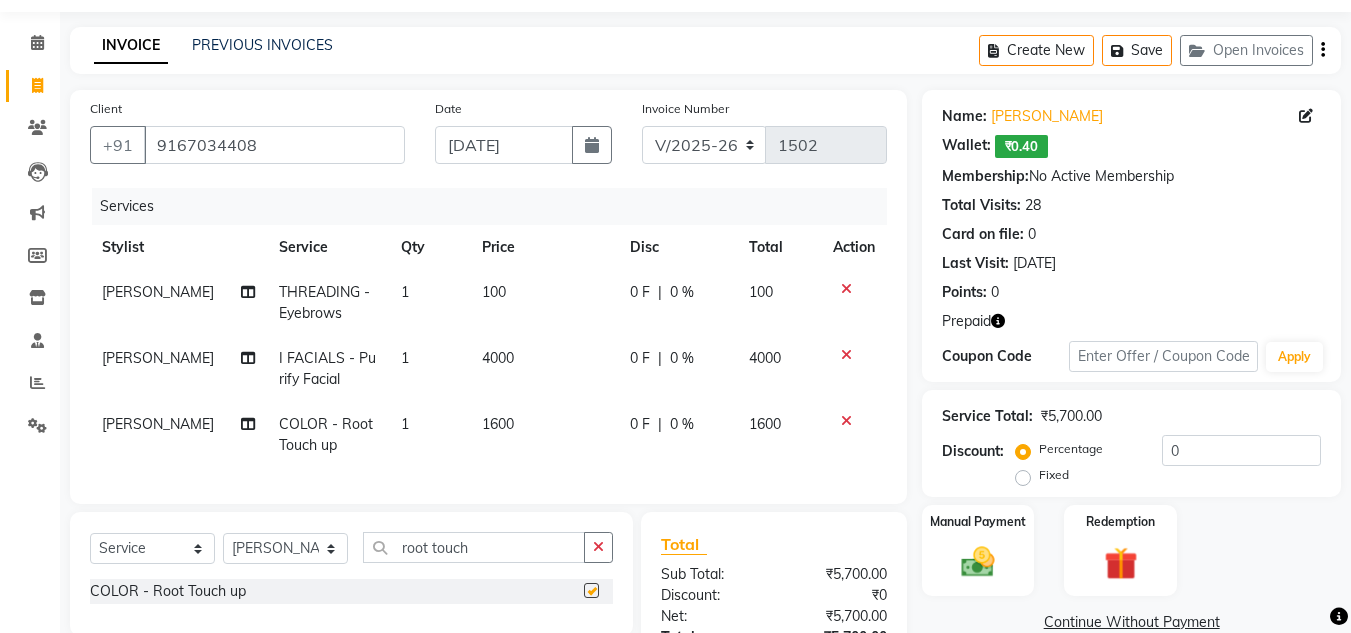 checkbox on "false" 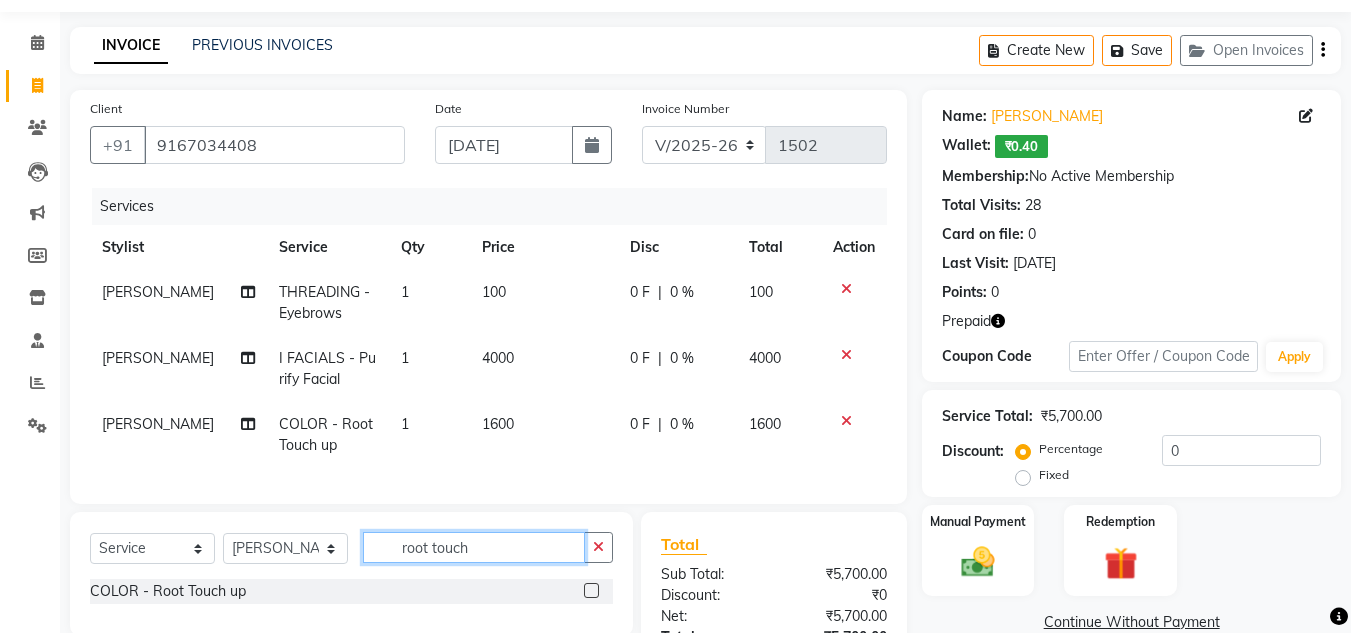click on "root touch" 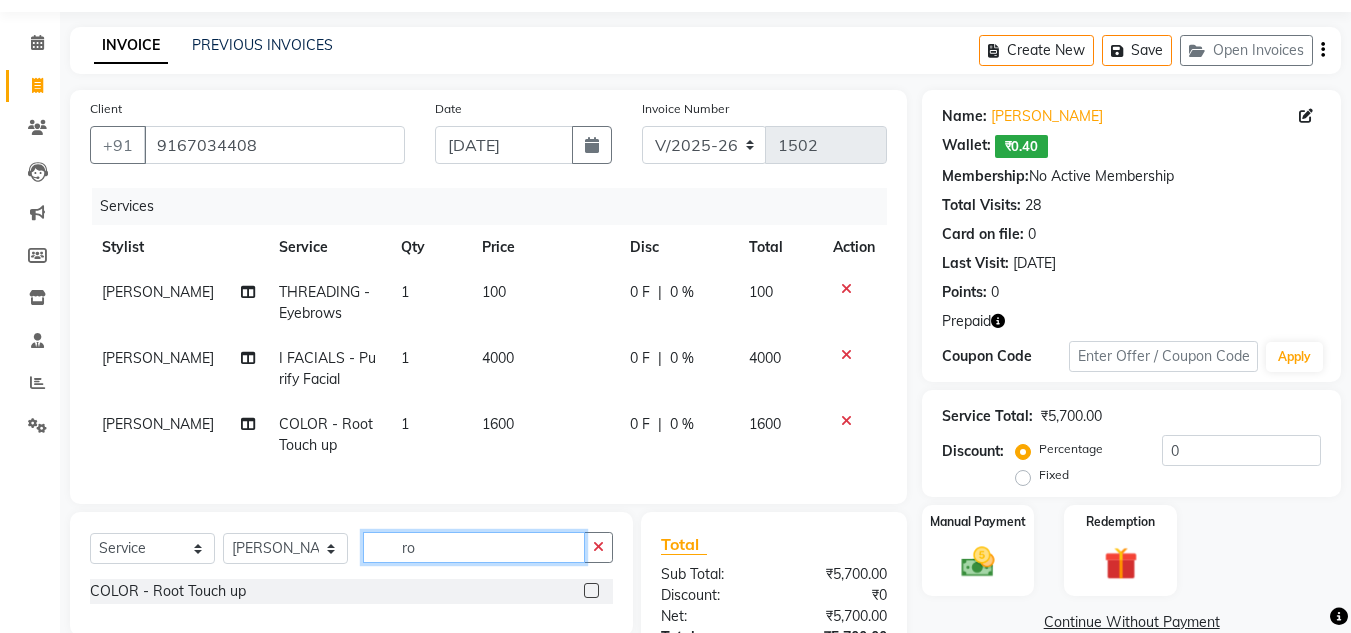 type on "r" 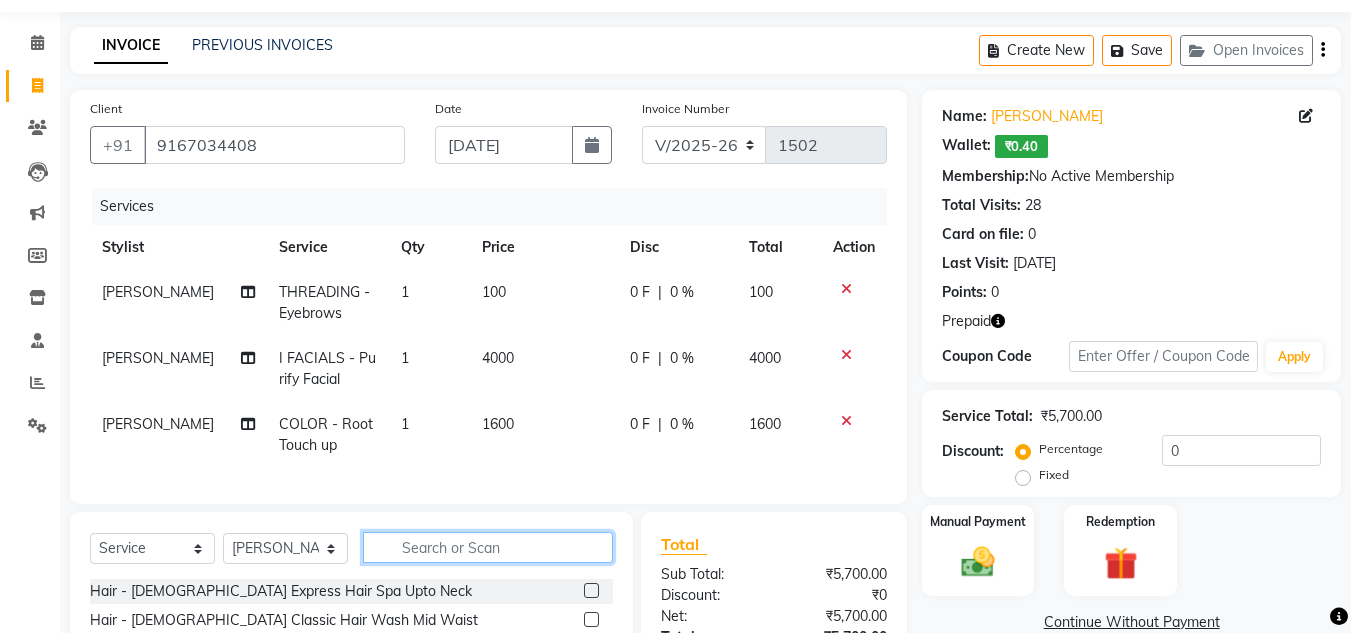 click 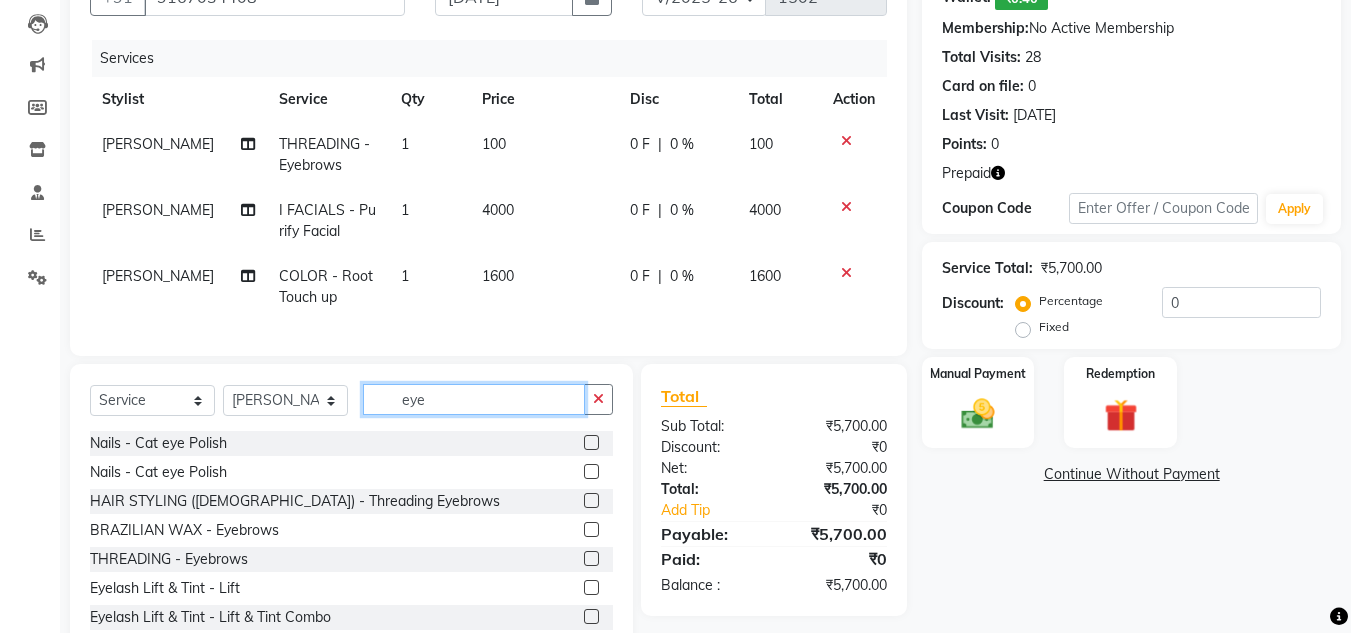 scroll, scrollTop: 220, scrollLeft: 0, axis: vertical 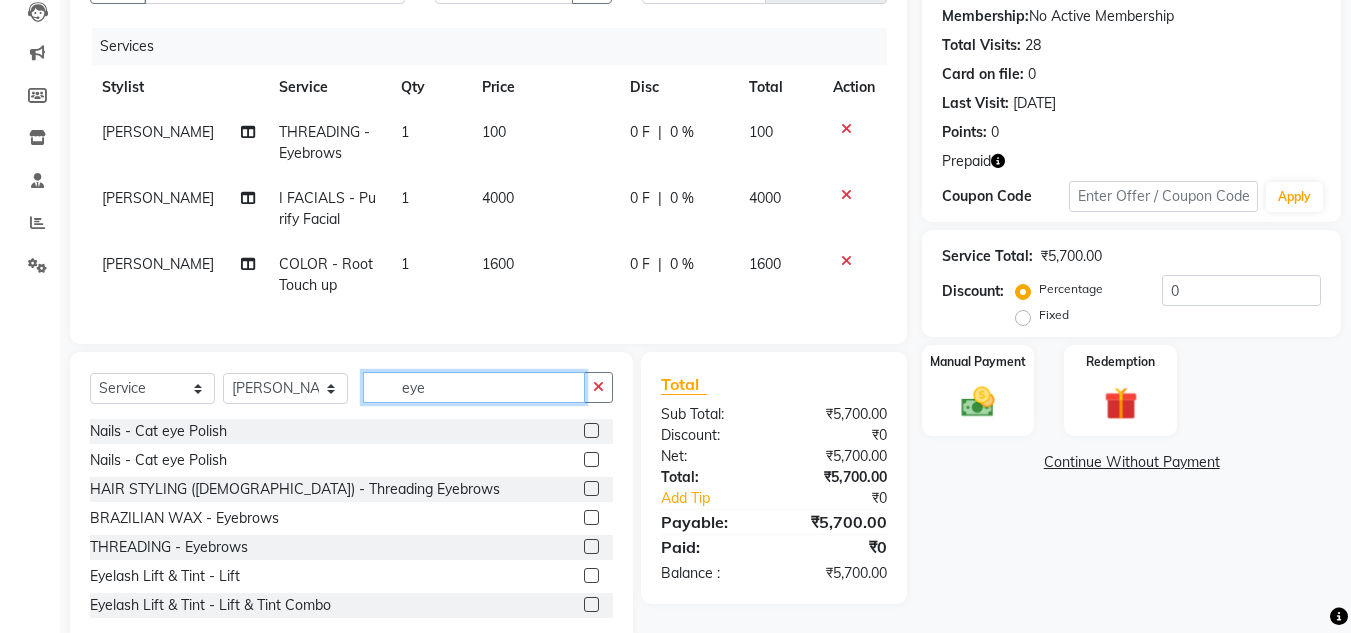 type on "eye" 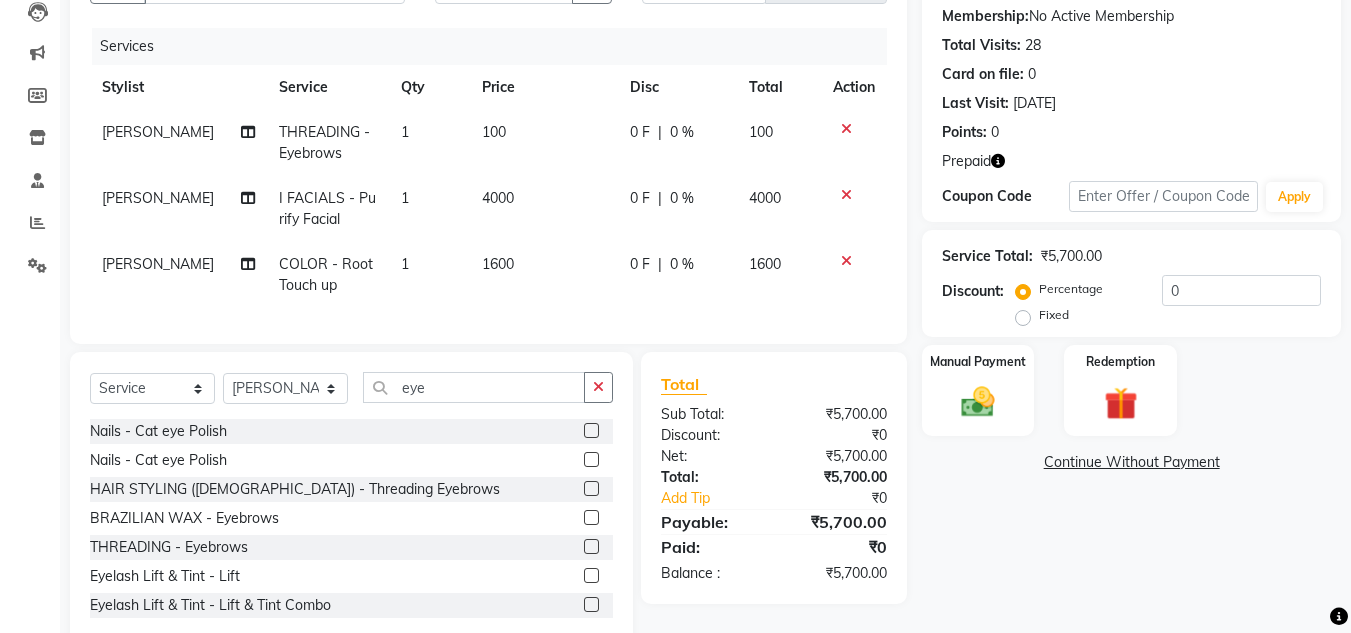 click 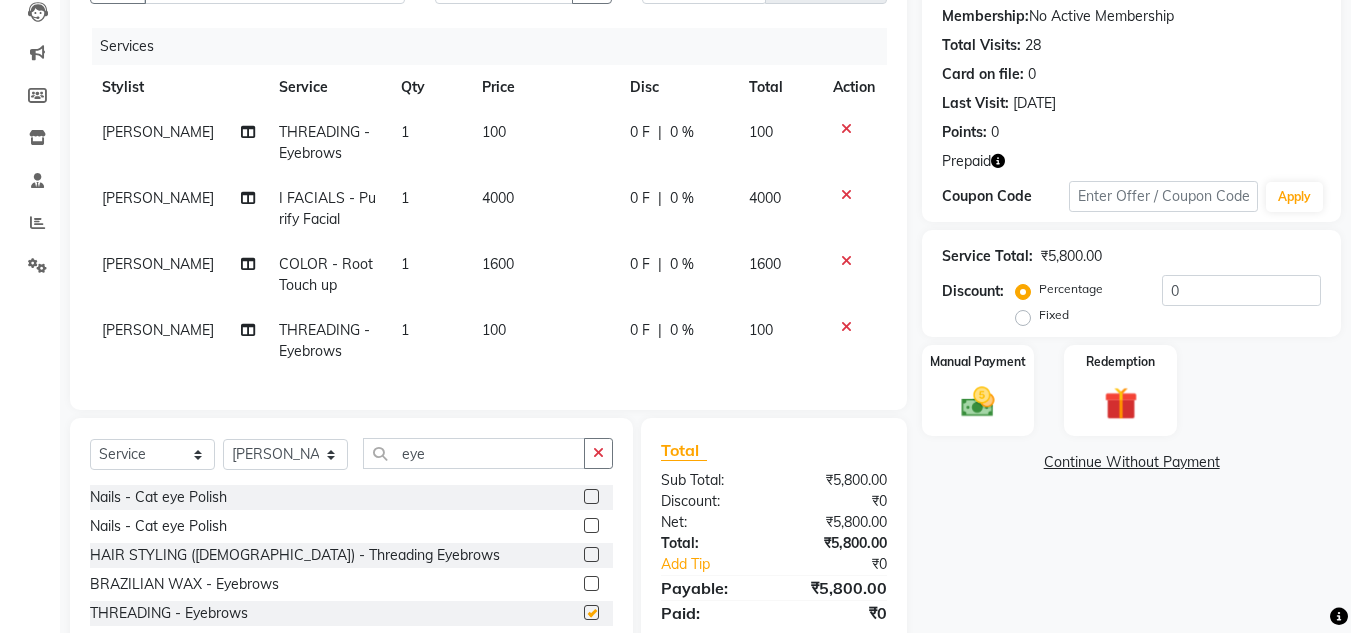 checkbox on "false" 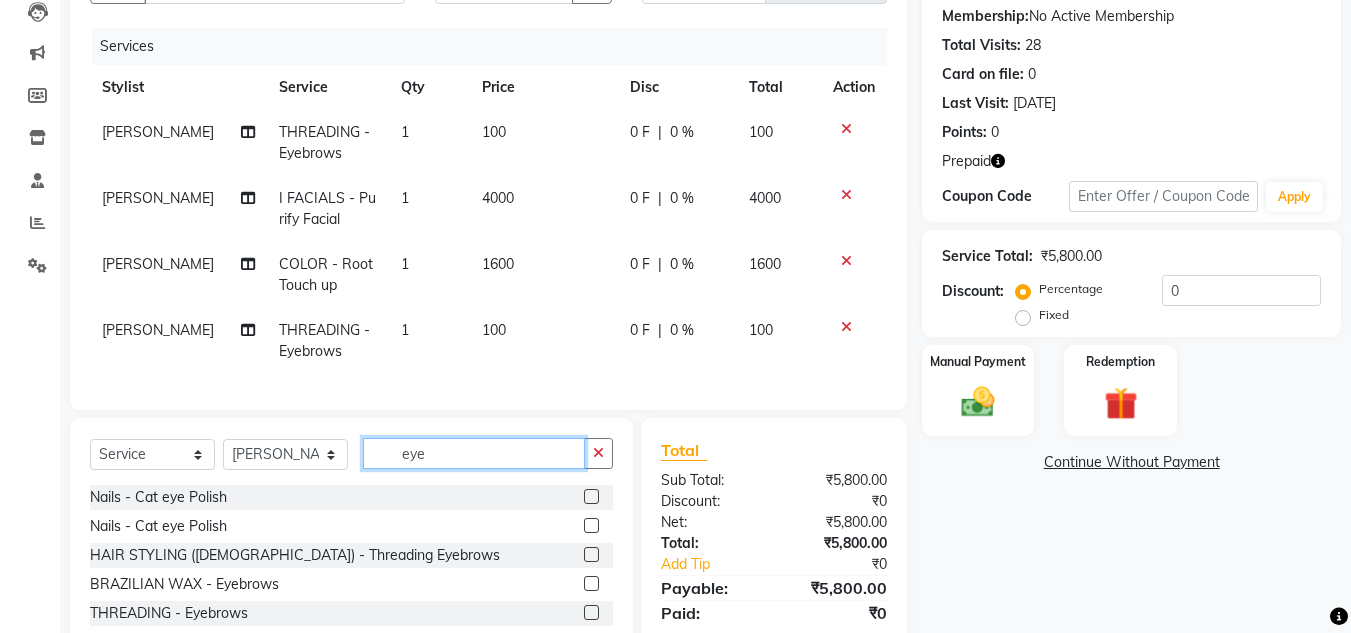 click on "eye" 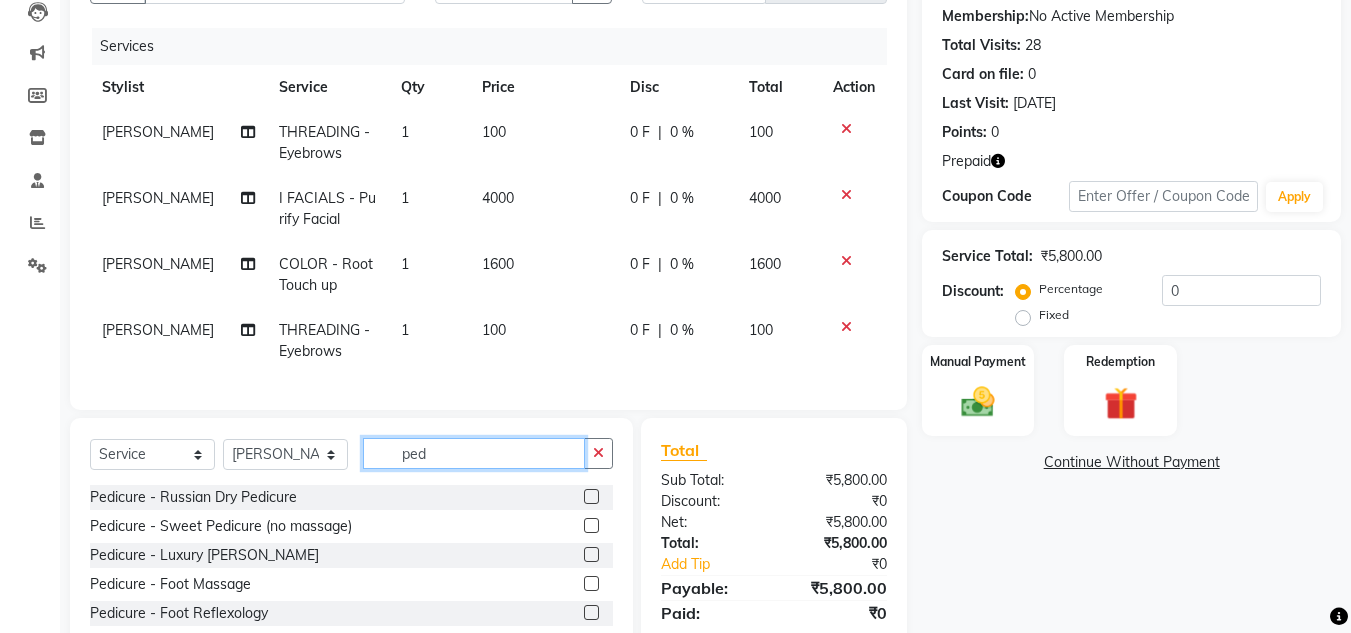 type on "ped" 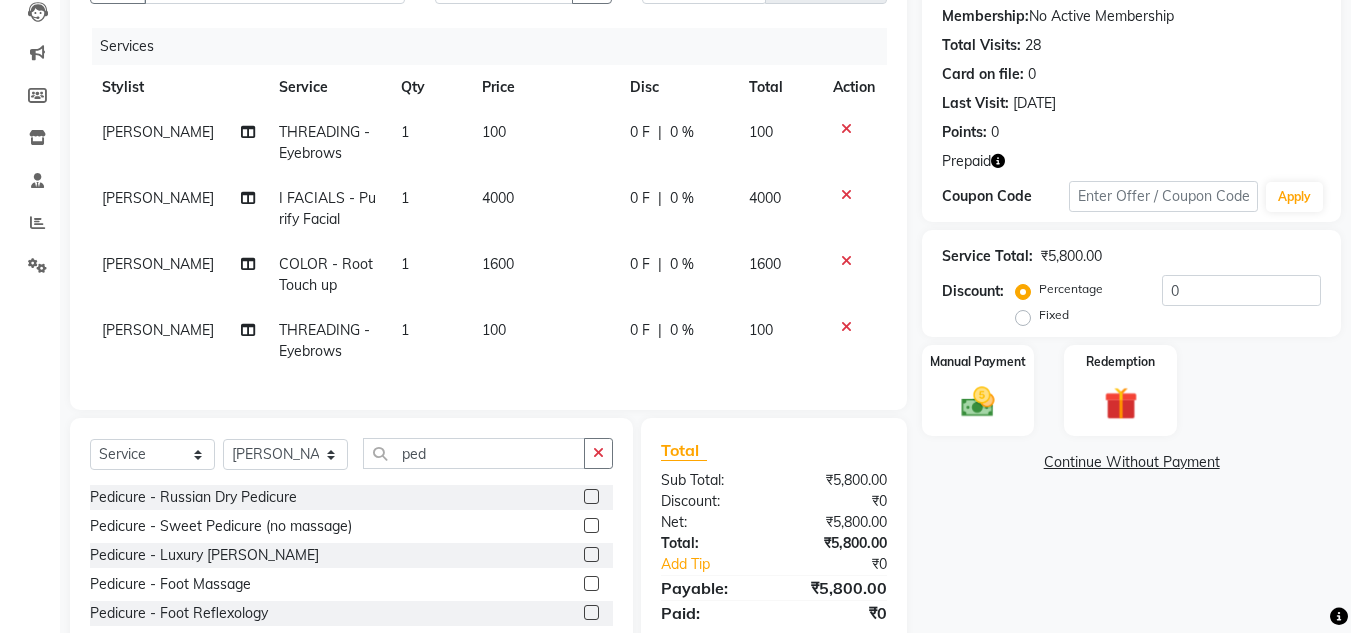 click on "100" 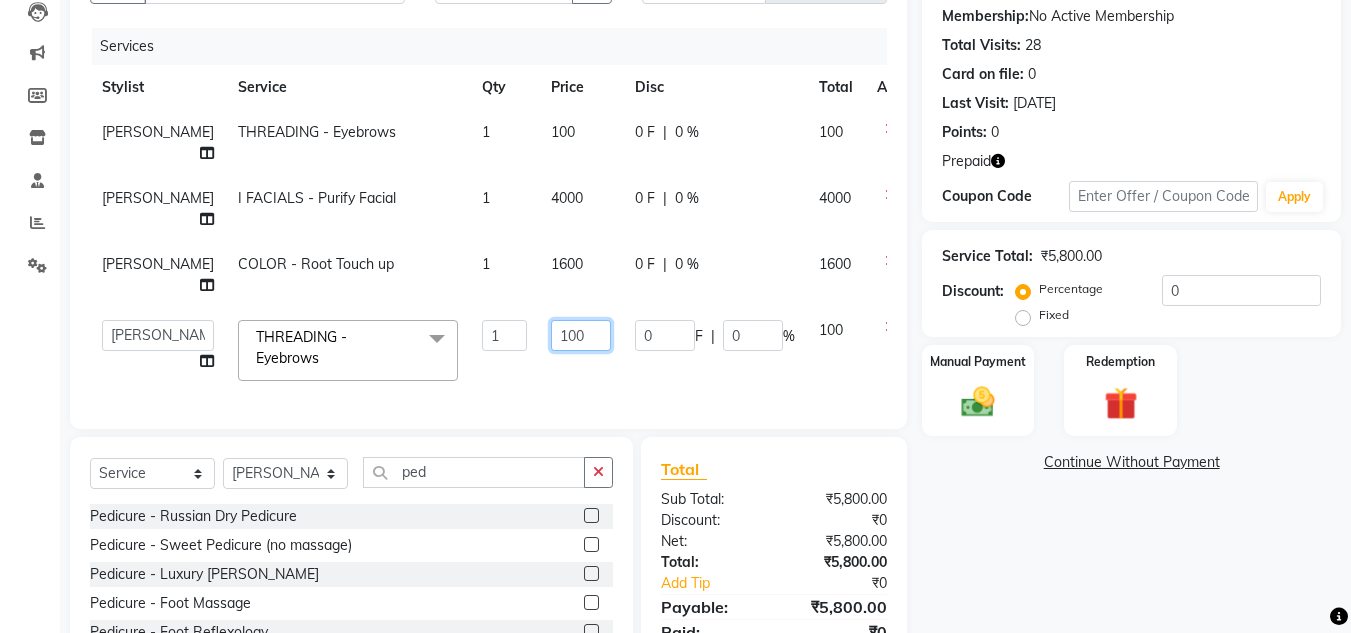 click on "100" 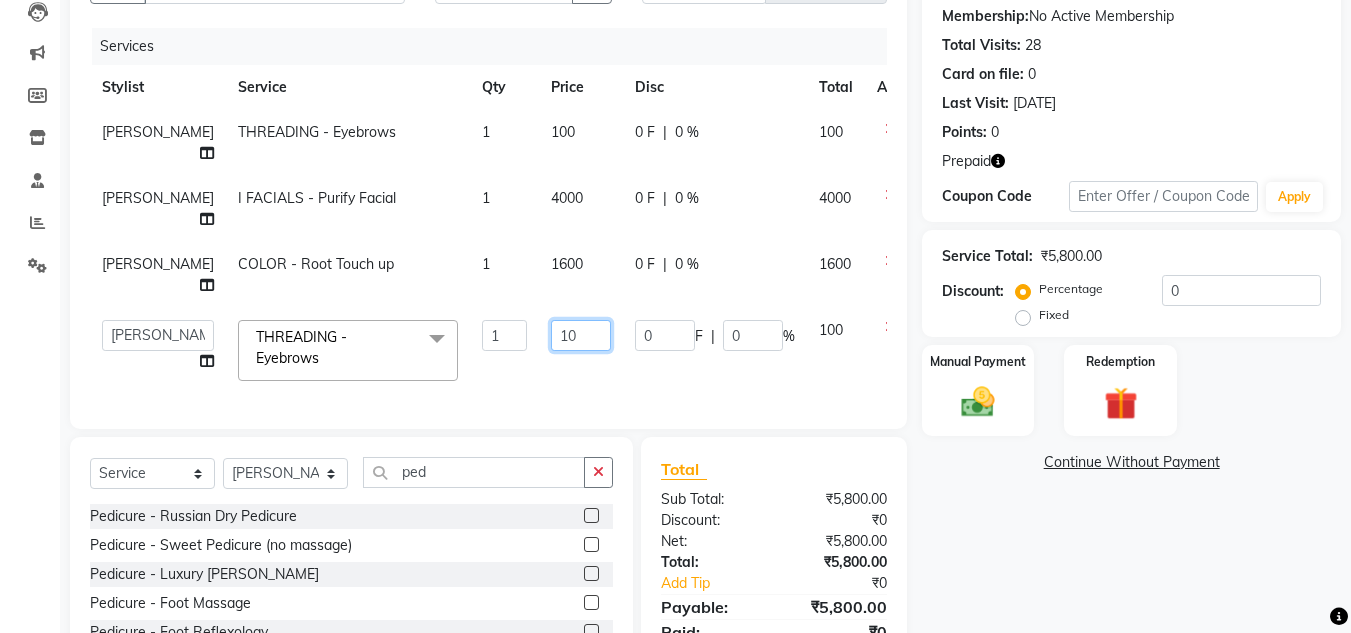 type on "1" 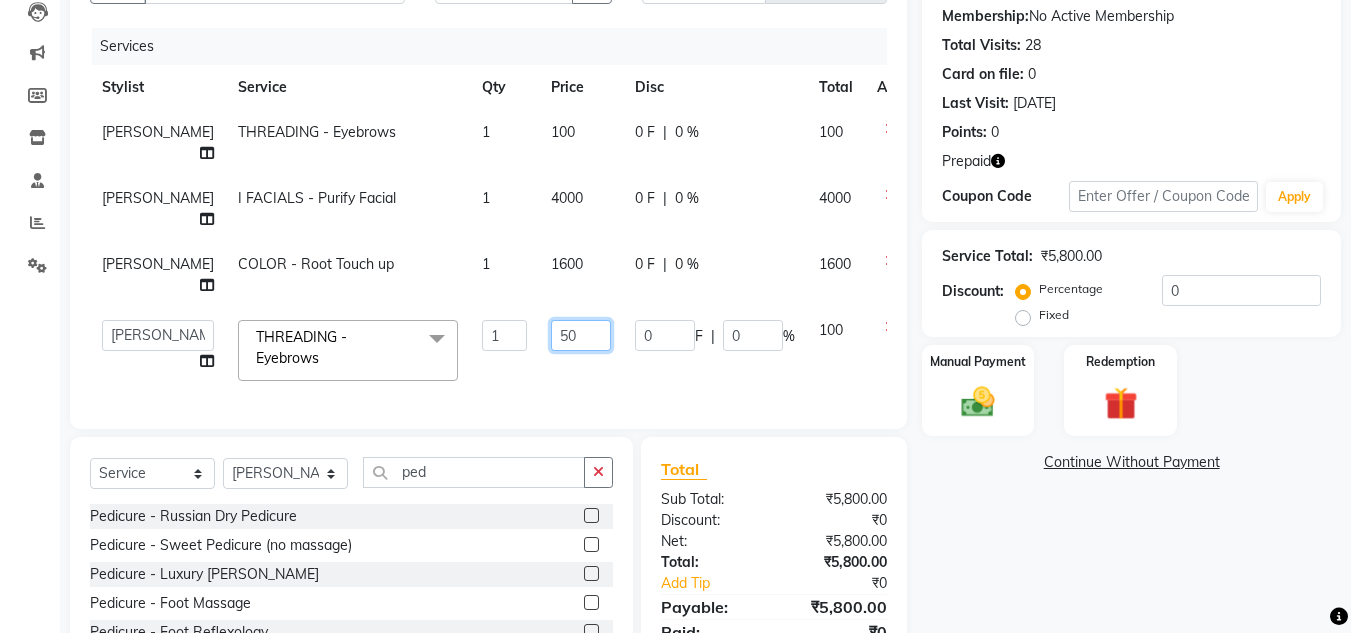 type on "500" 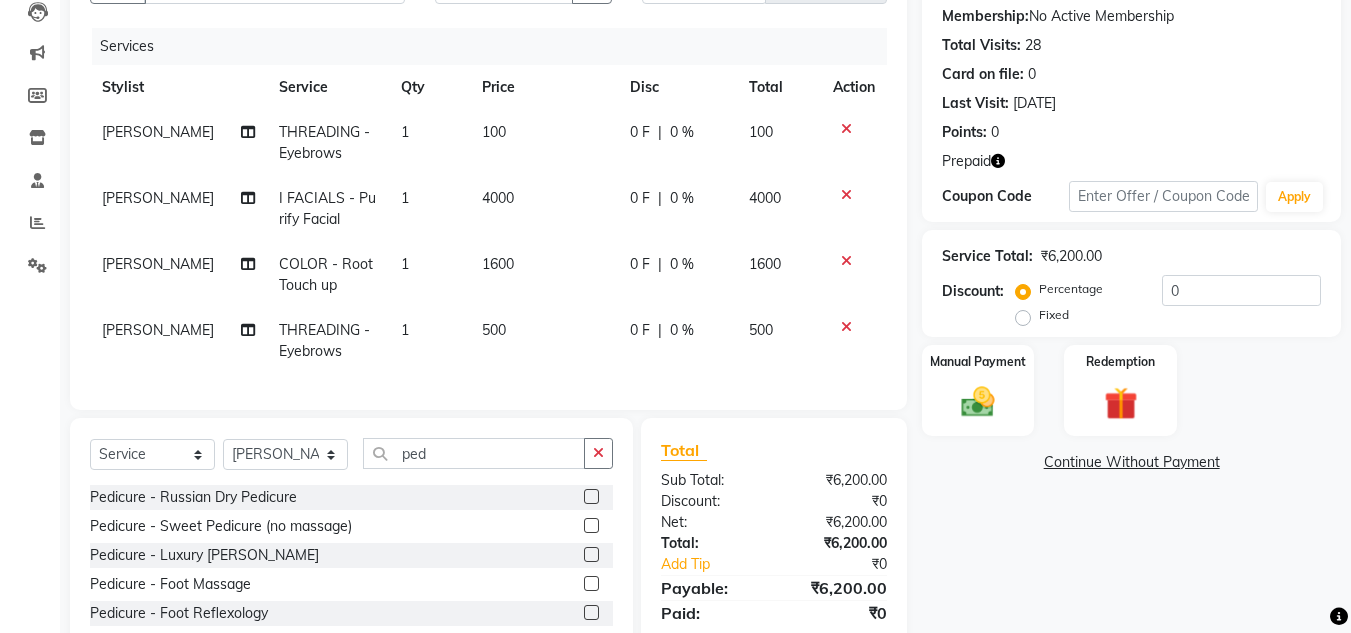 click on "Pedicure - Russian Dry Pedicure  Pedicure - Sweet Pedicure (no massage)  Pedicure - Luxury Nail Armstrong  Pedicure - Foot Massage   Pedicure - Foot Reflexology   Pedicure - Heel Peel  Pedicure - Paraffin Wax  Pedicure - Blade Callus Removal  PEDICURES - Sweet pedicure  PEDICURES - AVL Pedicure  PEDICURES - Box D-Tox Pain Relieving  PEDICURES - Heel Peel  PEDICURES - Parrafin Wax  PEDICURES - Blade Callus Removal  PEDICURES - Foot Reflexology (30  t)  Pre-Bridal Packages(5 days pior) - Full Body wax + Full body bleach+Spa pedicure + spa manicure +Radiant tone facial +Threading +Body spa + haircut + Hairspa  Pre-Bridal Packages(5 days pior) - Full Body wax + Full body bleach+Spa pedicure + spa manicure + Haircut + premium hairspa +O3 +Diamond facial +threading +Body Polishing  Pre-Groom Packages(3 days pior) - Haircut + BT/Shaving +hair Spa + Radiant Tone Facial +Spa Pedicure + Spa Manicure" 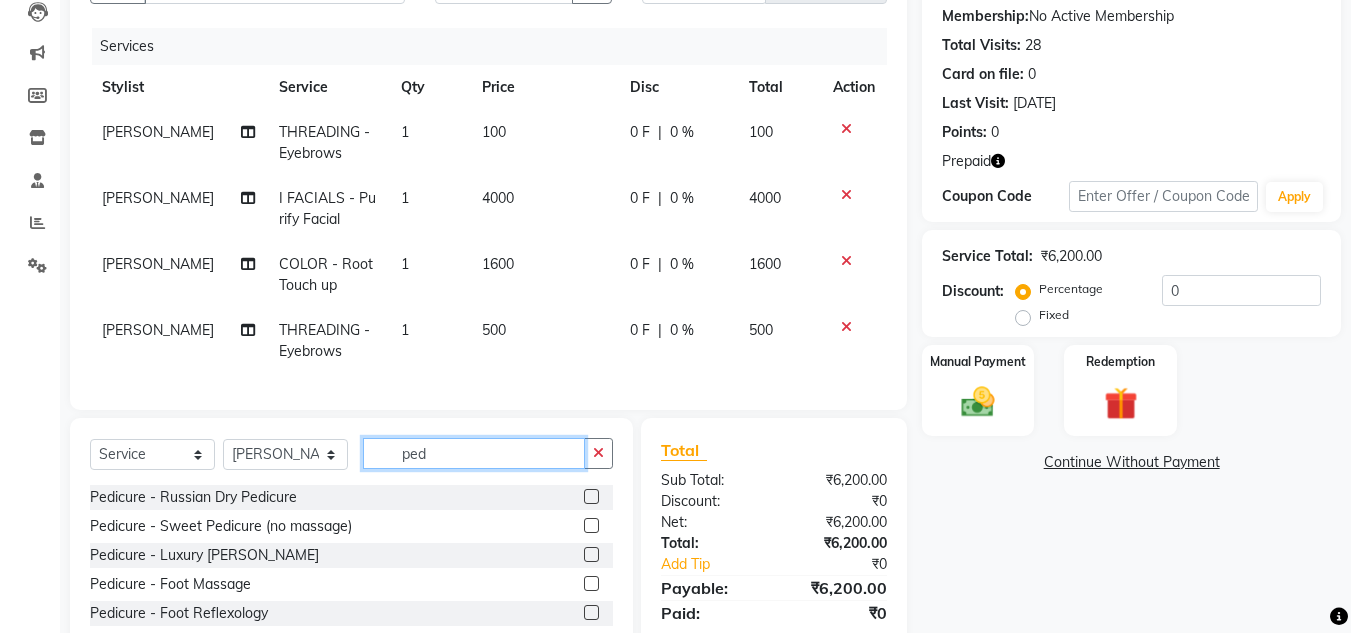 click on "ped" 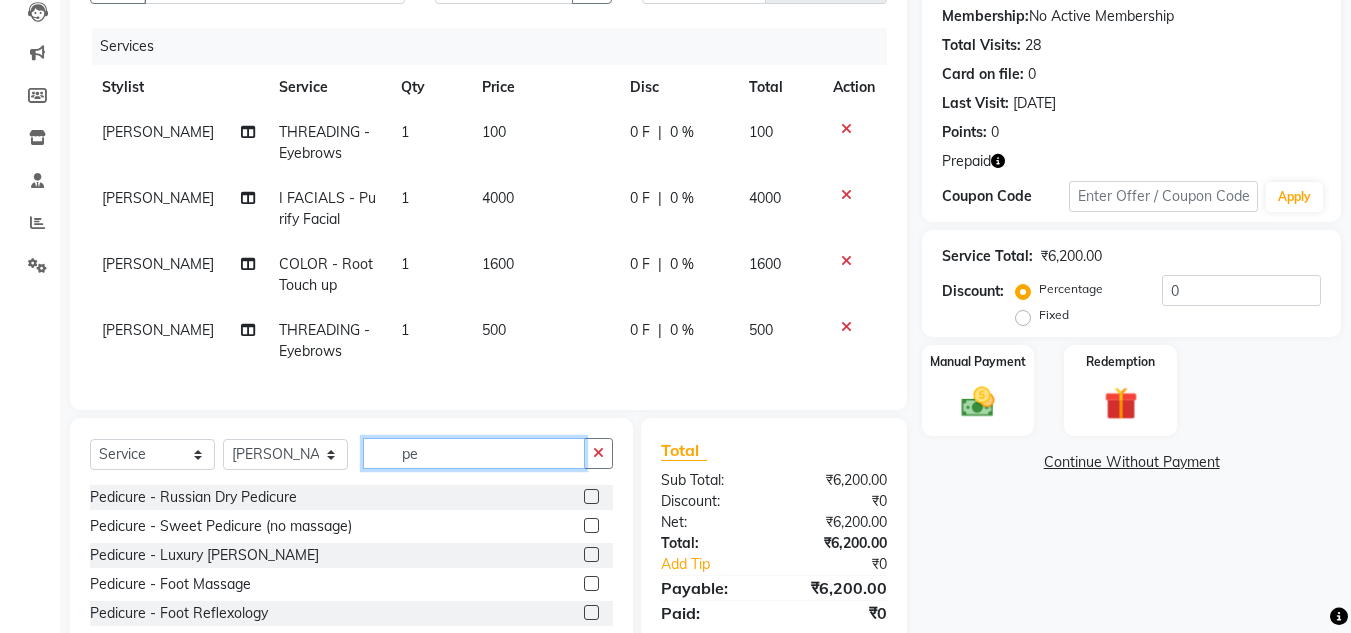type on "p" 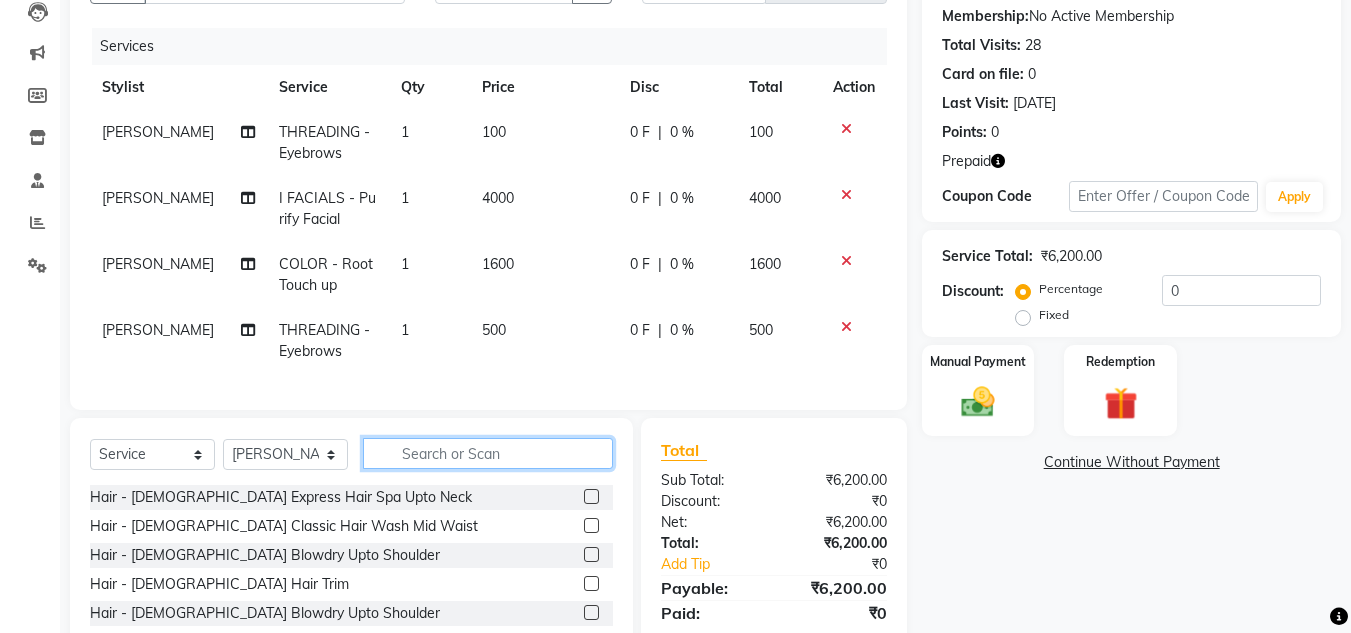 type 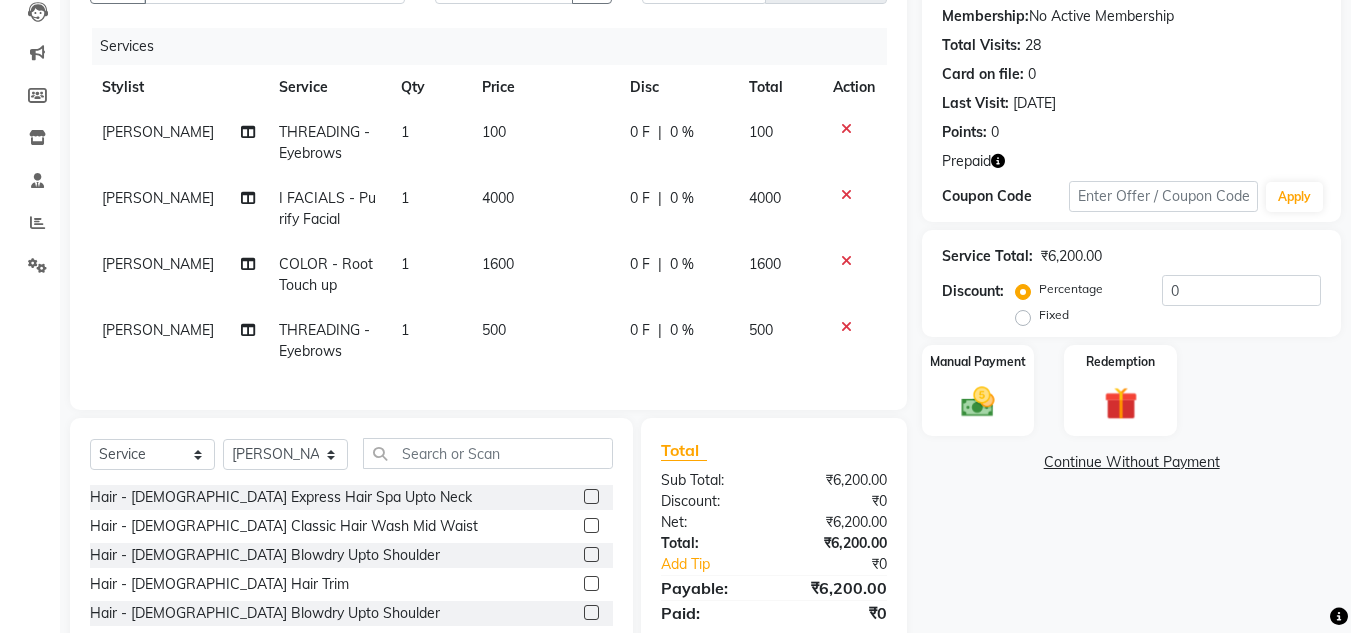 click 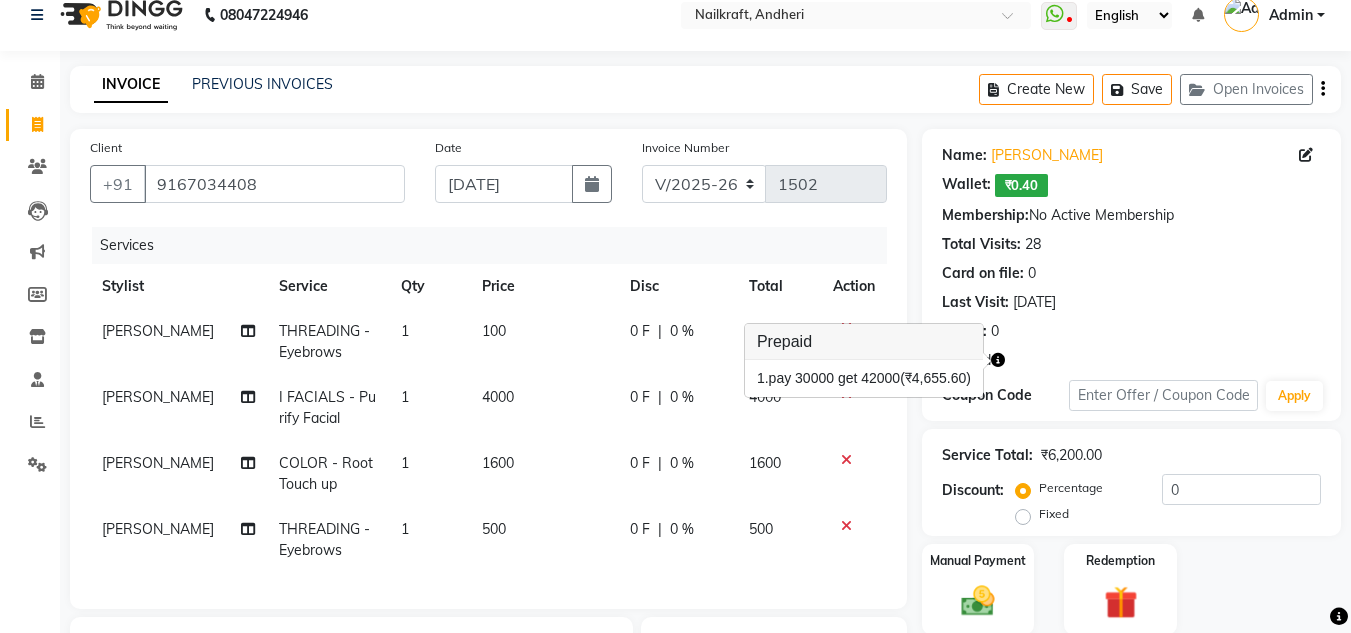 scroll, scrollTop: 14, scrollLeft: 0, axis: vertical 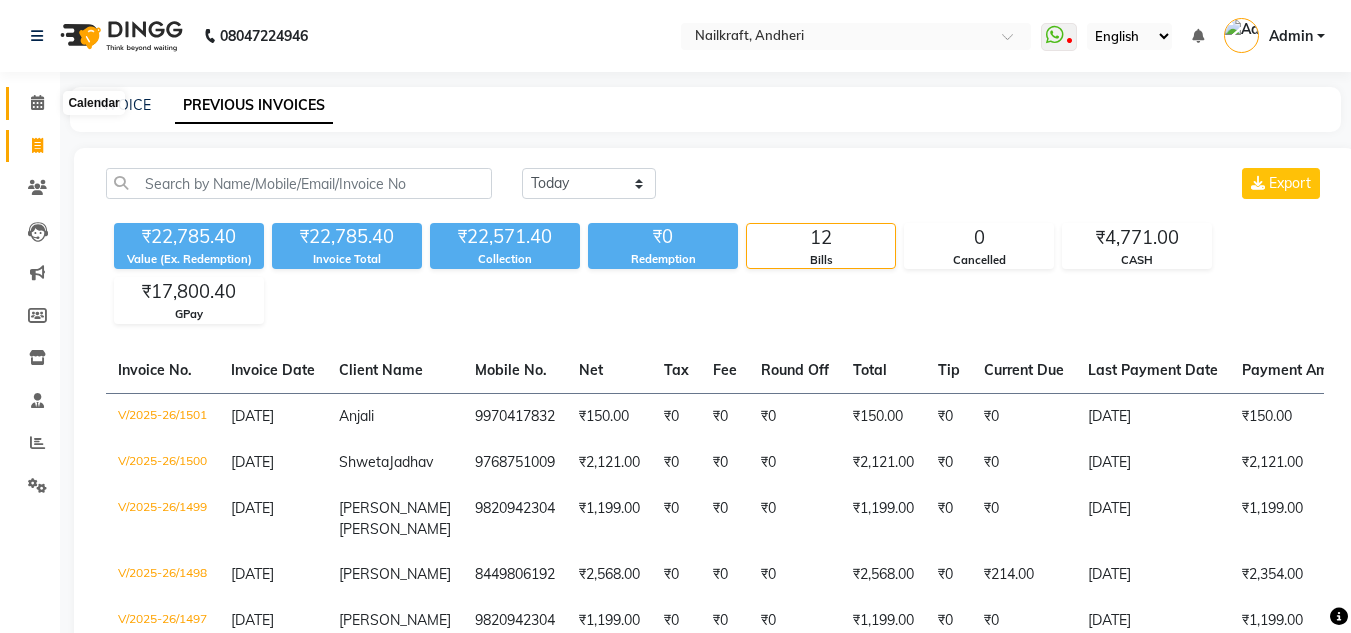 click 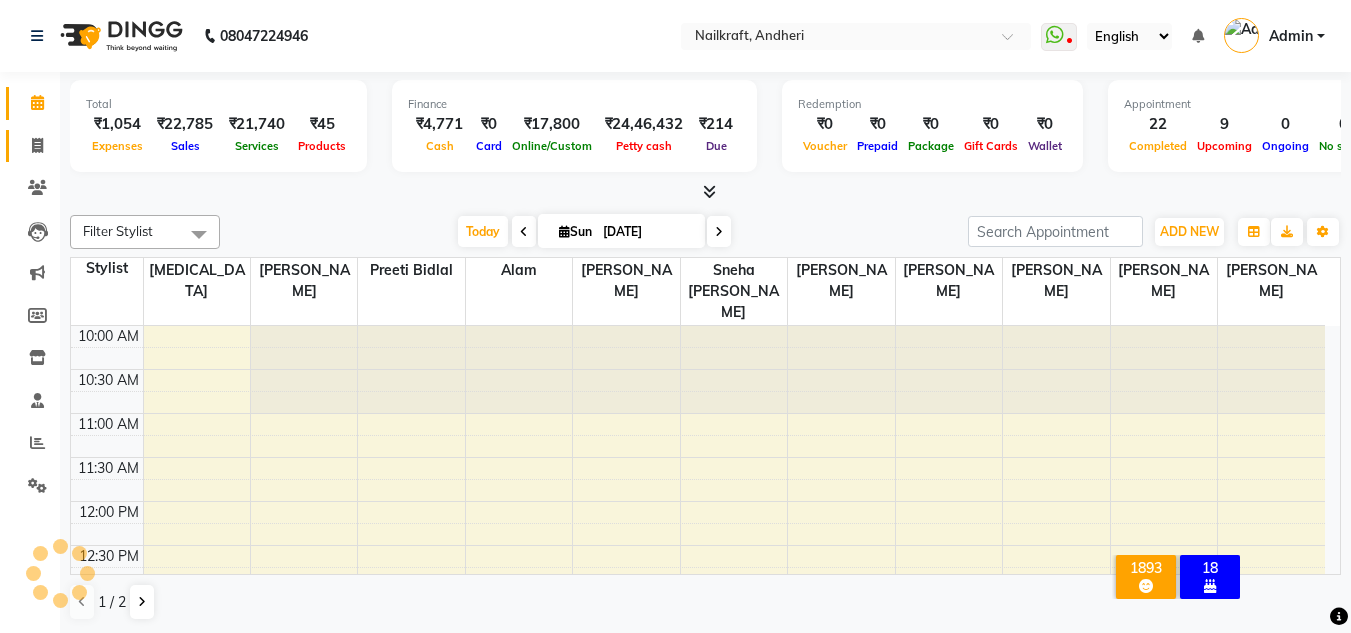 scroll, scrollTop: 0, scrollLeft: 0, axis: both 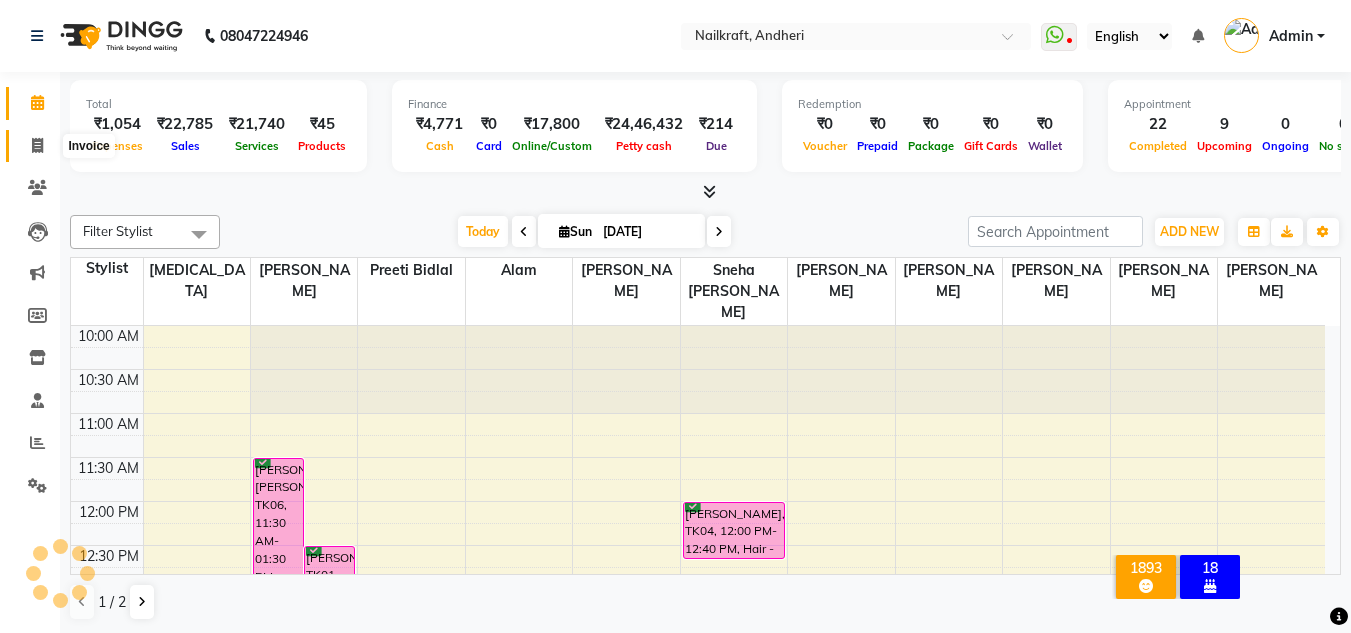 click 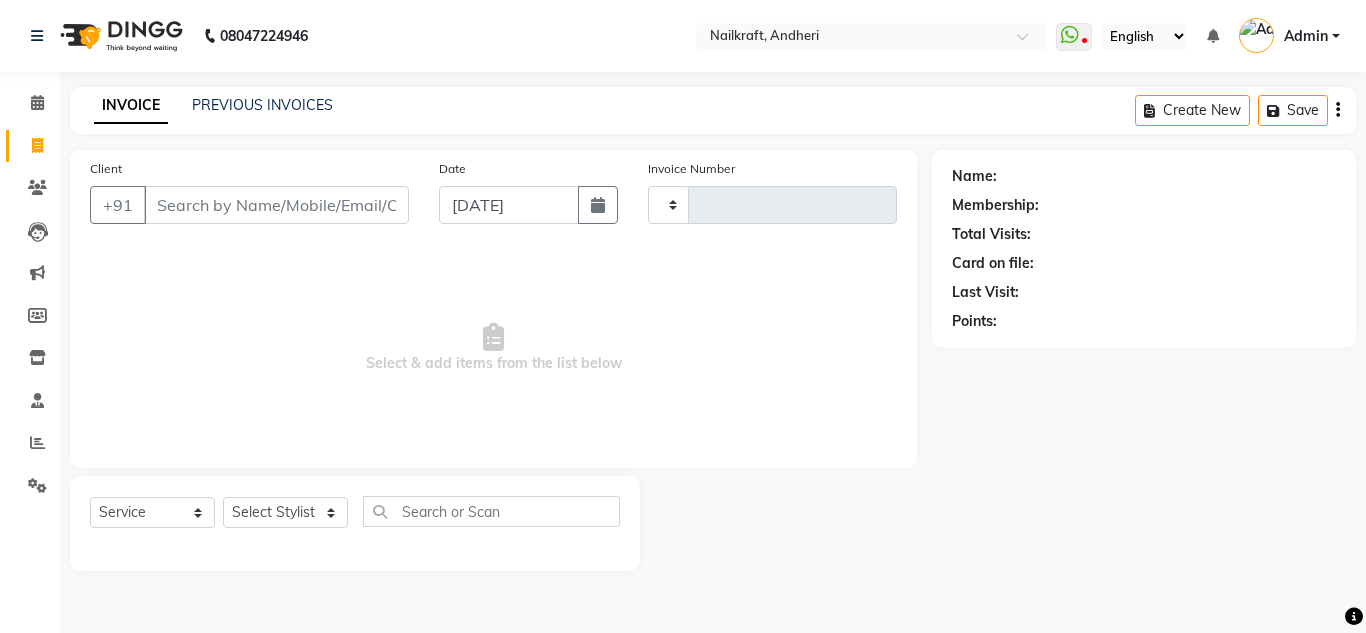 type on "1502" 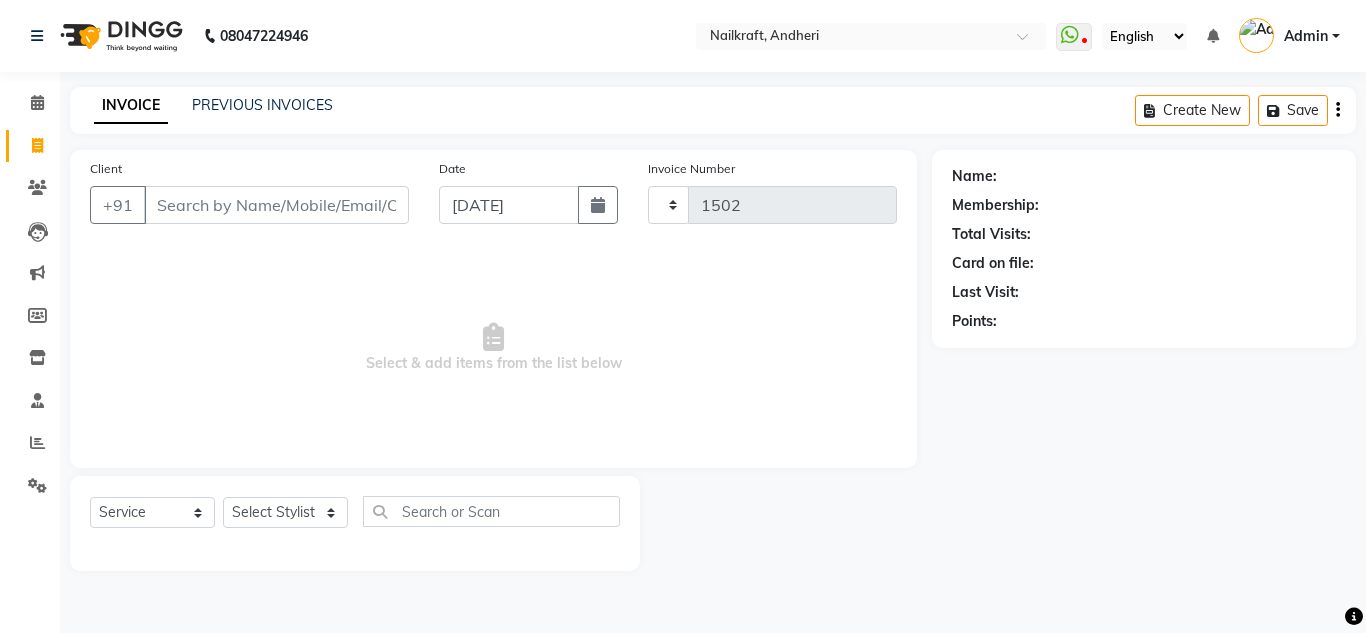 select on "6081" 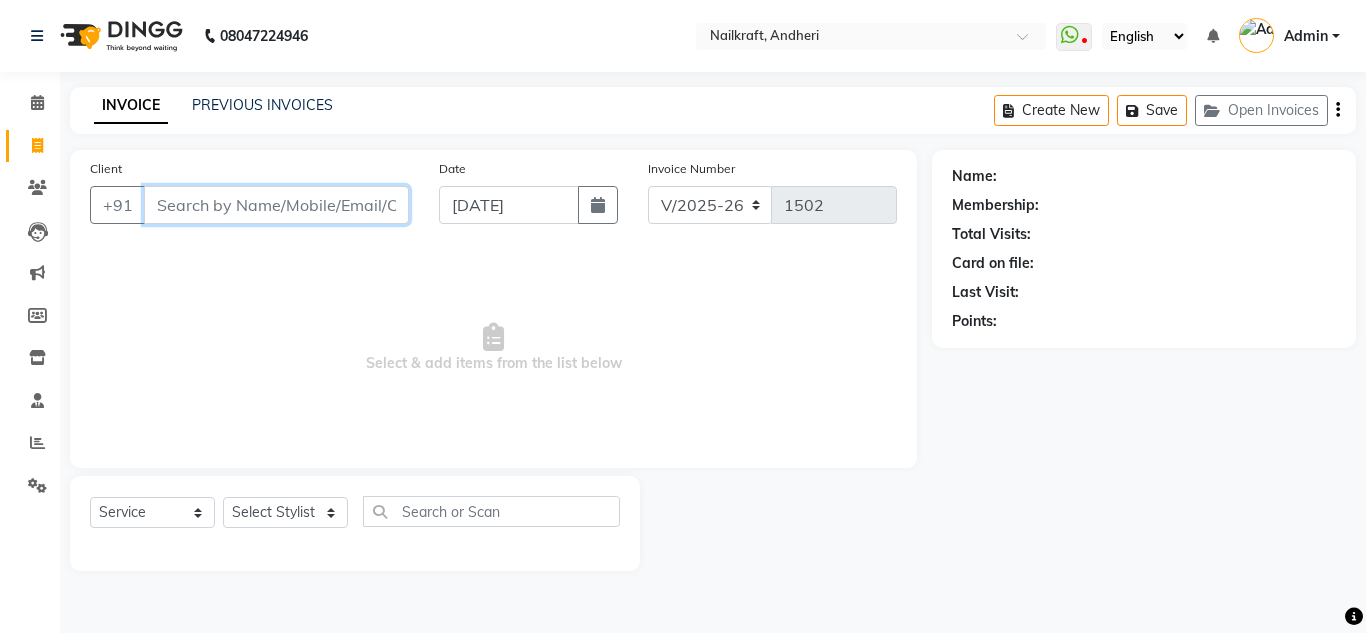 click on "Client" at bounding box center (276, 205) 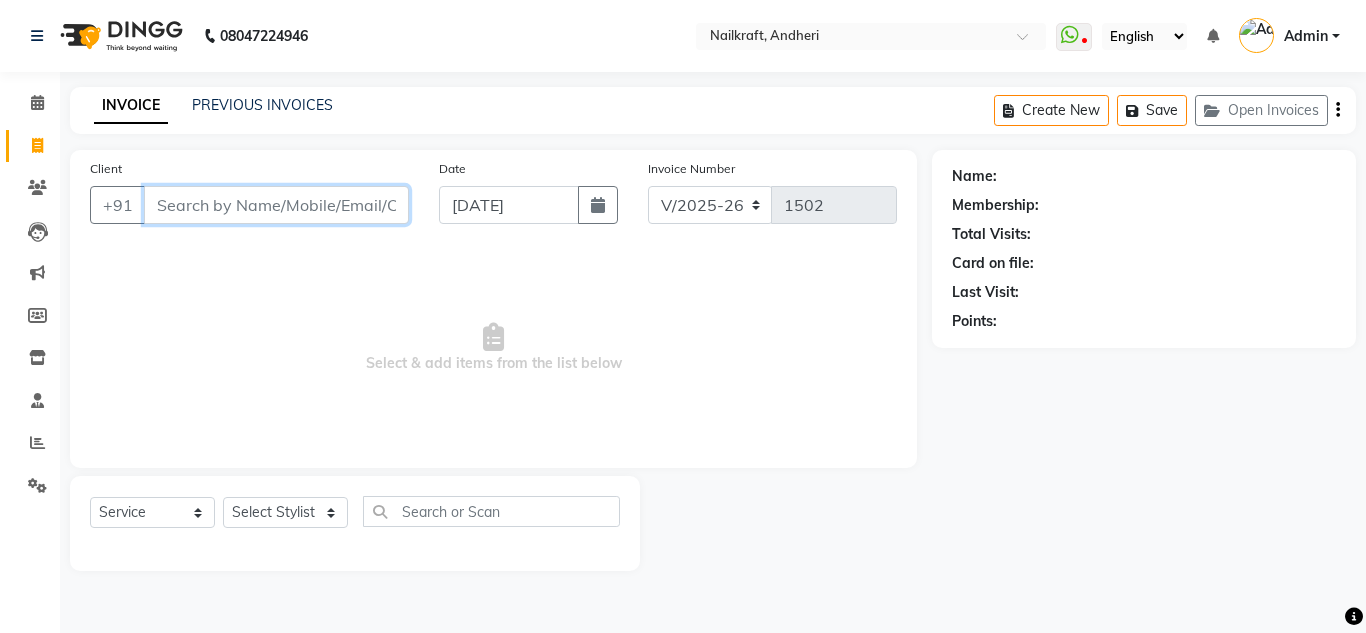 click on "Client" at bounding box center [276, 205] 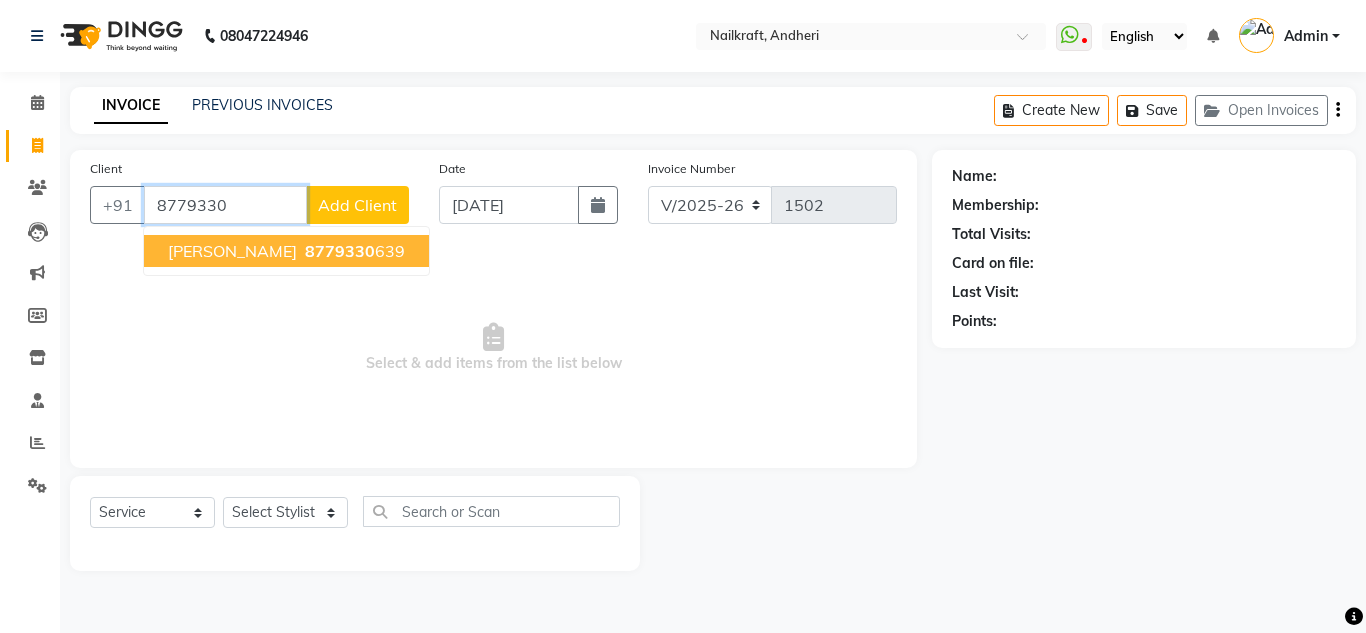 click on "8779330 639" at bounding box center (353, 251) 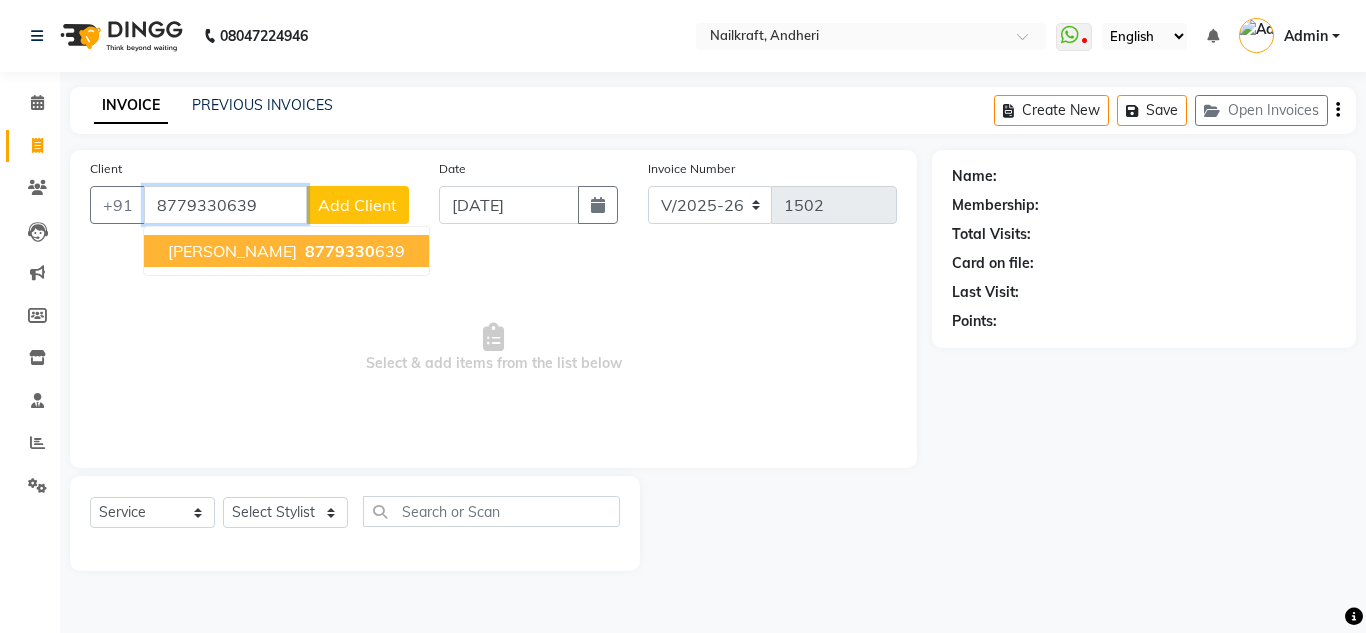 type on "8779330639" 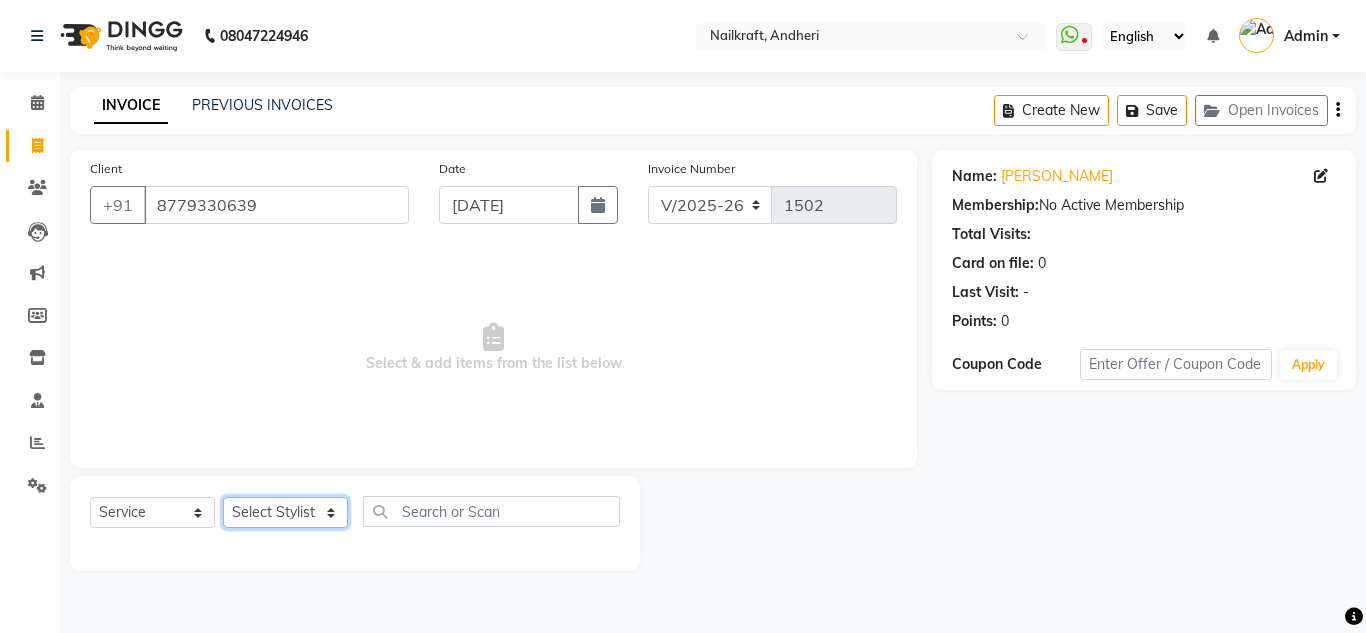 click on "Select Stylist [PERSON_NAME] [PERSON_NAME] [PERSON_NAME] NailKraft [PERSON_NAME] [MEDICAL_DATA] [PERSON_NAME]  Pooja Mehral Preeti Bidlal [PERSON_NAME] [PERSON_NAME] [PERSON_NAME] [PERSON_NAME]" 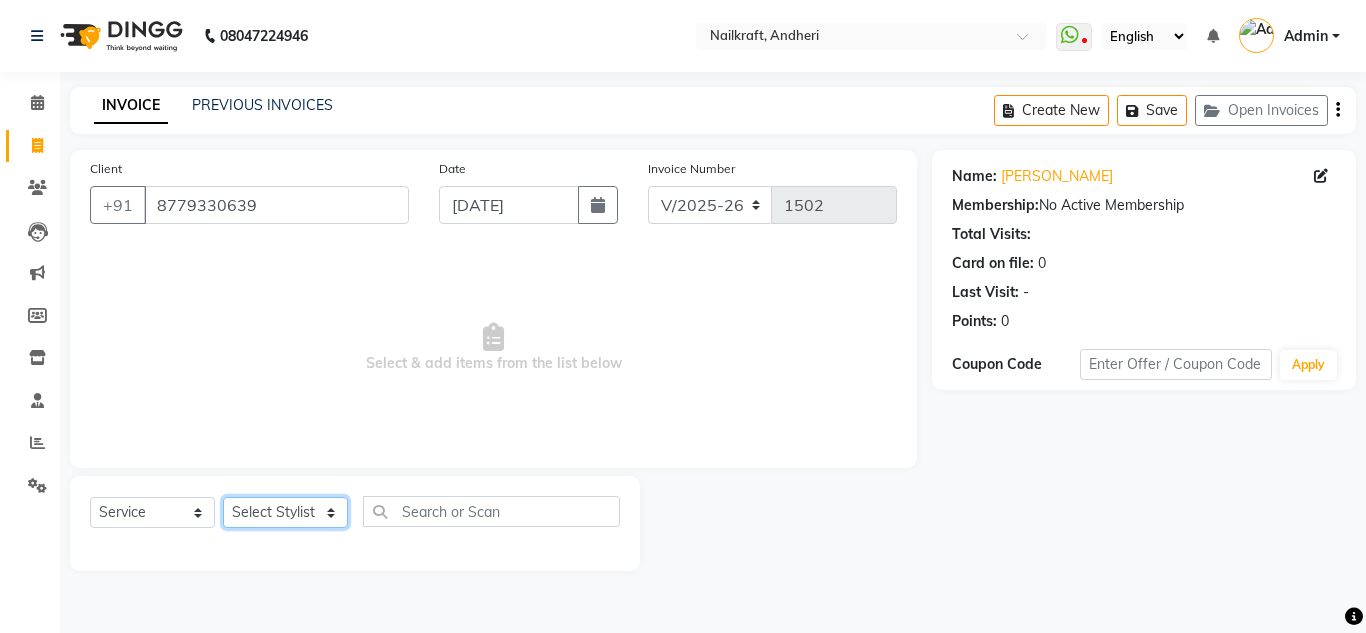 select on "76415" 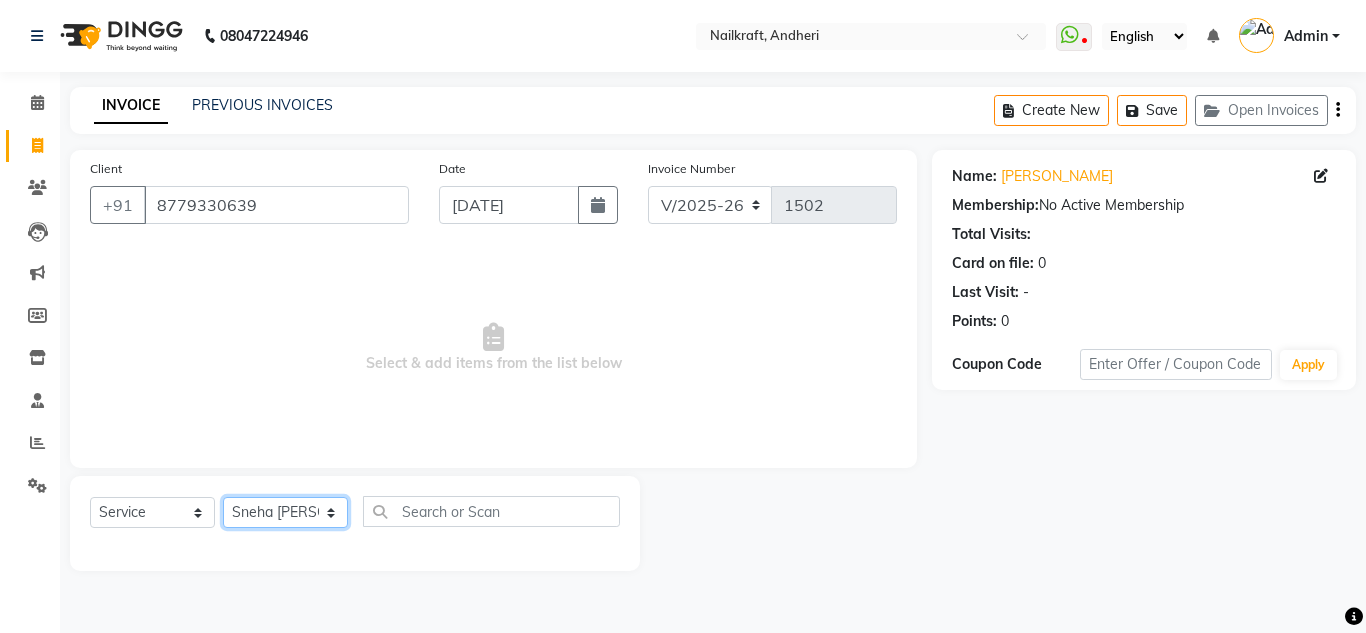 click on "Select Stylist [PERSON_NAME] [PERSON_NAME] [PERSON_NAME] NailKraft [PERSON_NAME] [MEDICAL_DATA] [PERSON_NAME]  Pooja Mehral Preeti Bidlal [PERSON_NAME] [PERSON_NAME] [PERSON_NAME] [PERSON_NAME]" 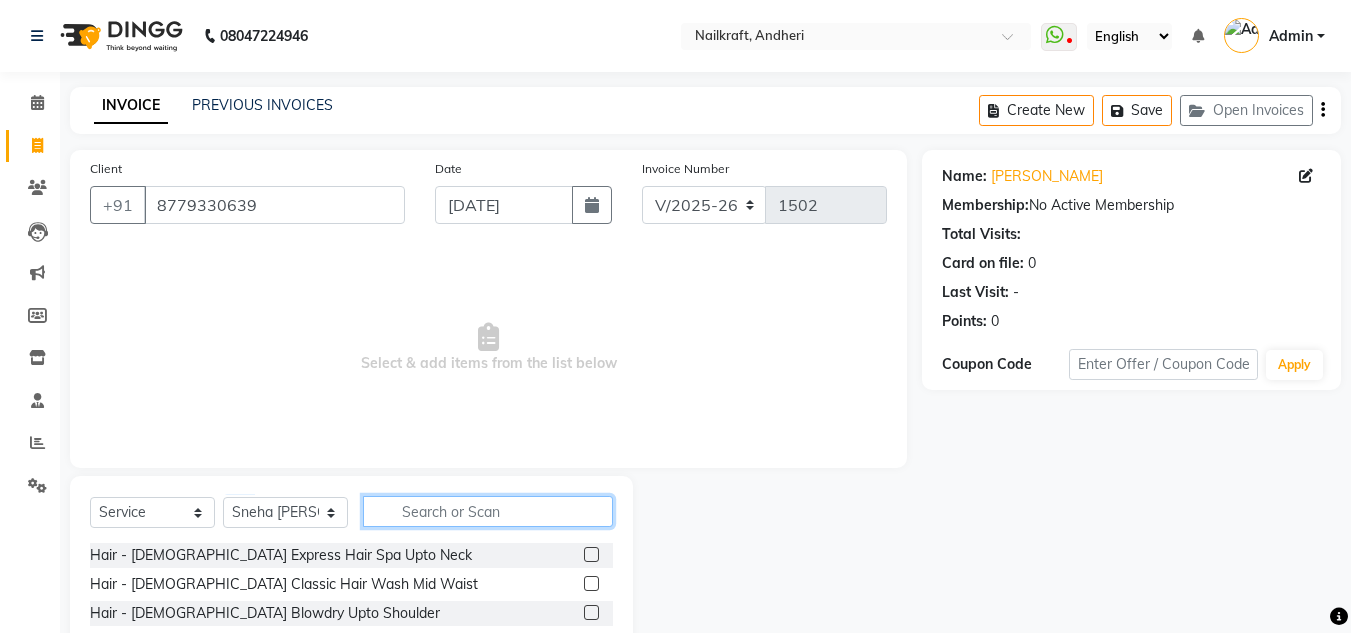 click 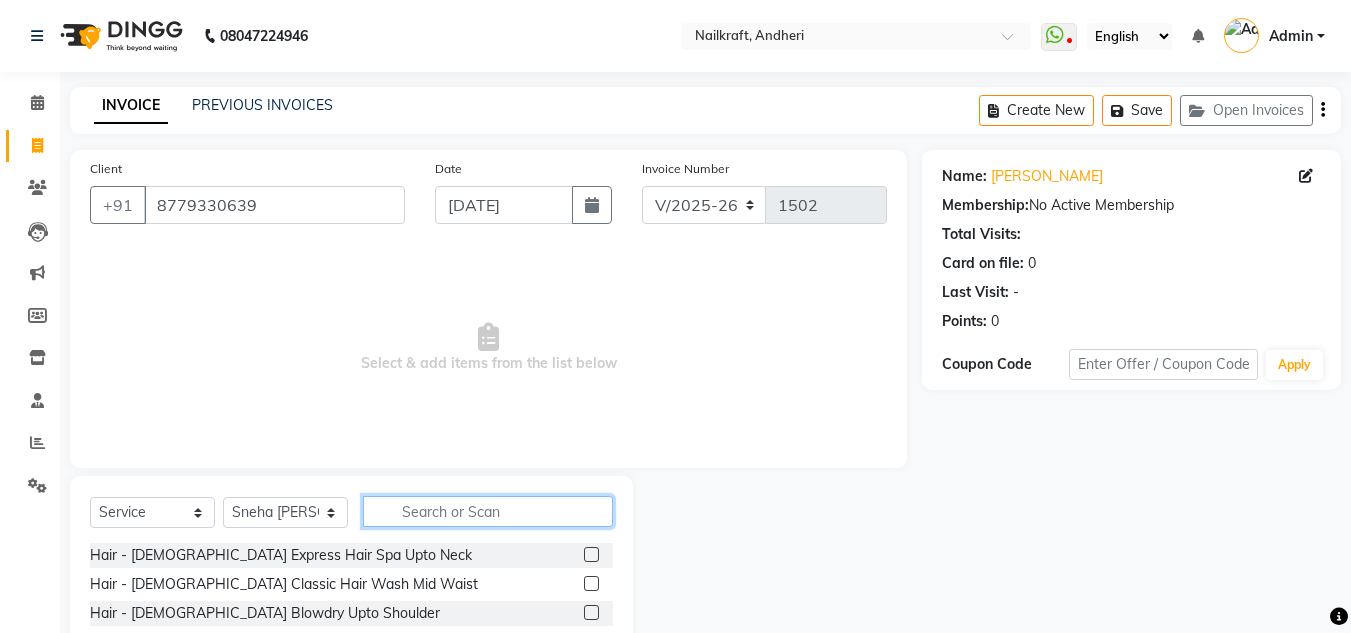 click 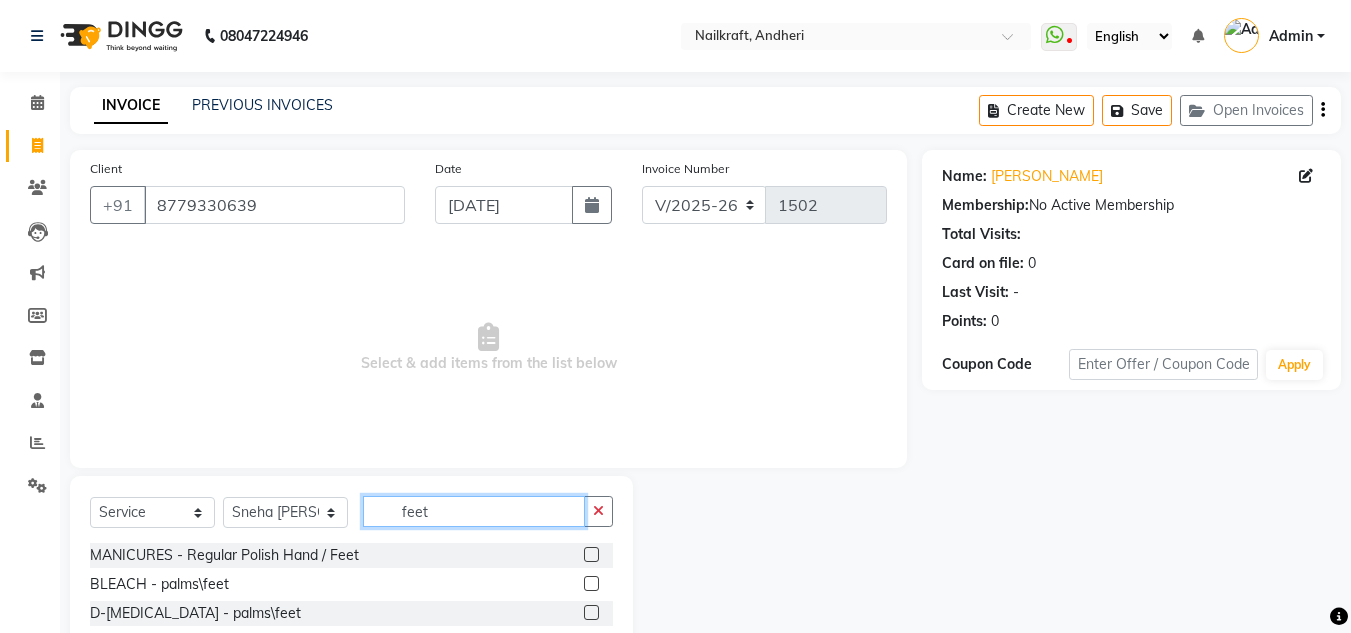 click on "feet" 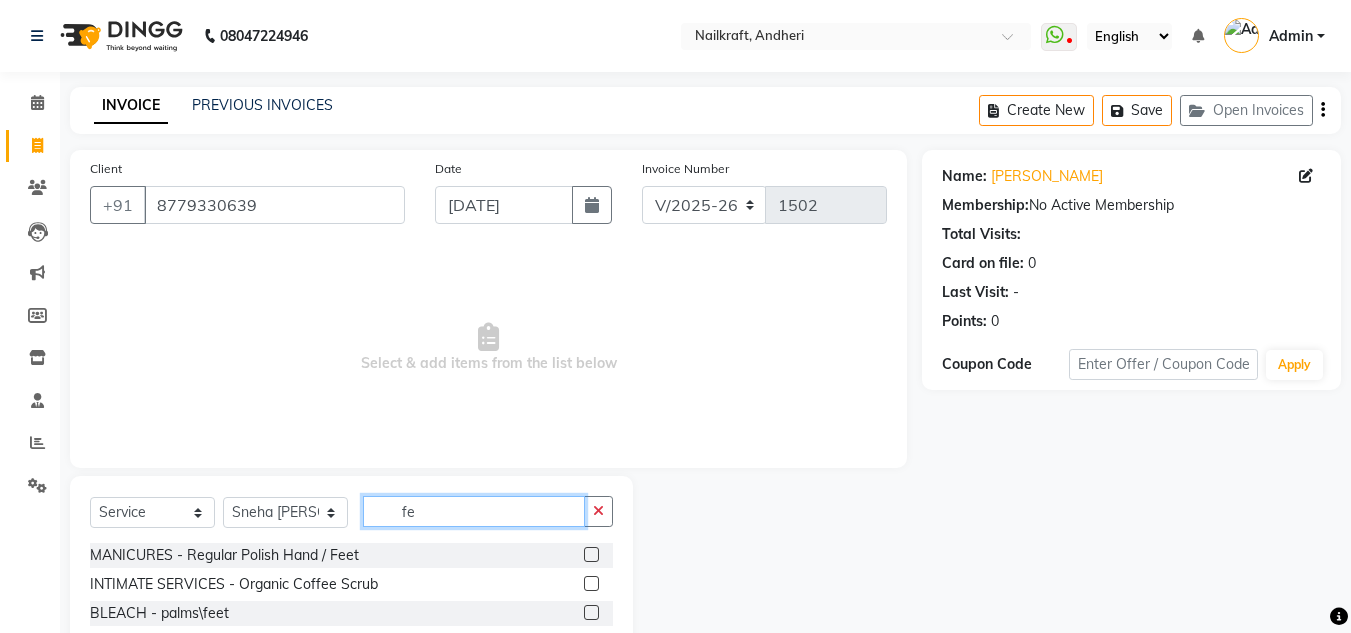 type on "f" 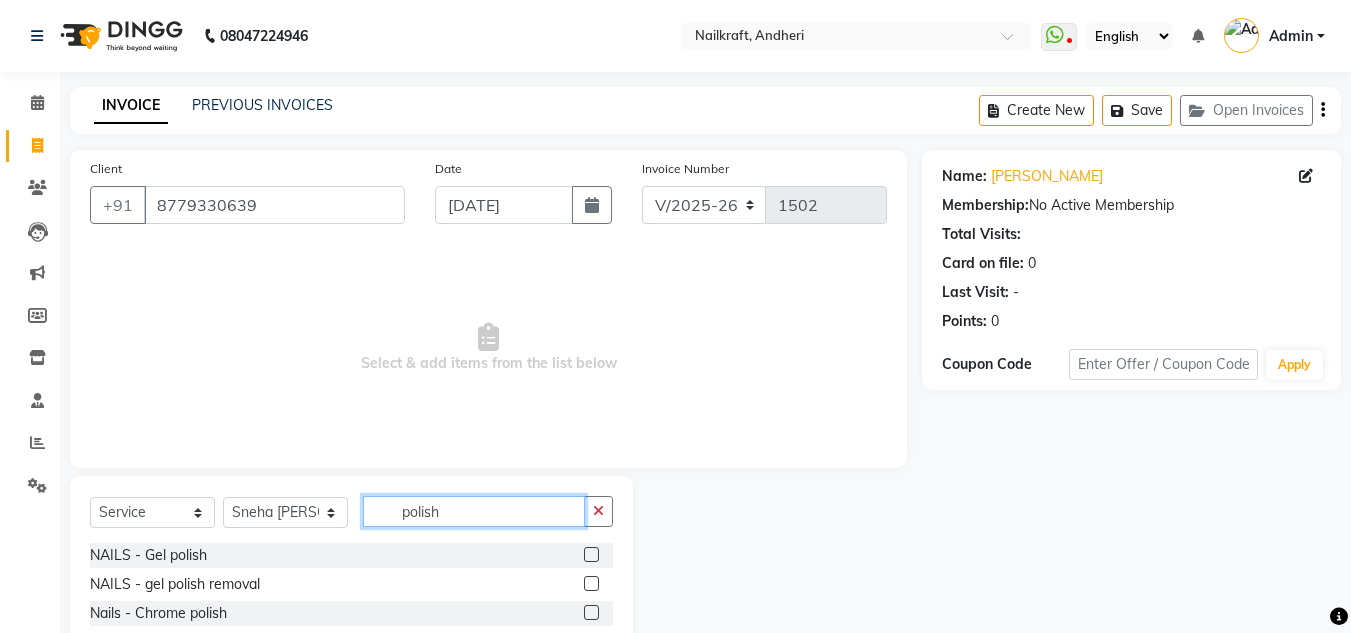 type on "polish" 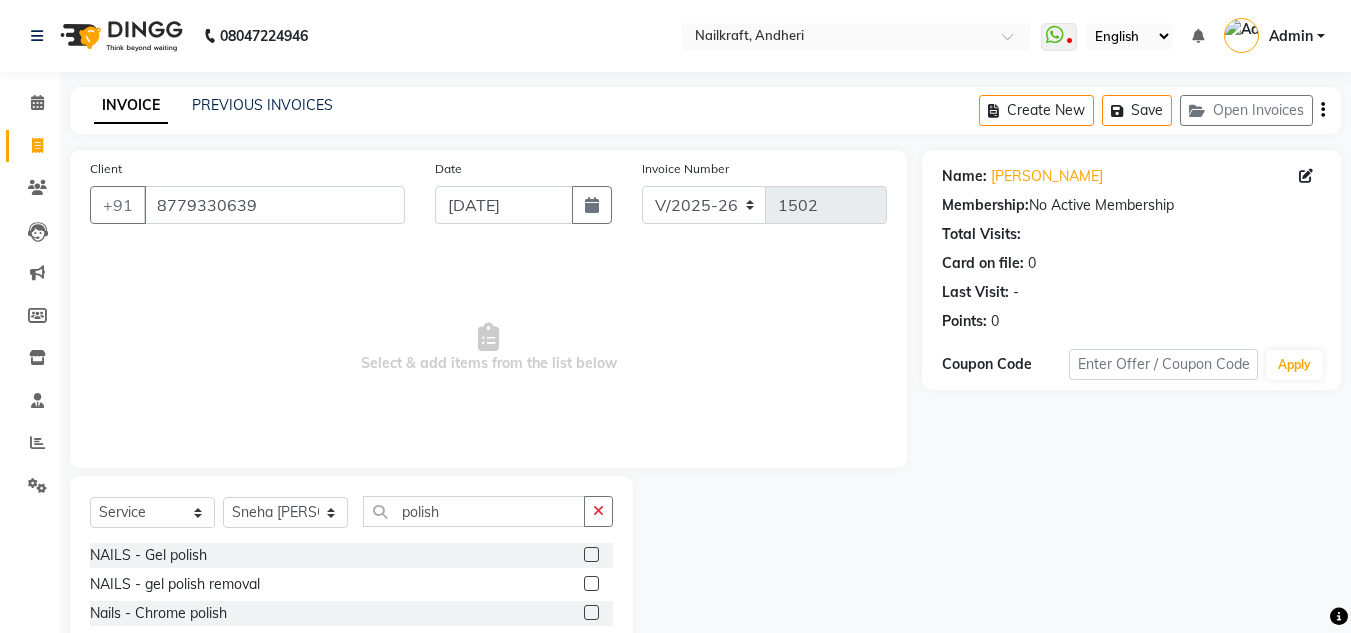 click 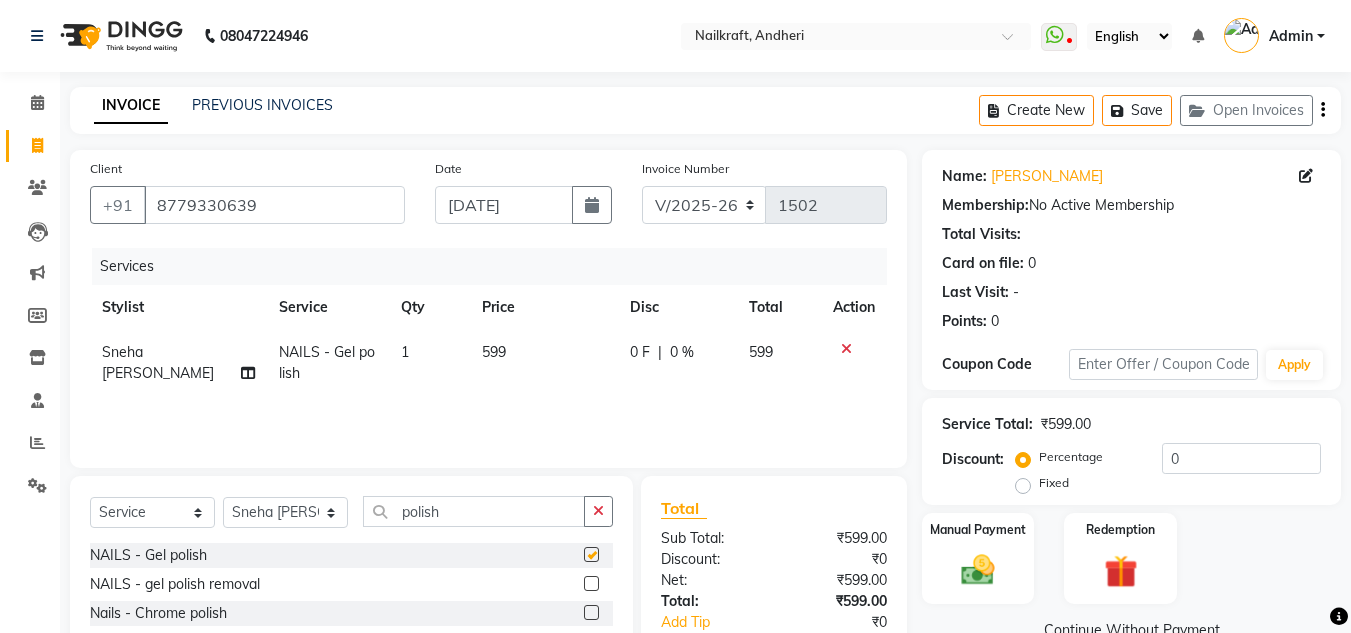 checkbox on "false" 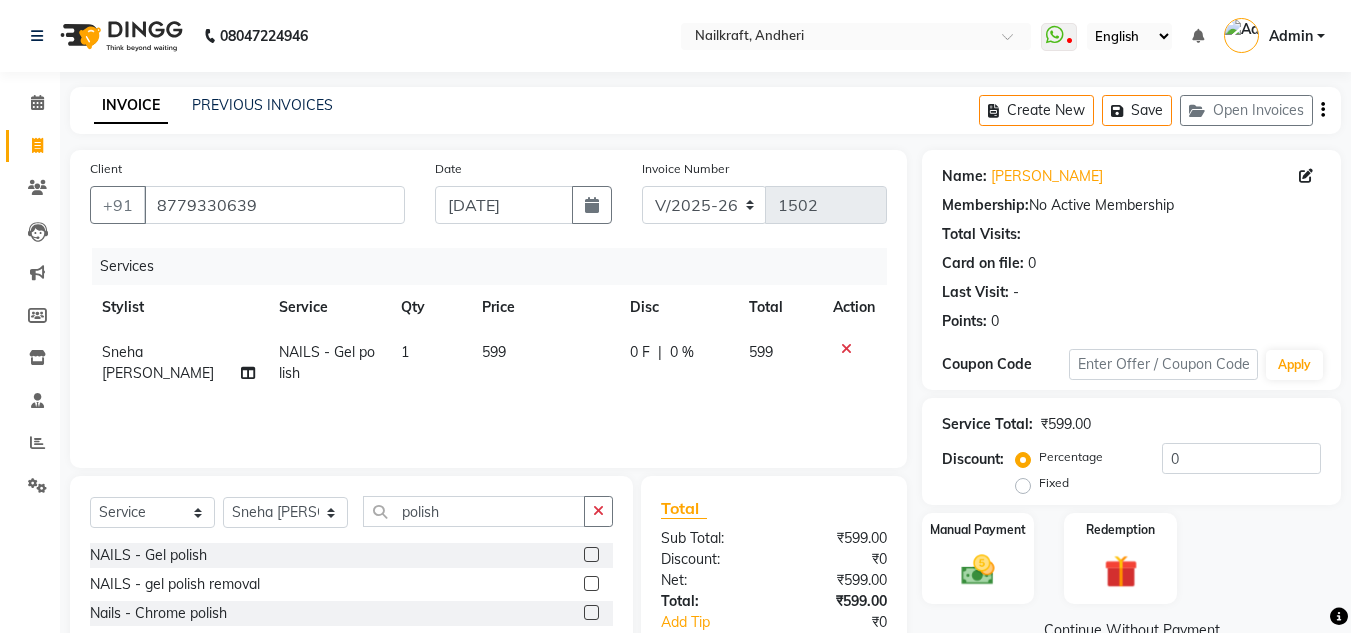 click on "599" 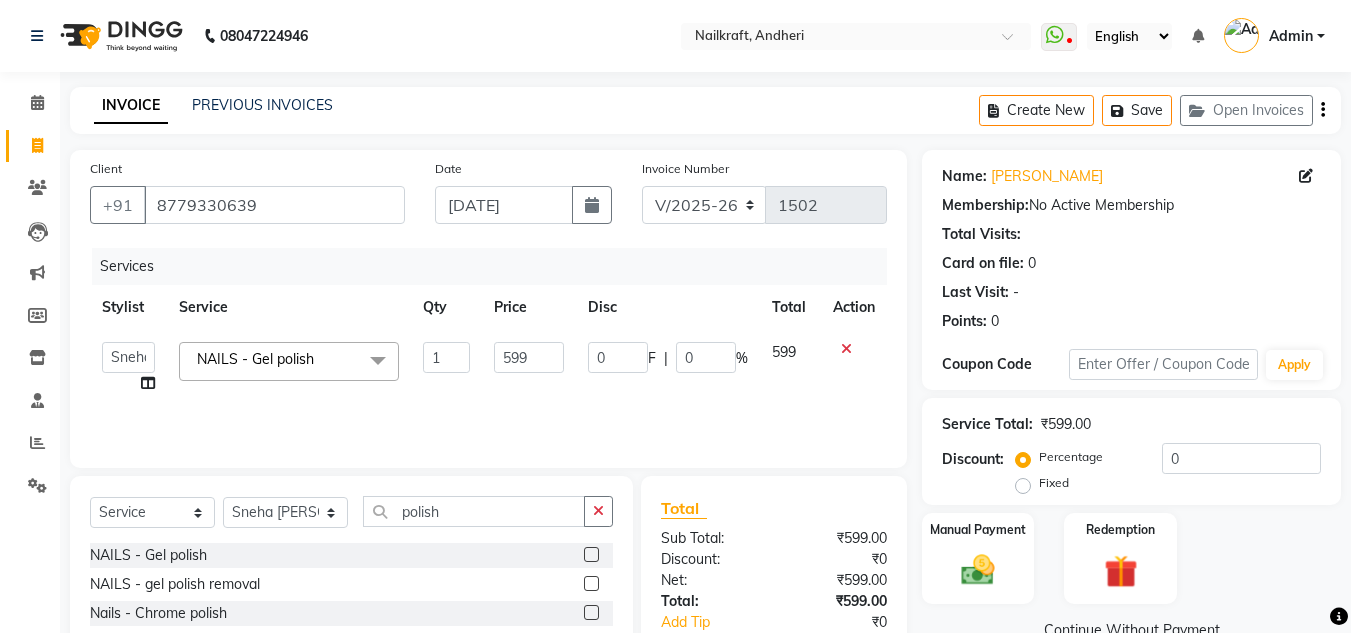 click on "599" 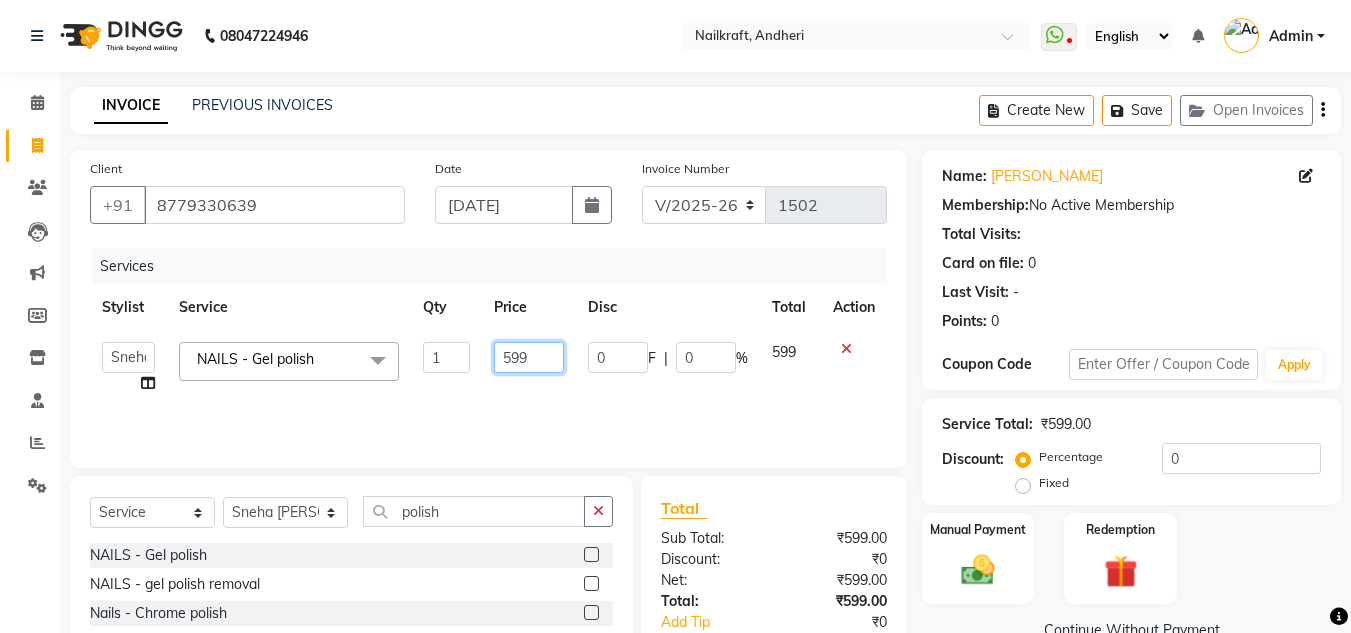 click on "599" 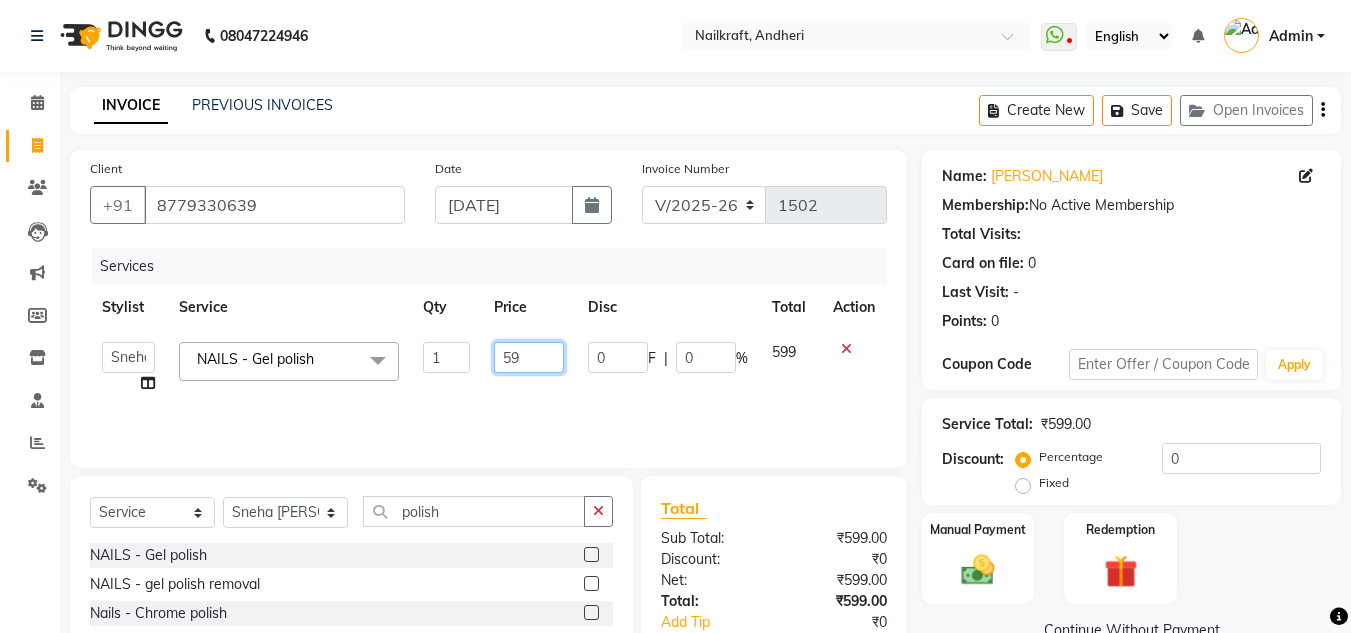 type on "5" 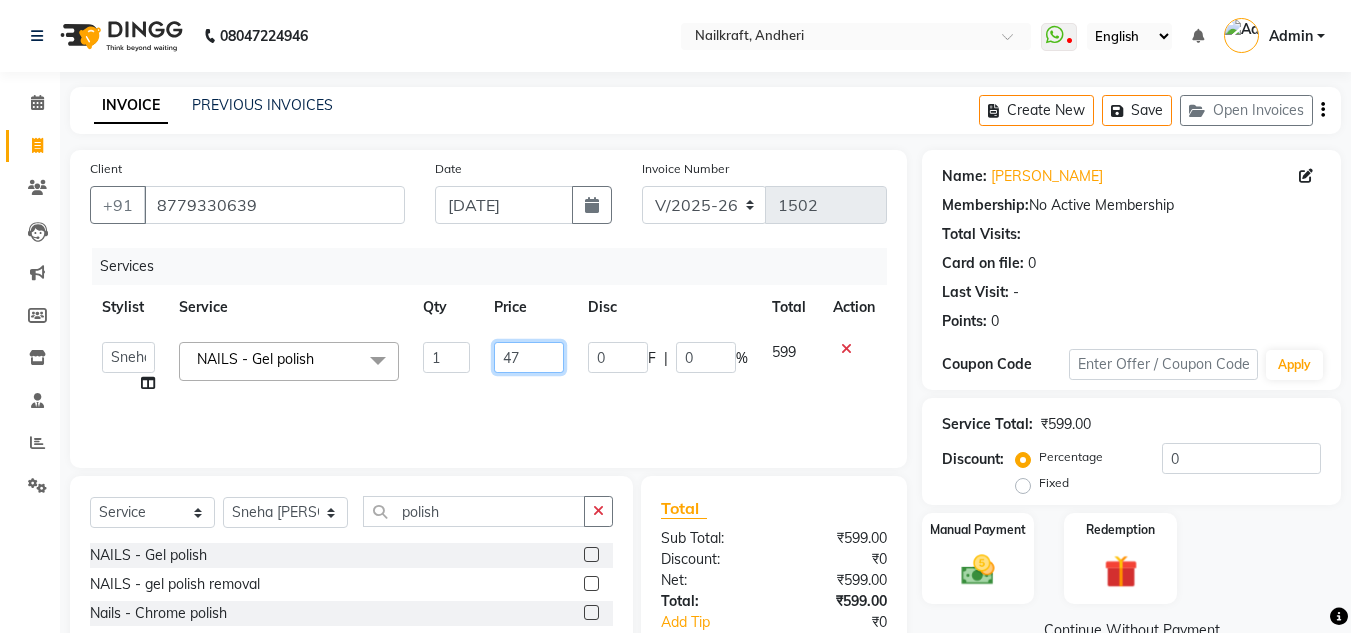 type on "479" 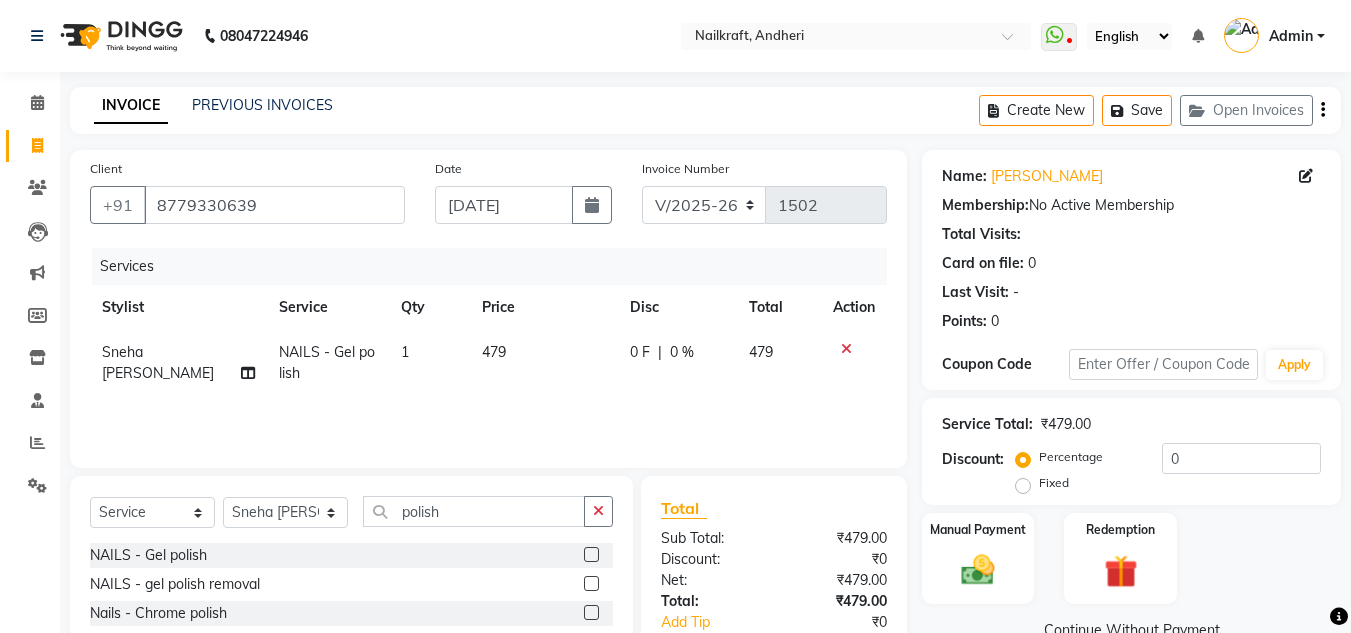 click on "Manual Payment Redemption" 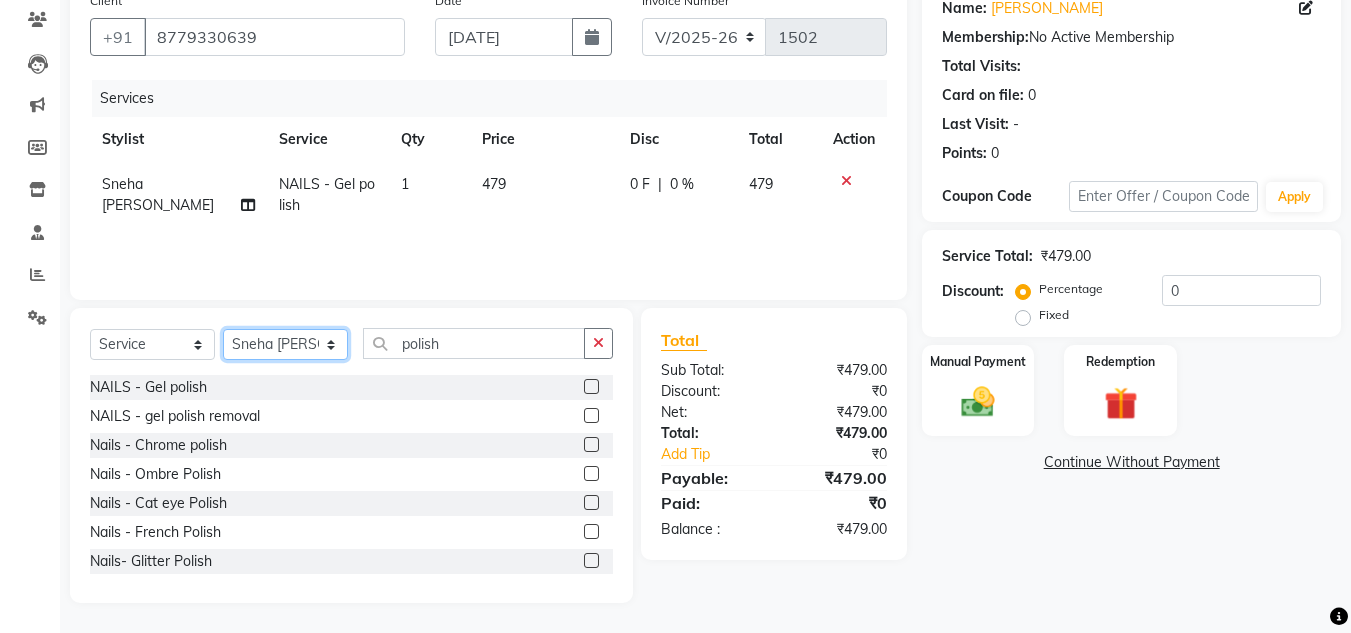 click on "Select Stylist [PERSON_NAME] [PERSON_NAME] [PERSON_NAME] NailKraft [PERSON_NAME] [MEDICAL_DATA] [PERSON_NAME]  Pooja Mehral Preeti Bidlal [PERSON_NAME] [PERSON_NAME] [PERSON_NAME] [PERSON_NAME]" 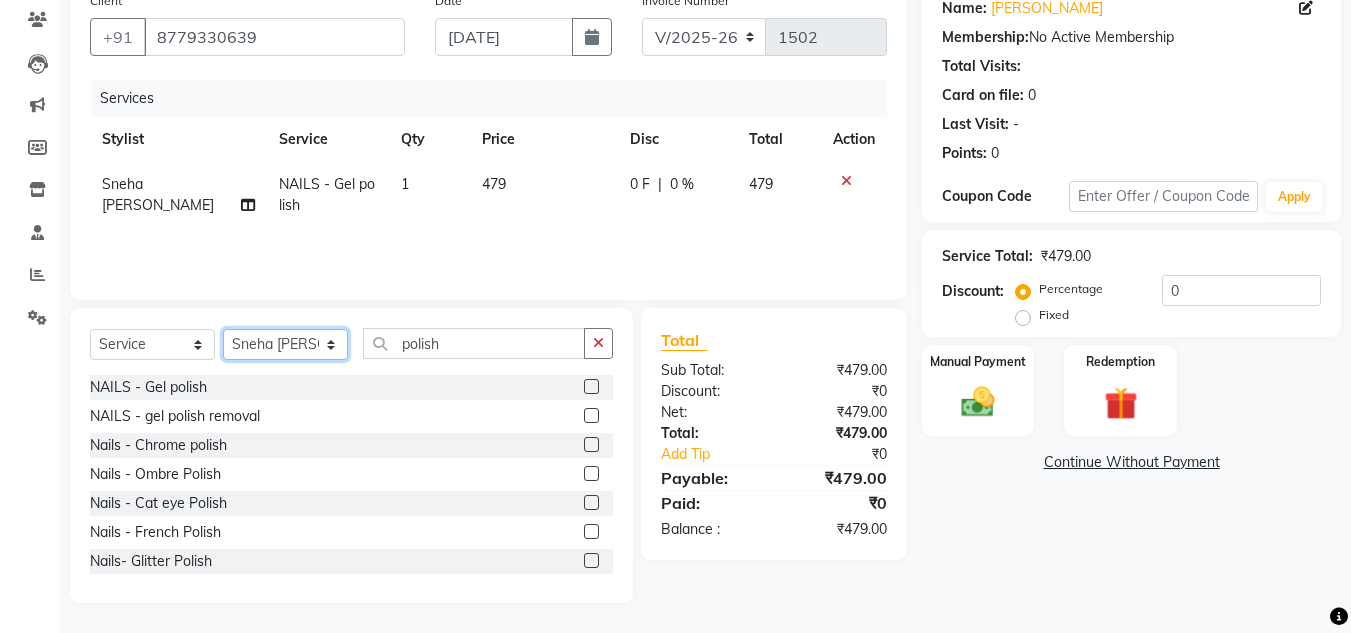 select on "76535" 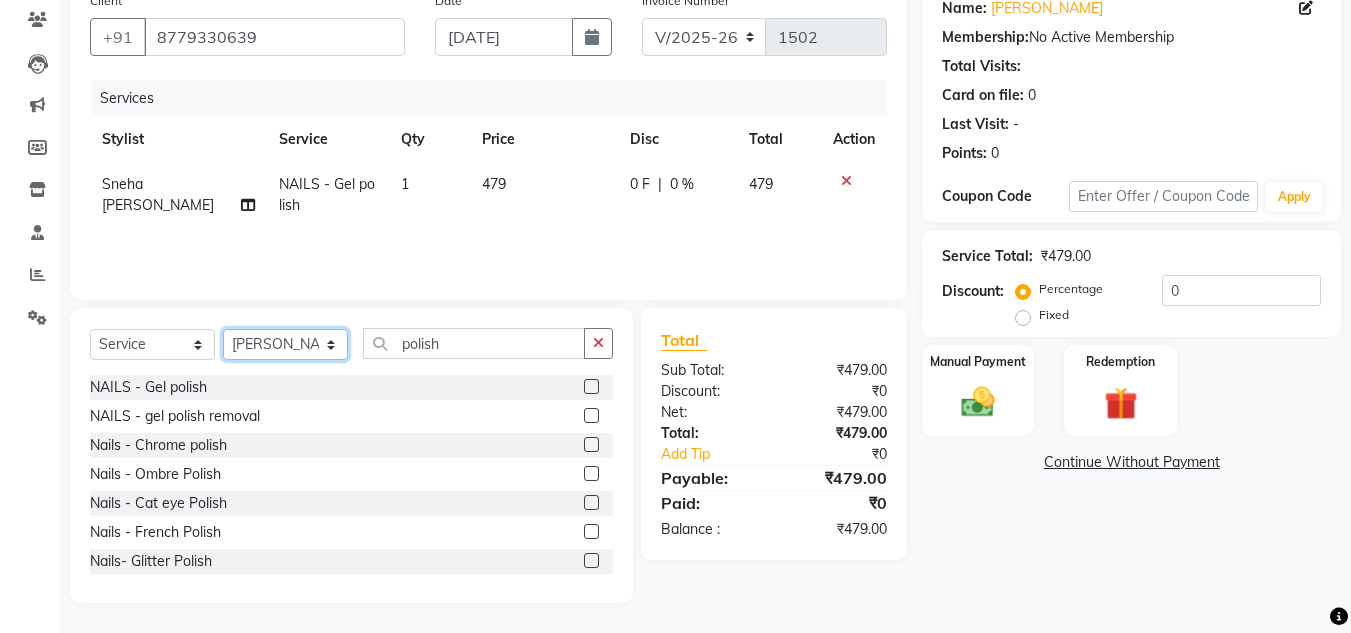 click on "Select Stylist [PERSON_NAME] [PERSON_NAME] [PERSON_NAME] NailKraft [PERSON_NAME] [MEDICAL_DATA] [PERSON_NAME]  Pooja Mehral Preeti Bidlal [PERSON_NAME] [PERSON_NAME] [PERSON_NAME] [PERSON_NAME]" 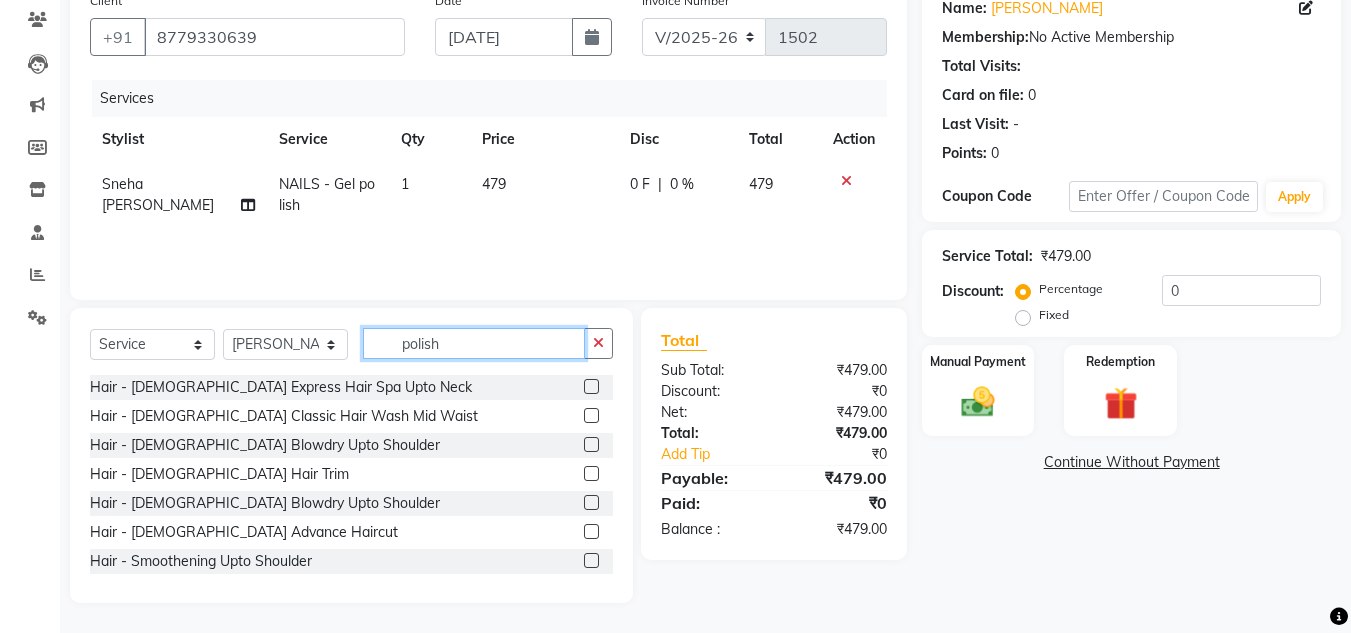 click on "polish" 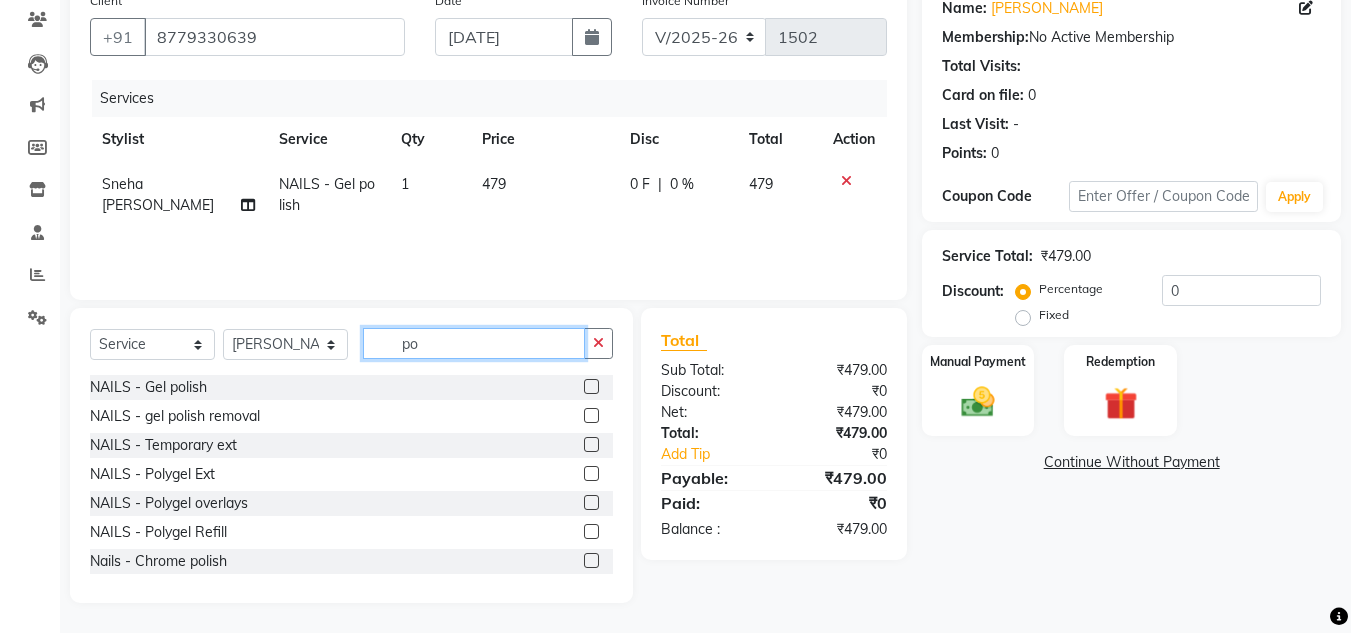 type on "p" 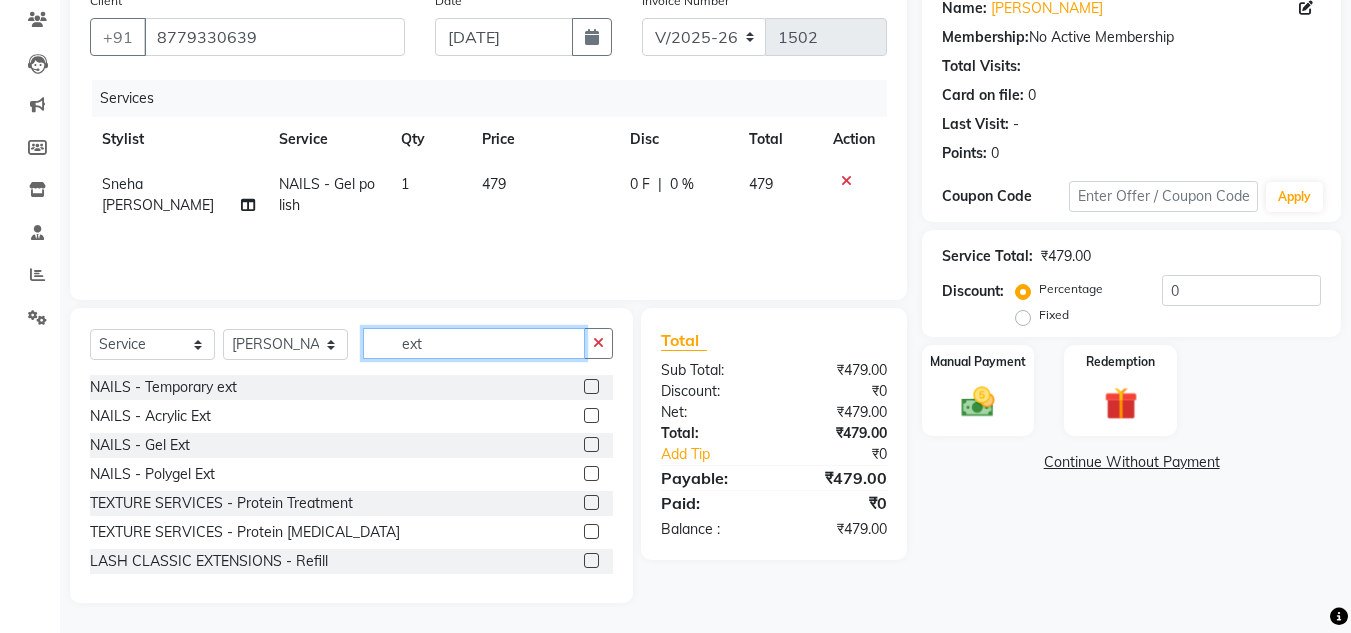type on "ext" 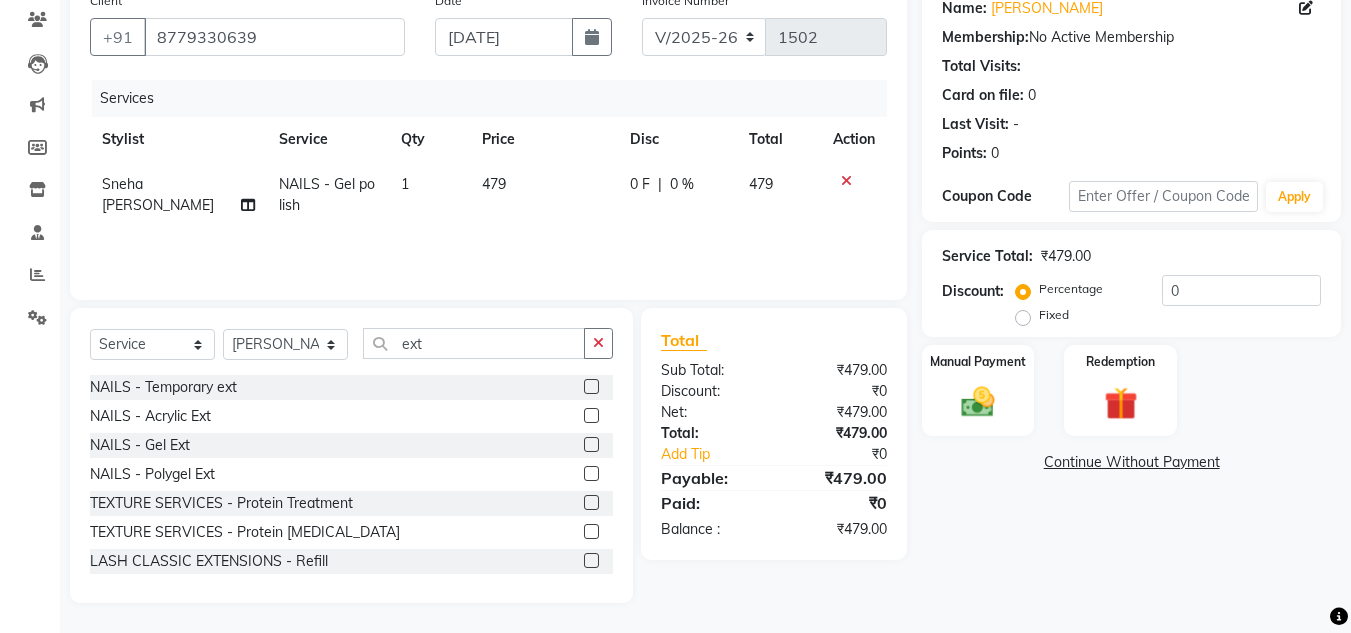 click 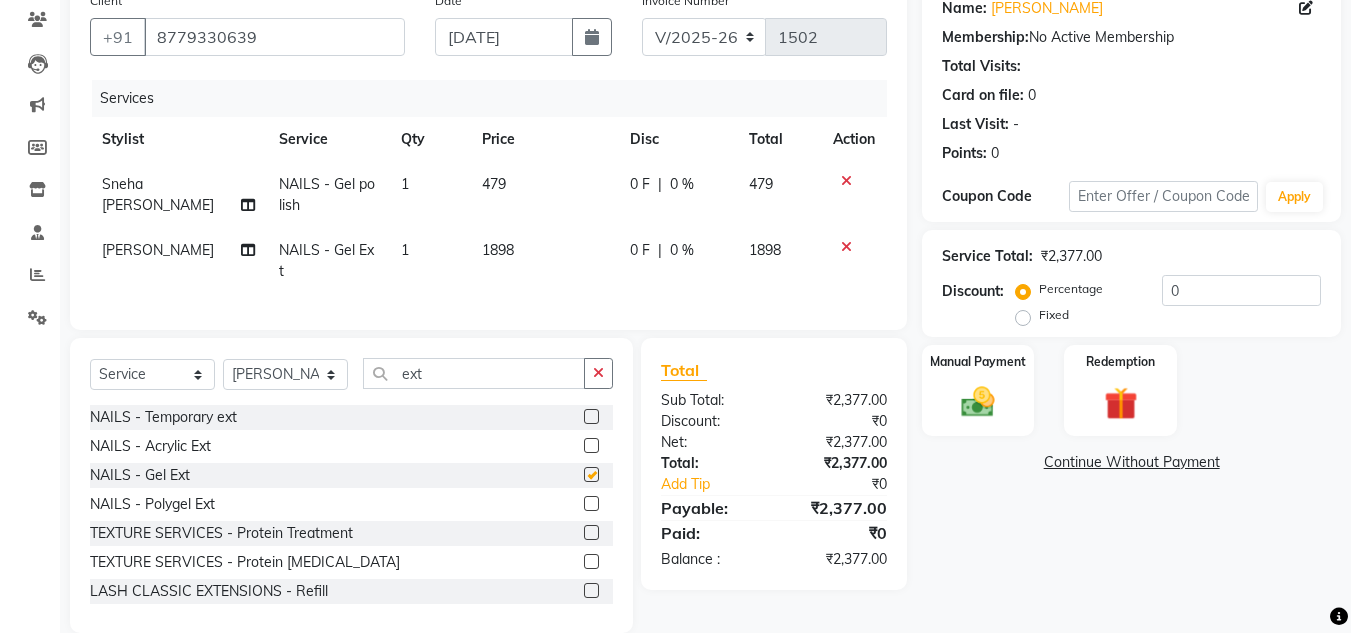 checkbox on "false" 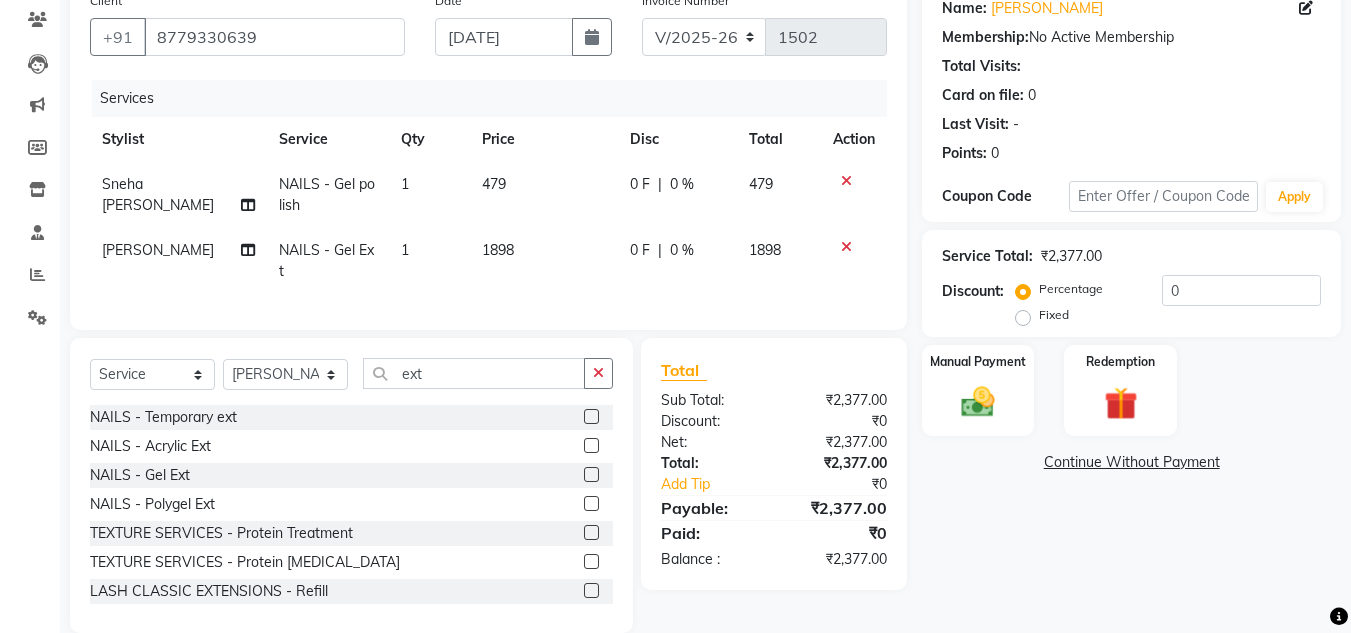 click on "1898" 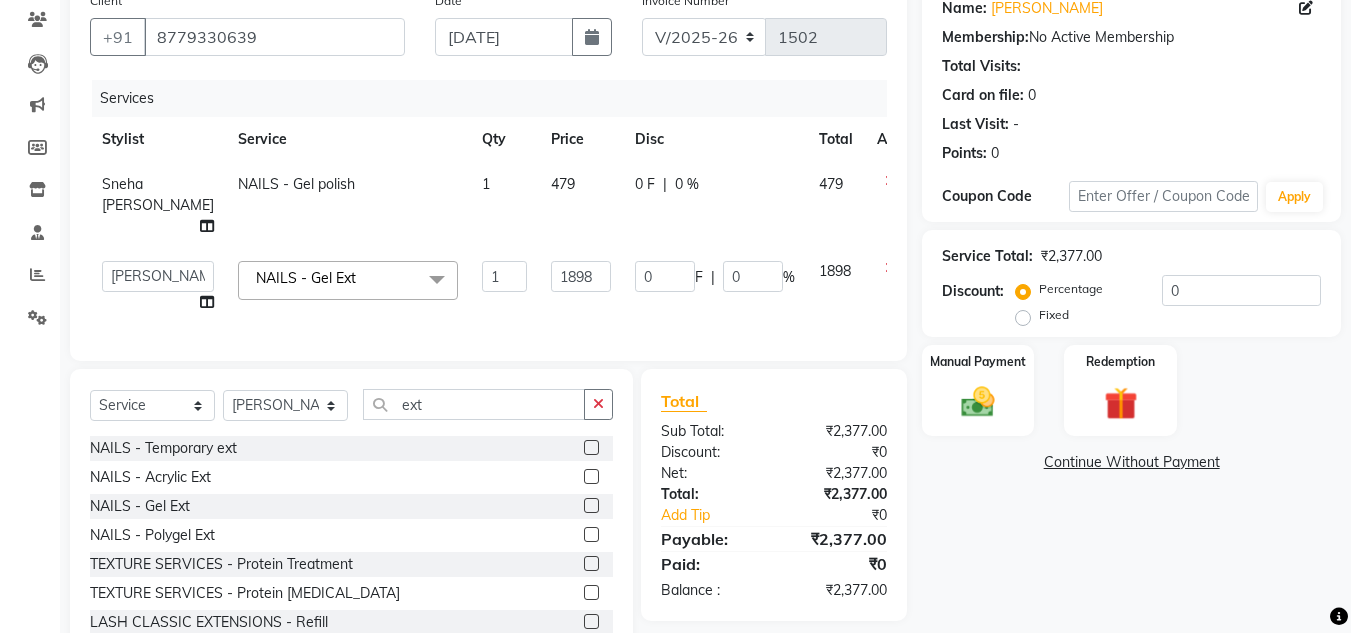 click on "479" 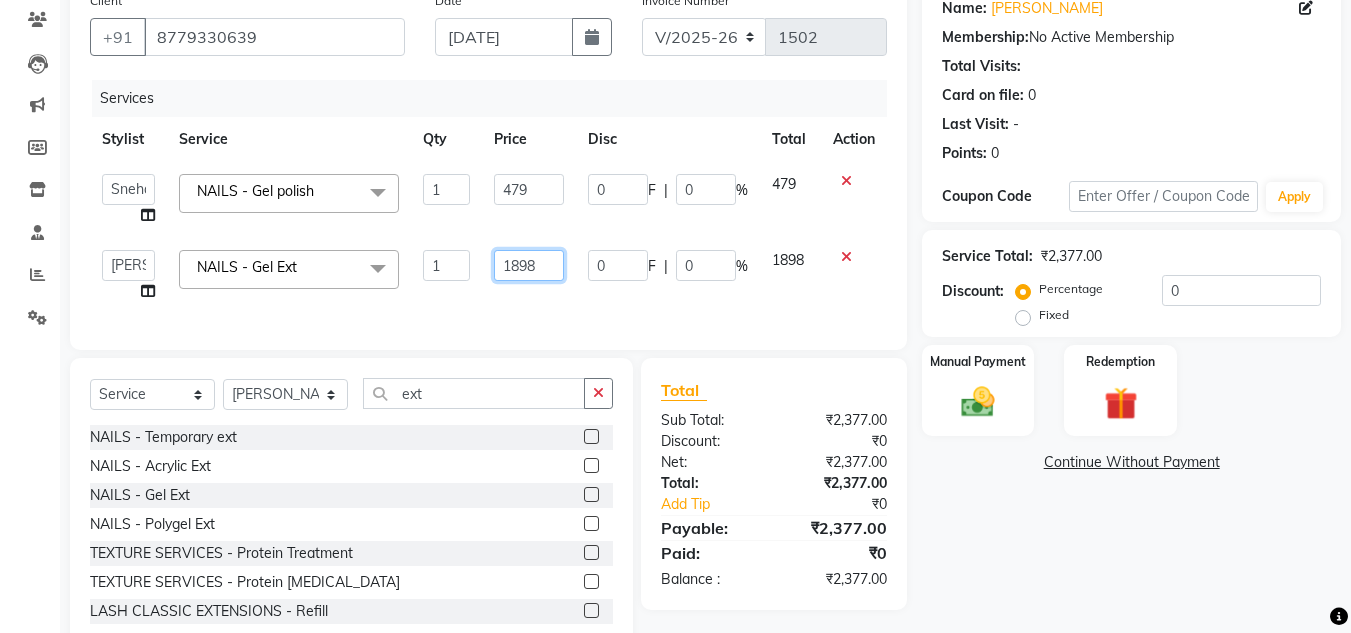 click on "1898" 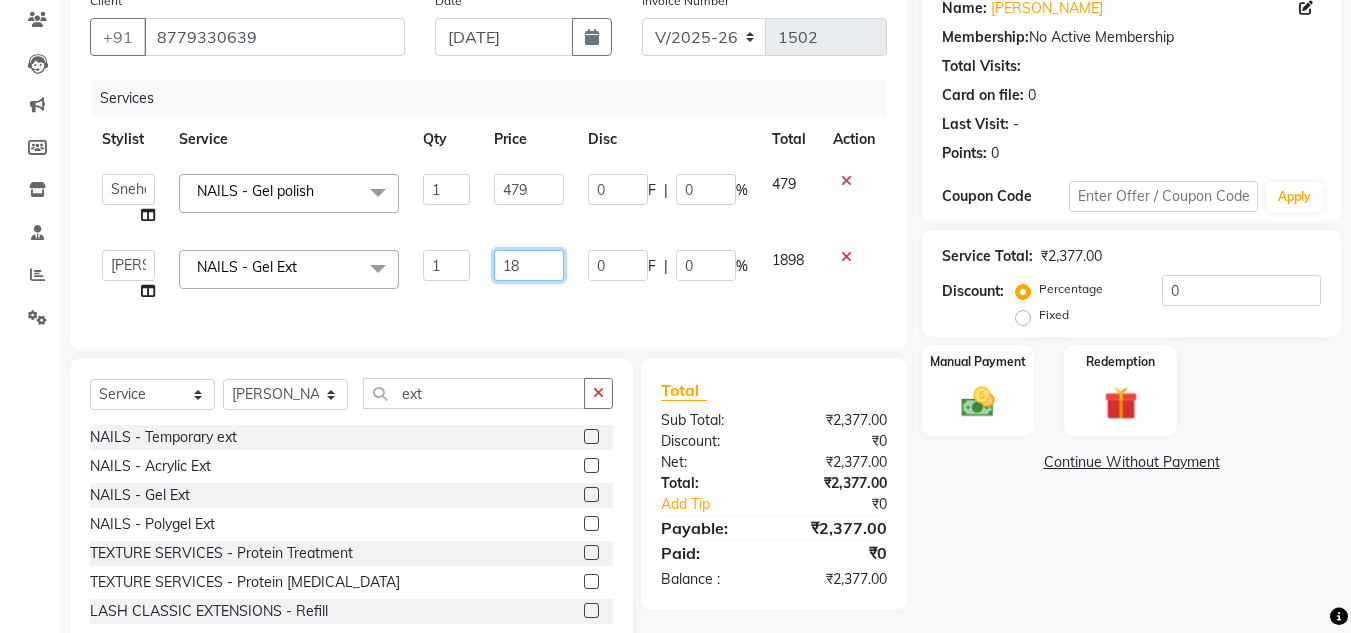 type on "1" 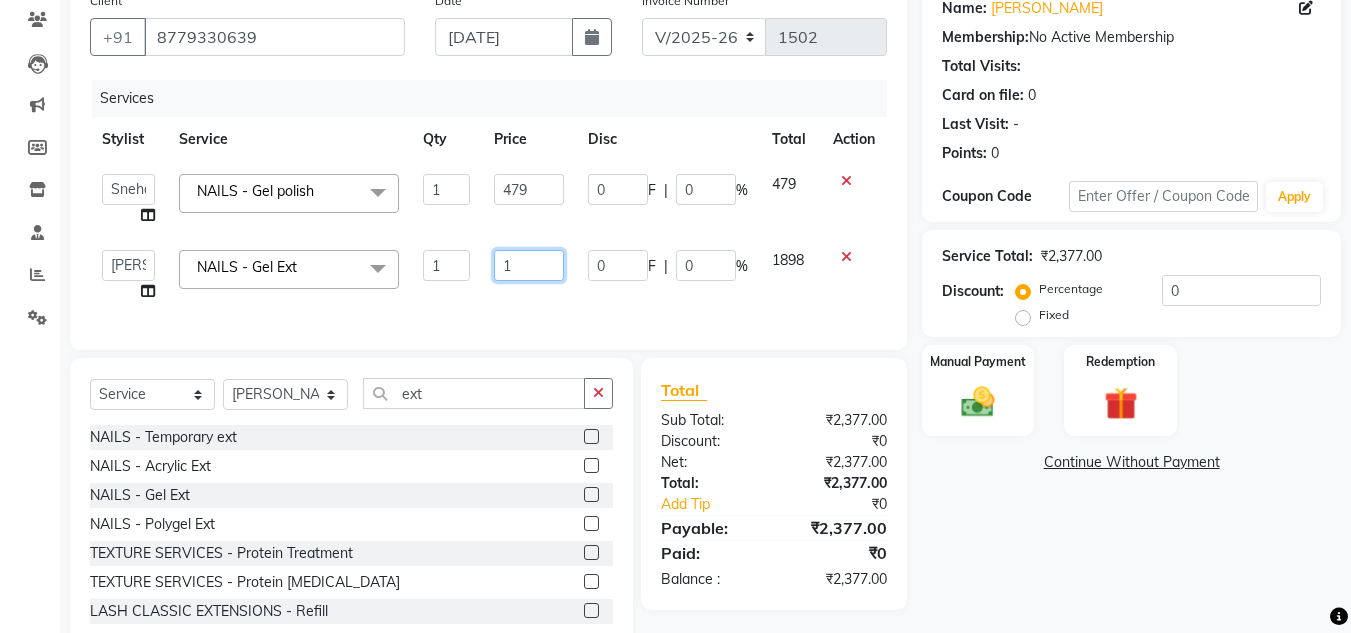 type 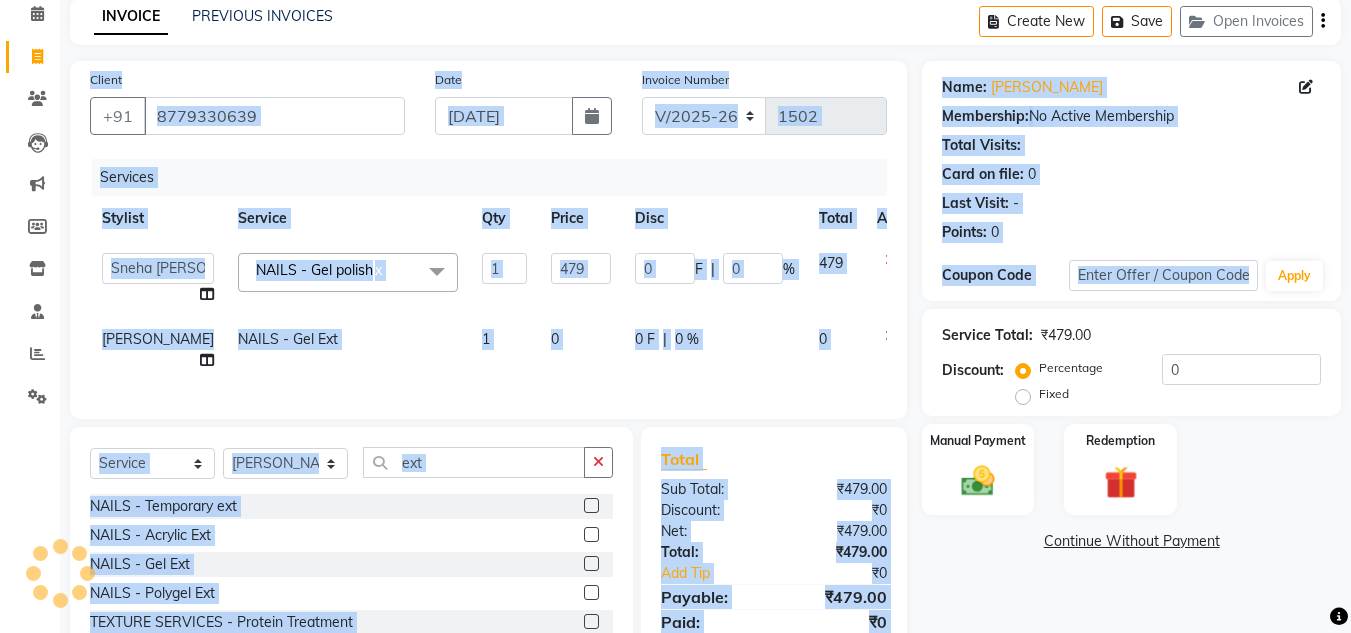 scroll, scrollTop: 0, scrollLeft: 0, axis: both 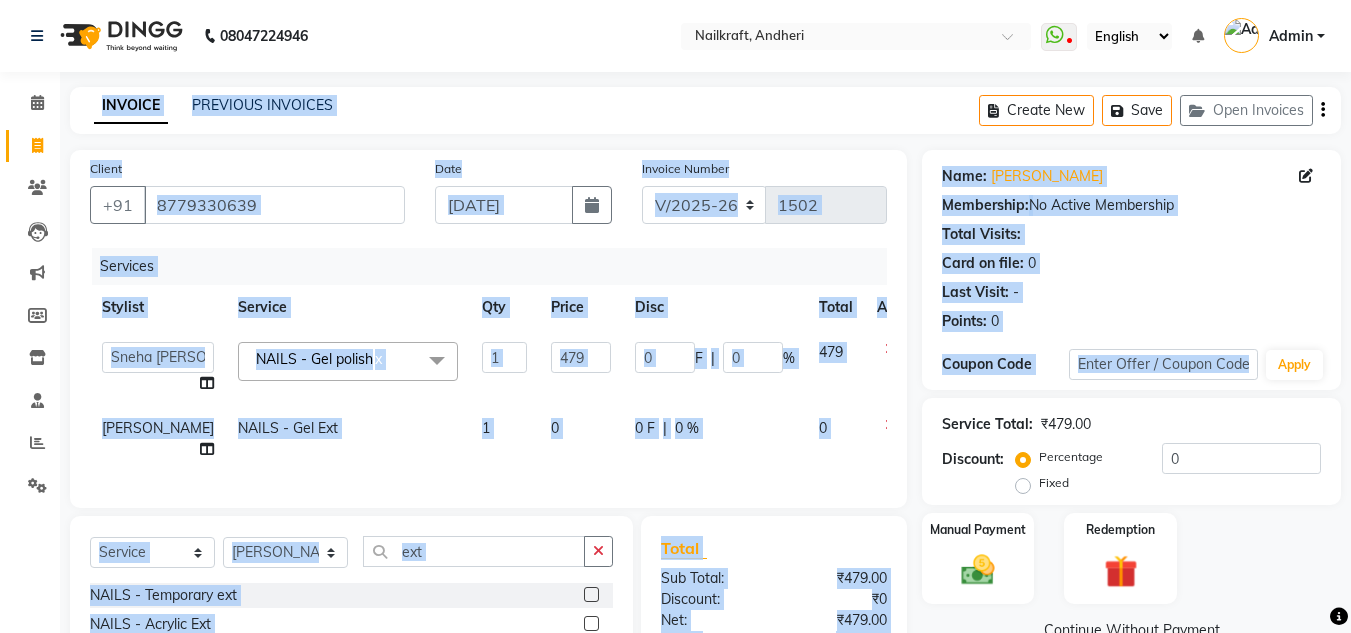 drag, startPoint x: 1349, startPoint y: 186, endPoint x: 1361, endPoint y: 6, distance: 180.39955 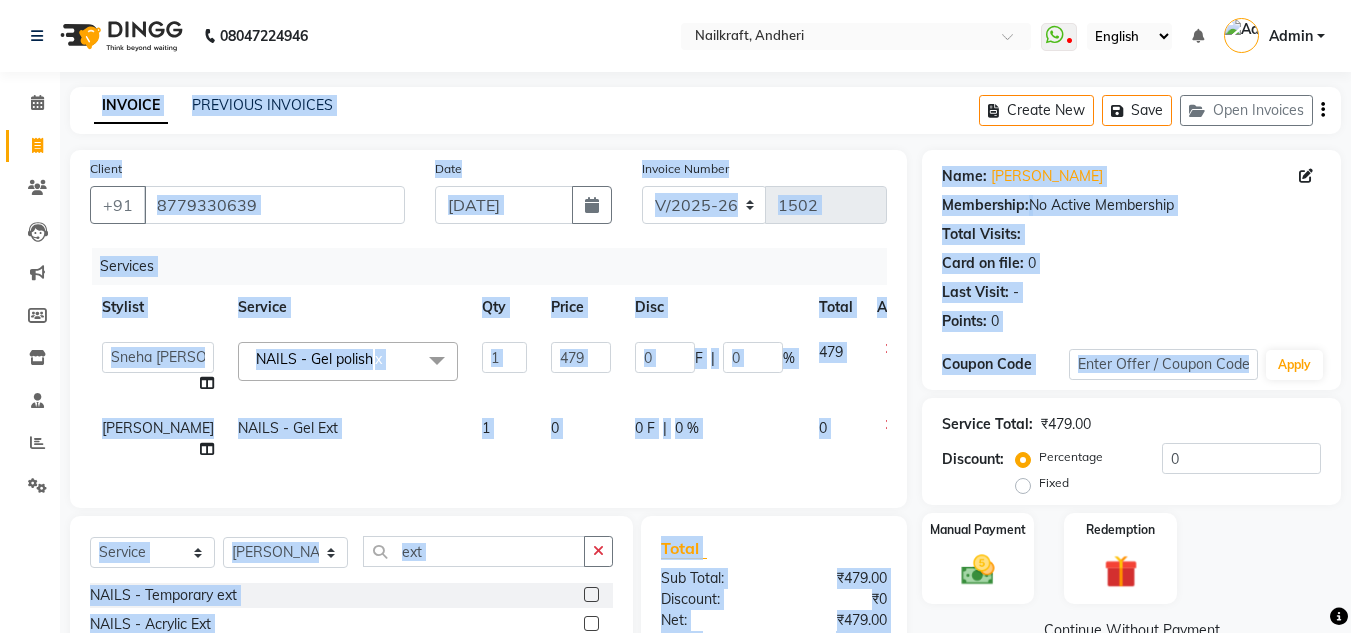 click on "INVOICE PREVIOUS INVOICES Create New   Save   Open Invoices  Client +91 8779330639 Date 13-07-2025 Invoice Number V/2025 V/2025-26 1502 Services Stylist Service Qty Price Disc Total Action  Alam   Arshad shaikh   Deepali   Deepu Chatry   NailKraft   Neetu   Nikita   NITA  CHAHAL    Pooja Mehral   Preeti Bidlal   Sanya Shaikh   Sneha Balu Ichake   Vaishali Vinod Yadav  NAILS - Gel polish  x  Hair - Male Express Hair Spa Upto Neck Hair - Female Classic Hair Wash Mid Waist Hair - Female Blowdry Upto Shoulder Hair - Female Hair Trim Hair - Female Blowdry Upto Shoulder Hair - Female Advance Haircut Hair - Smoothening Upto Shoulder Rica Waxing - Full Arms + Half Legs + Underarms Rica Waxing - Full Arms + Underarms Rica Waxing - Full Legs Rica Waxing - Full Arms Rica Waxing - Half Arms Rica Waxing - Full Back Rica Waxing - Bikini Rica Waxing - Underarms Rica Waxing - Bikini+Butt Wax Rica Waxing - Butt Wax Rica Waxing - Bikini Line+Butt Line Rica Waxing - Male Half Arms  Rica - Full Hands + Under Arms + Full Legs  1" 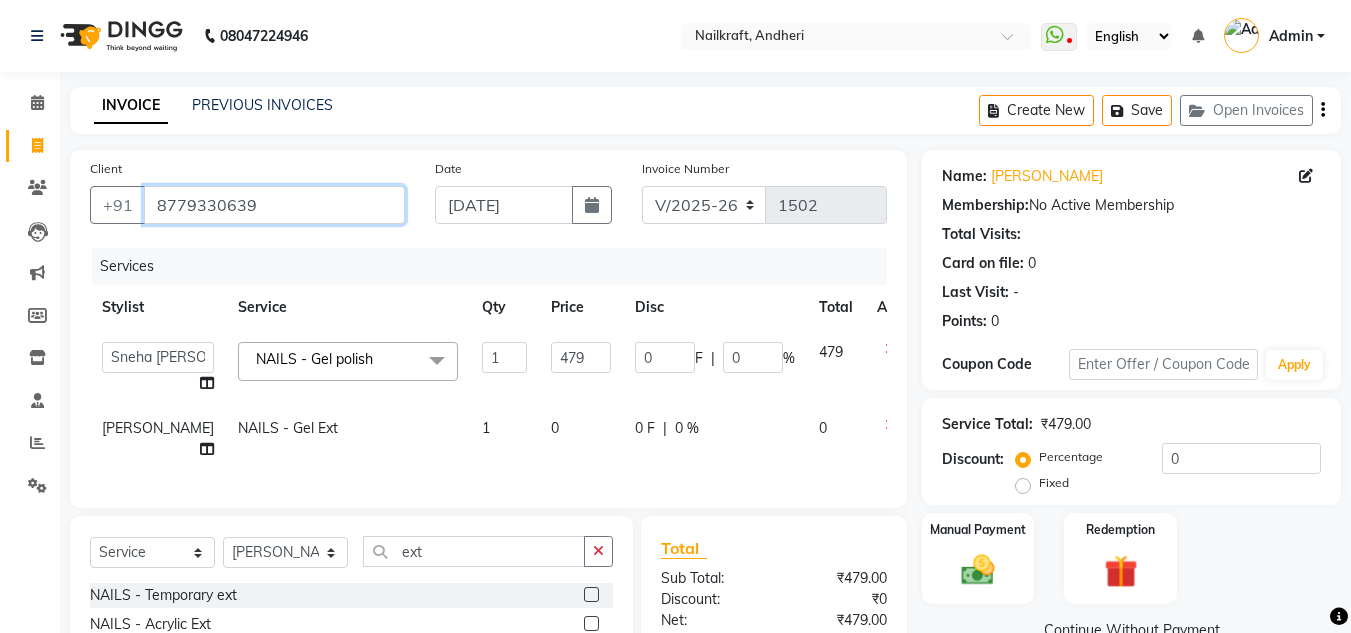 click on "8779330639" at bounding box center [274, 205] 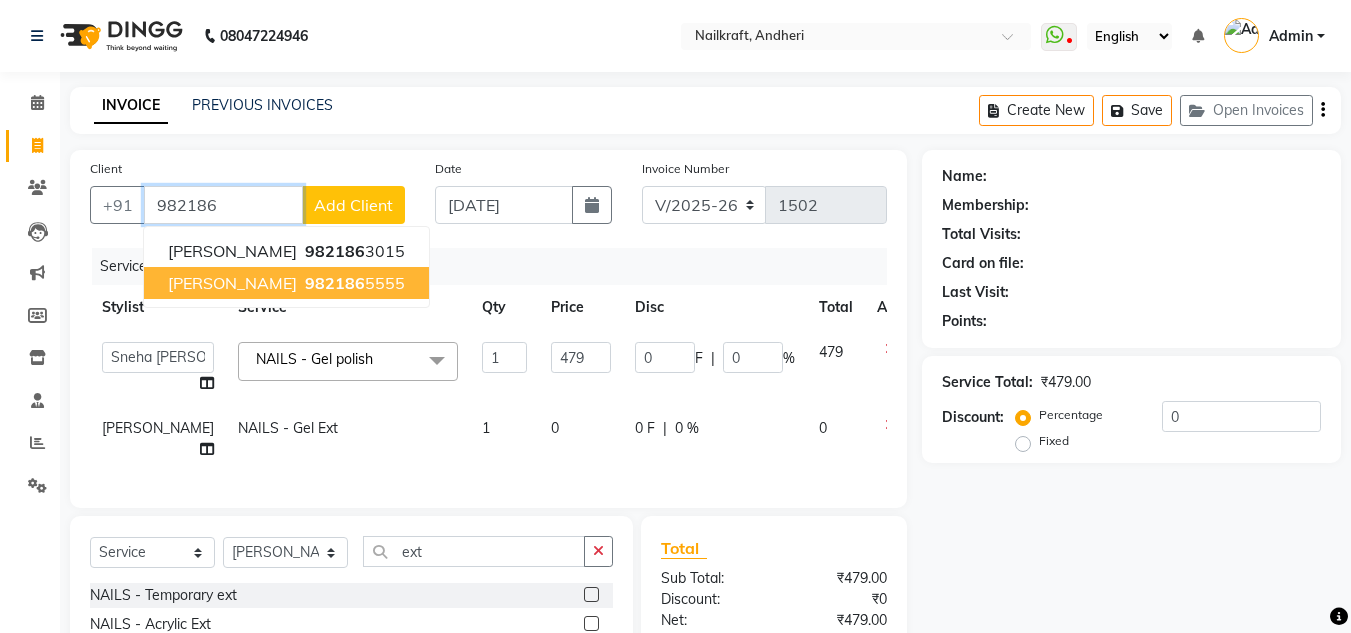 click on "982186" at bounding box center (335, 283) 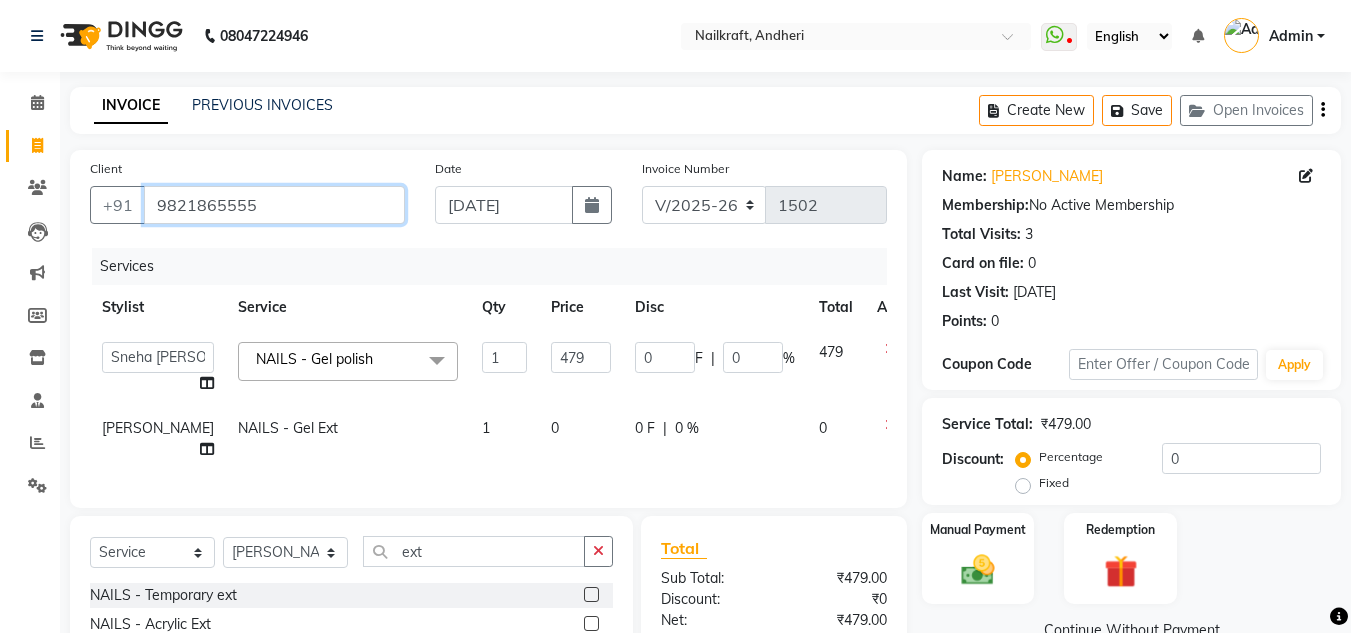 click on "9821865555" at bounding box center [274, 205] 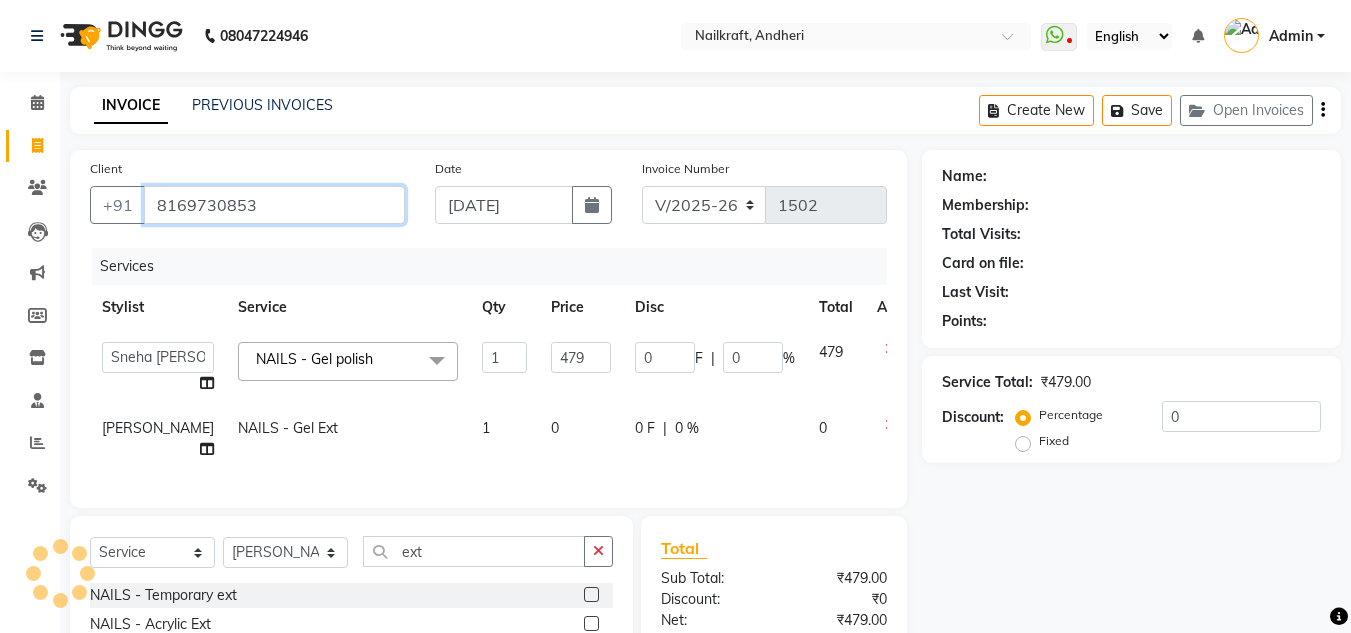 type on "8169730853" 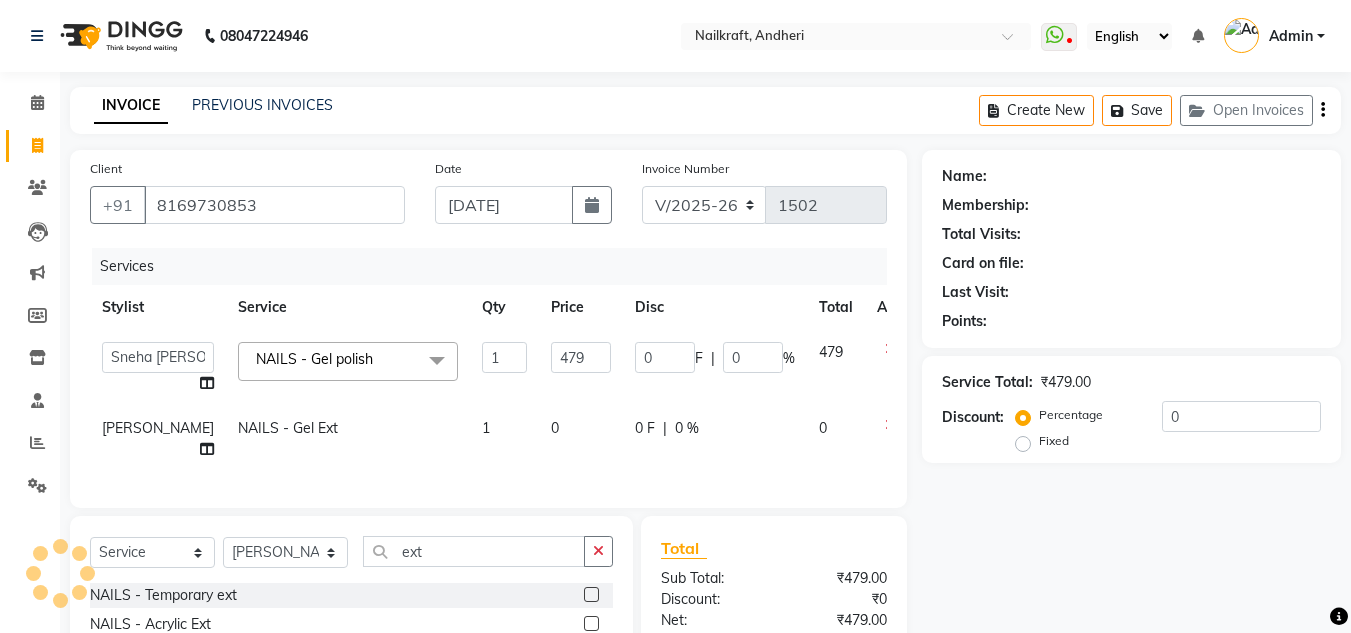 type on "95.8" 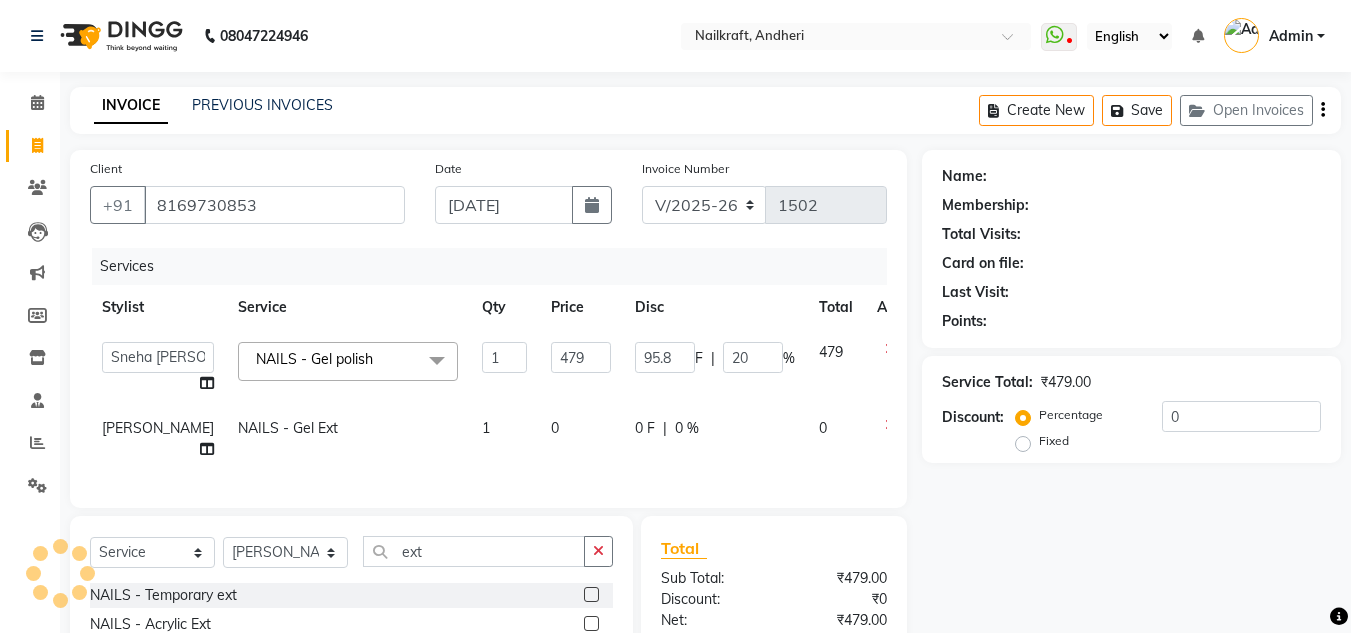 type on "20" 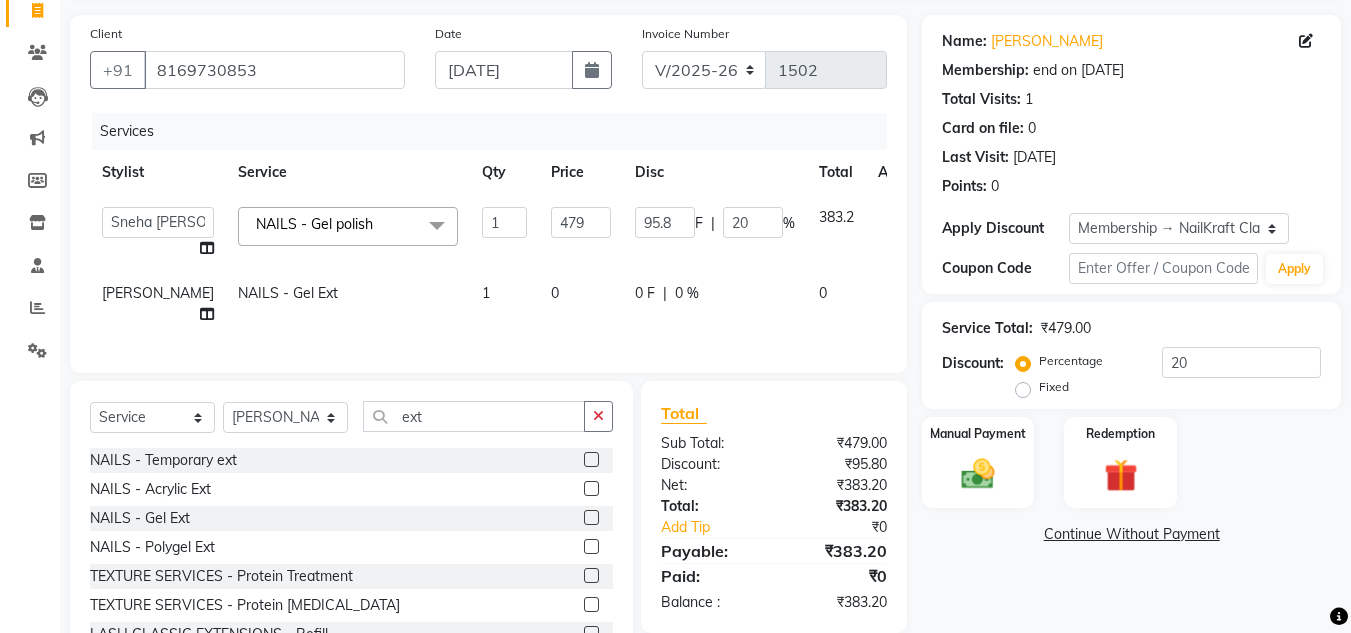 scroll, scrollTop: 185, scrollLeft: 0, axis: vertical 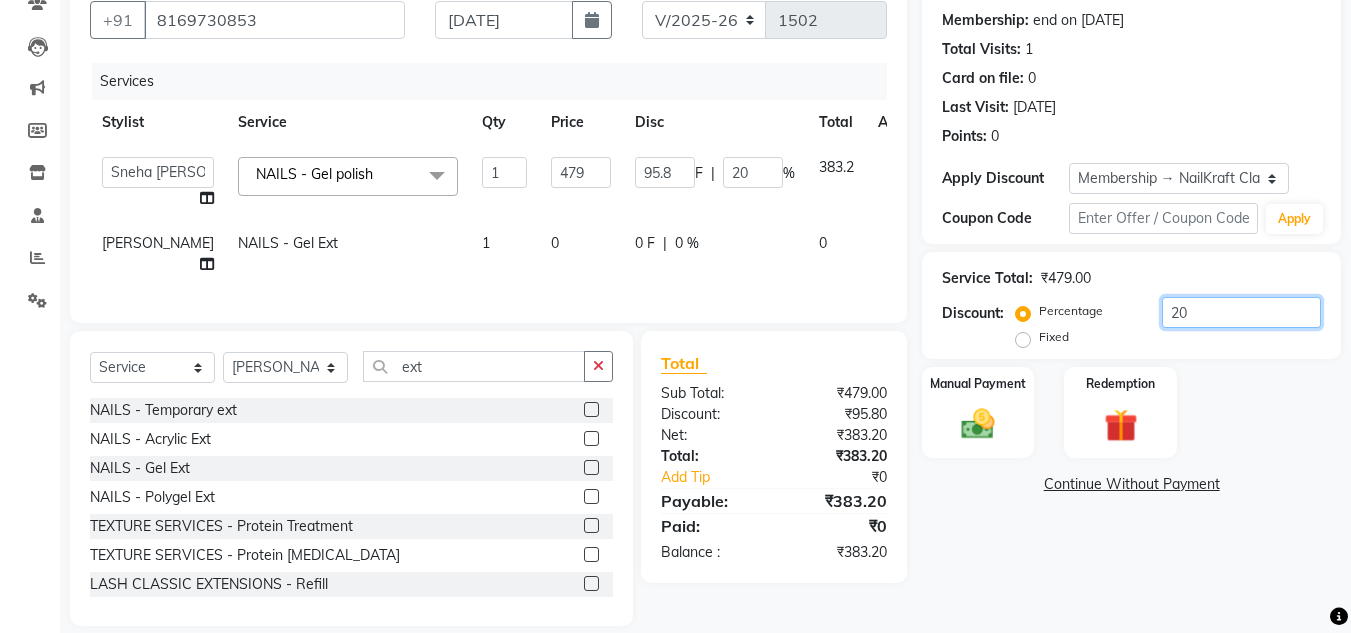 click on "20" 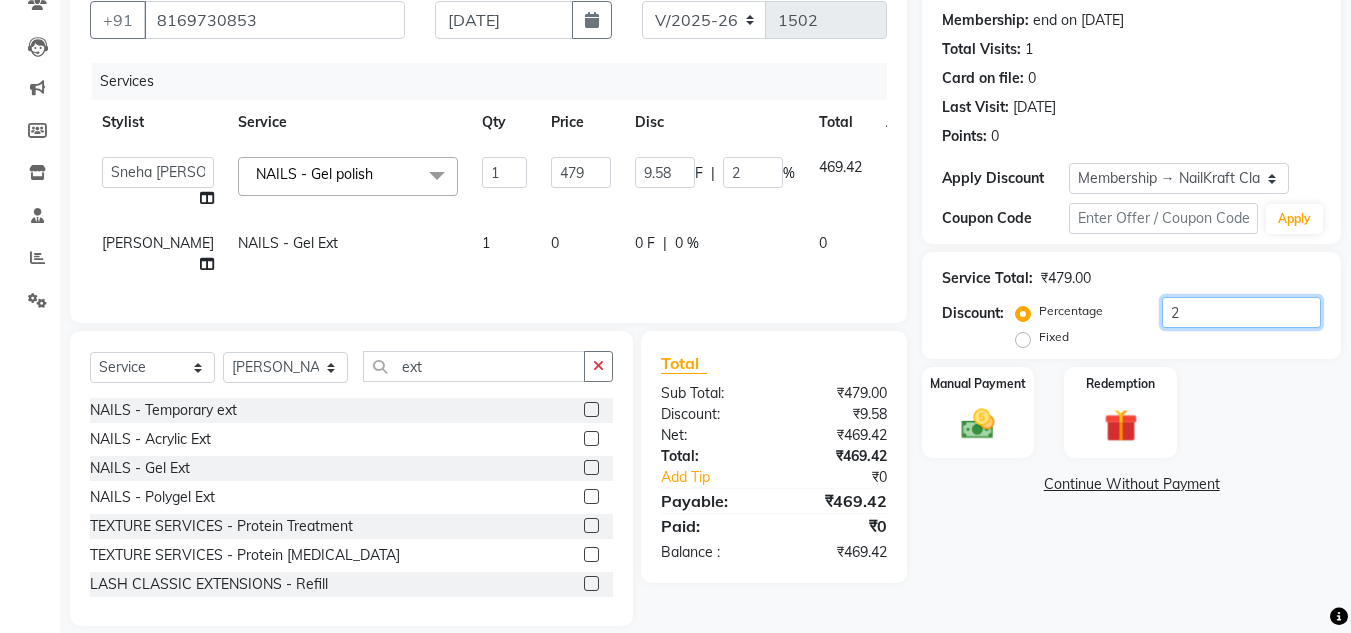 type 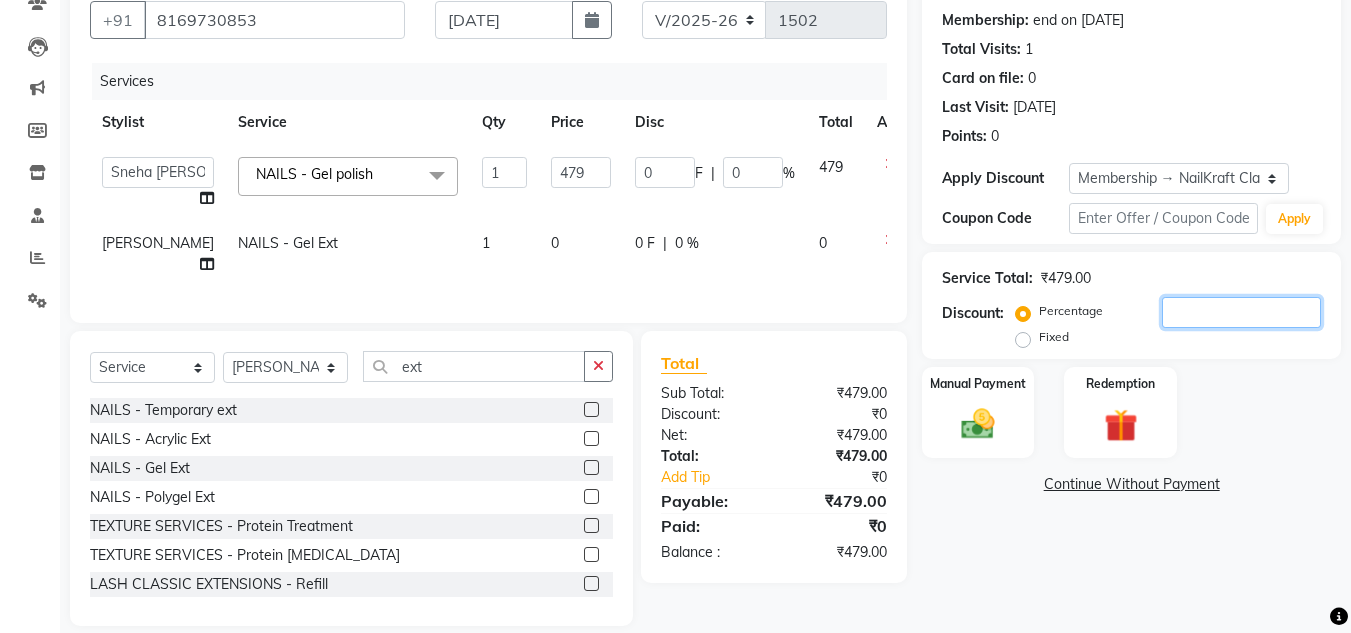 type 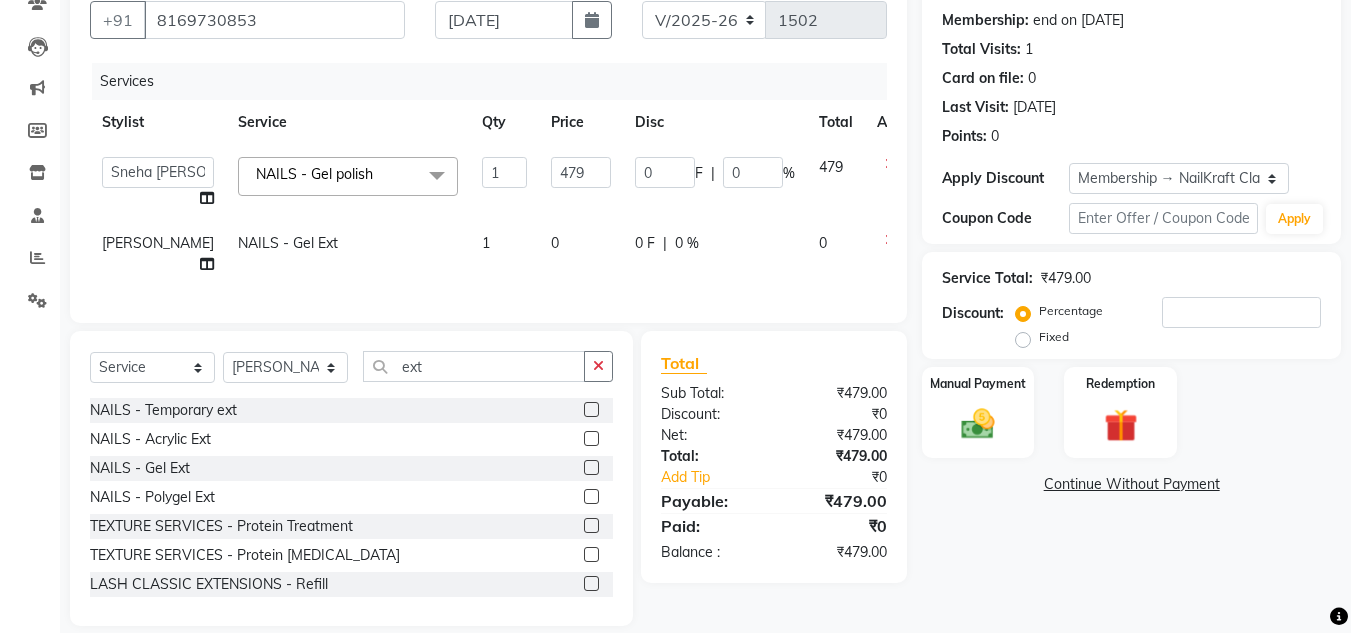 click on "0" 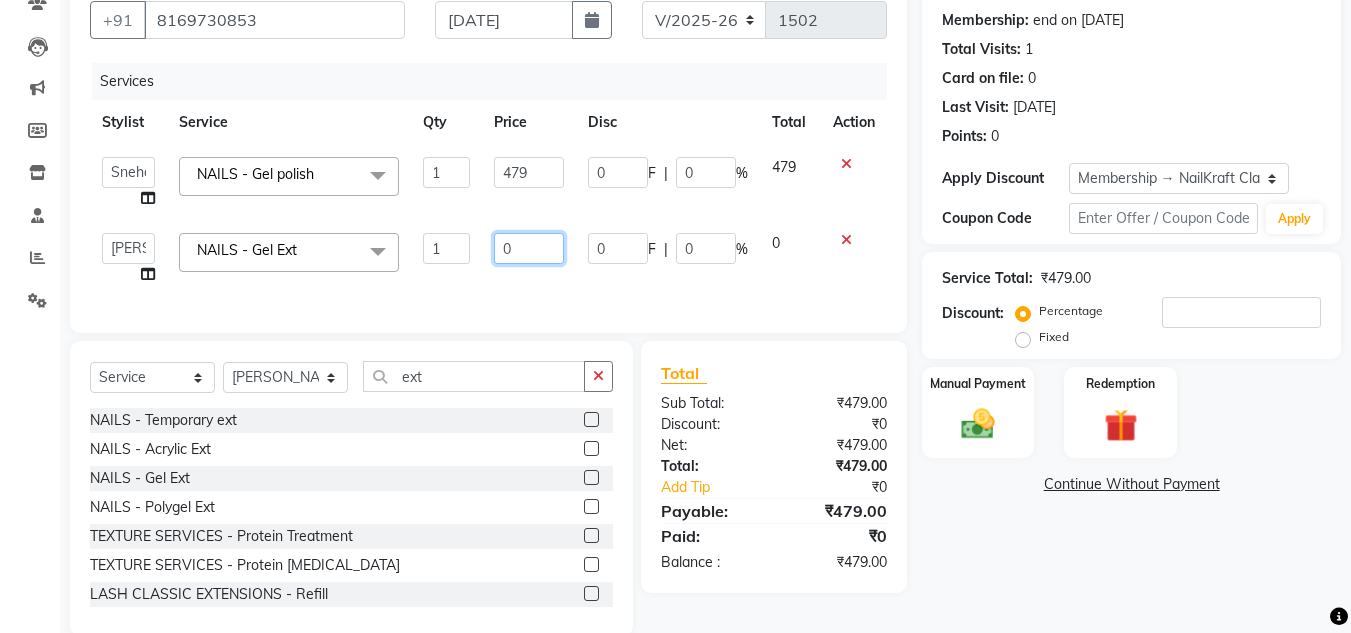 click on "0" 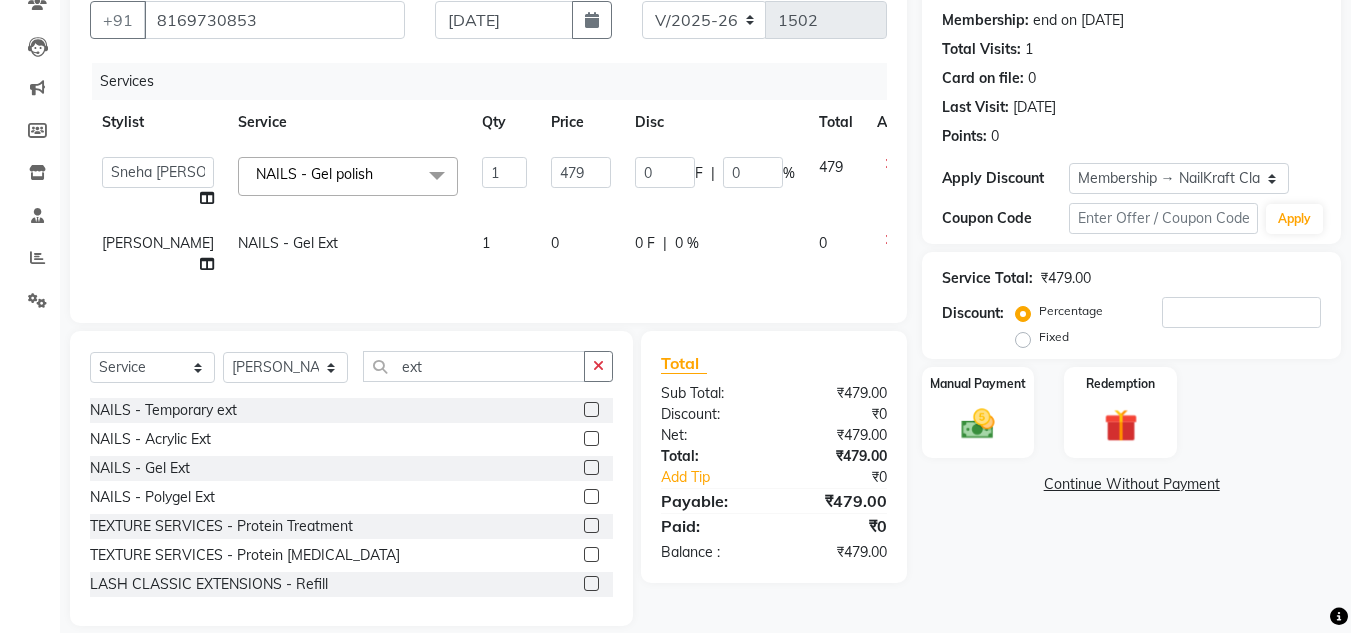 click on "Deepu Chatry Split Commission" 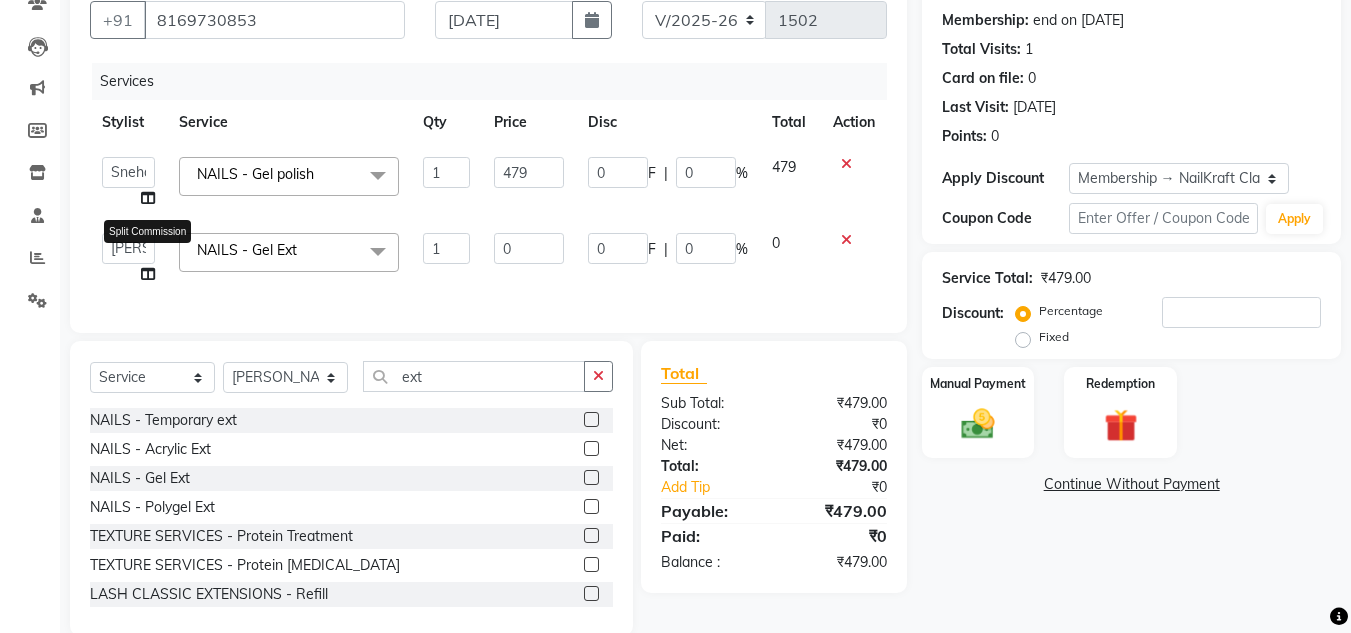 click 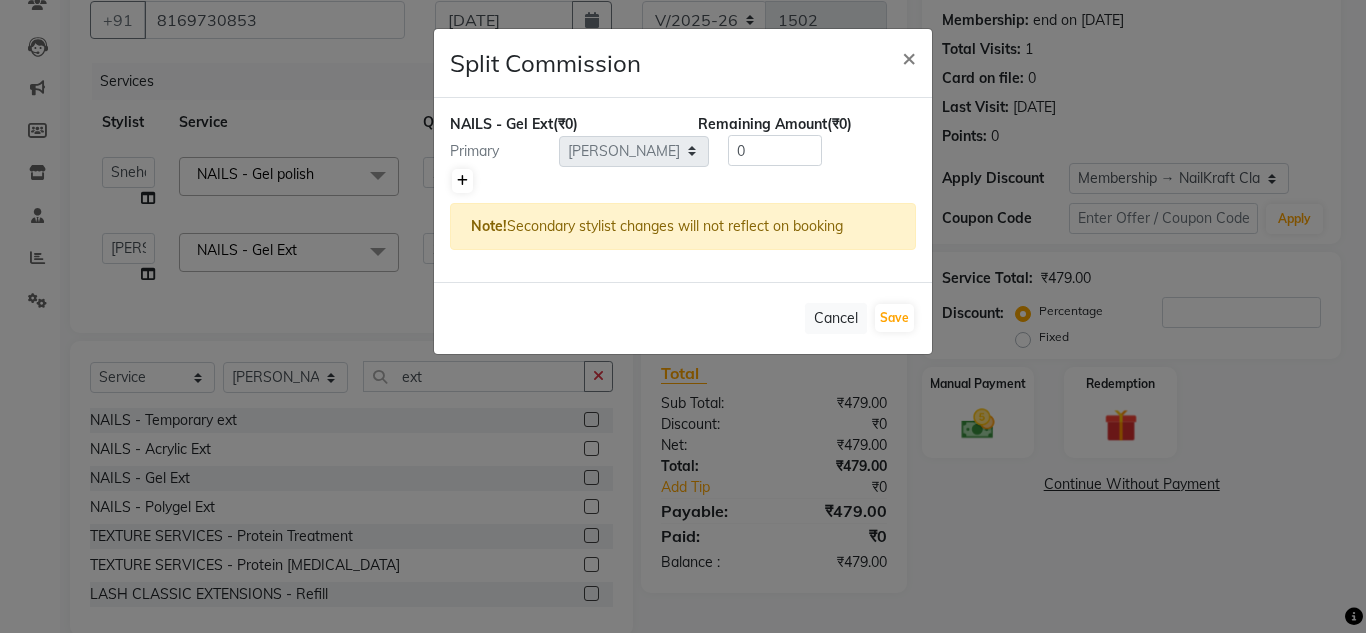 click 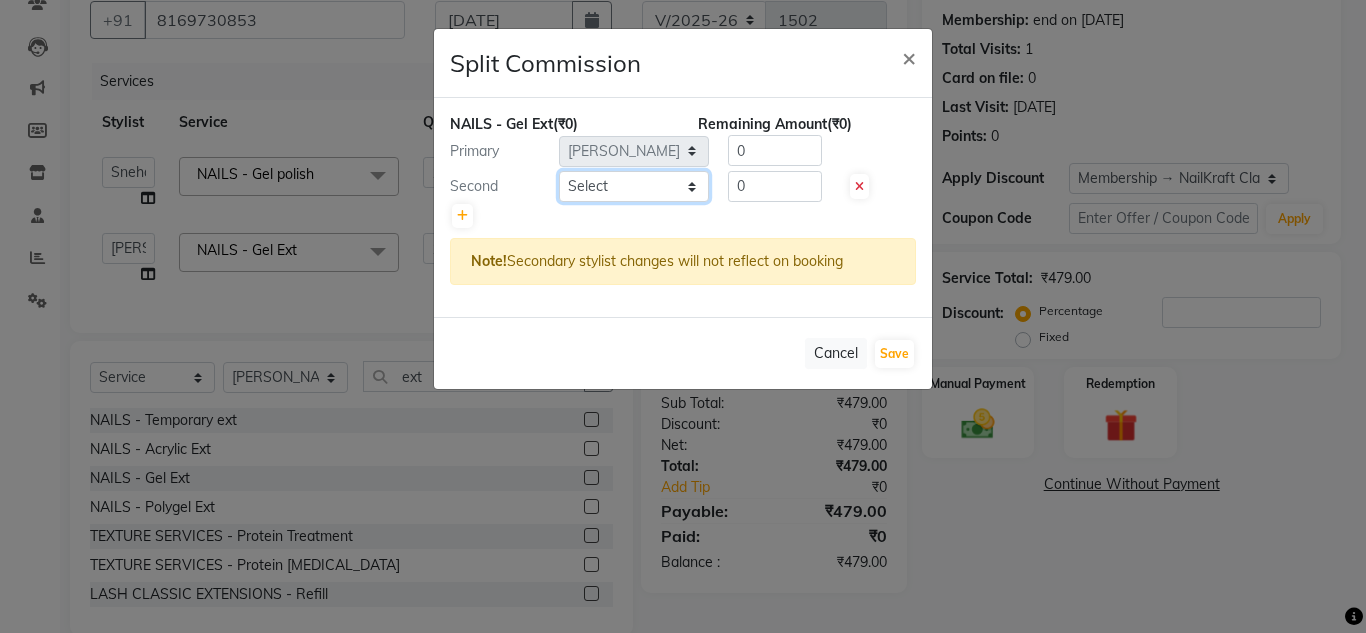 click on "Select  Alam   Arshad shaikh   Deepali   Deepu Chatry   NailKraft   Neetu   Nikita   NITA  CHAHAL    Pooja Mehral   Preeti Bidlal   Sanya Shaikh   Sneha Balu Ichake   Vaishali Vinod Yadav" 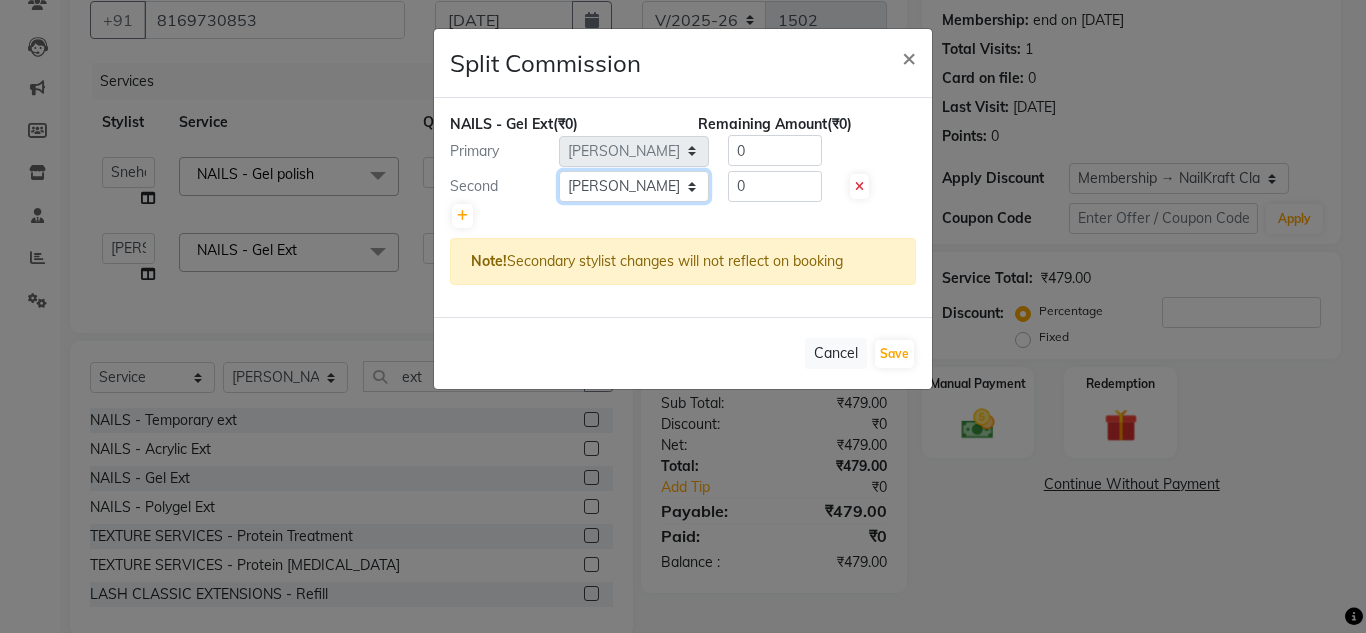 click on "Select  Alam   Arshad shaikh   Deepali   Deepu Chatry   NailKraft   Neetu   Nikita   NITA  CHAHAL    Pooja Mehral   Preeti Bidlal   Sanya Shaikh   Sneha Balu Ichake   Vaishali Vinod Yadav" 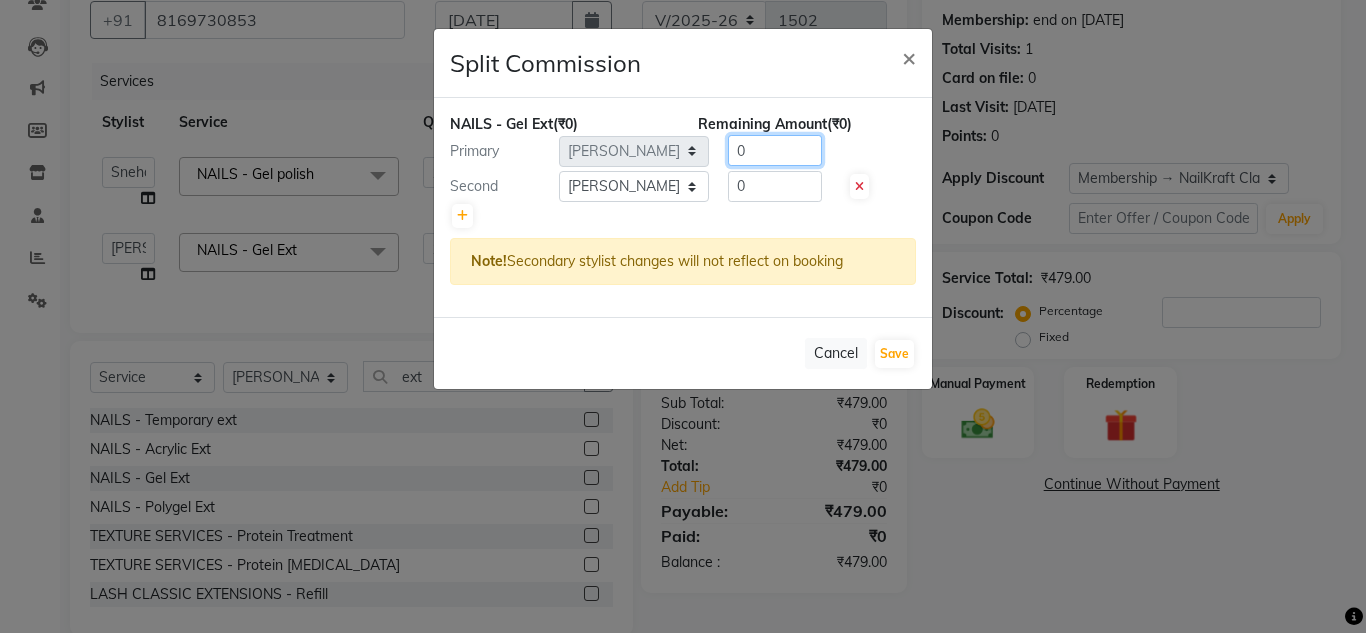 click on "0" 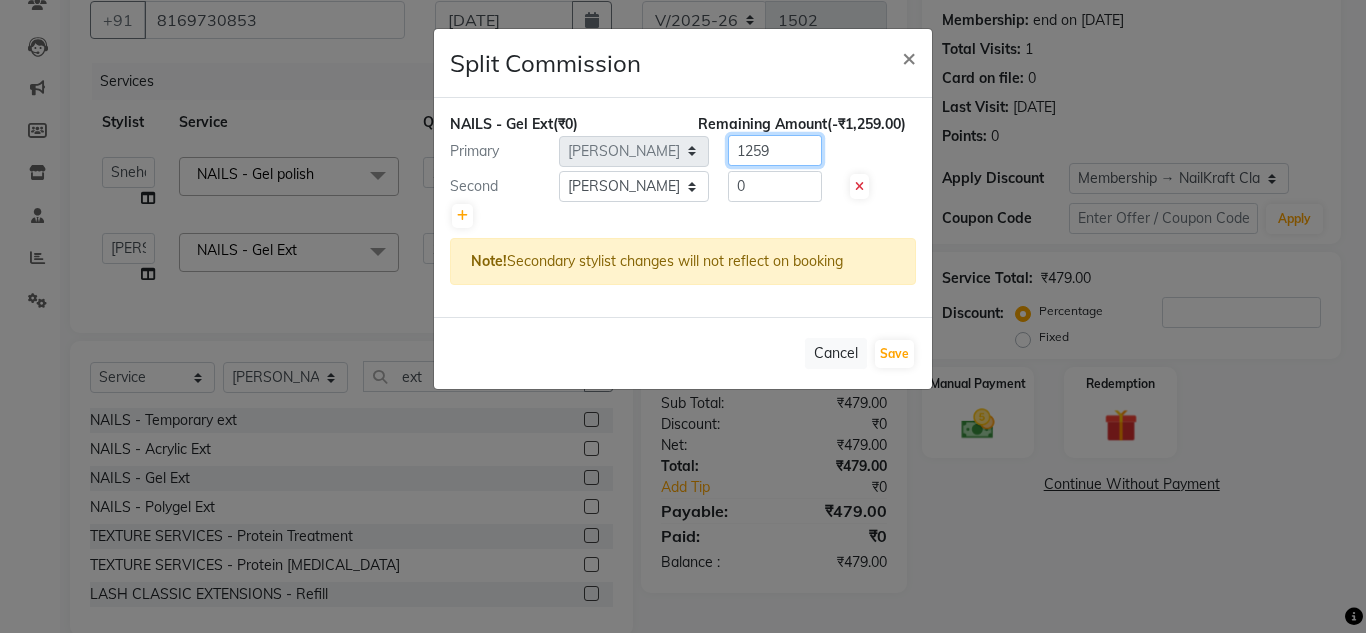 type on "1259" 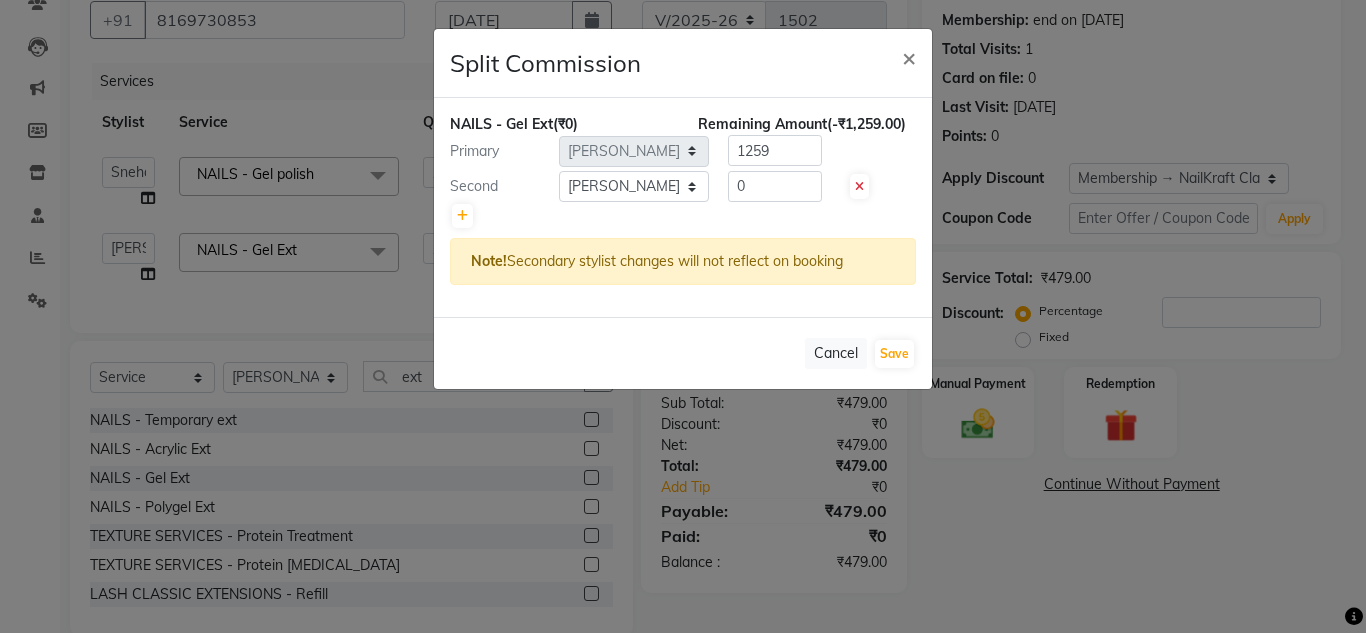 click 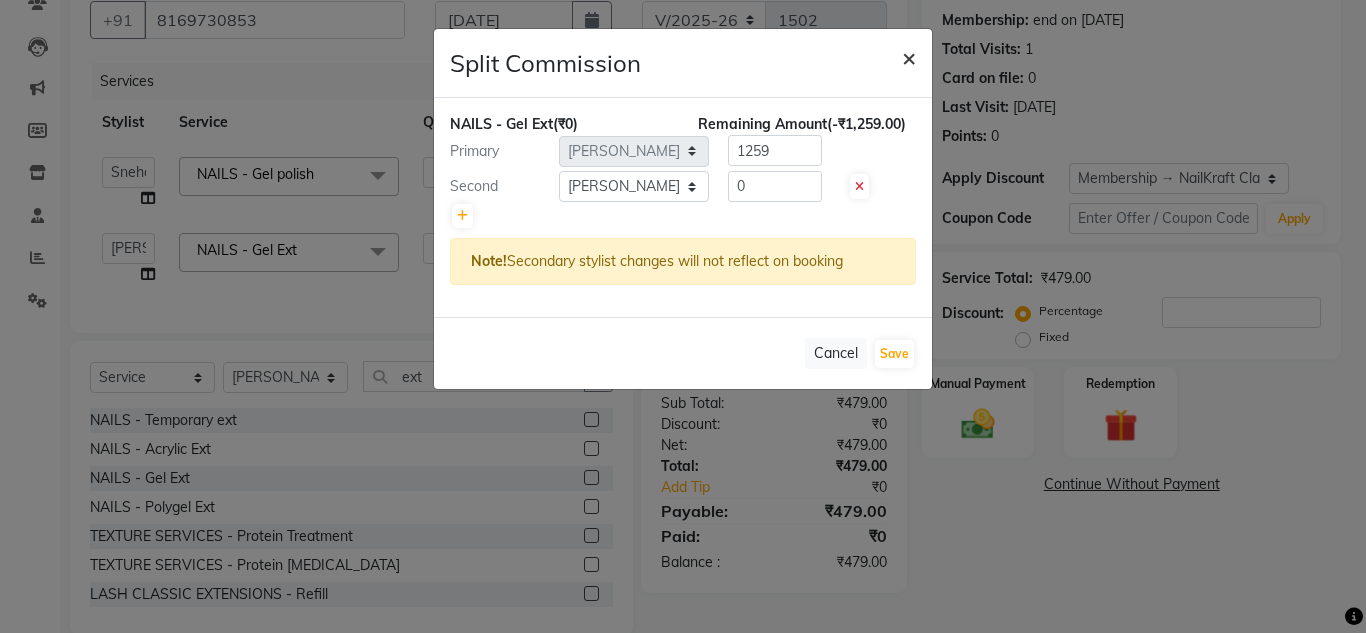 click on "×" 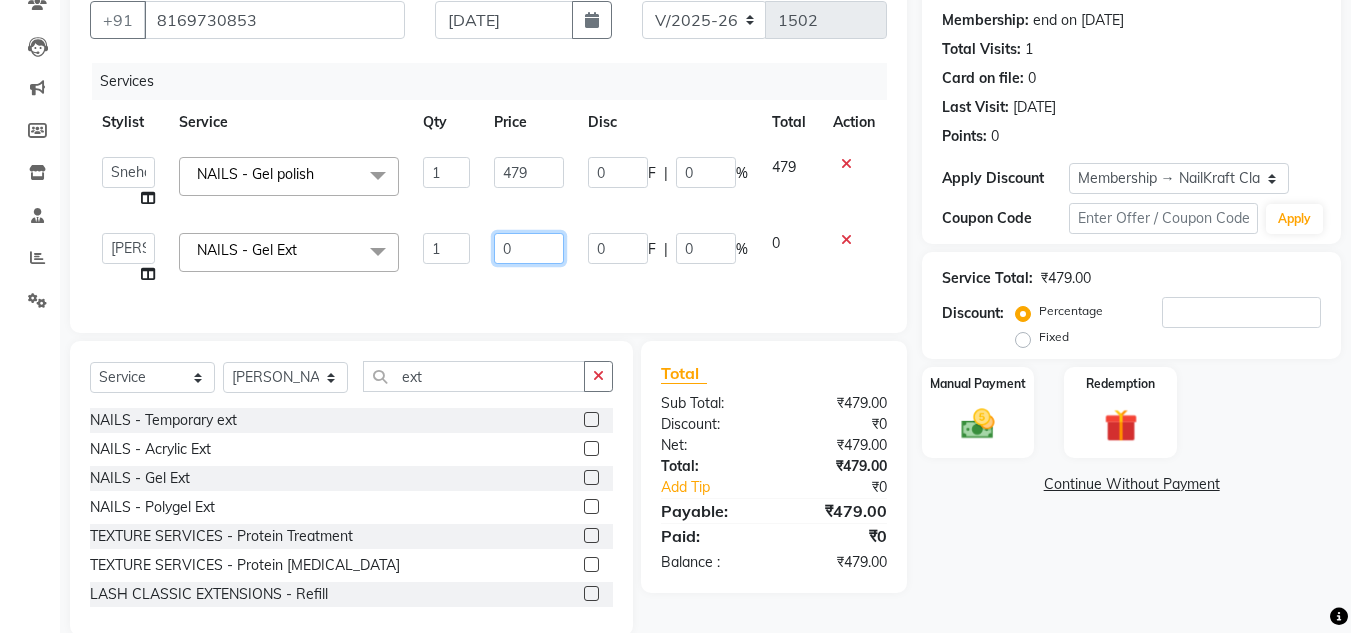 click on "0" 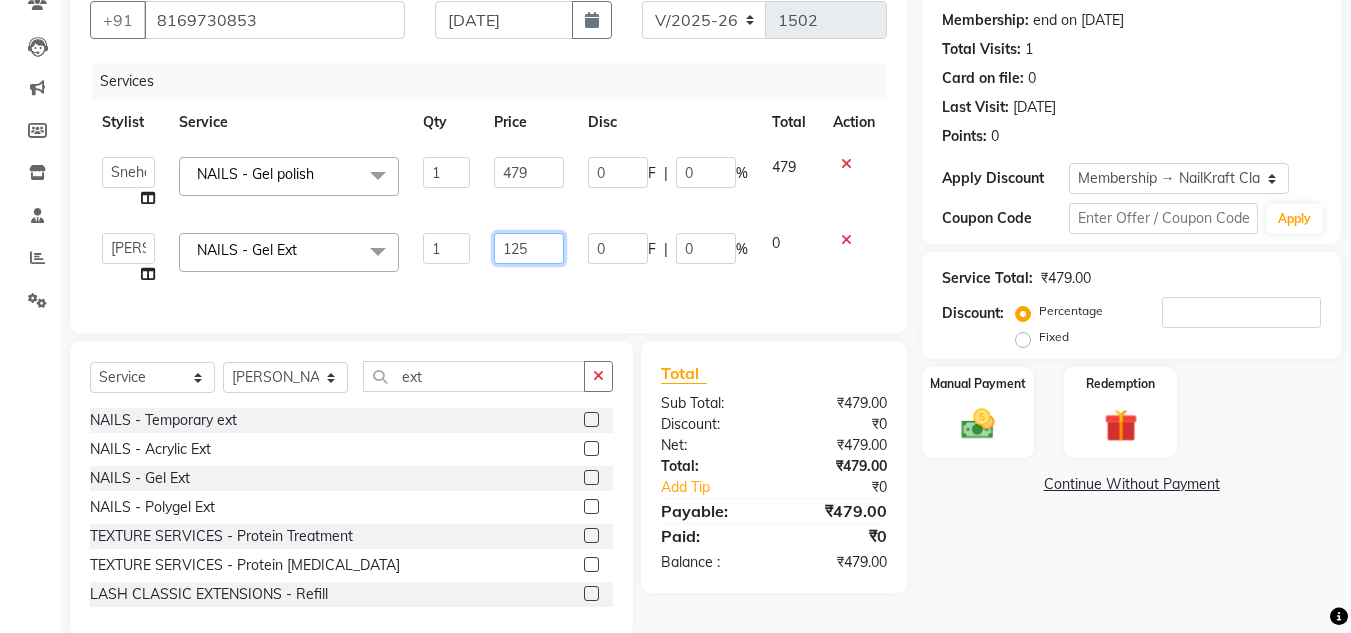 type on "1259" 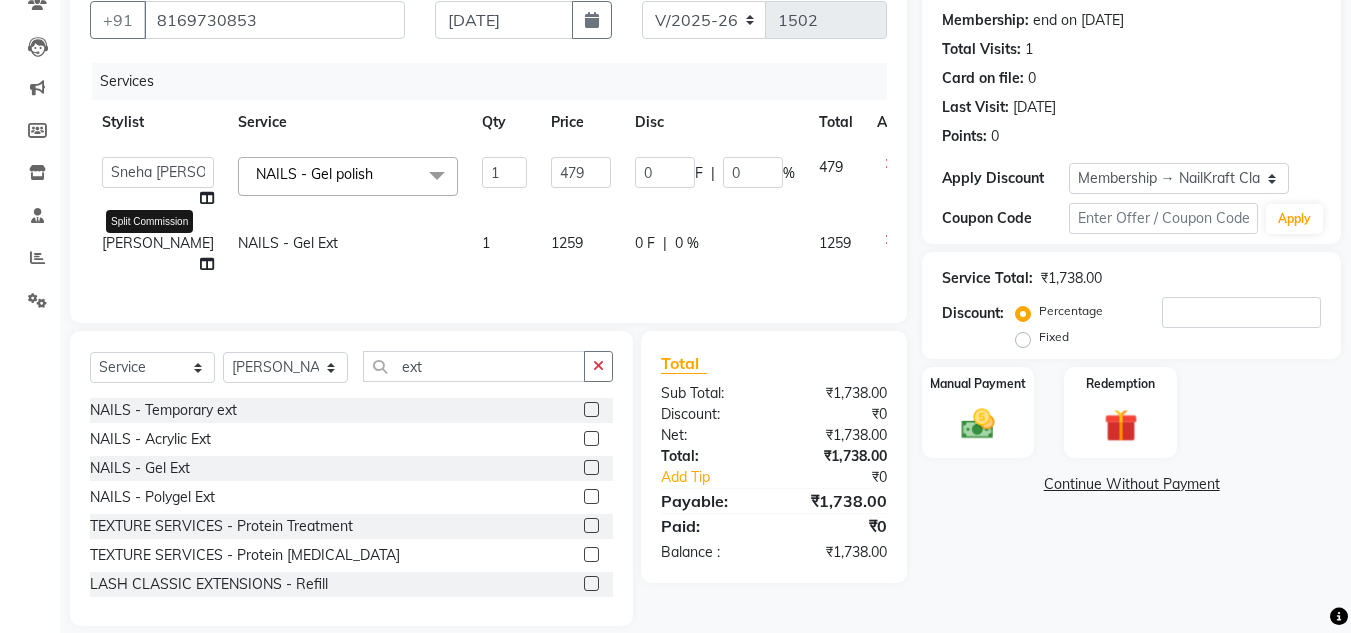 click 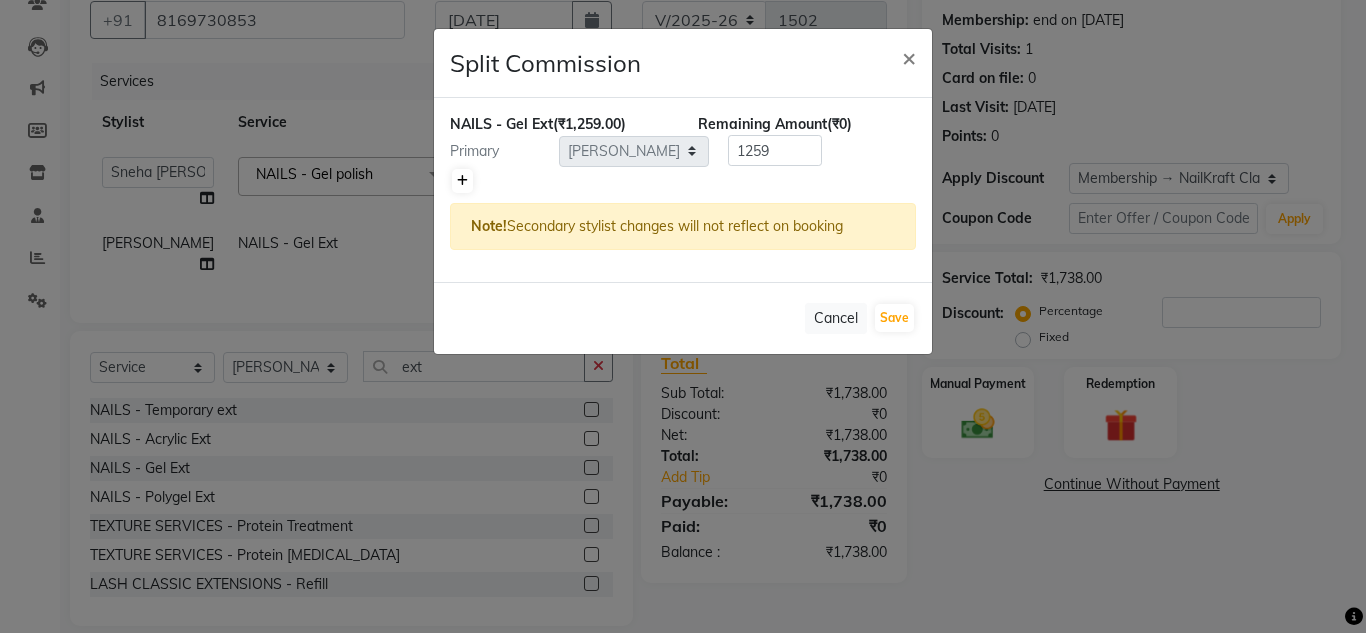 click 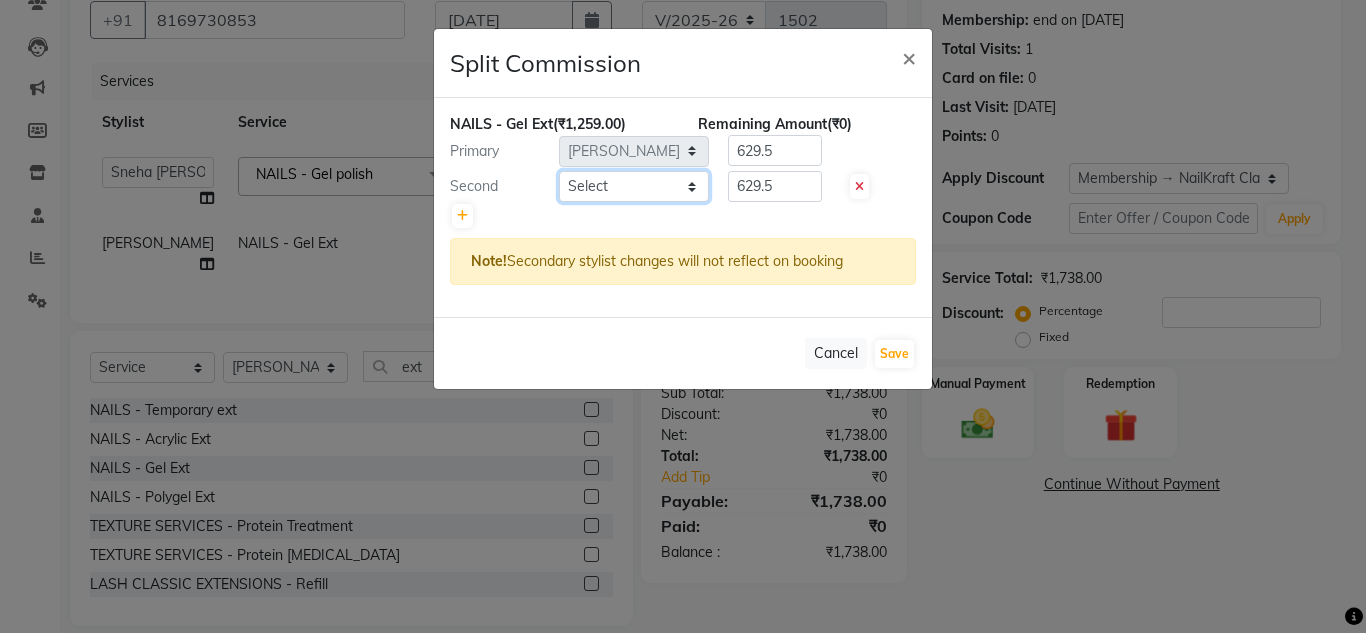 click on "Select  Alam   Arshad shaikh   Deepali   Deepu Chatry   NailKraft   Neetu   Nikita   NITA  CHAHAL    Pooja Mehral   Preeti Bidlal   Sanya Shaikh   Sneha Balu Ichake   Vaishali Vinod Yadav" 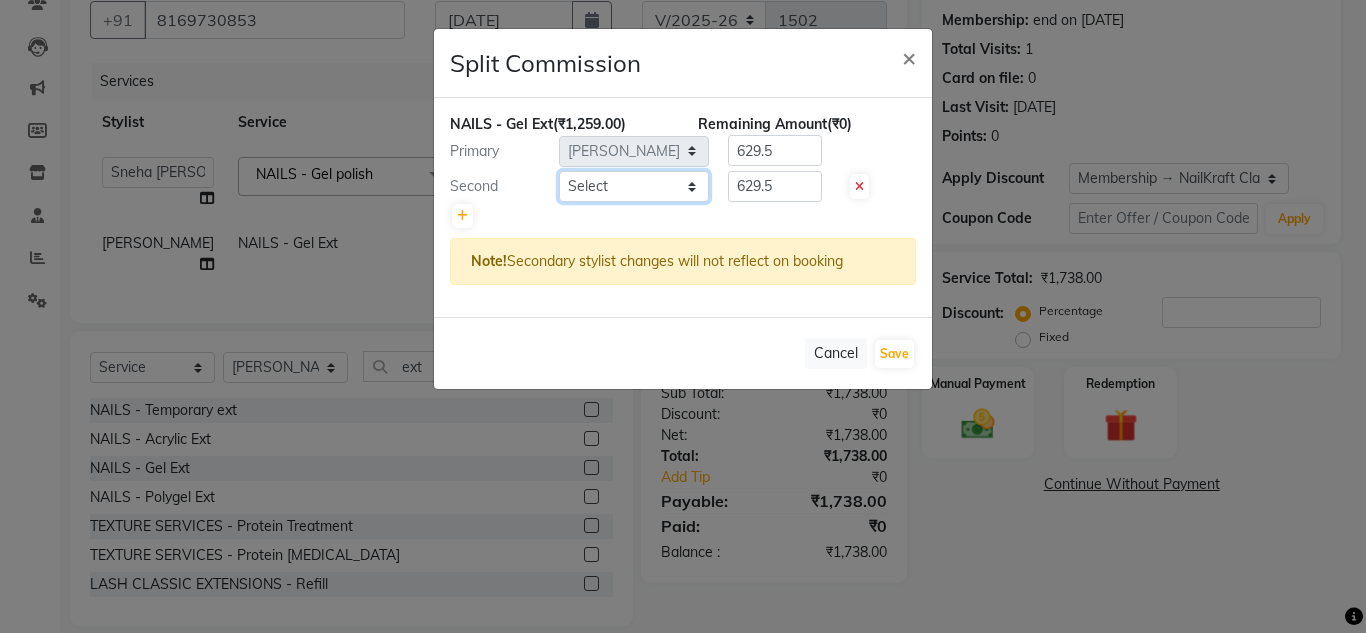 select on "85505" 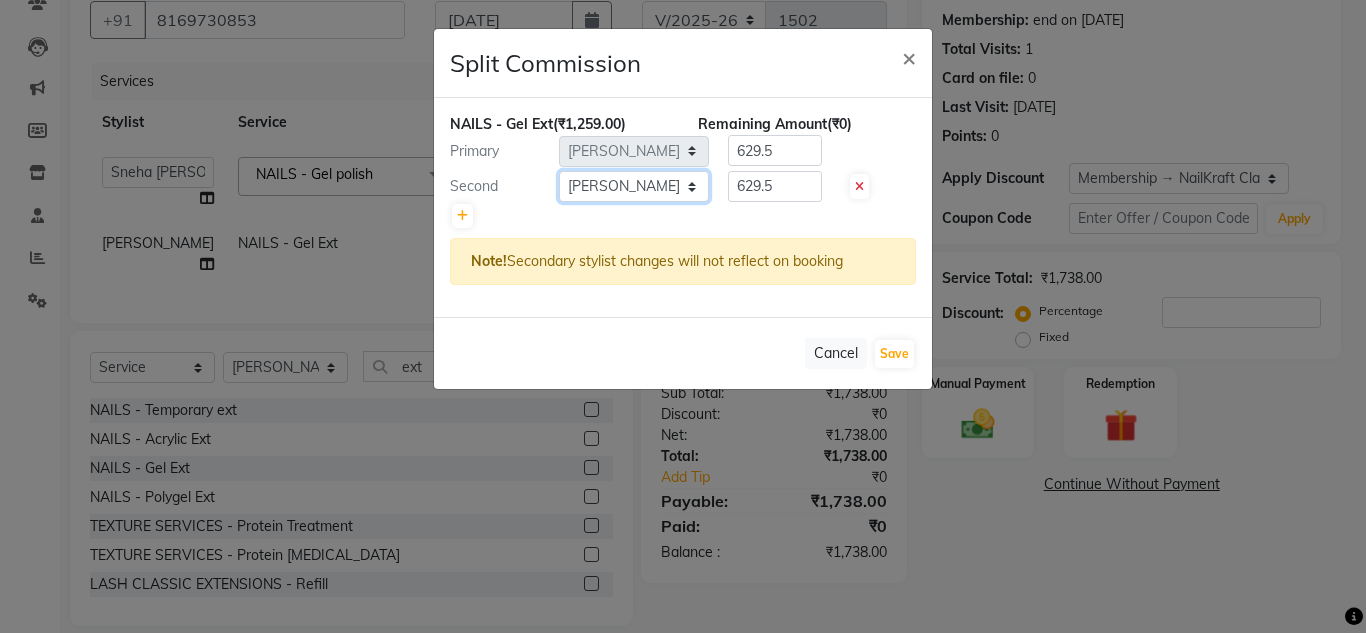 click on "Select  Alam   Arshad shaikh   Deepali   Deepu Chatry   NailKraft   Neetu   Nikita   NITA  CHAHAL    Pooja Mehral   Preeti Bidlal   Sanya Shaikh   Sneha Balu Ichake   Vaishali Vinod Yadav" 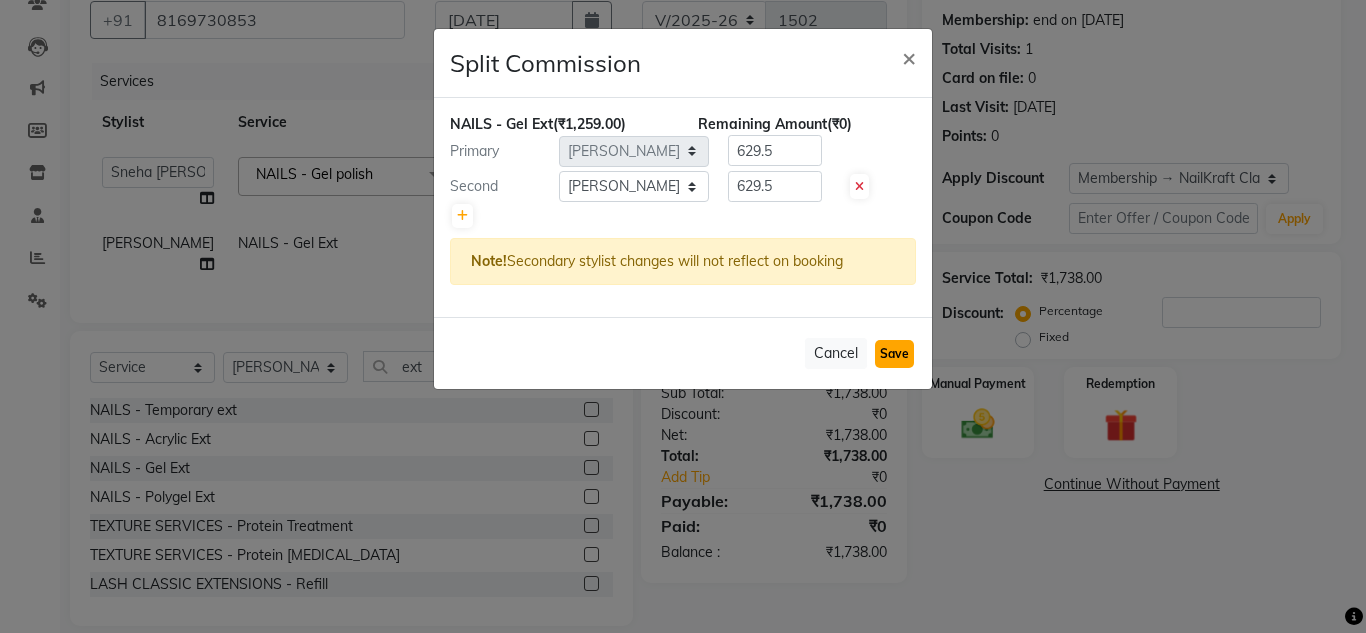 click on "Save" 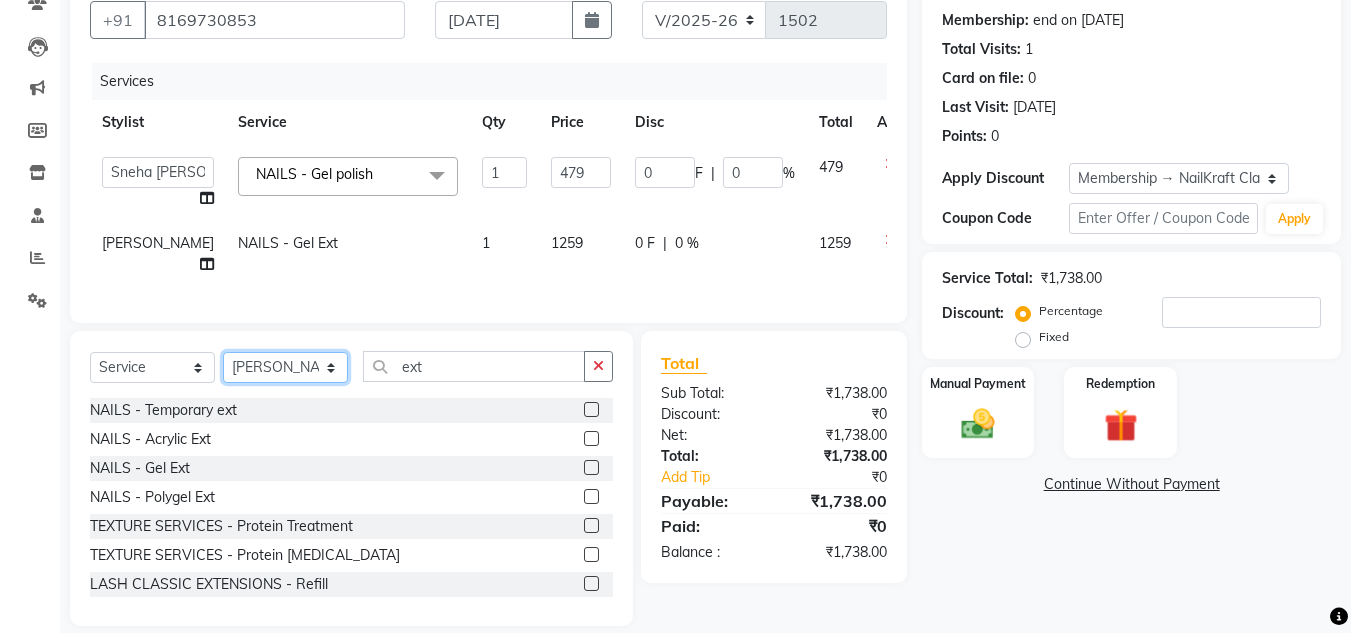 click on "Select Stylist Alam Arshad shaikh Deepali Deepu Chatry NailKraft Neetu Nikita NITA  CHAHAL  Pooja Mehral Preeti Bidlal Sanya Shaikh Sneha Balu Ichake Vaishali Vinod Yadav" 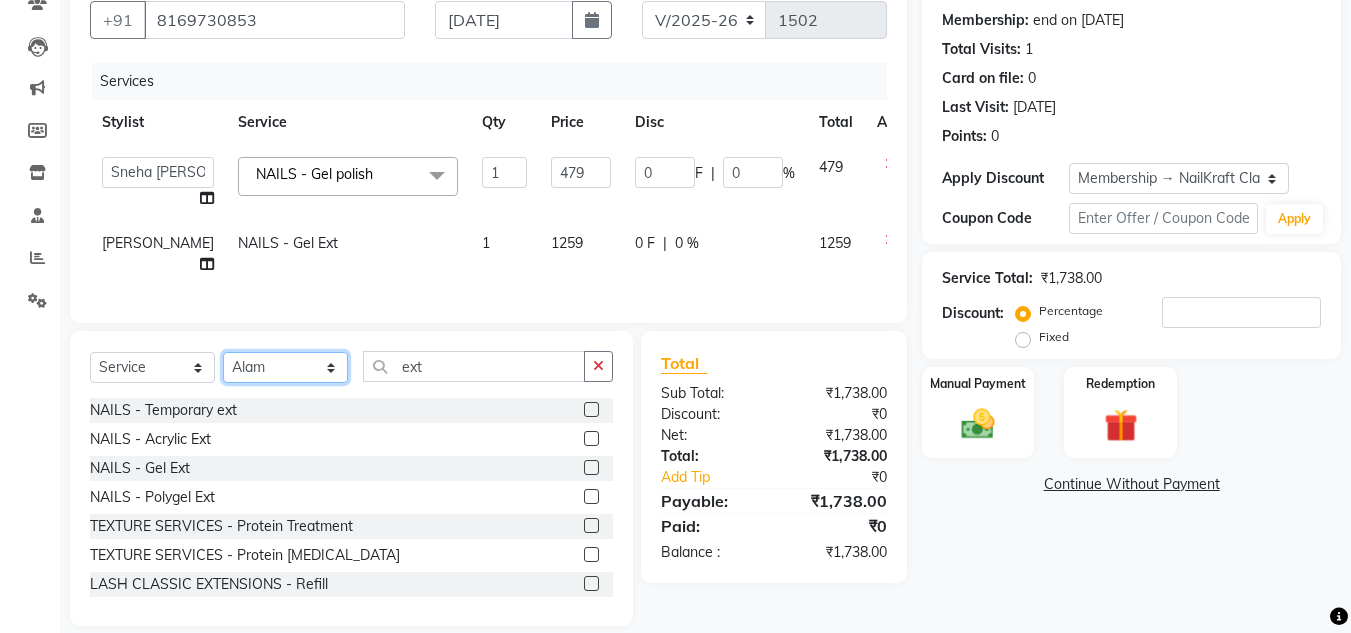 click on "Select Stylist Alam Arshad shaikh Deepali Deepu Chatry NailKraft Neetu Nikita NITA  CHAHAL  Pooja Mehral Preeti Bidlal Sanya Shaikh Sneha Balu Ichake Vaishali Vinod Yadav" 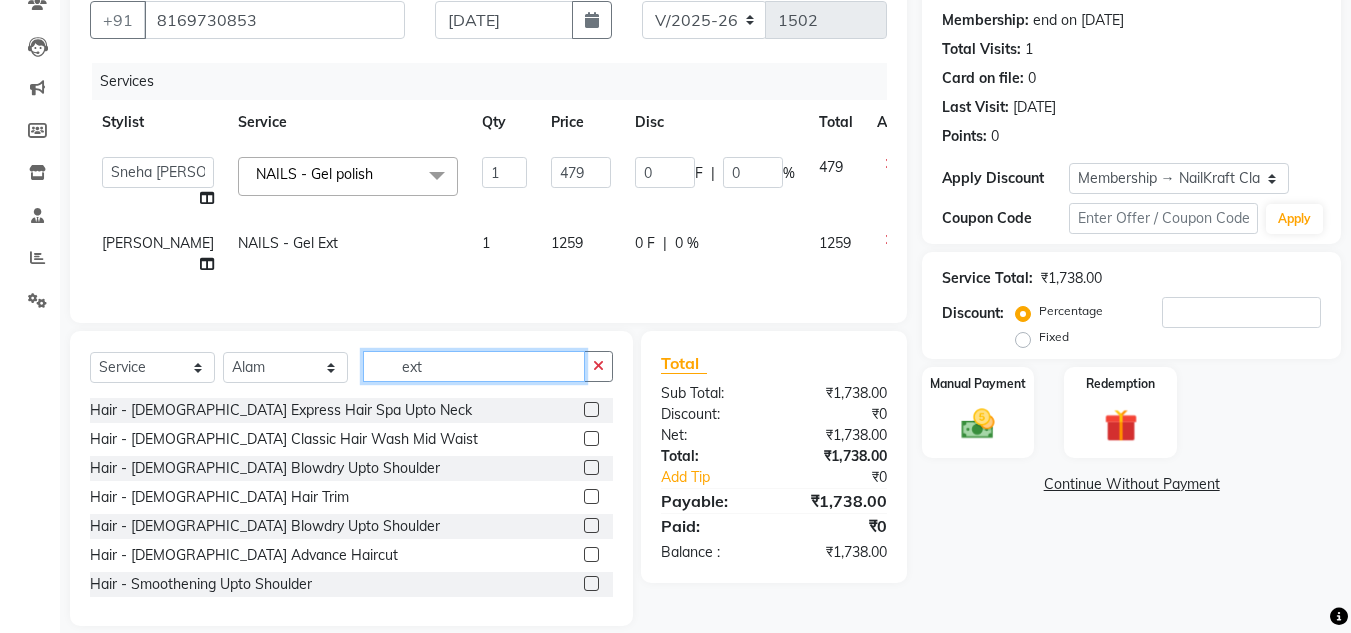 click on "ext" 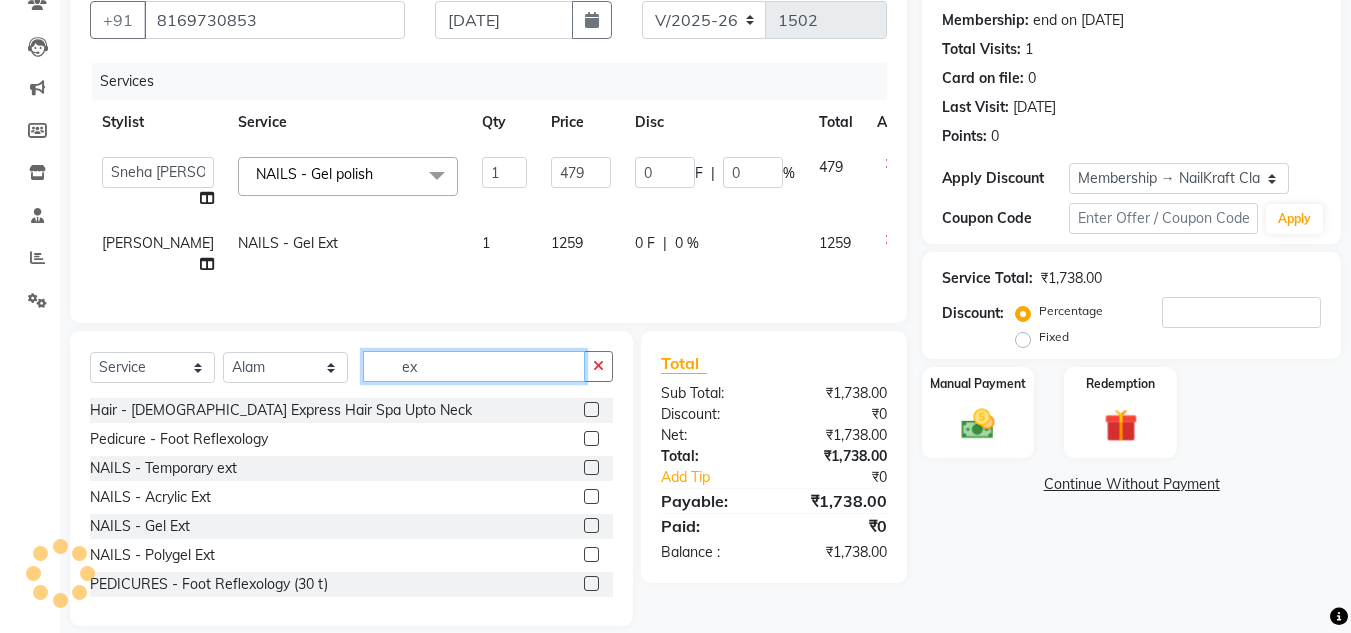 type on "e" 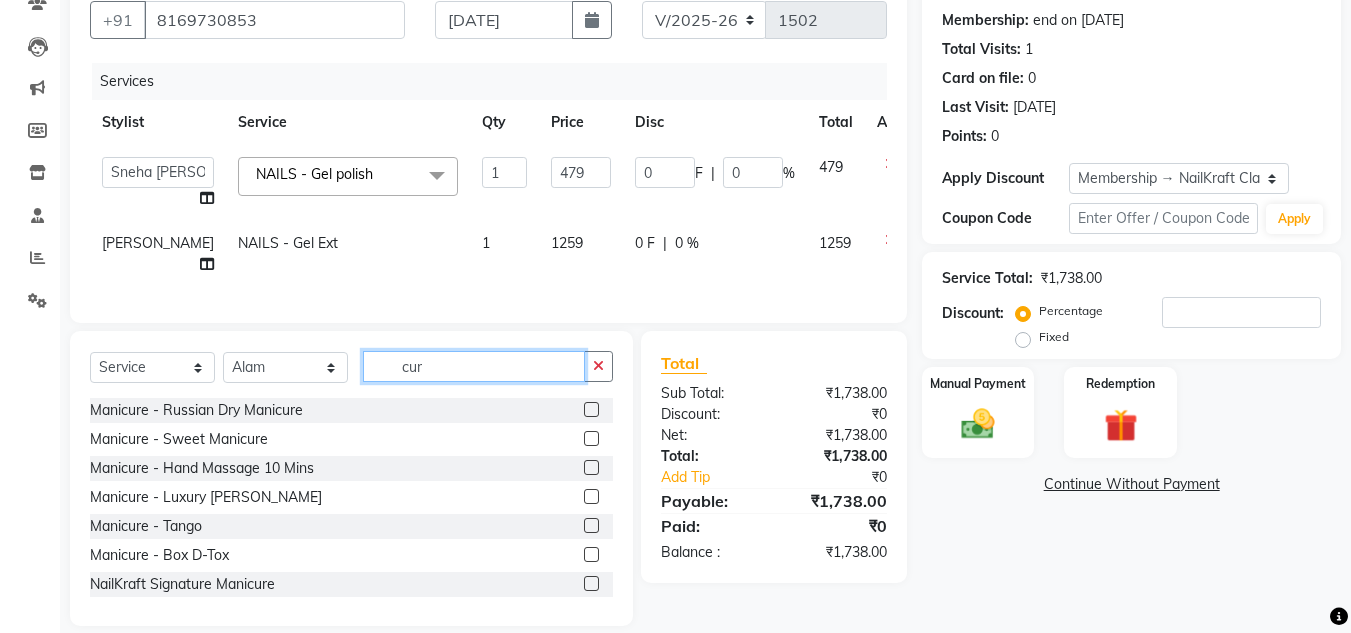 type on "cur" 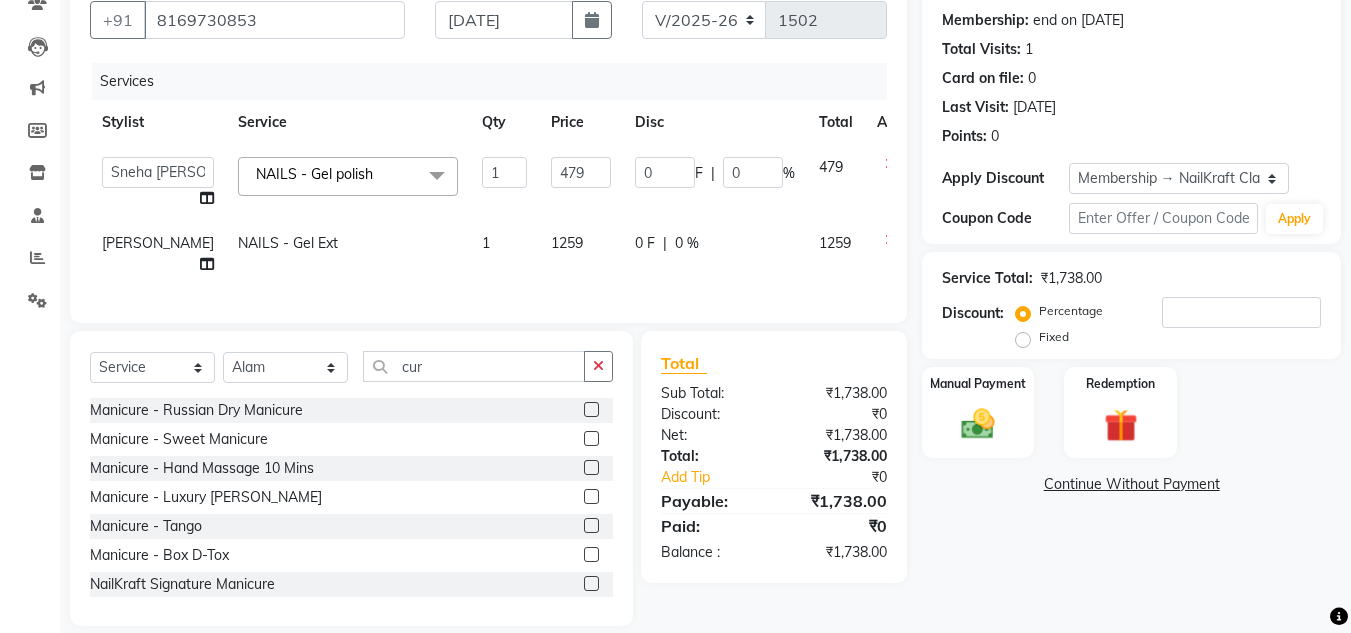 click 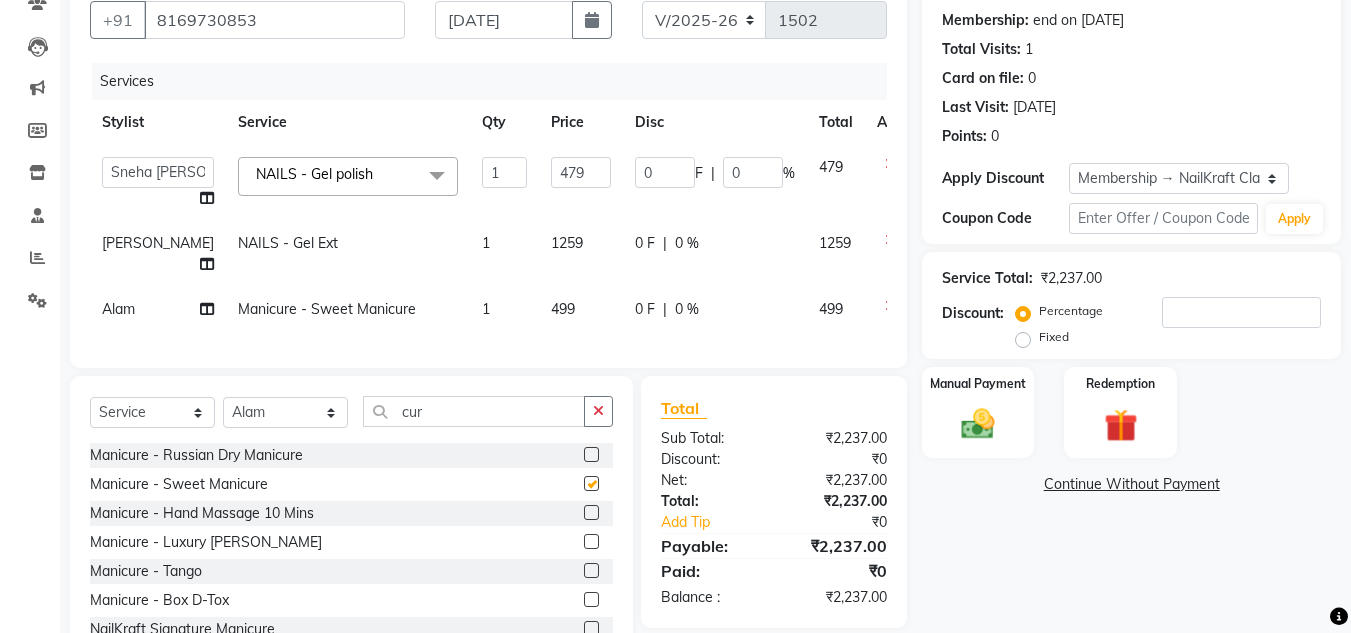 checkbox on "false" 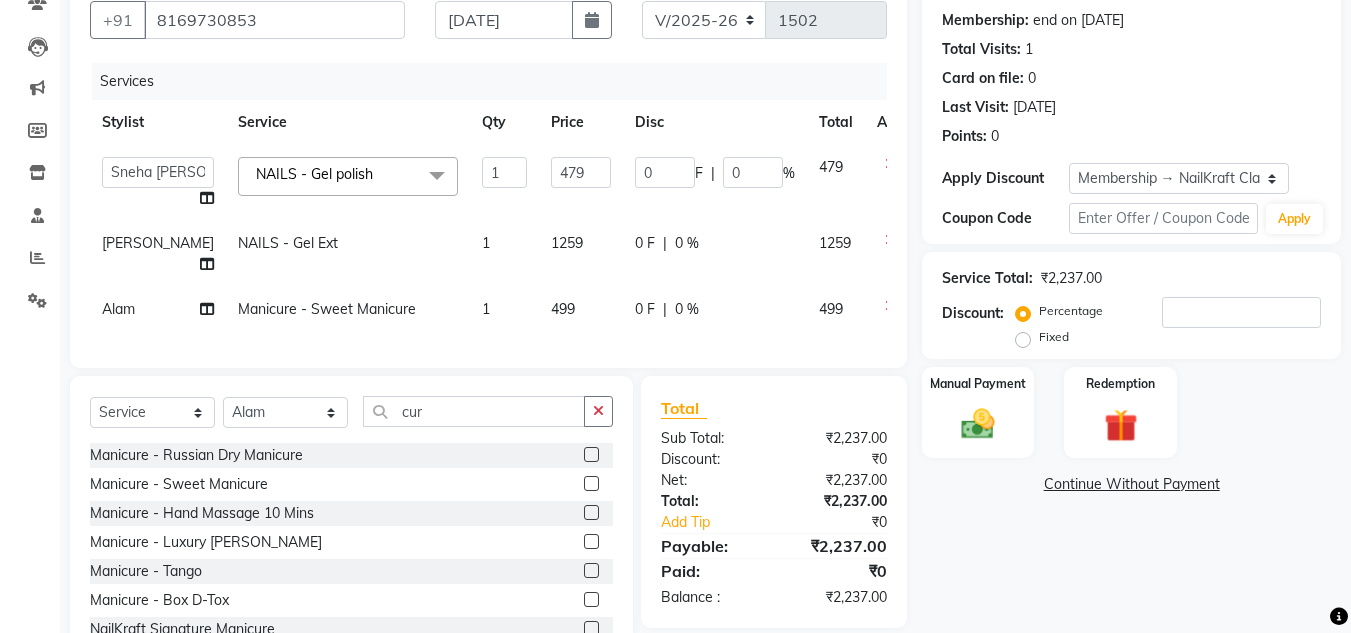 click on "499" 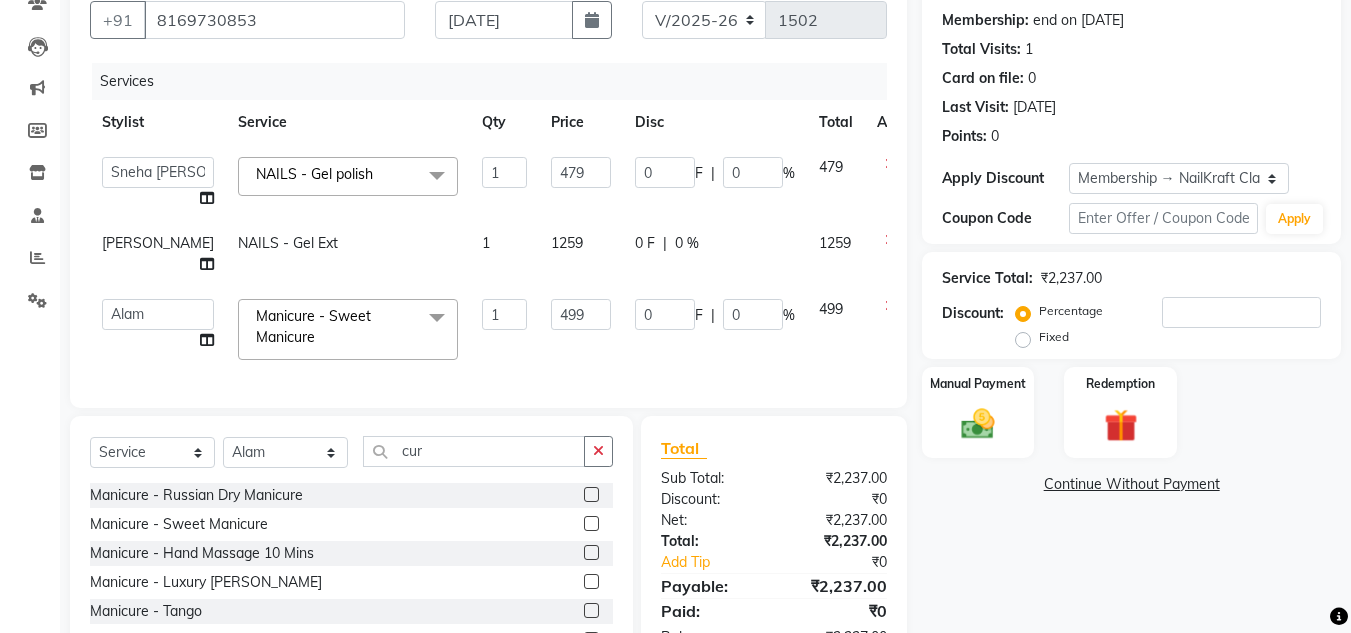 click on "499" 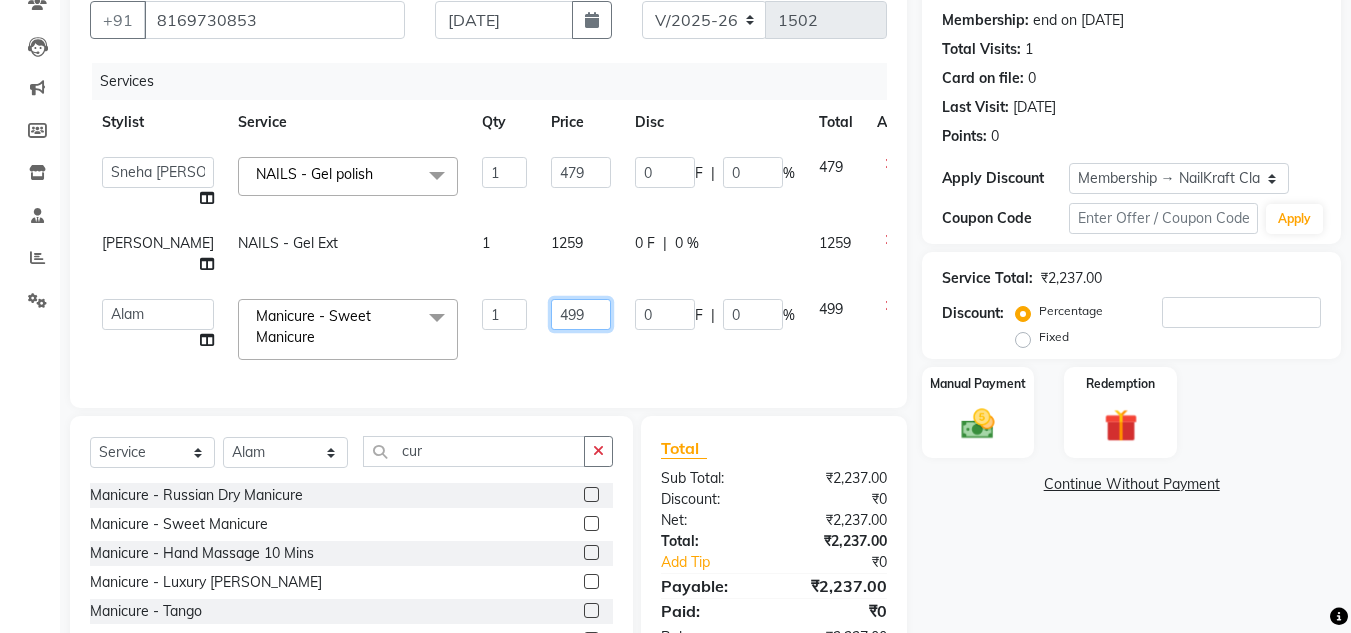 click on "499" 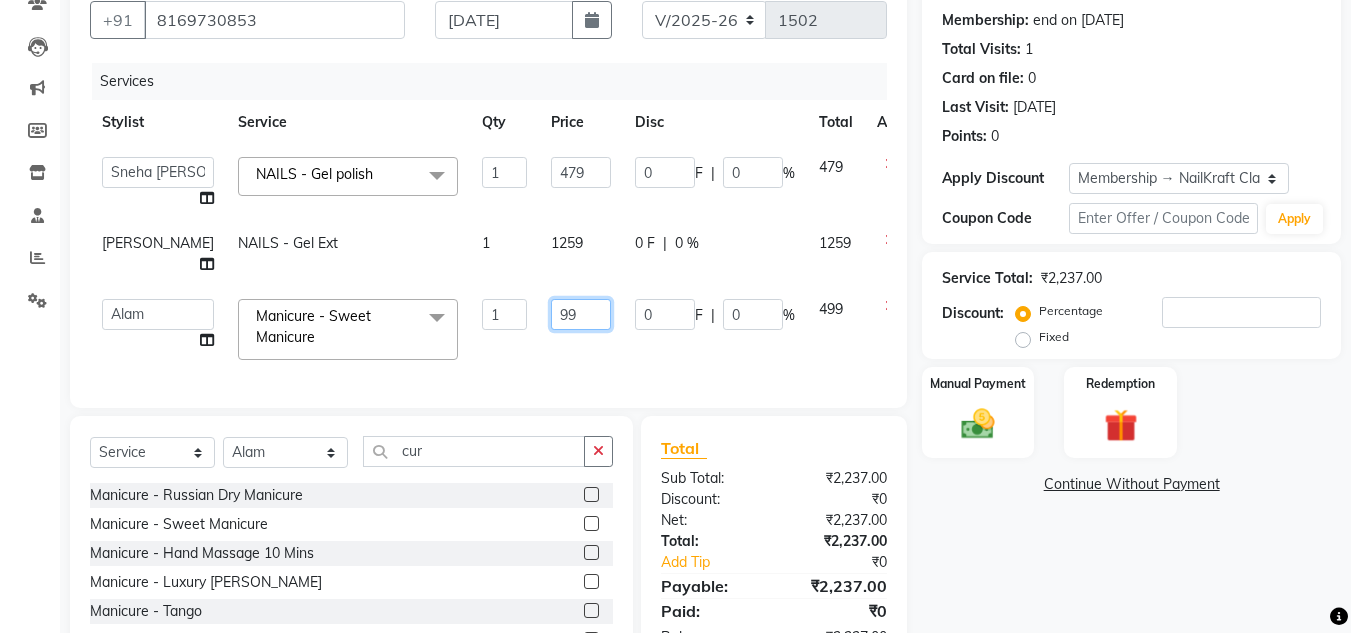type on "399" 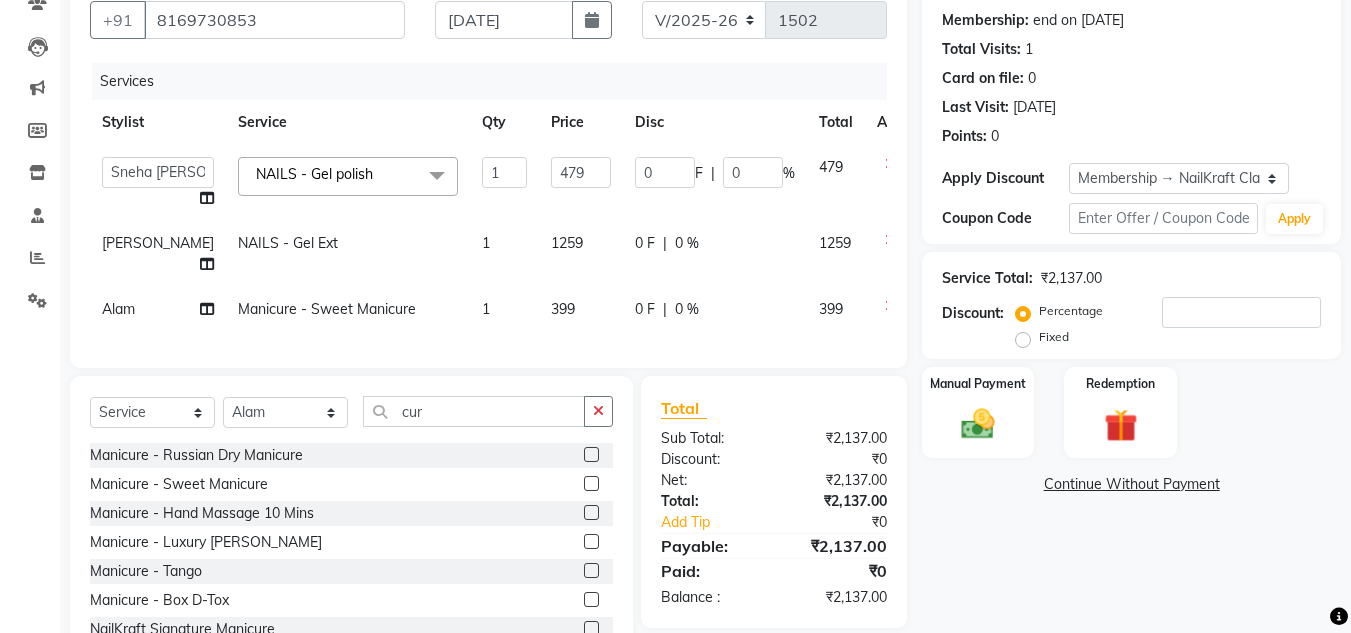 click on "Name: Ritu Kamal Membership: end on 15-06-2026 Total Visits:  1 Card on file:  0 Last Visit:   15-06-2025 Points:   0  Apply Discount Select Membership → NailKraft ClassicMembership Coupon Code Apply Service Total:  ₹2,137.00  Discount:  Percentage   Fixed  Manual Payment Redemption  Continue Without Payment" 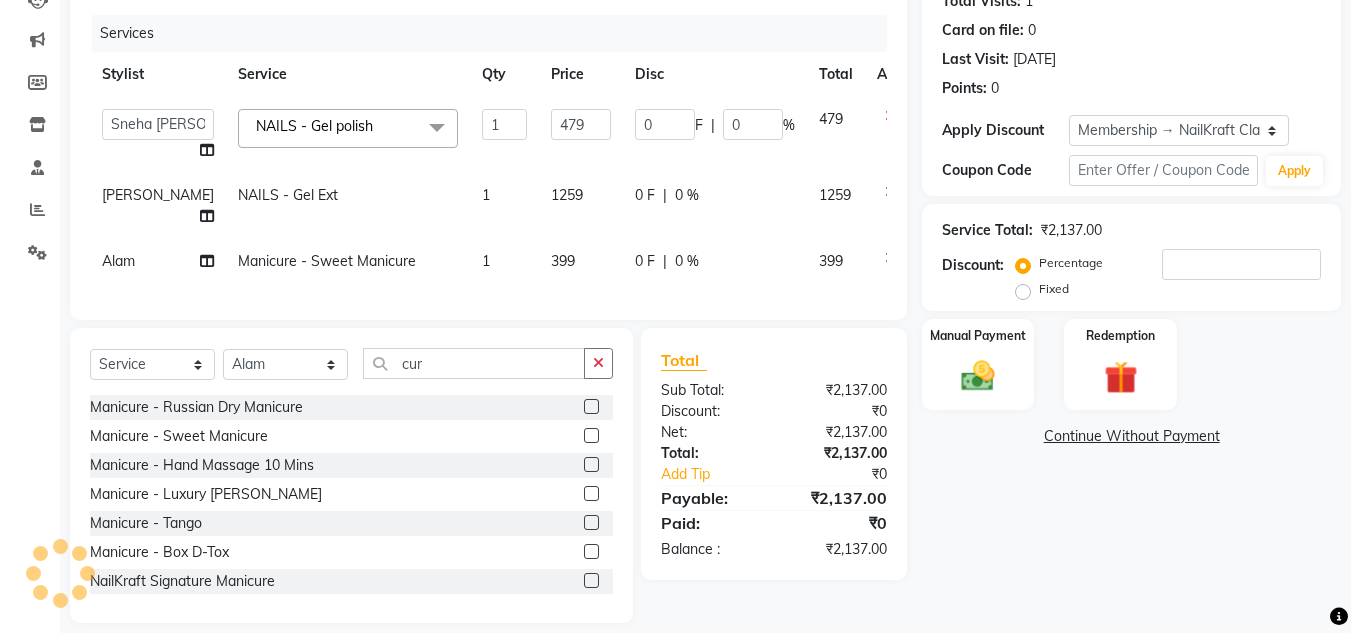 scroll, scrollTop: 289, scrollLeft: 0, axis: vertical 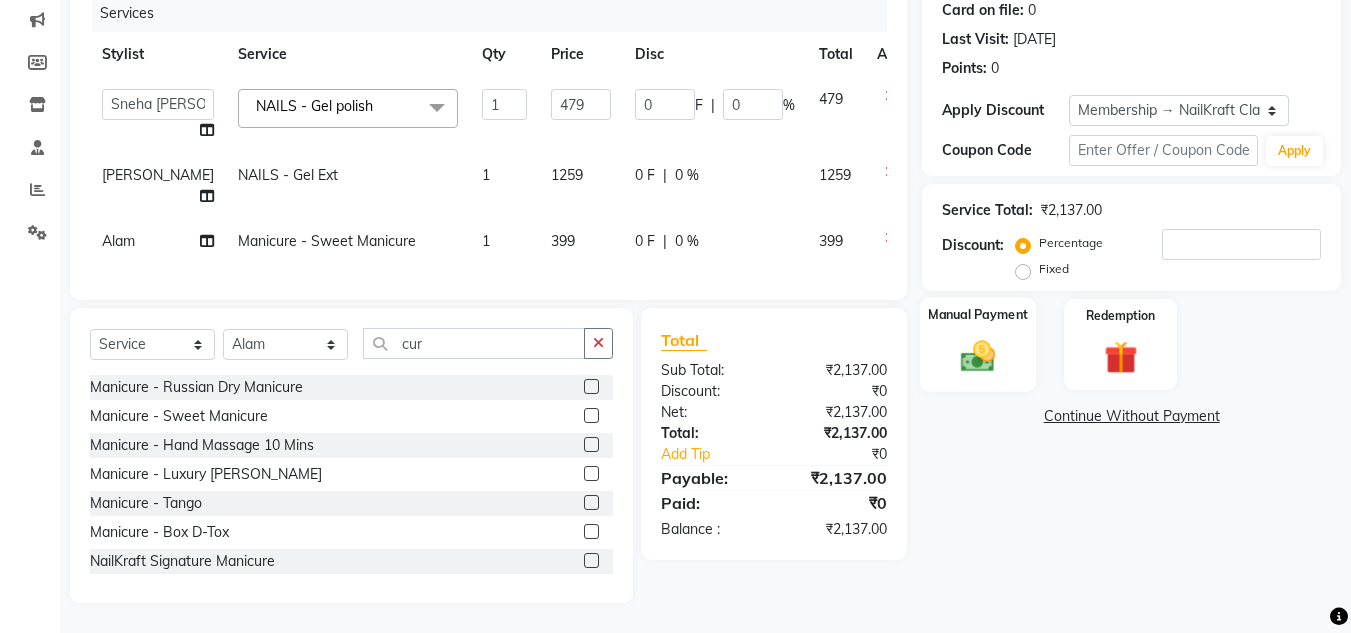 click 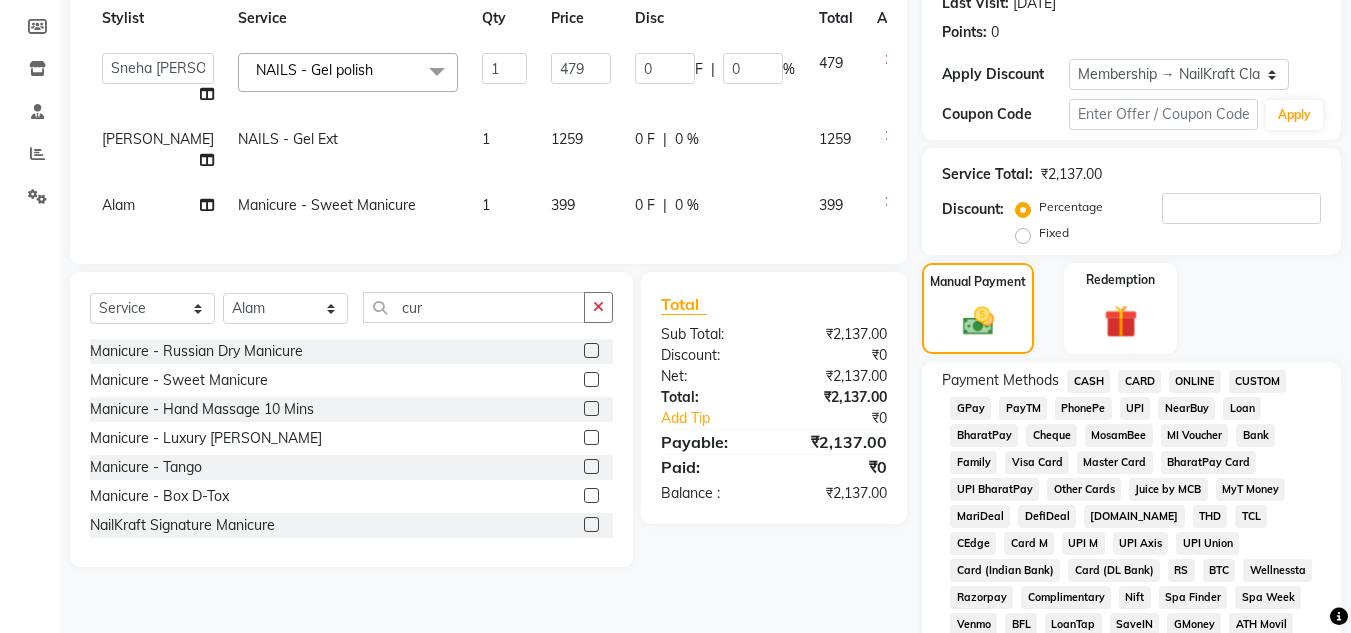 click on "CASH" 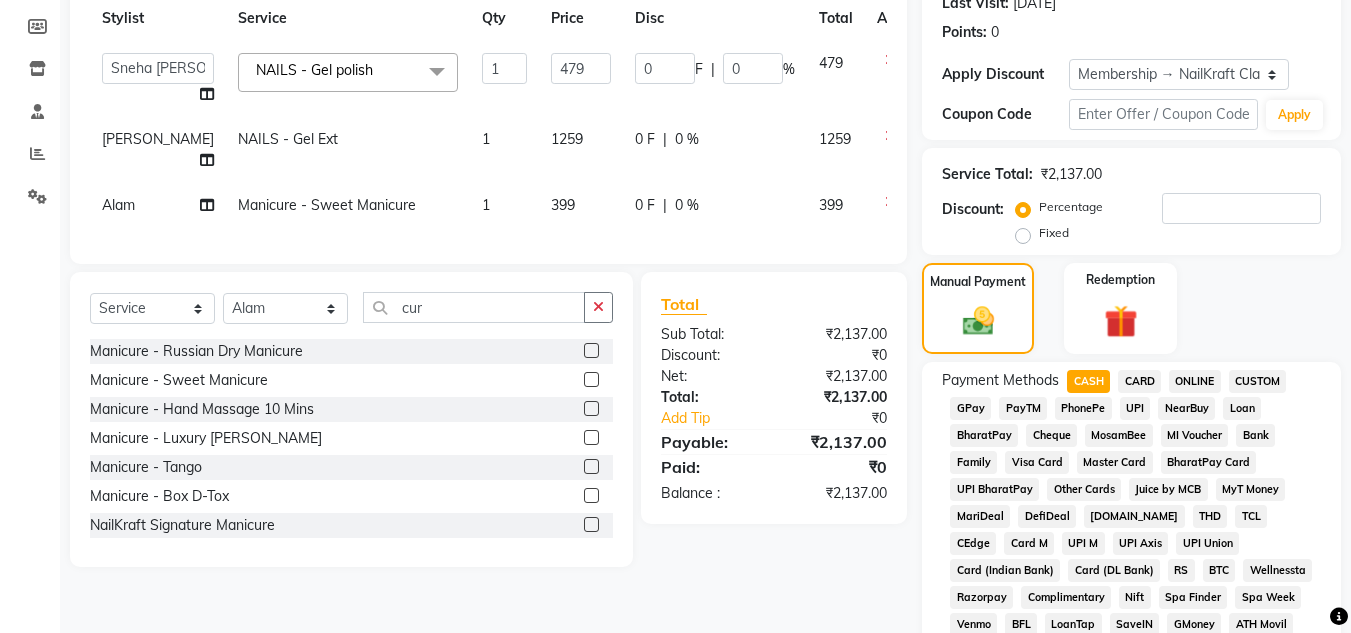 scroll, scrollTop: 908, scrollLeft: 0, axis: vertical 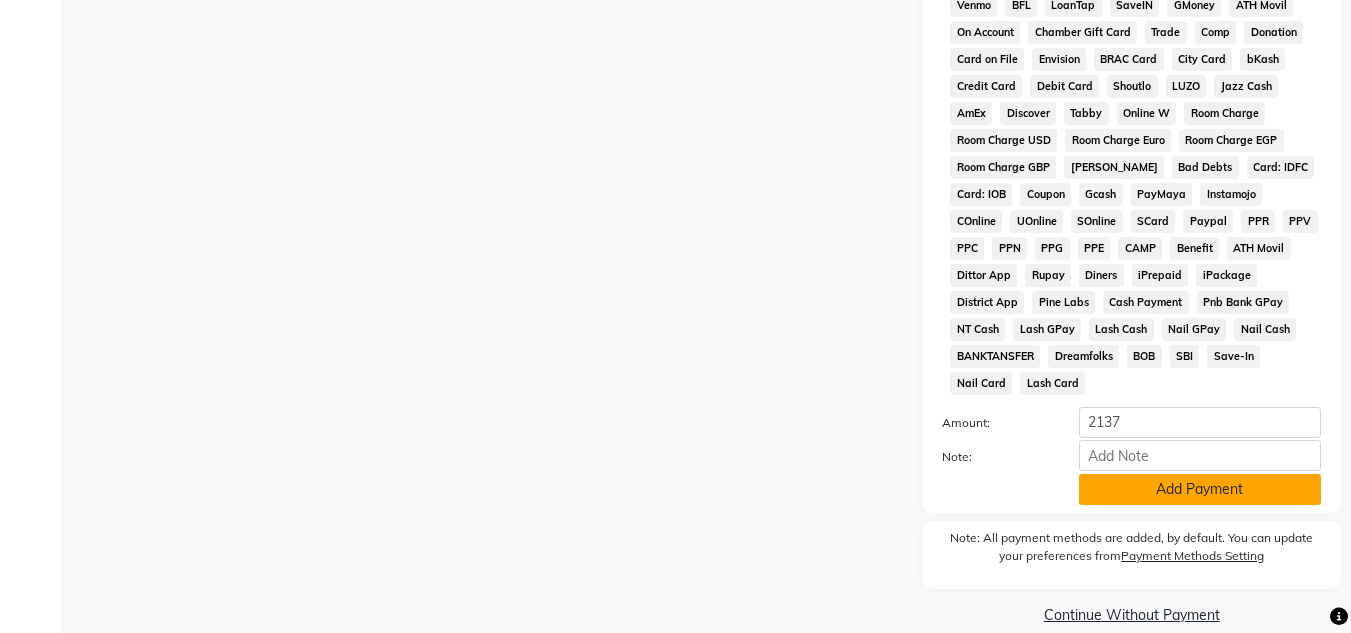 click on "Add Payment" 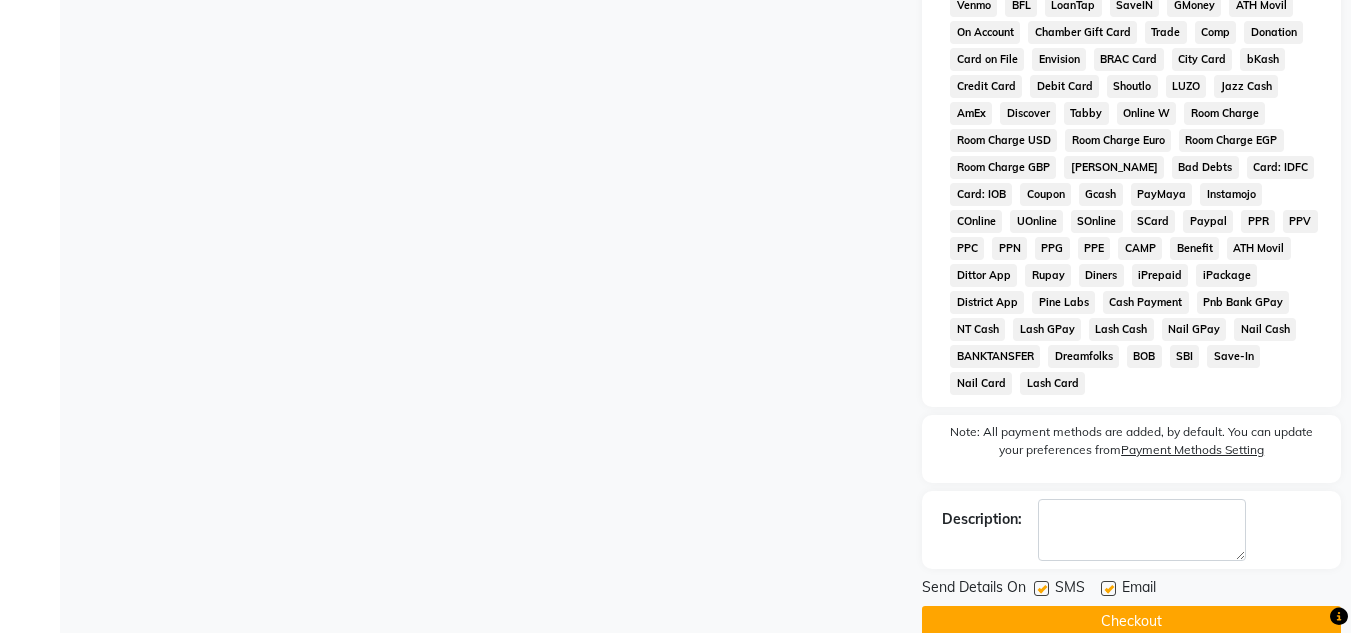 click on "Checkout" 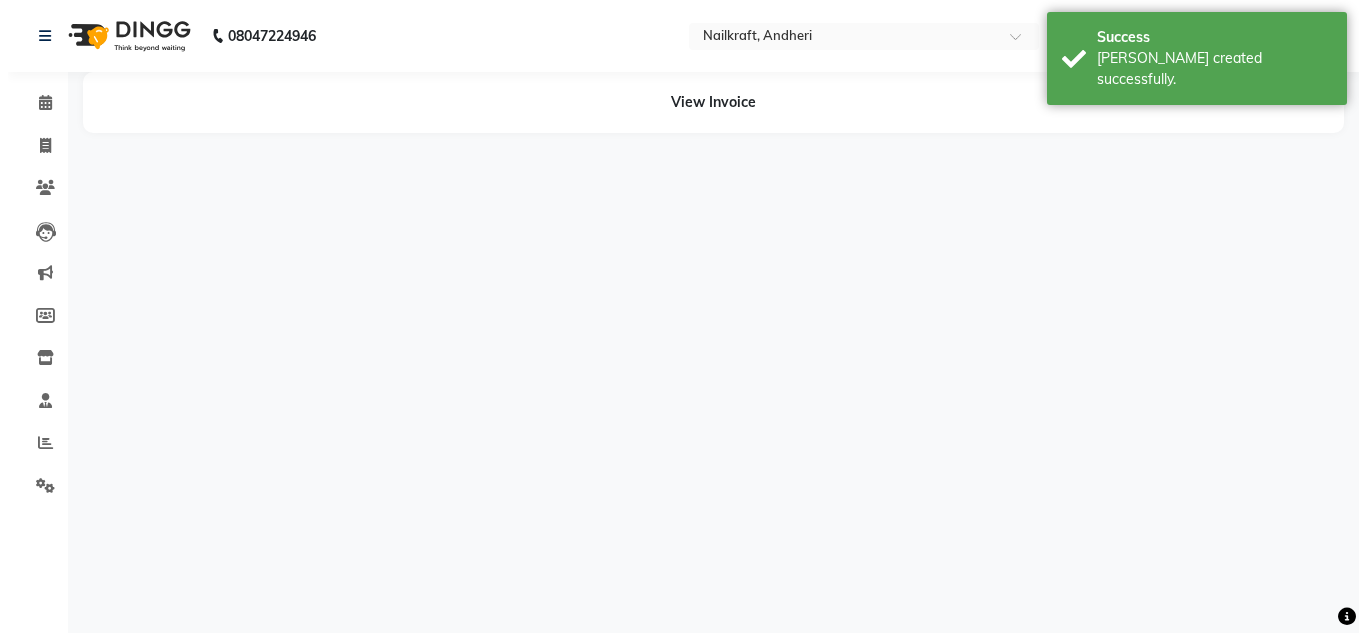scroll, scrollTop: 0, scrollLeft: 0, axis: both 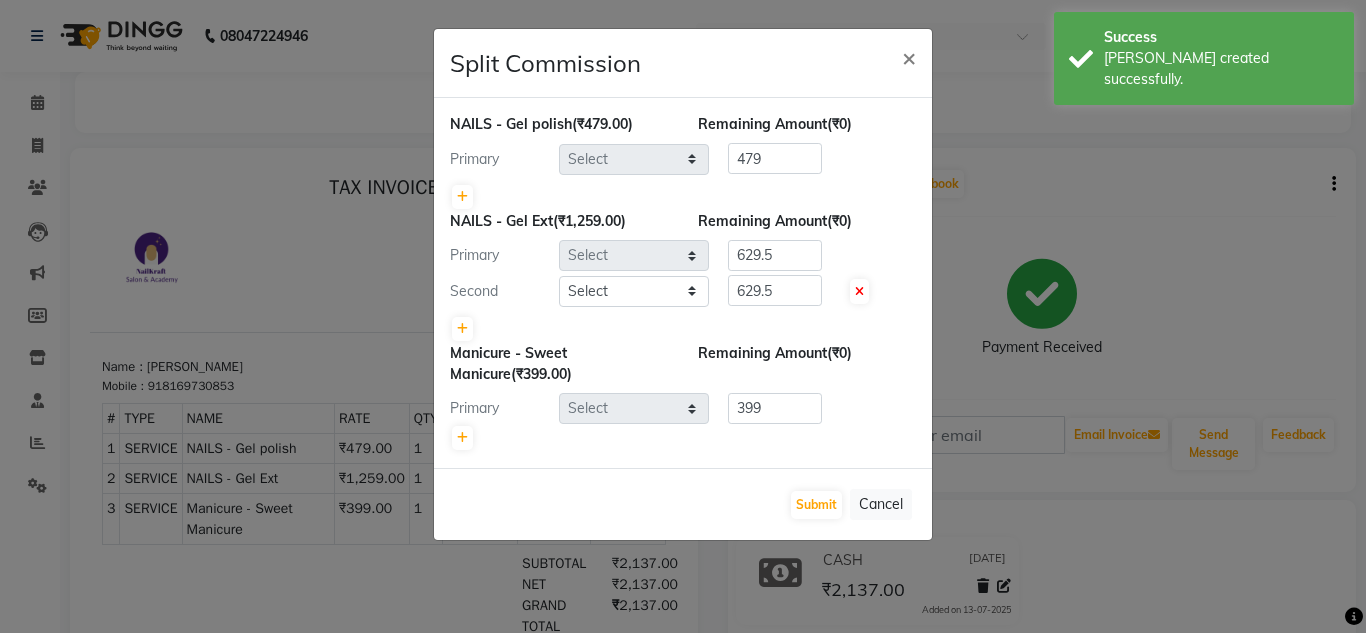 select on "76415" 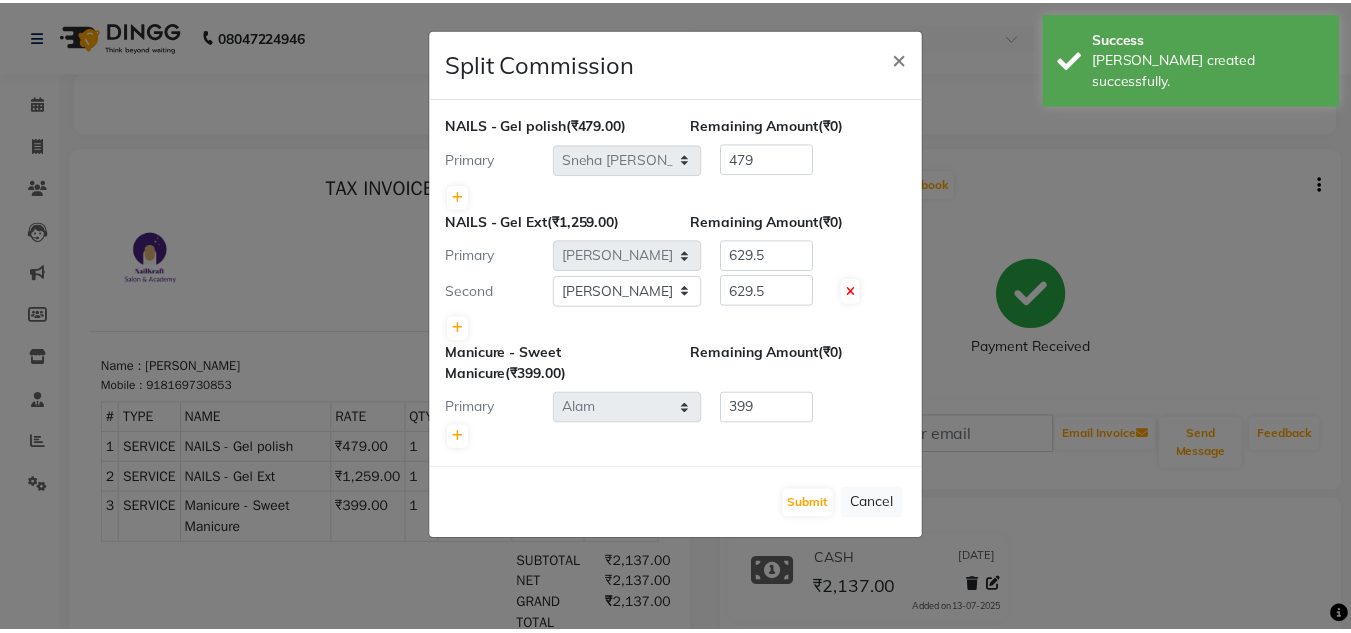 scroll, scrollTop: 0, scrollLeft: 0, axis: both 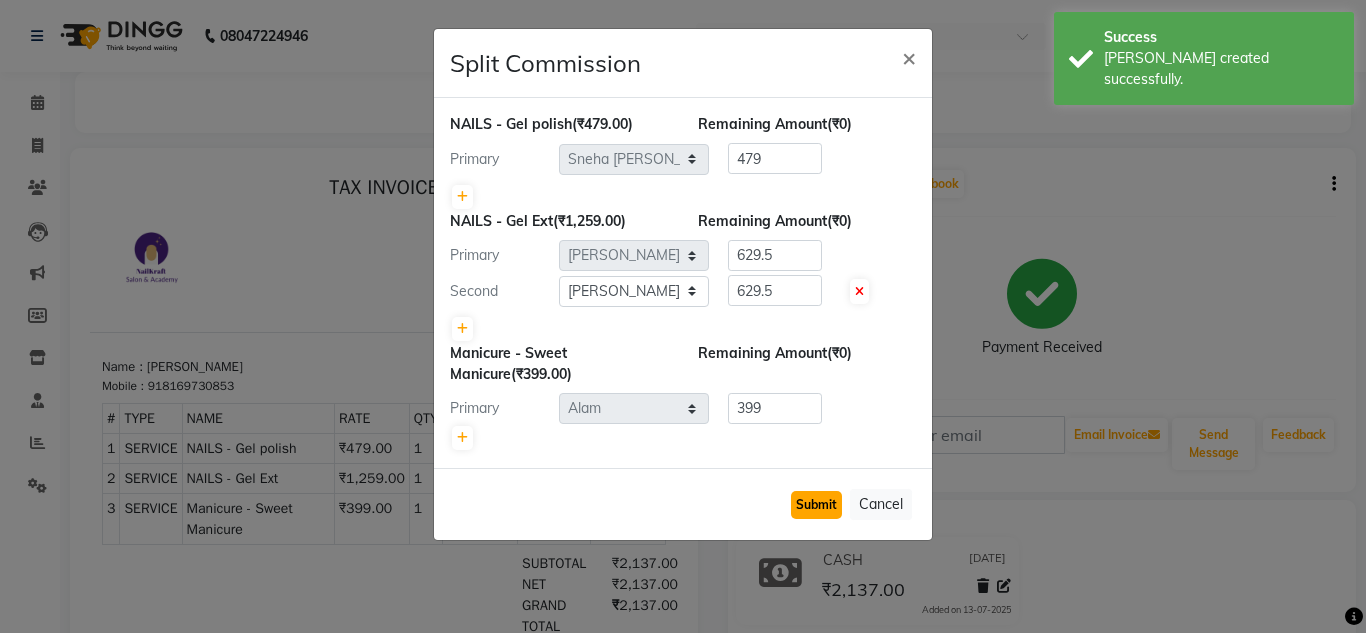 click on "Submit" 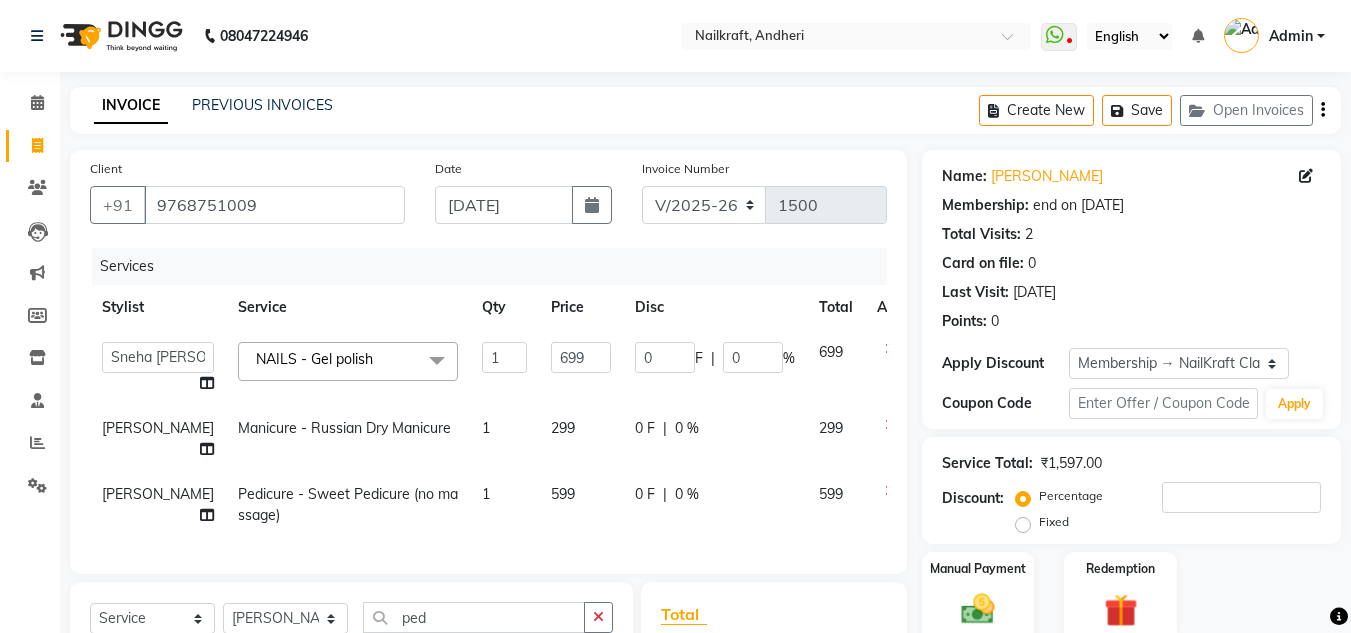select on "6081" 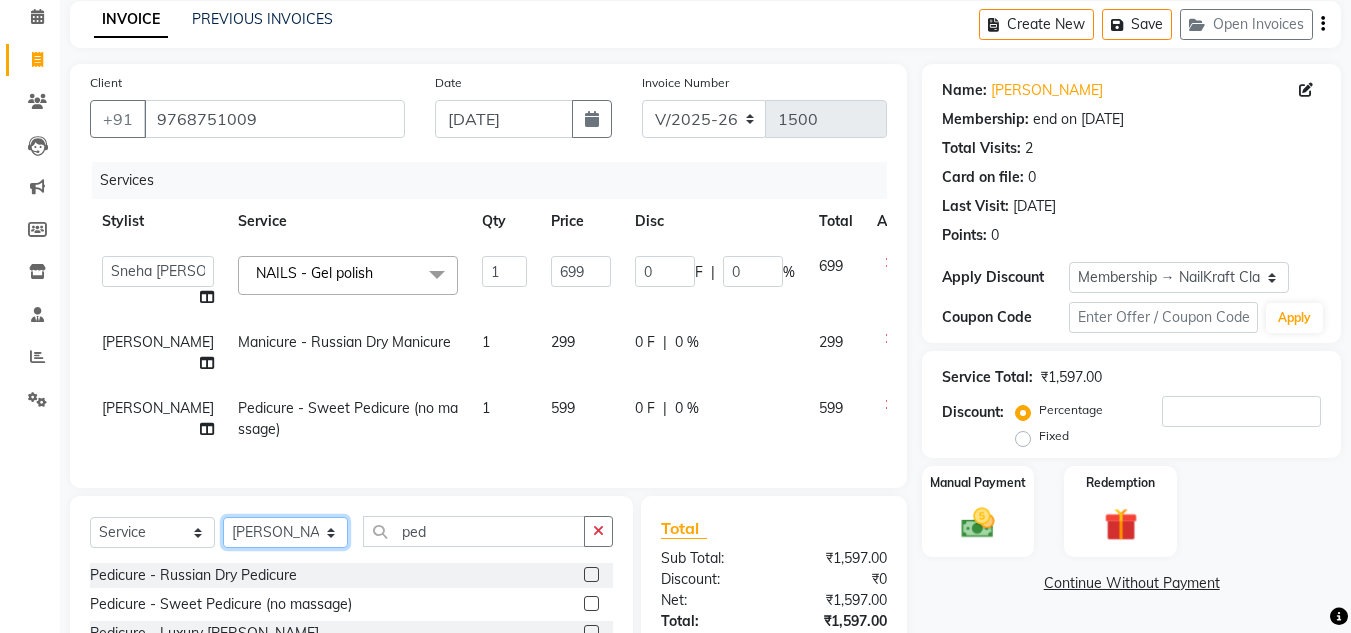 scroll, scrollTop: 0, scrollLeft: 0, axis: both 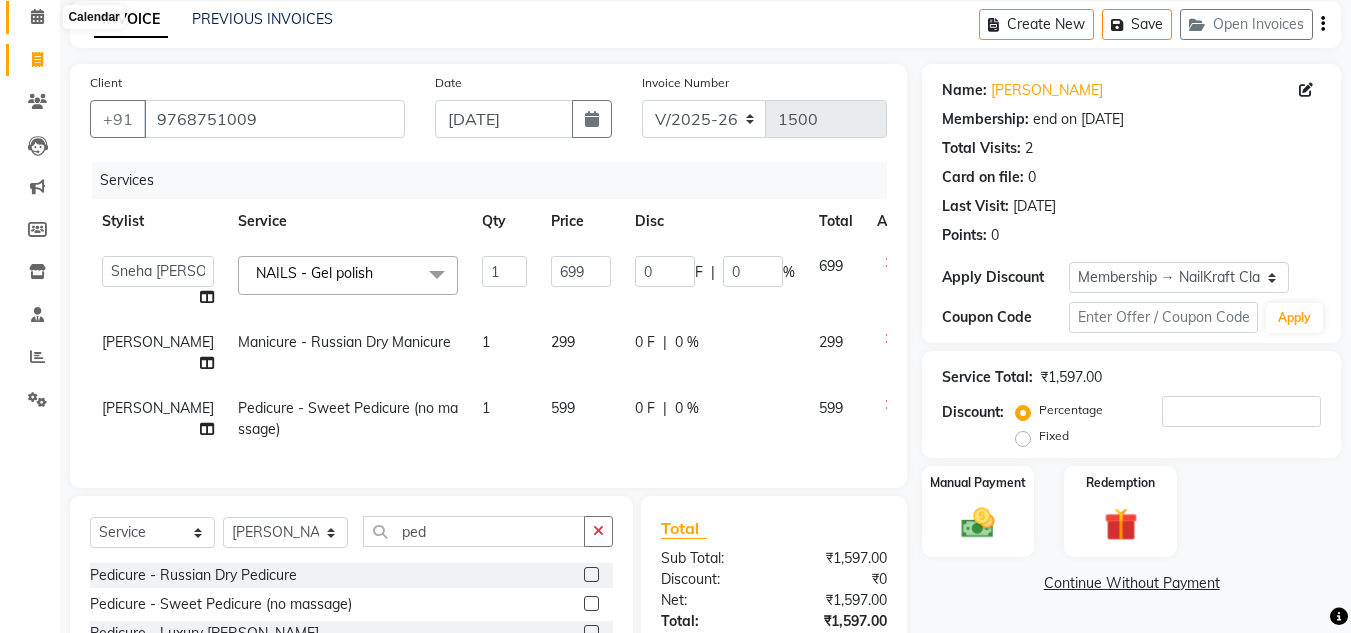 click 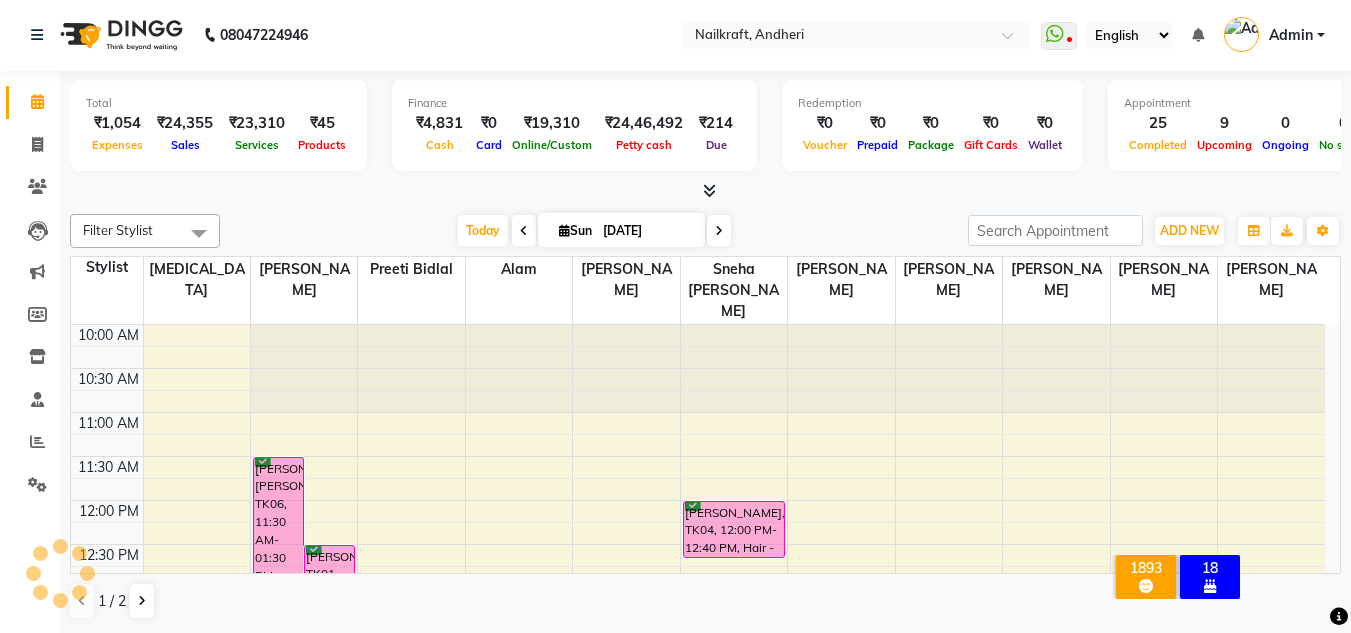 scroll, scrollTop: 0, scrollLeft: 0, axis: both 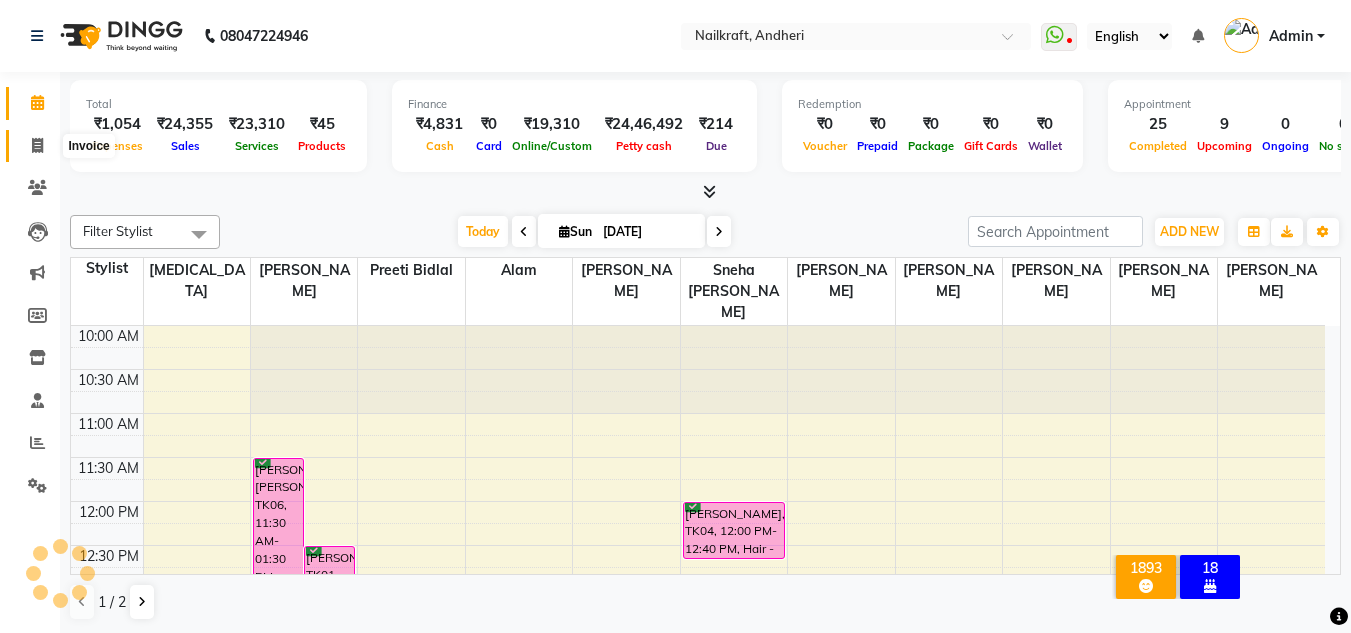 click 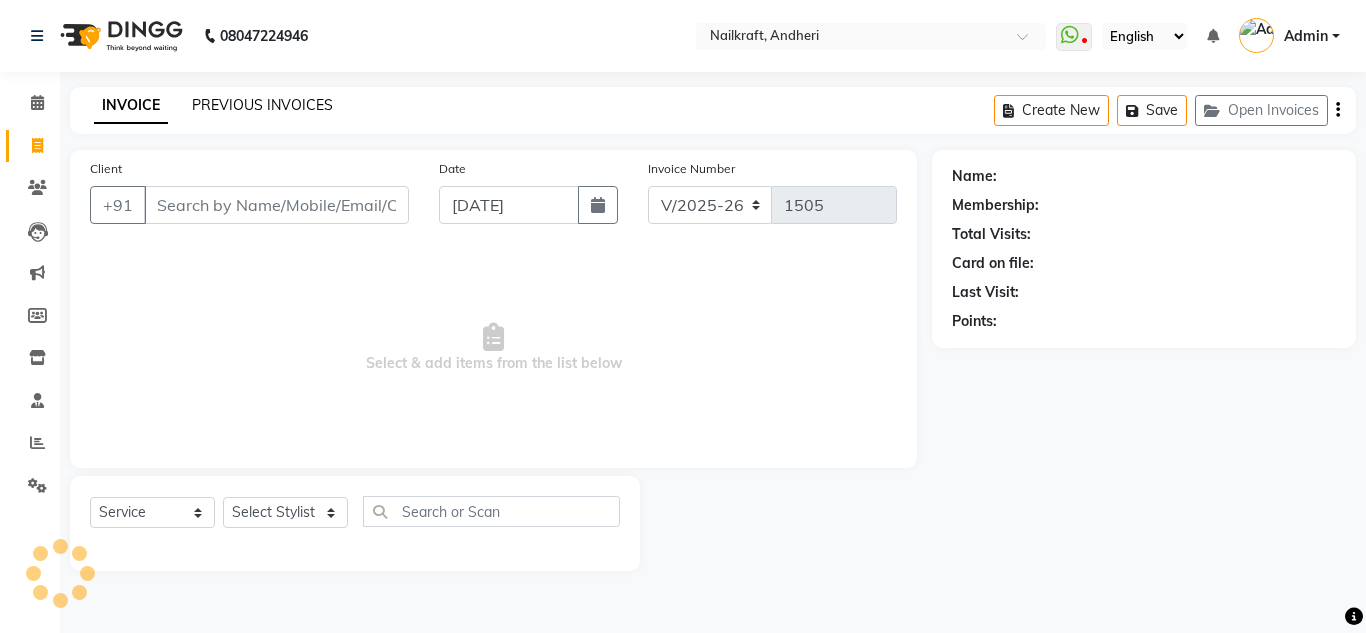 click on "PREVIOUS INVOICES" 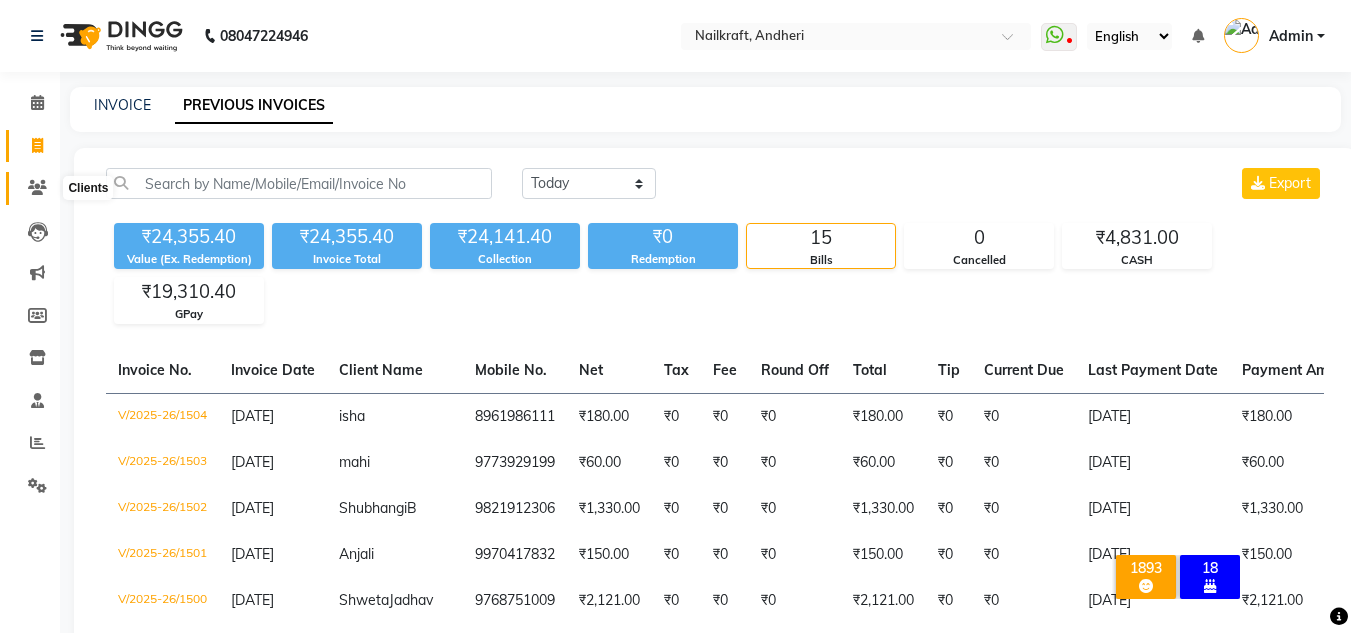 click 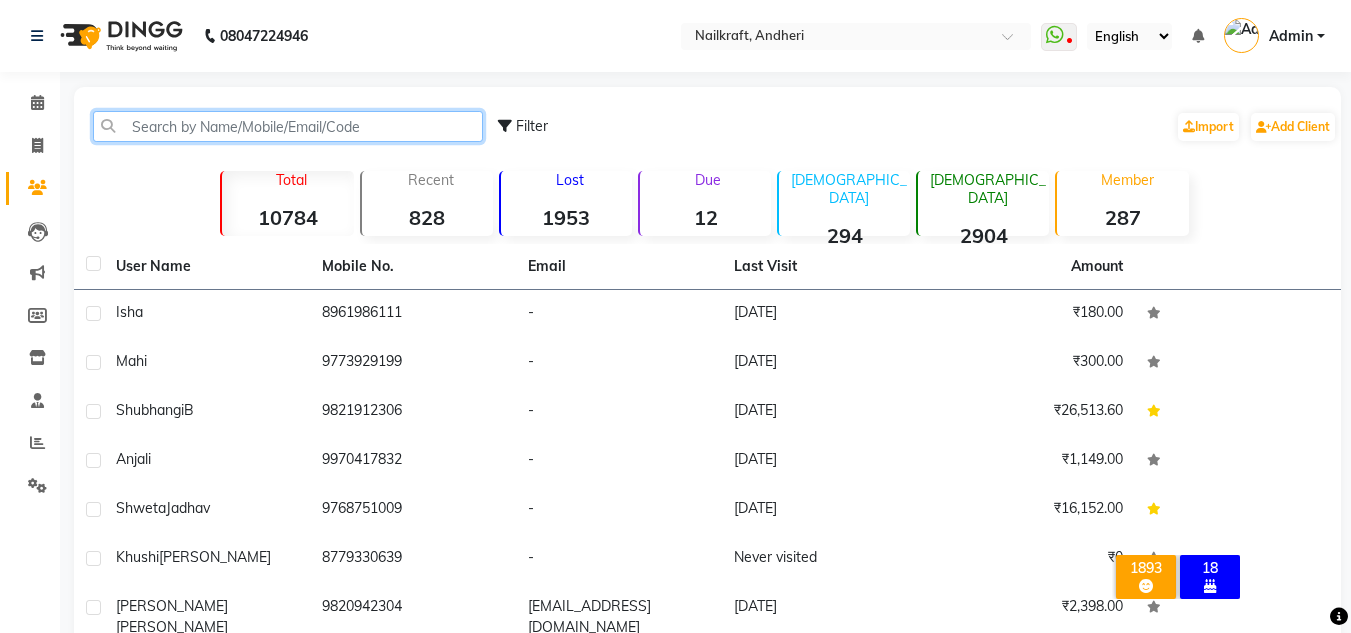 click 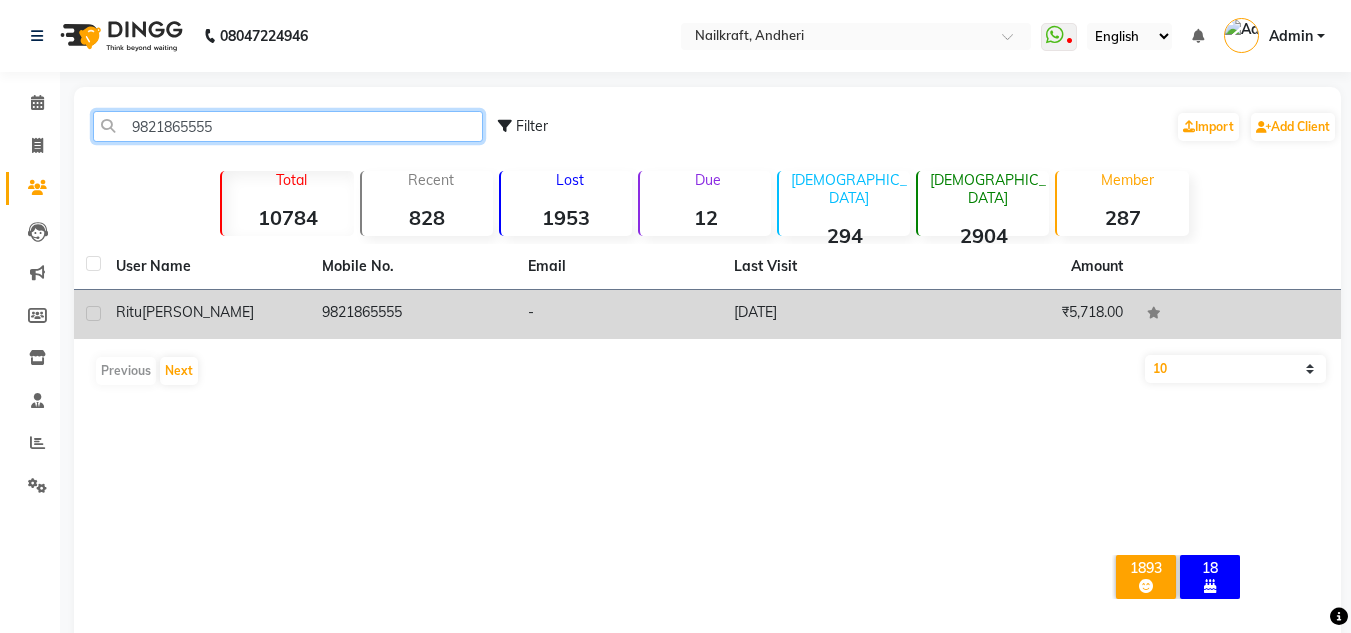 type on "9821865555" 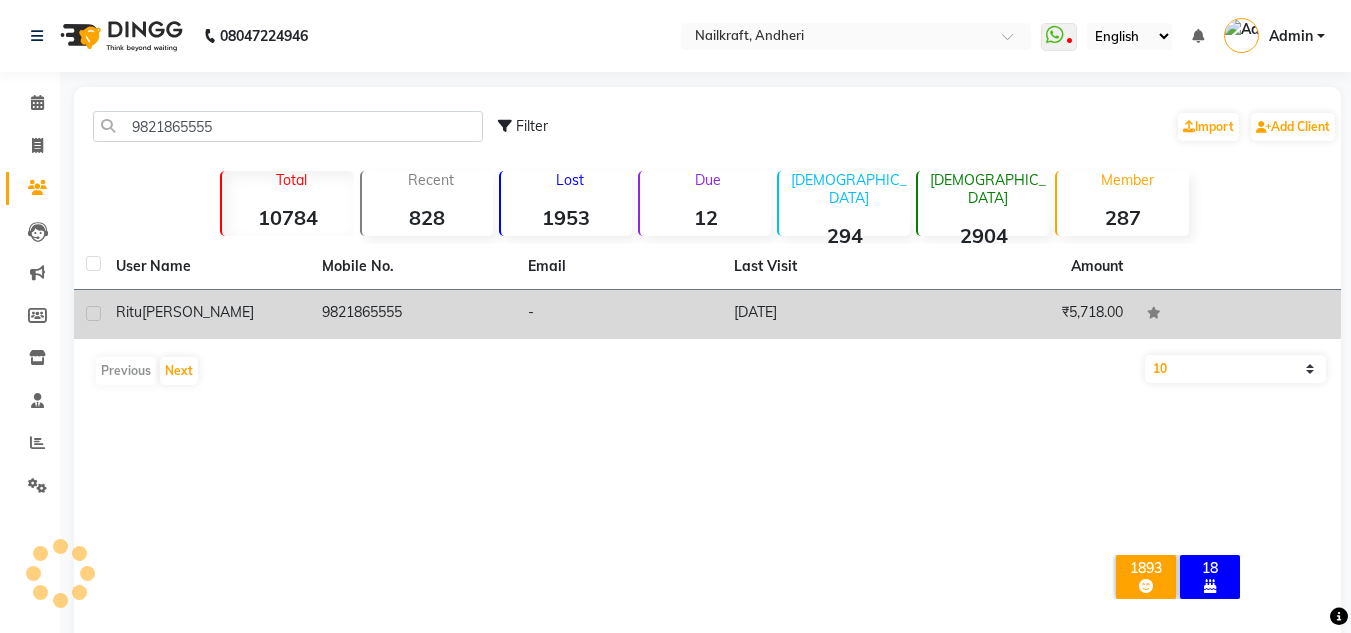 click on "9821865555" 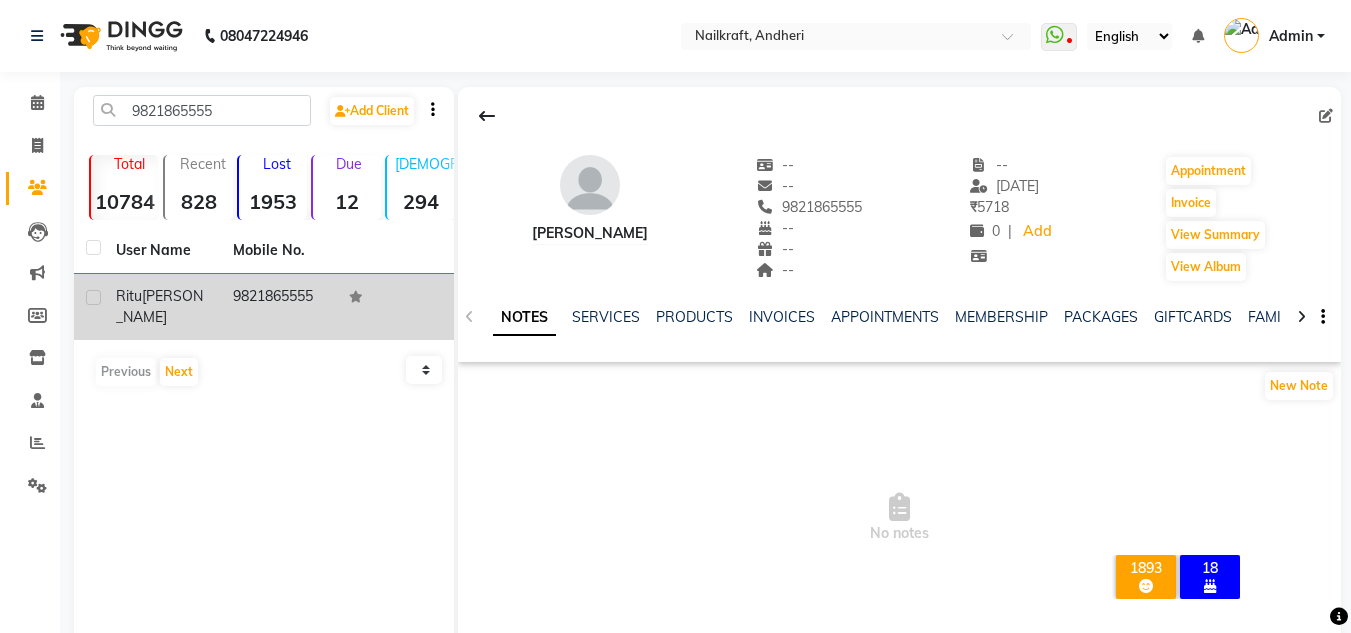 click 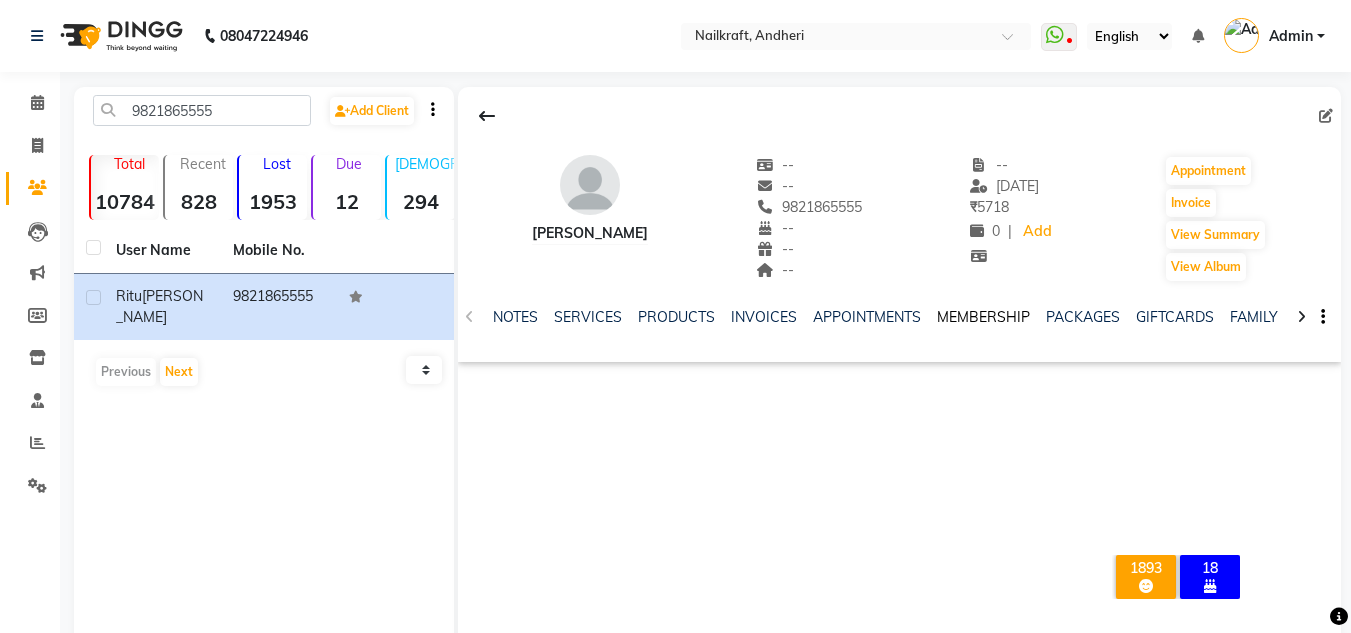 click on "MEMBERSHIP" 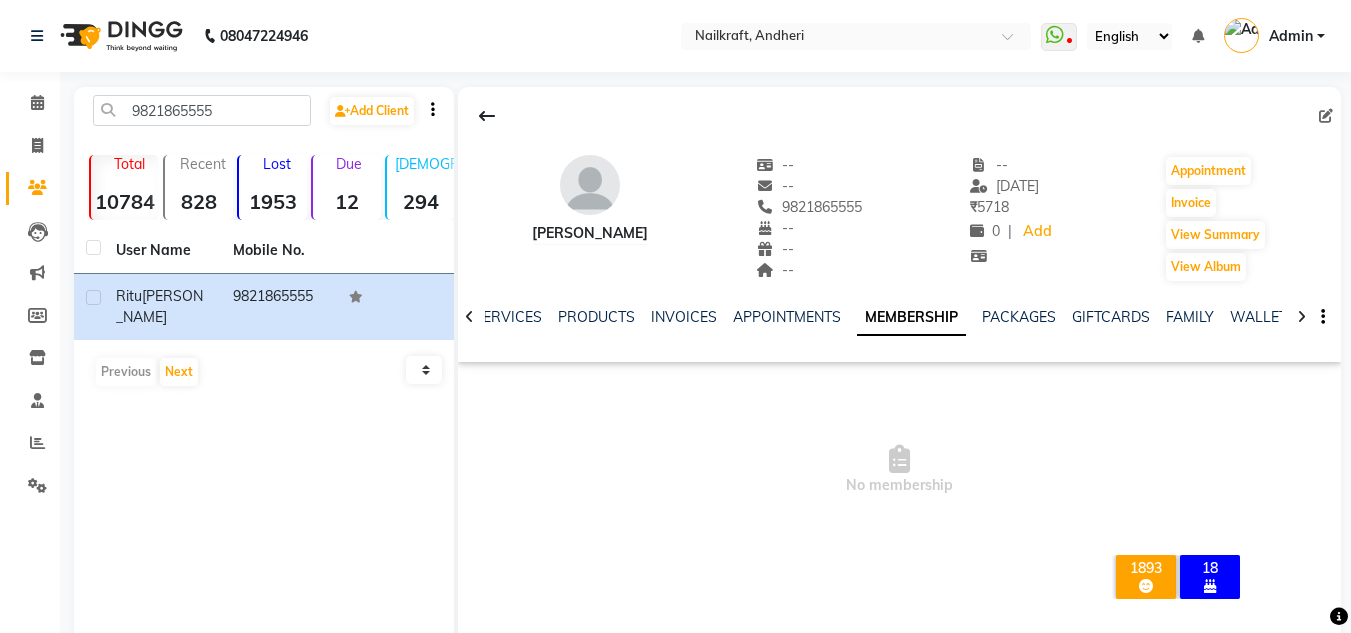 click on "MEMBERSHIP" 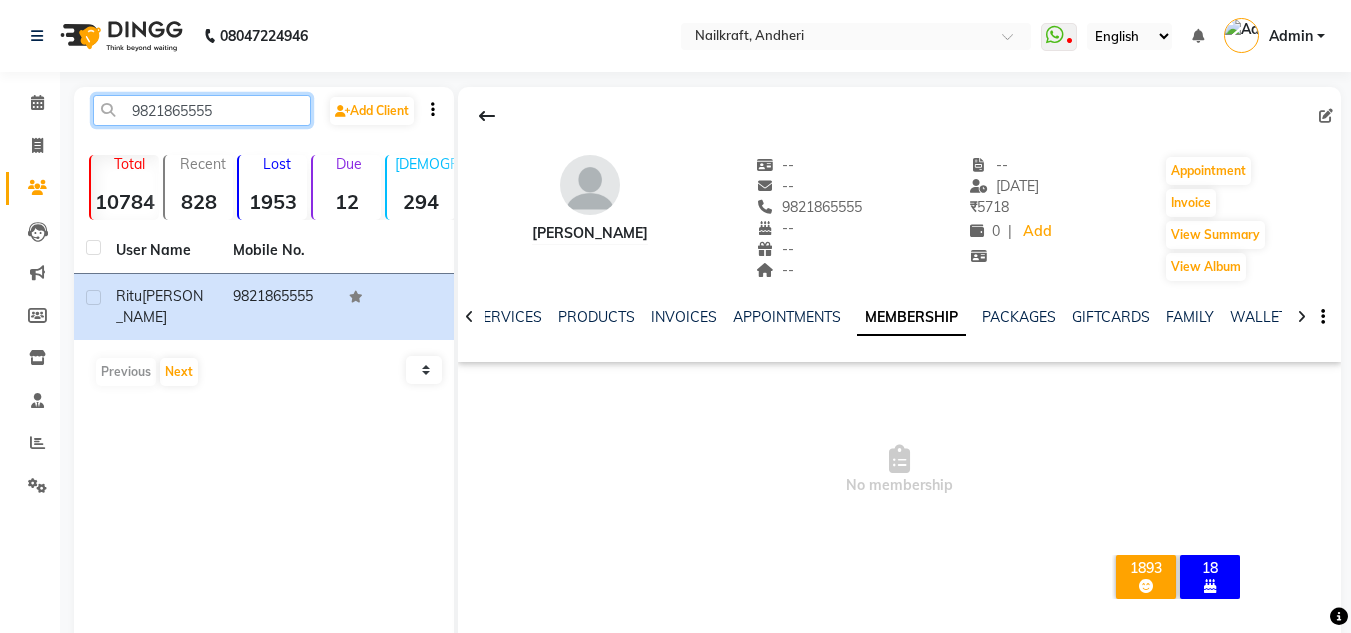 click on "9821865555" 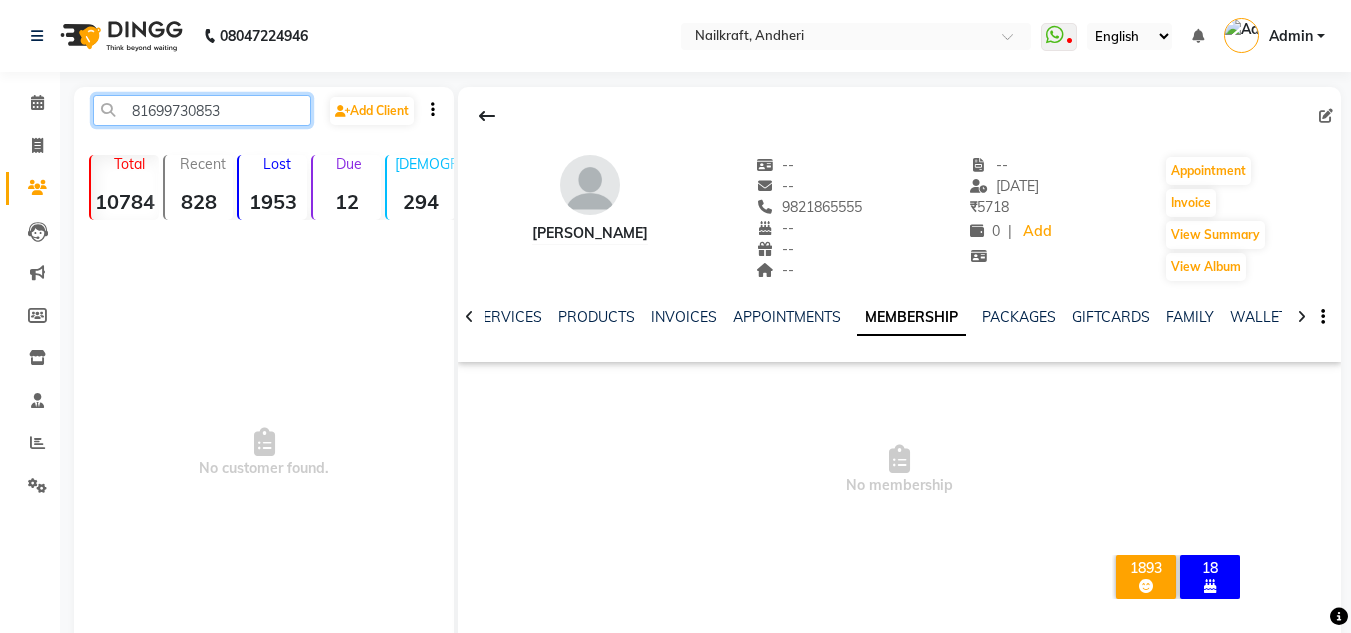 click on "81699730853" 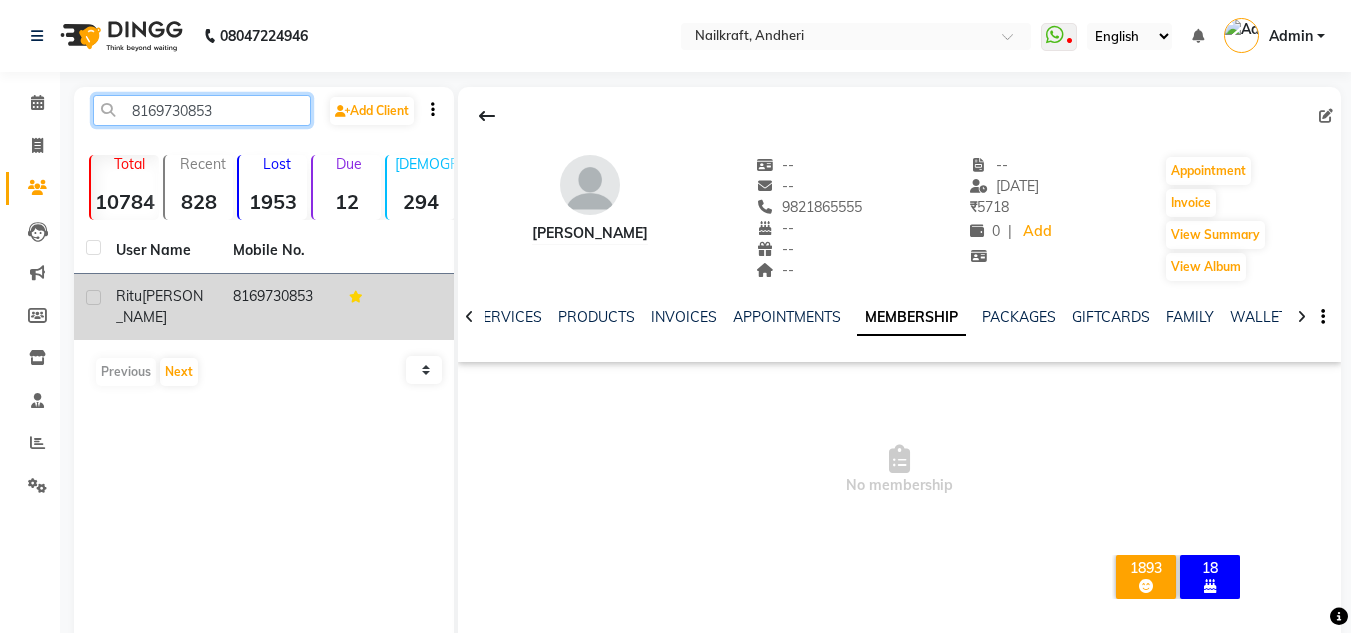 type on "8169730853" 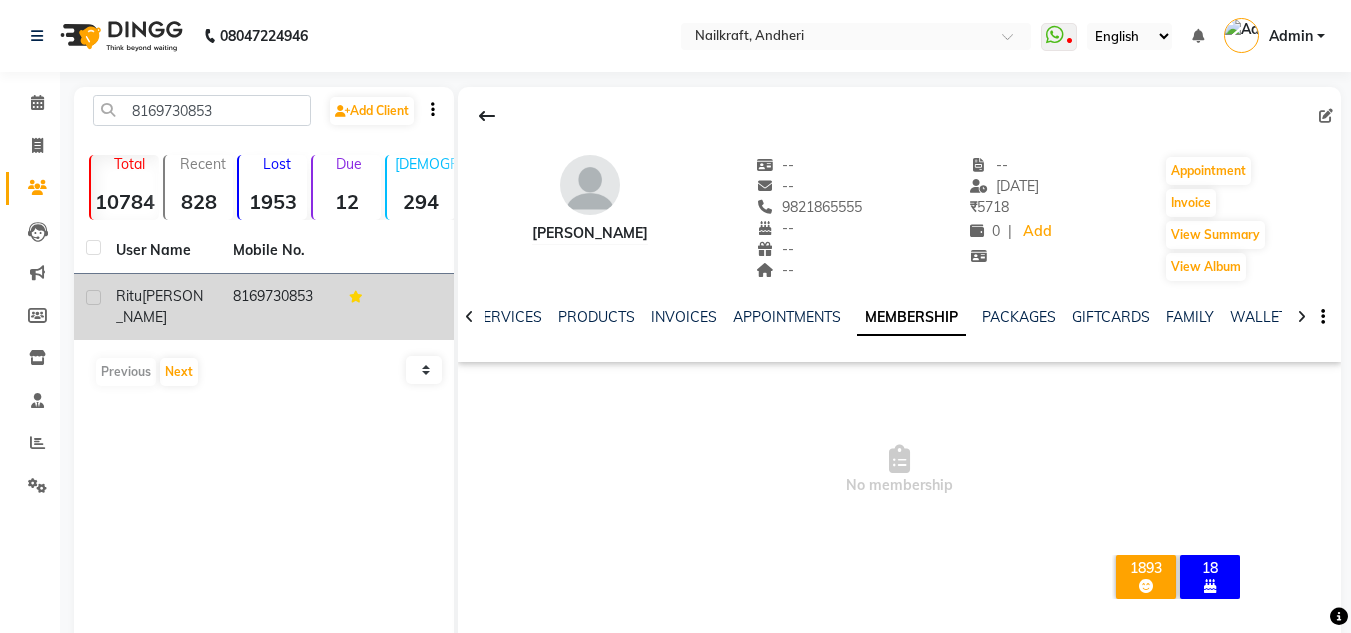 click on "8169730853" 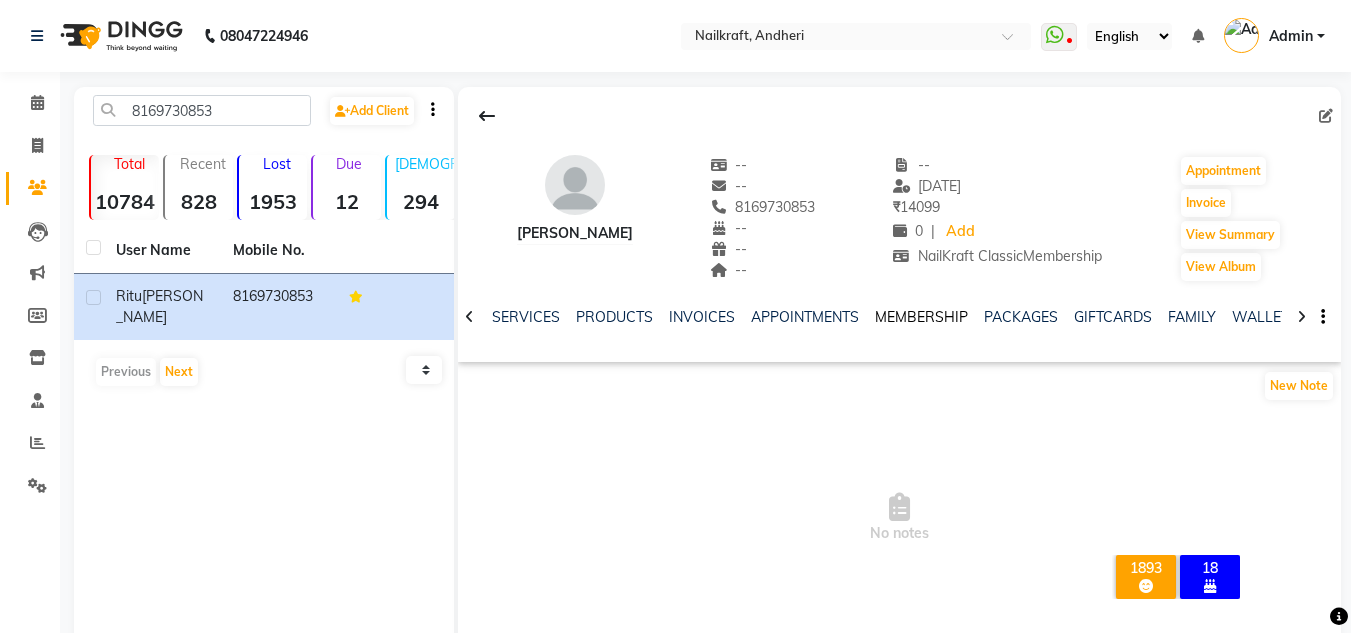 click on "MEMBERSHIP" 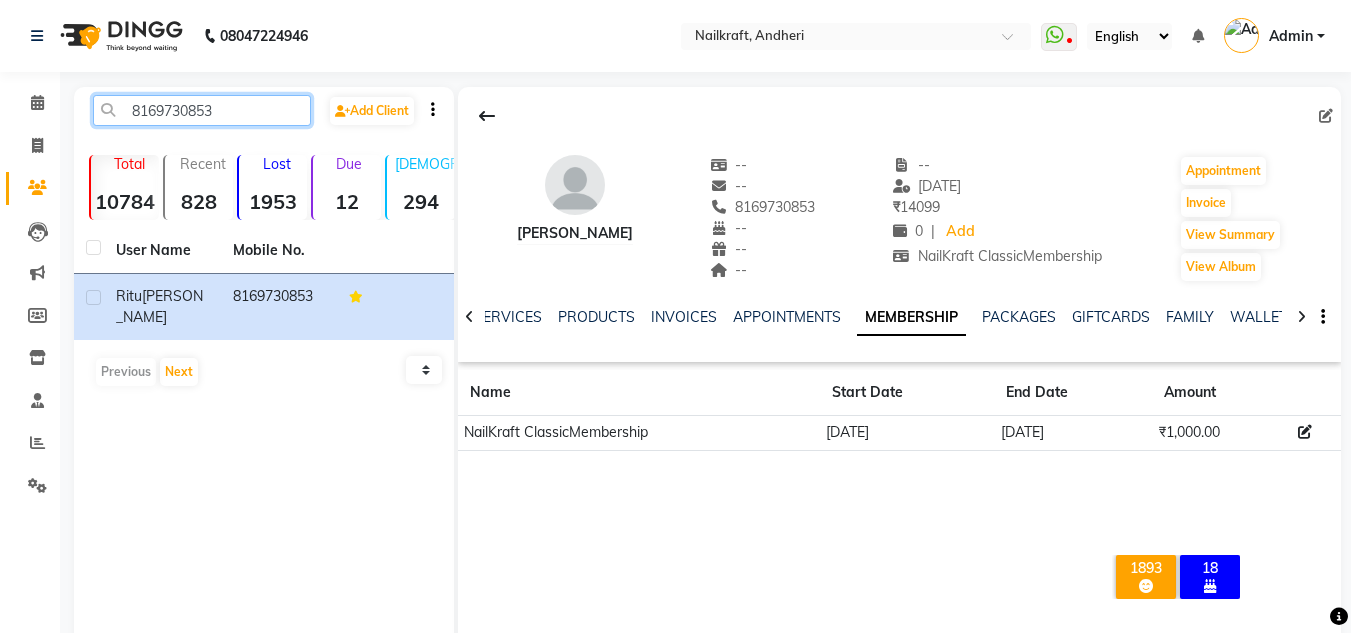 click on "8169730853" 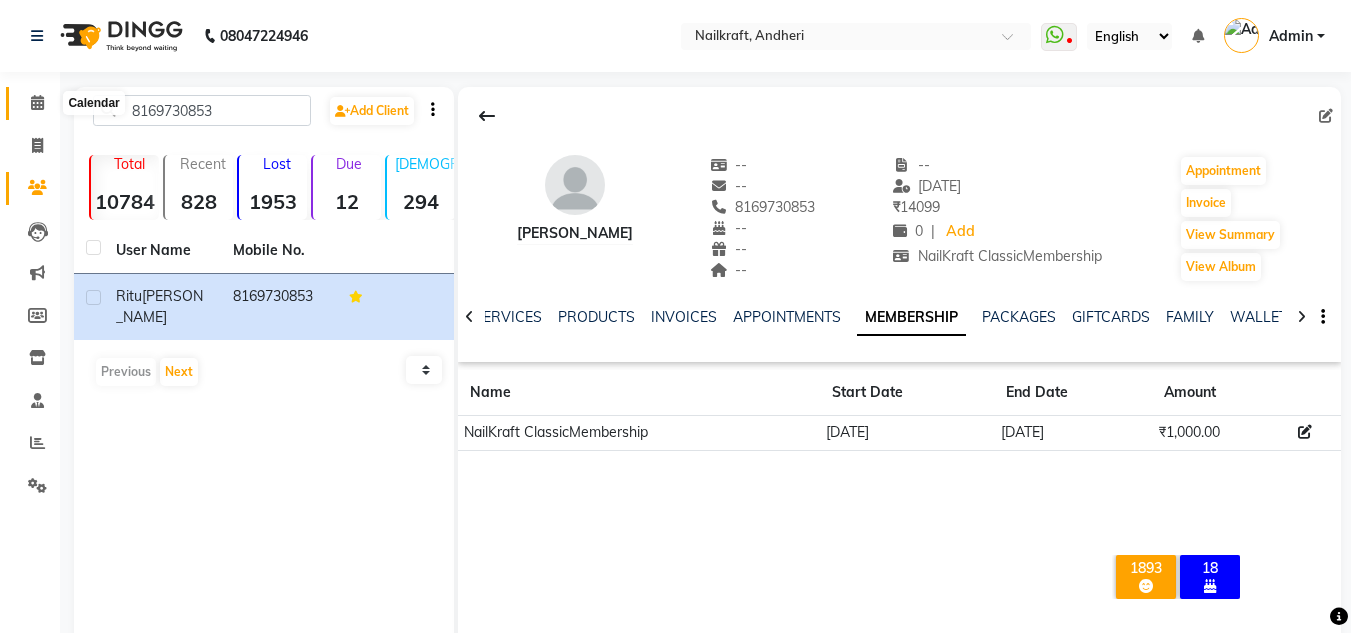 click 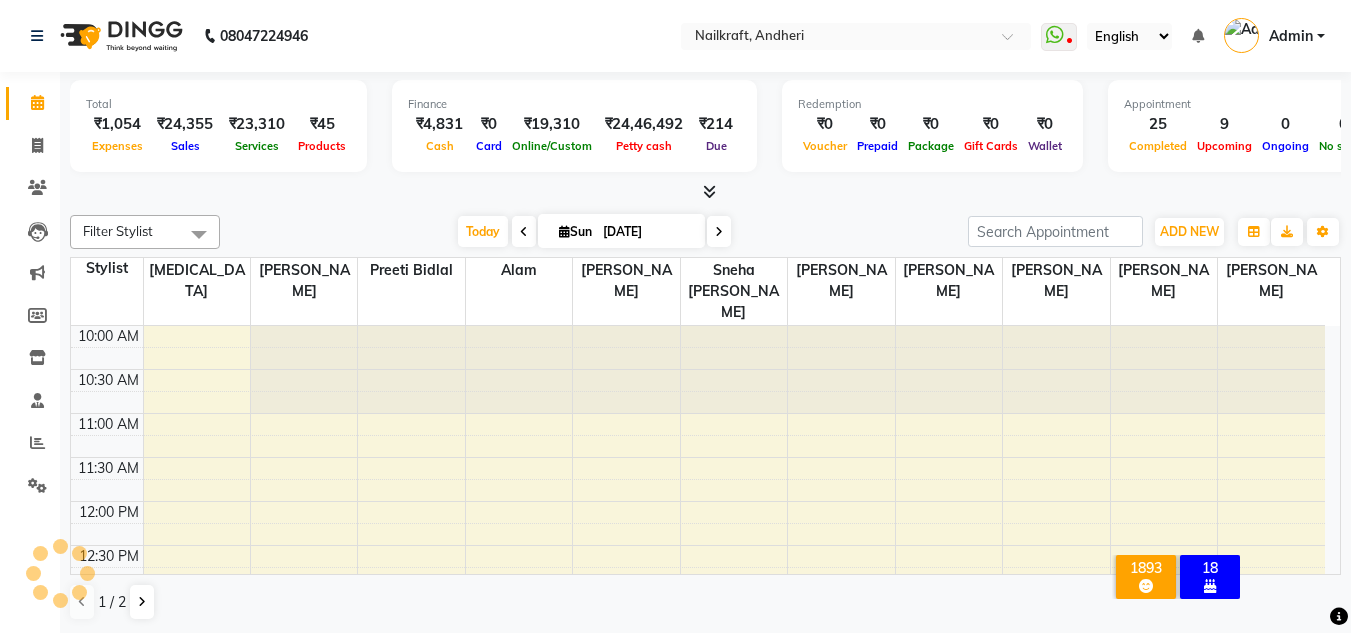 scroll, scrollTop: 0, scrollLeft: 0, axis: both 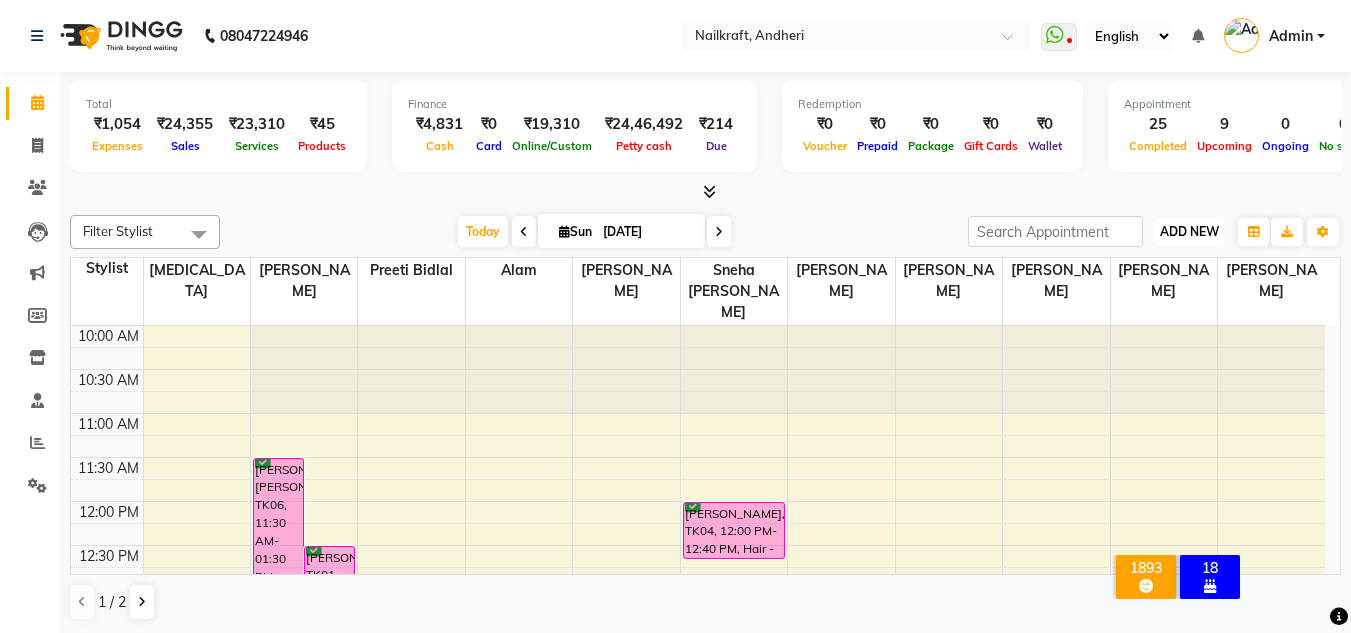 click on "ADD NEW" at bounding box center (1189, 231) 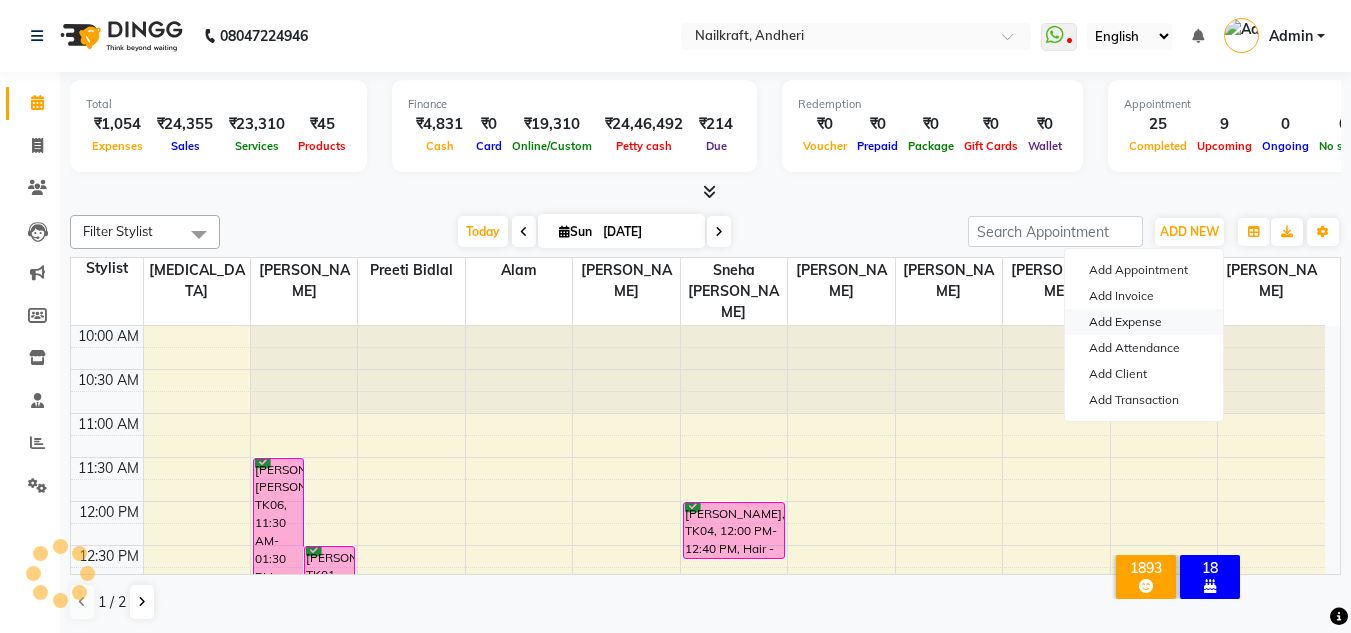 click on "Add Expense" at bounding box center (1144, 322) 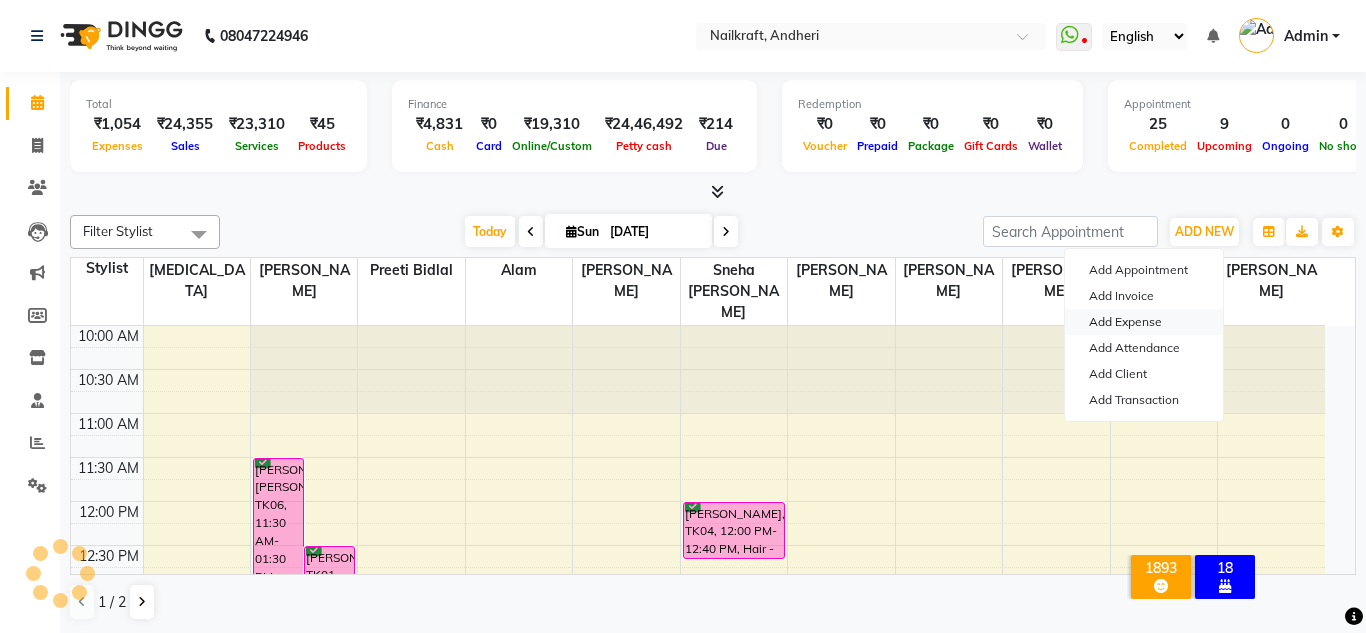 select on "1" 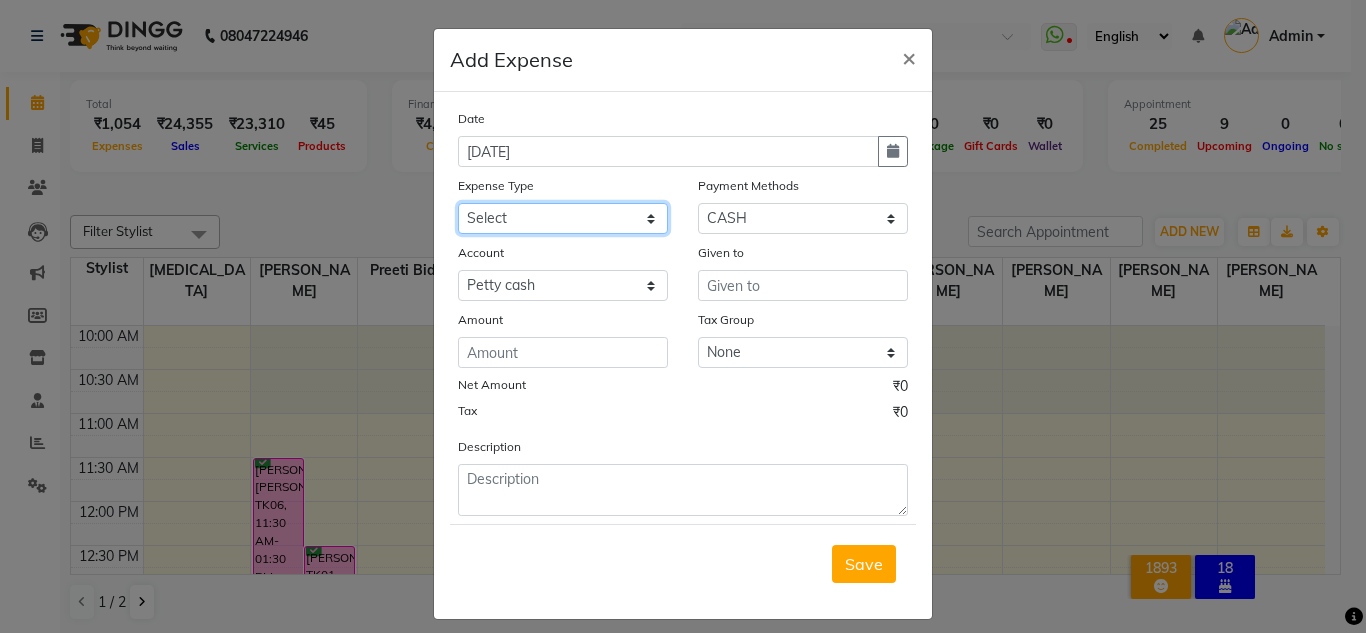 click on "Select Advance Salary Bank charges Car maintenance  Cash transfer to bank Cash transfer to hub Client Snacks Clinical charges Equipment Fuel Govt fee Incentive Insurance International purchase Loan Repayment Maintenance Marketing Miscellaneous MRA Other Pantry Product Rent Salary Staff Snacks Stationary Tax Tea & Refreshment Utilities" 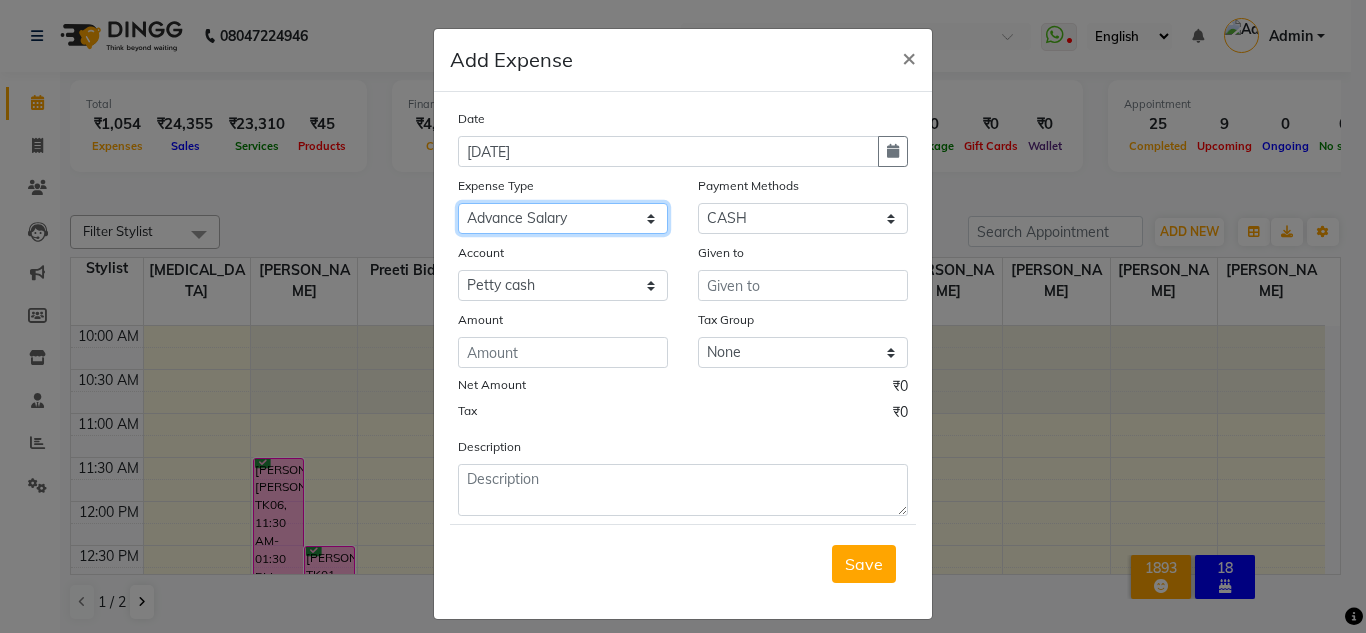 click on "Select Advance Salary Bank charges Car maintenance  Cash transfer to bank Cash transfer to hub Client Snacks Clinical charges Equipment Fuel Govt fee Incentive Insurance International purchase Loan Repayment Maintenance Marketing Miscellaneous MRA Other Pantry Product Rent Salary Staff Snacks Stationary Tax Tea & Refreshment Utilities" 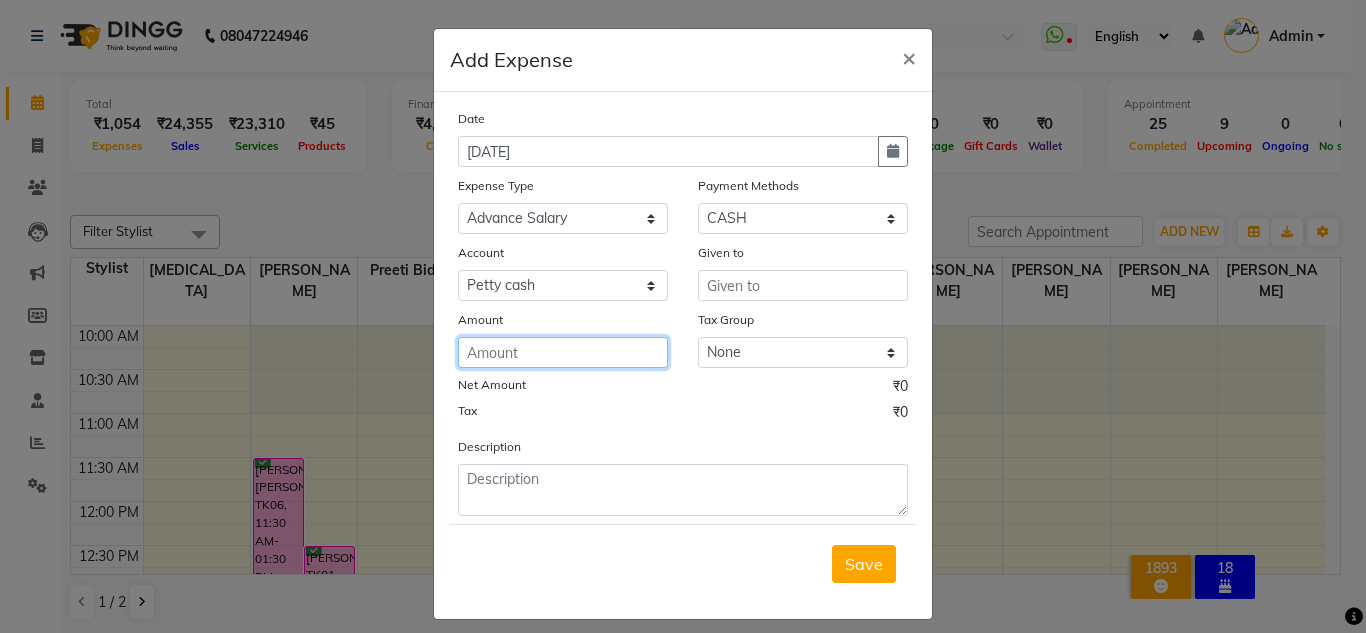 click 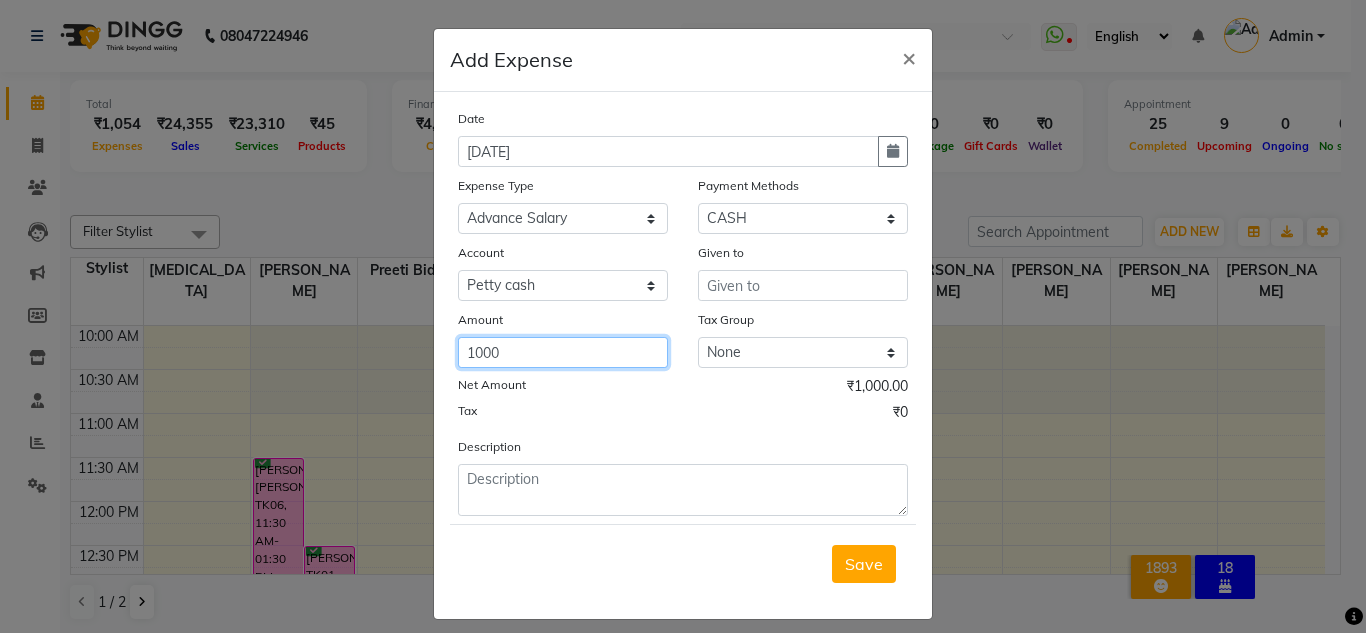 type on "1000" 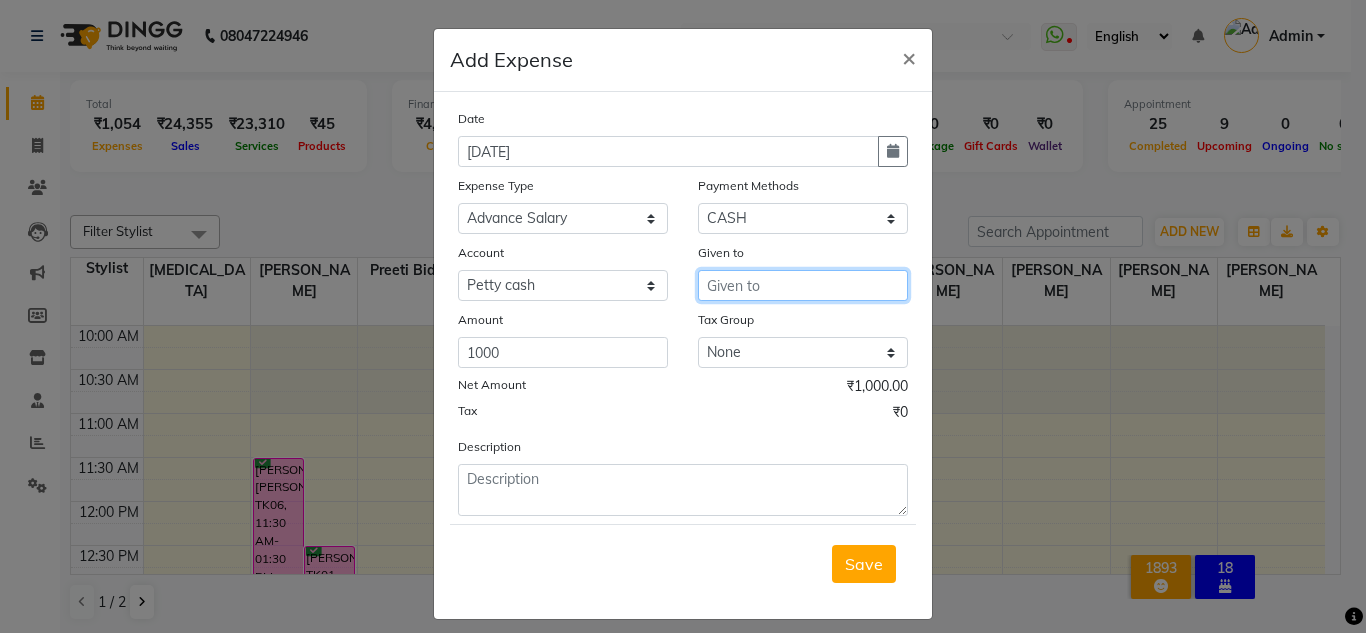 click at bounding box center [803, 285] 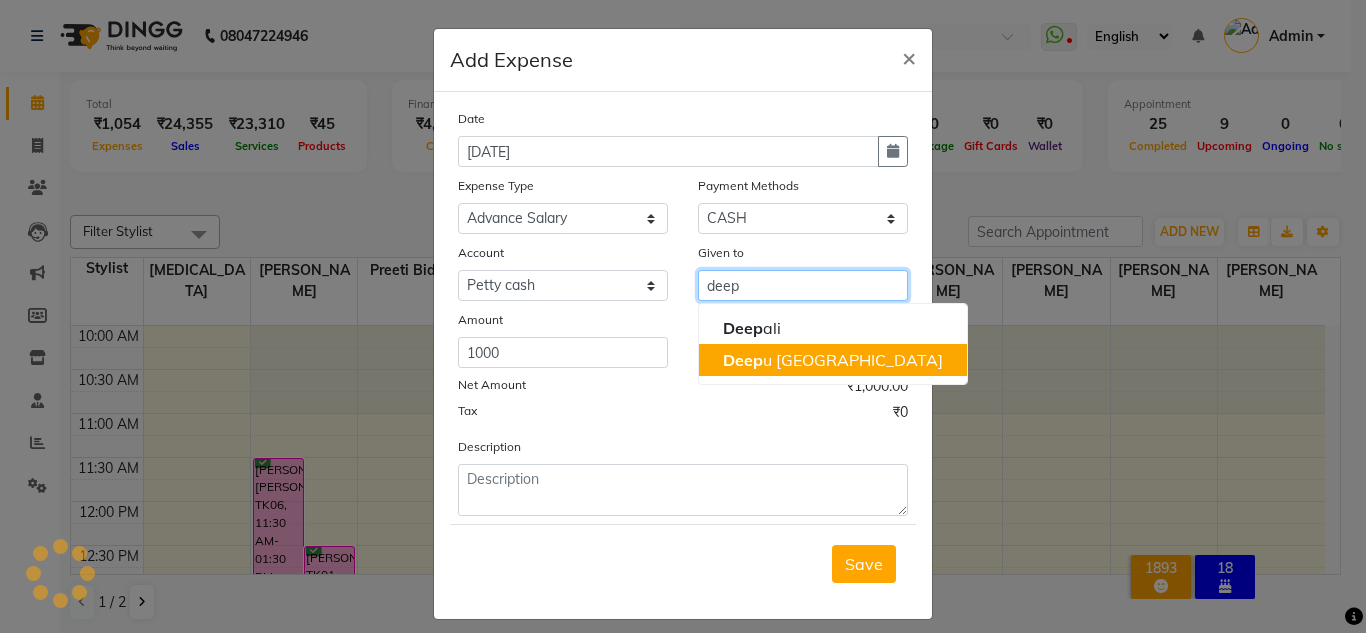 click on "Deep u Chatry" at bounding box center [833, 360] 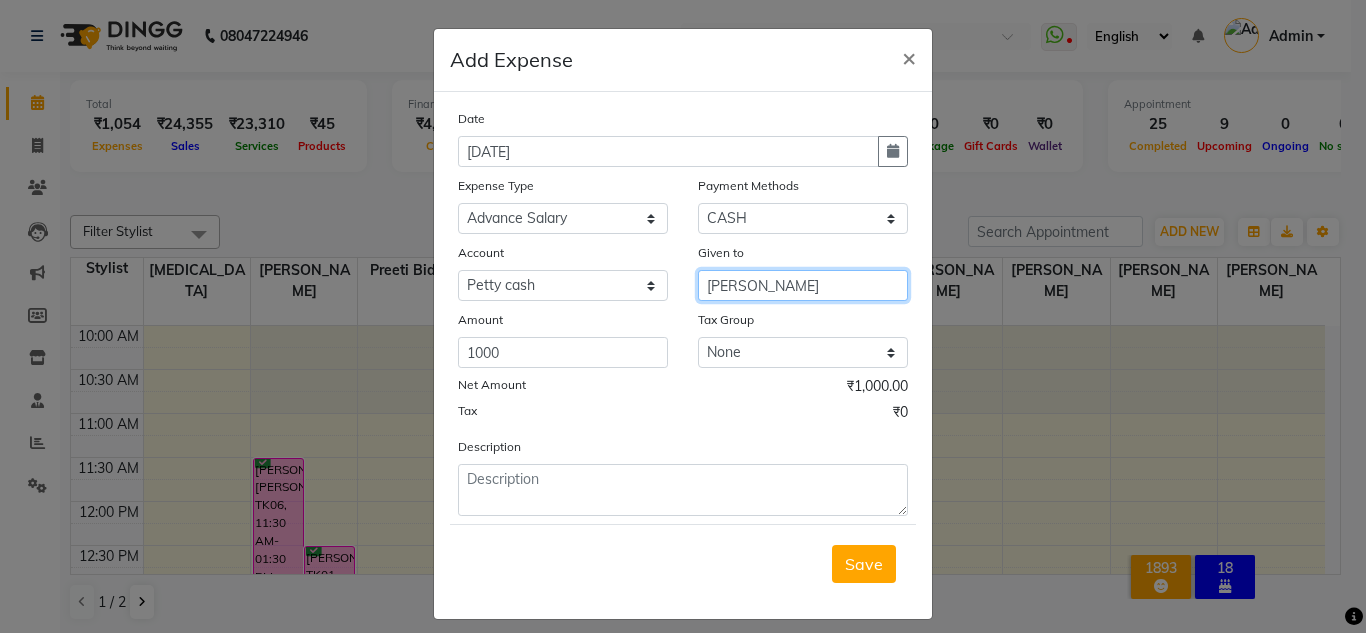 type on "[PERSON_NAME]" 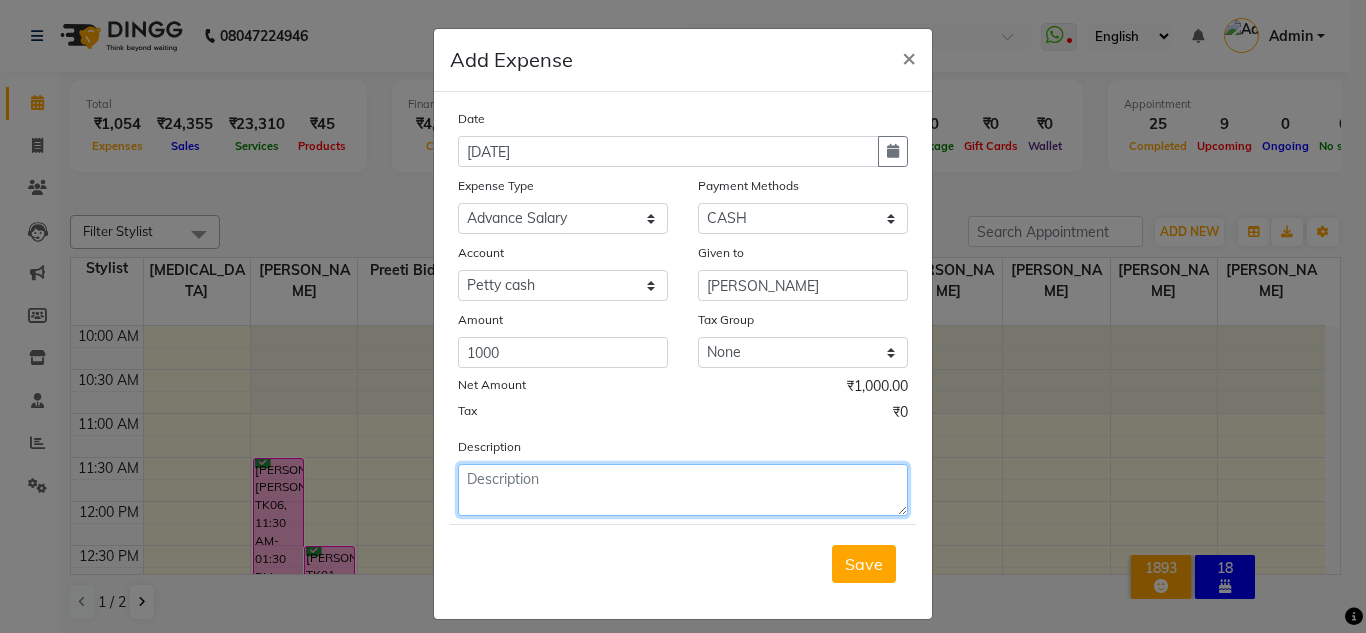 click 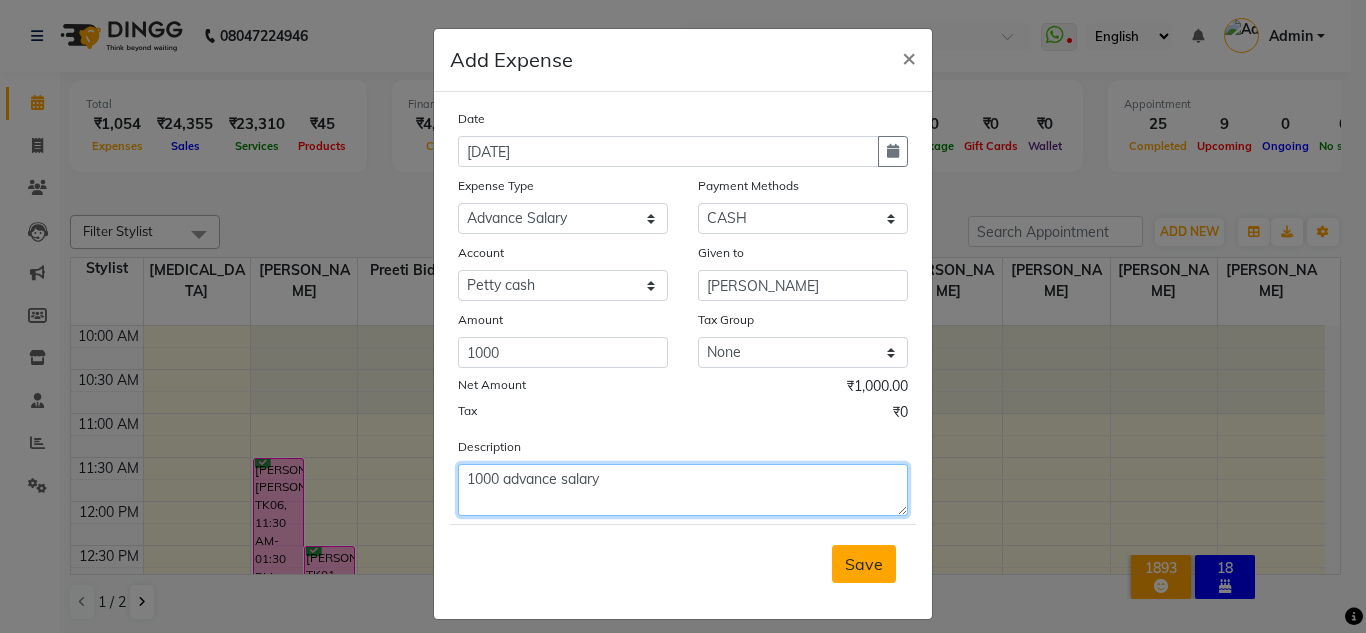 type on "1000 advance salary" 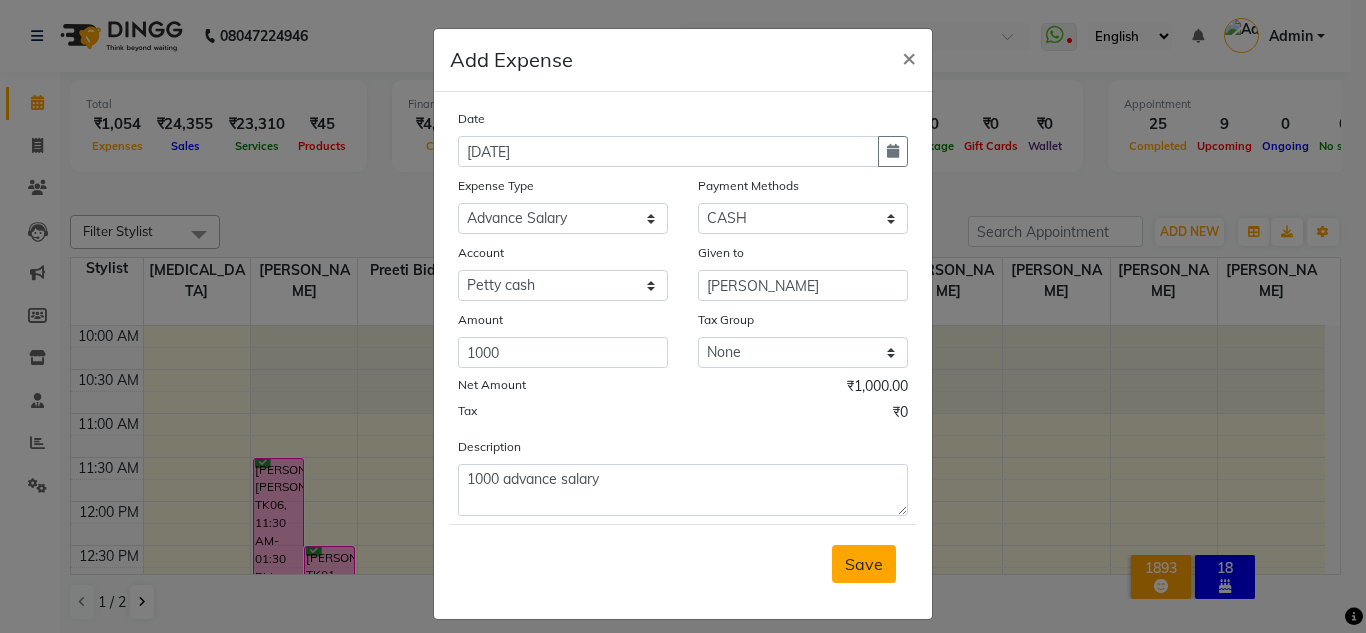 click on "Save" at bounding box center [864, 564] 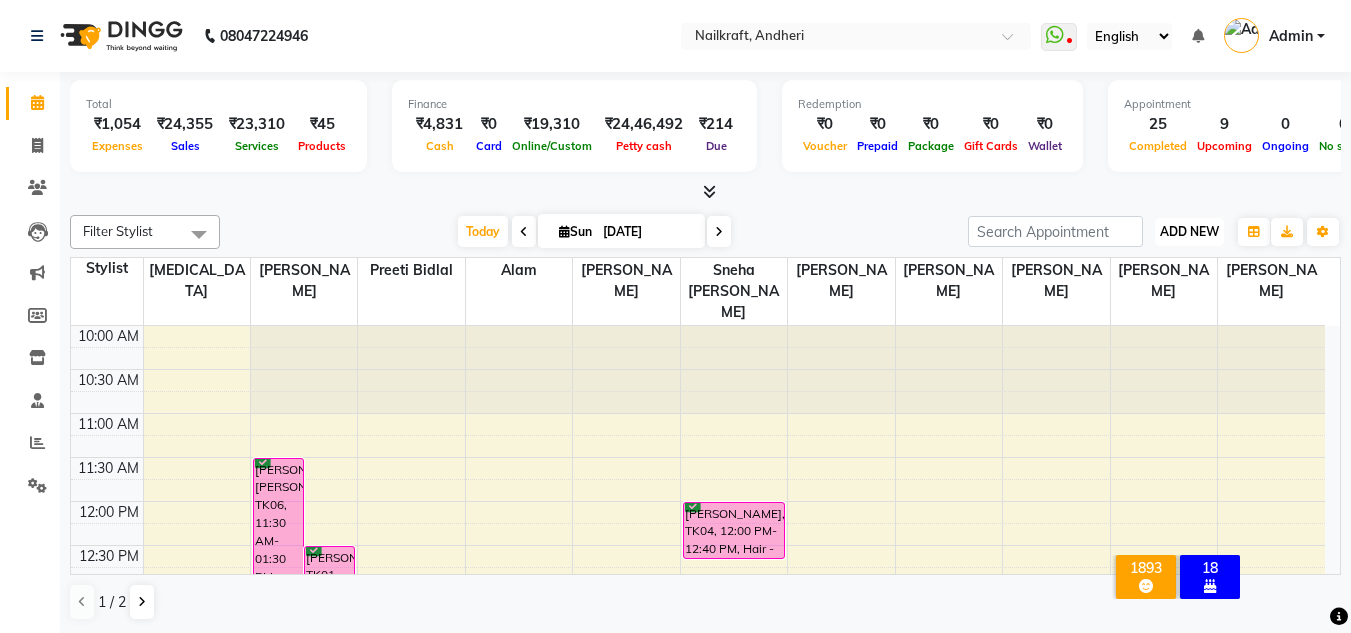 click on "ADD NEW" at bounding box center [1189, 231] 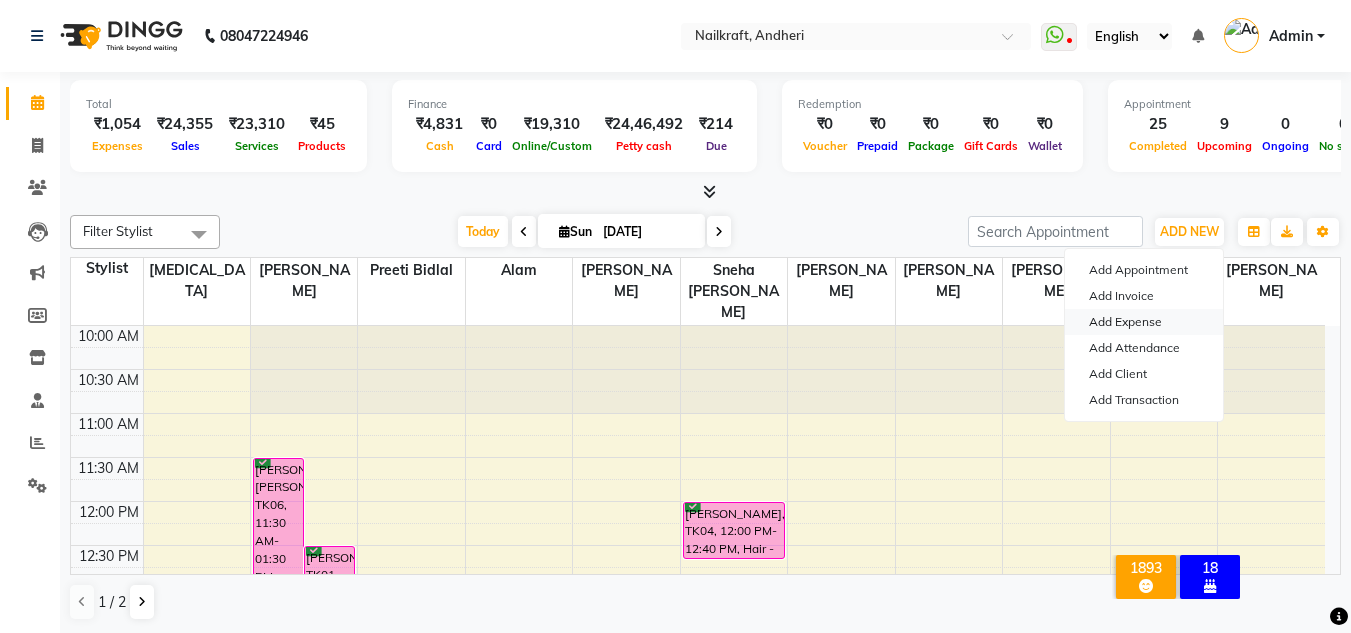 click on "Add Expense" at bounding box center (1144, 322) 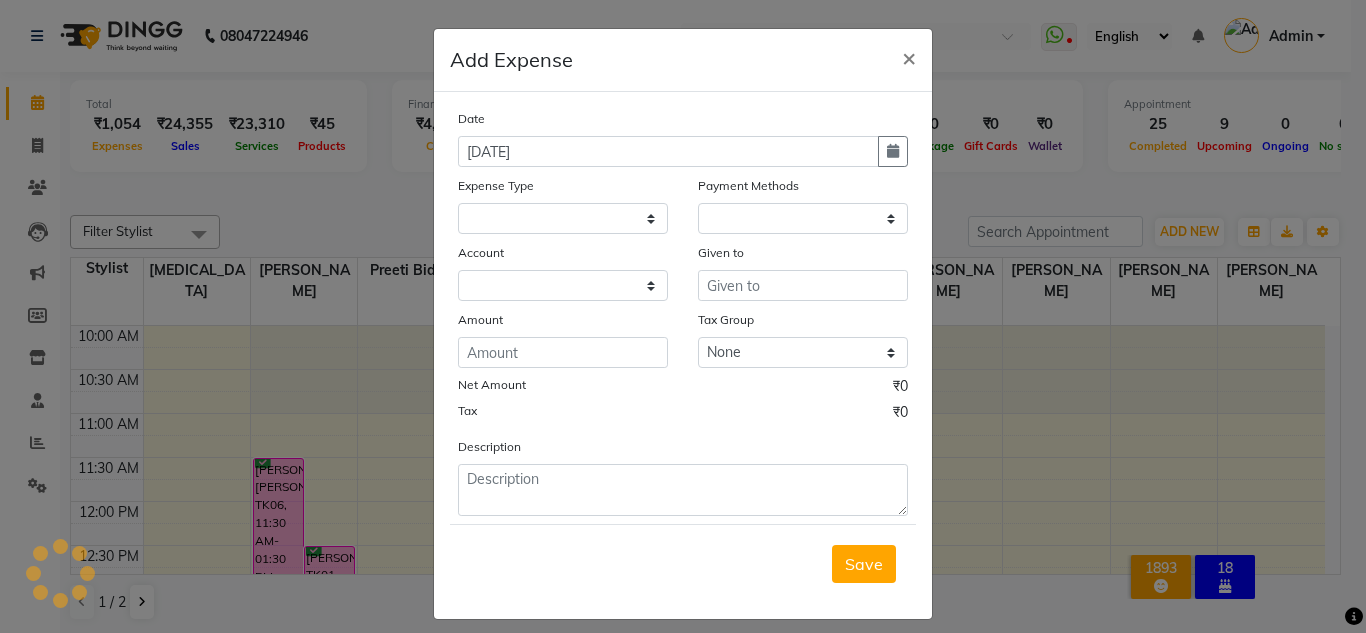 select on "1" 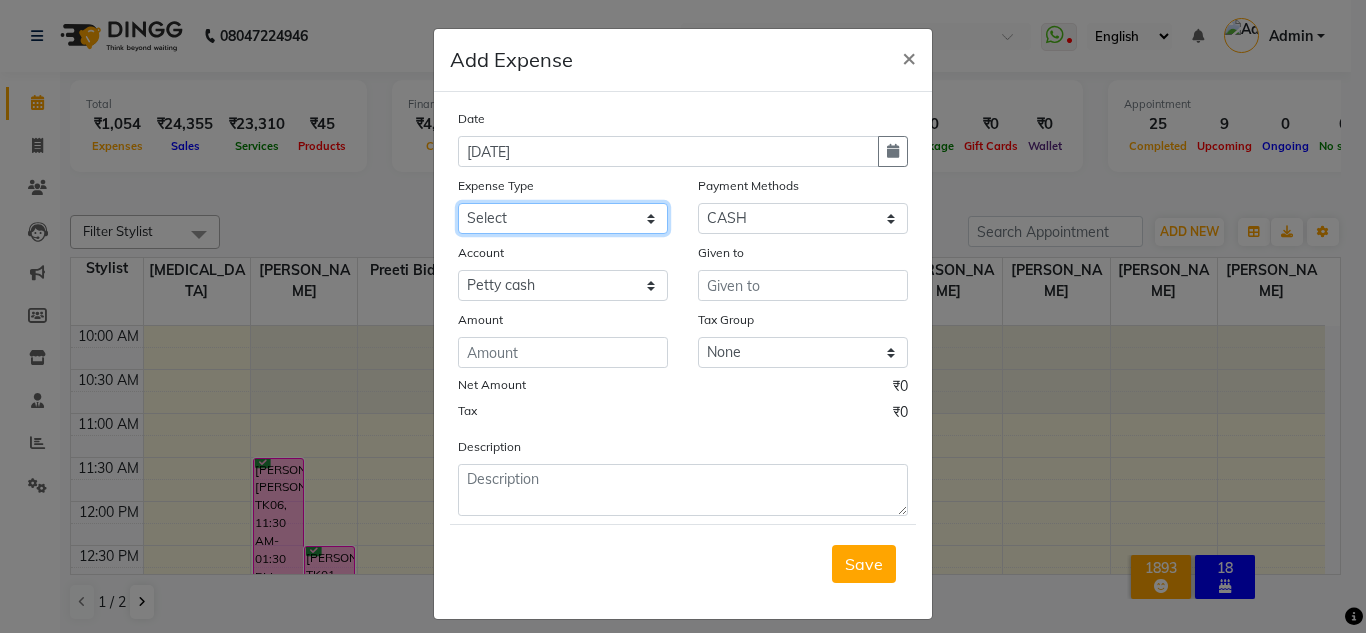 click on "Select Advance Salary Bank charges Car maintenance  Cash transfer to bank Cash transfer to hub Client Snacks Clinical charges Equipment Fuel Govt fee Incentive Insurance International purchase Loan Repayment Maintenance Marketing Miscellaneous MRA Other Pantry Product Rent Salary Staff Snacks Stationary Tax Tea & Refreshment Utilities" 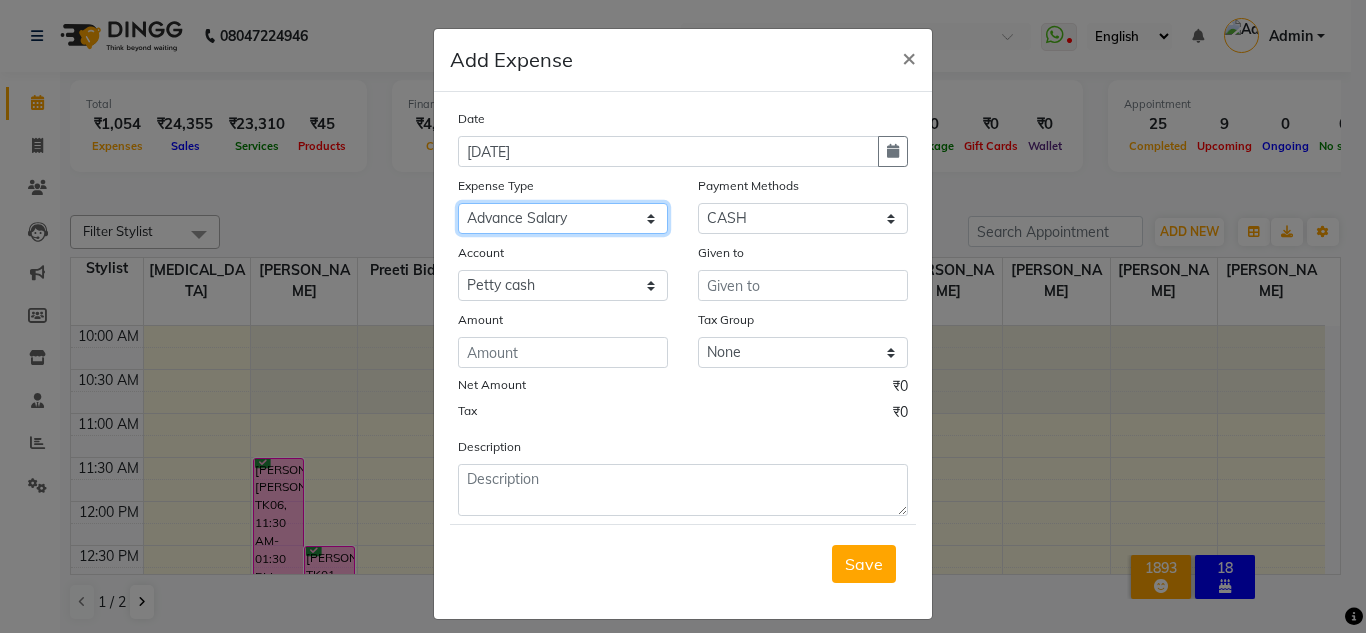 click on "Select Advance Salary Bank charges Car maintenance  Cash transfer to bank Cash transfer to hub Client Snacks Clinical charges Equipment Fuel Govt fee Incentive Insurance International purchase Loan Repayment Maintenance Marketing Miscellaneous MRA Other Pantry Product Rent Salary Staff Snacks Stationary Tax Tea & Refreshment Utilities" 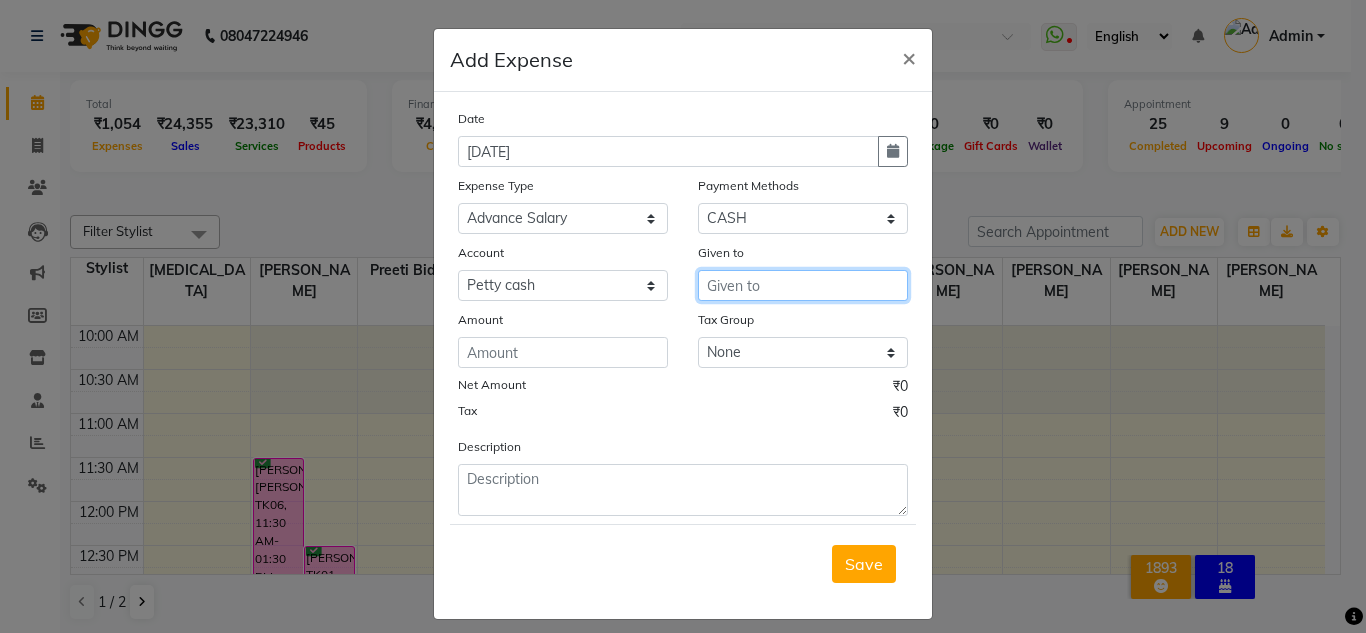 click at bounding box center [803, 285] 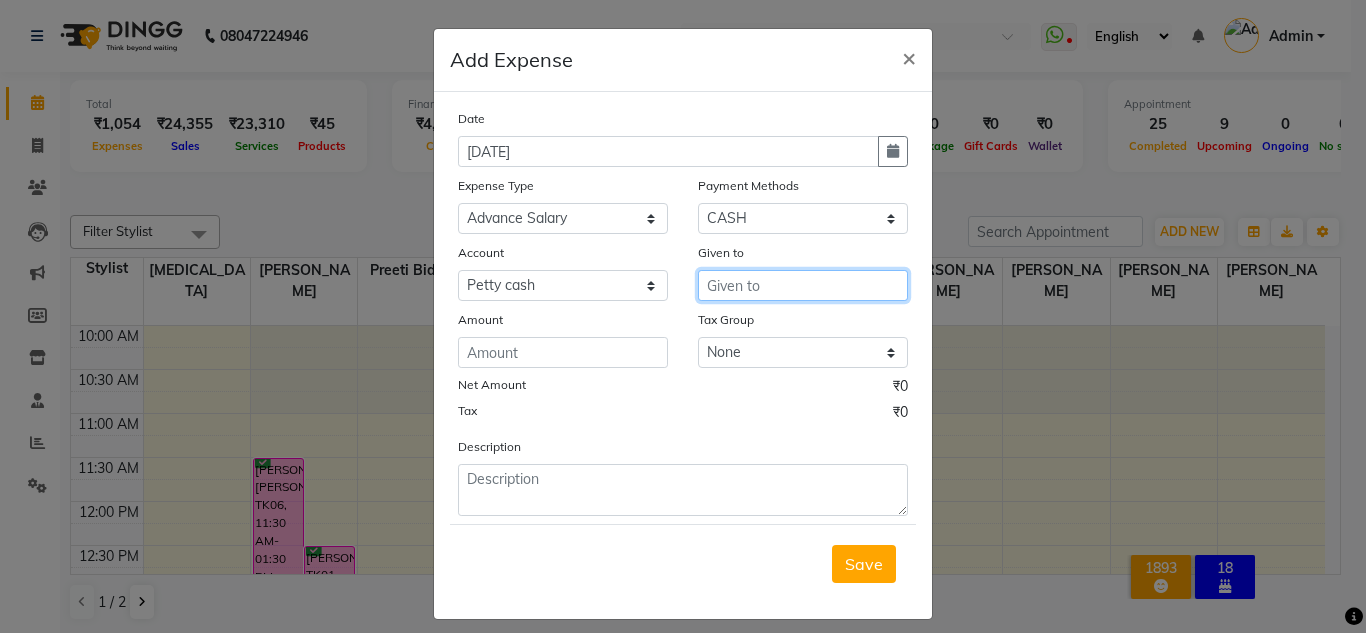 click at bounding box center [803, 285] 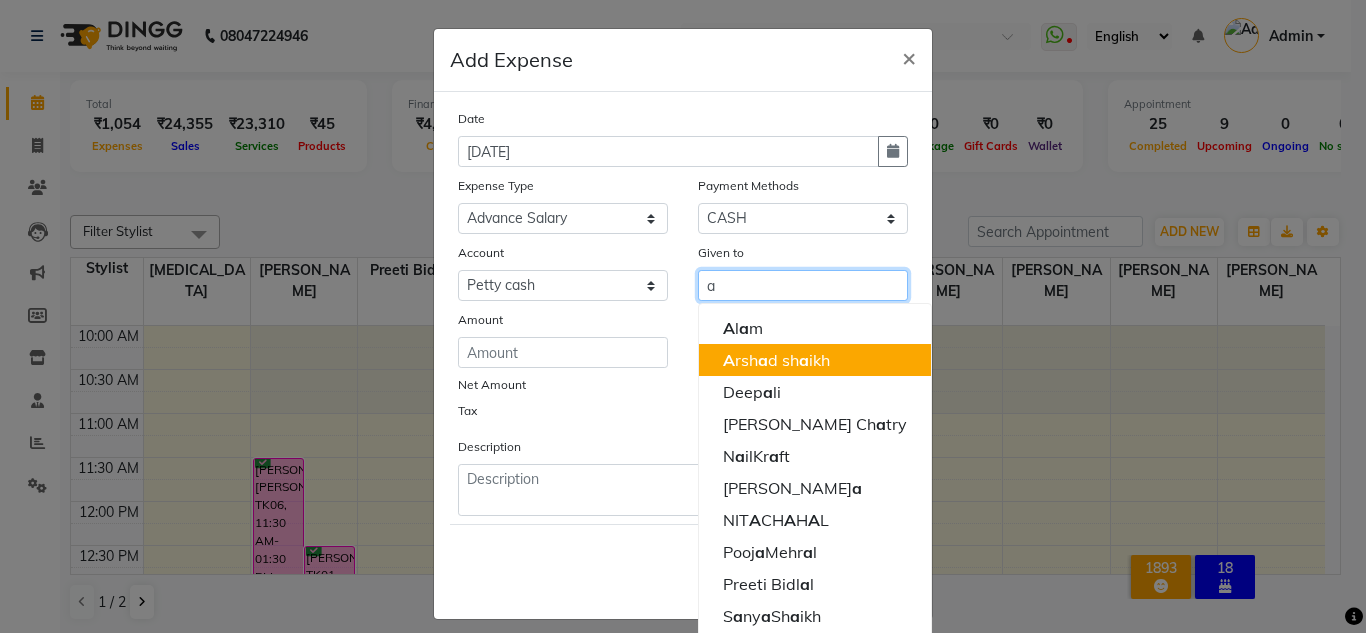 click on "A rsh a d sh a ikh" at bounding box center [815, 360] 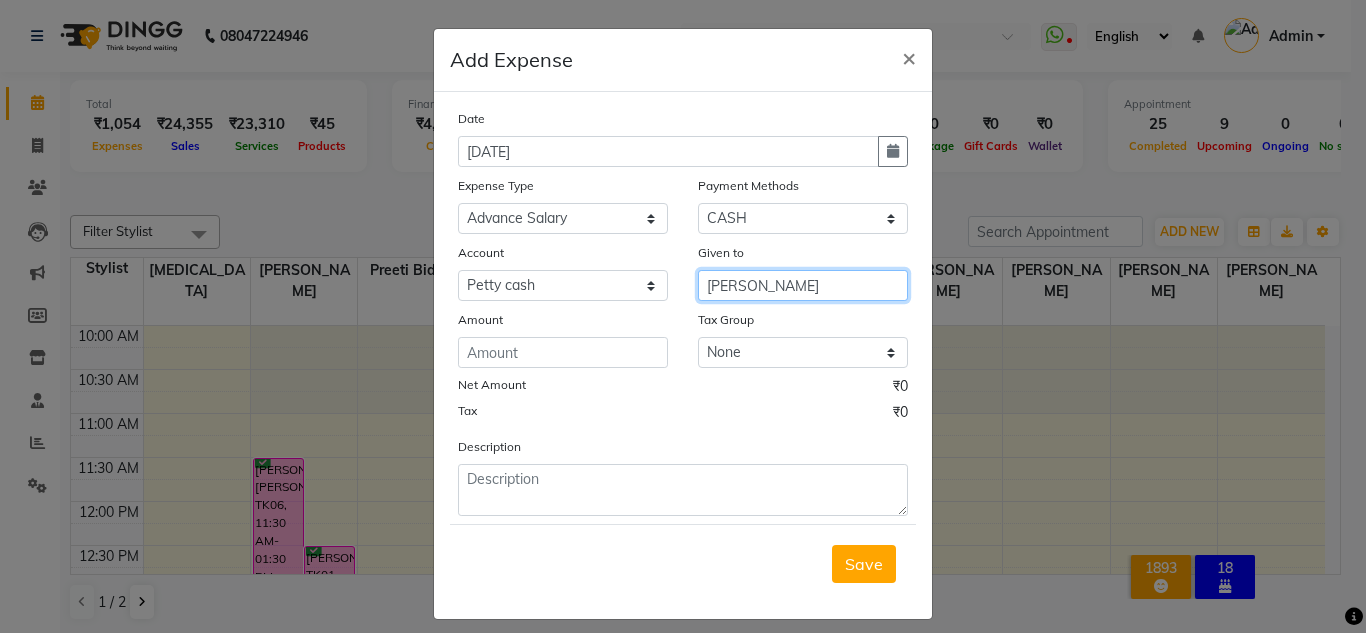 type on "[PERSON_NAME]" 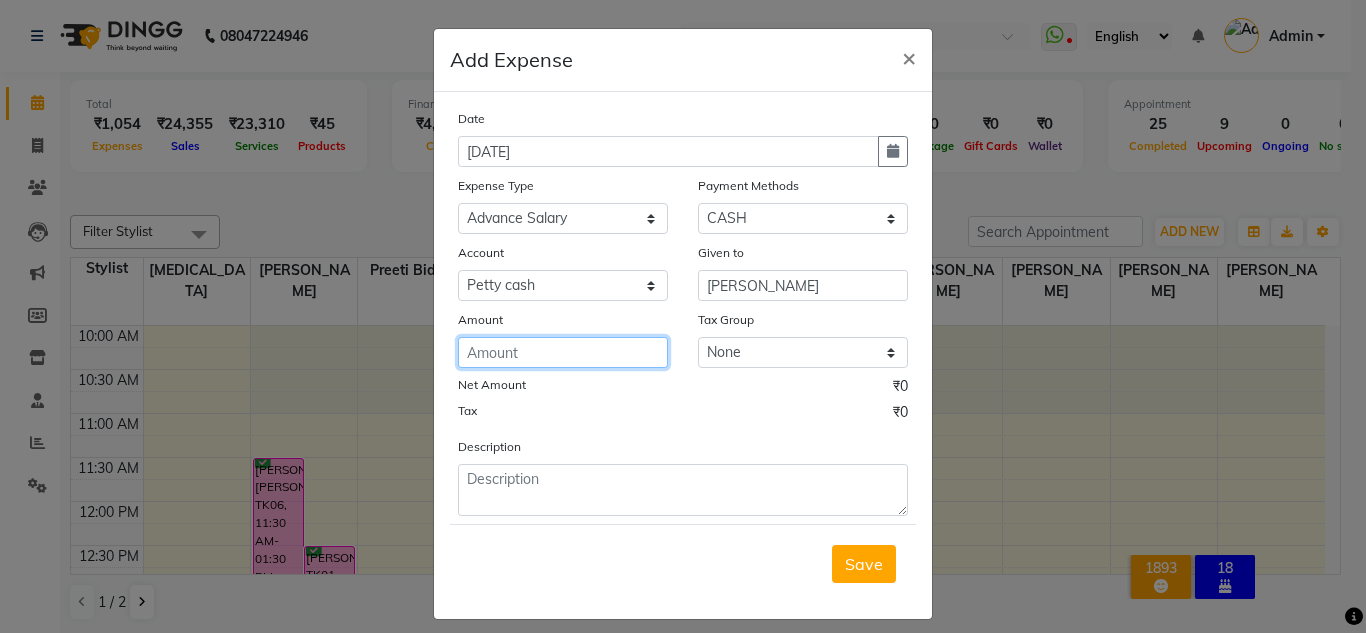 click 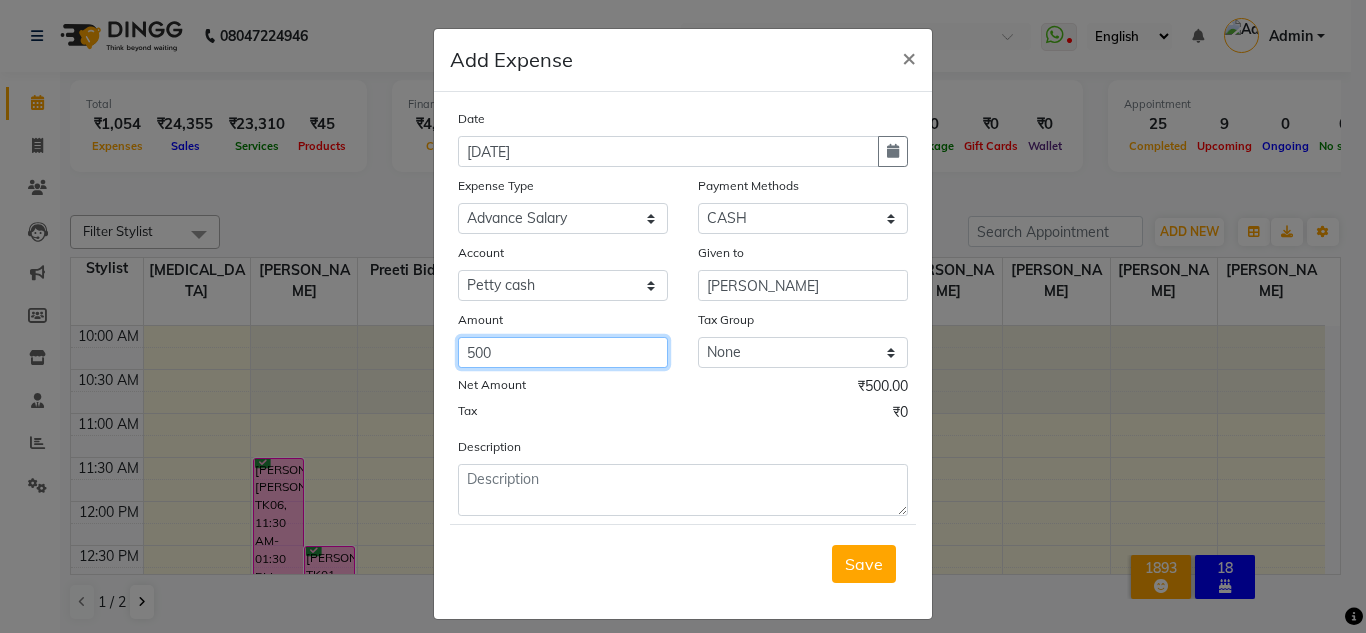 type on "500" 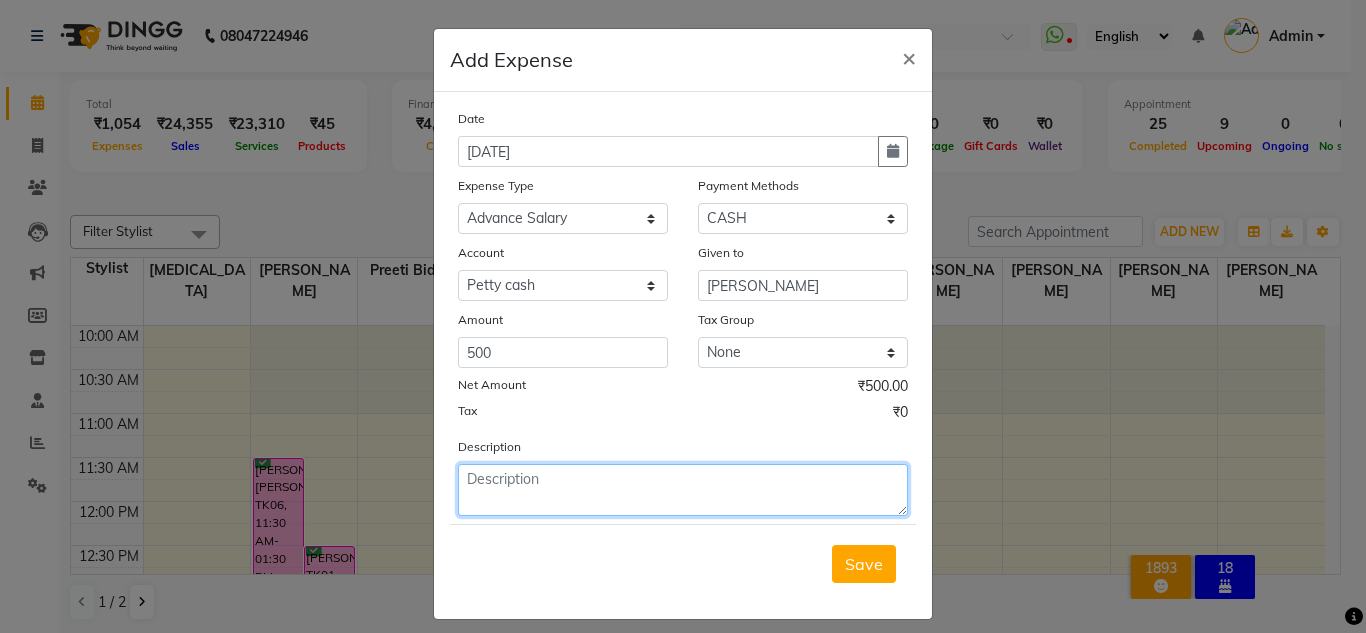 click 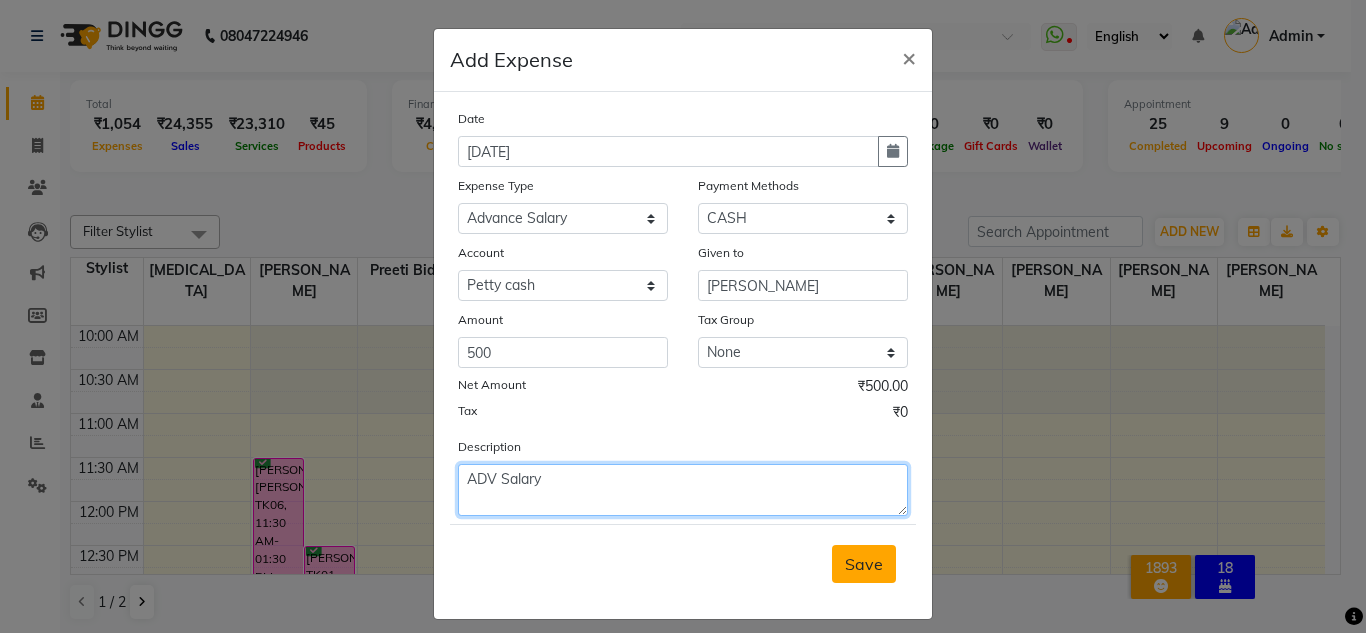 type on "ADV Salary" 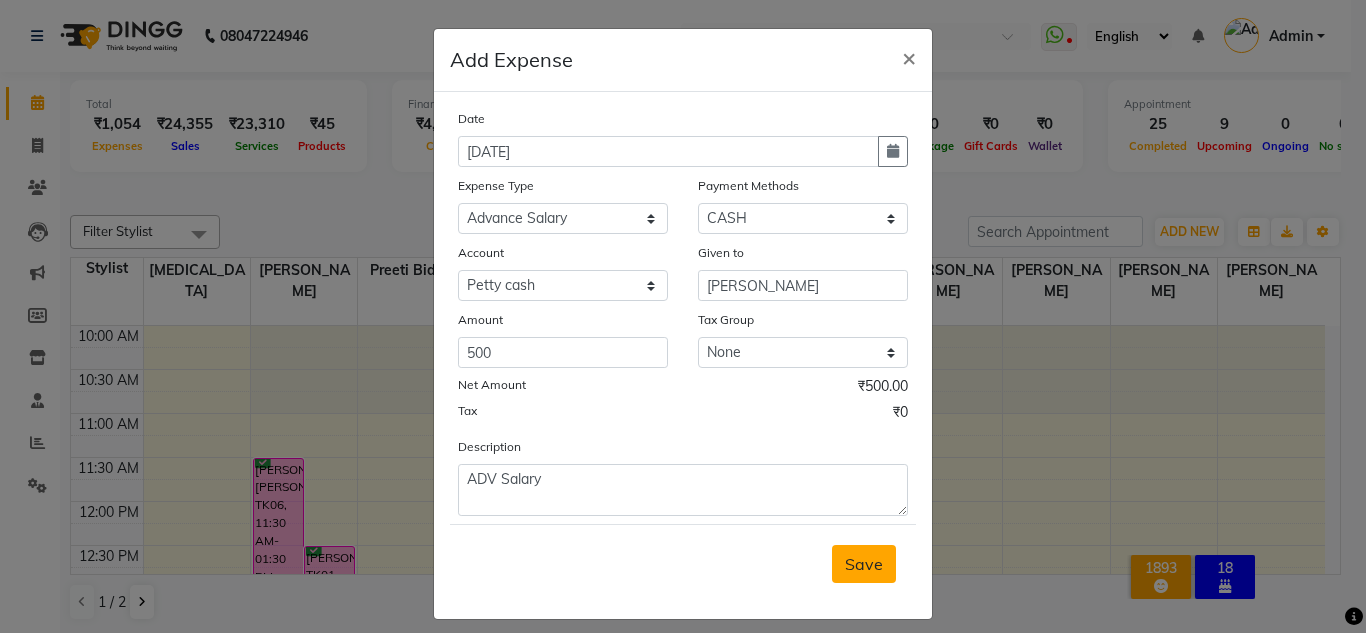 click on "Save" at bounding box center (864, 564) 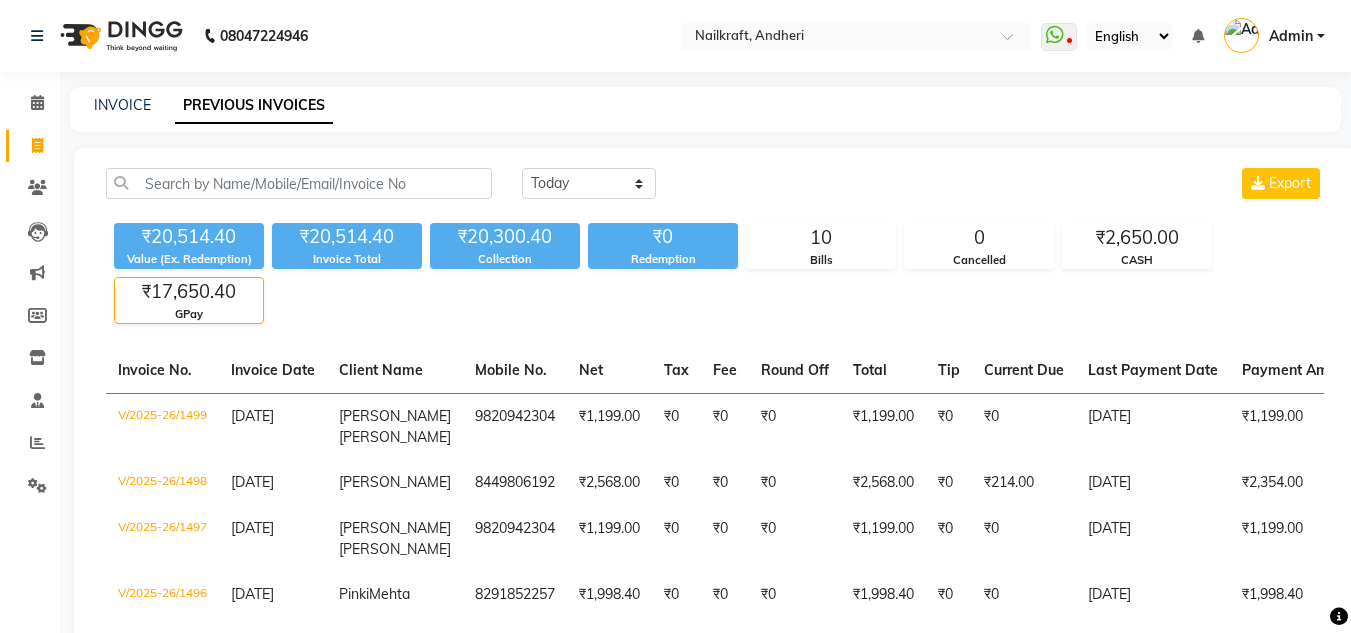 scroll, scrollTop: 0, scrollLeft: 0, axis: both 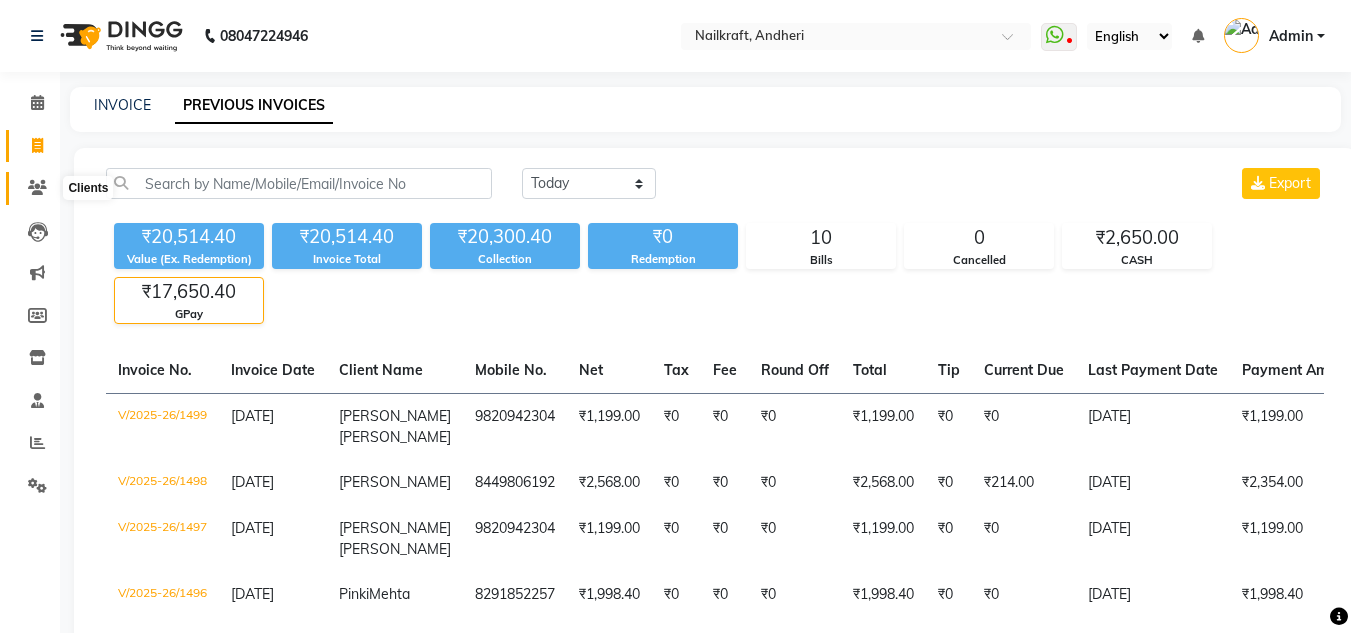 click 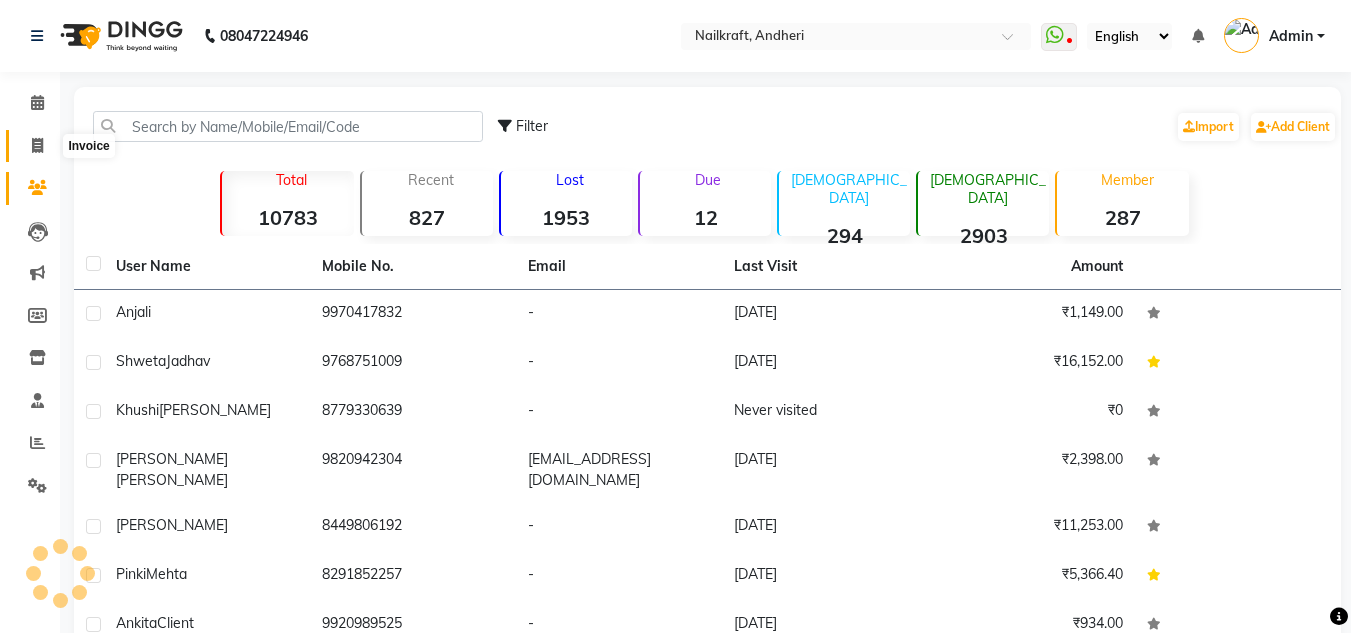click 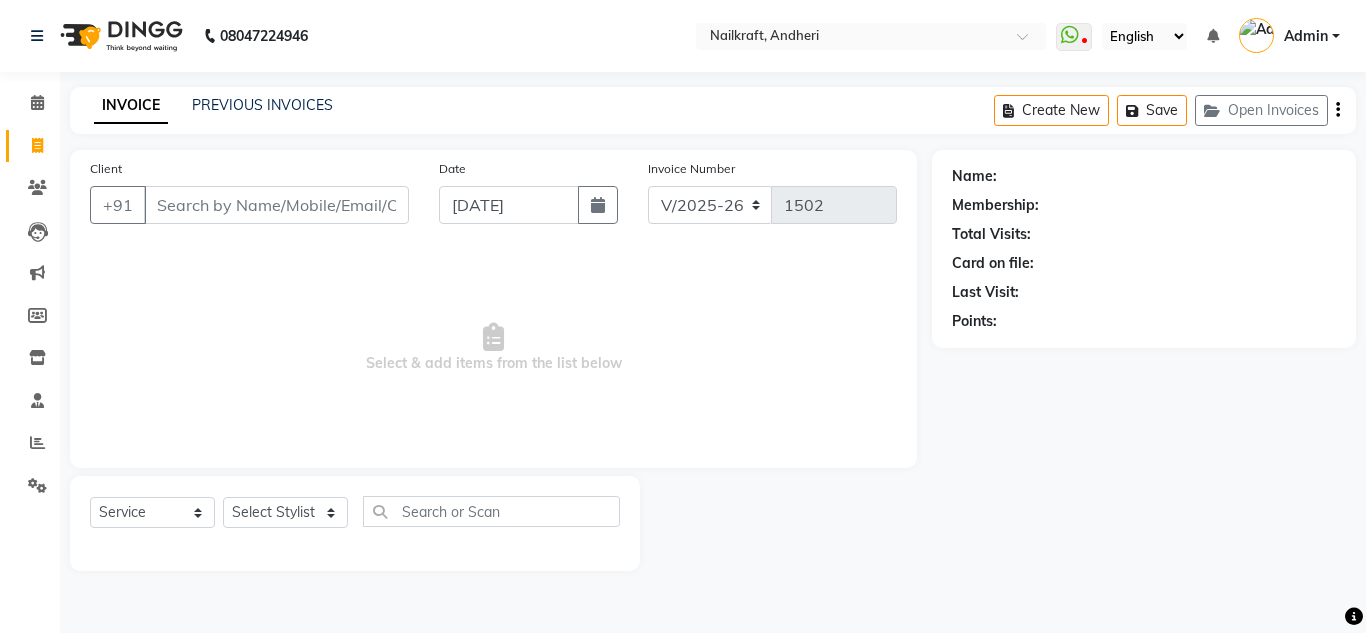 click on "Client" at bounding box center (276, 205) 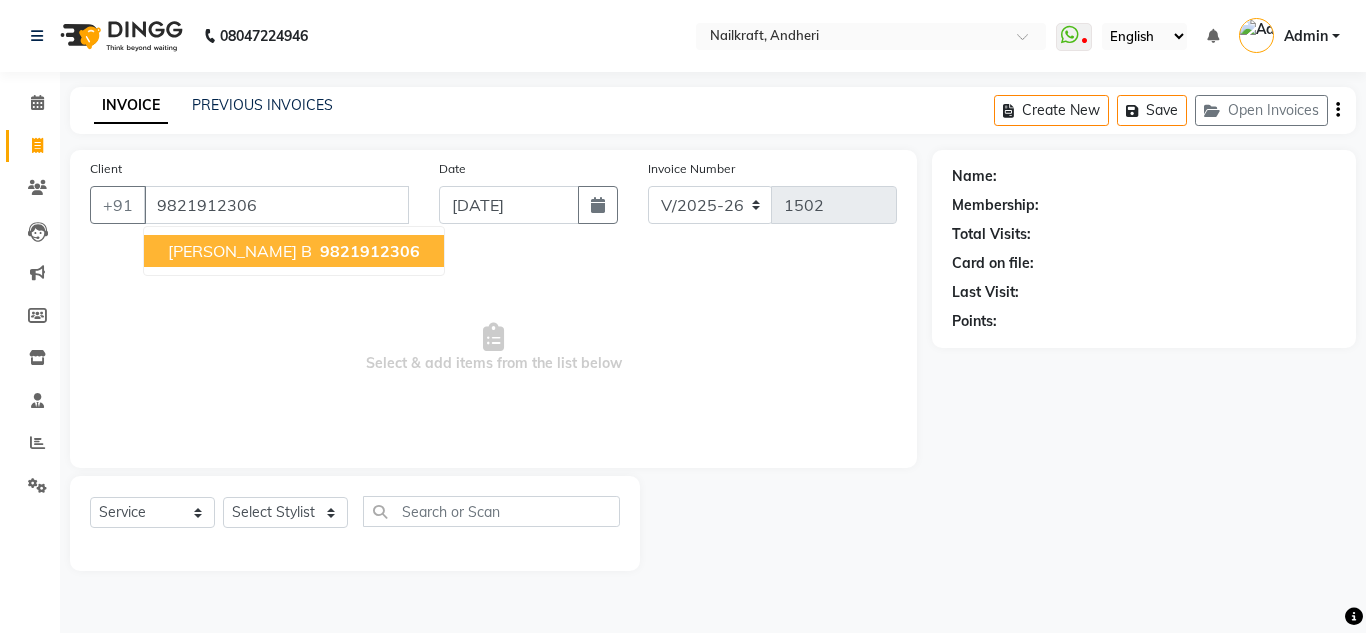 type on "9821912306" 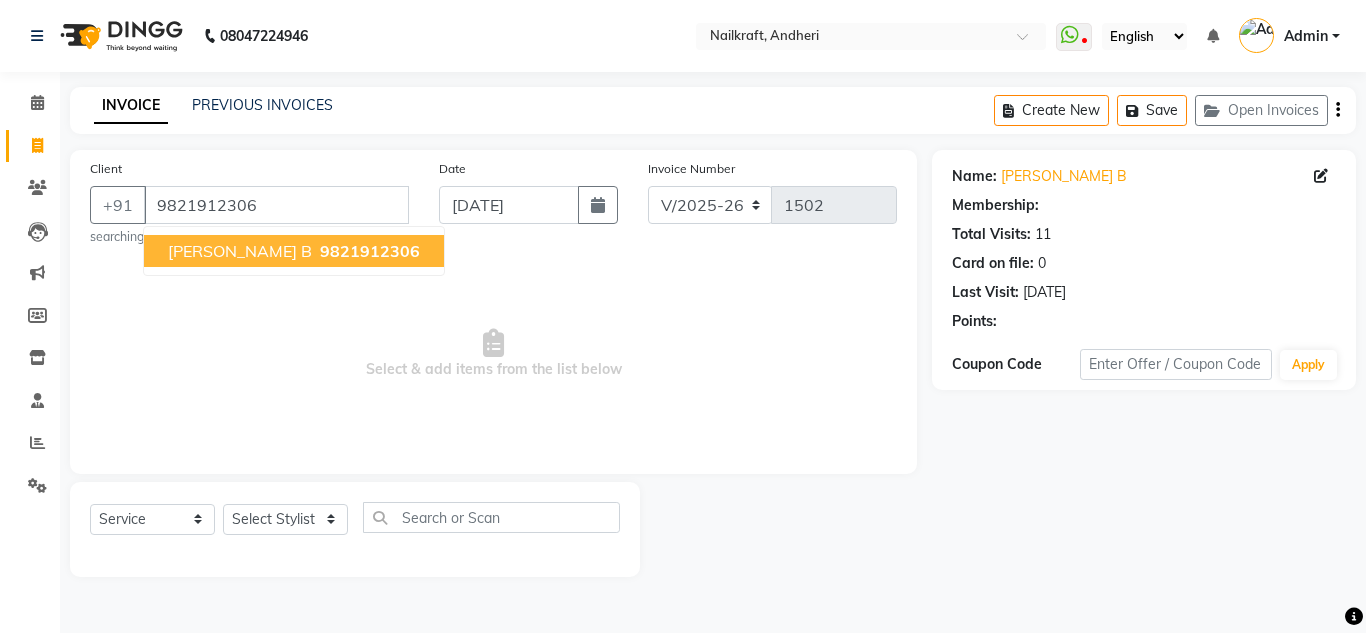 select on "1: Object" 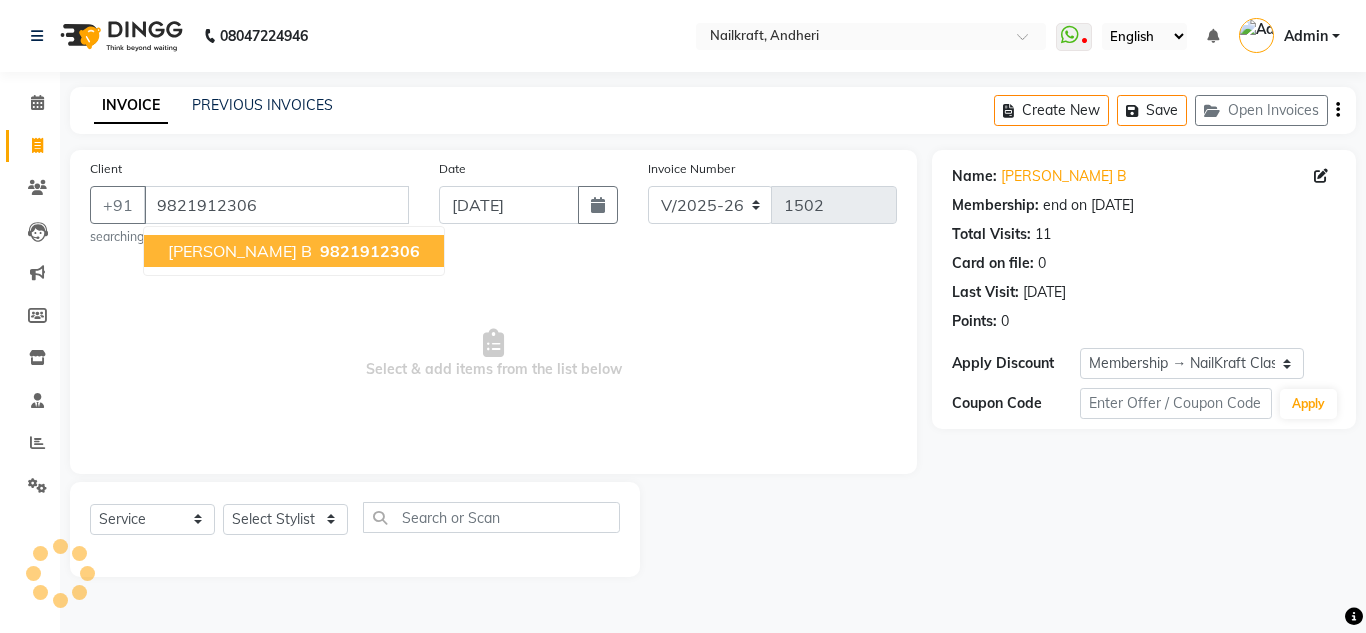 click on "Shubhangi B   9821912306" at bounding box center (294, 251) 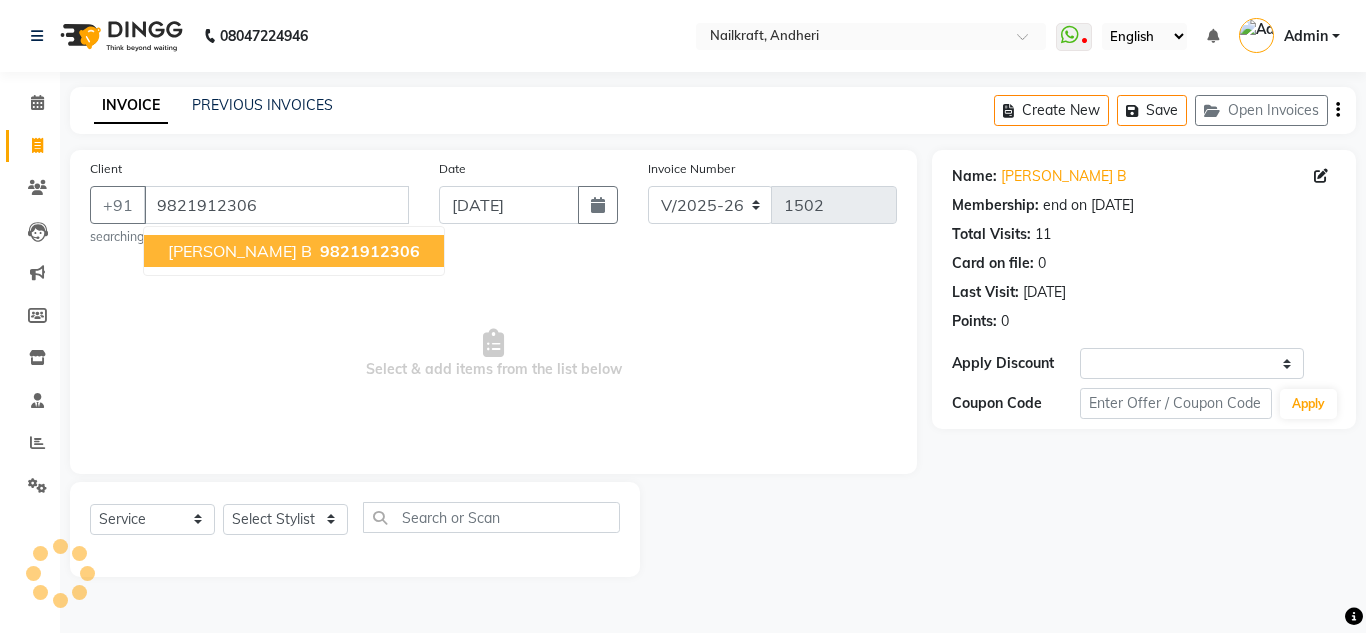 select on "1: Object" 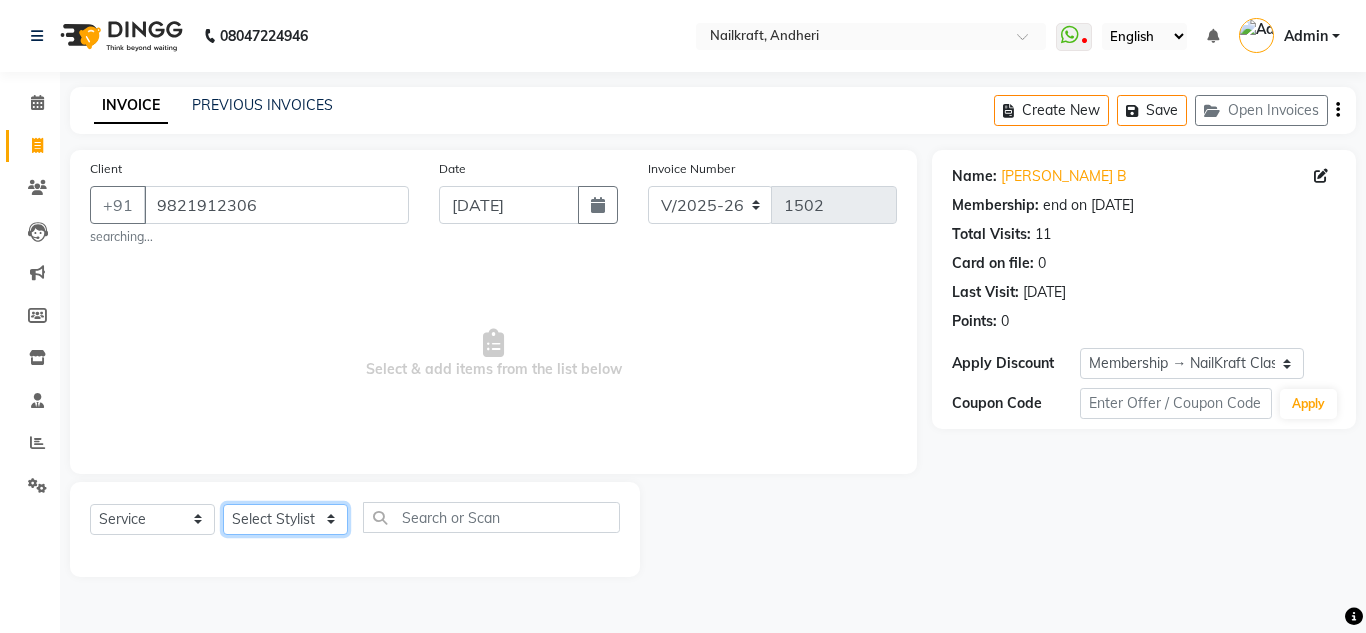 click on "Select Stylist Alam Arshad shaikh Deepali Deepu Chatry NailKraft Neetu Nikita NITA  CHAHAL  Pooja Mehral Preeti Bidlal Sanya Shaikh Sneha Balu Ichake Vaishali Vinod Yadav" 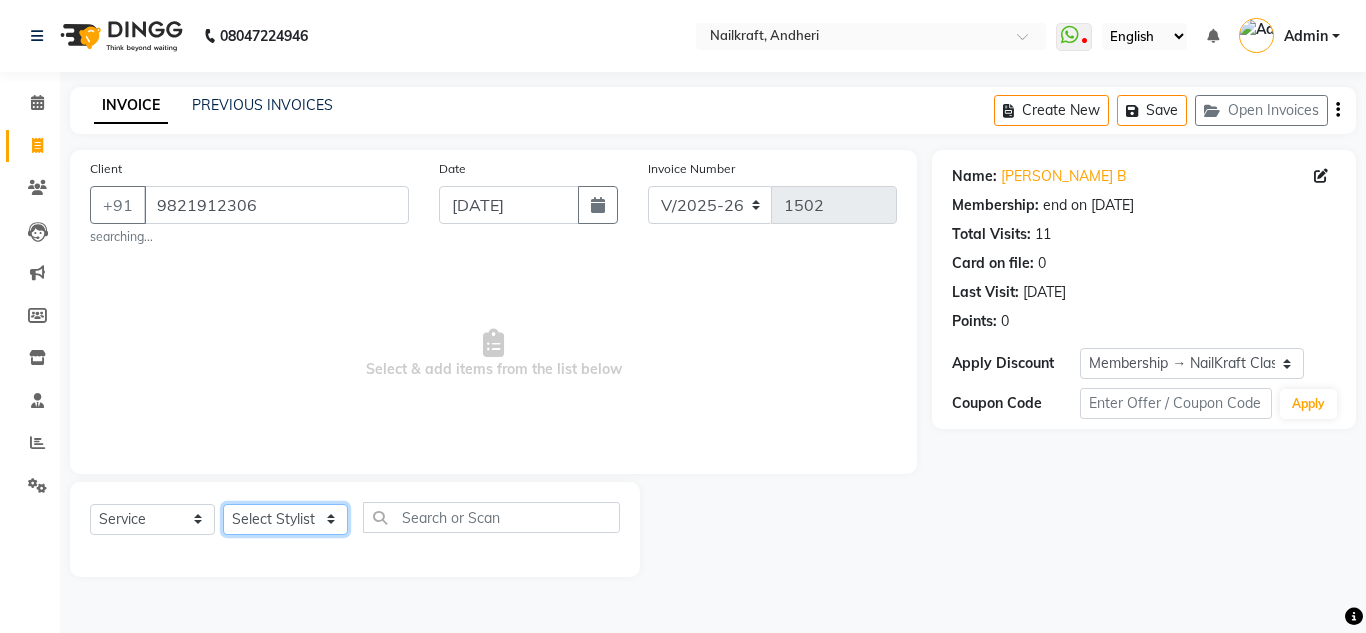 select on "85686" 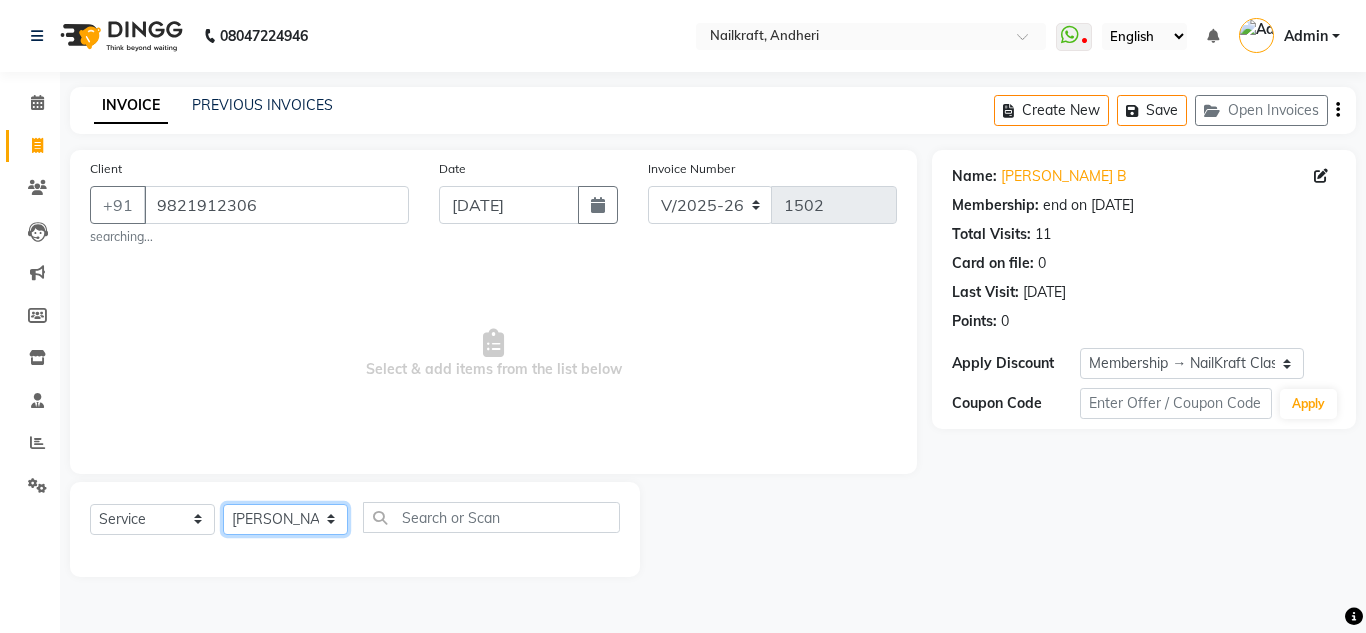 click on "Select Stylist Alam Arshad shaikh Deepali Deepu Chatry NailKraft Neetu Nikita NITA  CHAHAL  Pooja Mehral Preeti Bidlal Sanya Shaikh Sneha Balu Ichake Vaishali Vinod Yadav" 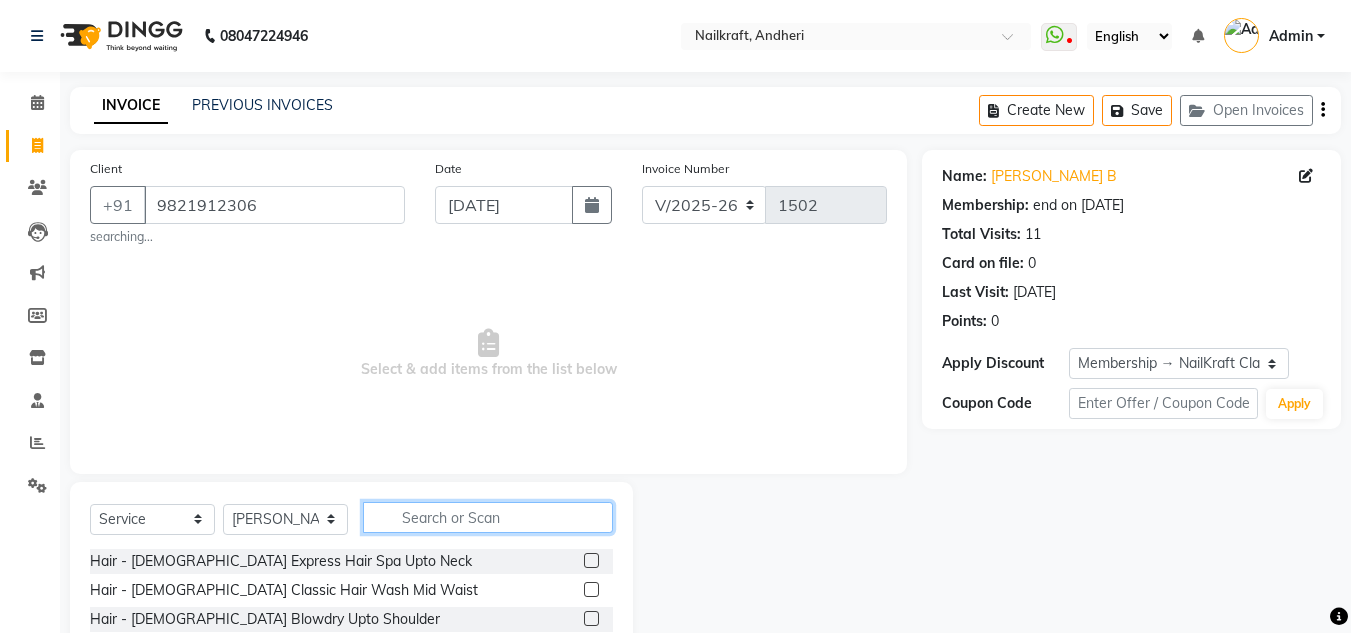 click 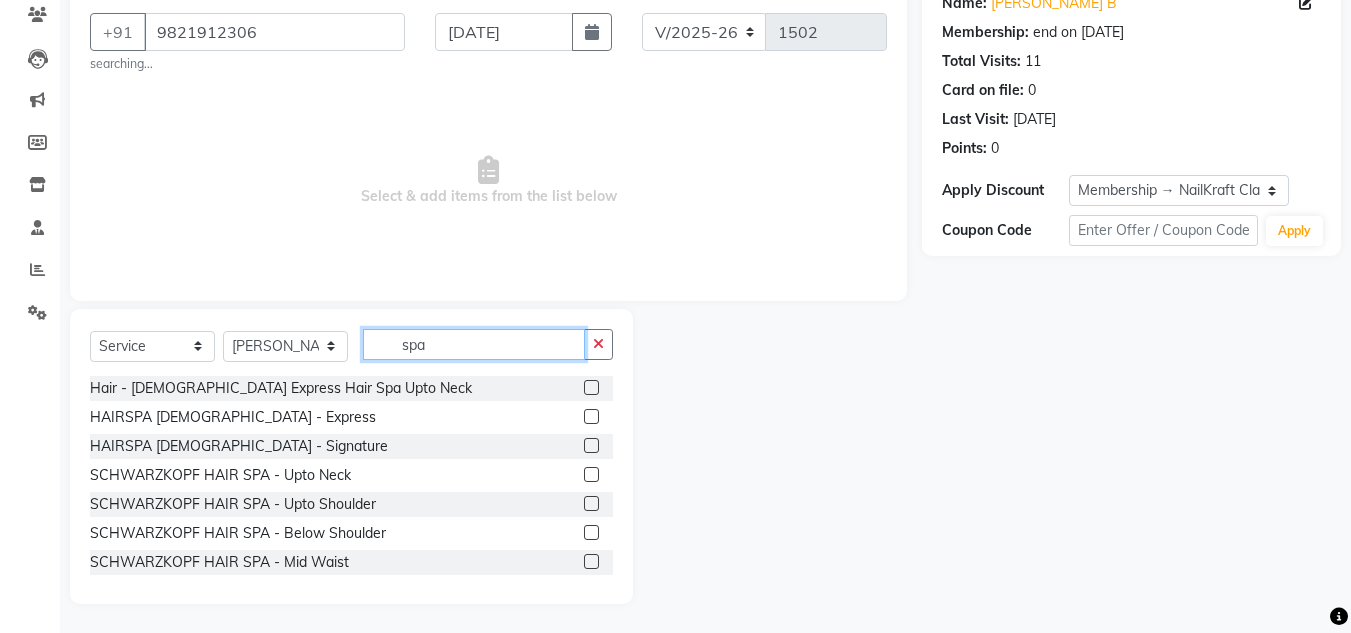 scroll, scrollTop: 174, scrollLeft: 0, axis: vertical 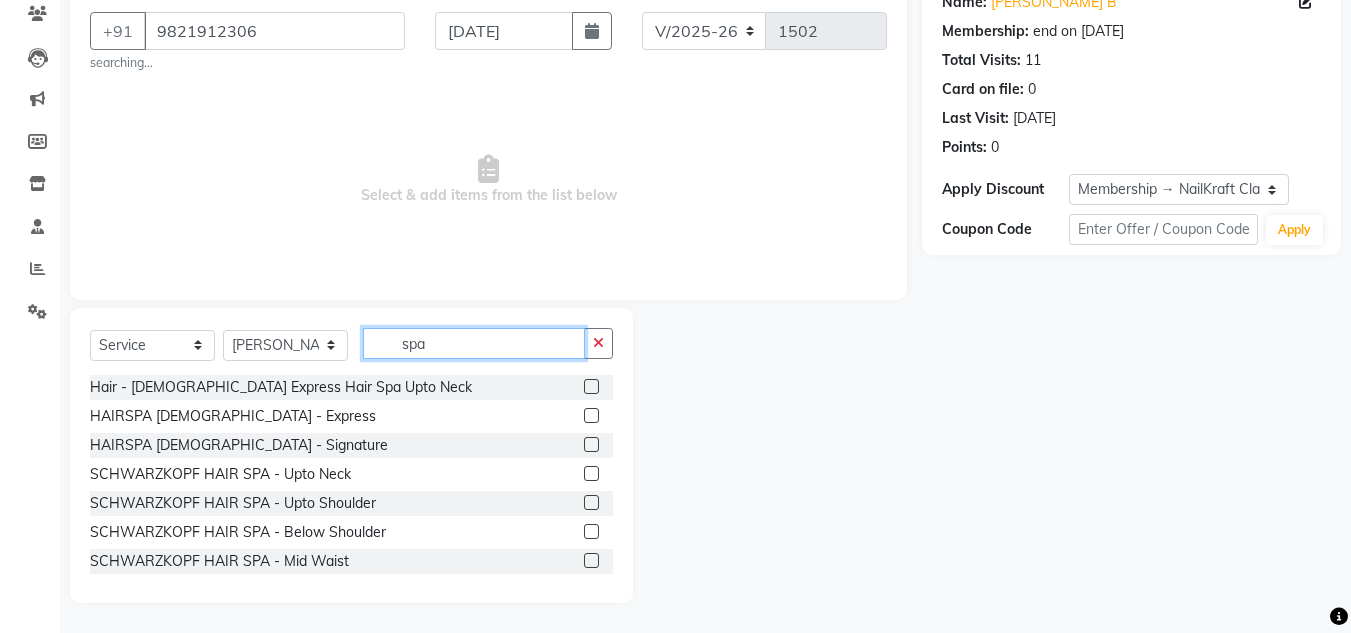 type on "spa" 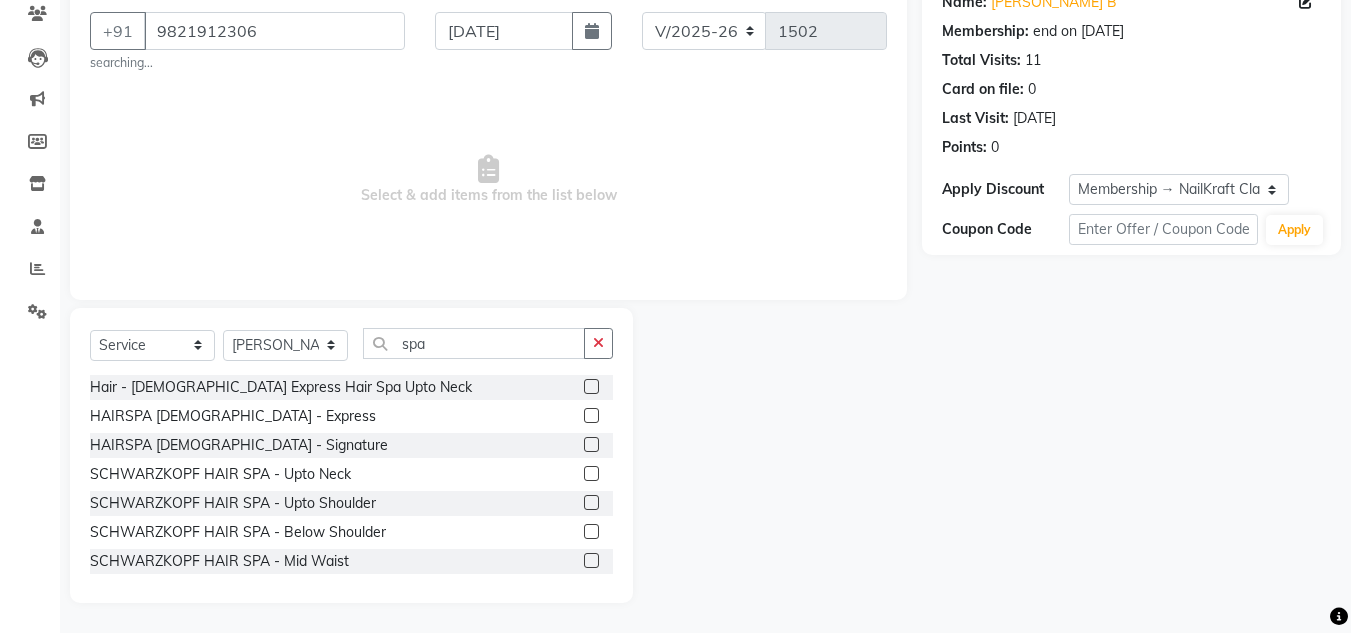 click 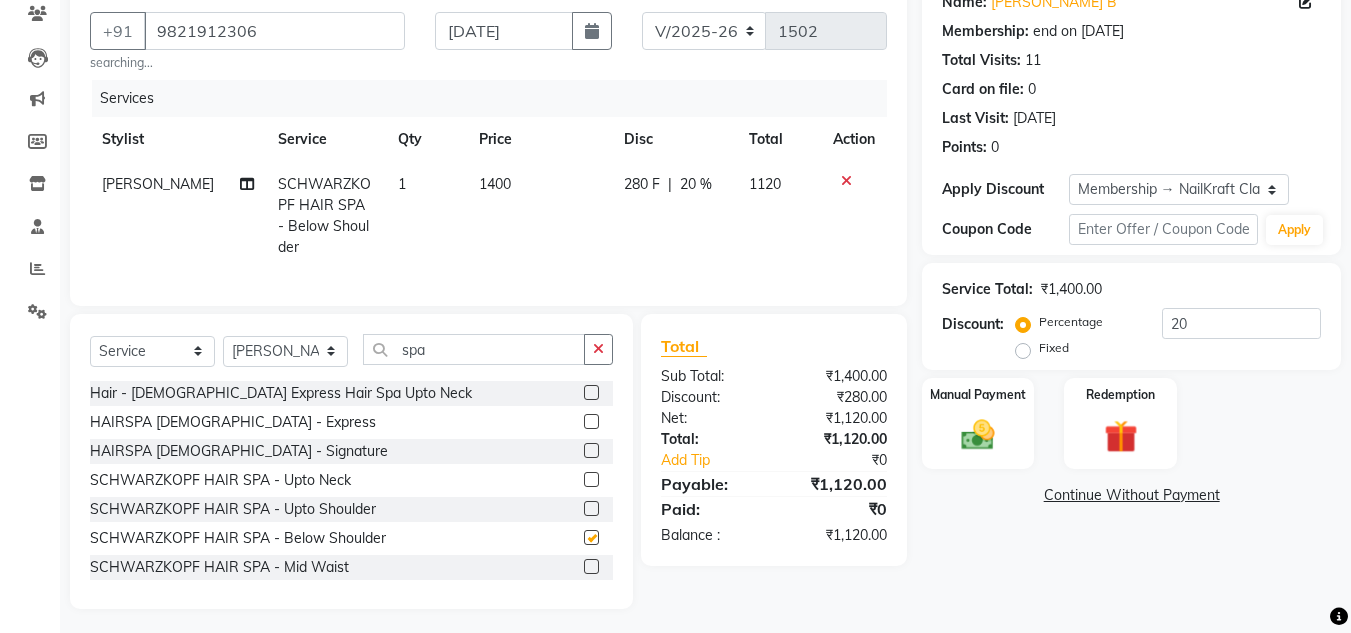checkbox on "false" 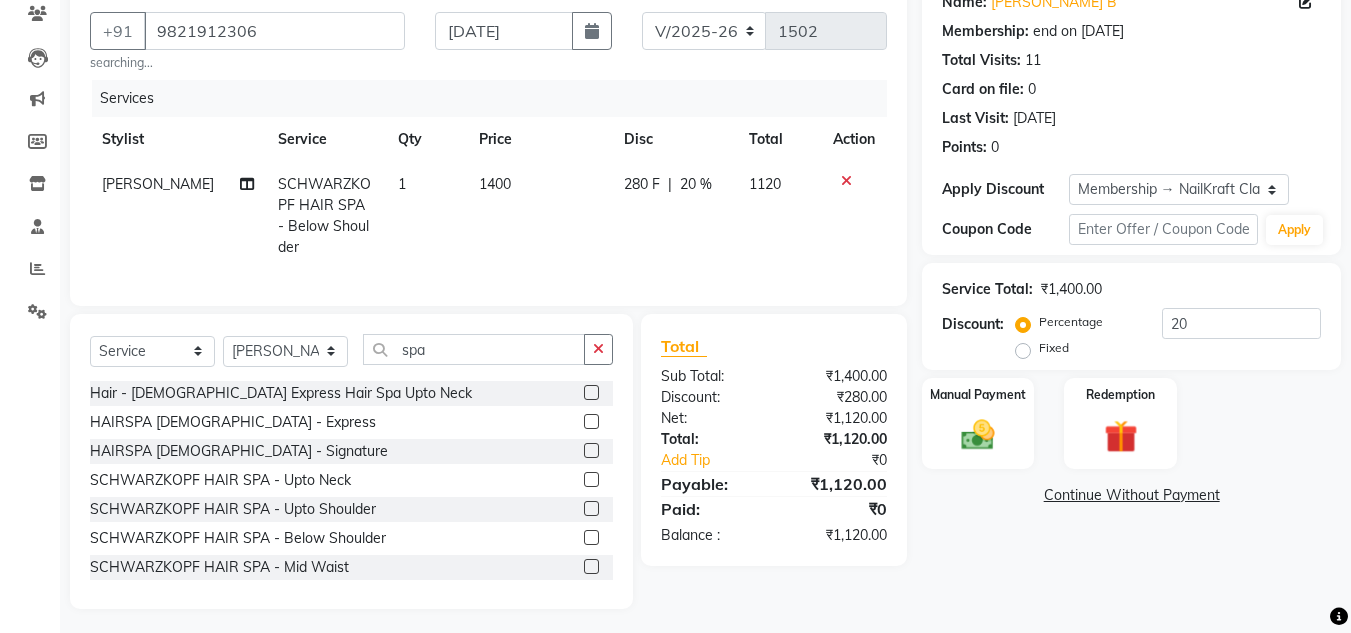 click on "1400" 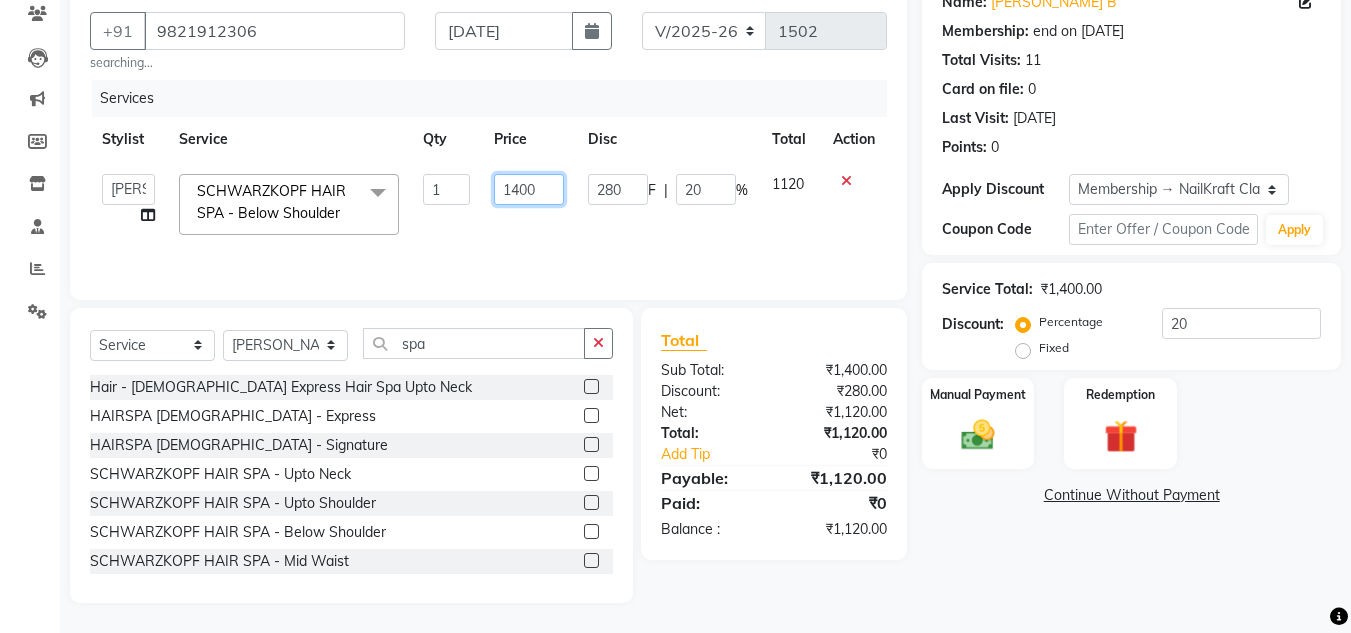 click on "1400" 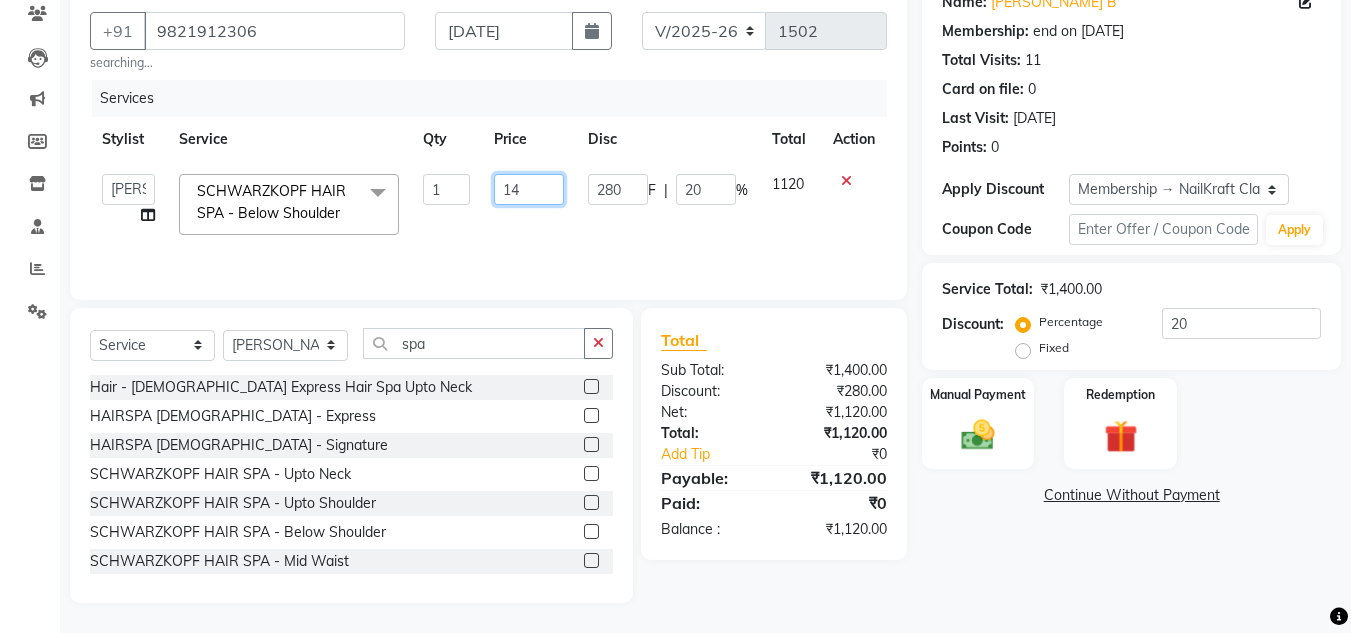 type on "1" 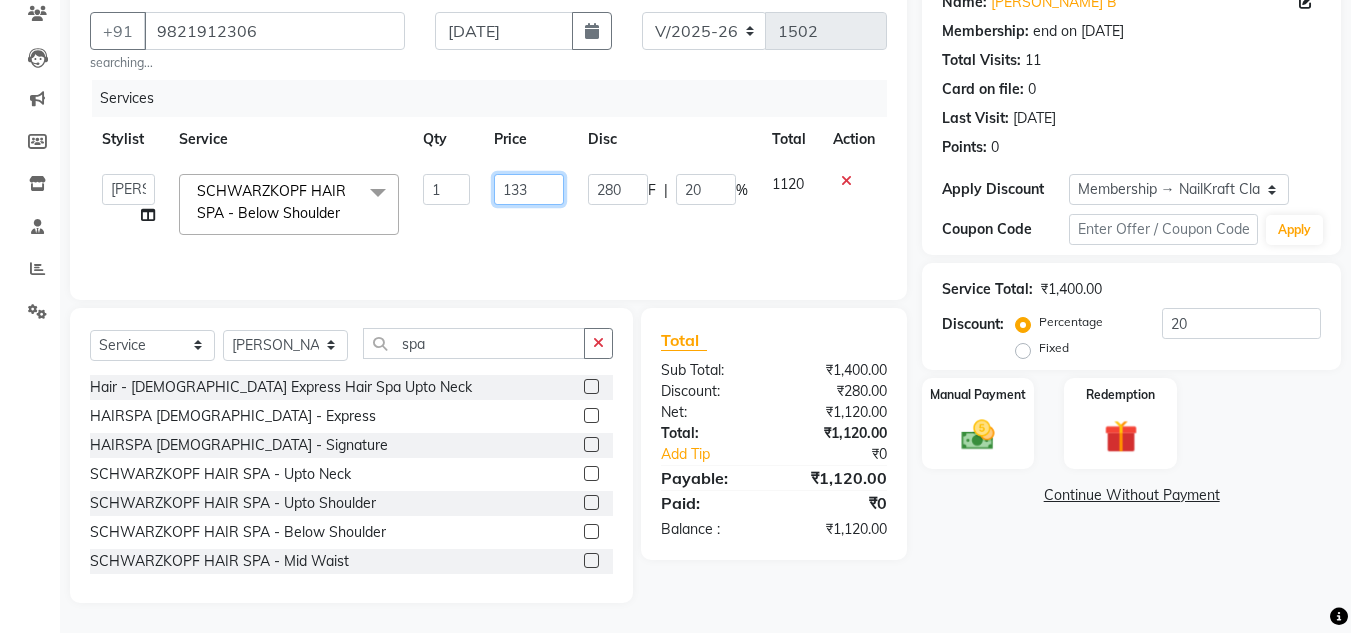 type on "1330" 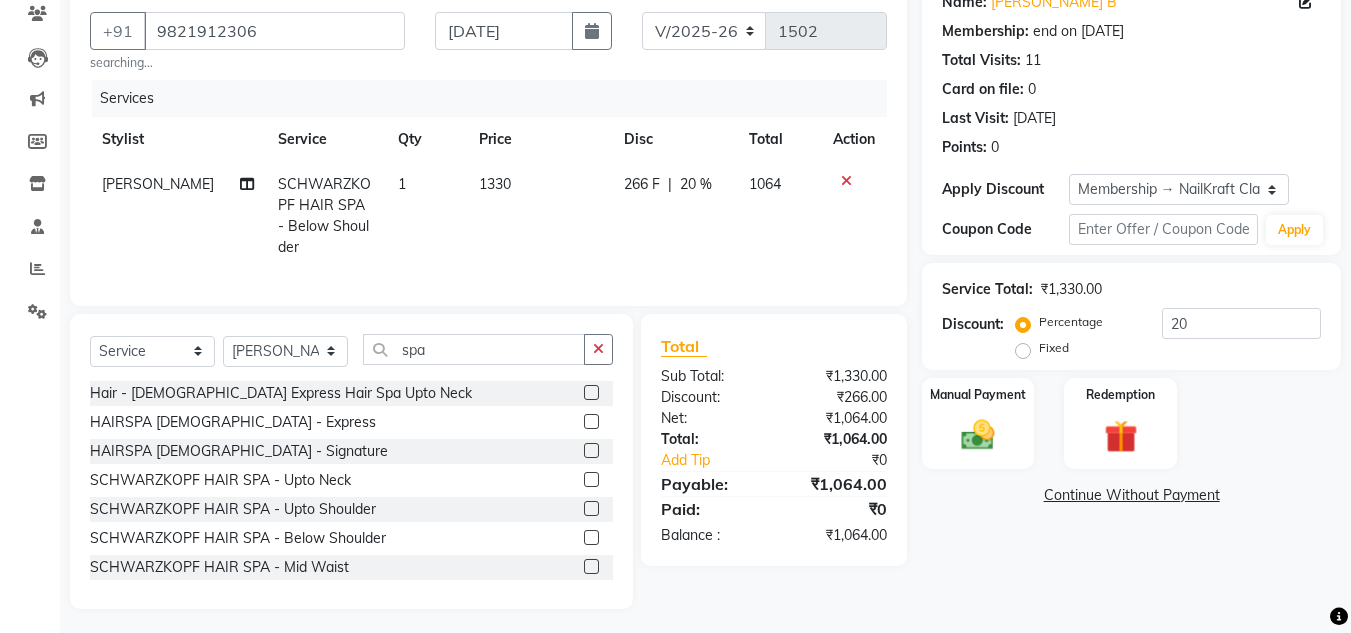 click on "Name: Shubhangi B Membership: end on 18-07-2025 Total Visits:  11 Card on file:  0 Last Visit:   13-07-2025 Points:   0  Apply Discount Select Membership → NailKraft ClassicMembership Coupon Code Apply Service Total:  ₹1,330.00  Discount:  Percentage   Fixed  20 Manual Payment Redemption  Continue Without Payment" 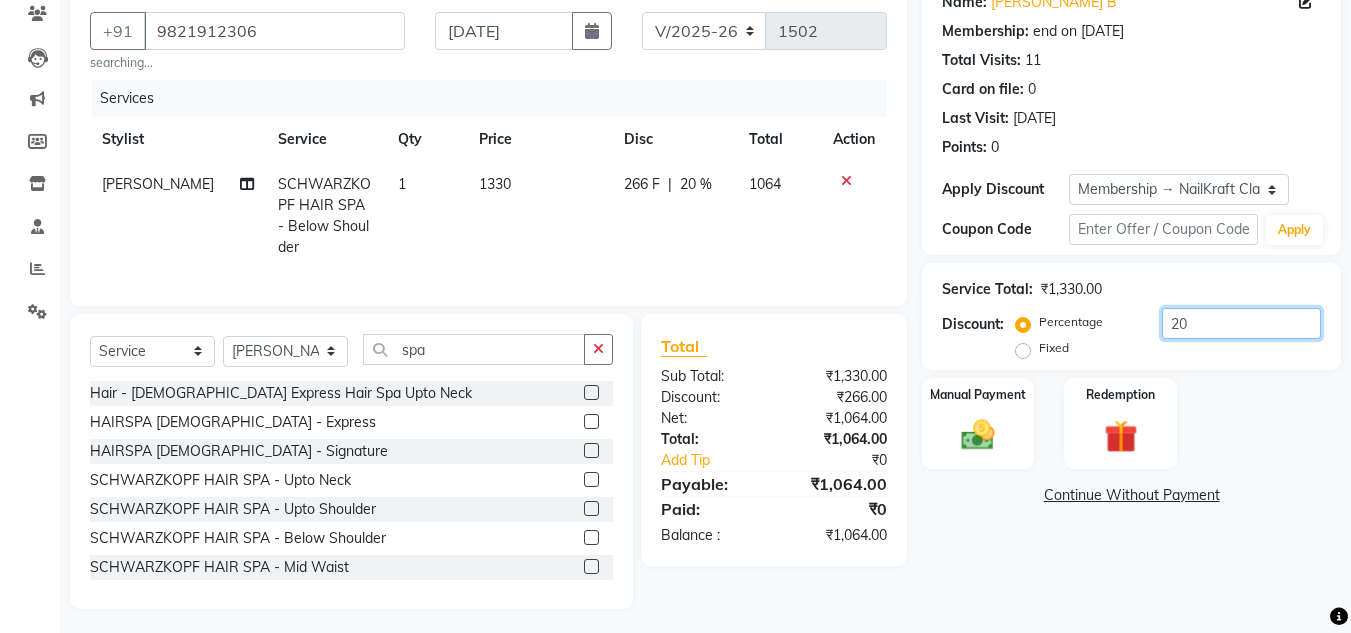 click on "20" 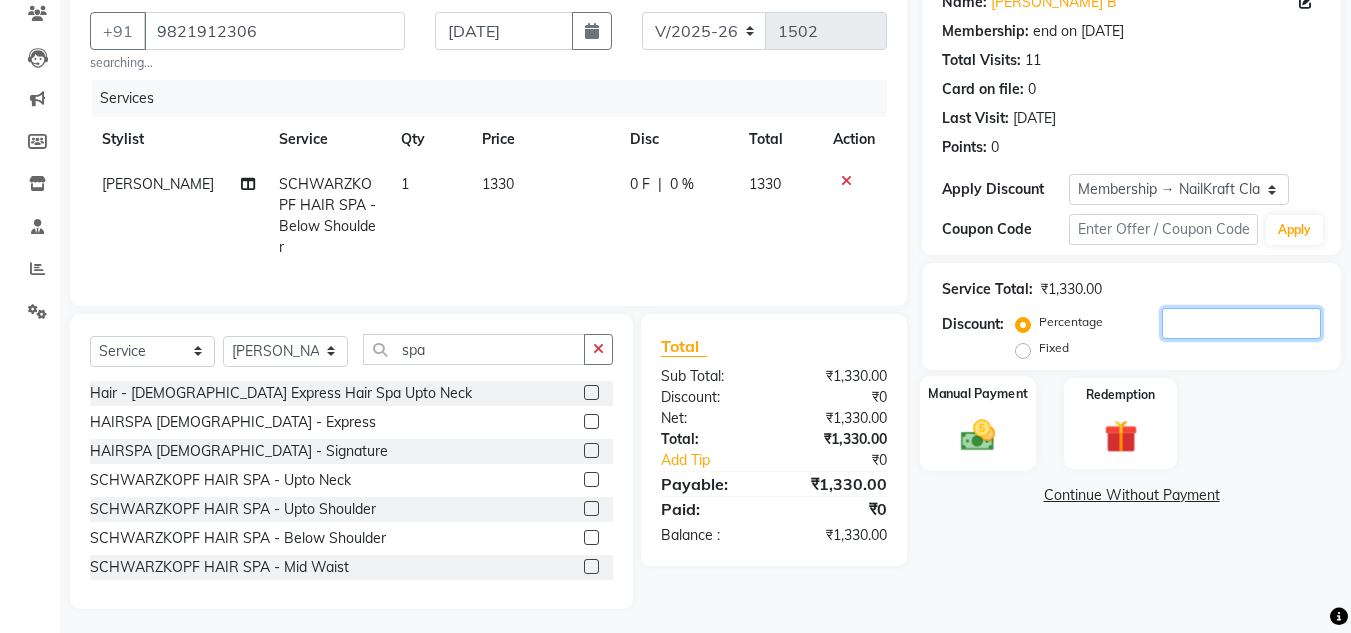type 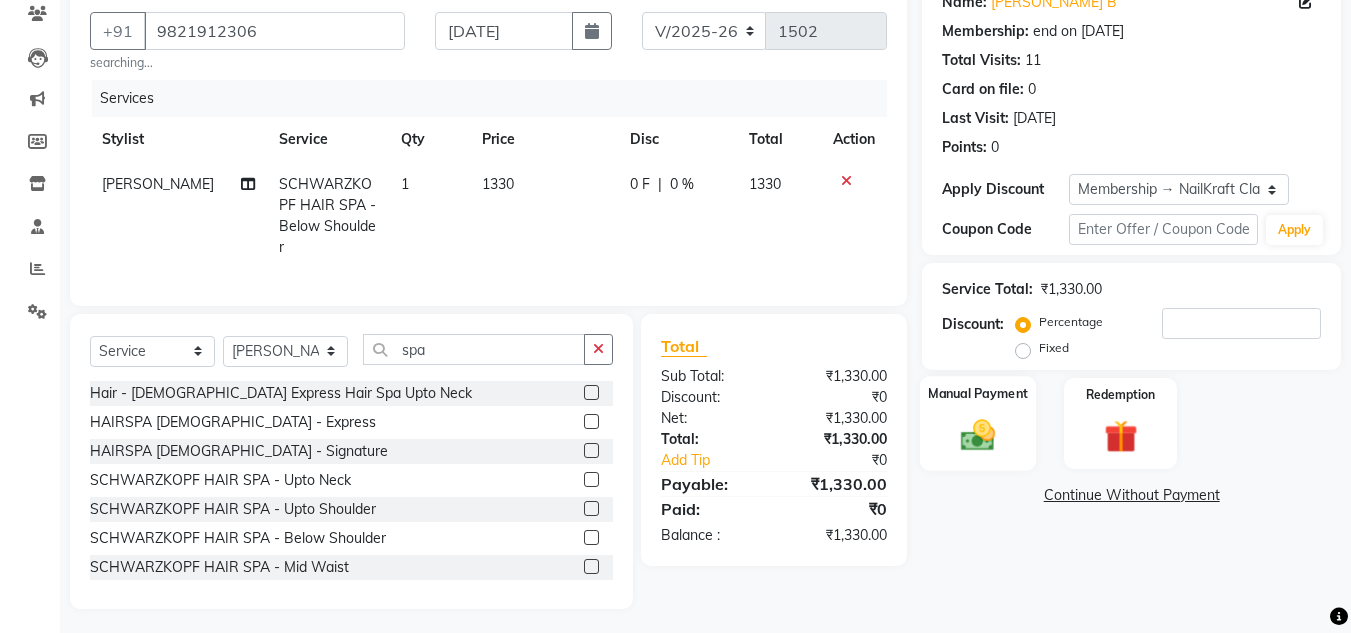 click on "Manual Payment" 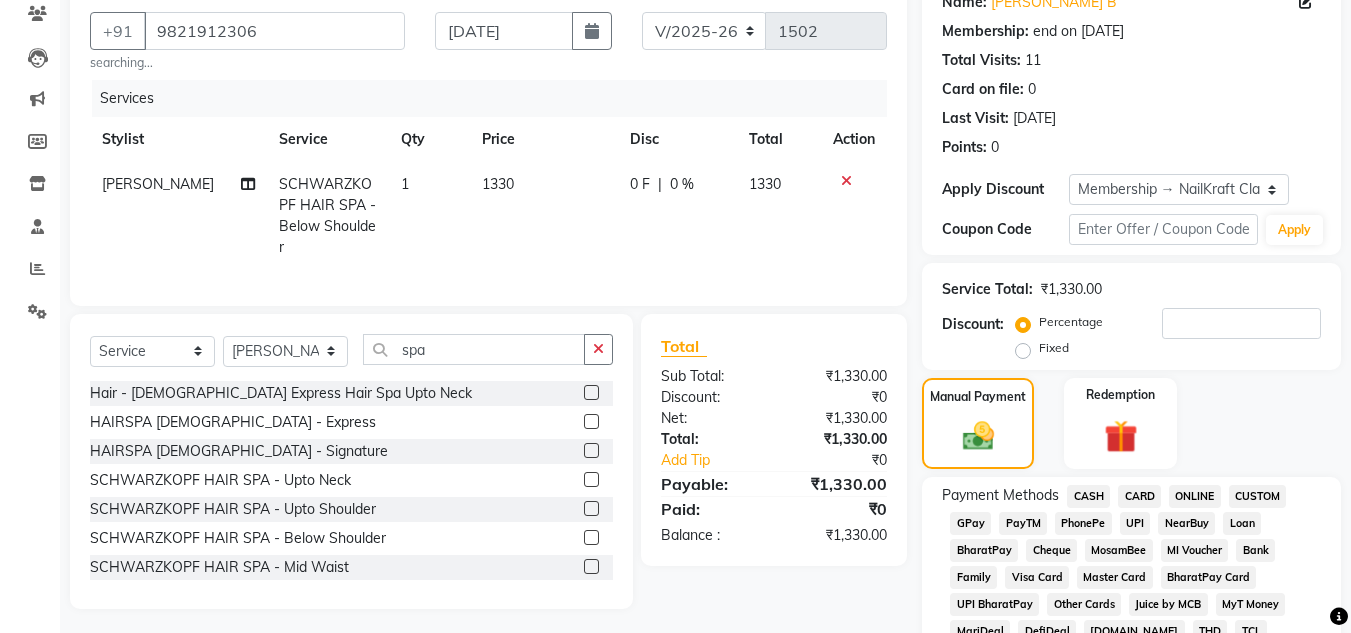 click on "GPay" 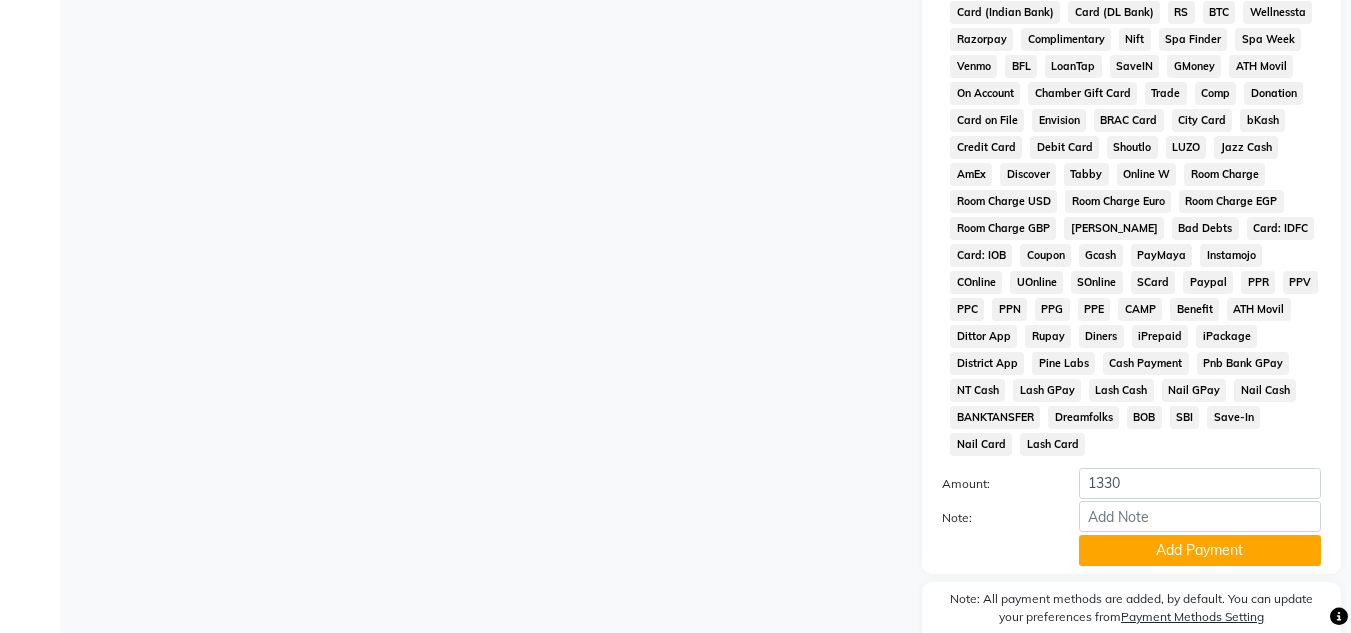 scroll, scrollTop: 854, scrollLeft: 0, axis: vertical 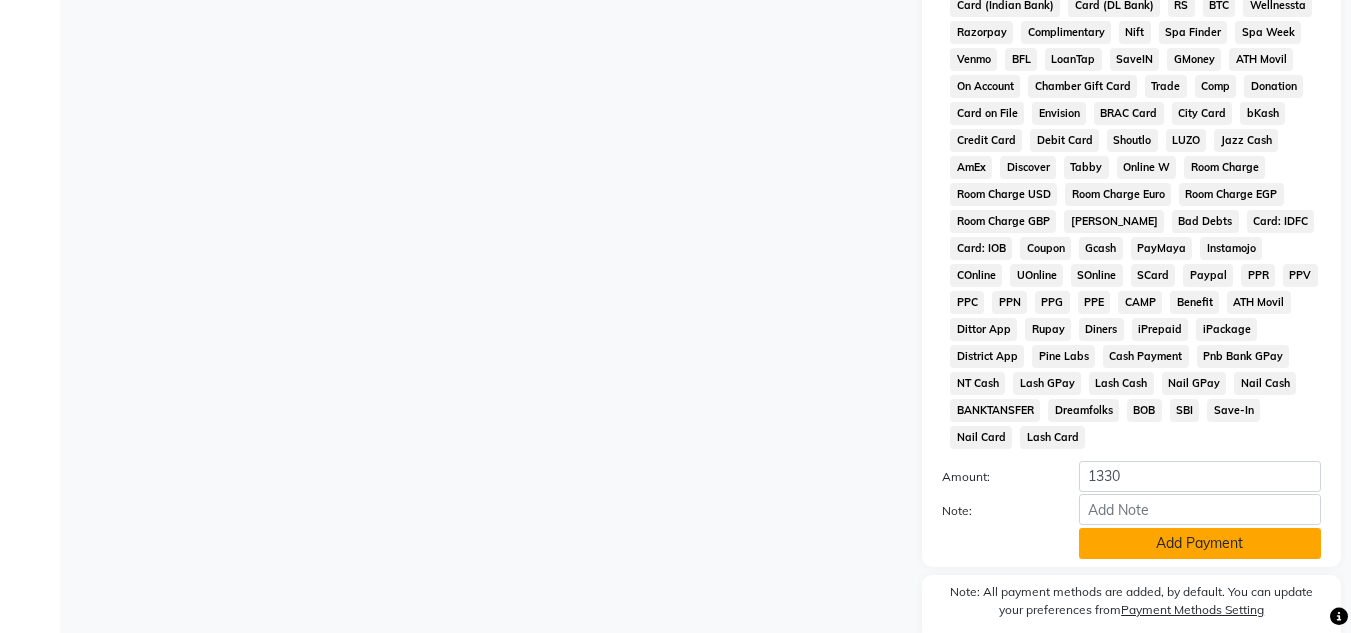 click on "Add Payment" 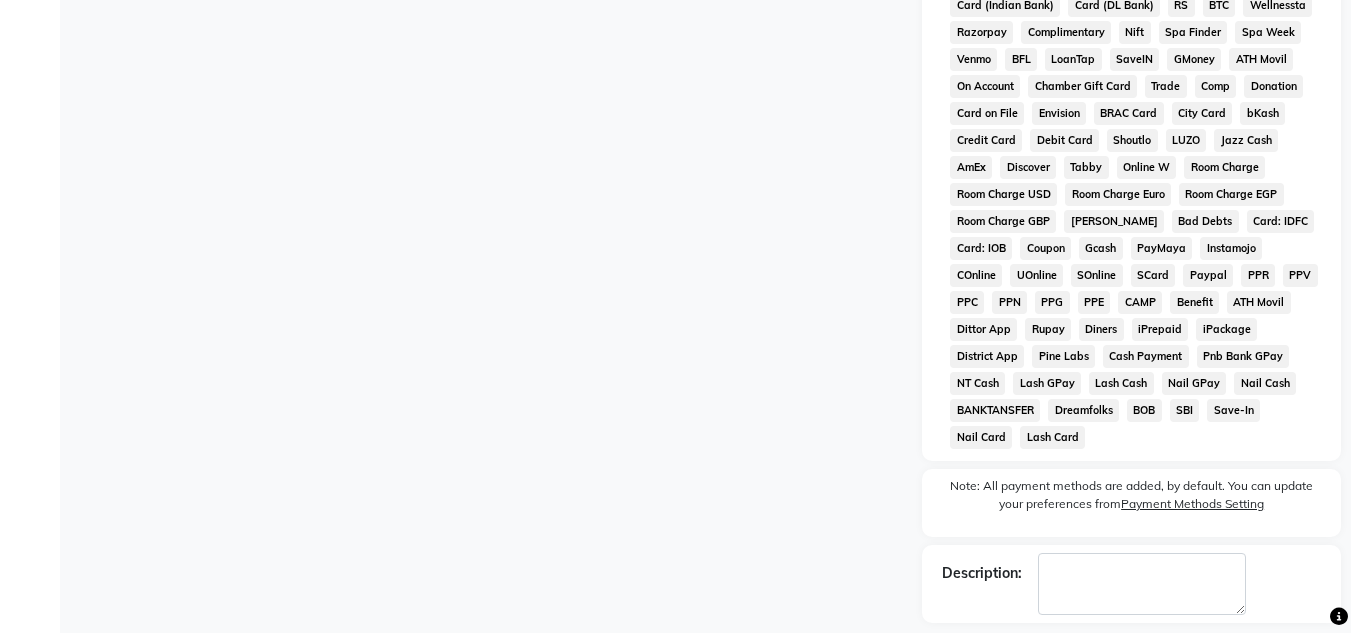 scroll, scrollTop: 915, scrollLeft: 0, axis: vertical 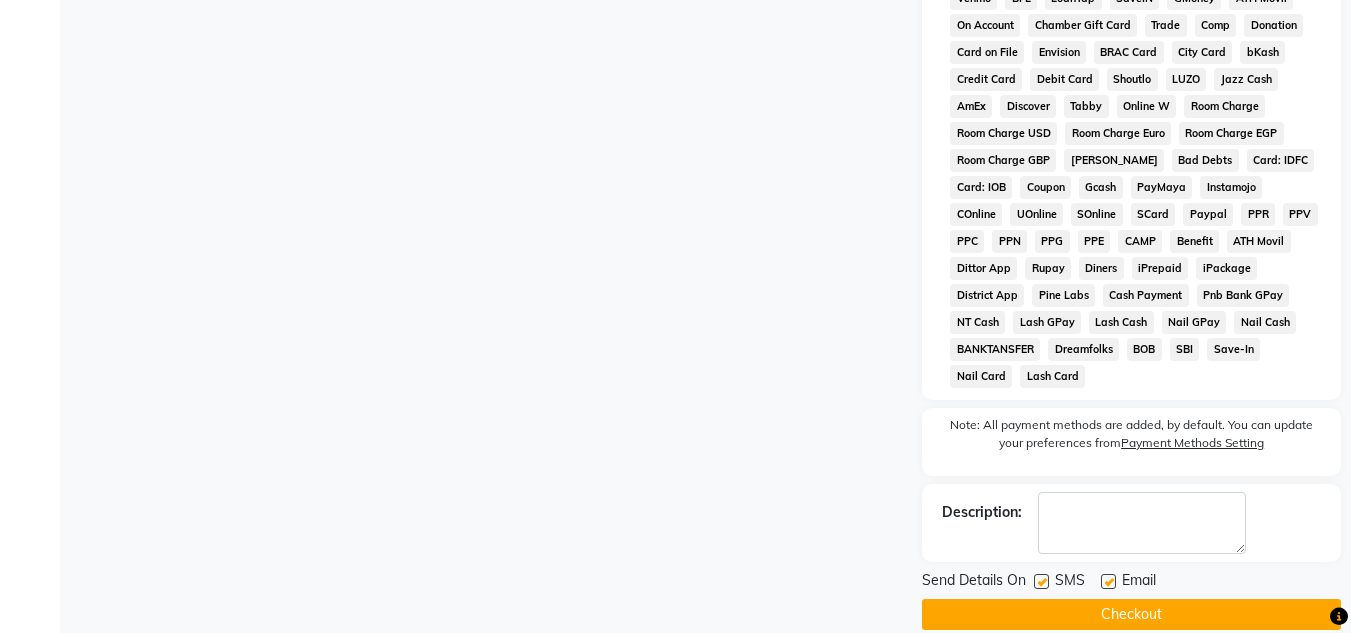click on "Checkout" 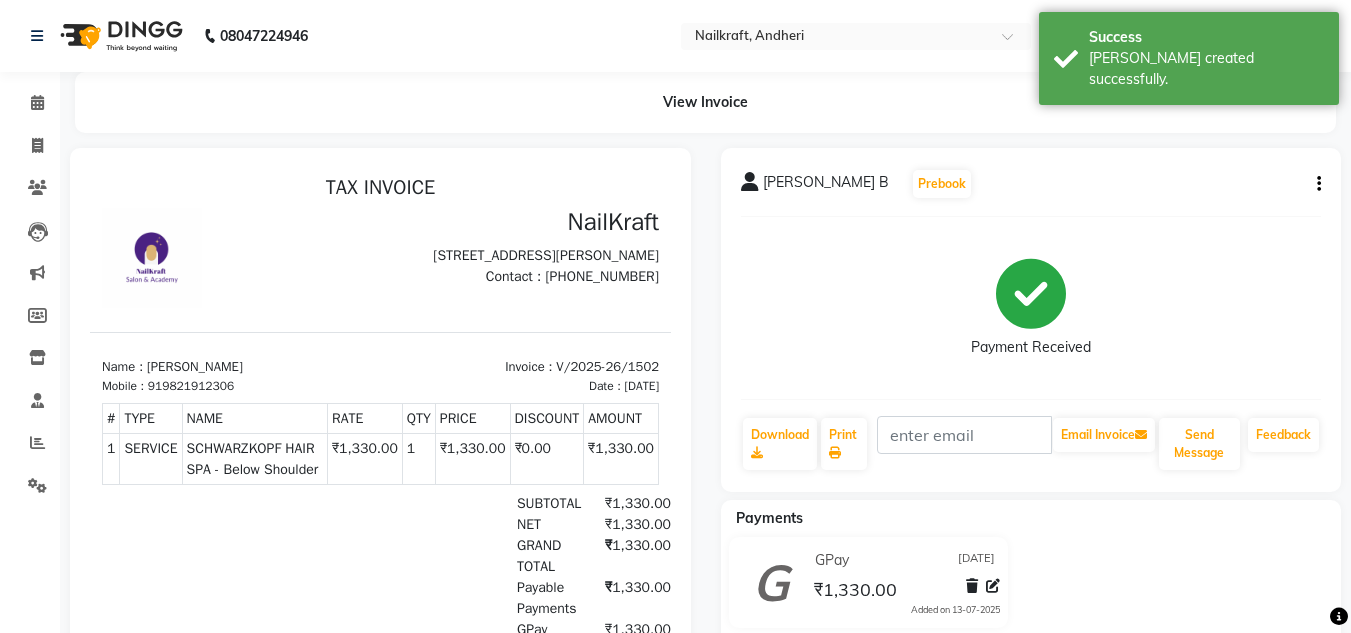 scroll, scrollTop: 0, scrollLeft: 0, axis: both 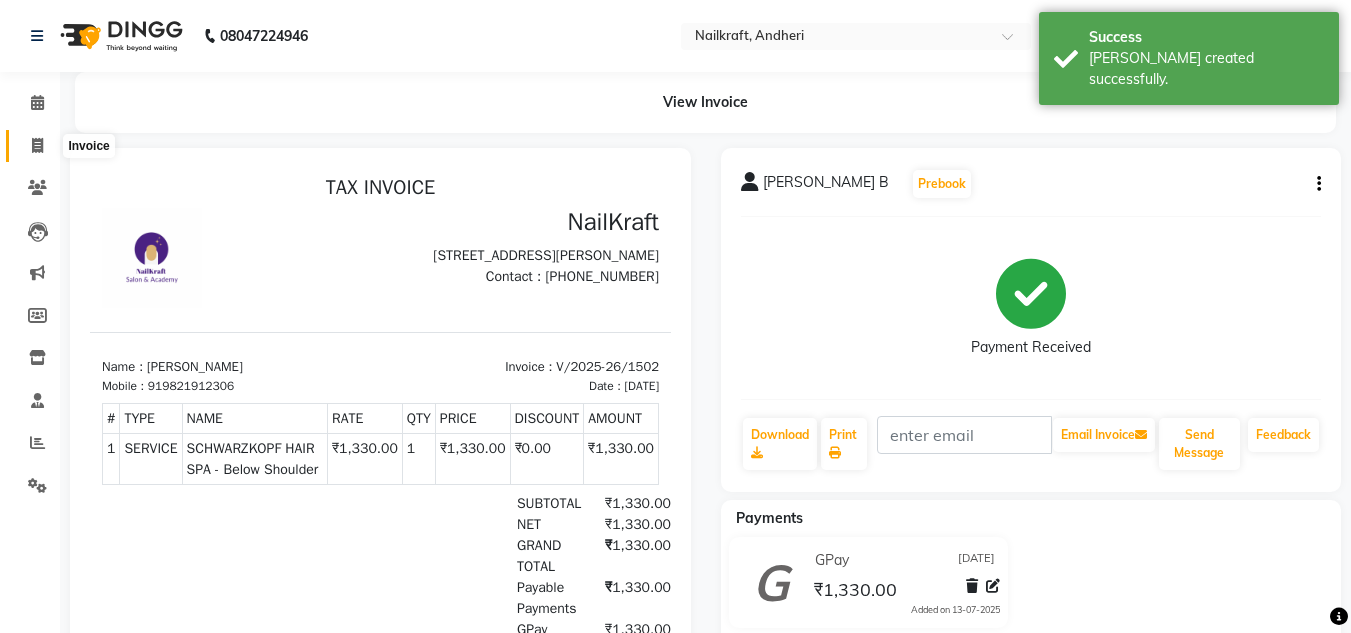 click 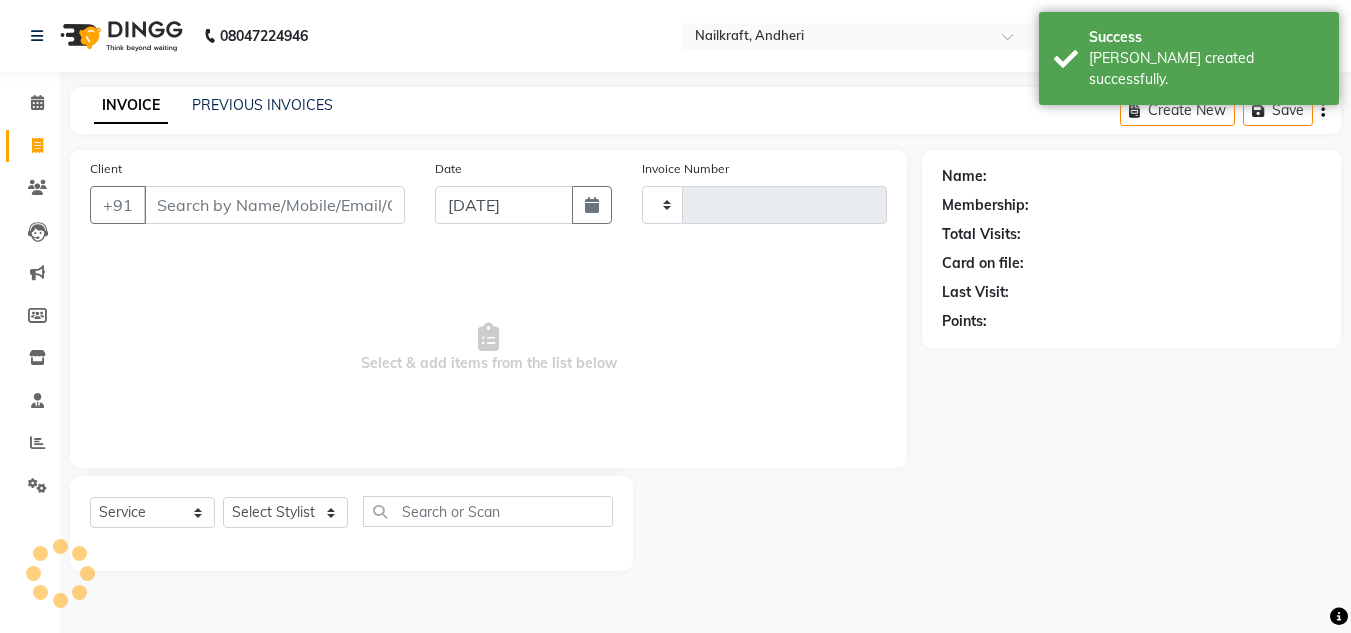 type on "1503" 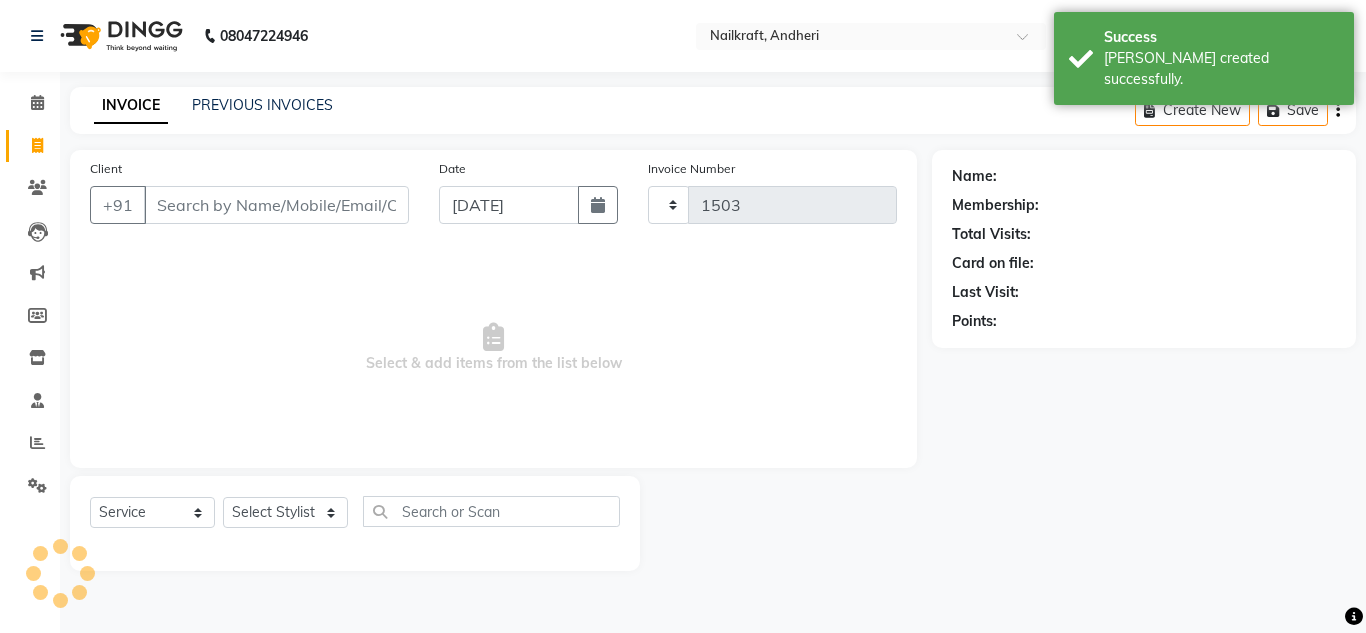 select on "6081" 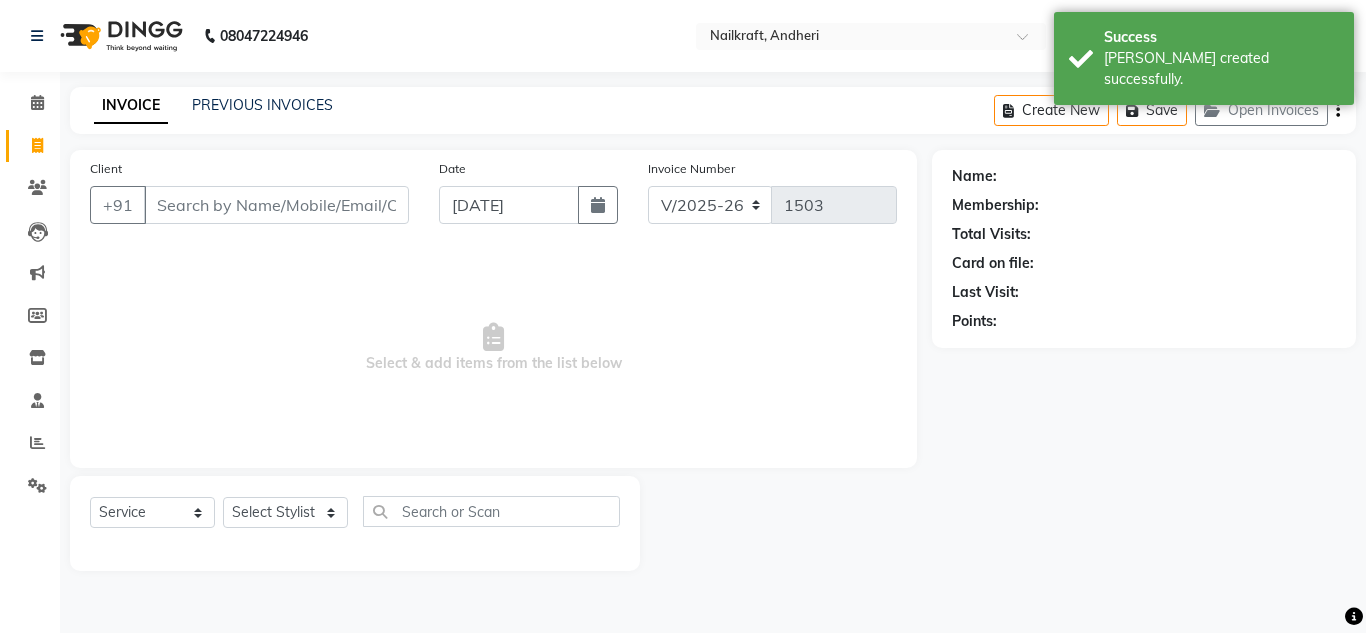 click on "Client" at bounding box center [276, 205] 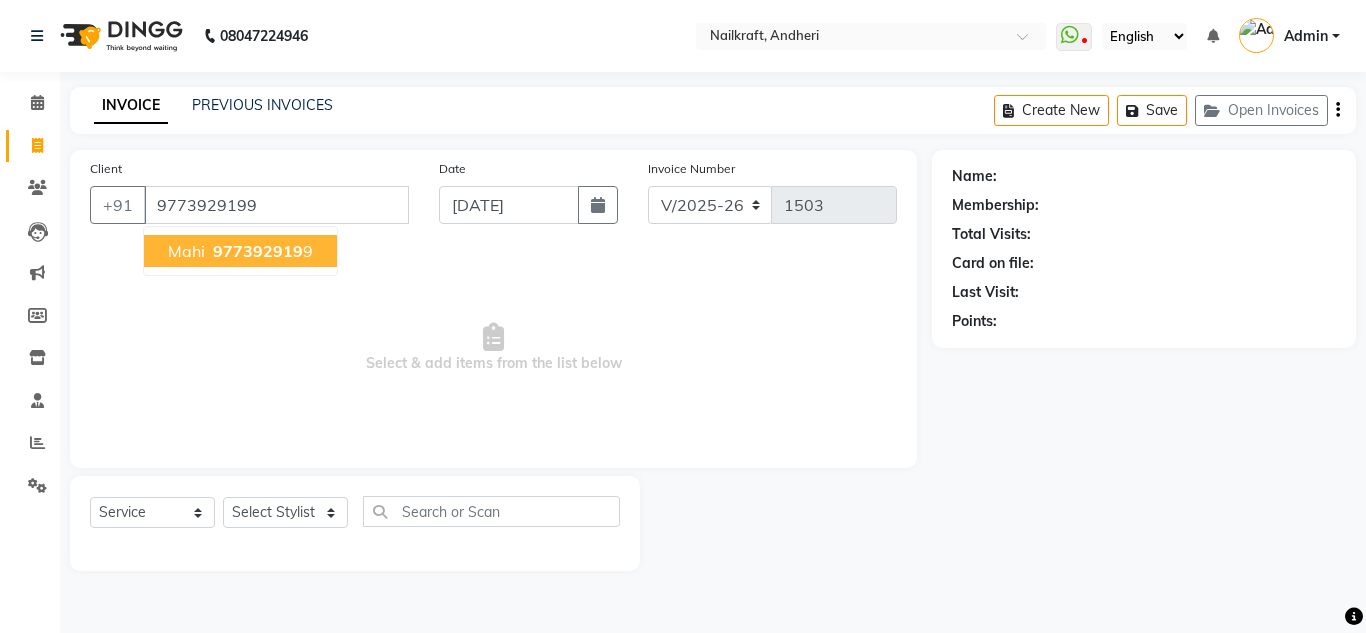 type on "9773929199" 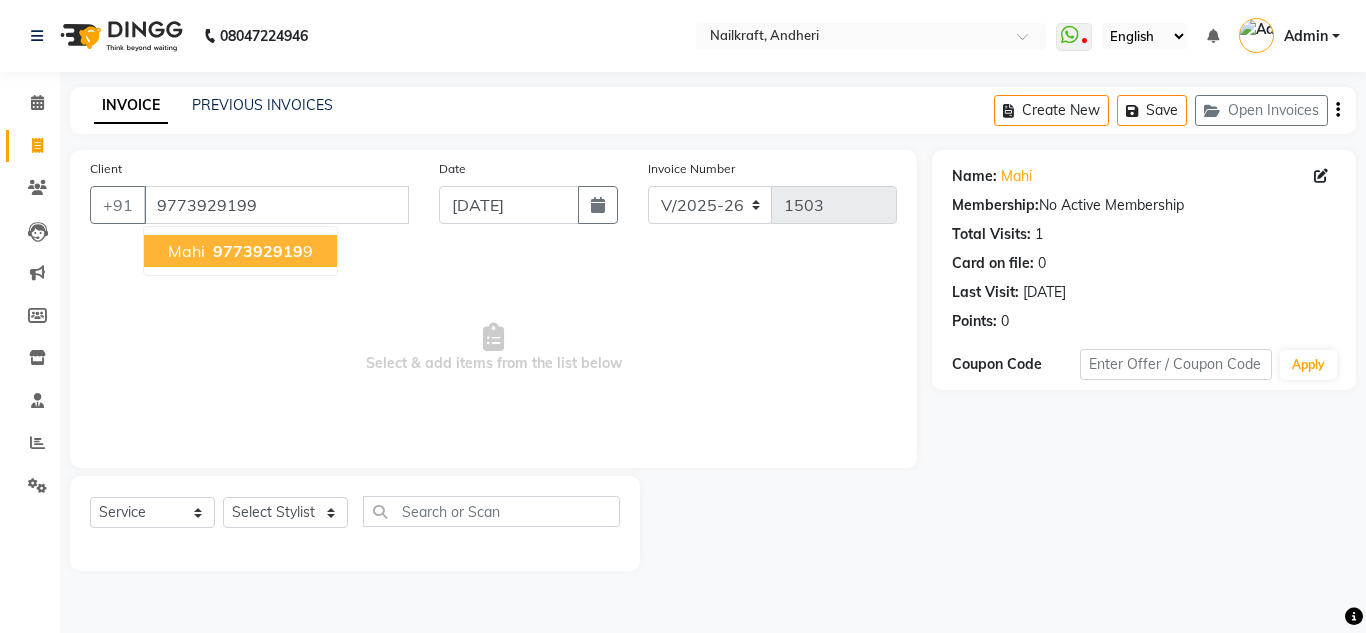 click on "977392919" at bounding box center (258, 251) 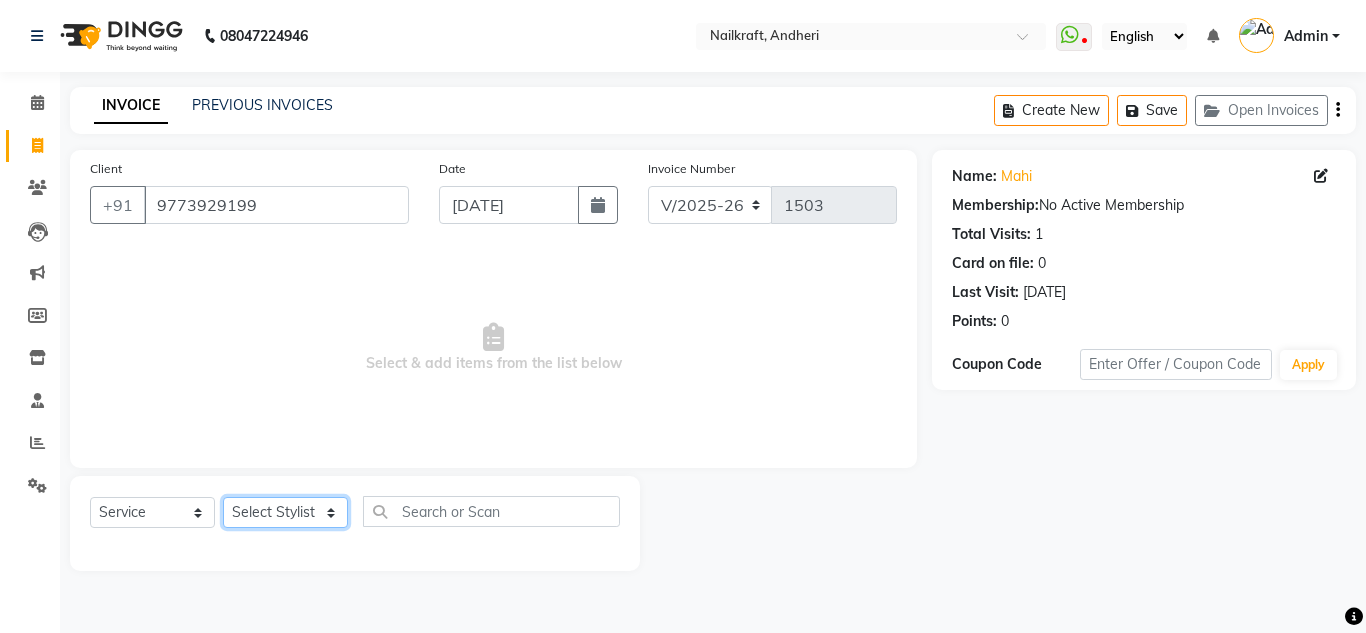 click on "Select Stylist Alam Arshad shaikh Deepali Deepu Chatry NailKraft Neetu Nikita NITA  CHAHAL  Pooja Mehral Preeti Bidlal Sanya Shaikh Sneha Balu Ichake Vaishali Vinod Yadav" 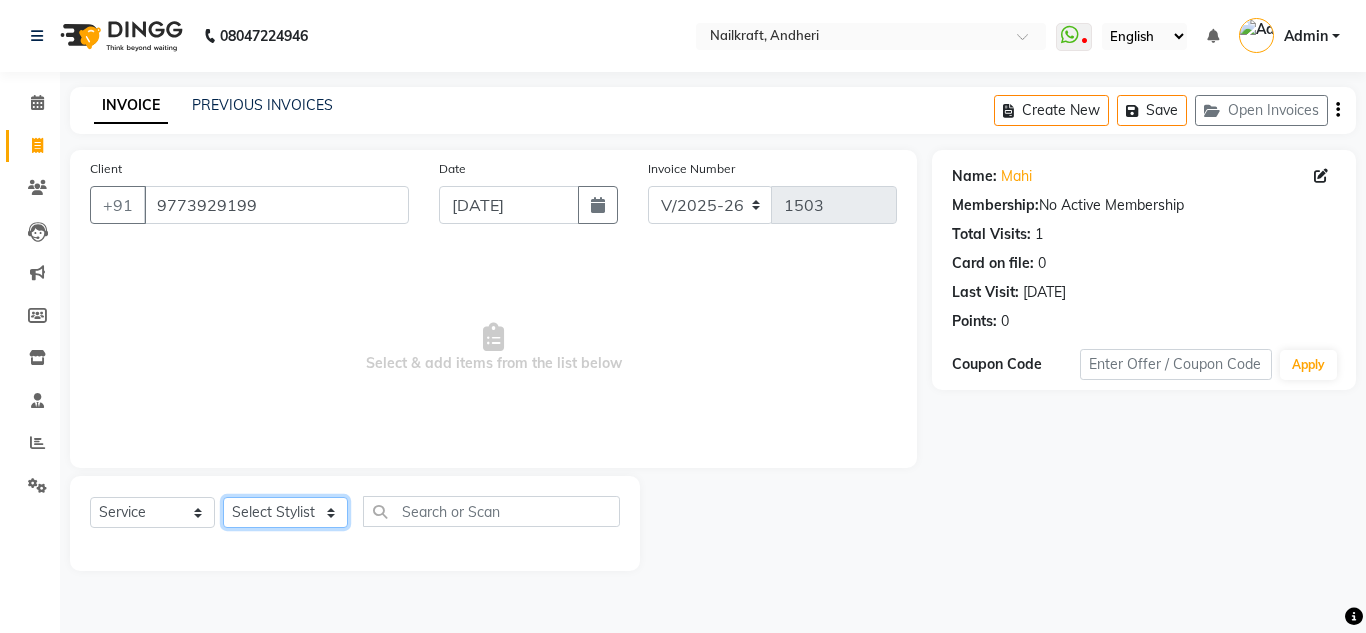 select on "76415" 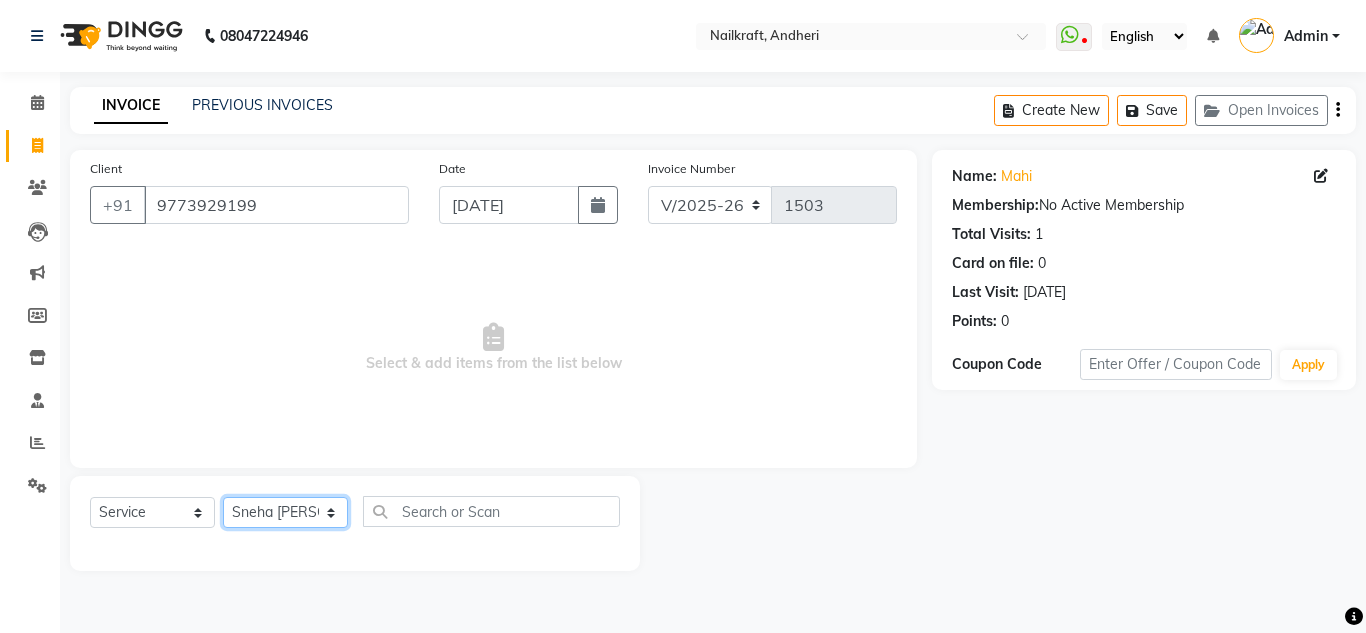 click on "Select Stylist Alam Arshad shaikh Deepali Deepu Chatry NailKraft Neetu Nikita NITA  CHAHAL  Pooja Mehral Preeti Bidlal Sanya Shaikh Sneha Balu Ichake Vaishali Vinod Yadav" 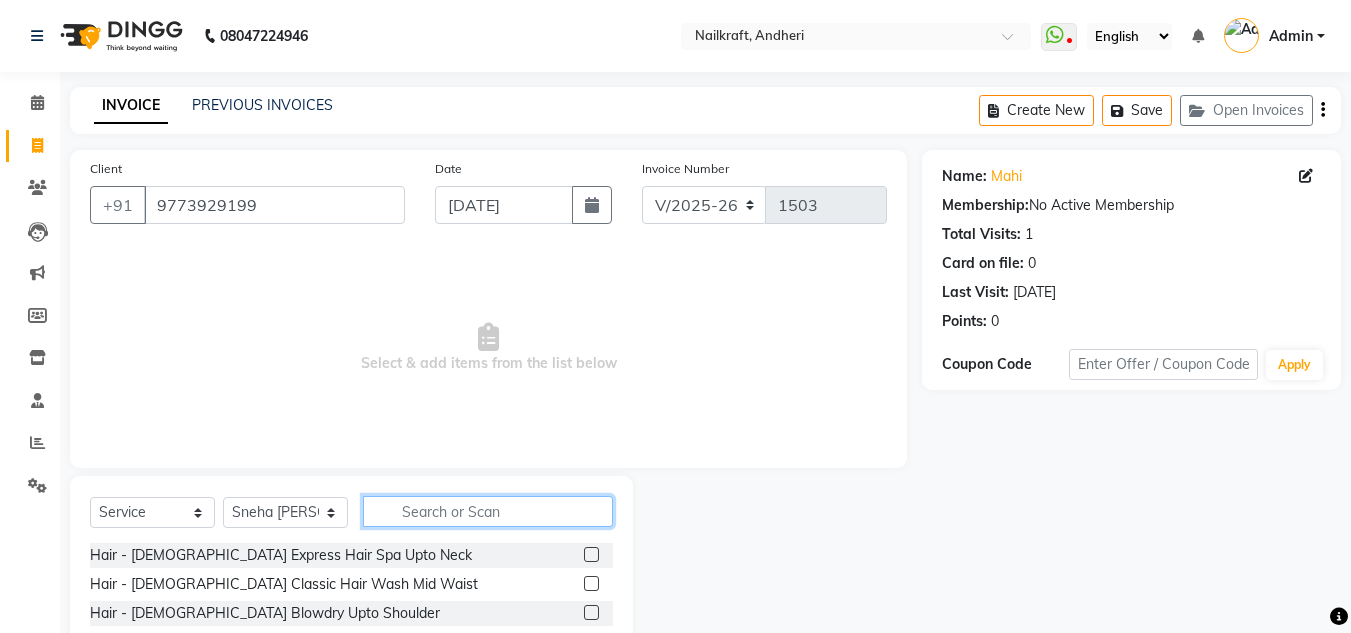 click 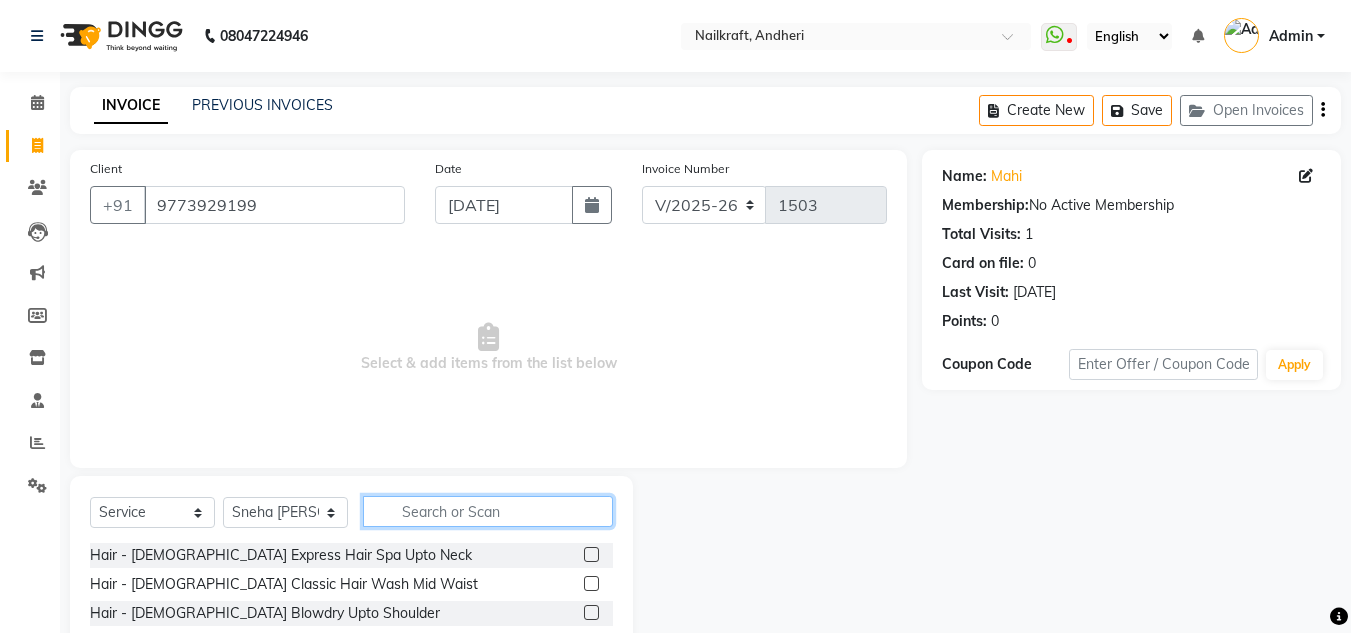 click 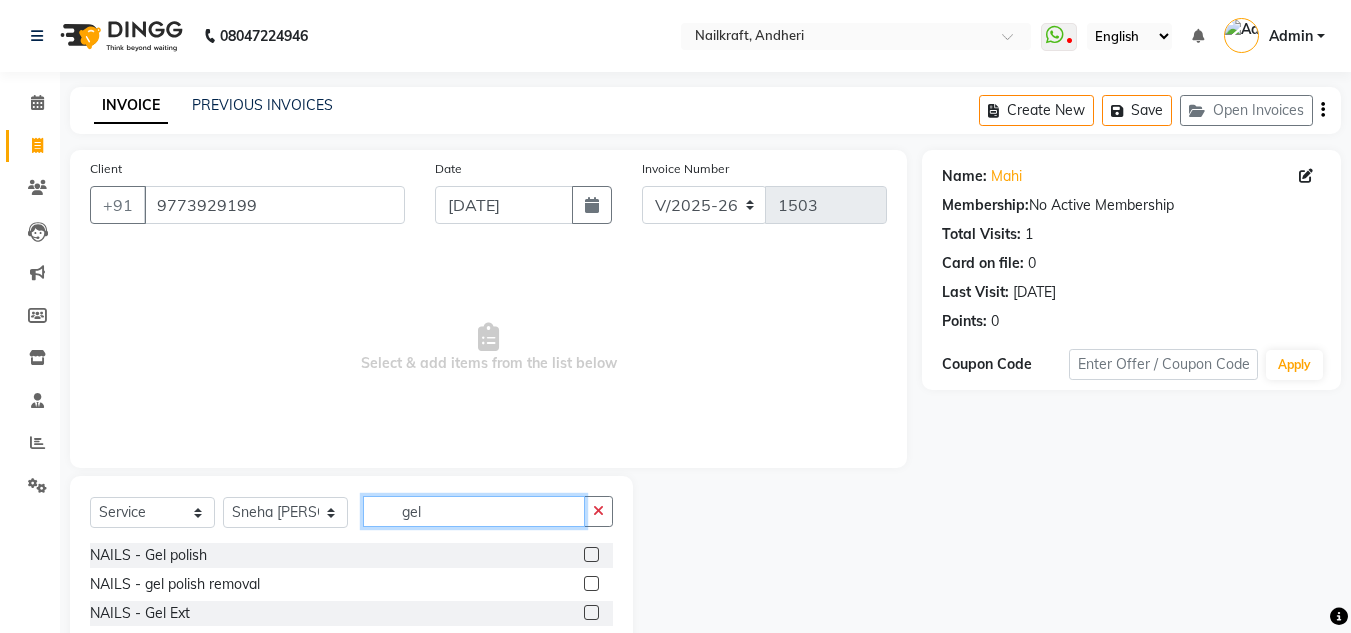 type on "gel" 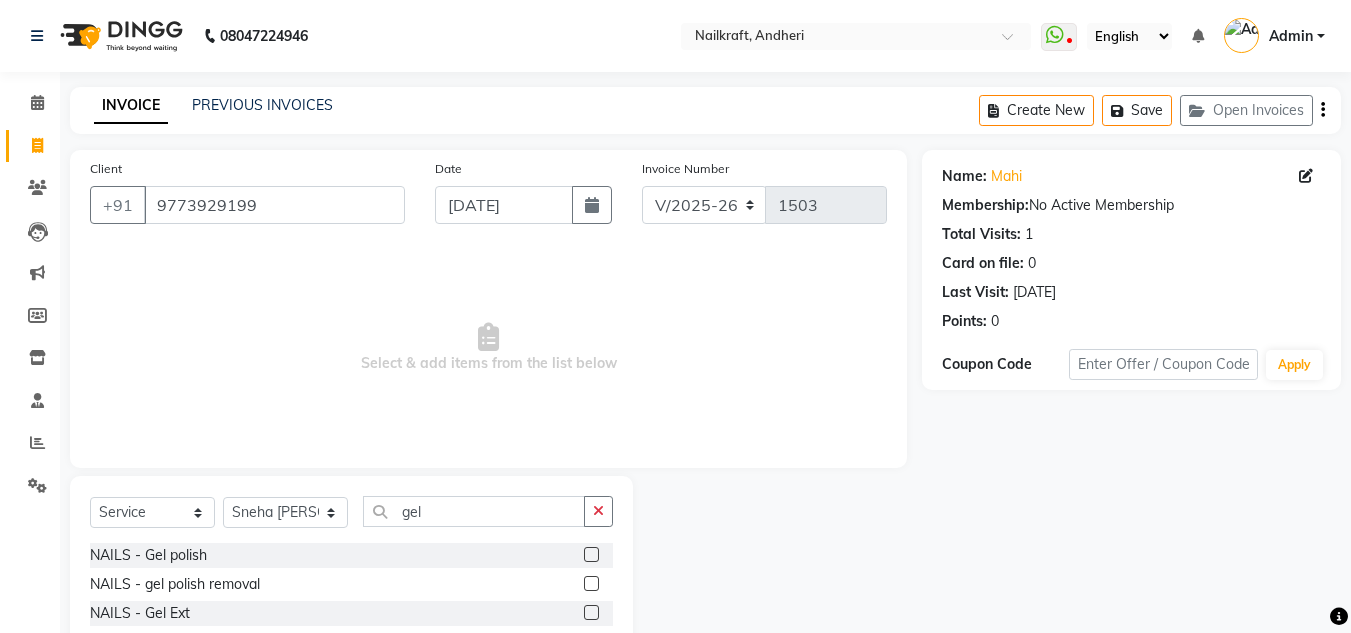 click 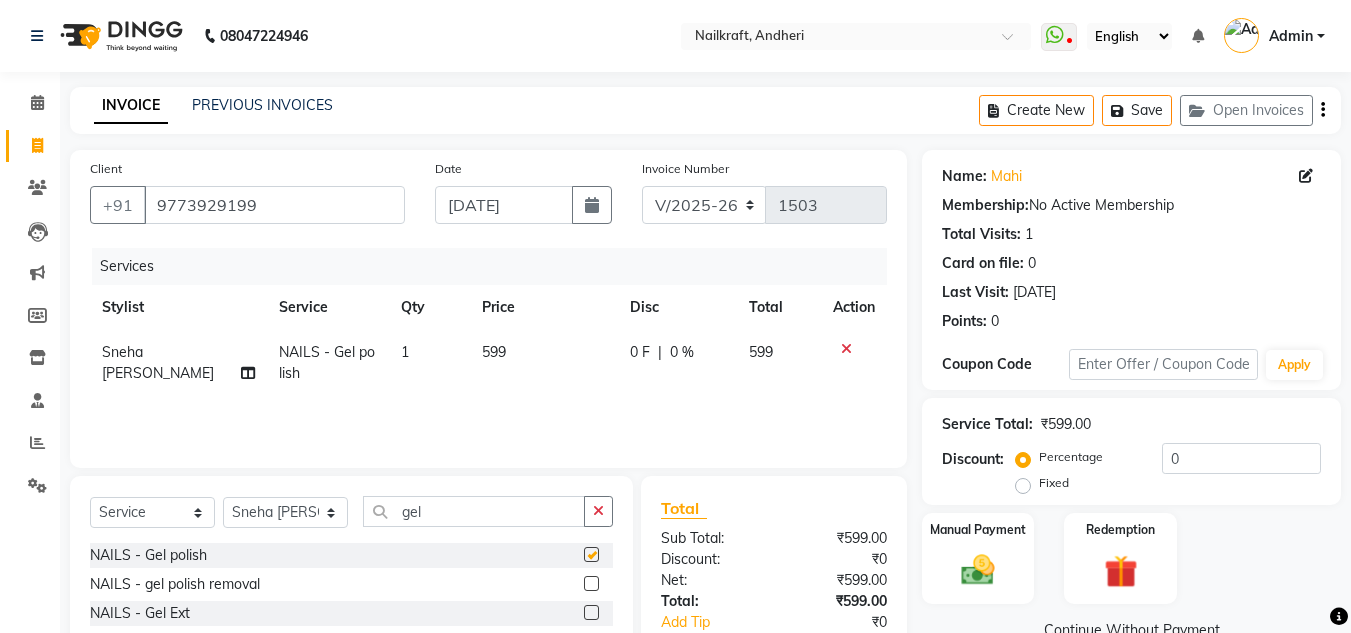 checkbox on "false" 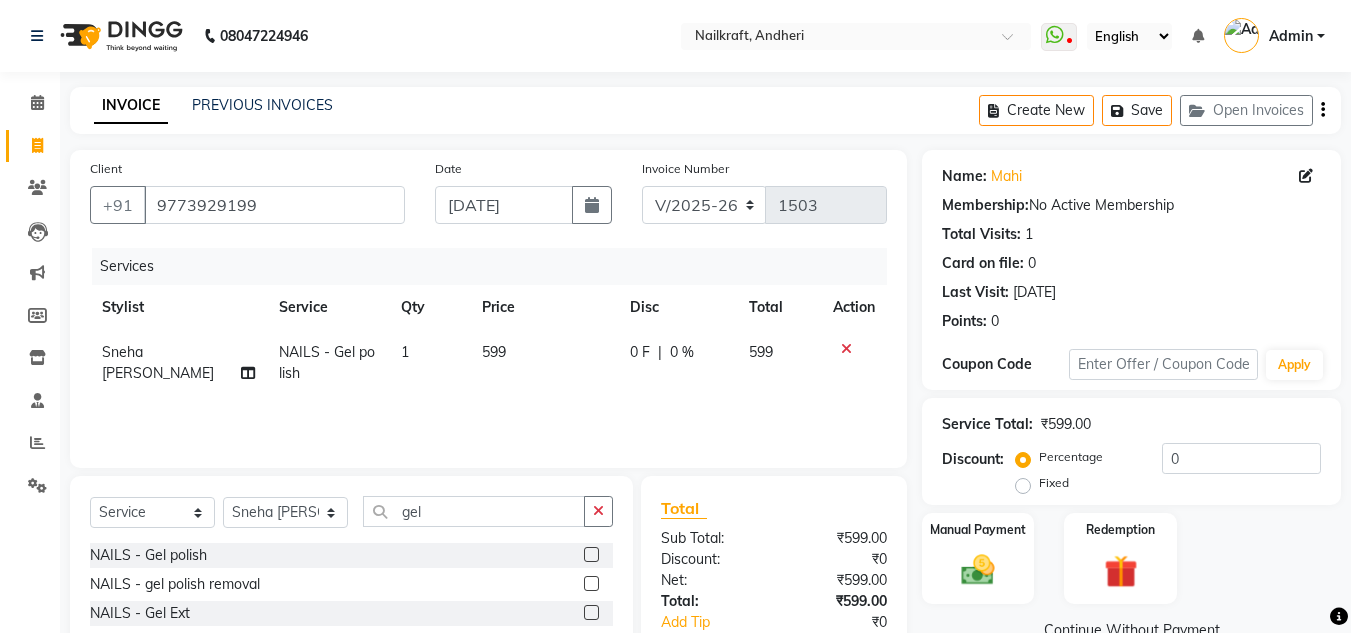 click on "599" 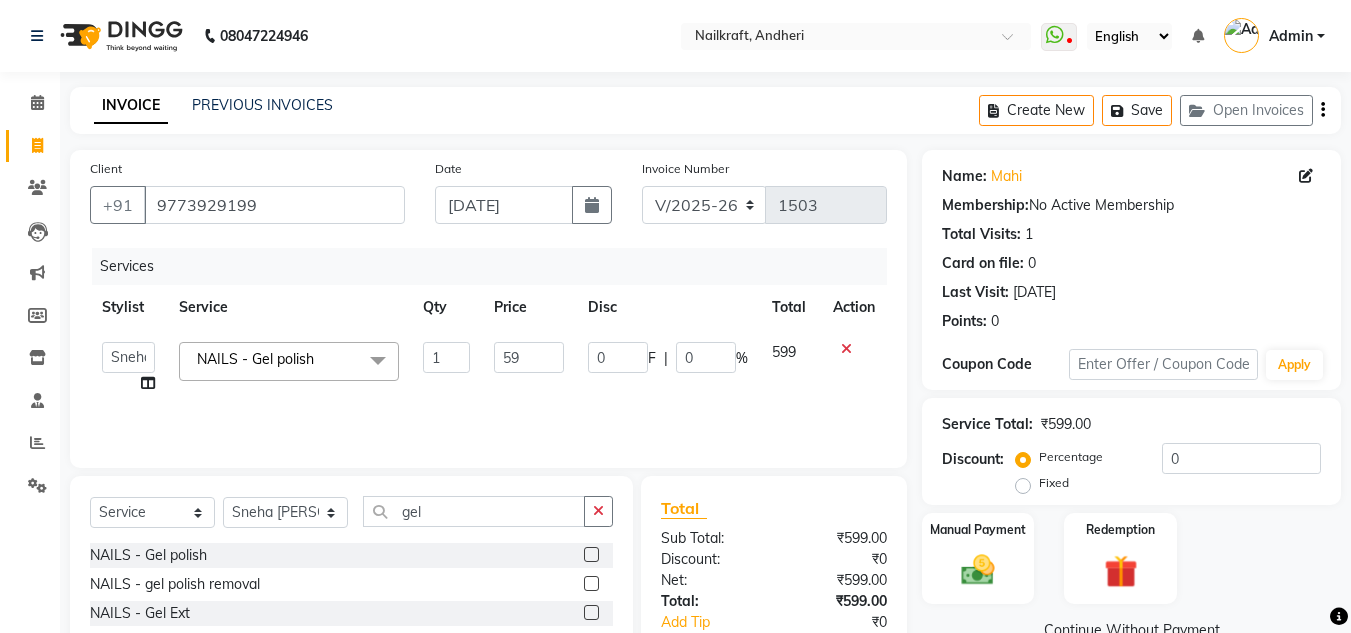 type on "5" 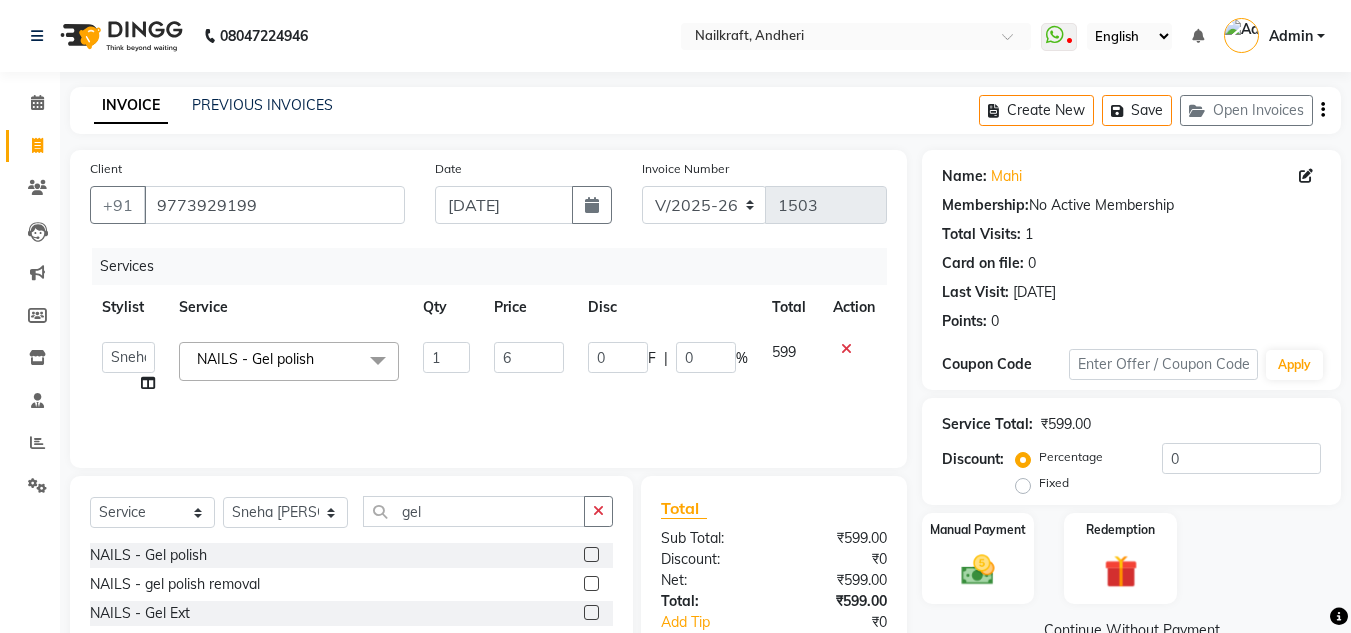 type on "60" 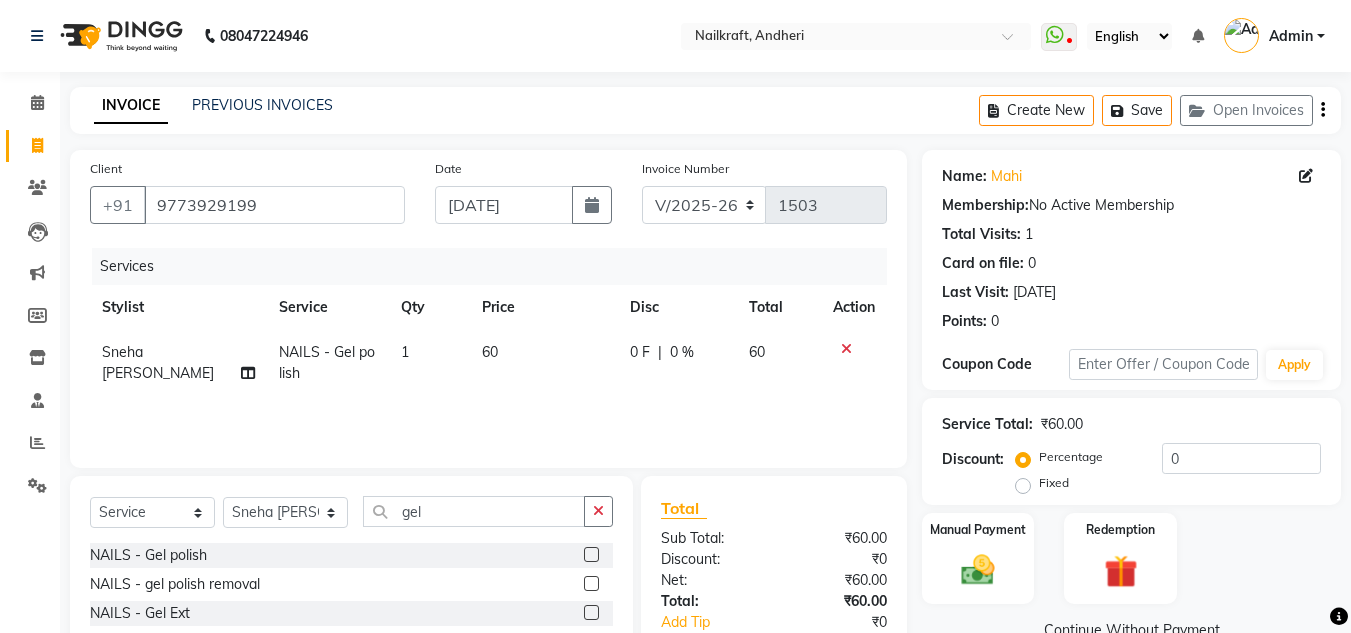 click on "Manual Payment Redemption" 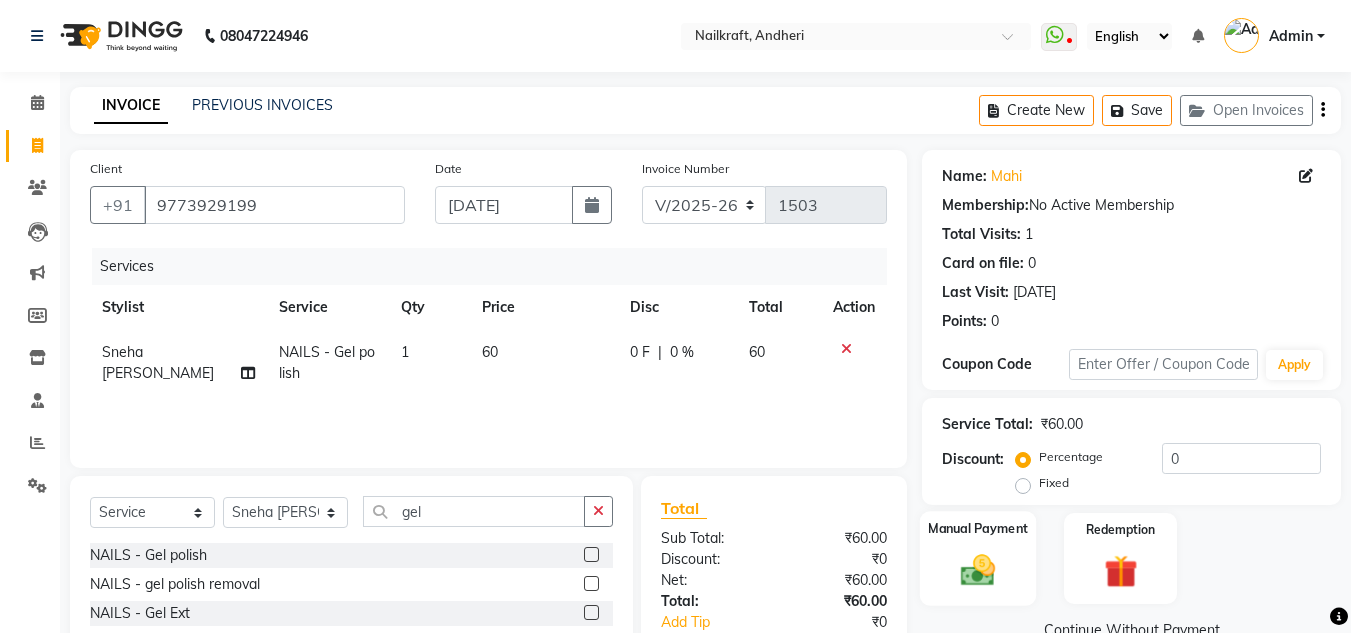 click 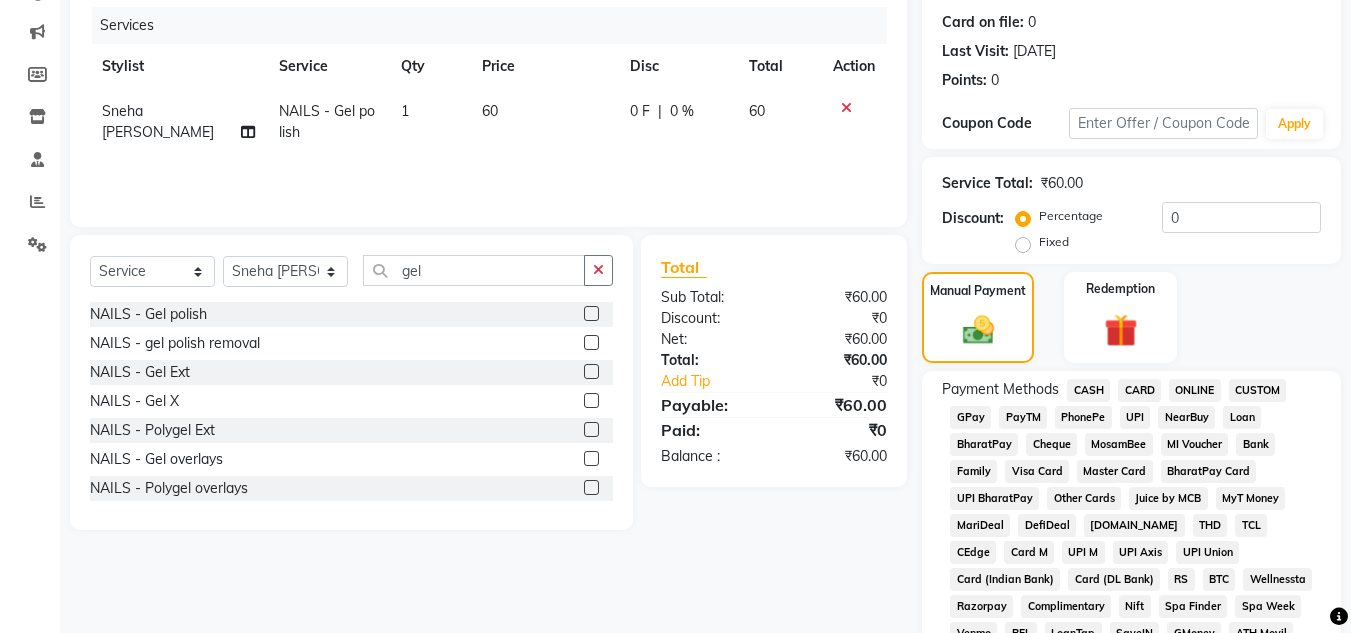 scroll, scrollTop: 255, scrollLeft: 0, axis: vertical 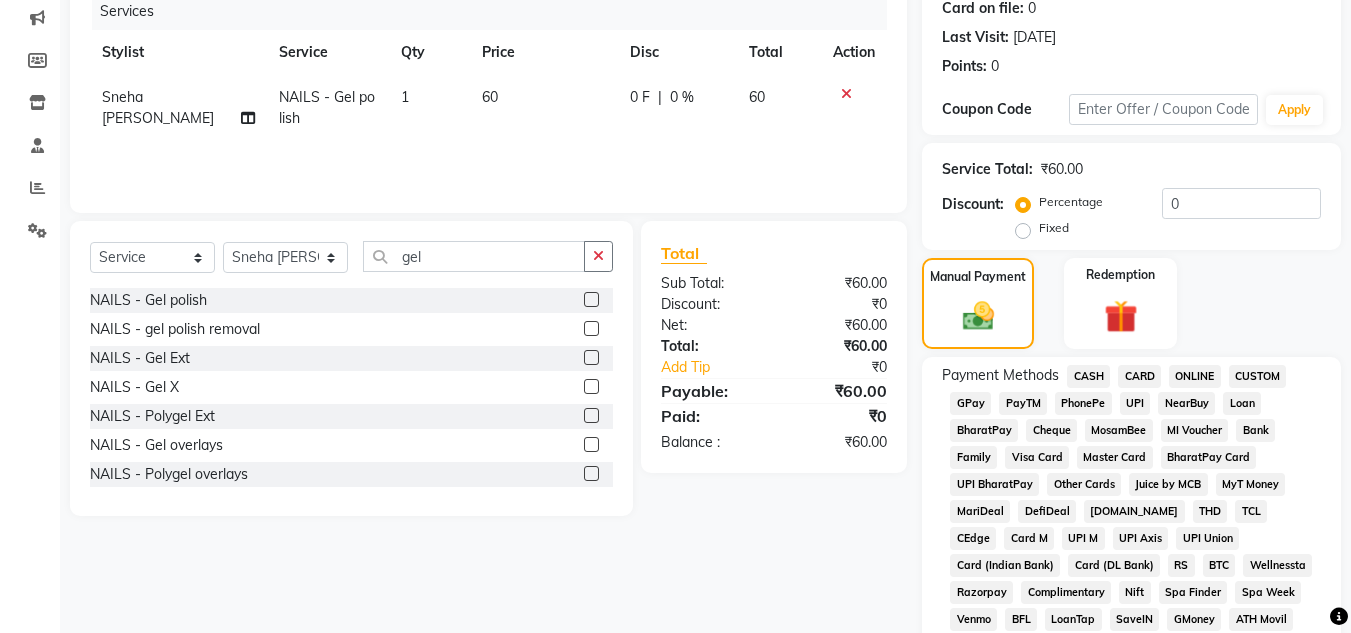 click on "CASH" 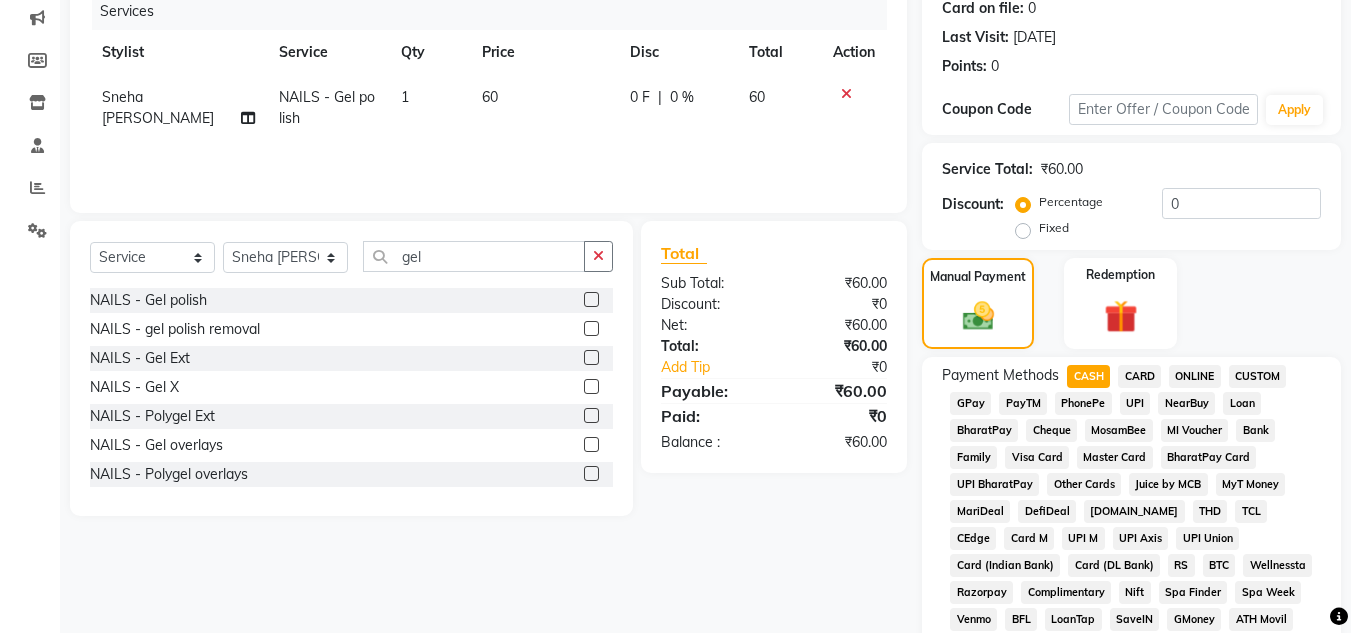 scroll, scrollTop: 869, scrollLeft: 0, axis: vertical 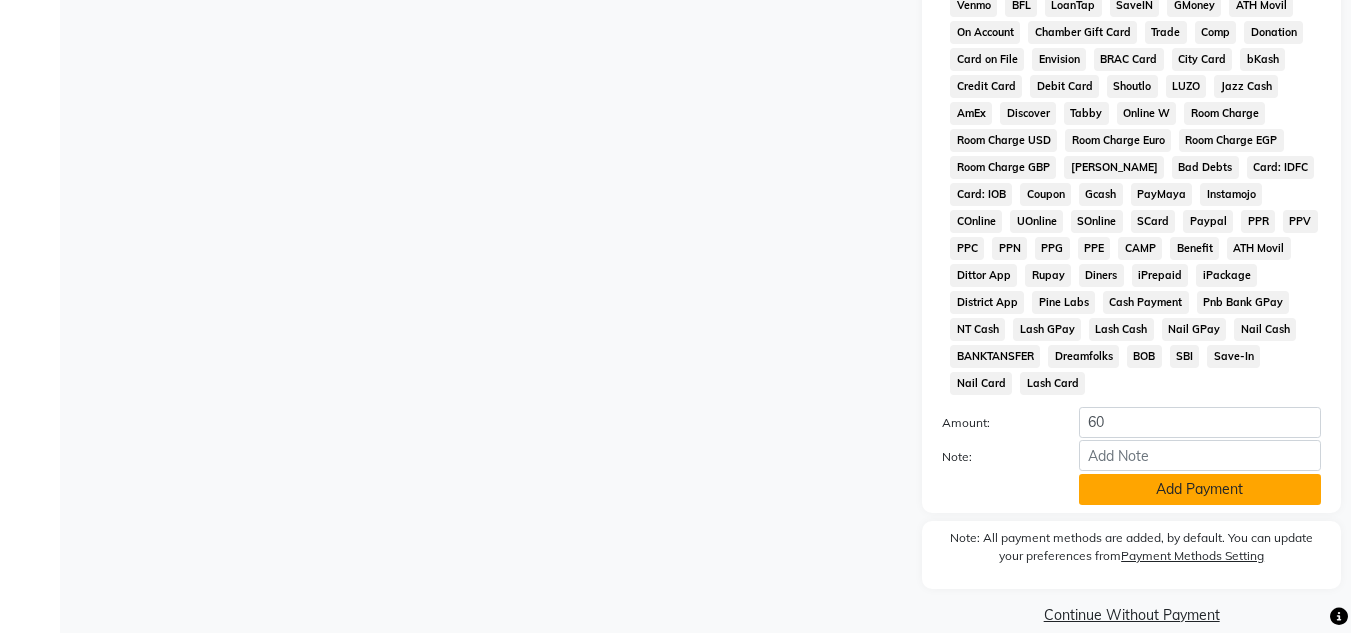 click on "Add Payment" 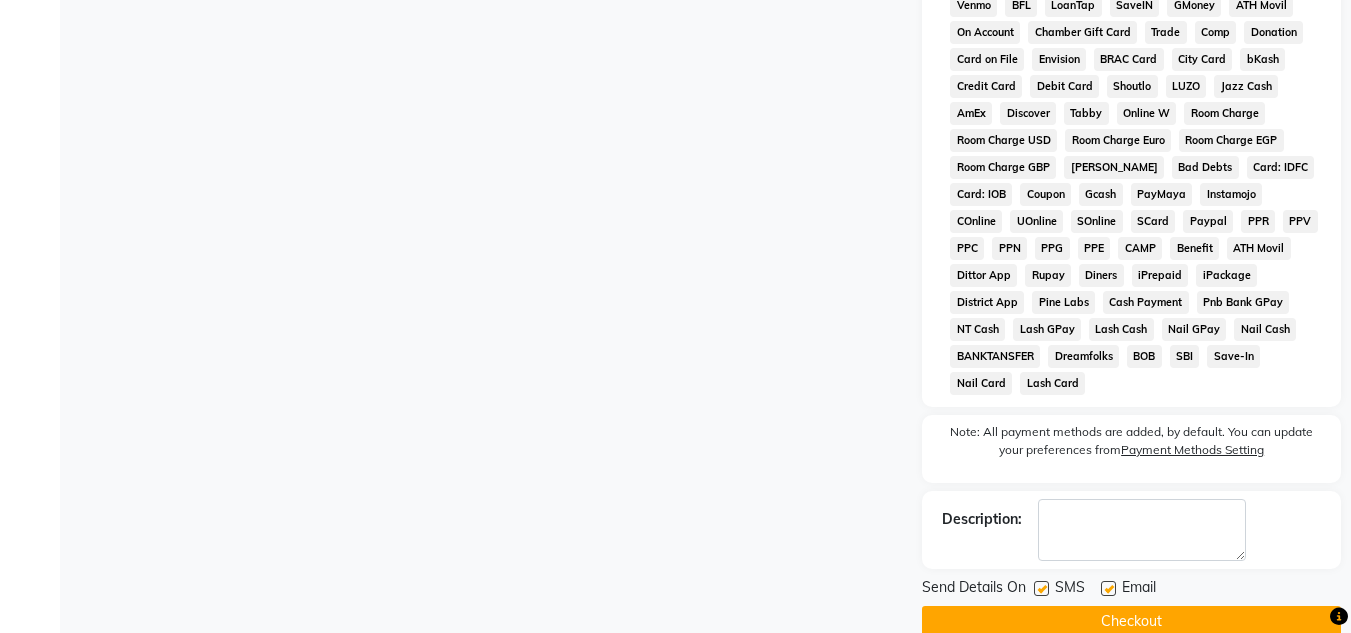 click on "Checkout" 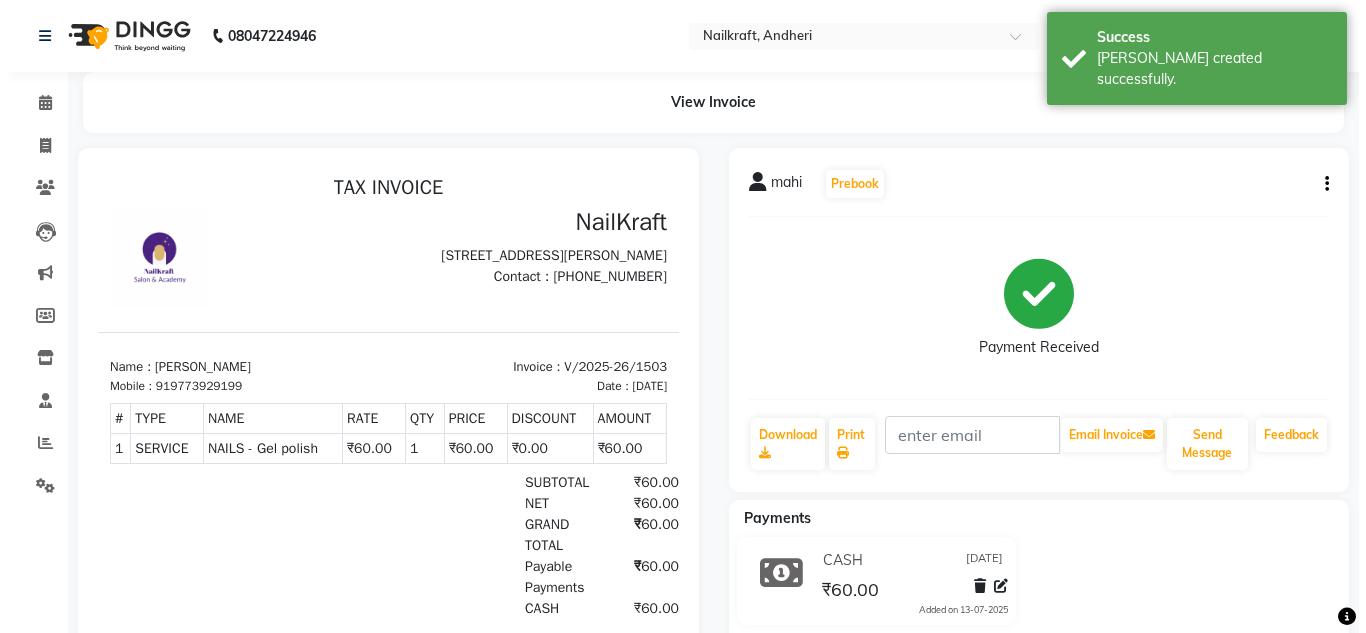 scroll, scrollTop: 0, scrollLeft: 0, axis: both 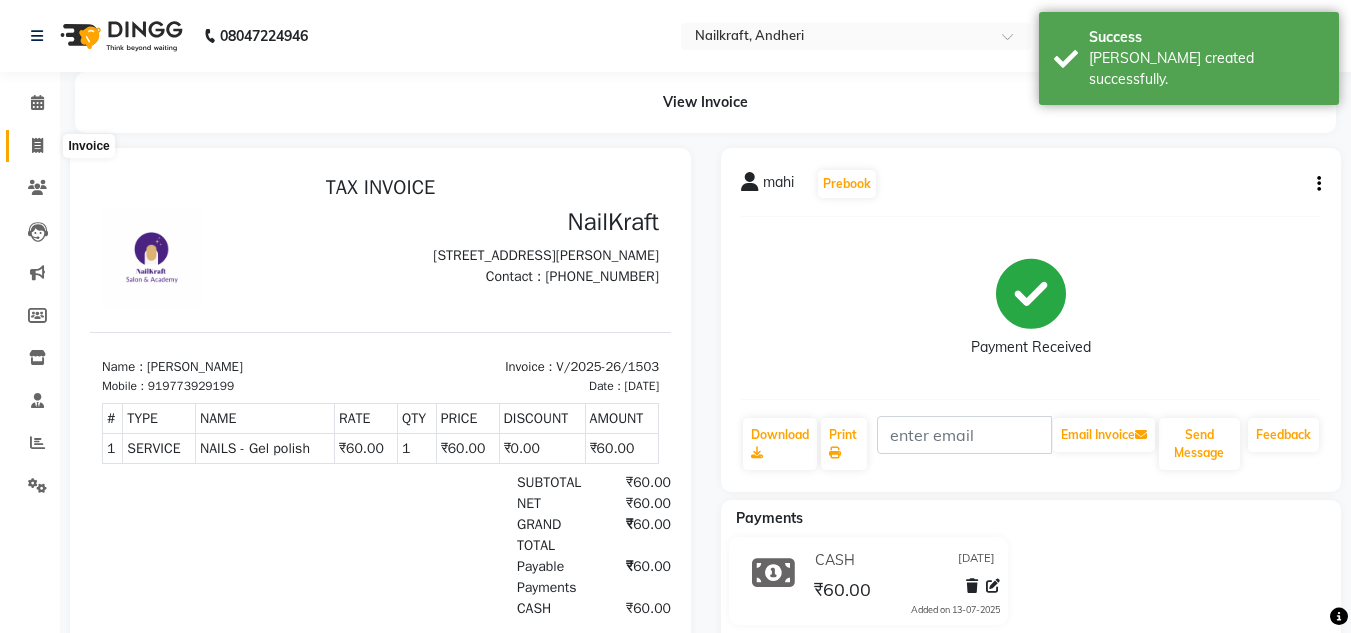 click 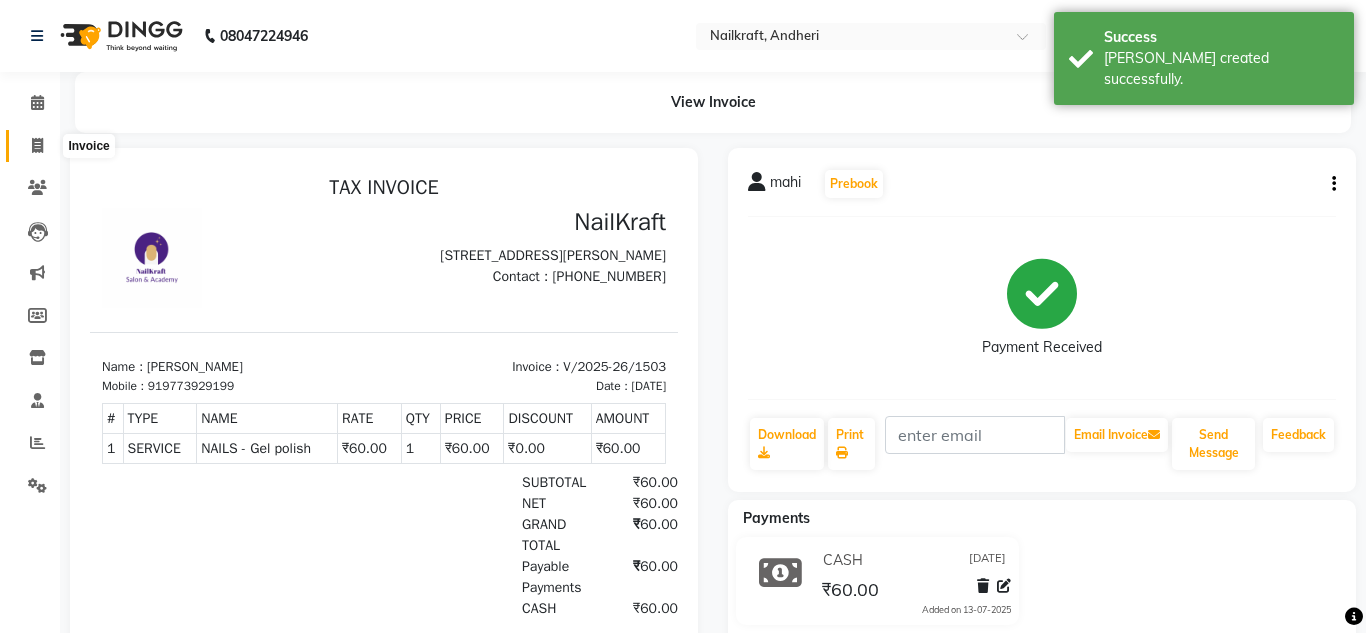 select on "service" 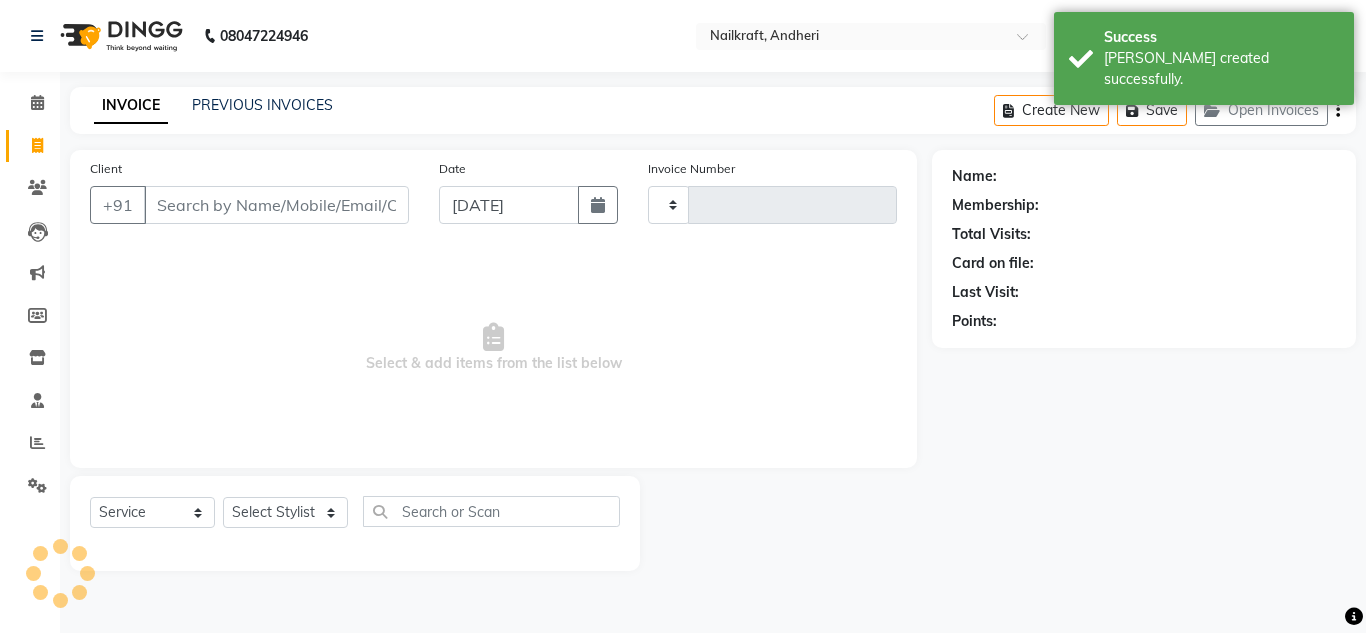 type on "1504" 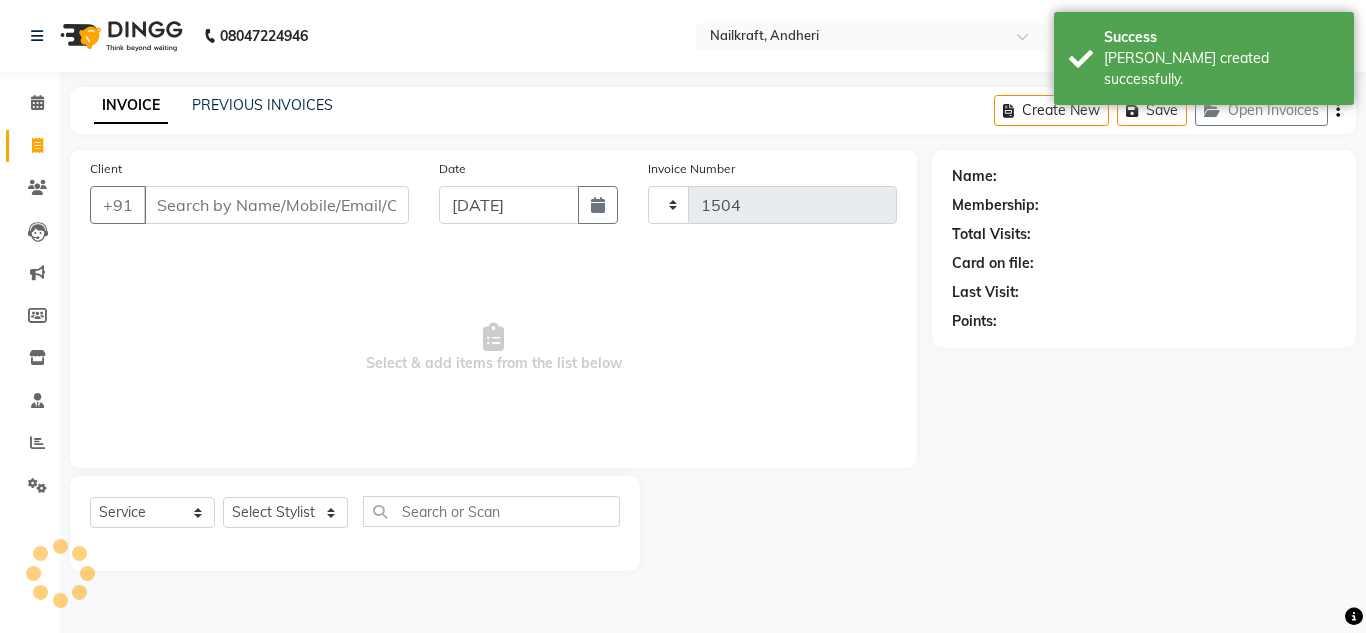 select on "6081" 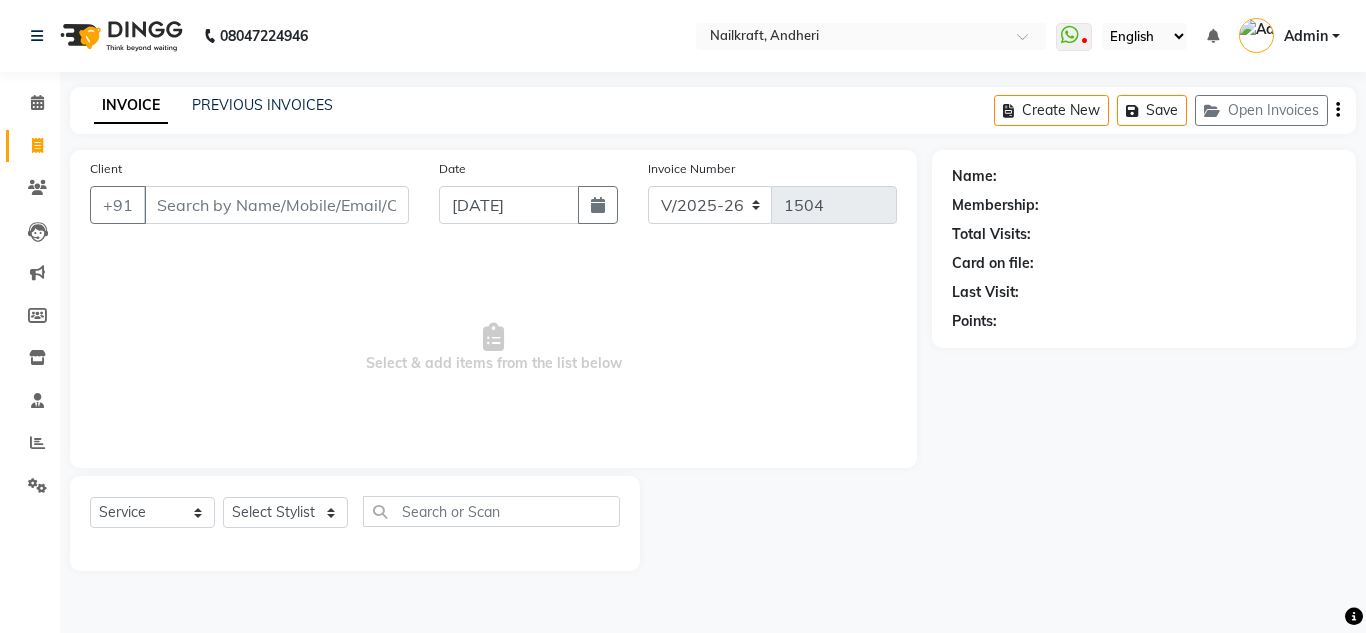 click on "Client" at bounding box center [276, 205] 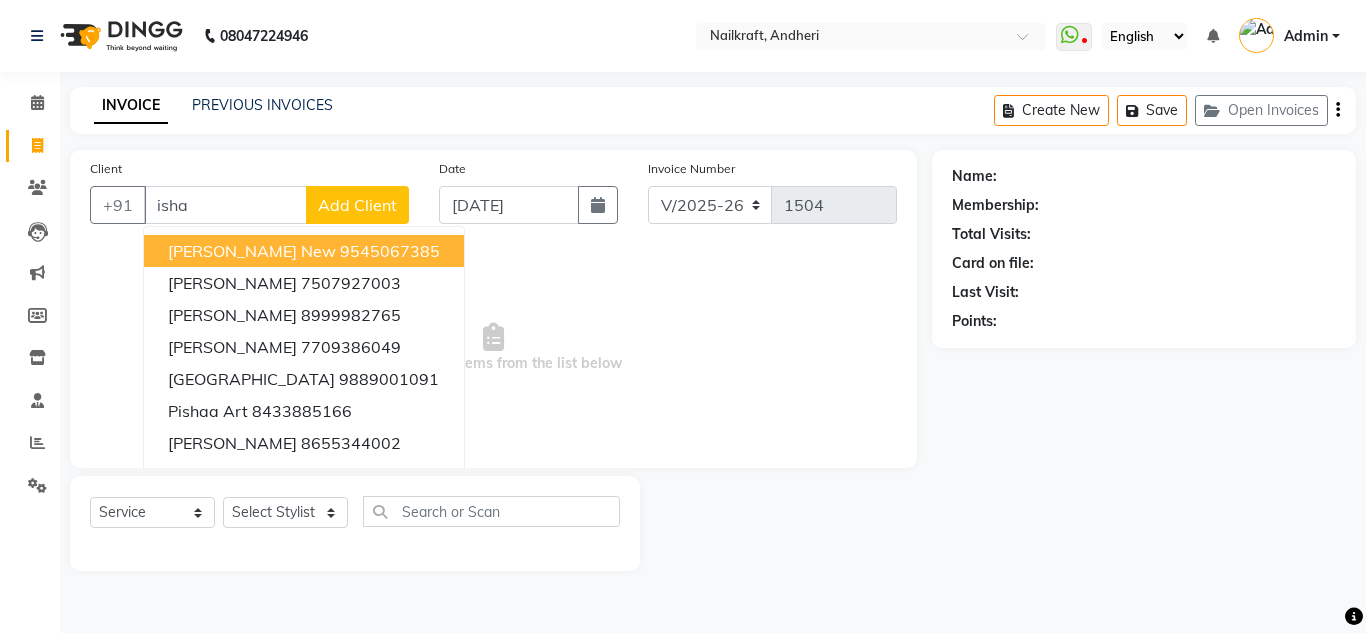 type on "isha" 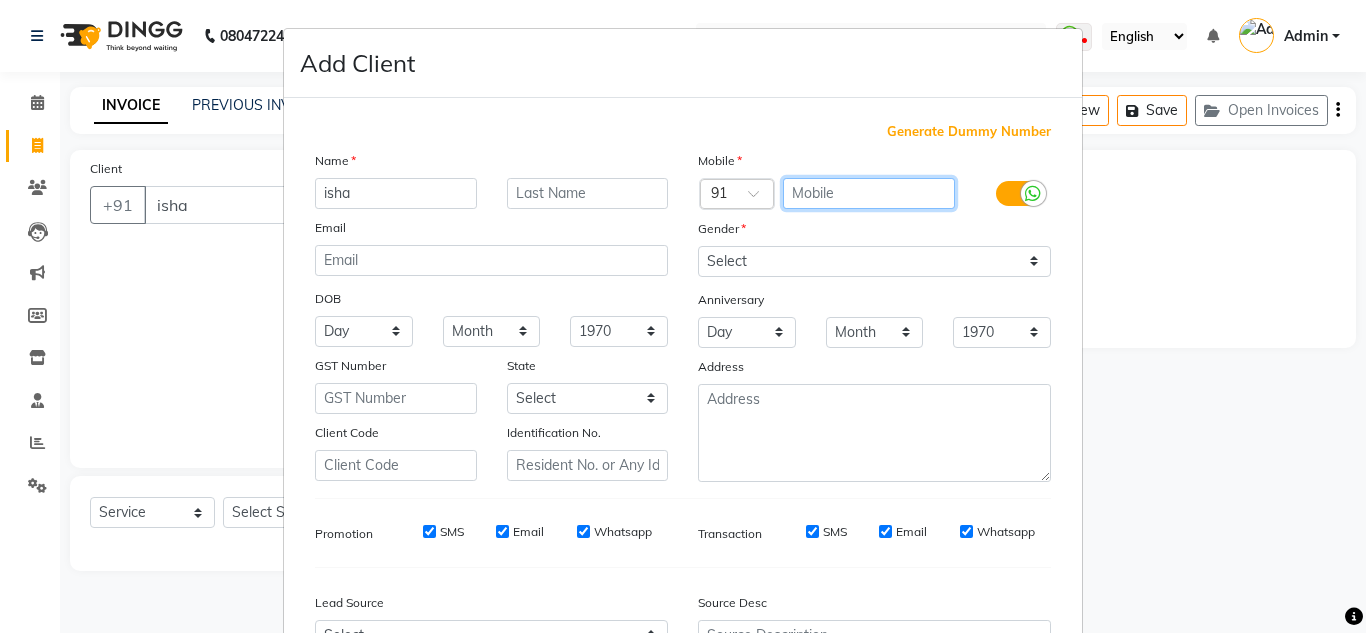 click at bounding box center (869, 193) 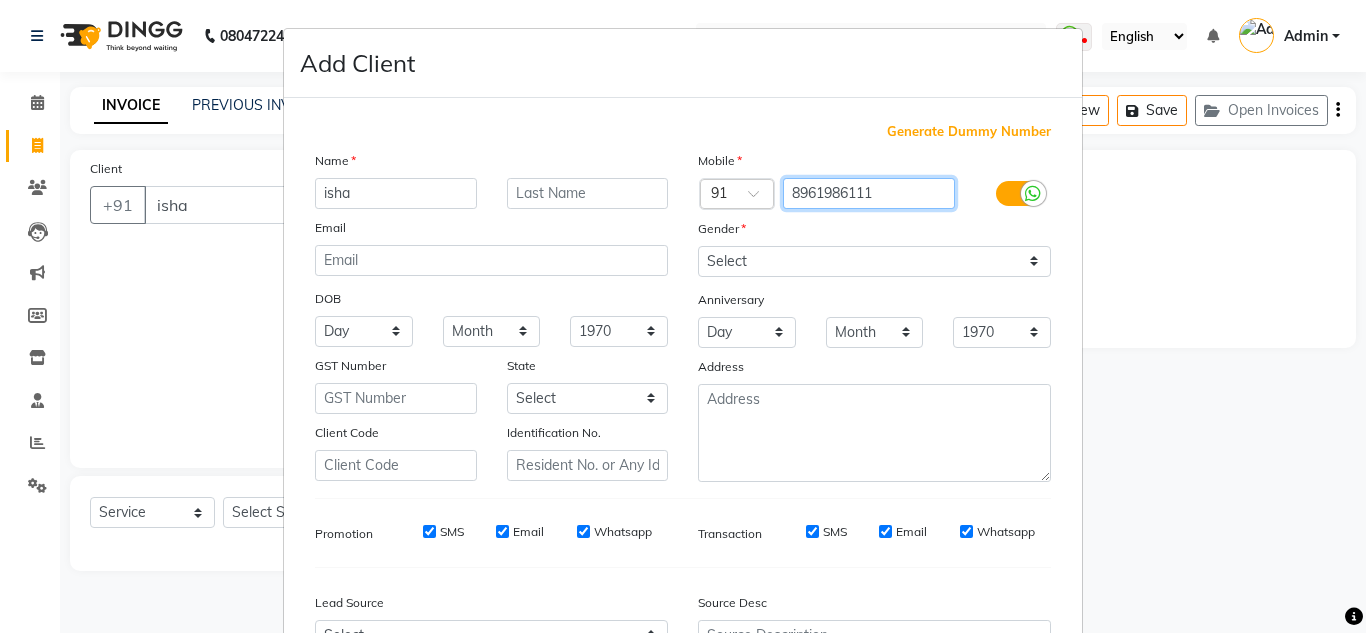 type on "8961986111" 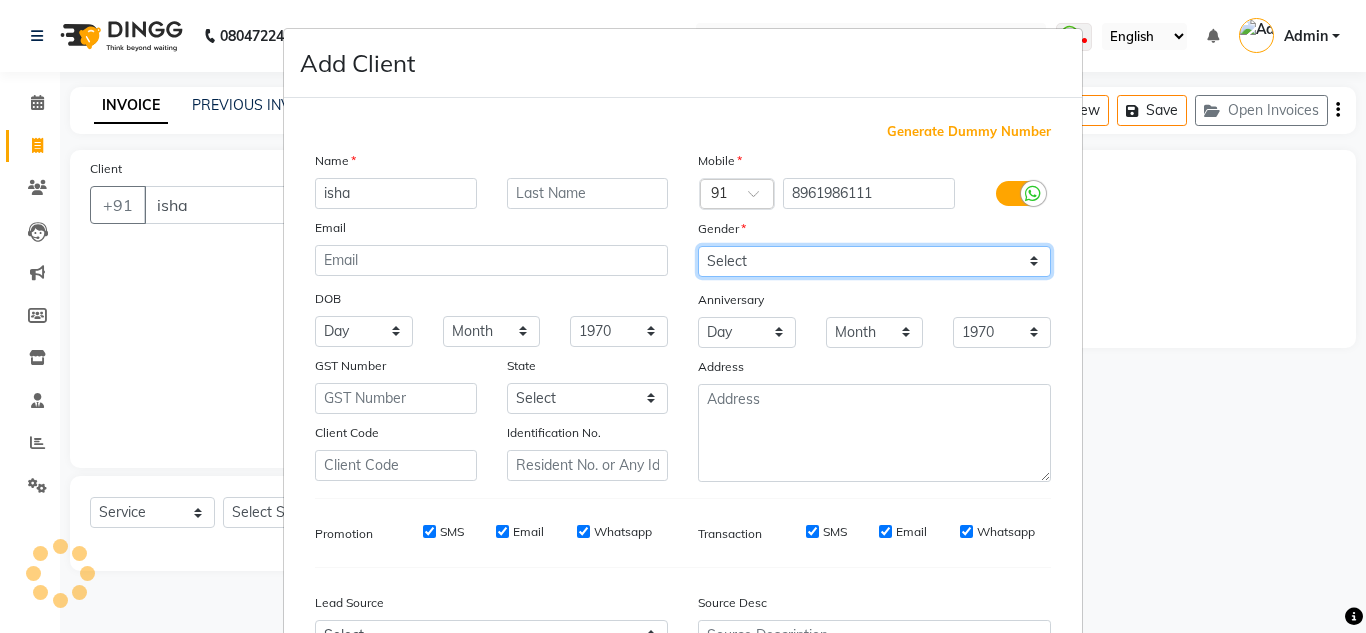 click on "Select Male Female Other Prefer Not To Say" at bounding box center [874, 261] 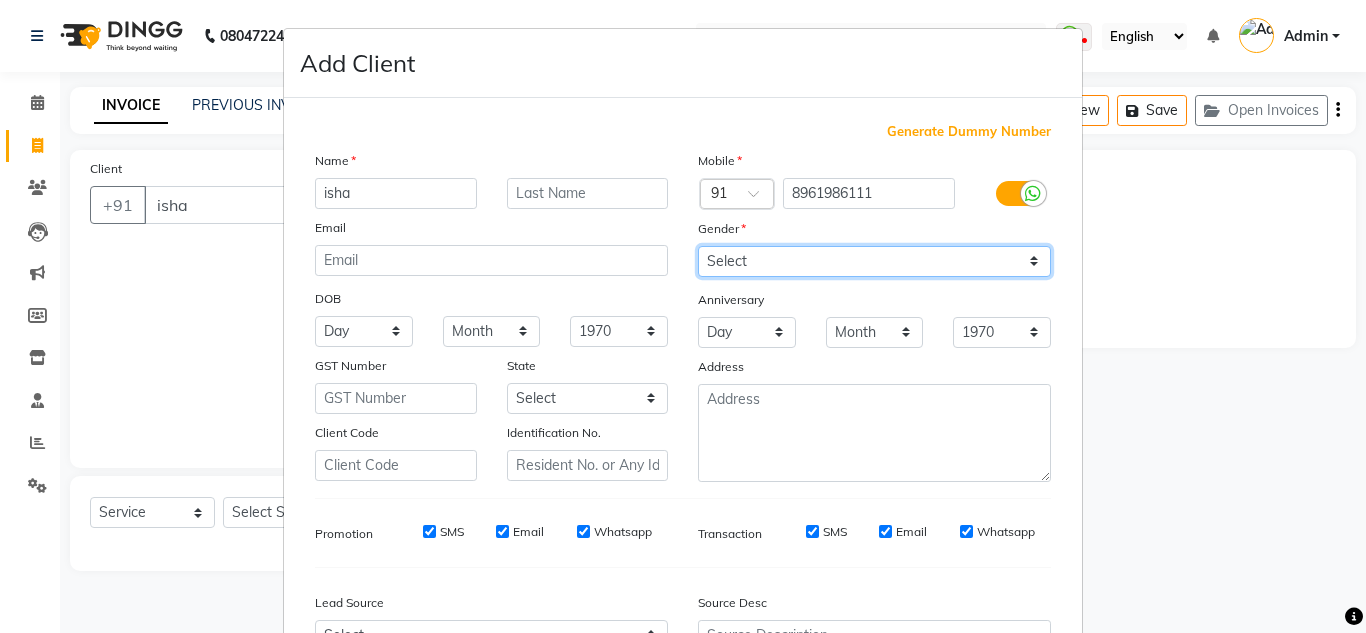 select on "female" 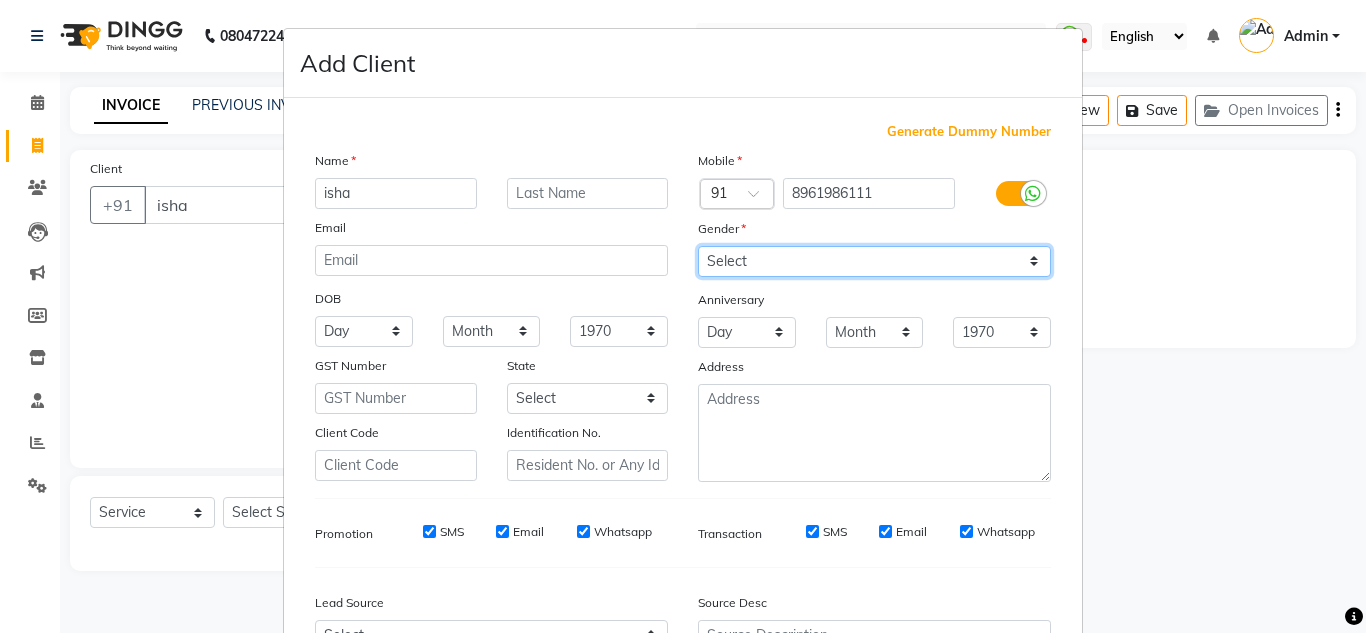 click on "Select Male Female Other Prefer Not To Say" at bounding box center [874, 261] 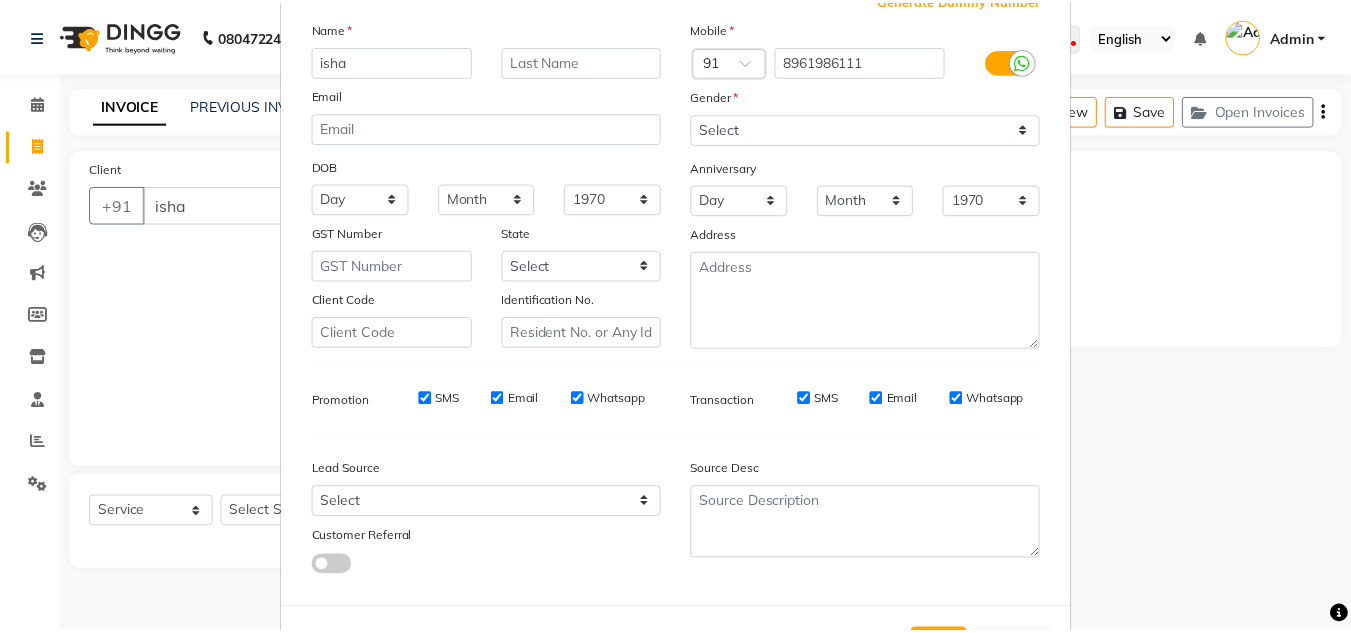 scroll, scrollTop: 216, scrollLeft: 0, axis: vertical 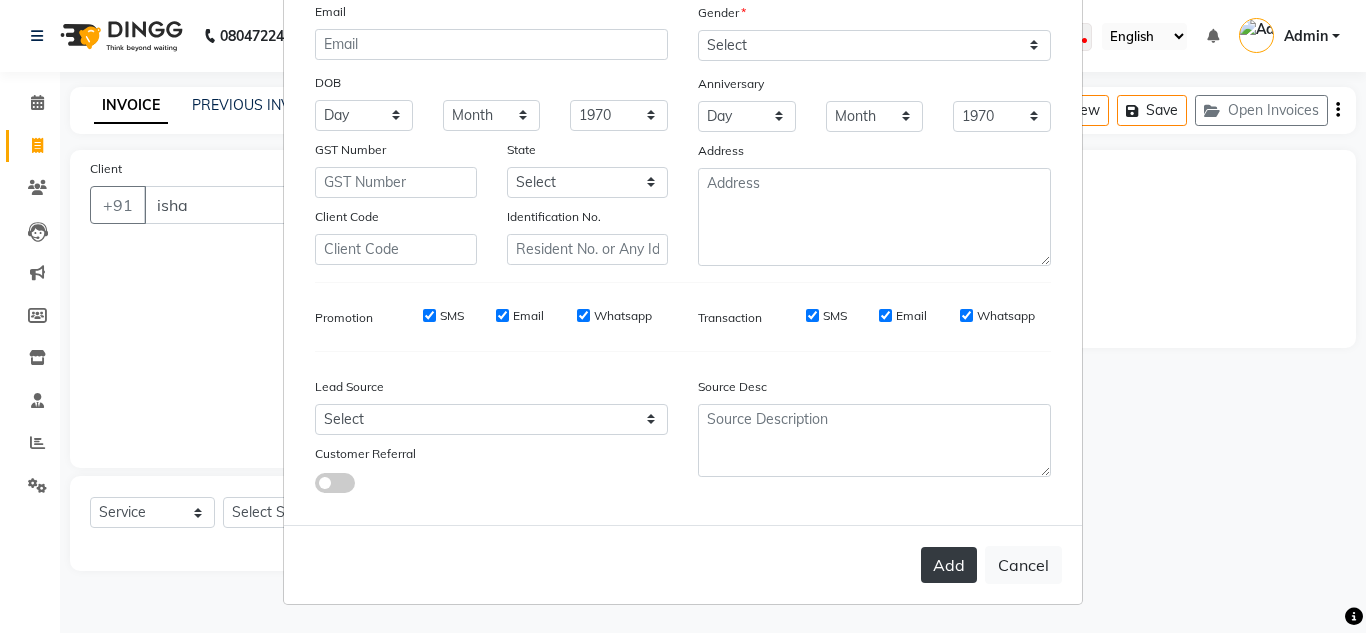 click on "Add" at bounding box center (949, 565) 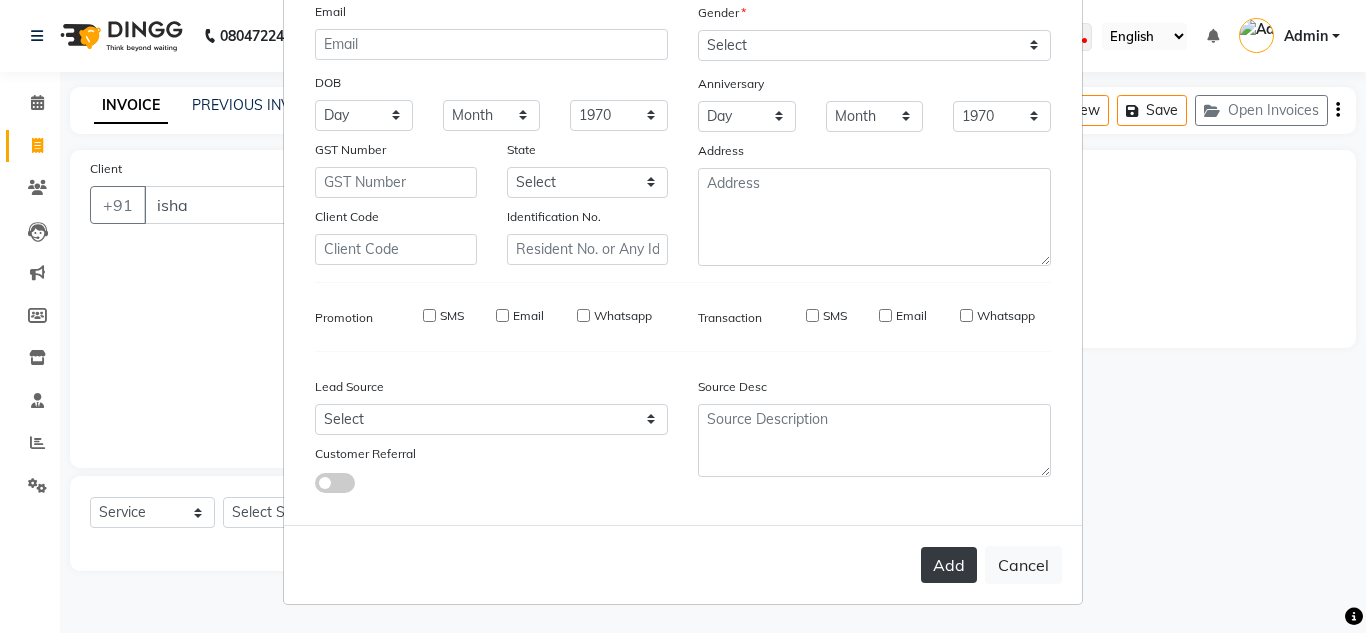 type on "8961986111" 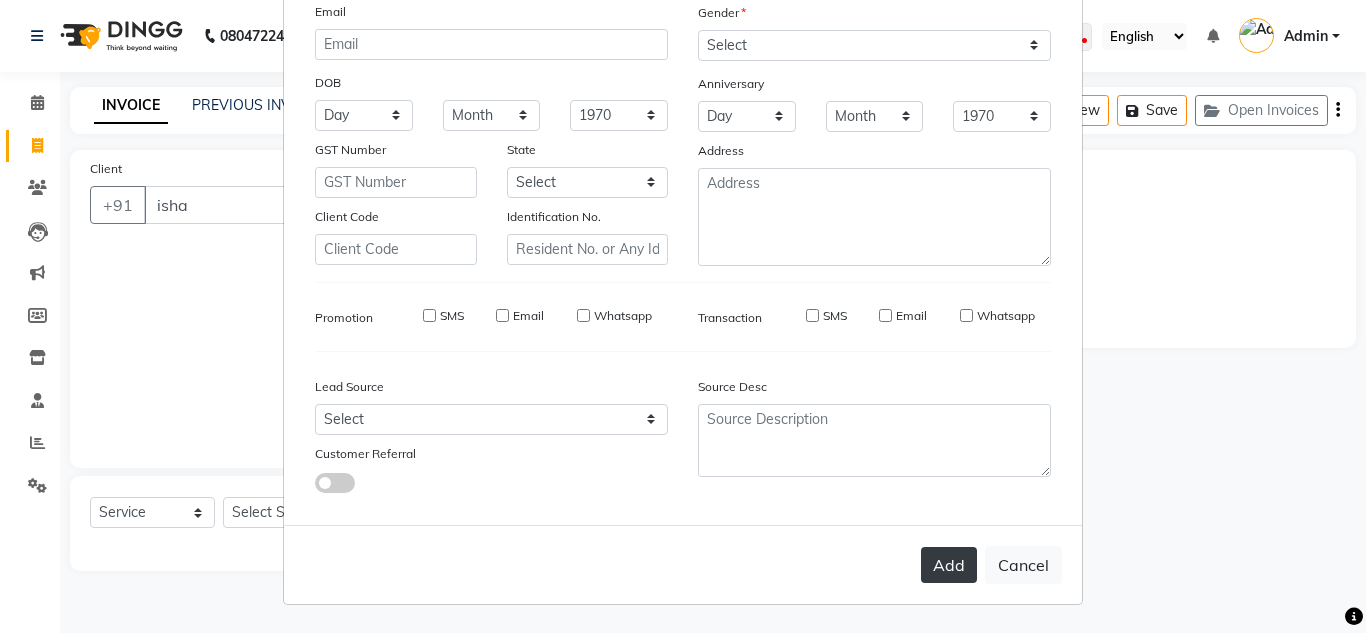 type 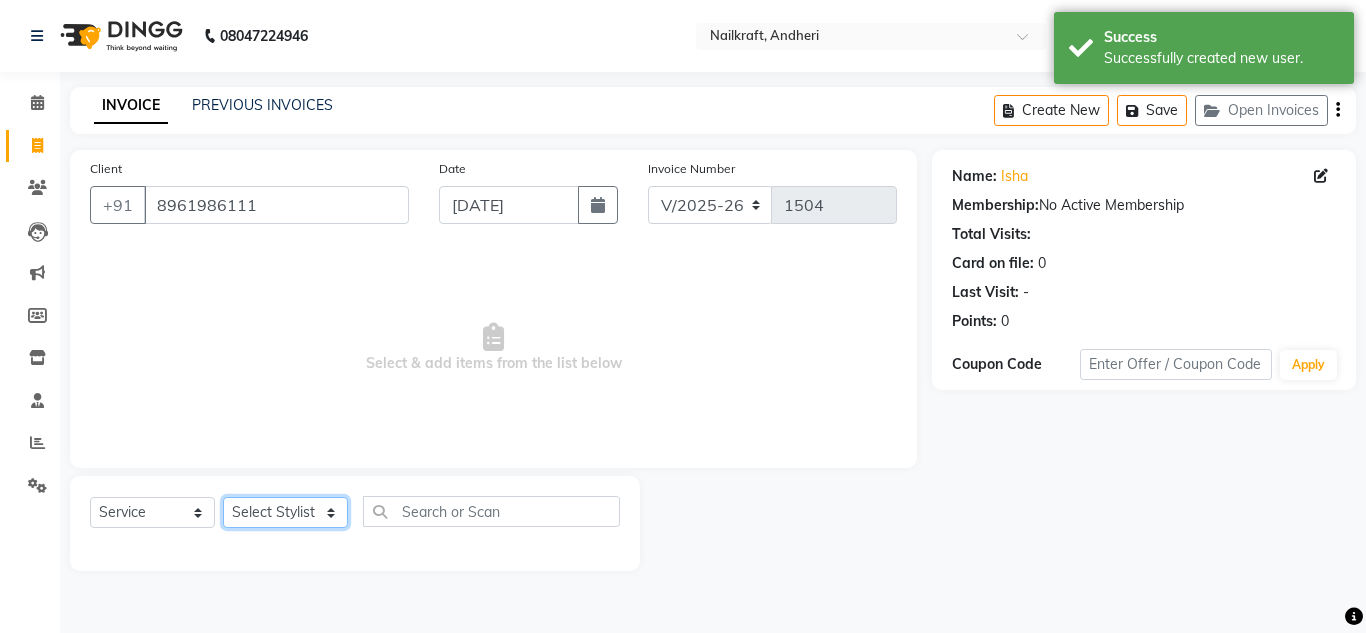 click on "Select Stylist Alam Arshad shaikh Deepali Deepu Chatry NailKraft Neetu Nikita NITA  CHAHAL  Pooja Mehral Preeti Bidlal Sanya Shaikh Sneha Balu Ichake Vaishali Vinod Yadav" 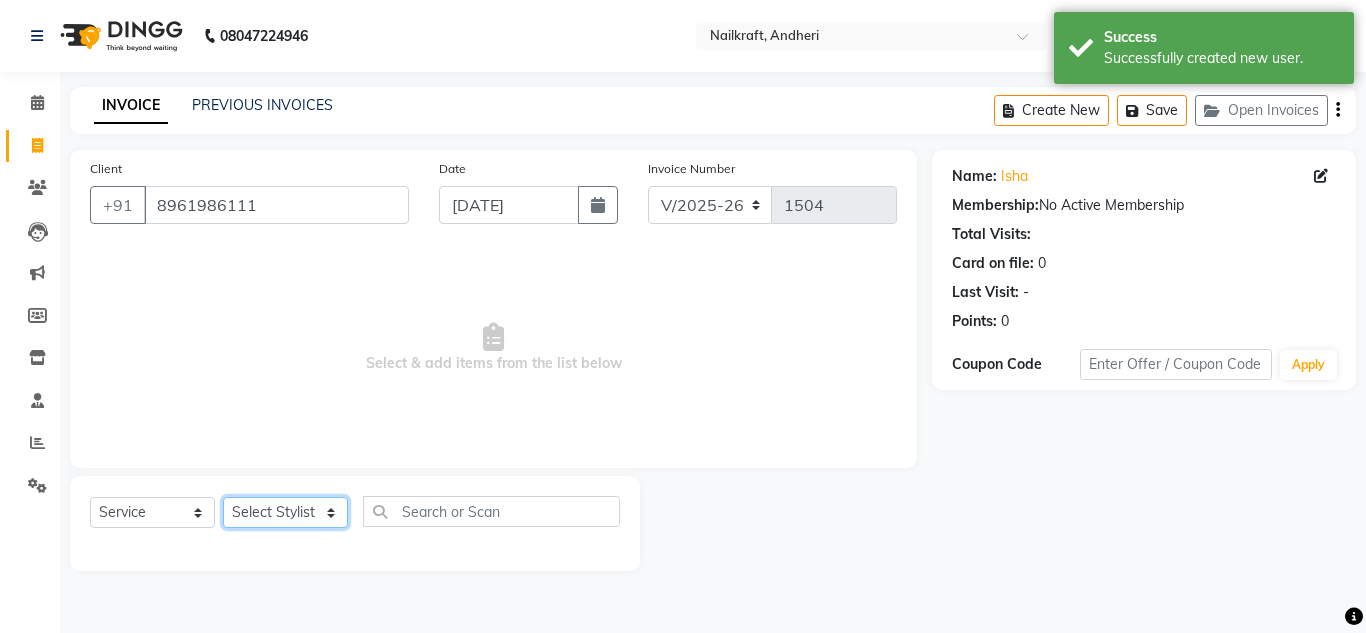 select on "76415" 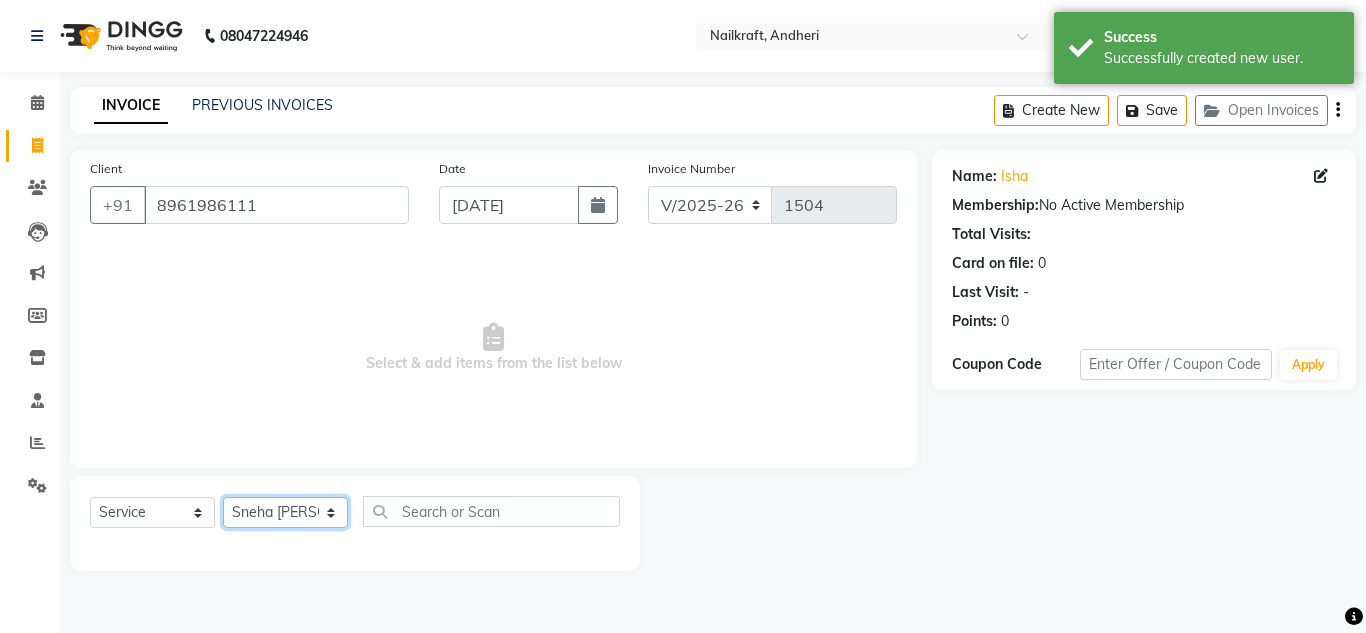 click on "Select Stylist Alam Arshad shaikh Deepali Deepu Chatry NailKraft Neetu Nikita NITA  CHAHAL  Pooja Mehral Preeti Bidlal Sanya Shaikh Sneha Balu Ichake Vaishali Vinod Yadav" 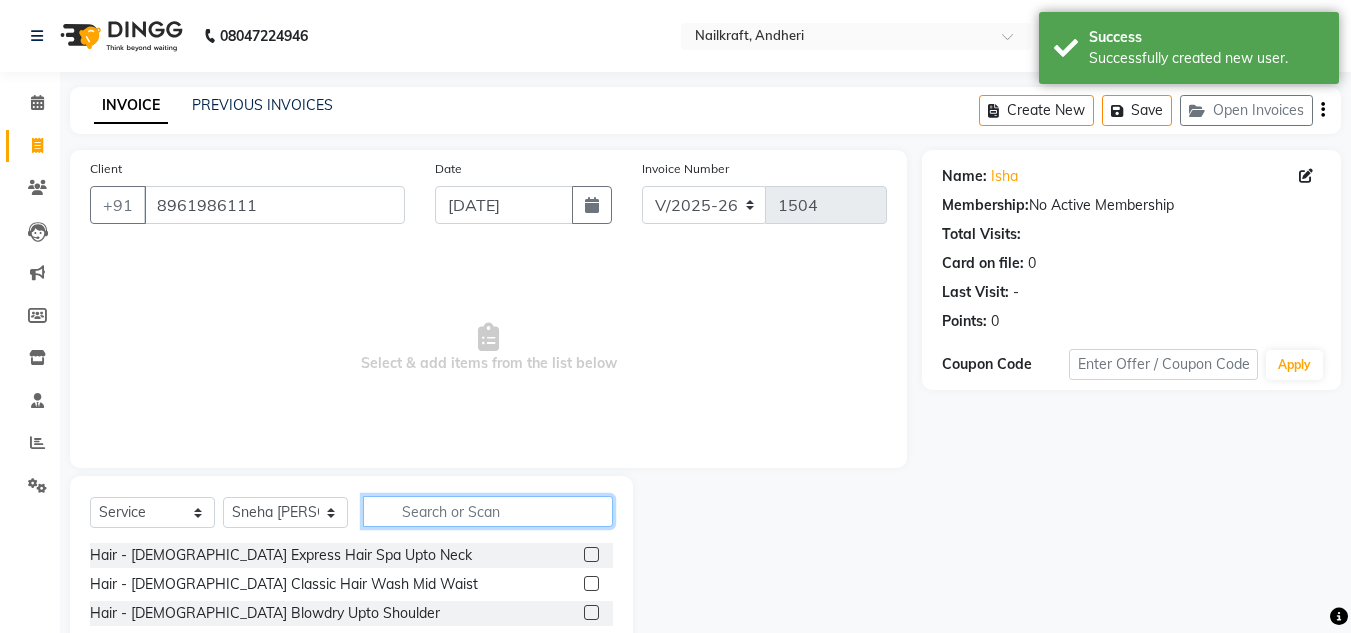 click 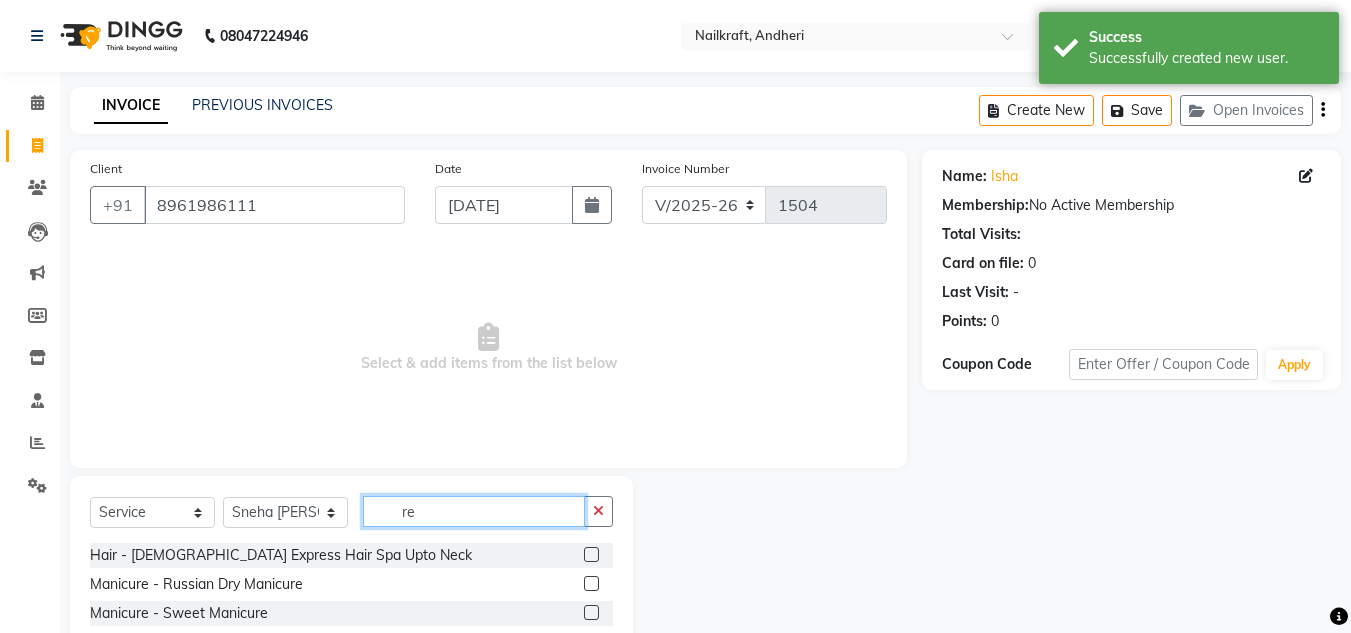 type on "r" 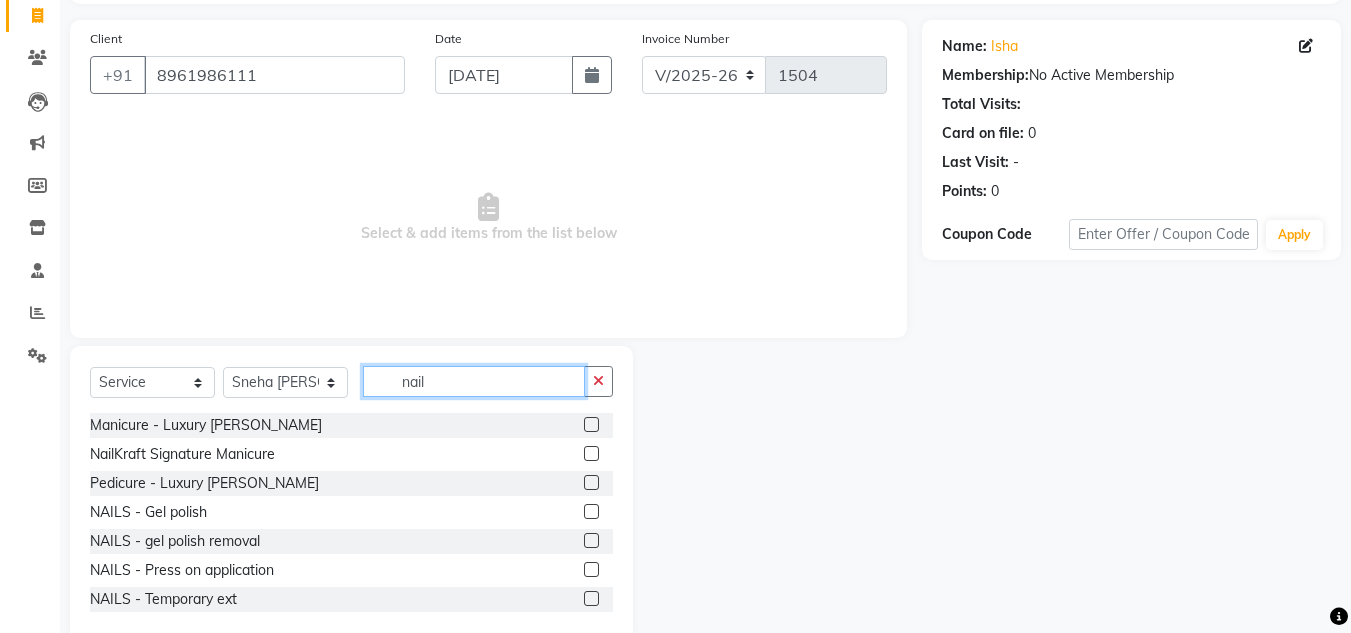 scroll, scrollTop: 168, scrollLeft: 0, axis: vertical 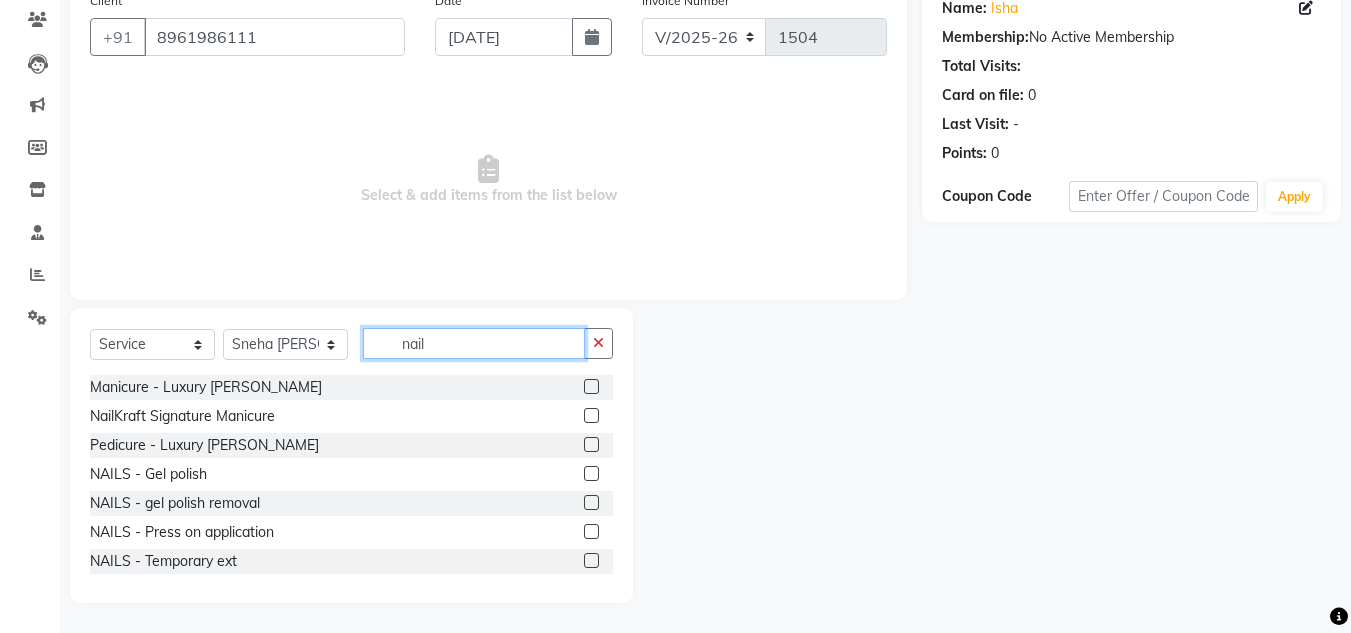 type on "nail" 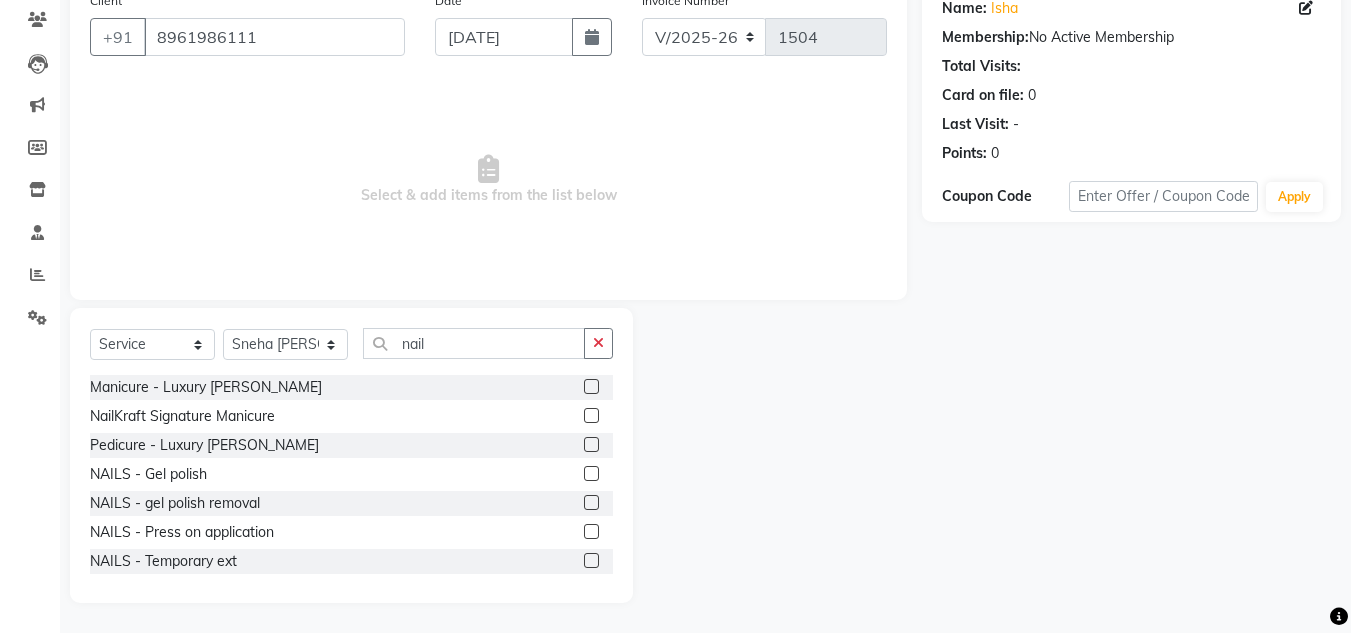 click 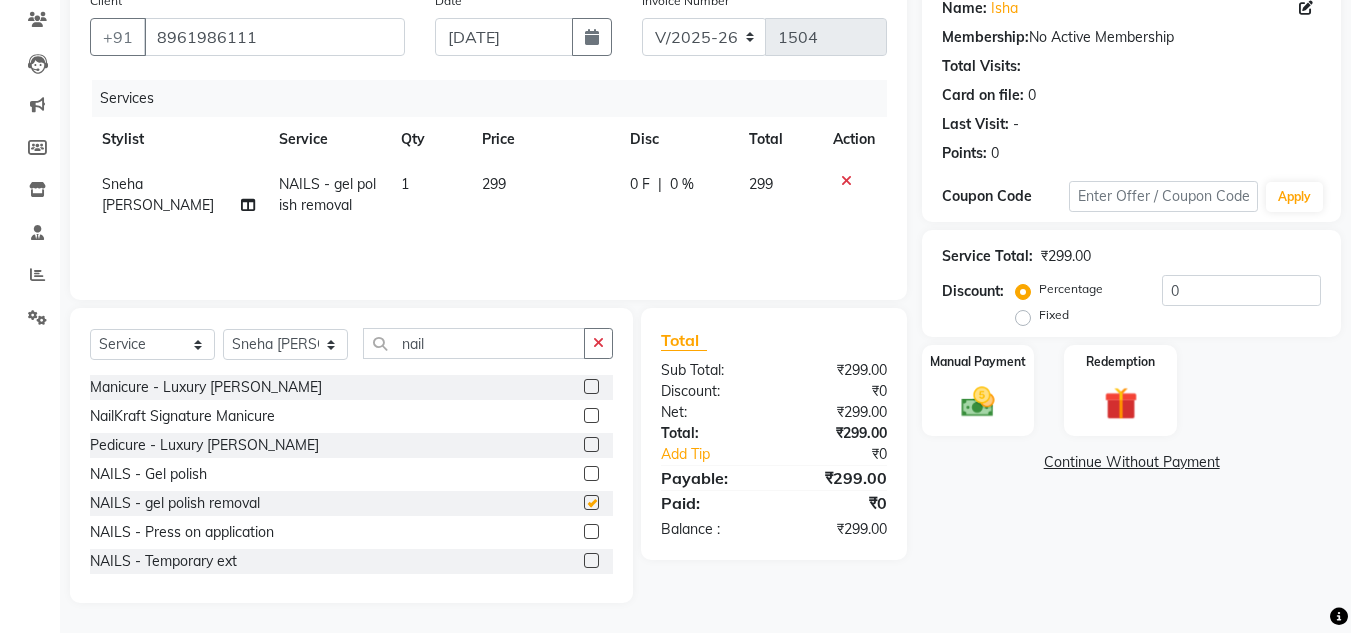 checkbox on "false" 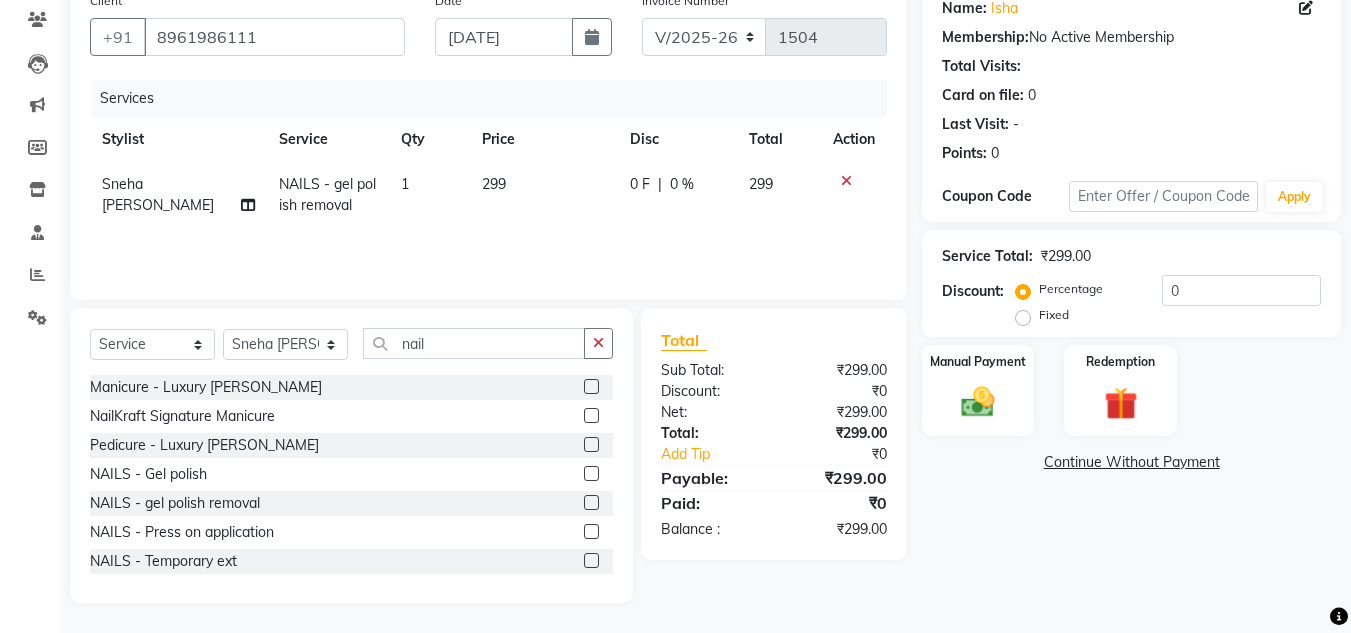 click on "299" 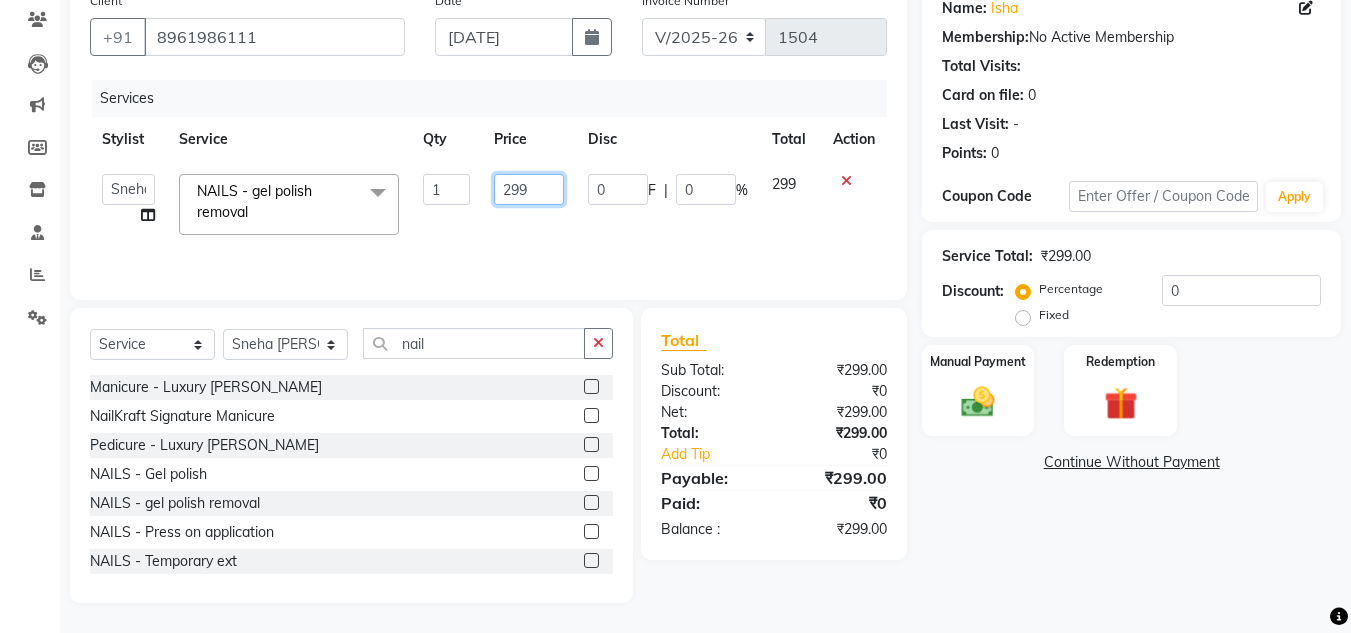 click on "299" 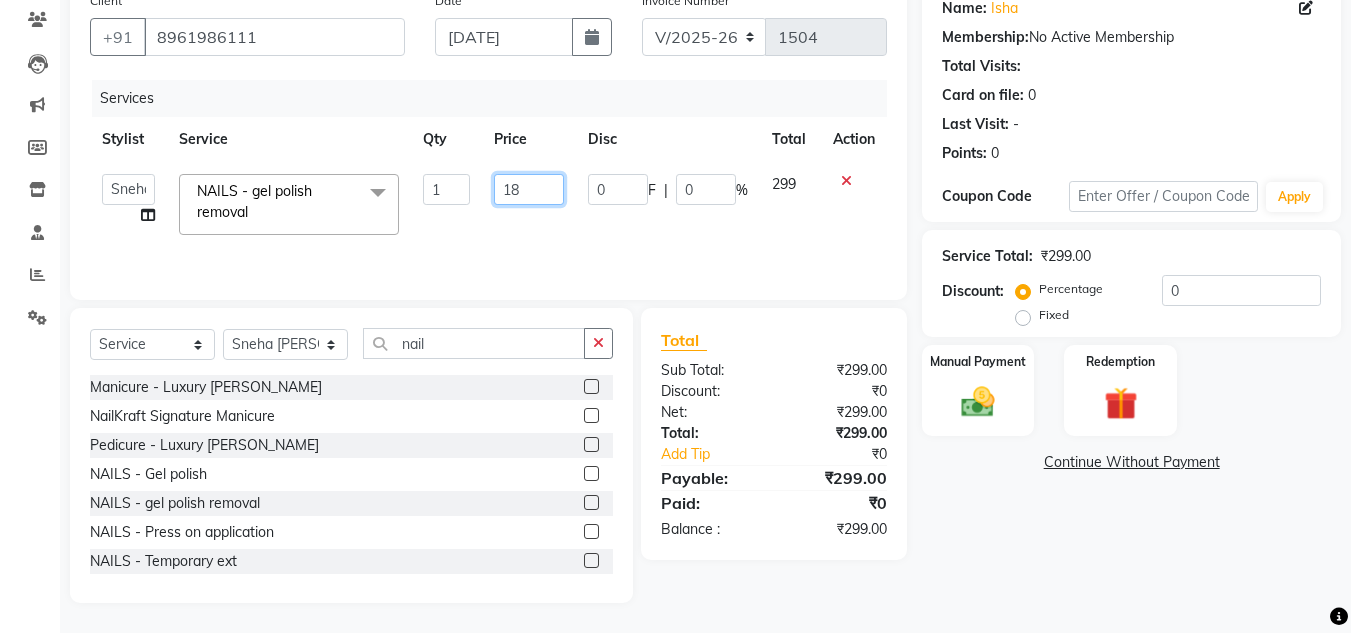 type on "180" 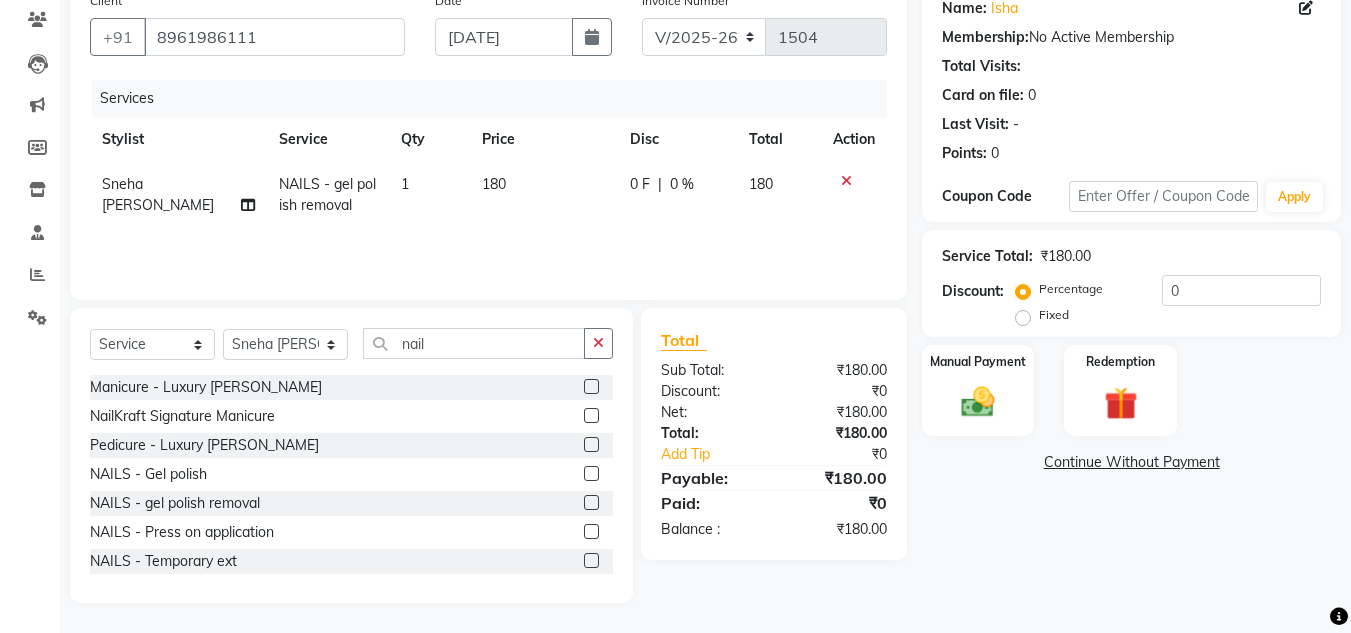 click on "Manual Payment Redemption" 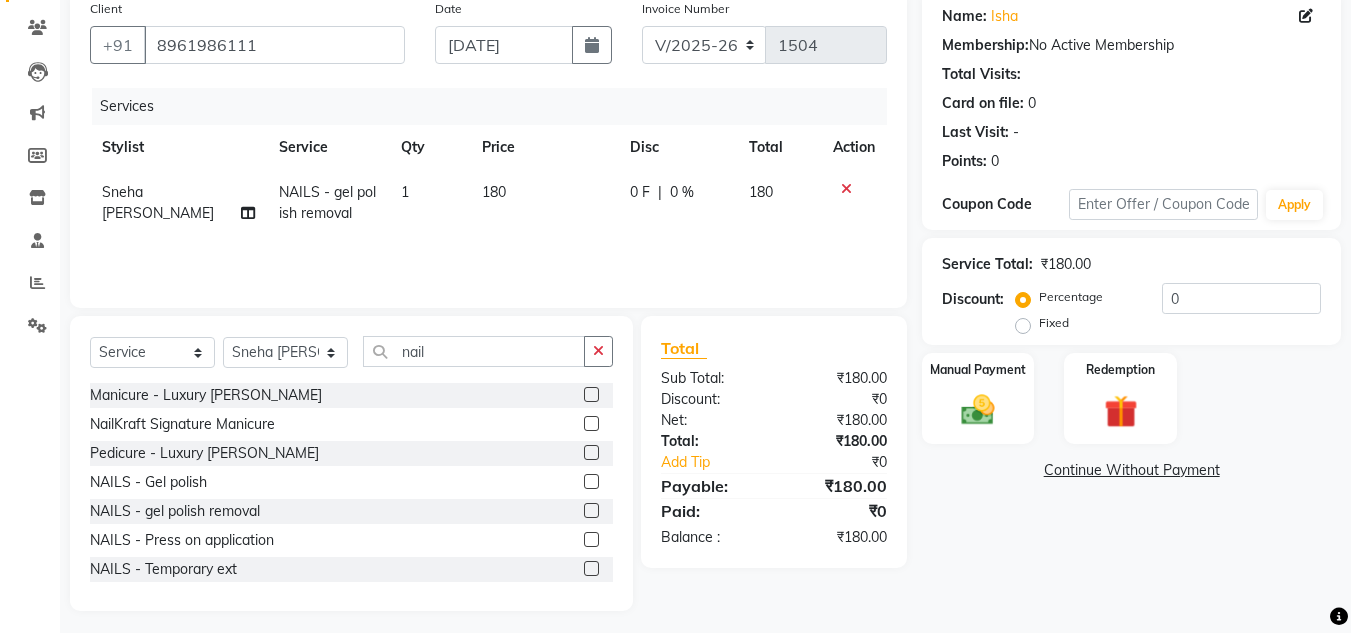 scroll, scrollTop: 168, scrollLeft: 0, axis: vertical 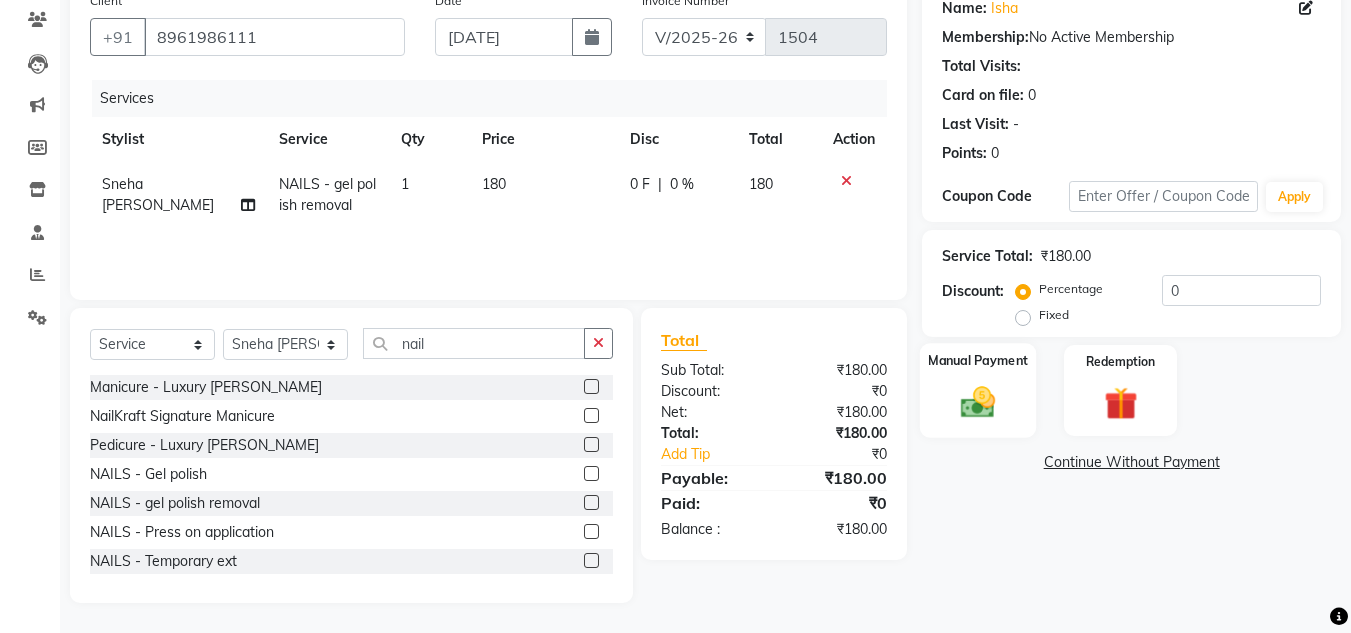 click 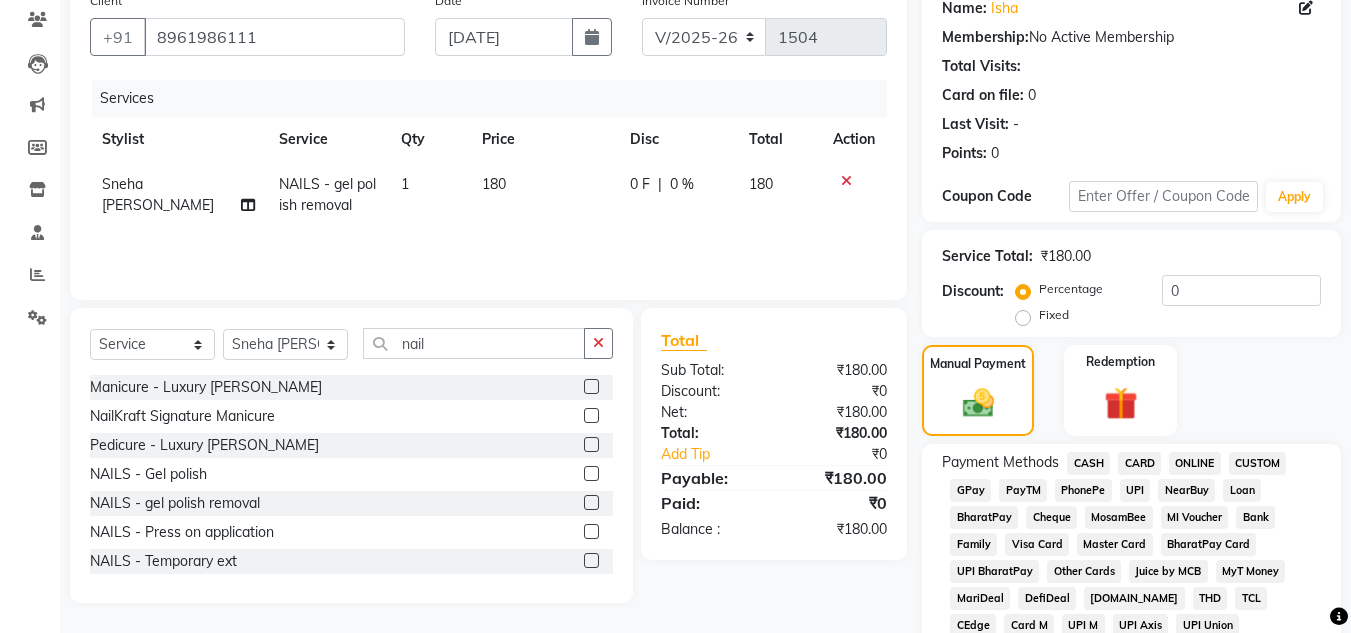 click on "GPay" 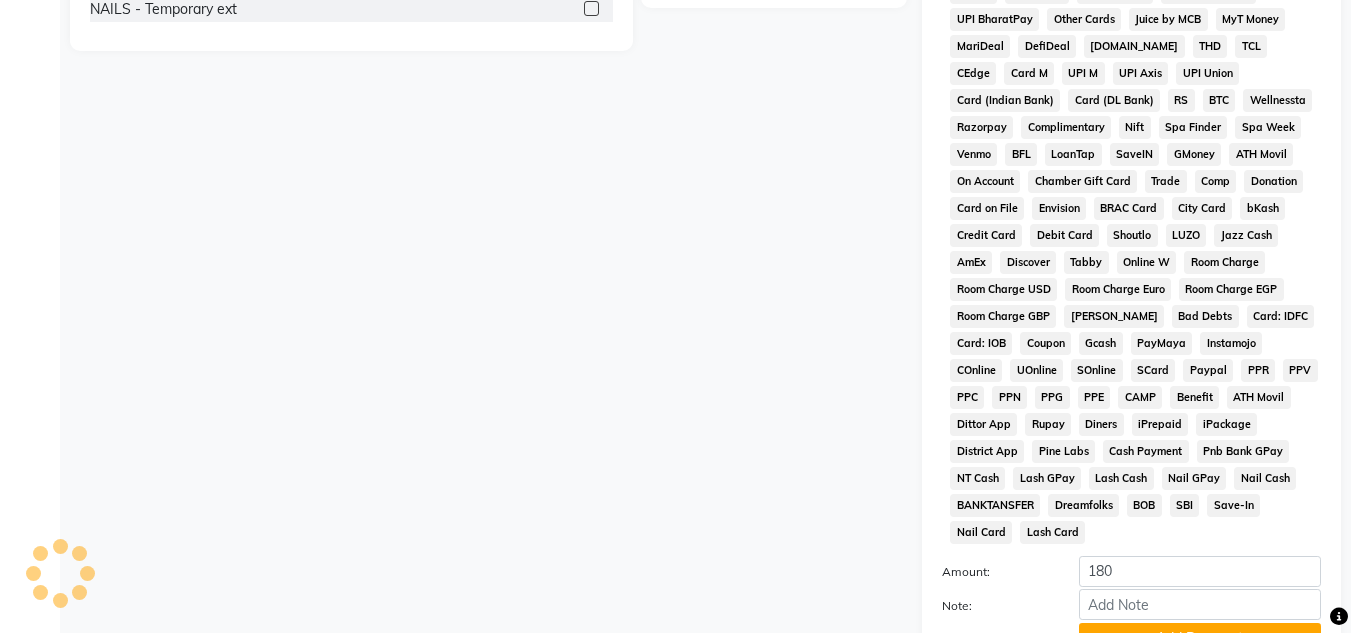 scroll, scrollTop: 788, scrollLeft: 0, axis: vertical 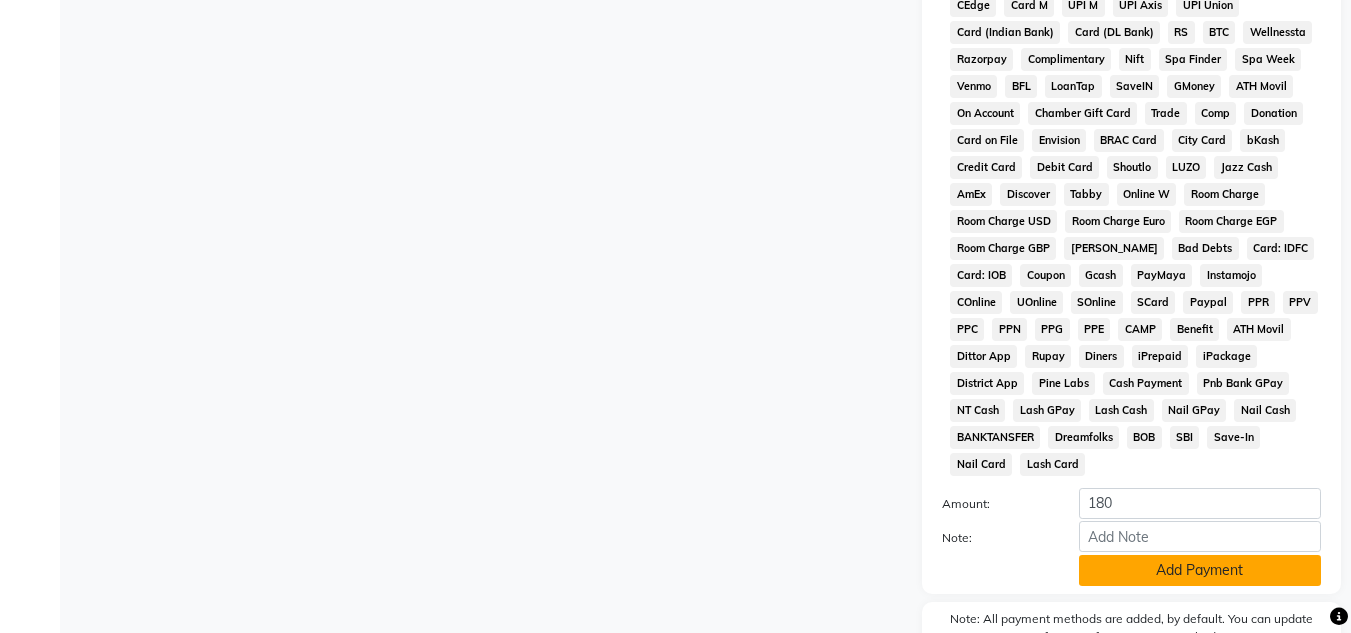 click on "Add Payment" 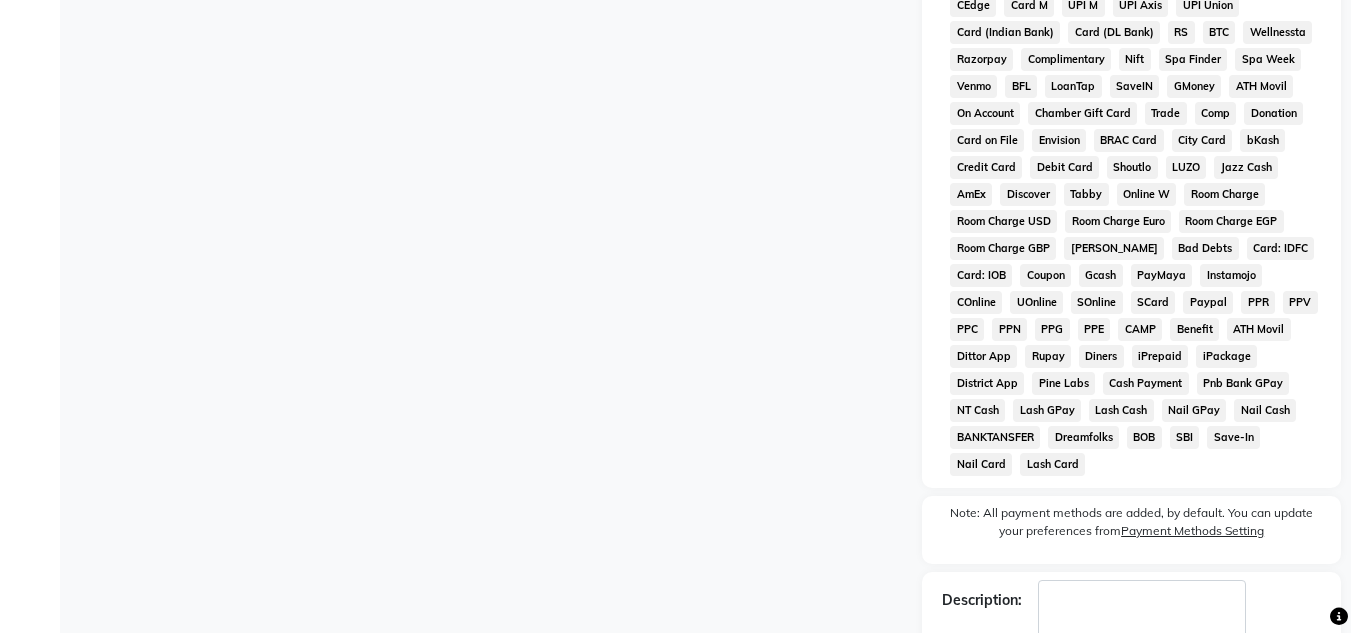 scroll, scrollTop: 876, scrollLeft: 0, axis: vertical 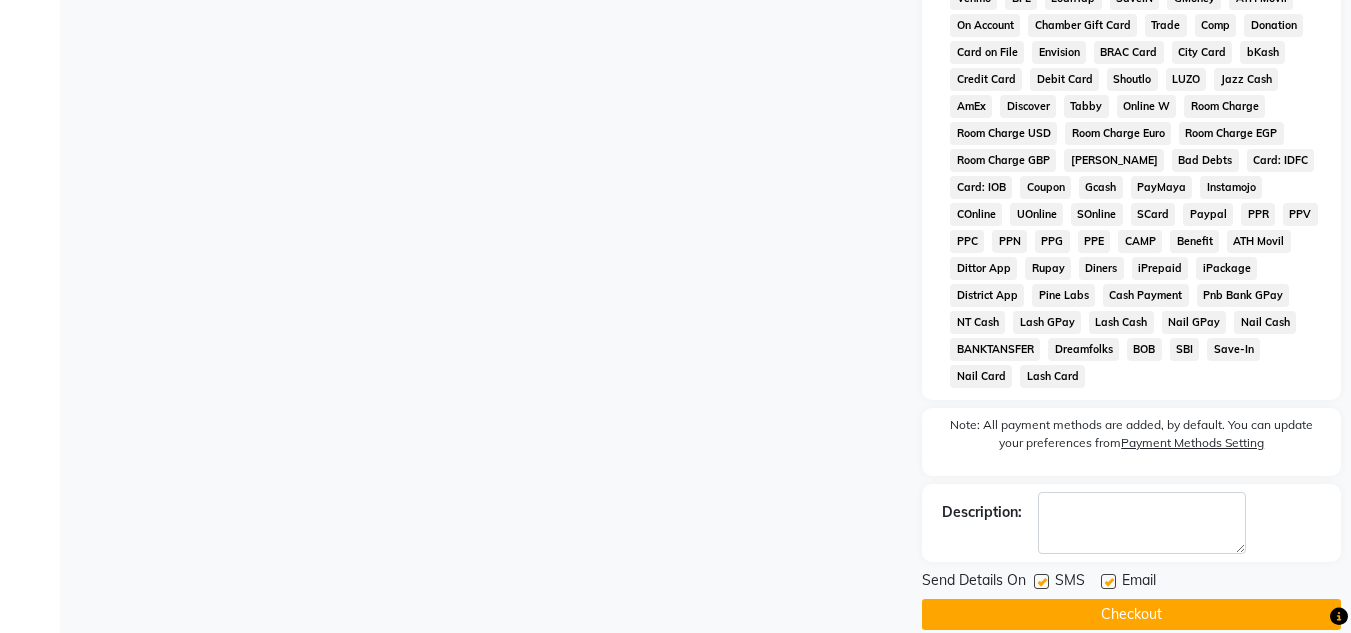 click on "Checkout" 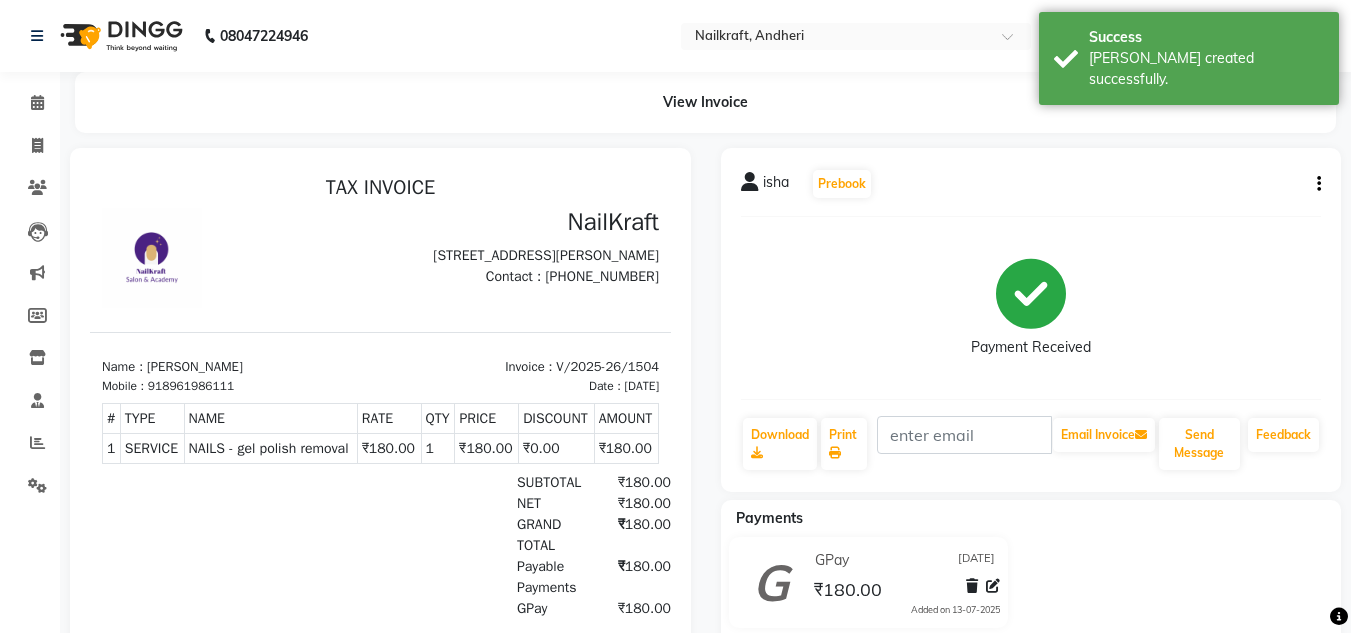 scroll, scrollTop: 0, scrollLeft: 0, axis: both 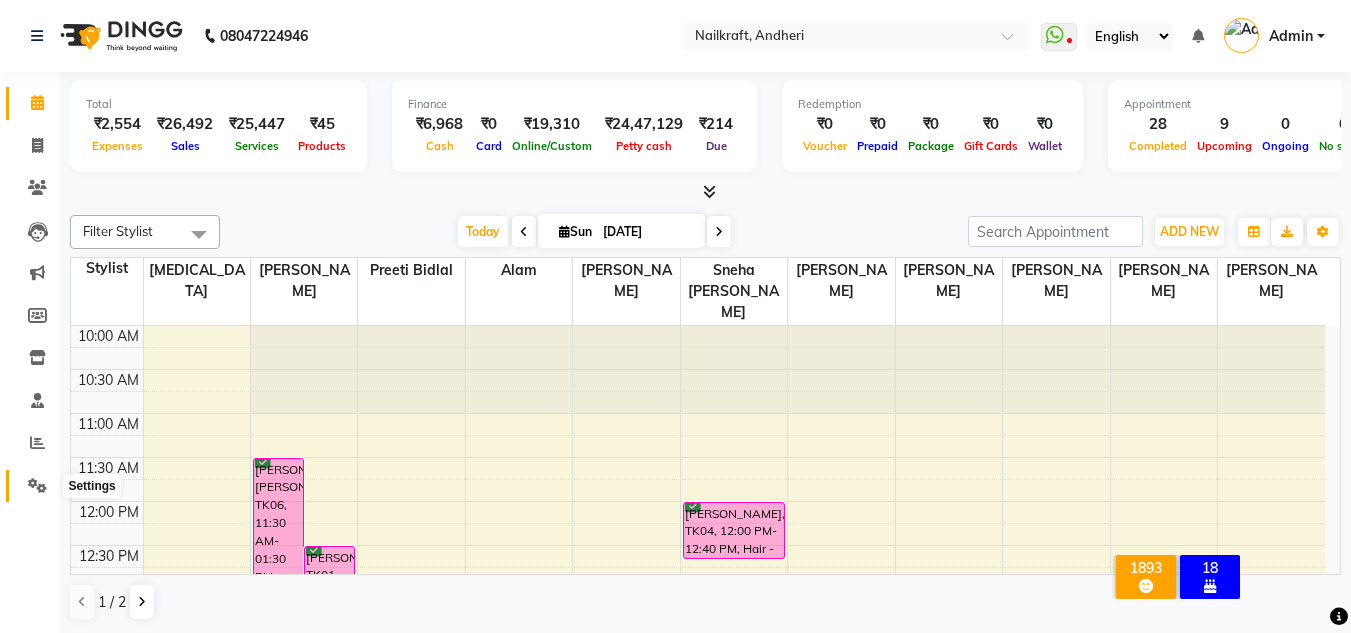 click 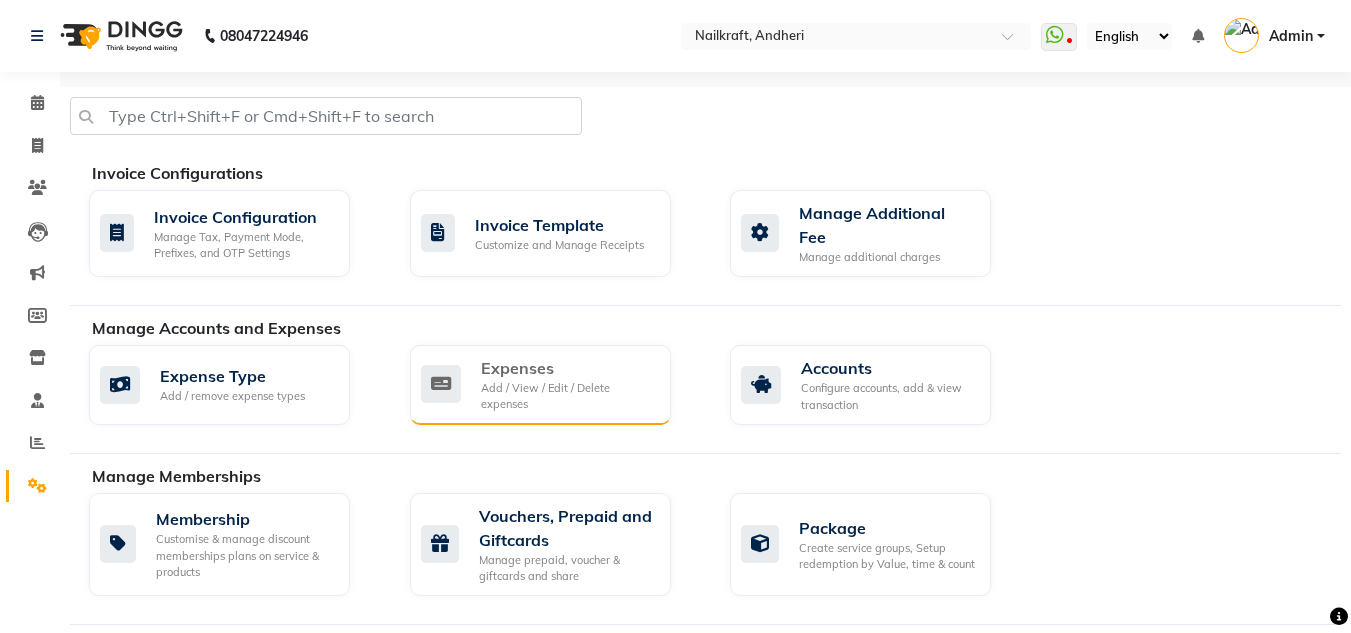 click on "Expenses" 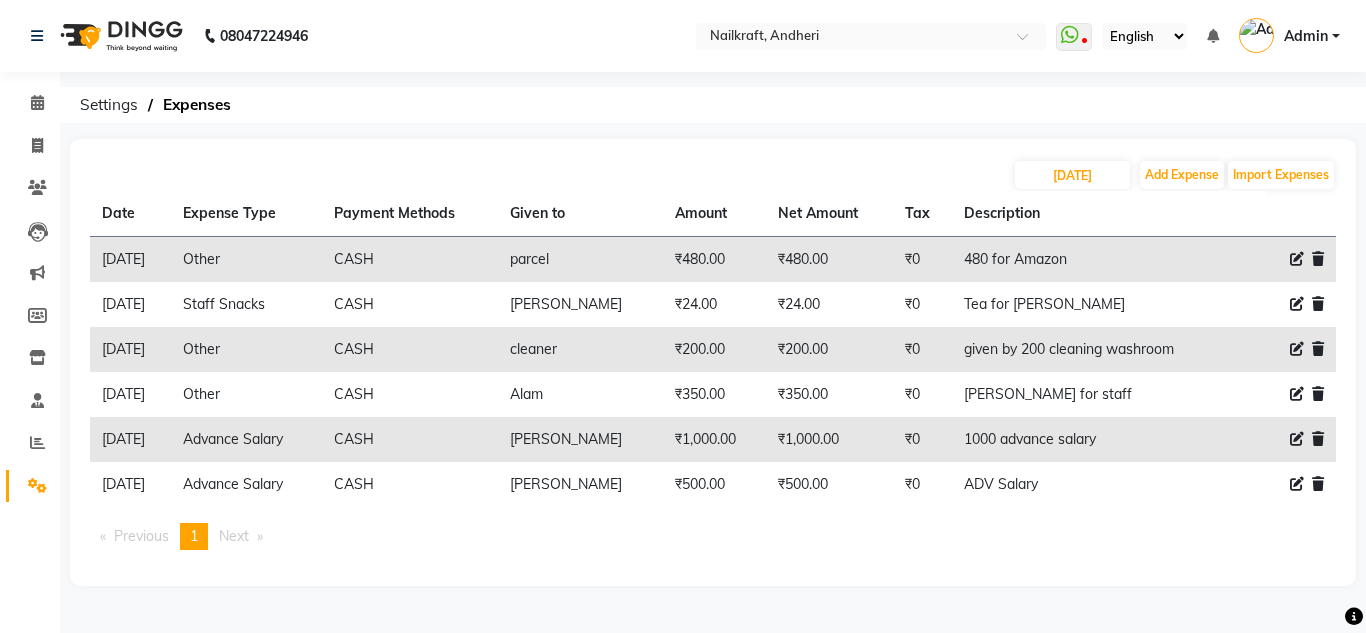 click 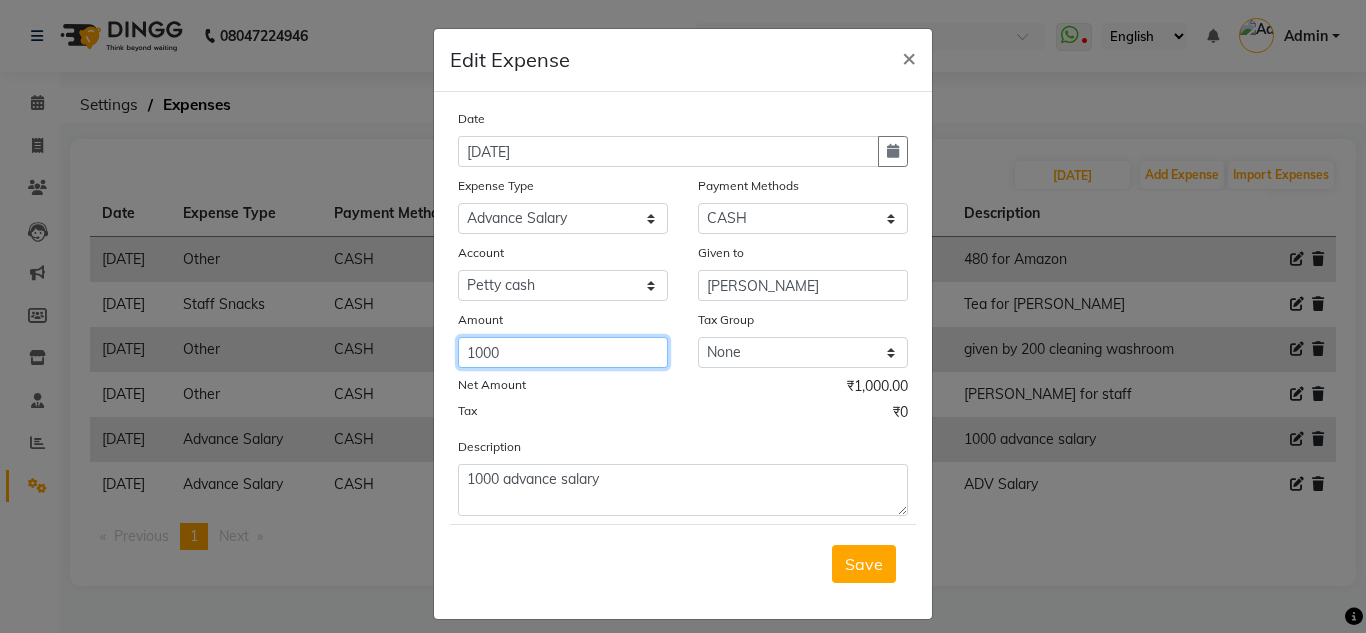 click on "1000" 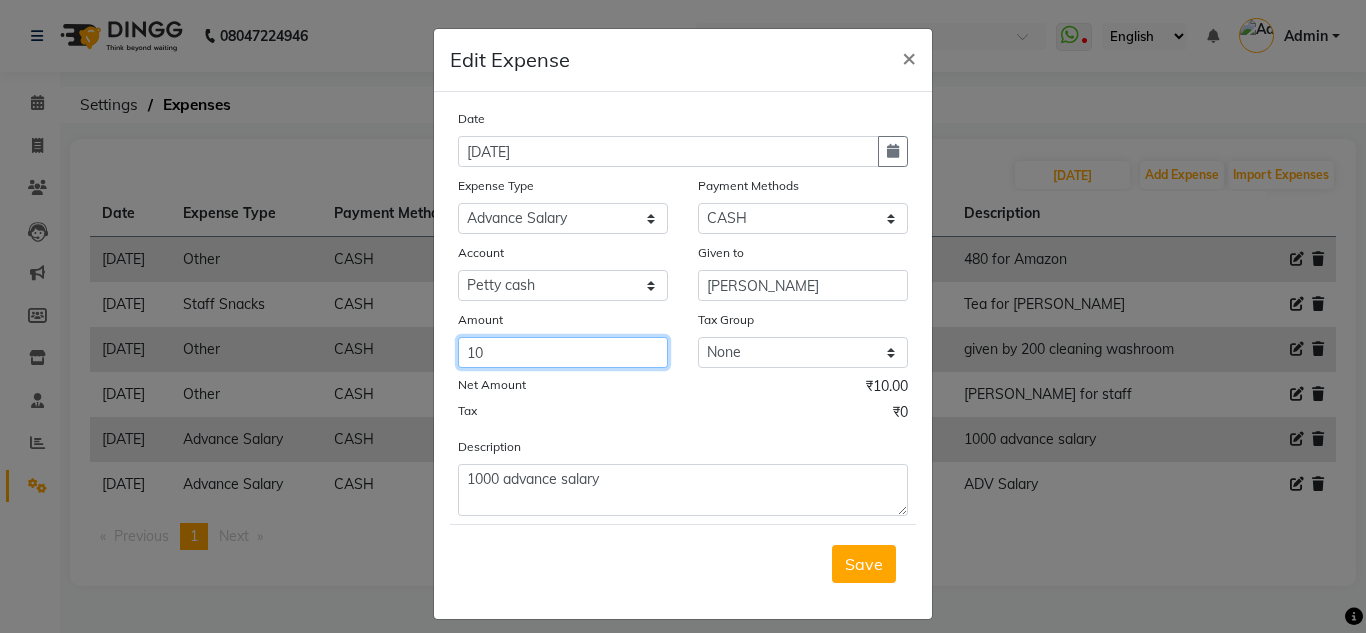 type on "1" 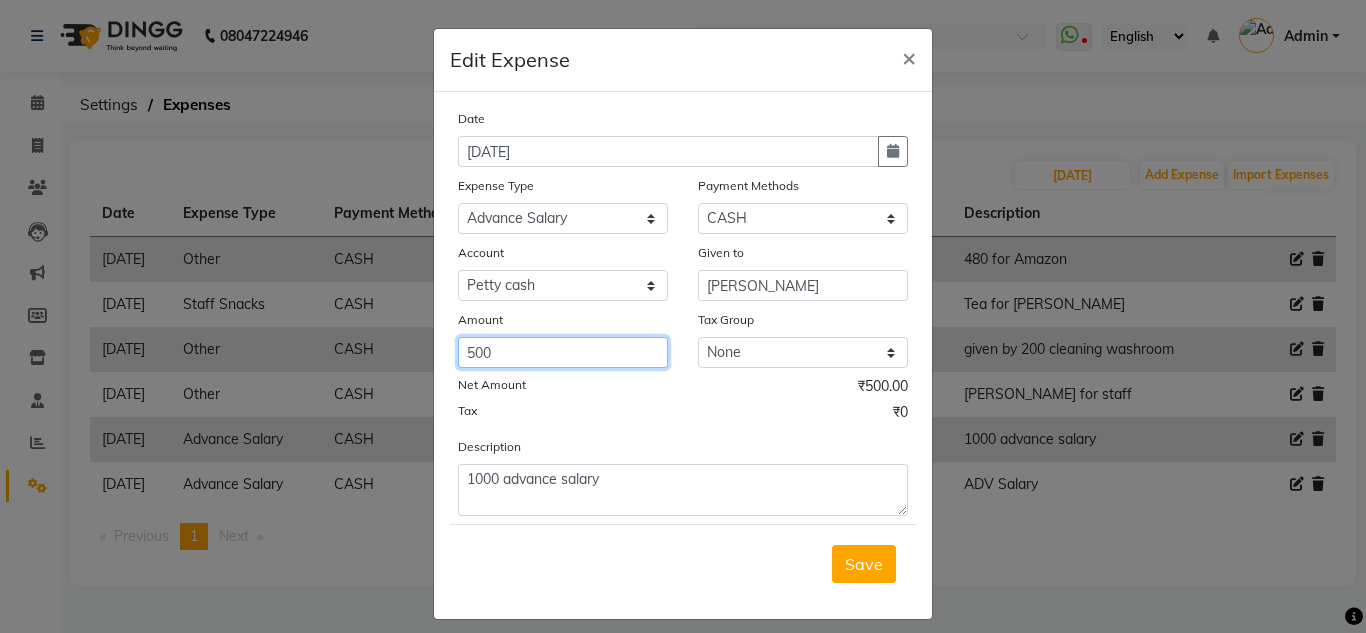 type on "500" 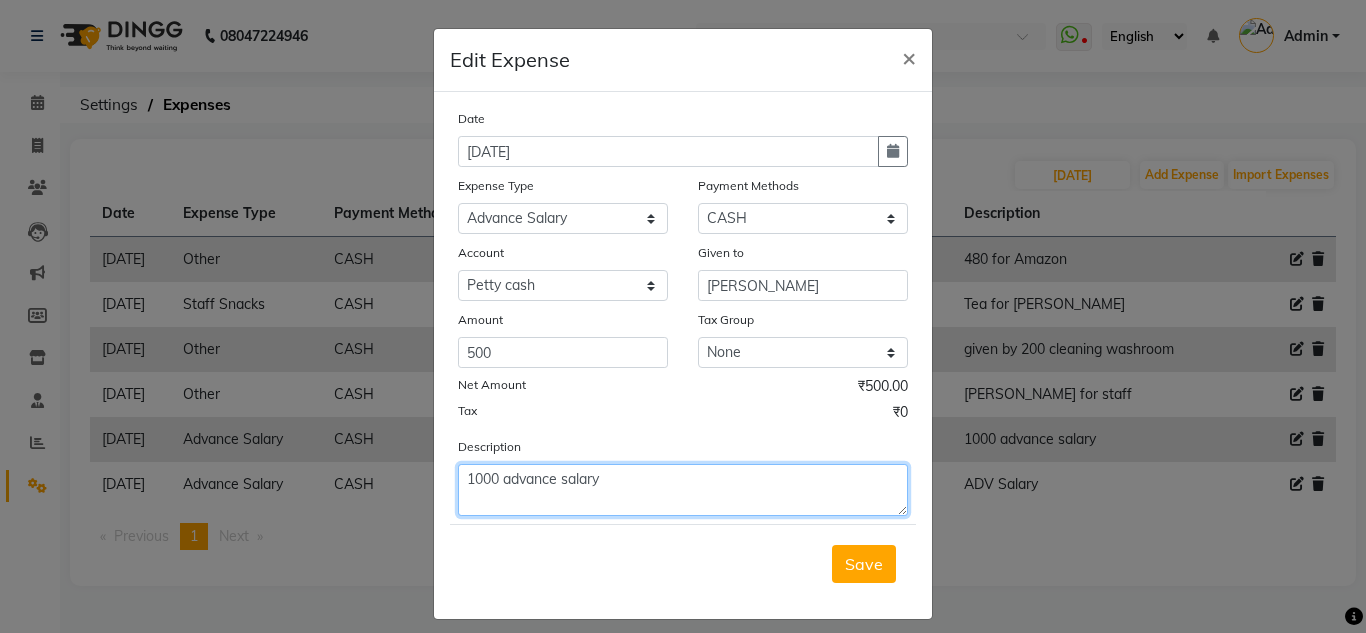 click on "1000 advance salary" 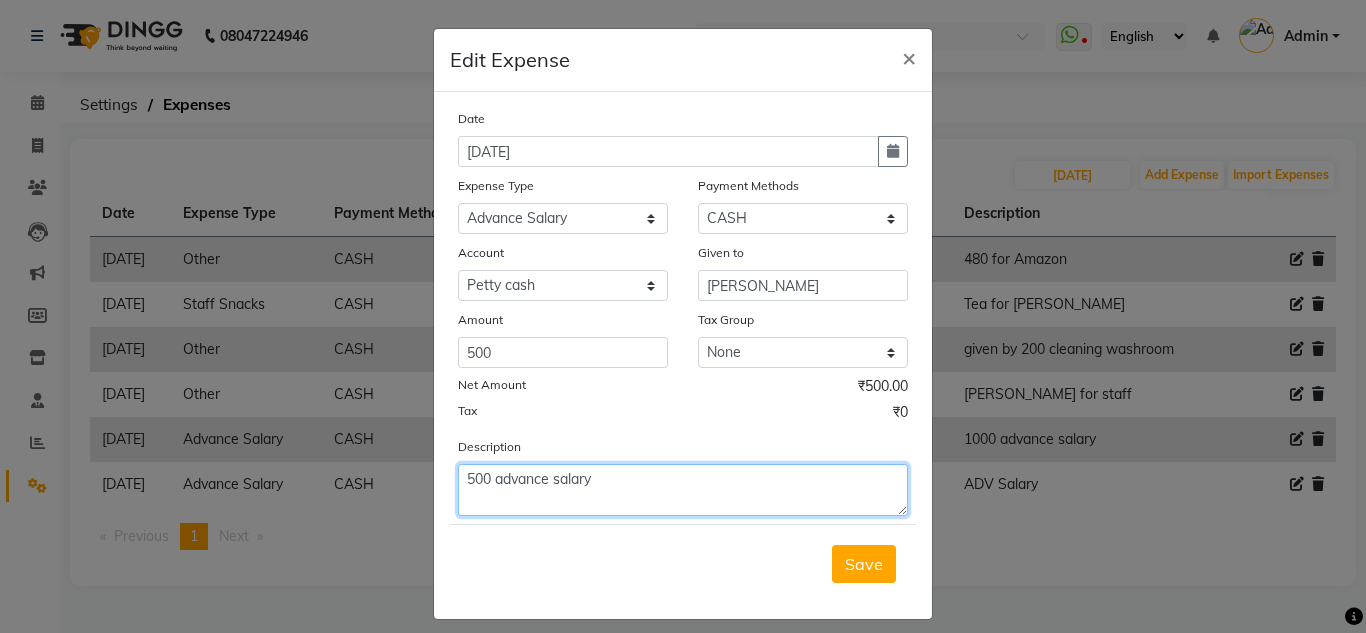 click on "500 advance salary" 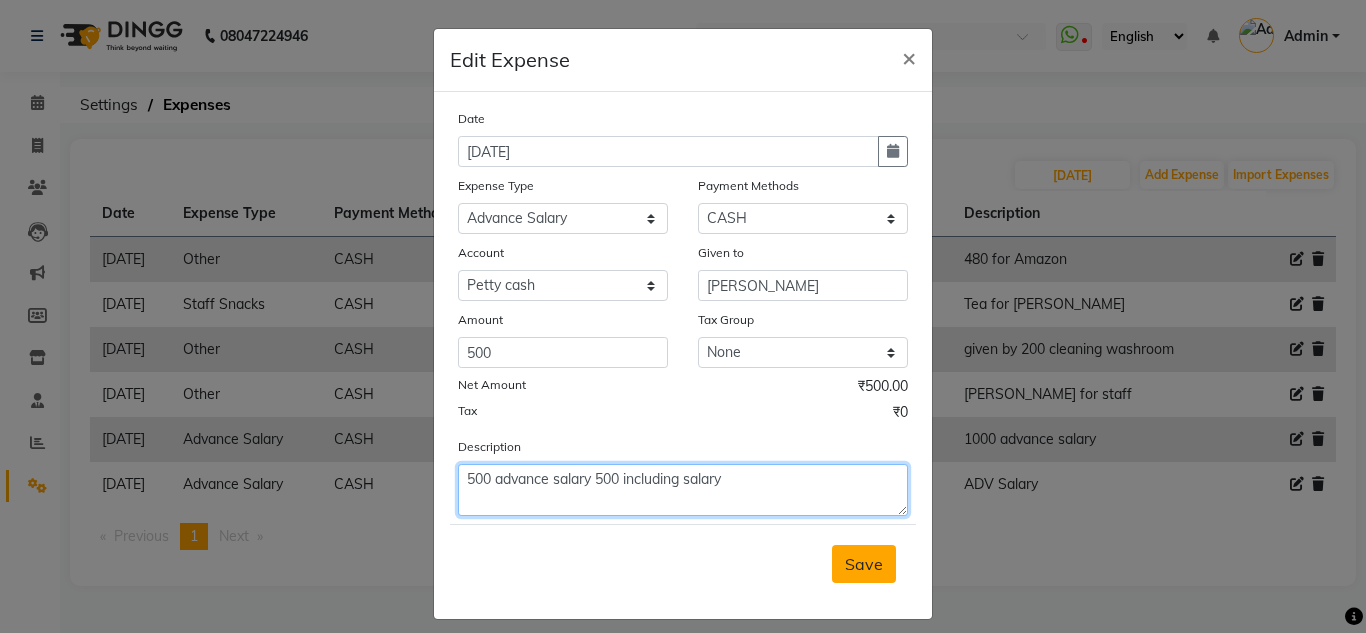 type on "500 advance salary 500 including salary" 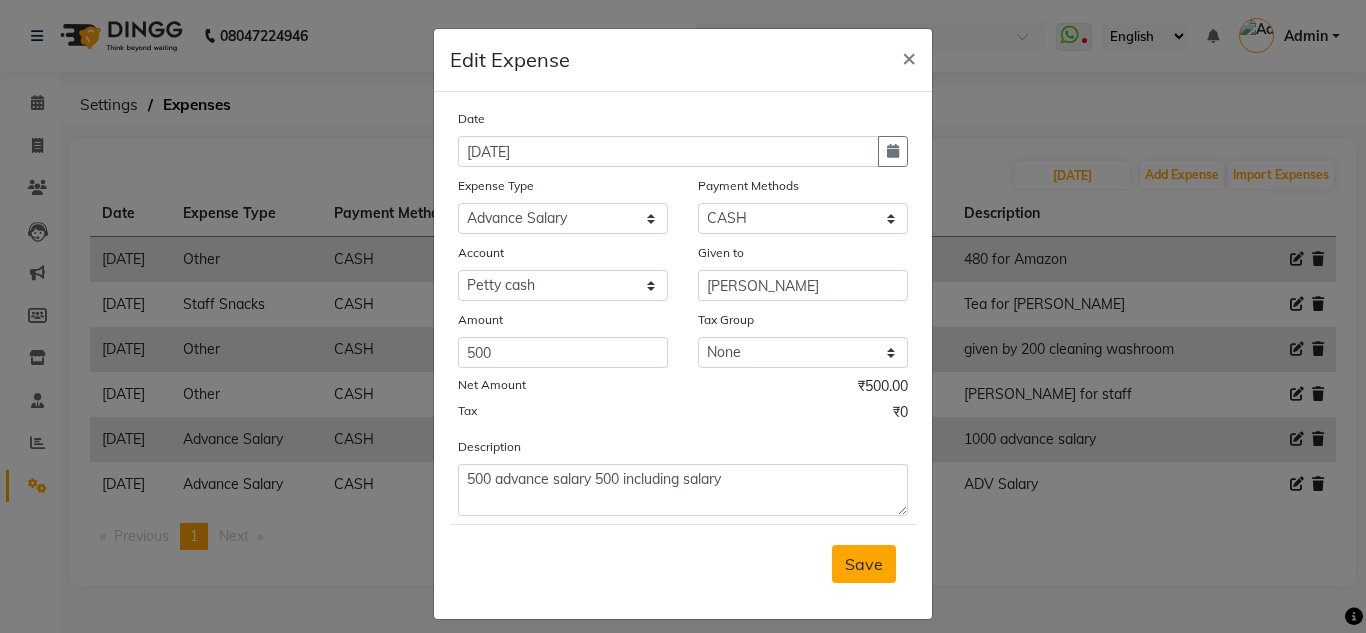 click on "Save" at bounding box center (864, 564) 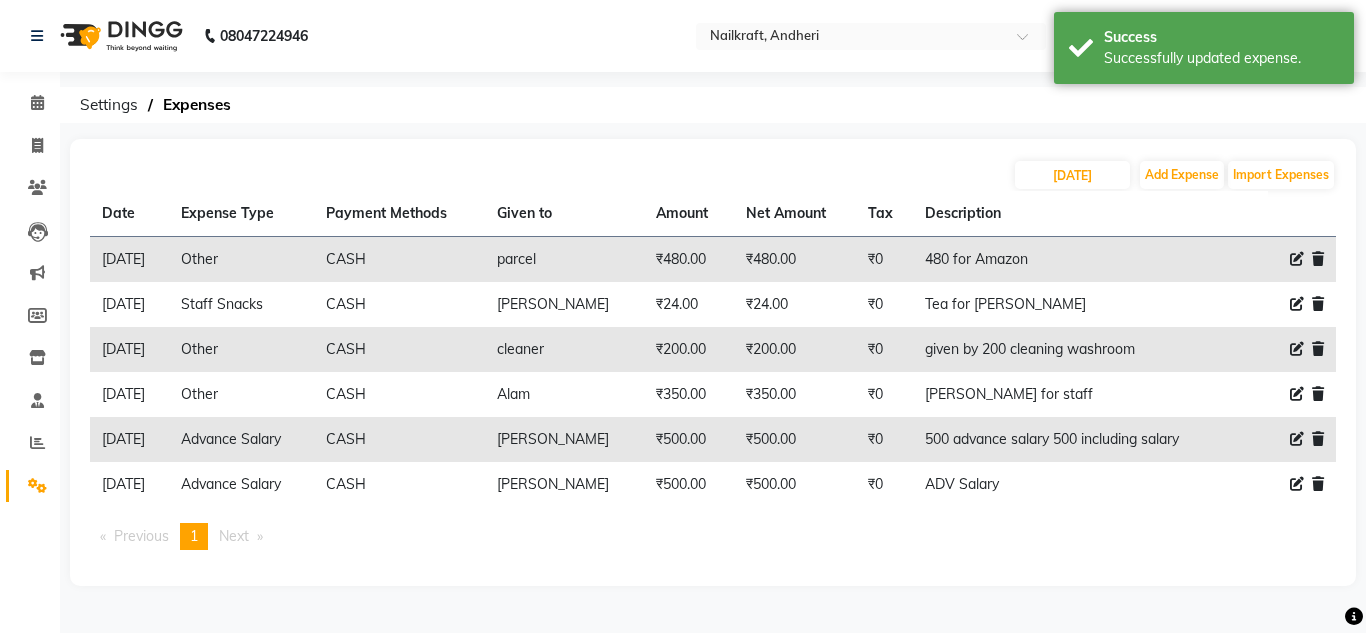 click on "Date Expense Type Payment Methods Given to Amount Net Amount Tax Description  [DATE]   Other   CASH   parcel    ₹480.00  ₹480.00 ₹0  480 for Amazon    [DATE]   Staff Snacks   [PERSON_NAME] [PERSON_NAME]   ₹24.00  ₹24.00 ₹0  Tea for [PERSON_NAME]    [DATE]   Other   CASH   cleaner   ₹200.00  ₹200.00 ₹0  given by 200 cleaning washroom    [DATE]   Other   CASH   Alam   ₹350.00  ₹350.00 ₹0  [PERSON_NAME] for staff     [DATE]   Advance Salary   CASH   [PERSON_NAME]   ₹500.00  ₹500.00 ₹0  500 advance salary 500 including salary    [DATE]   Advance Salary   CASH   [PERSON_NAME]   ₹500.00  ₹500.00 ₹0  ADV Salary   Previous  page  1 / 1  You're on page  1  Next  page" 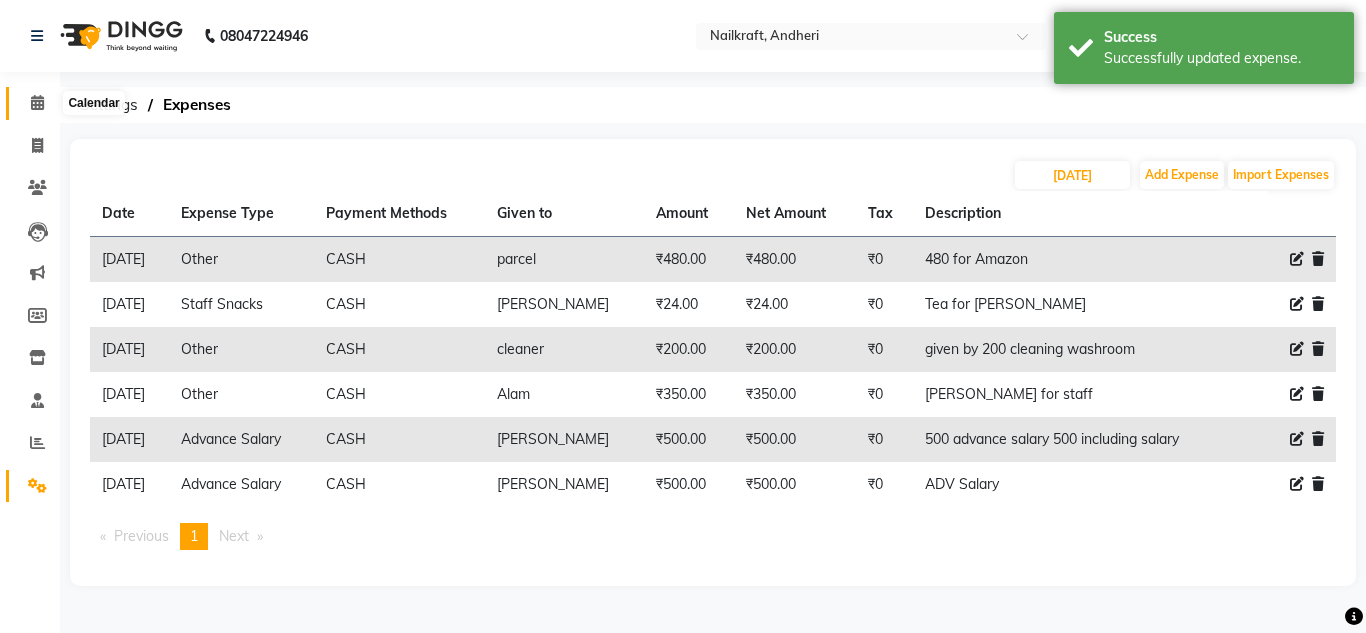 click 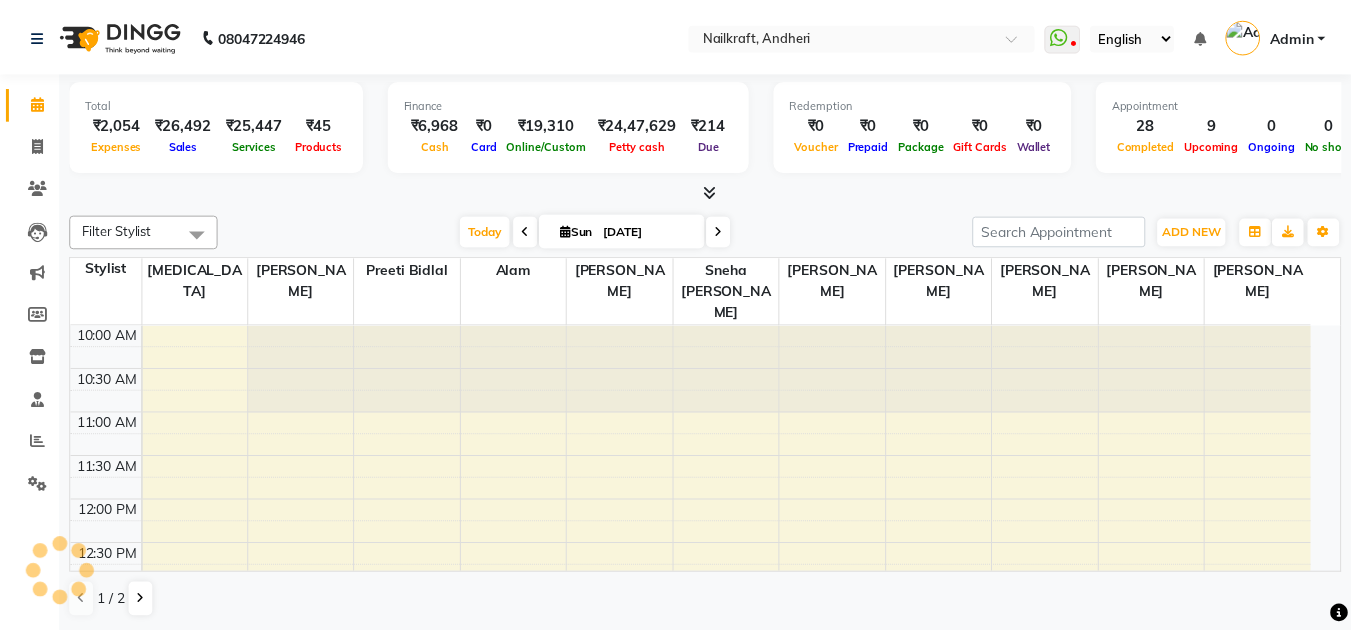 scroll, scrollTop: 0, scrollLeft: 0, axis: both 